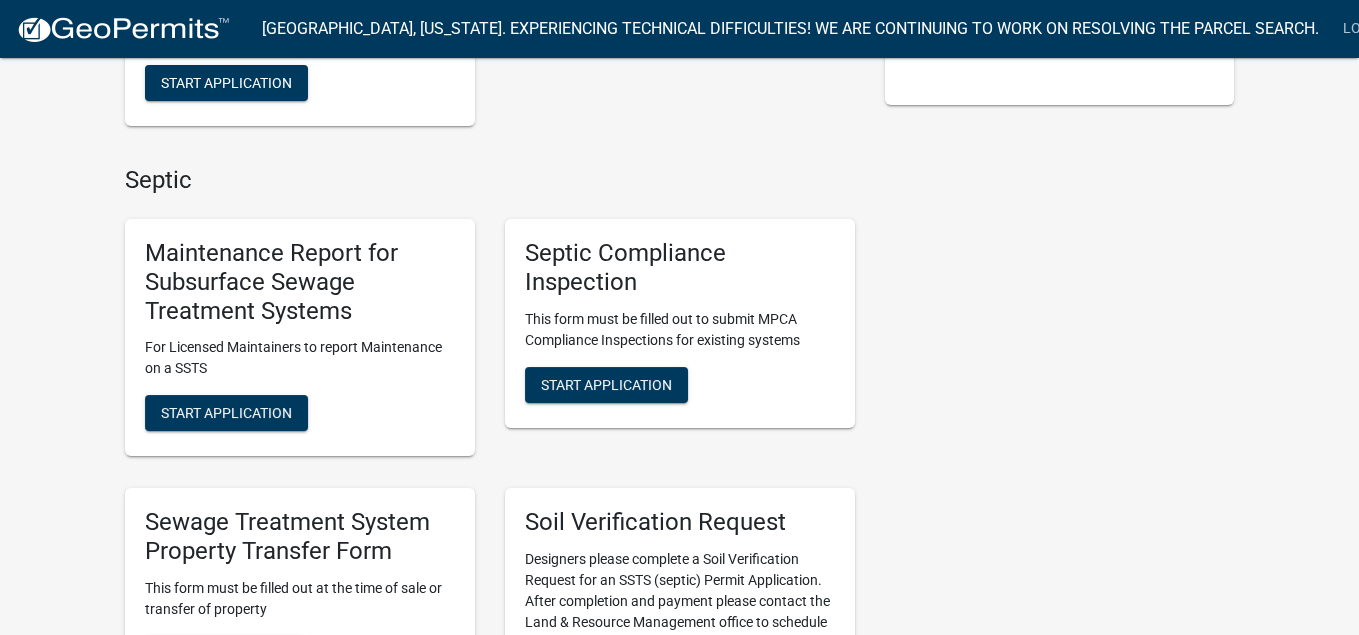 scroll, scrollTop: 500, scrollLeft: 0, axis: vertical 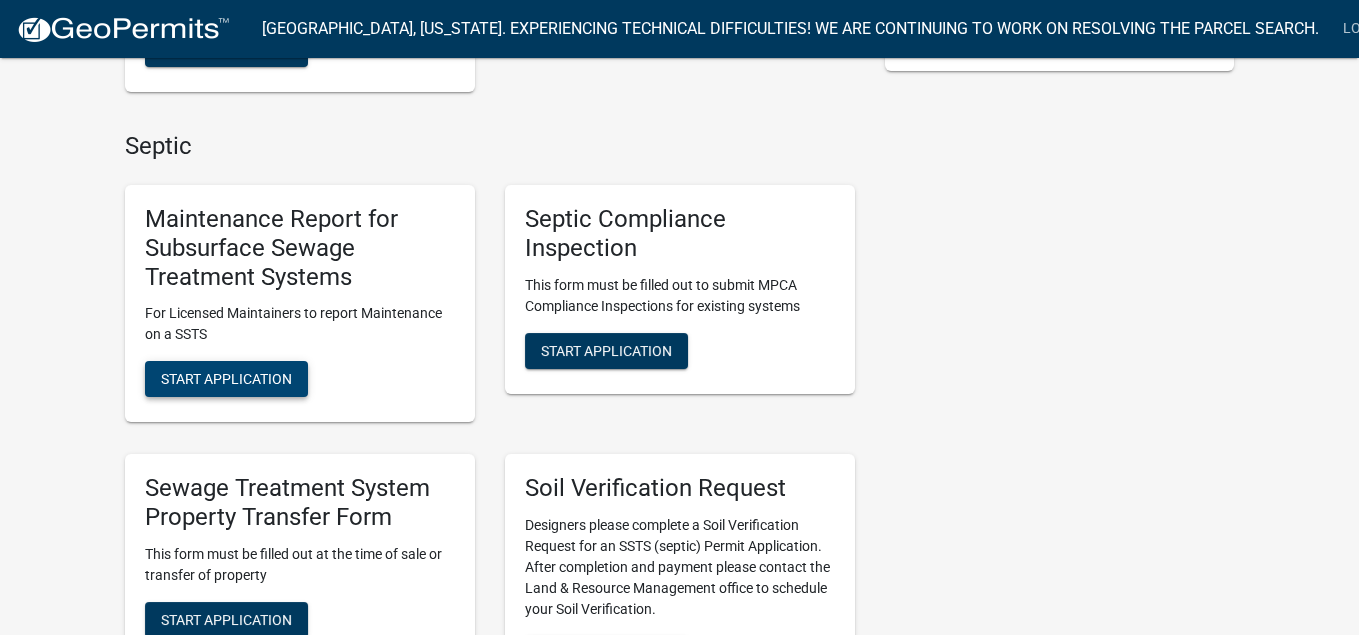 click on "Start Application" at bounding box center (226, 379) 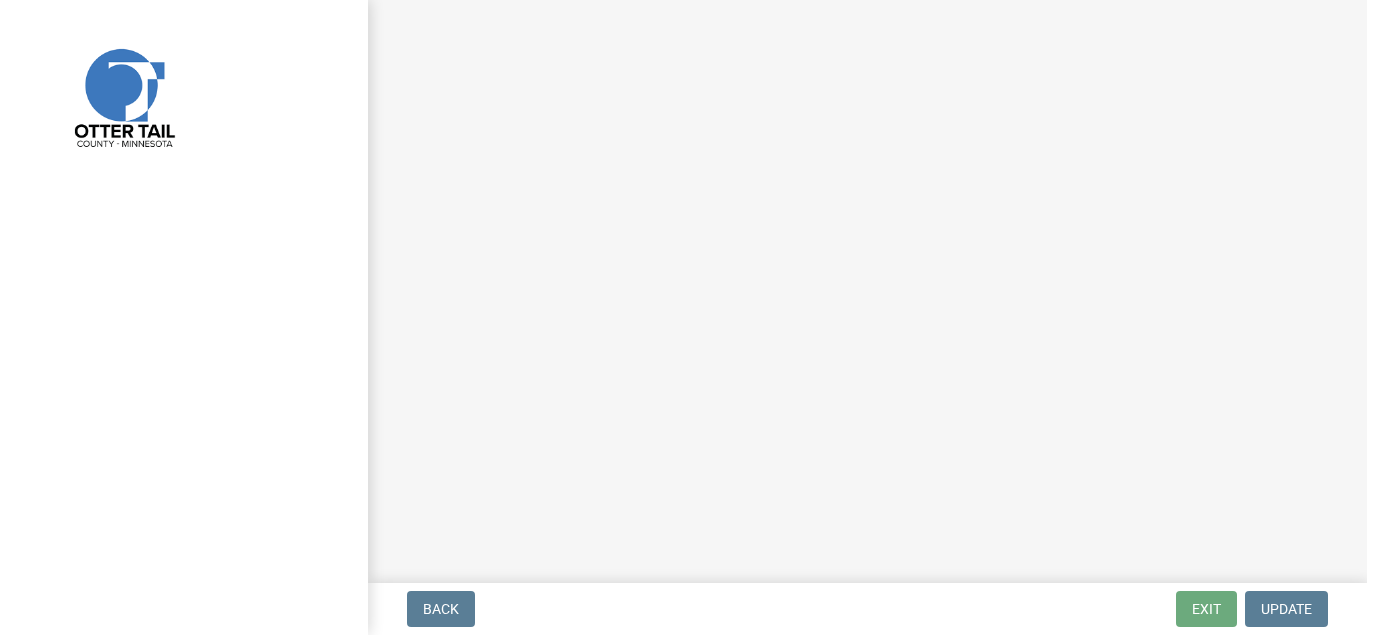 scroll, scrollTop: 0, scrollLeft: 0, axis: both 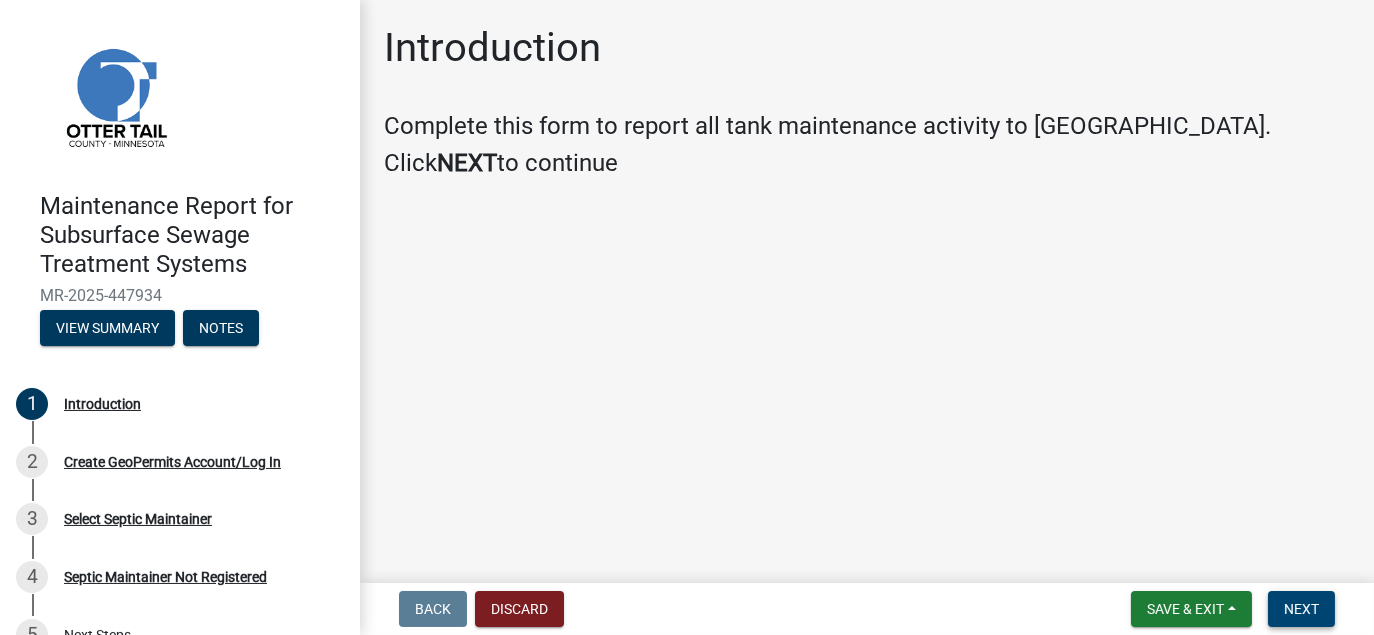 click on "Next" at bounding box center [1301, 609] 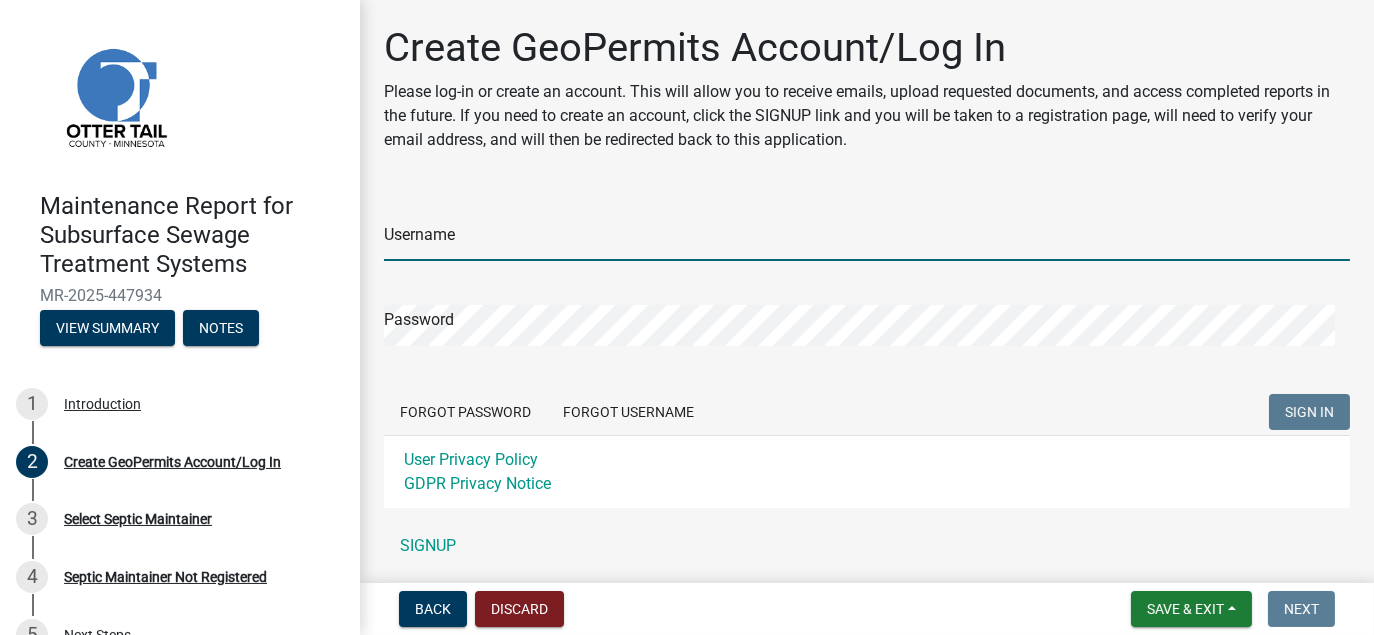 type on "scottsseptic" 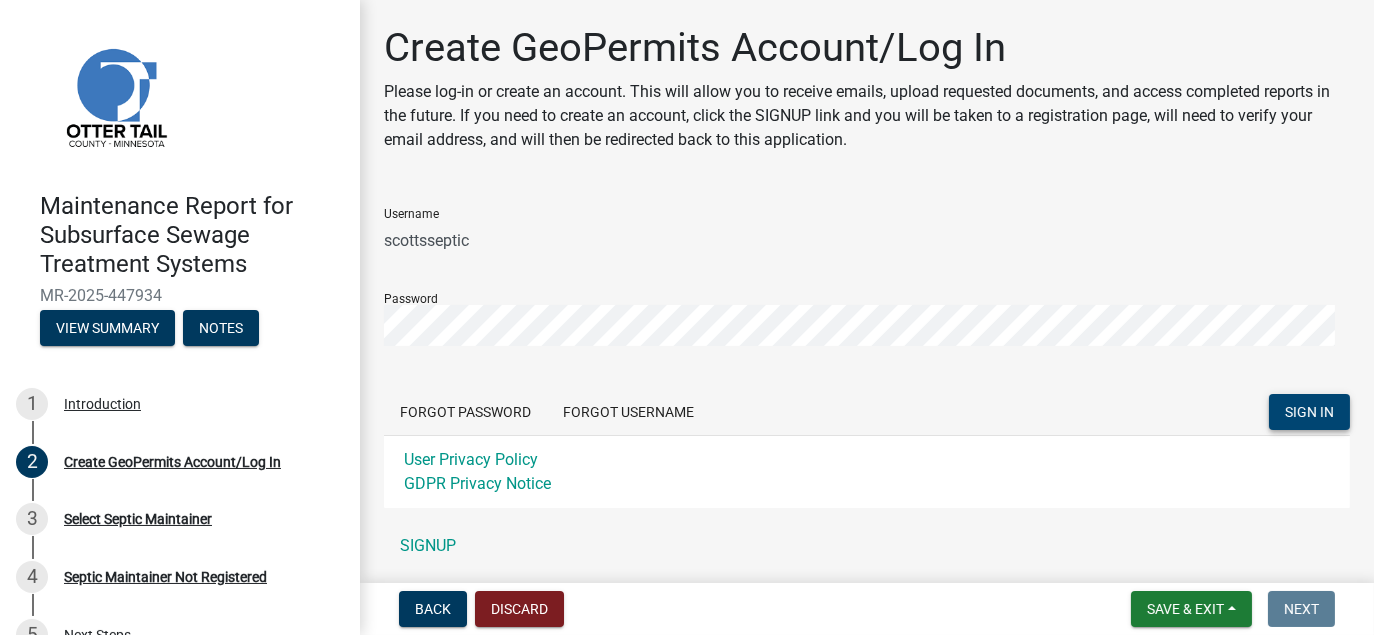 click on "SIGN IN" 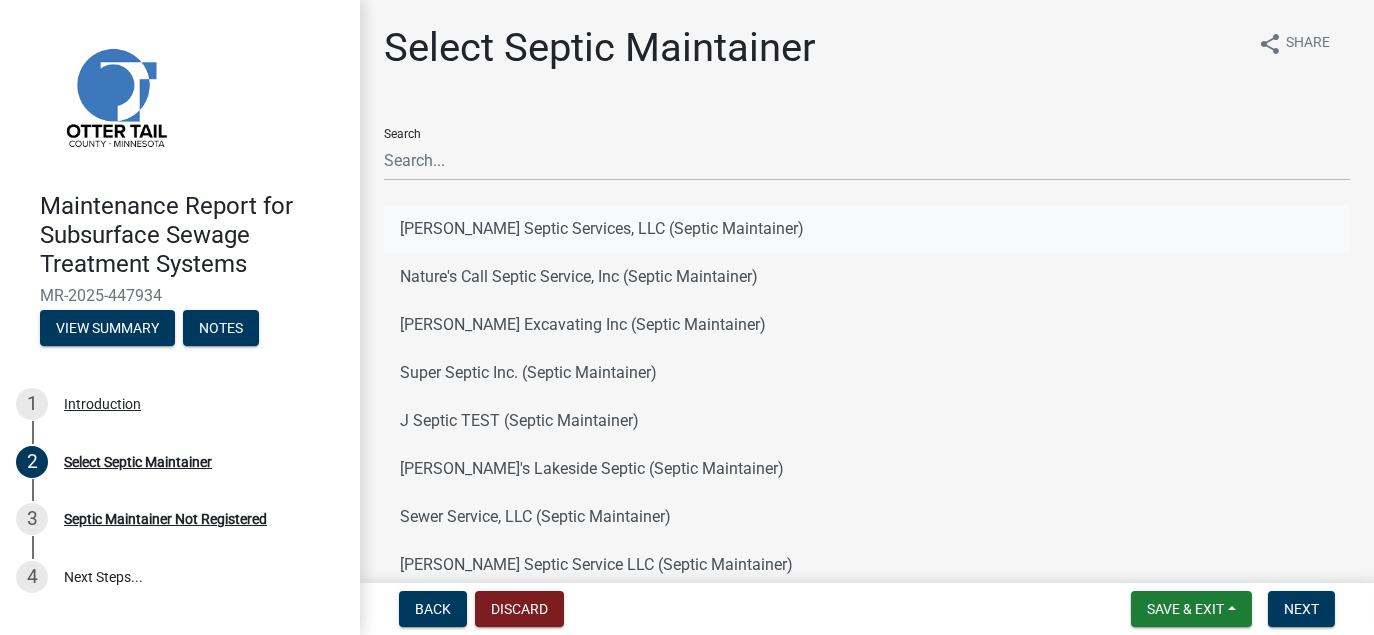 click on "[PERSON_NAME] Septic Services, LLC (Septic Maintainer)" 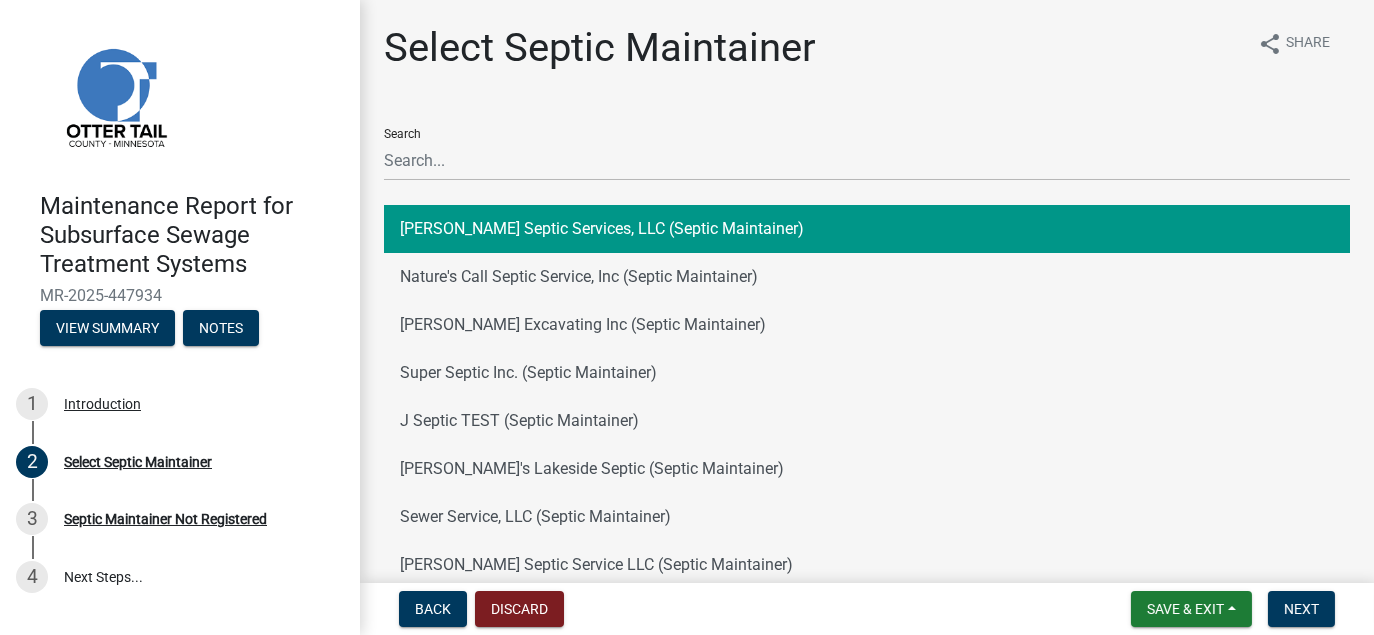 click on "[PERSON_NAME] Septic Services, LLC (Septic Maintainer)" 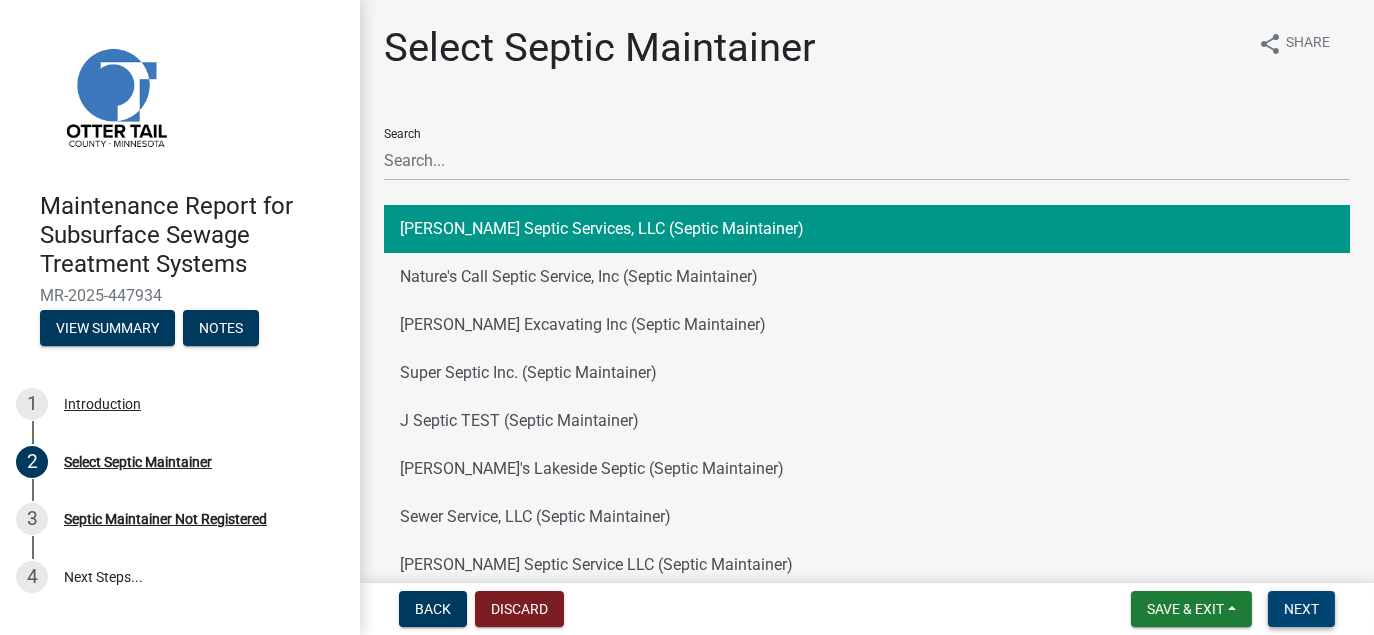 click on "Next" at bounding box center [1301, 609] 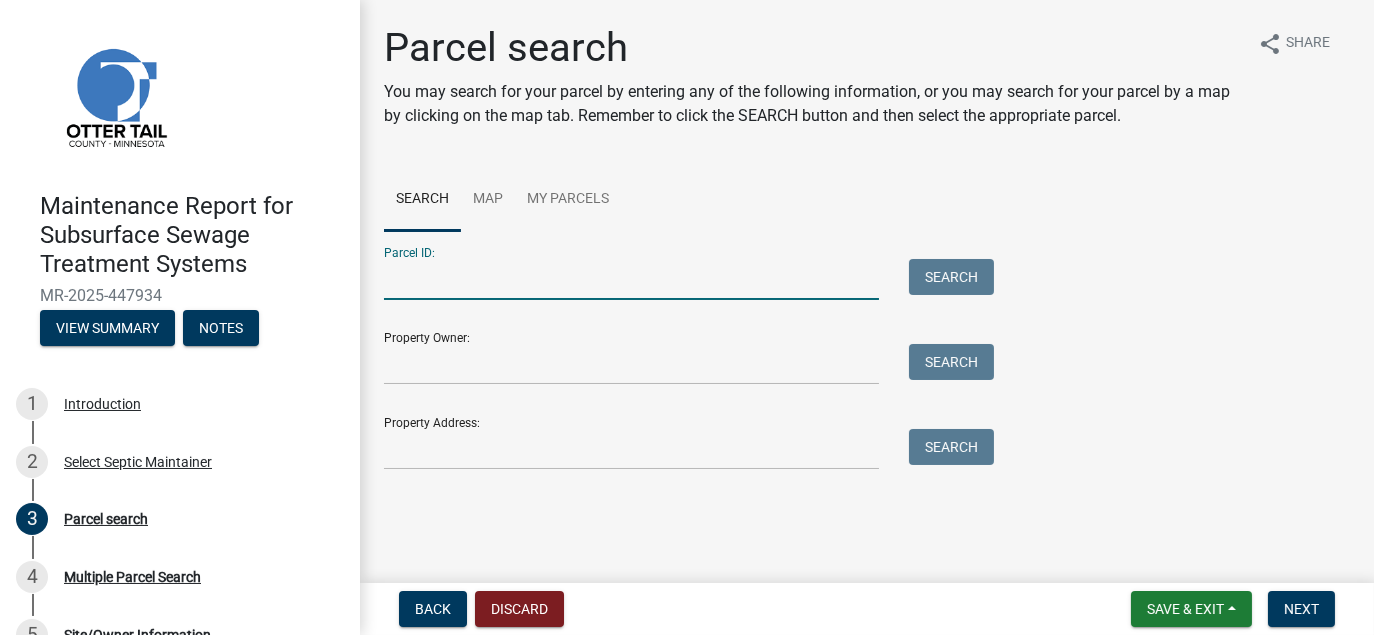 click on "Parcel ID:" at bounding box center (631, 279) 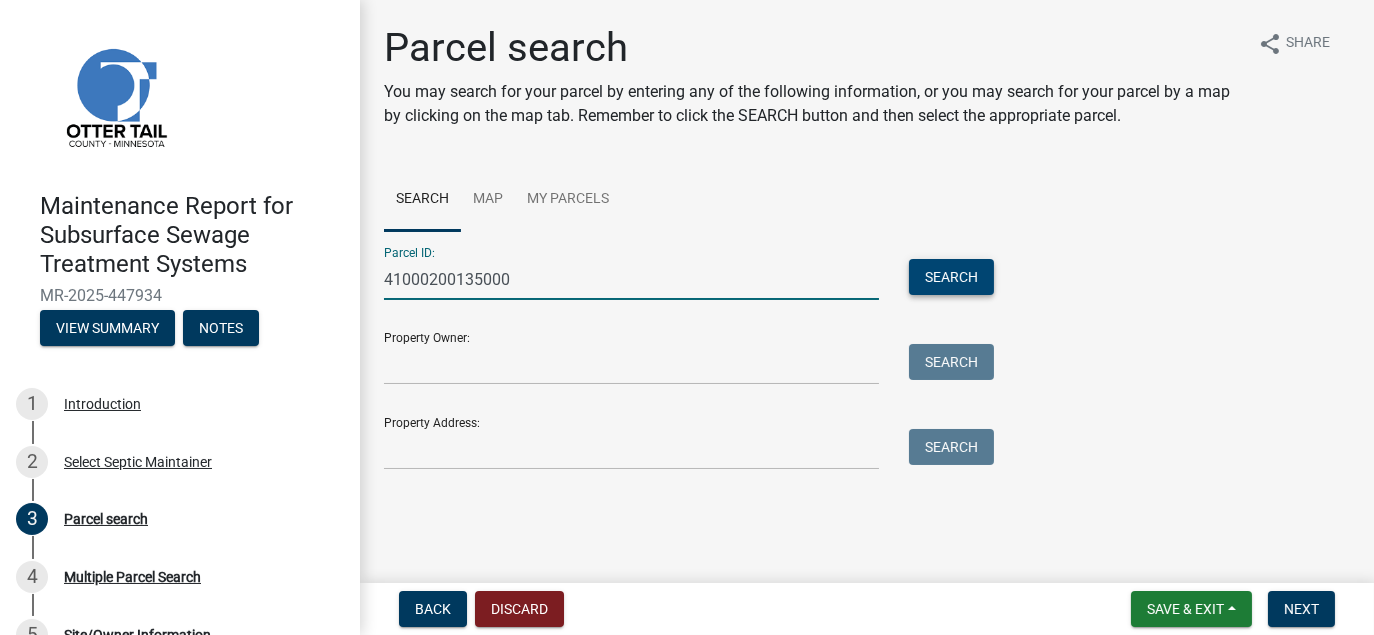 type on "41000200135000" 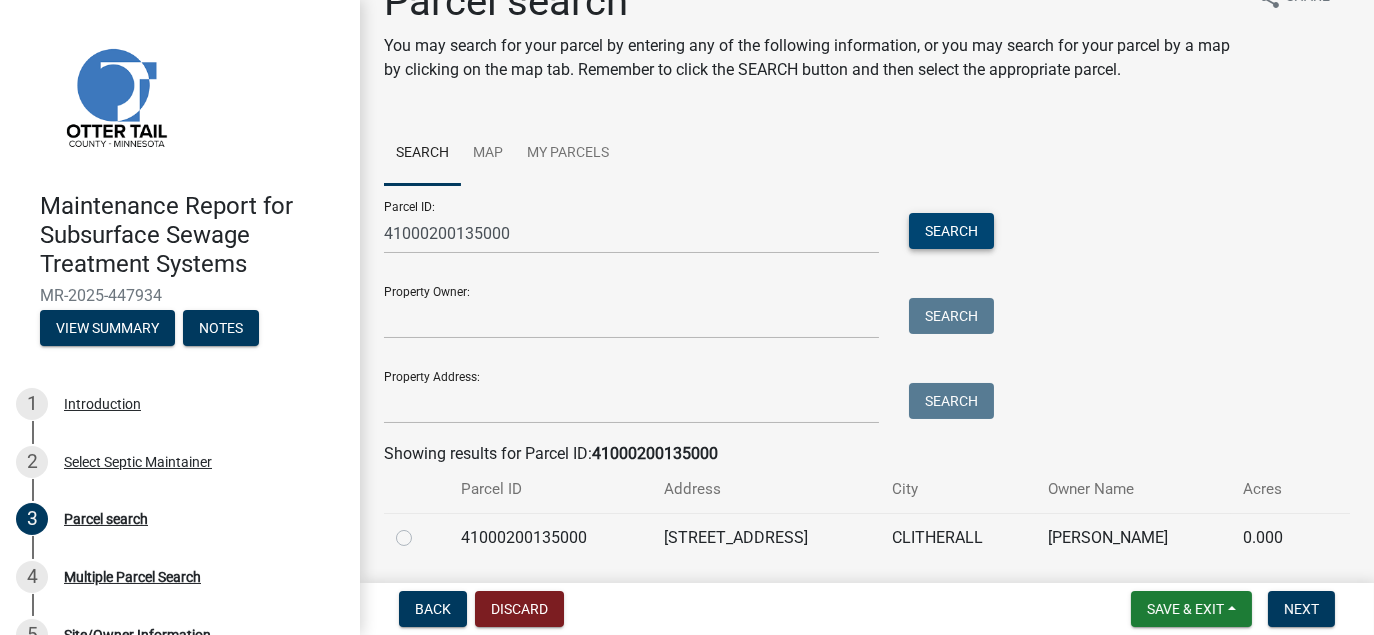 scroll, scrollTop: 109, scrollLeft: 0, axis: vertical 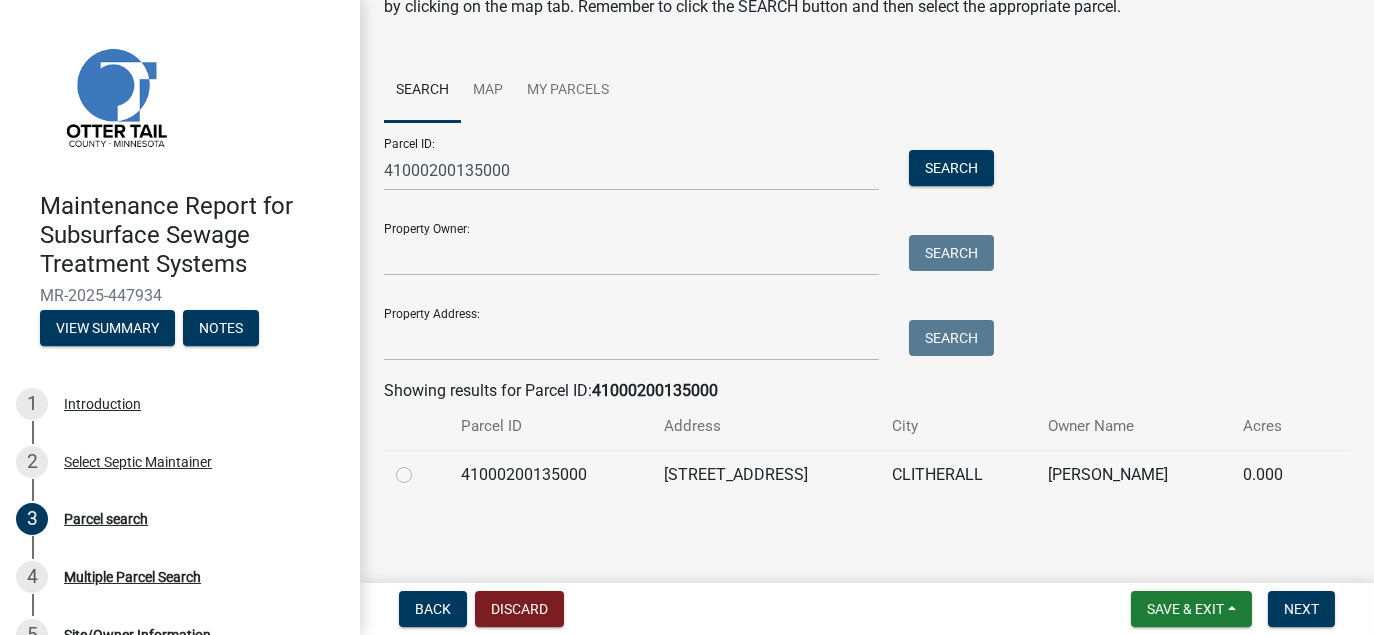 click 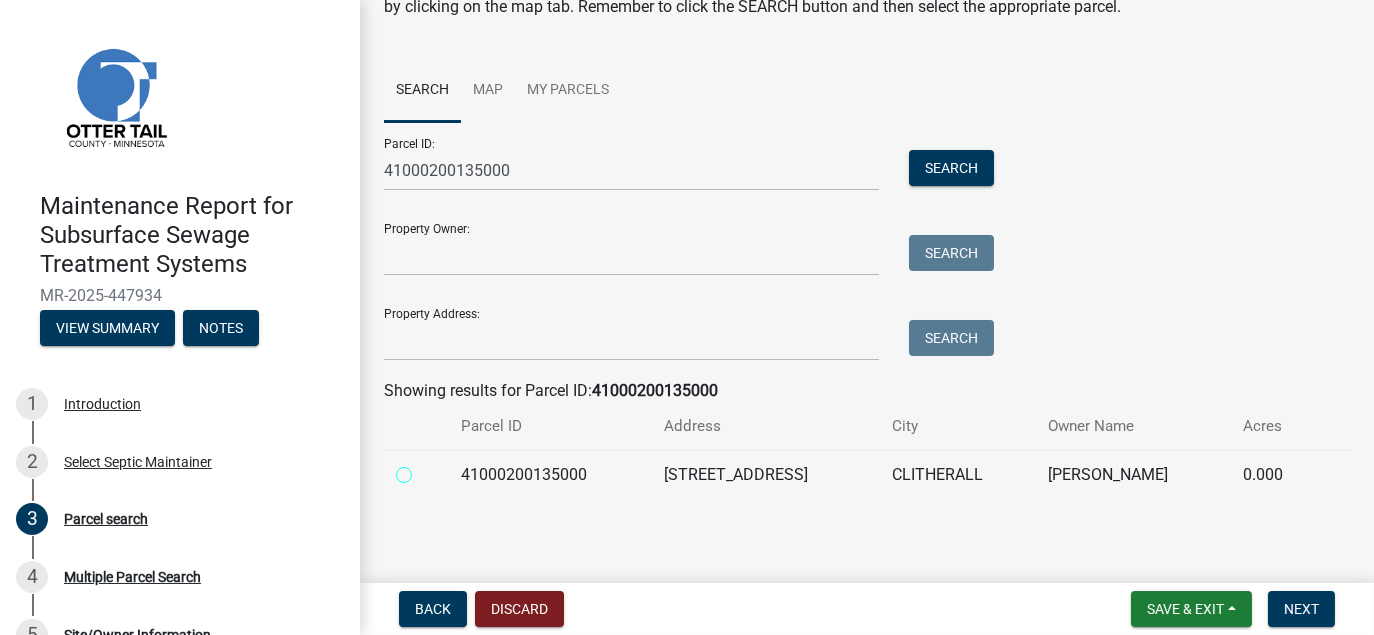 click at bounding box center [426, 469] 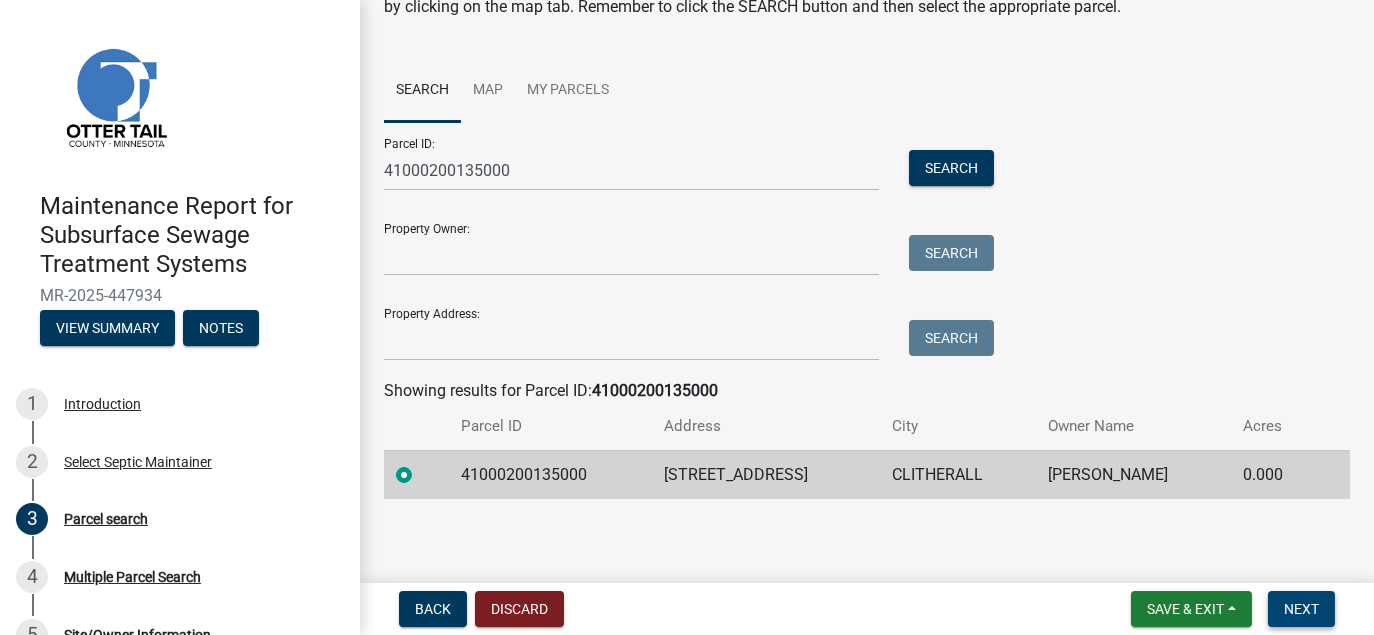 click on "Next" at bounding box center [1301, 609] 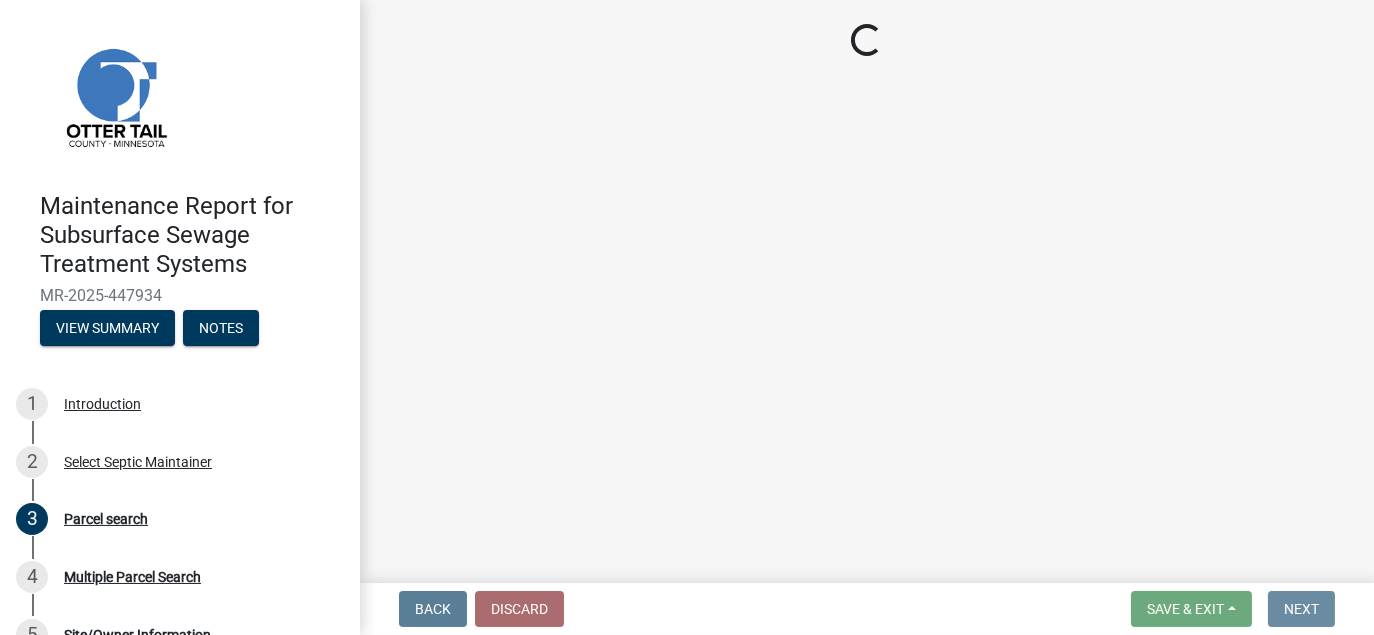scroll, scrollTop: 0, scrollLeft: 0, axis: both 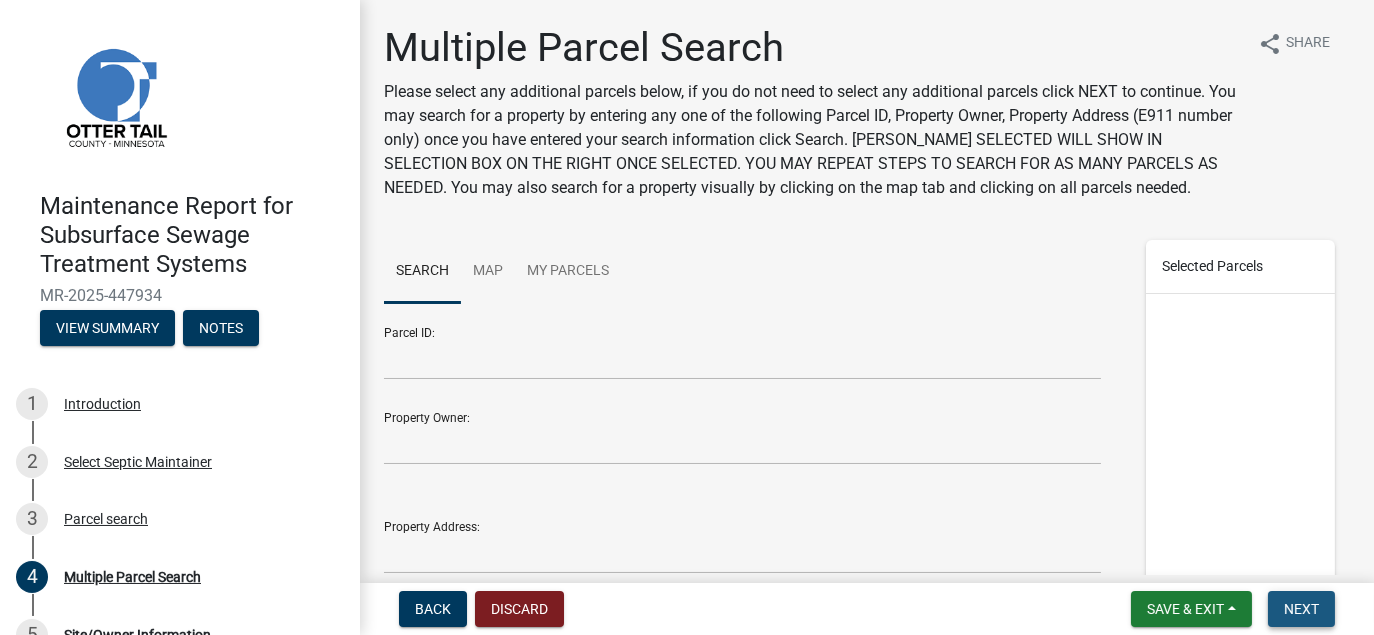 click on "Next" at bounding box center [1301, 609] 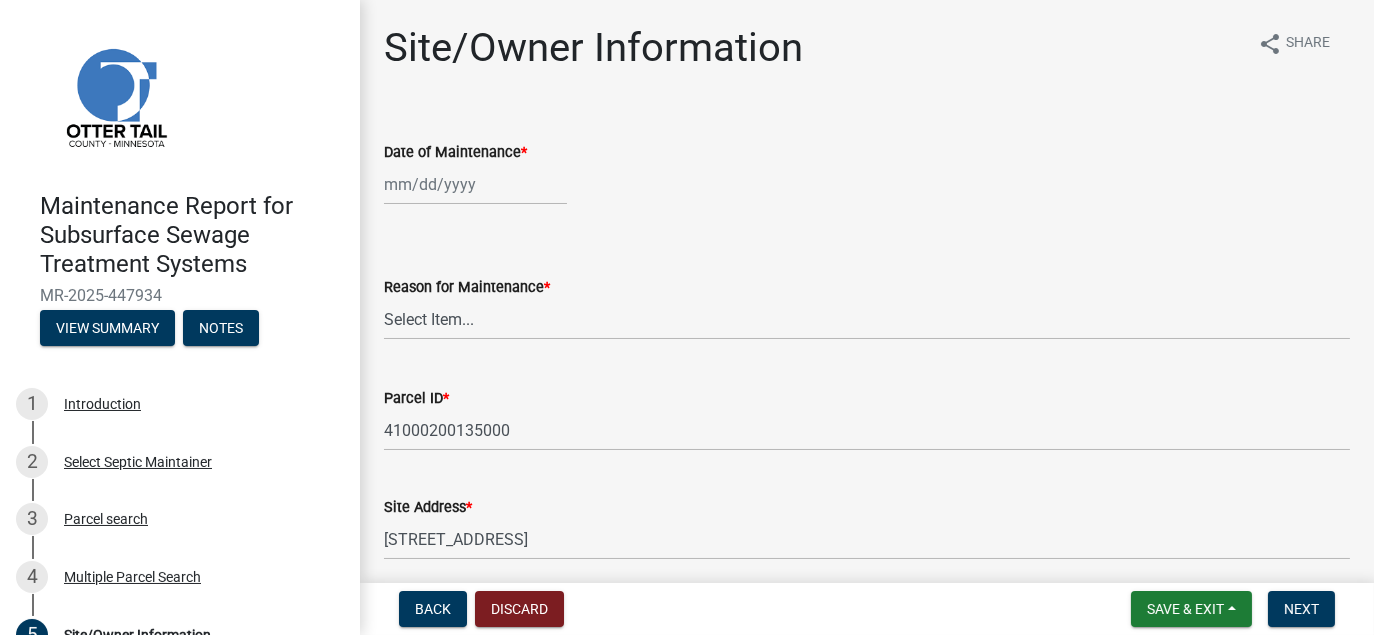 select on "7" 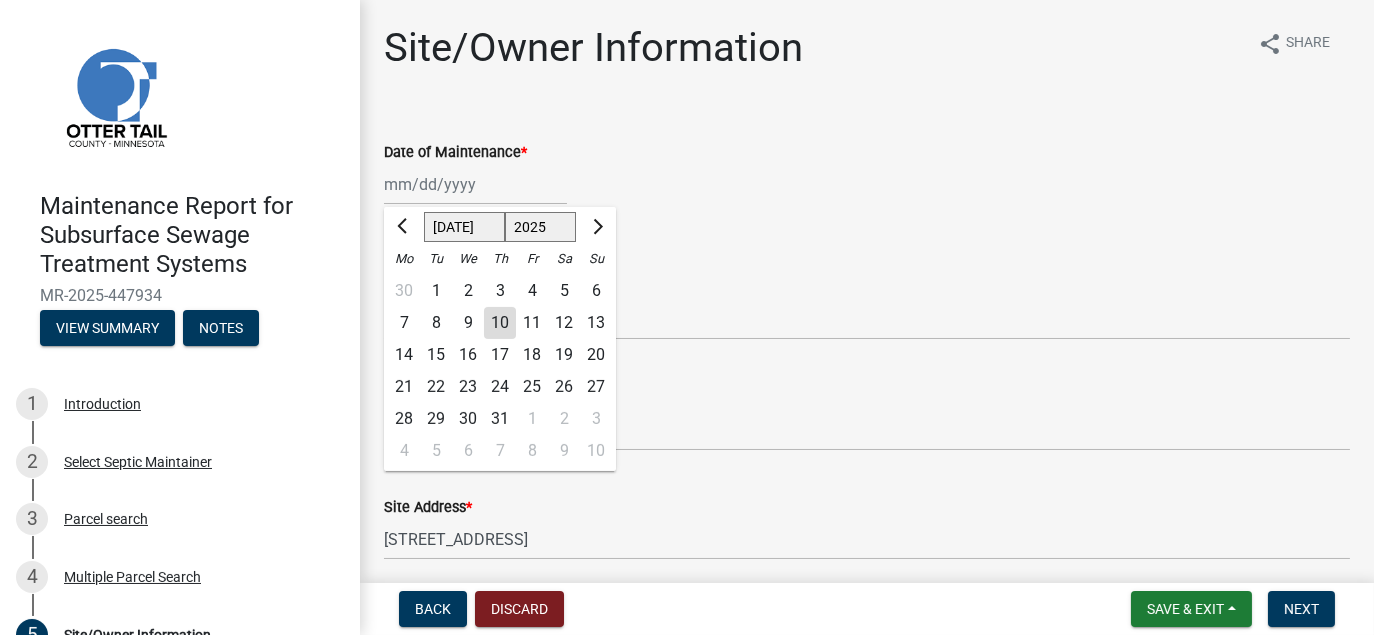 click on "[PERSON_NAME] Feb Mar Apr [PERSON_NAME][DATE] Oct Nov [DATE] 1526 1527 1528 1529 1530 1531 1532 1533 1534 1535 1536 1537 1538 1539 1540 1541 1542 1543 1544 1545 1546 1547 1548 1549 1550 1551 1552 1553 1554 1555 1556 1557 1558 1559 1560 1561 1562 1563 1564 1565 1566 1567 1568 1569 1570 1571 1572 1573 1574 1575 1576 1577 1578 1579 1580 1581 1582 1583 1584 1585 1586 1587 1588 1589 1590 1591 1592 1593 1594 1595 1596 1597 1598 1599 1600 1601 1602 1603 1604 1605 1606 1607 1608 1609 1610 1611 1612 1613 1614 1615 1616 1617 1618 1619 1620 1621 1622 1623 1624 1625 1626 1627 1628 1629 1630 1631 1632 1633 1634 1635 1636 1637 1638 1639 1640 1641 1642 1643 1644 1645 1646 1647 1648 1649 1650 1651 1652 1653 1654 1655 1656 1657 1658 1659 1660 1661 1662 1663 1664 1665 1666 1667 1668 1669 1670 1671 1672 1673 1674 1675 1676 1677 1678 1679 1680 1681 1682 1683 1684 1685 1686 1687 1688 1689 1690 1691 1692 1693 1694 1695 1696 1697 1698 1699 1700 1701 1702 1703 1704 1705 1706 1707 1708 1709 1710 1711 1712 1713 1714 1715 1716 1717 1718 1719 1" 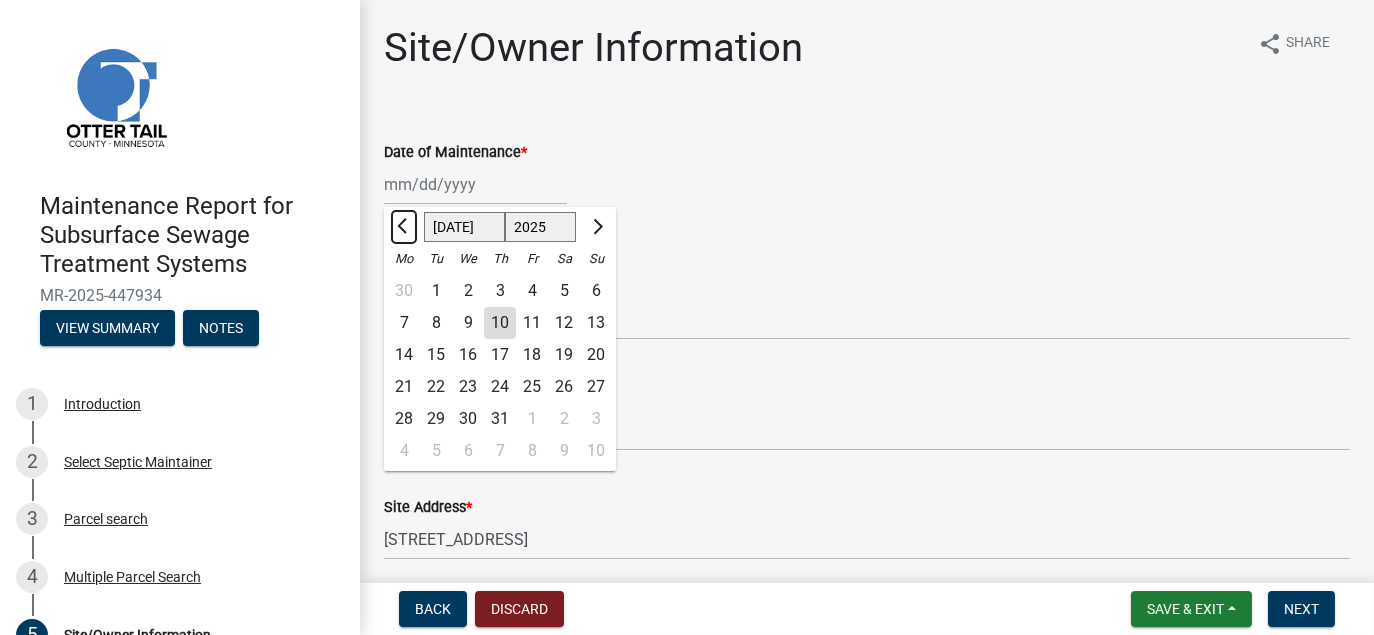 click 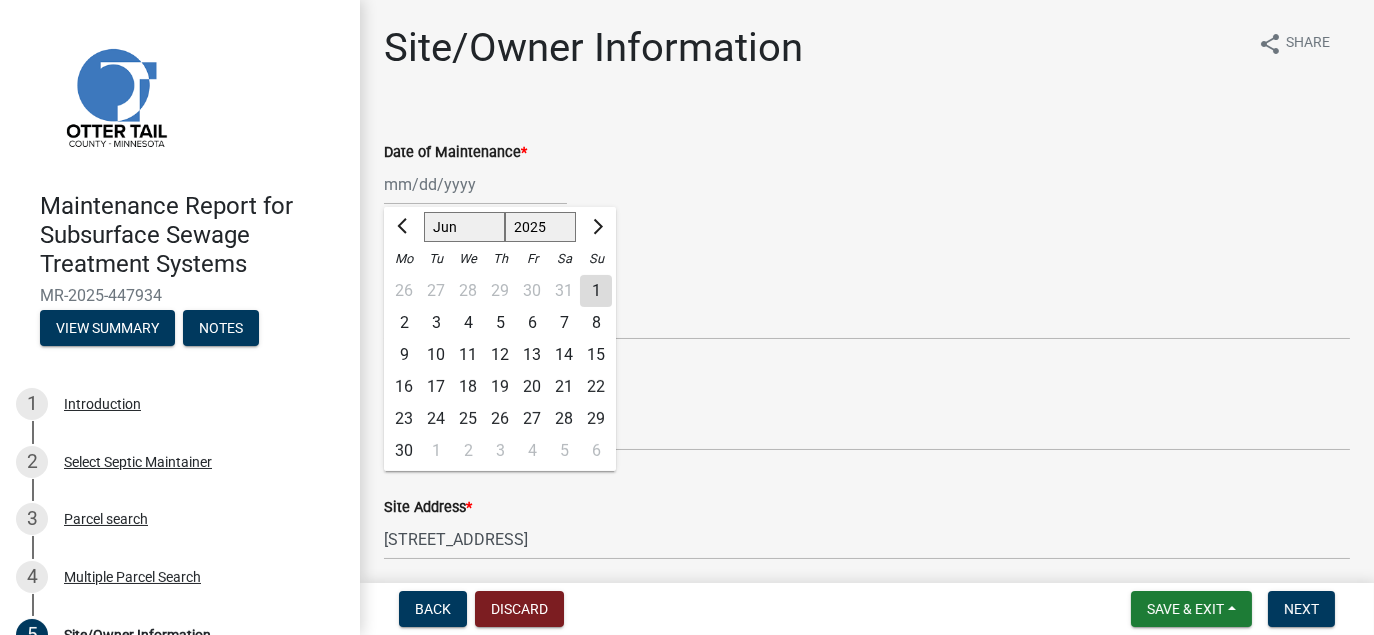 click on "24" 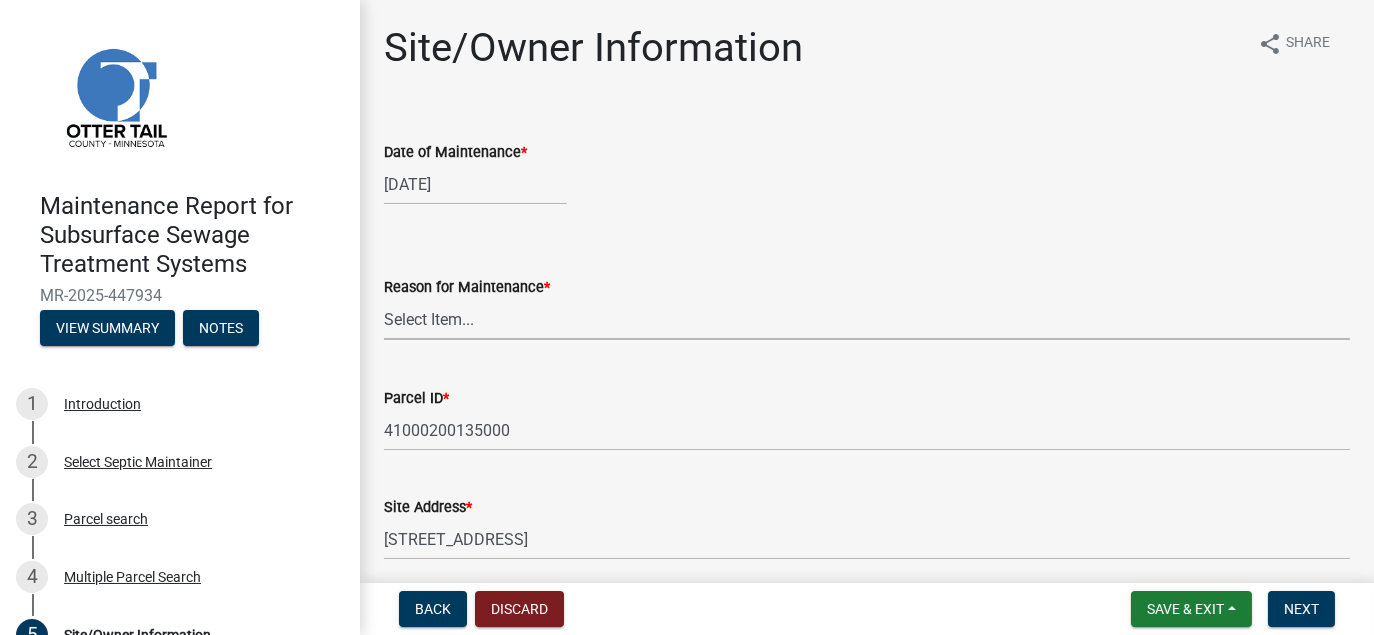 click on "Select Item...   Called   Routine   Other" at bounding box center (867, 319) 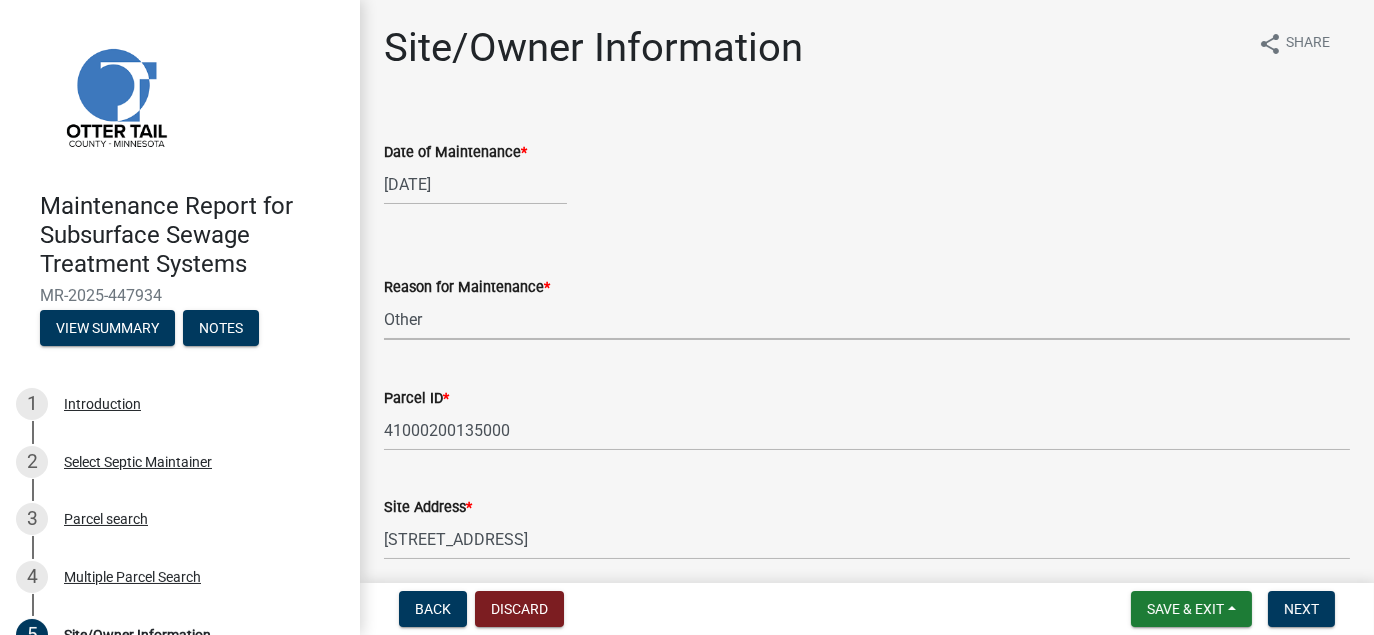 click on "Select Item...   Called   Routine   Other" at bounding box center [867, 319] 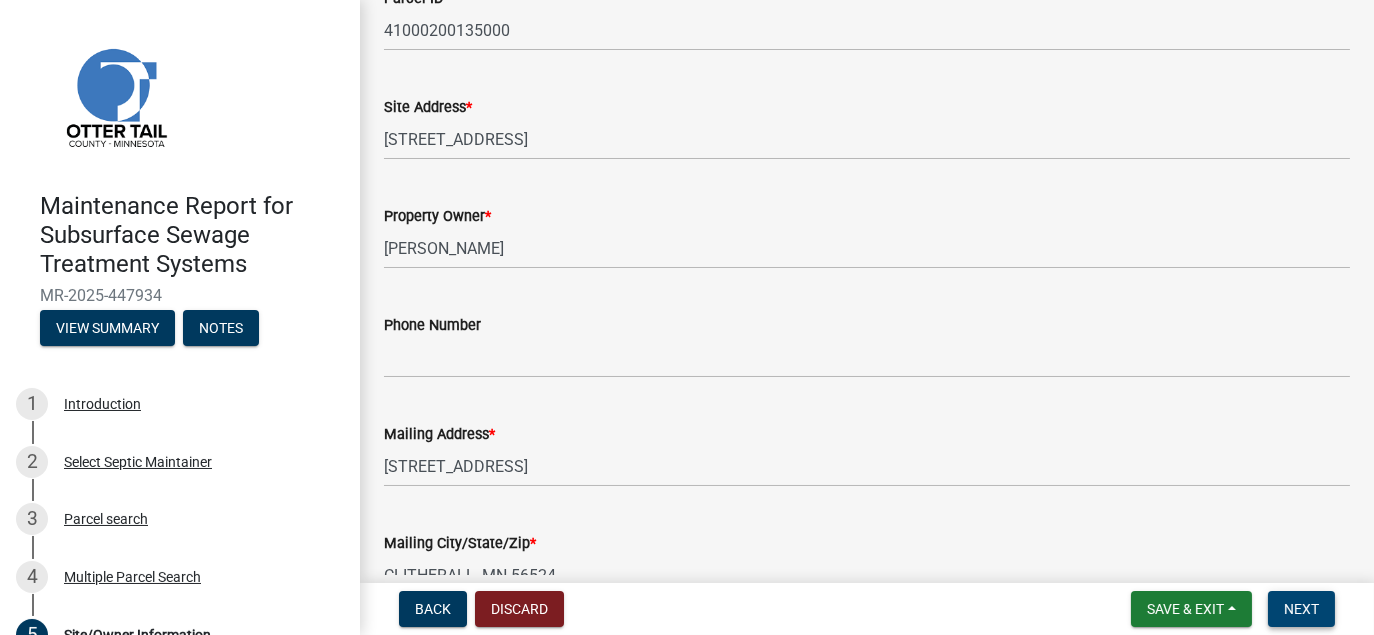 click on "Next" at bounding box center (1301, 609) 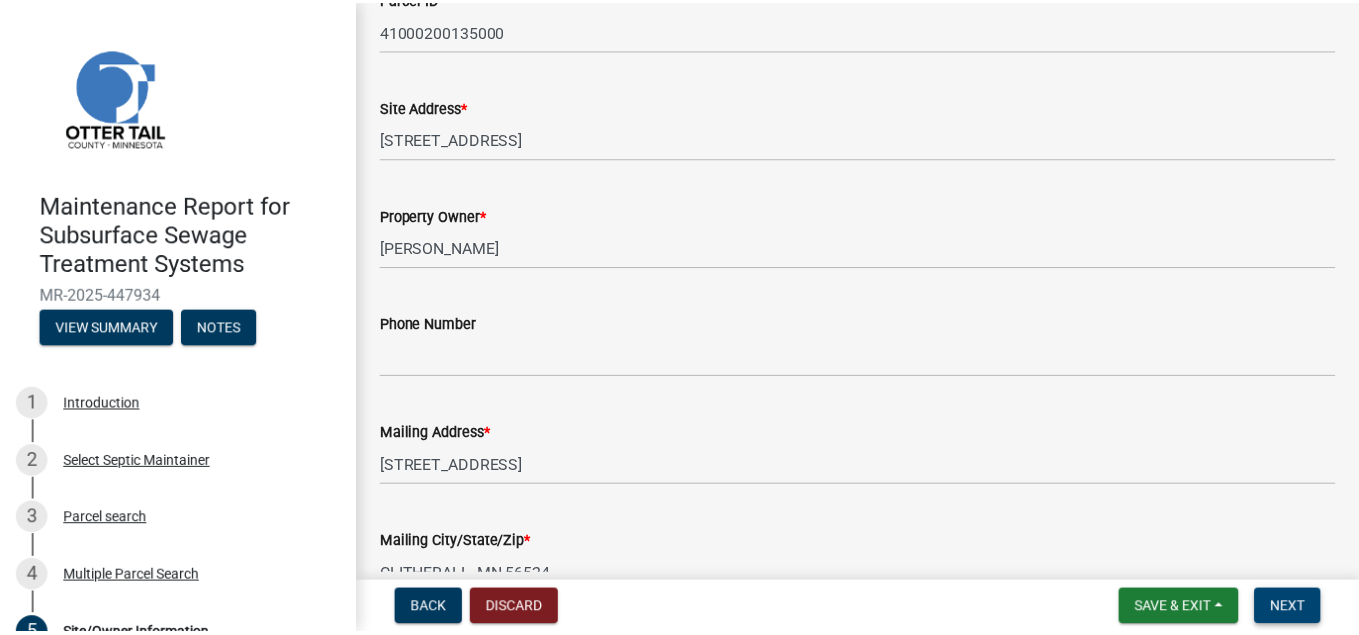 scroll, scrollTop: 0, scrollLeft: 0, axis: both 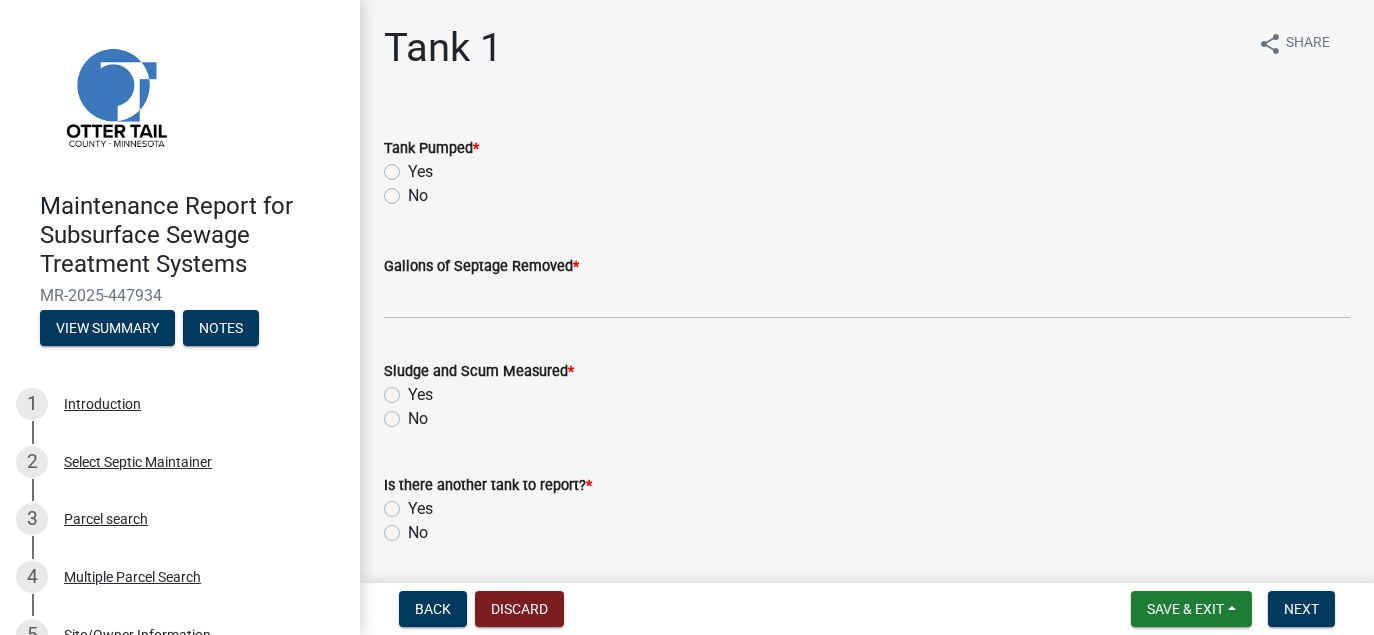click on "Yes" 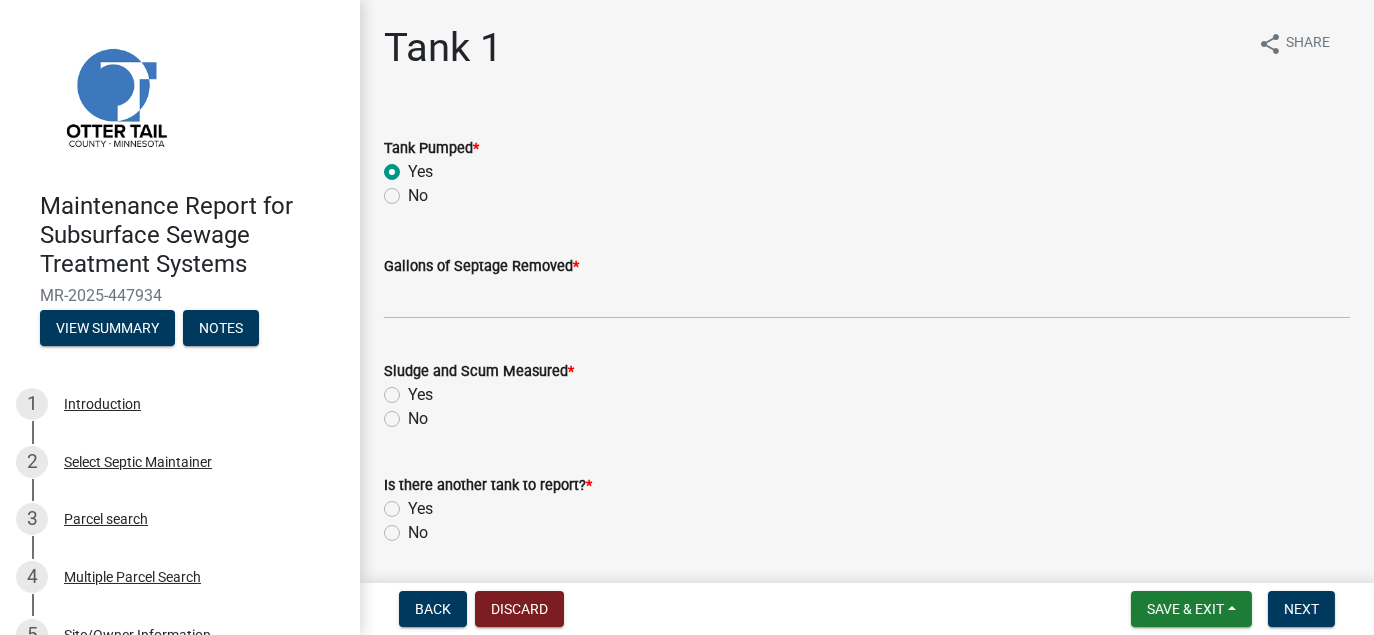 radio on "true" 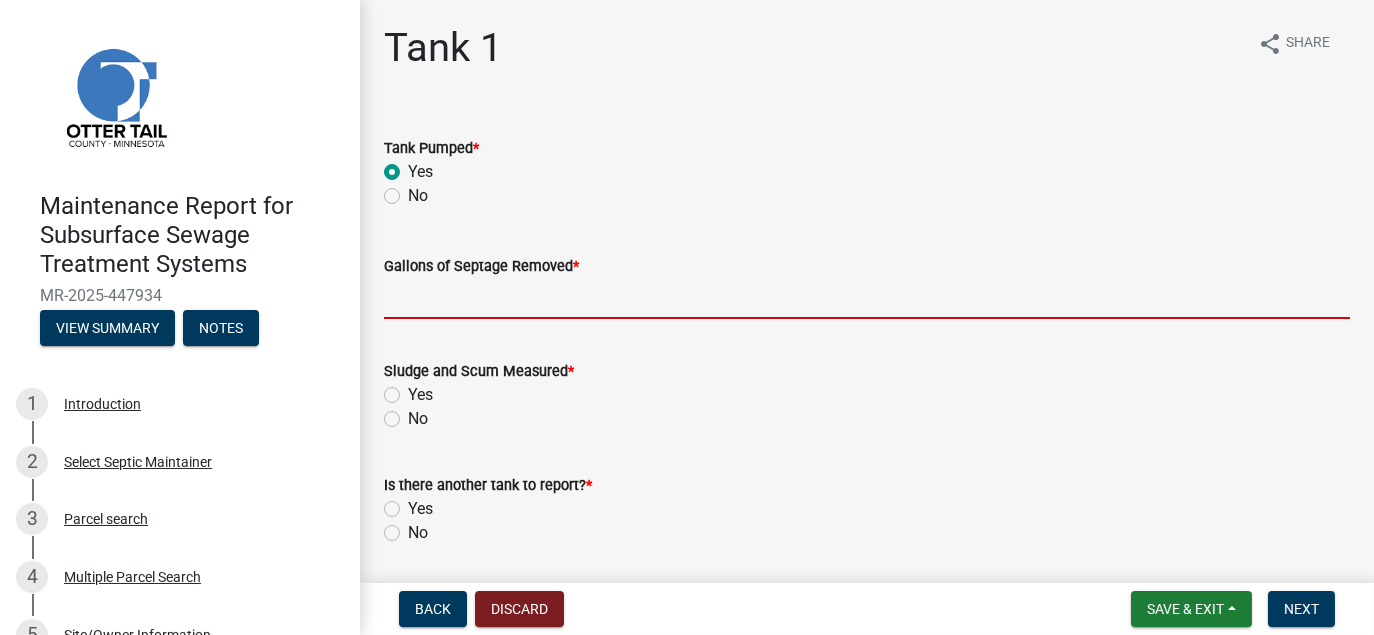 click on "Gallons of Septage Removed  *" at bounding box center (867, 298) 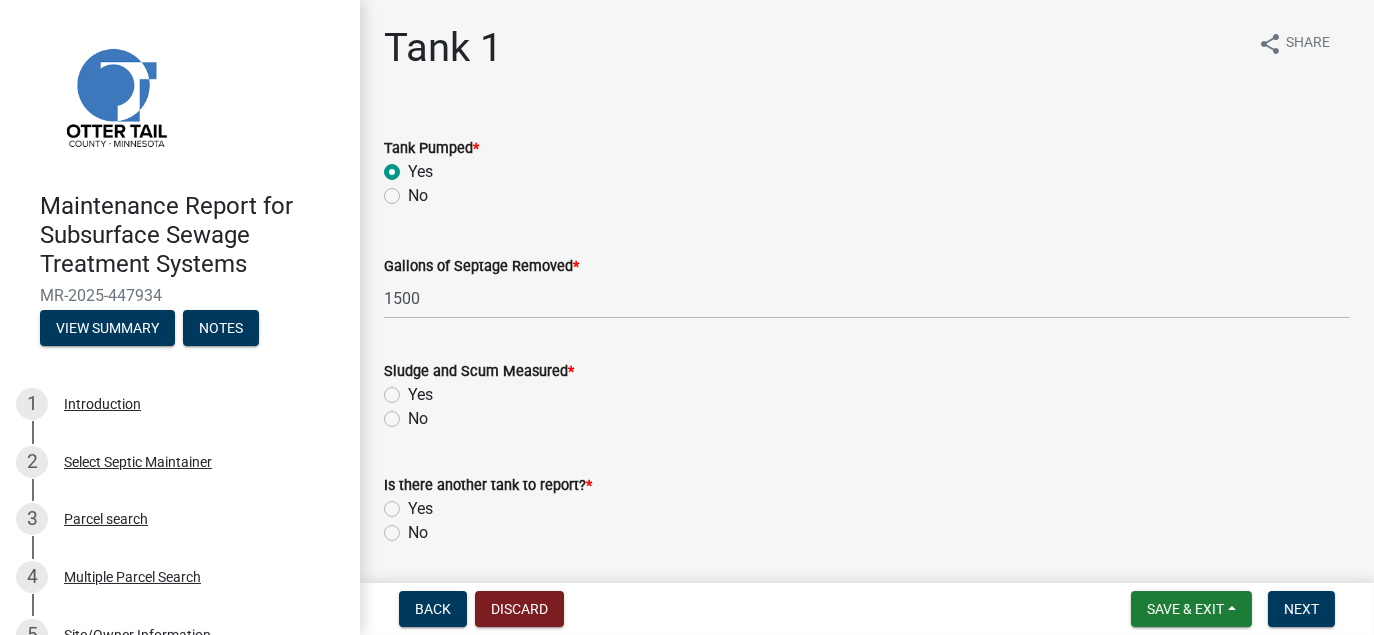 click on "No" 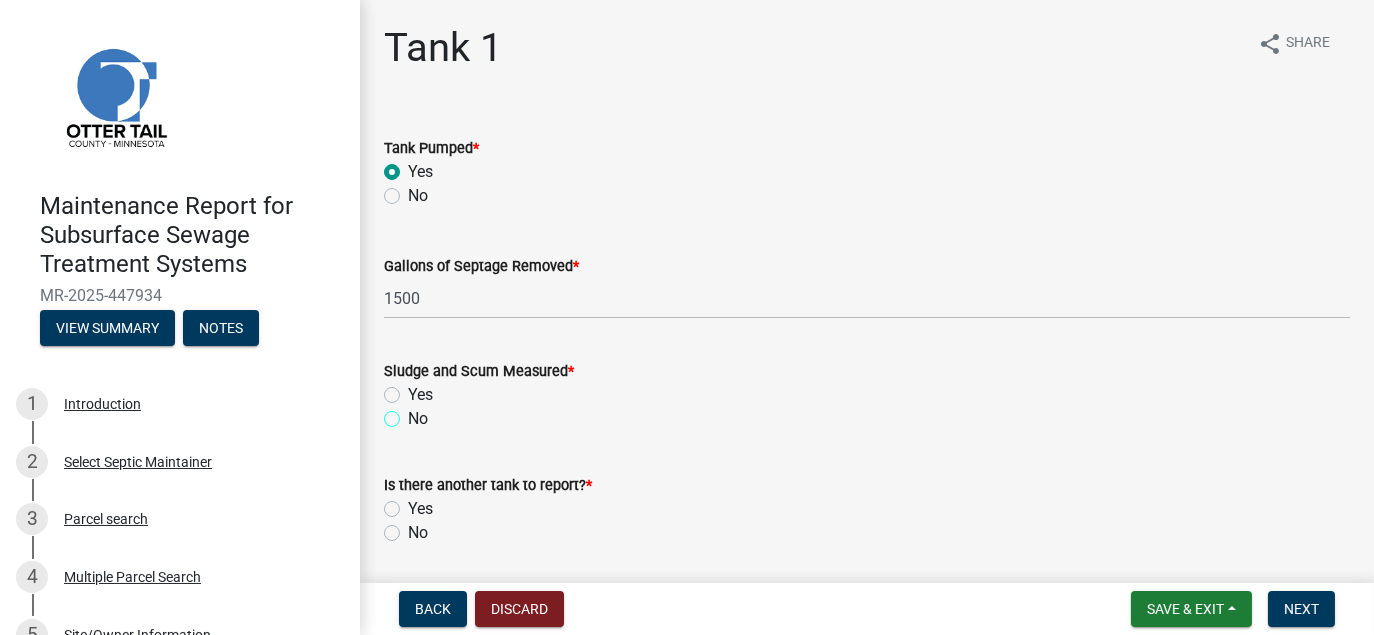 click on "No" at bounding box center (414, 413) 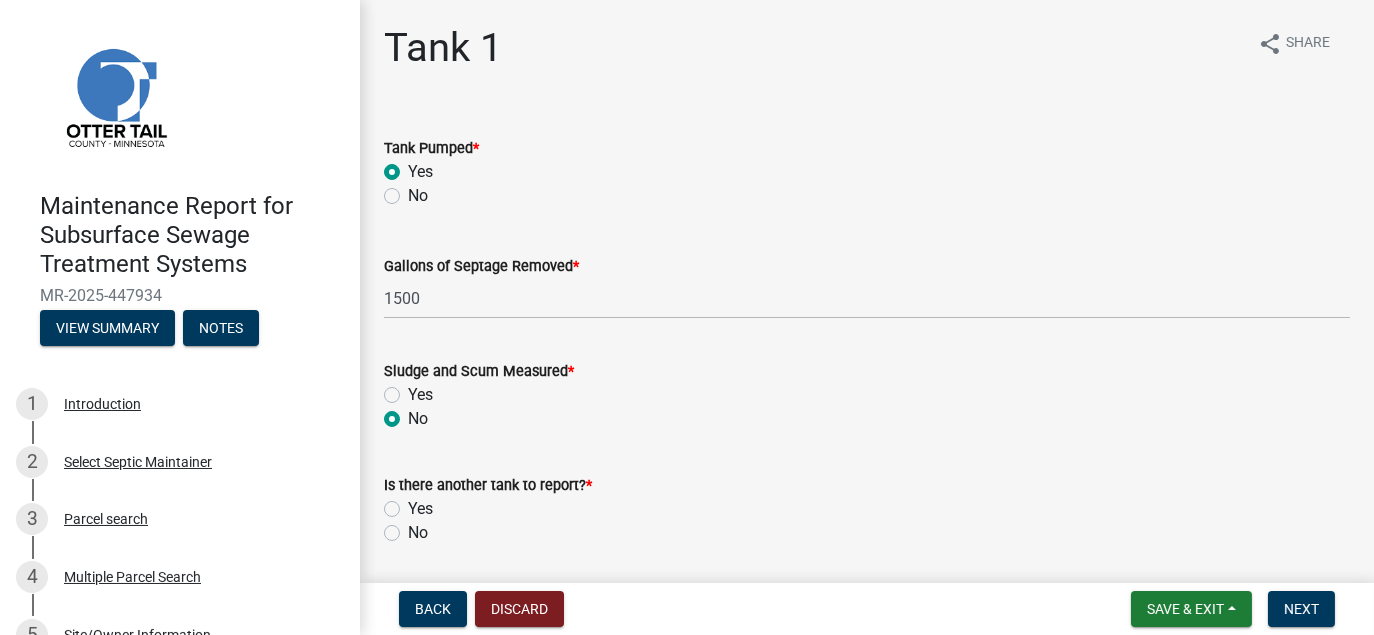radio on "true" 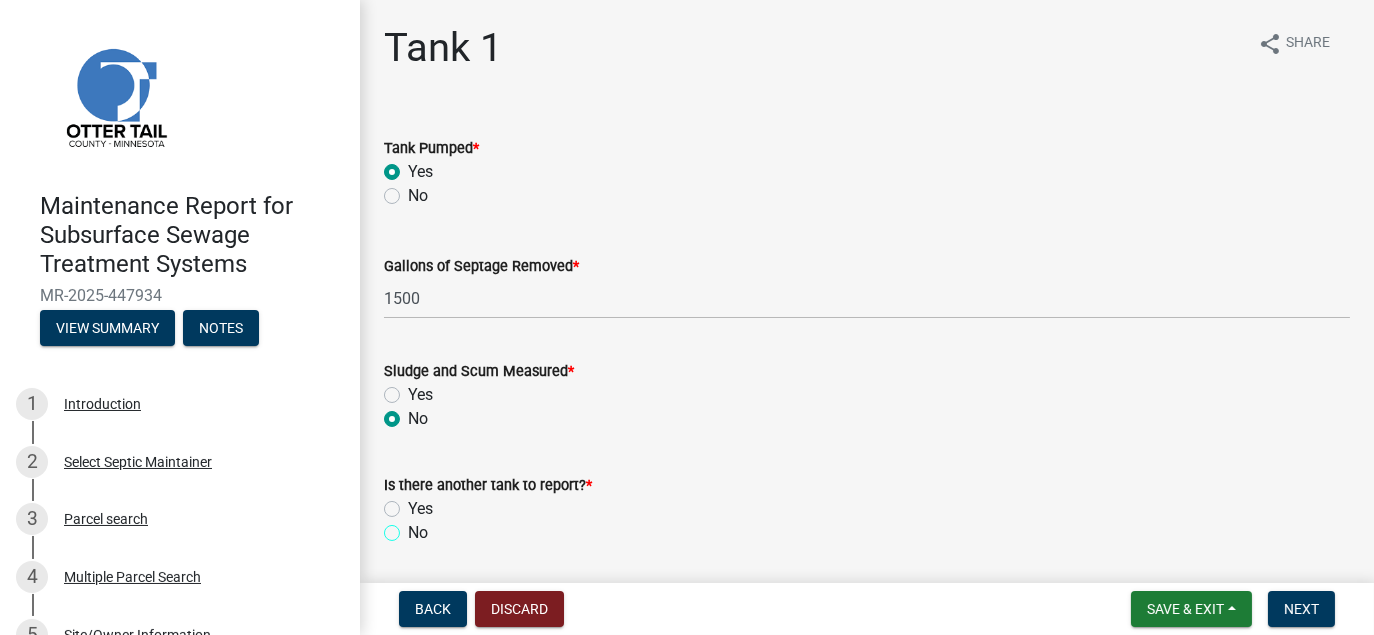 click on "No" at bounding box center (414, 527) 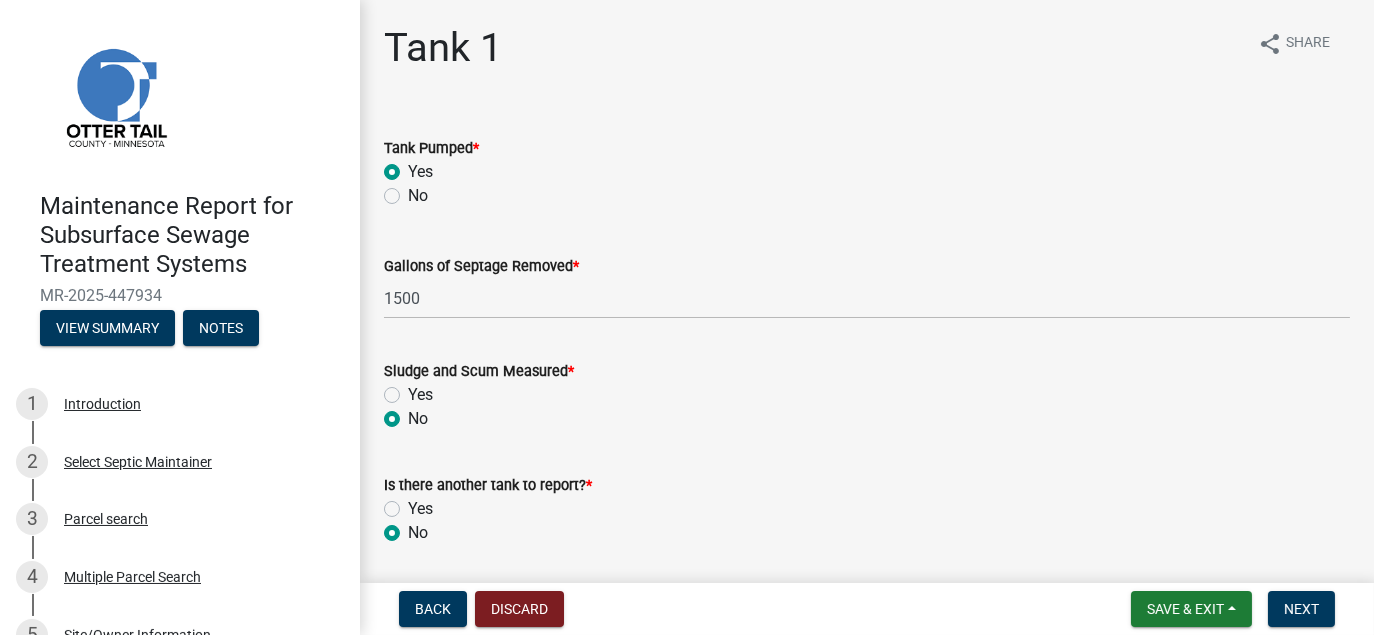 radio on "true" 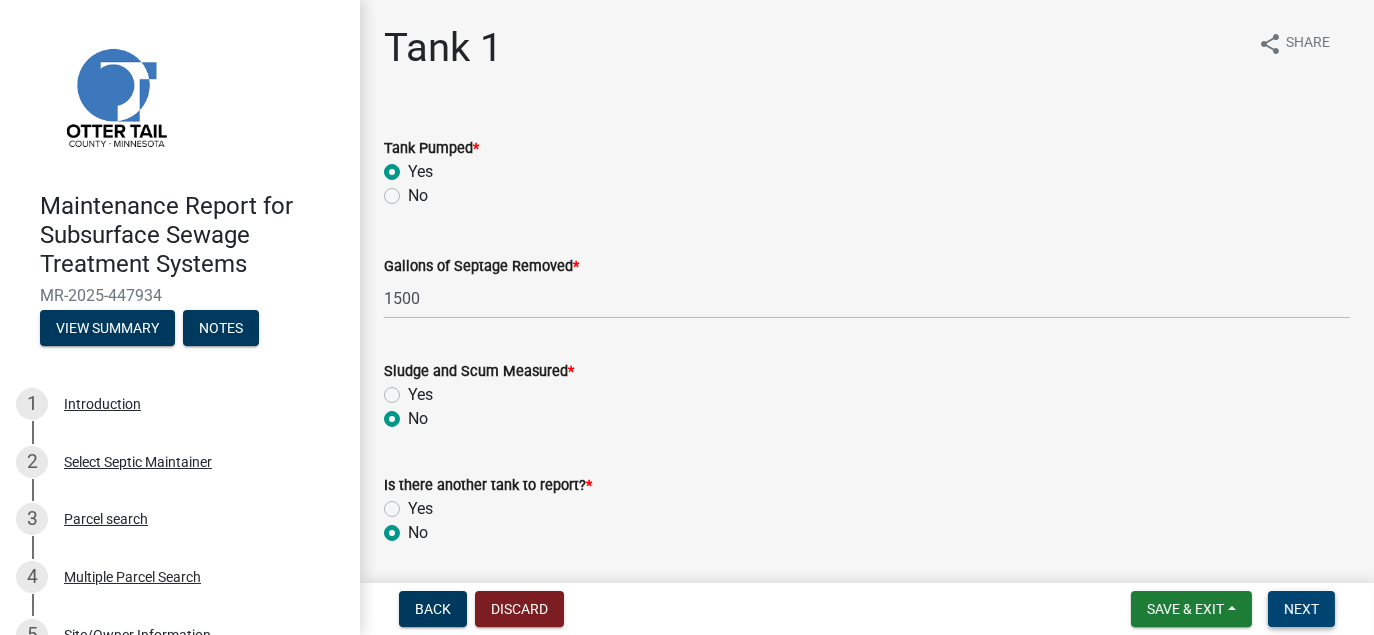 click on "Next" at bounding box center [1301, 609] 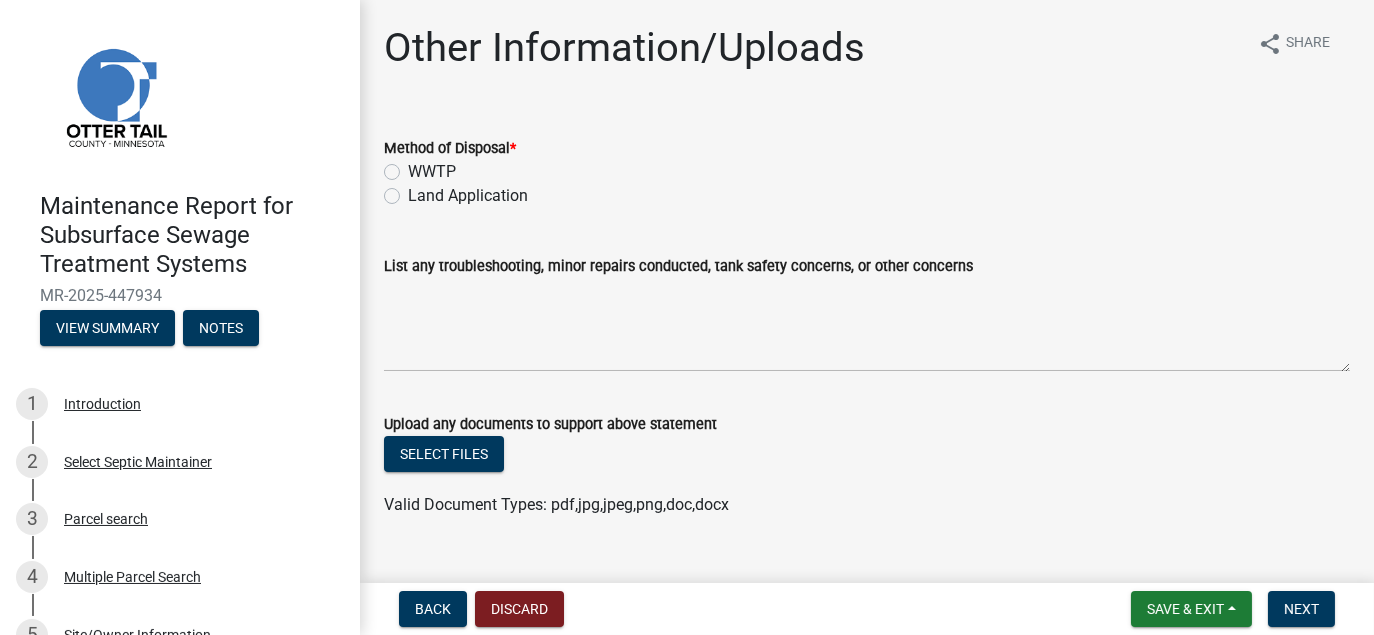 drag, startPoint x: 389, startPoint y: 201, endPoint x: 401, endPoint y: 203, distance: 12.165525 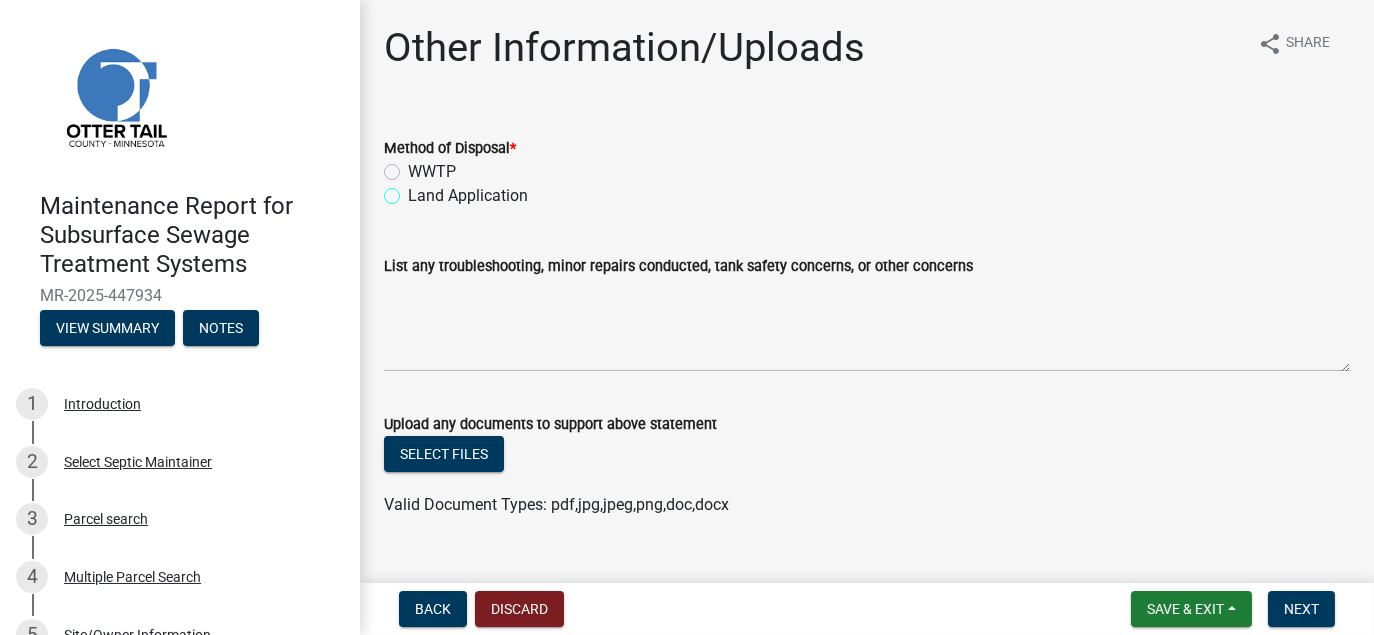 click on "Land Application" at bounding box center [414, 190] 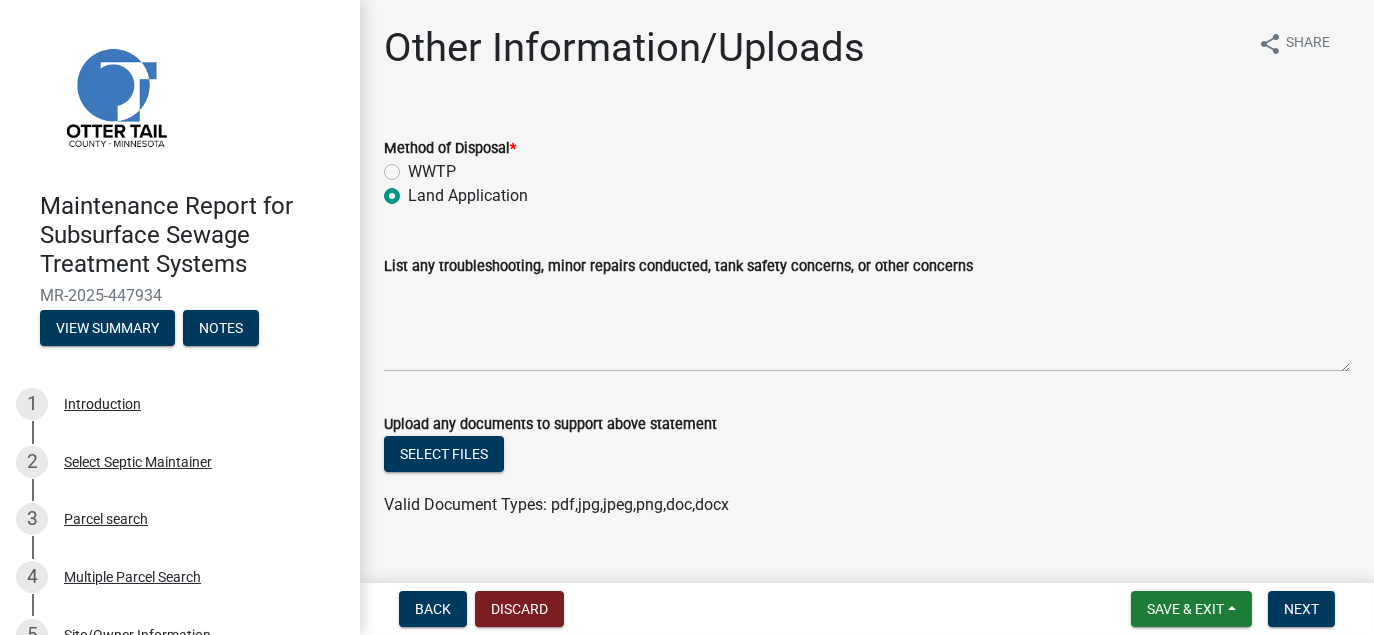 radio on "true" 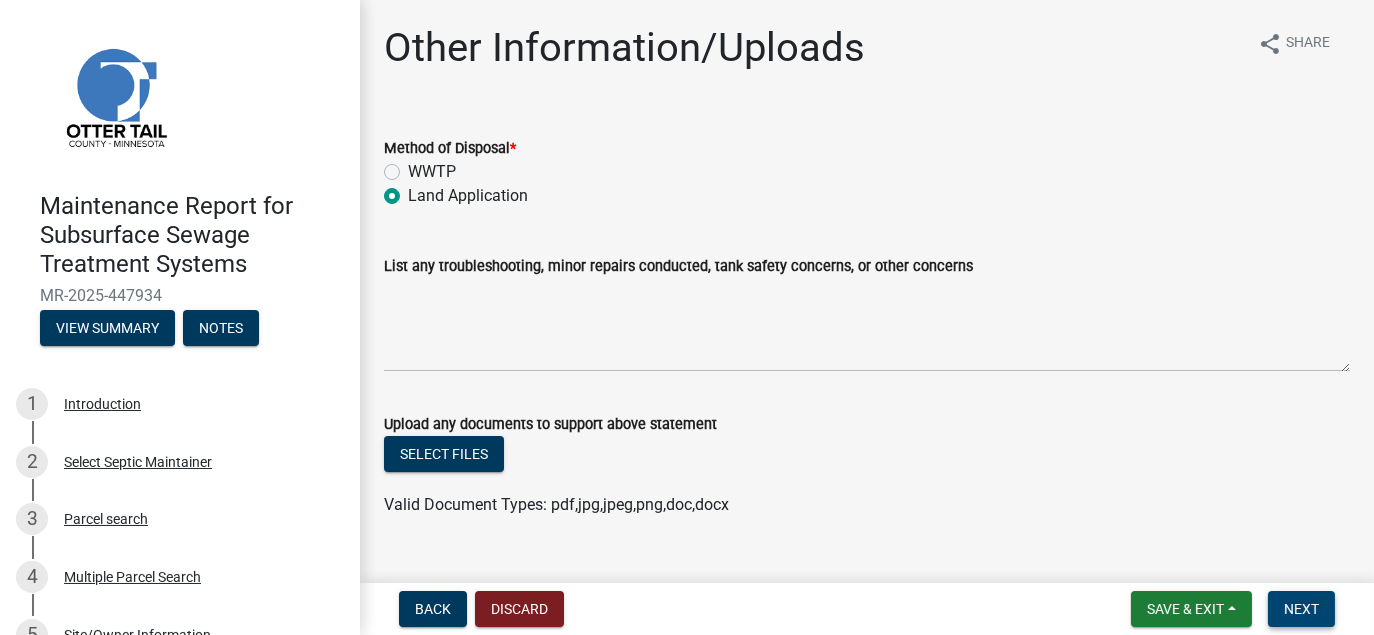 click on "Next" at bounding box center [1301, 609] 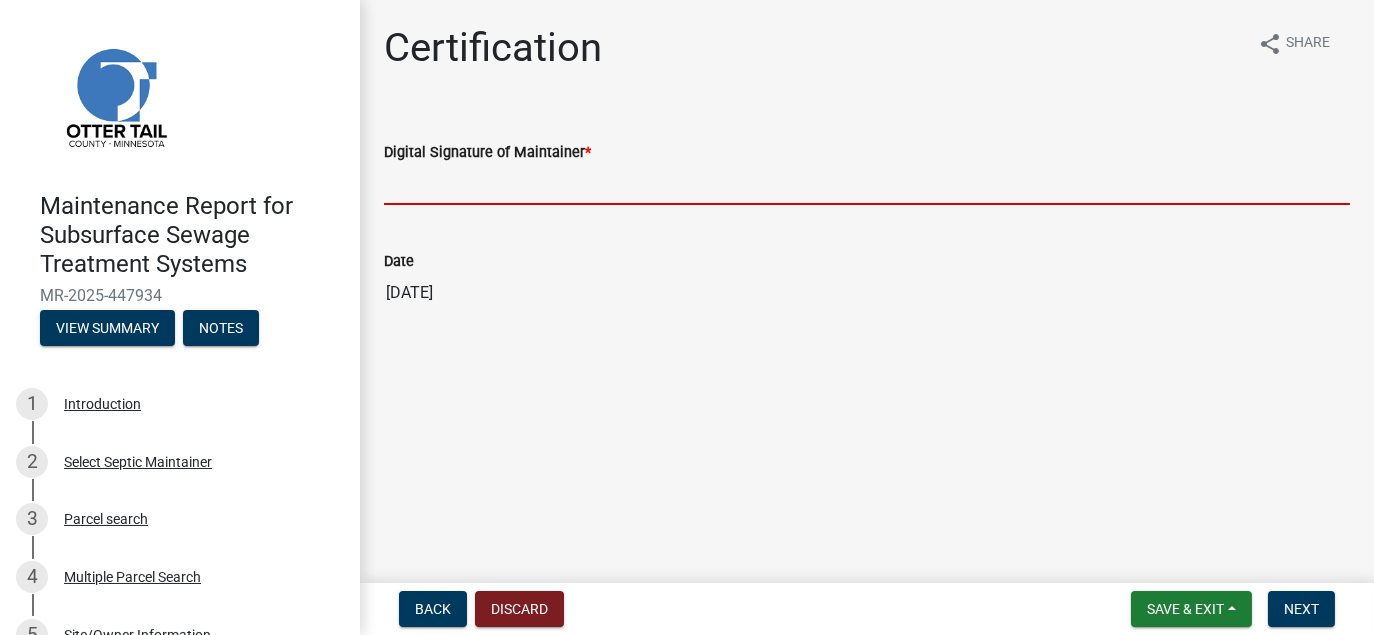 click on "Digital Signature of Maintainer  *" at bounding box center (867, 184) 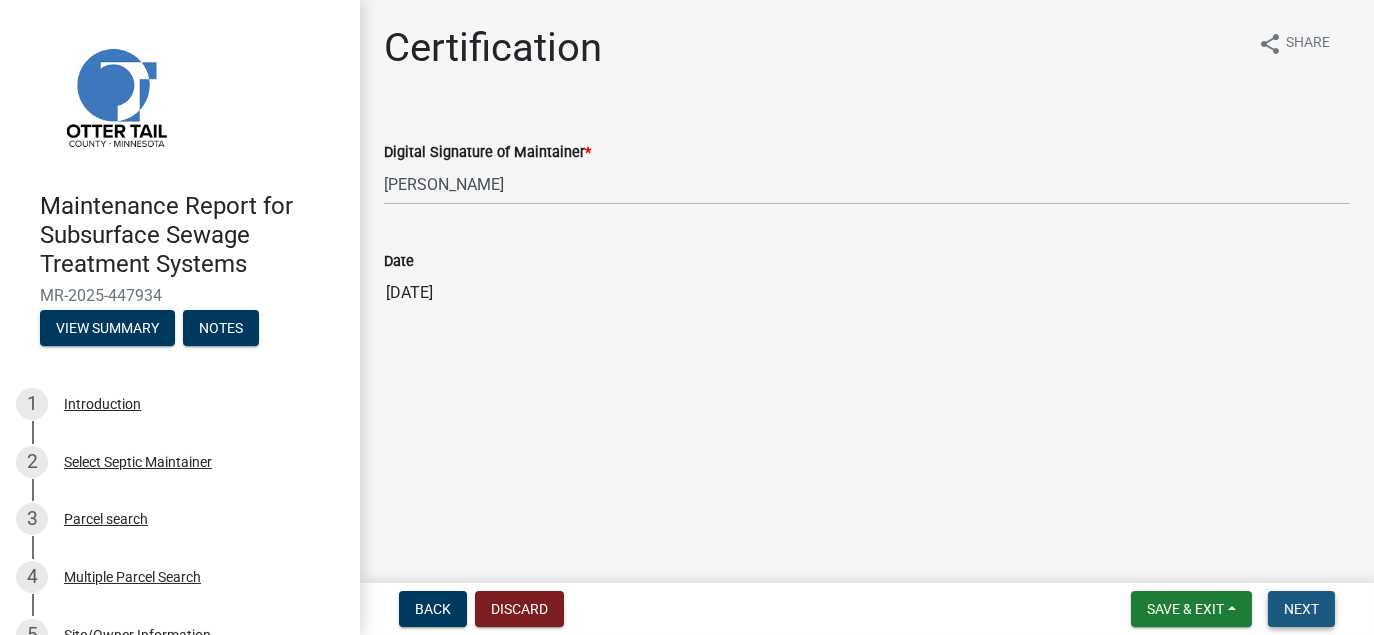 click on "Next" at bounding box center [1301, 609] 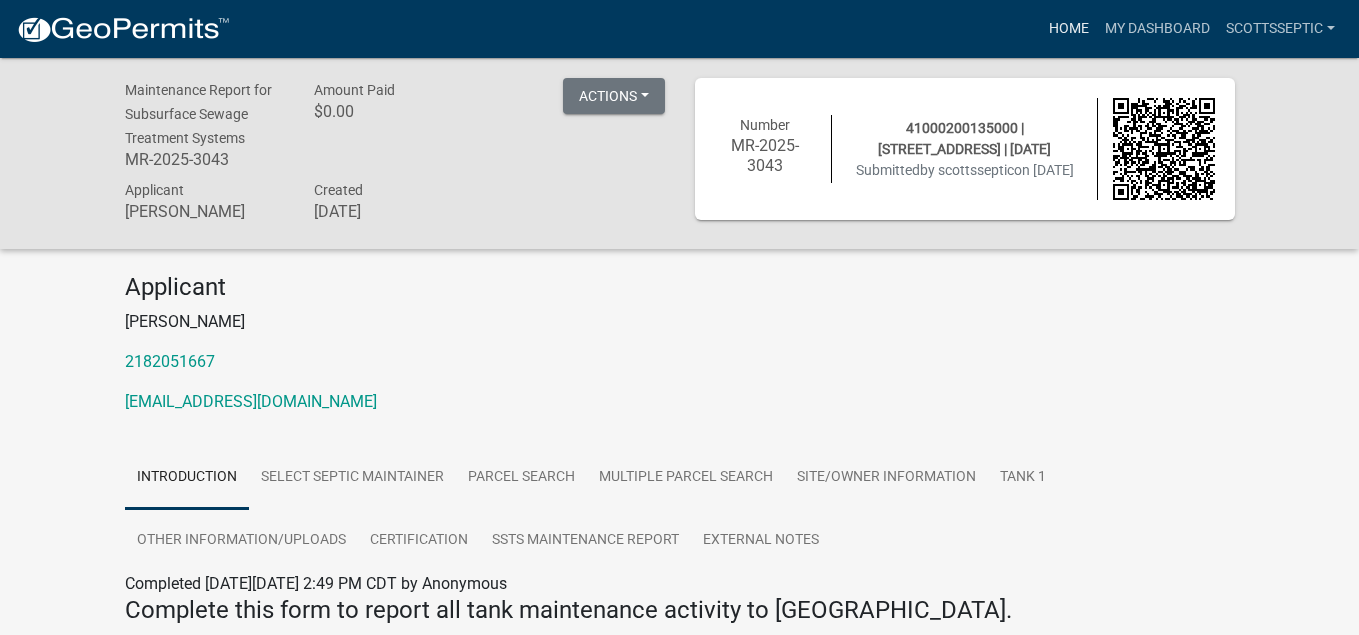 click on "Home" at bounding box center [1069, 29] 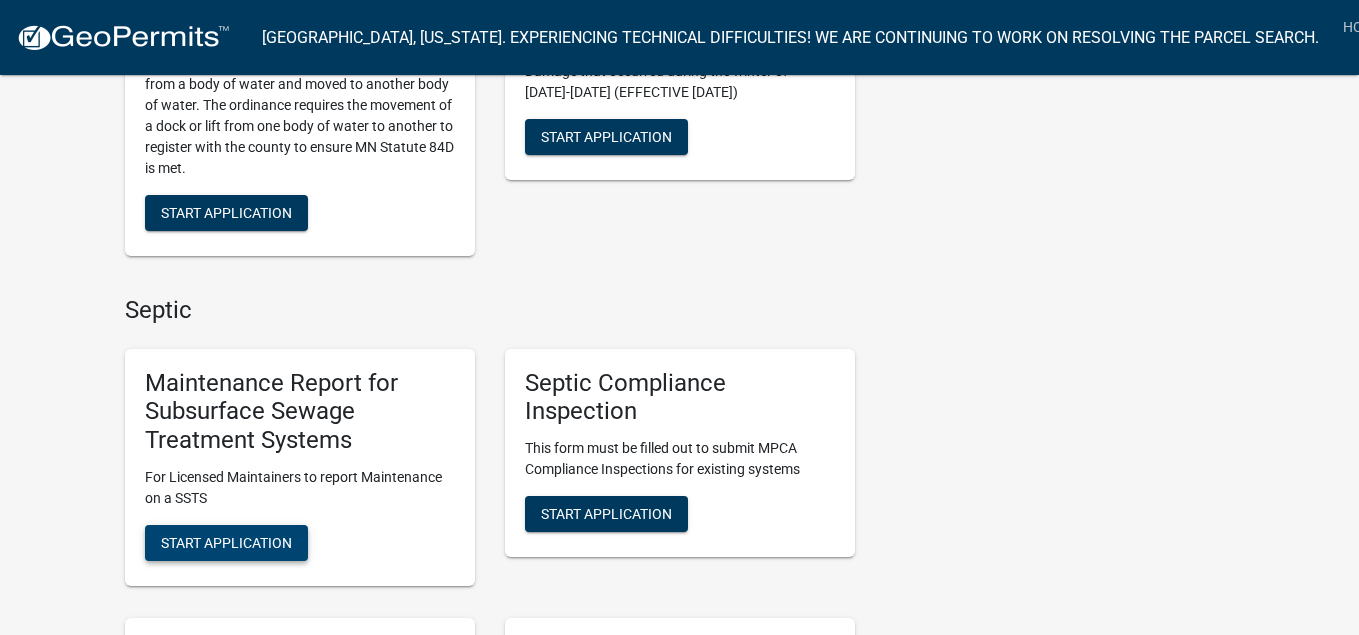 scroll, scrollTop: 1200, scrollLeft: 0, axis: vertical 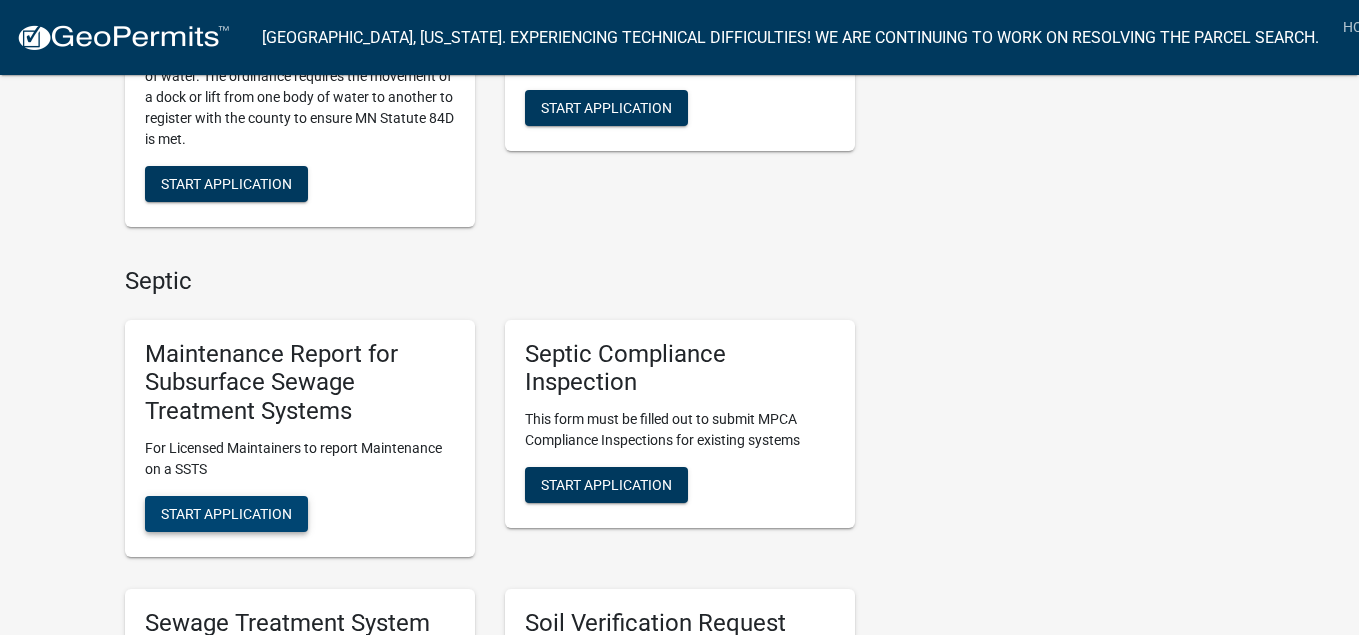 click on "Start Application" at bounding box center [226, 514] 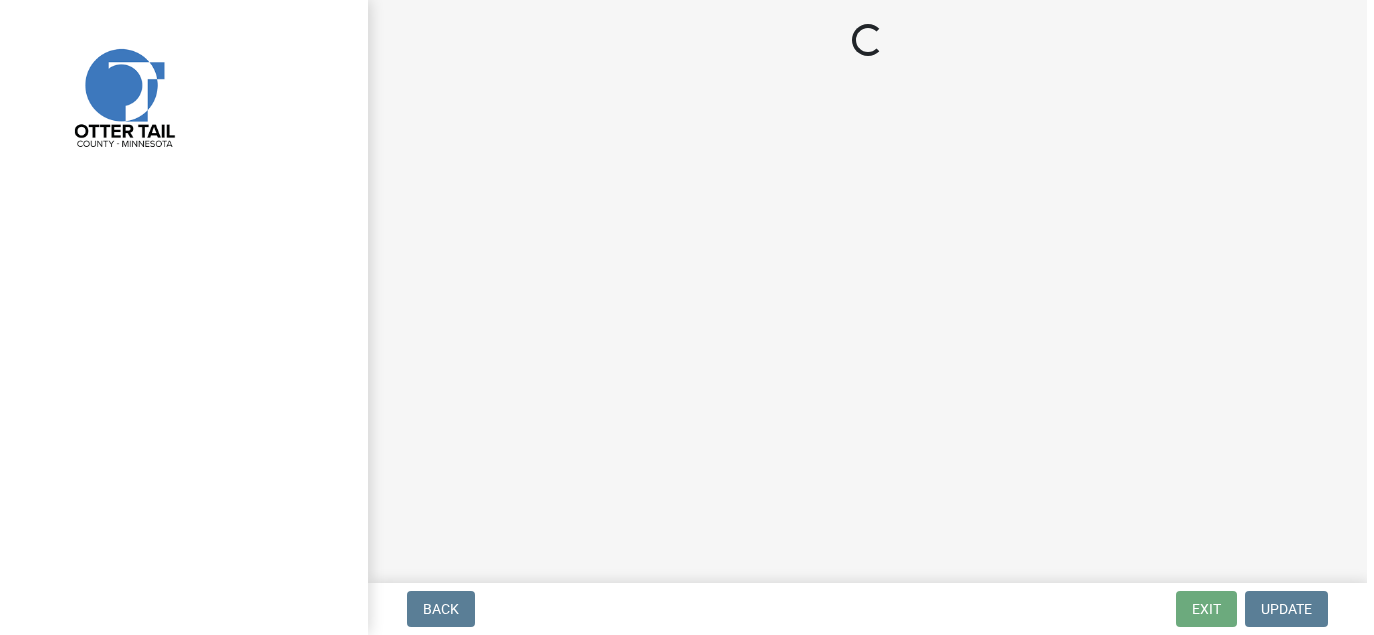 scroll, scrollTop: 0, scrollLeft: 0, axis: both 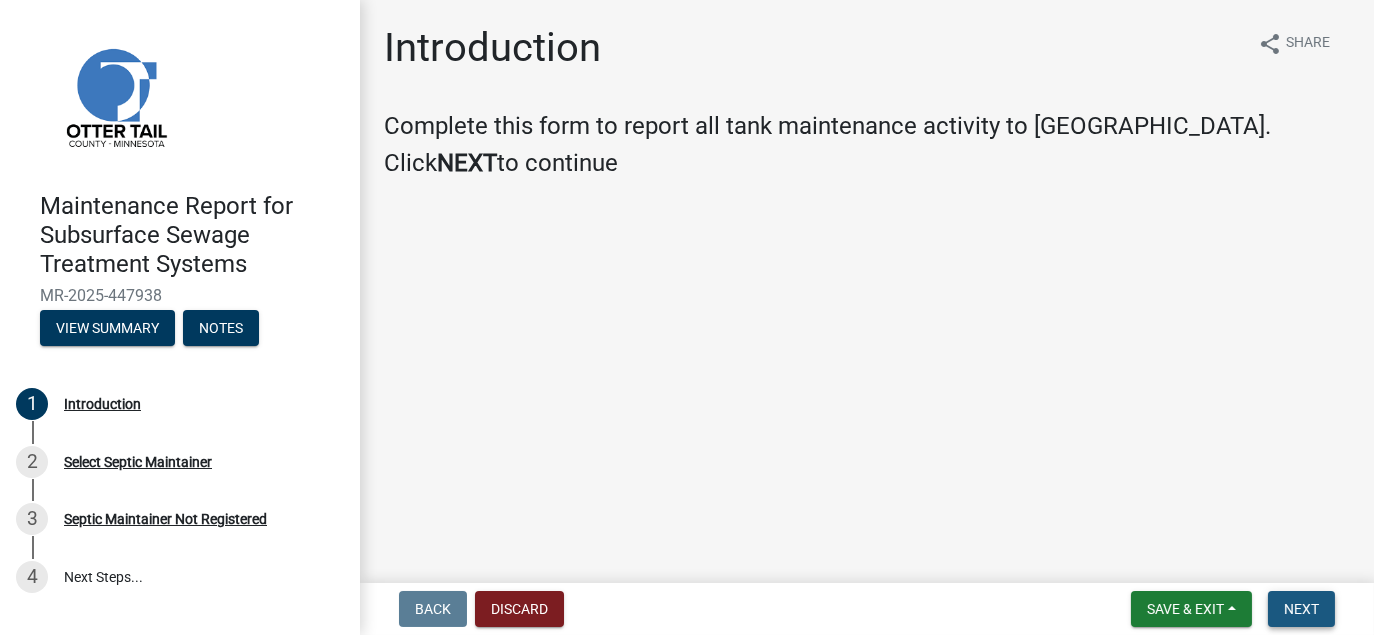 click on "Next" at bounding box center (1301, 609) 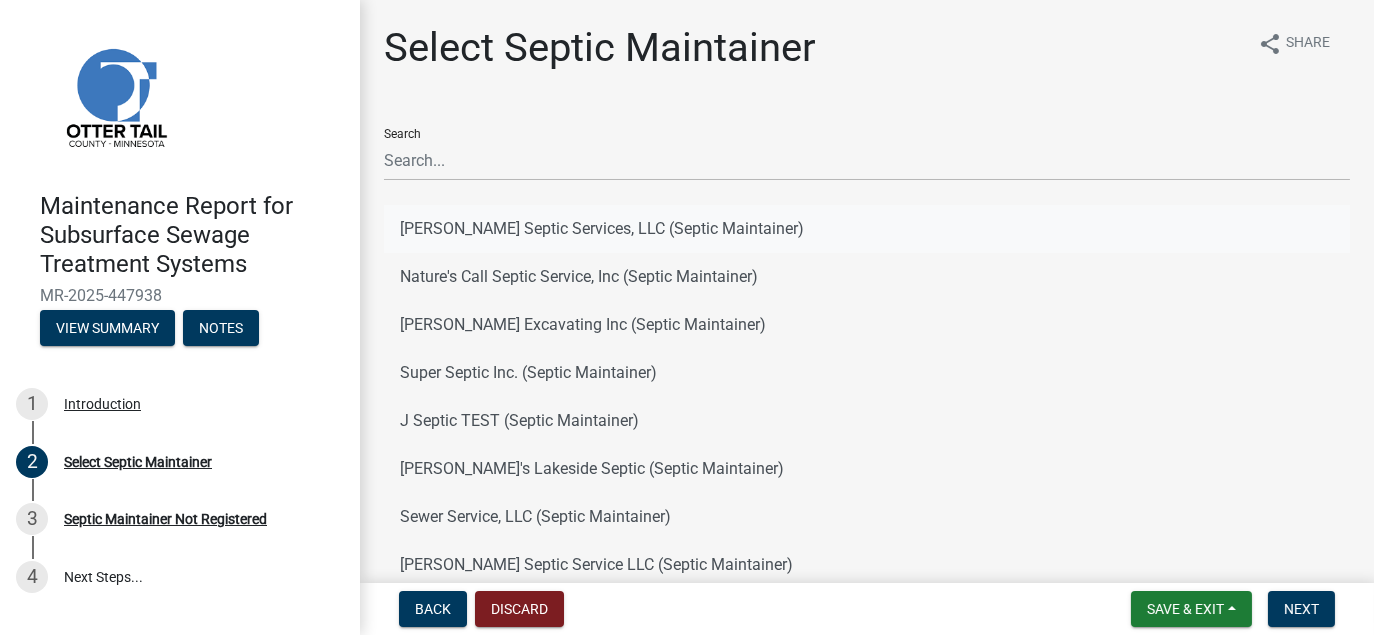 click on "[PERSON_NAME] Septic Services, LLC (Septic Maintainer)" 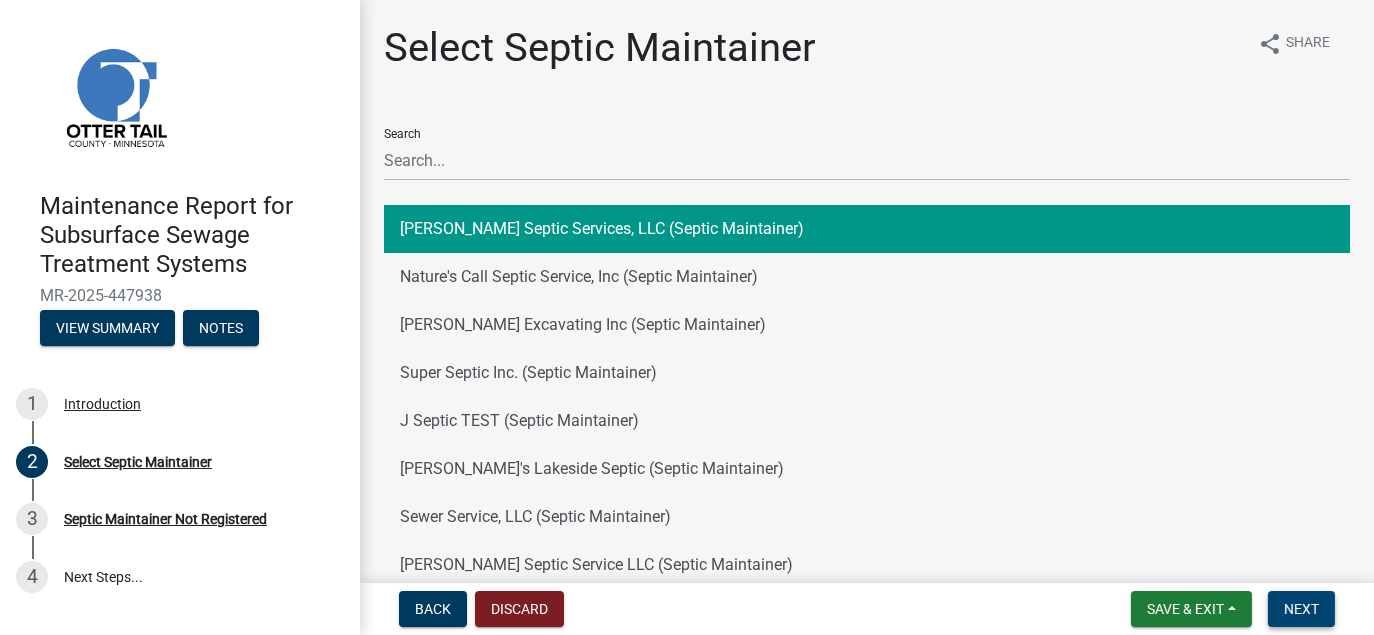click on "Next" at bounding box center (1301, 609) 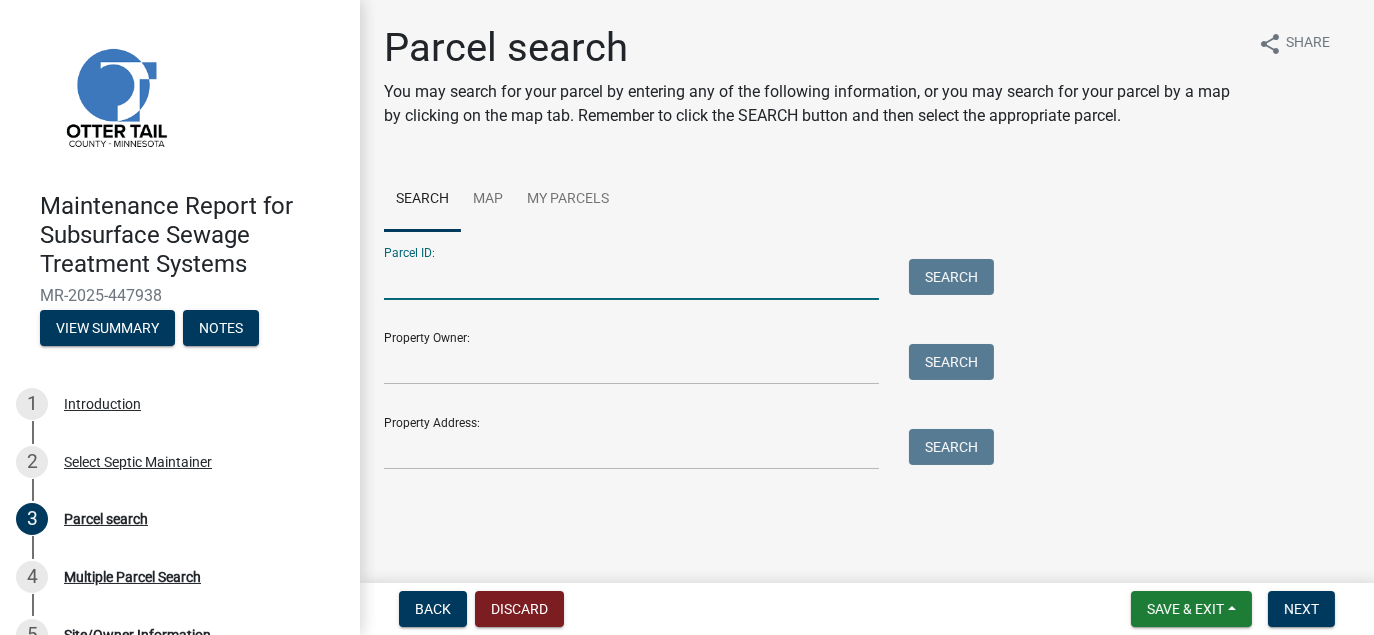 click on "Parcel ID:" at bounding box center [631, 279] 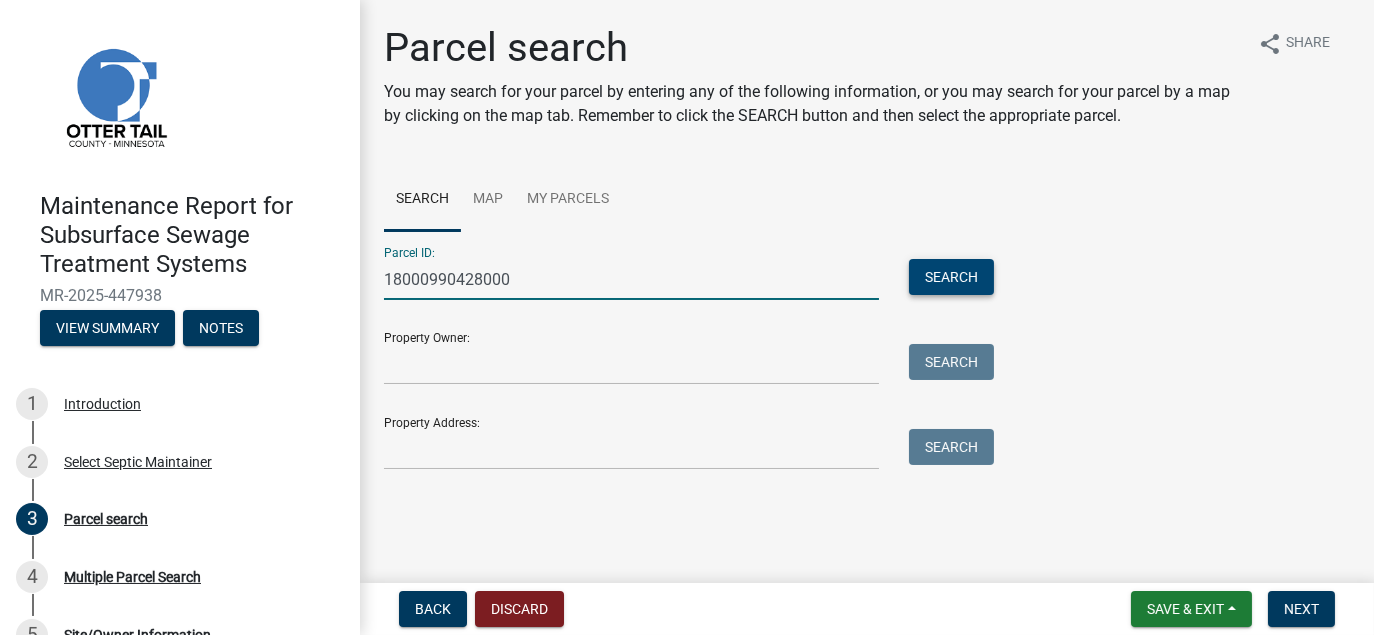 type on "18000990428000" 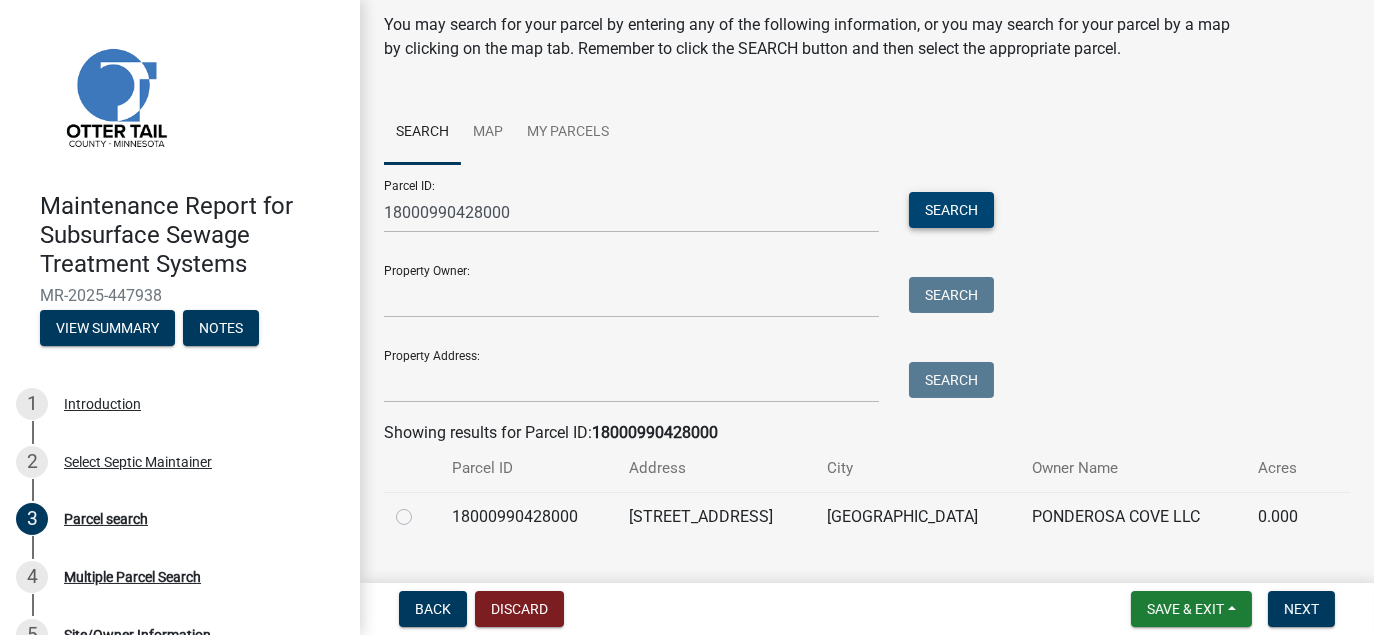 scroll, scrollTop: 100, scrollLeft: 0, axis: vertical 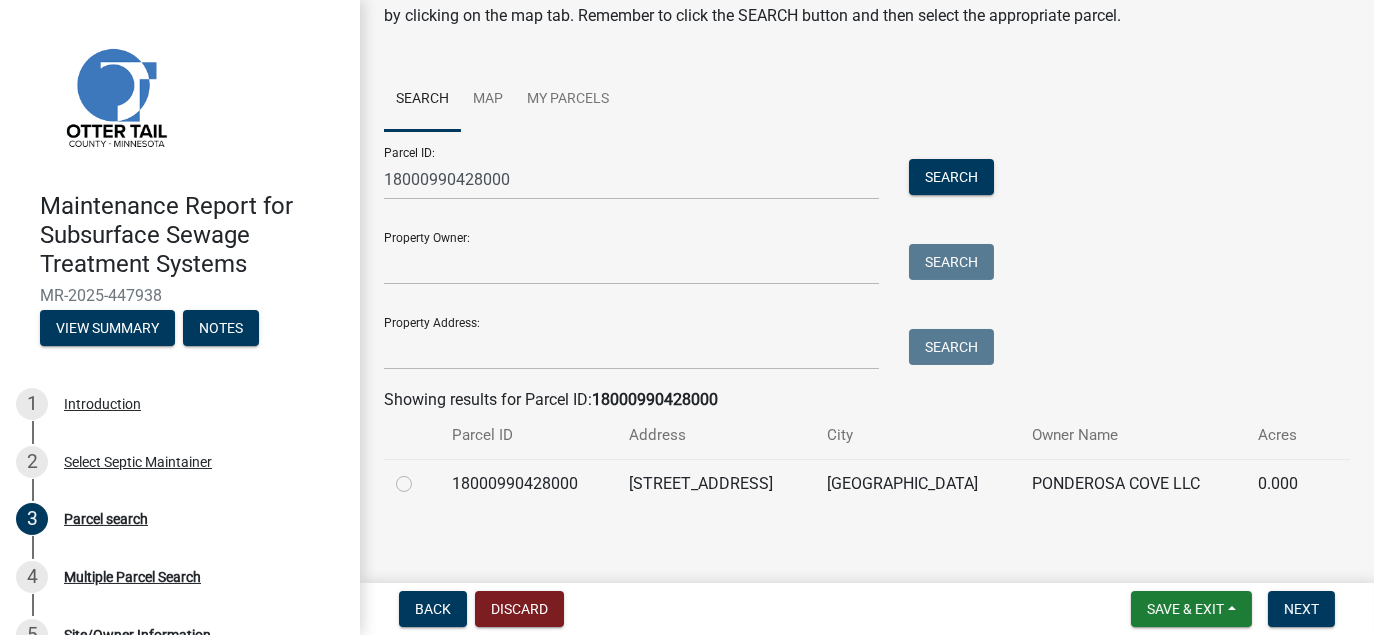click 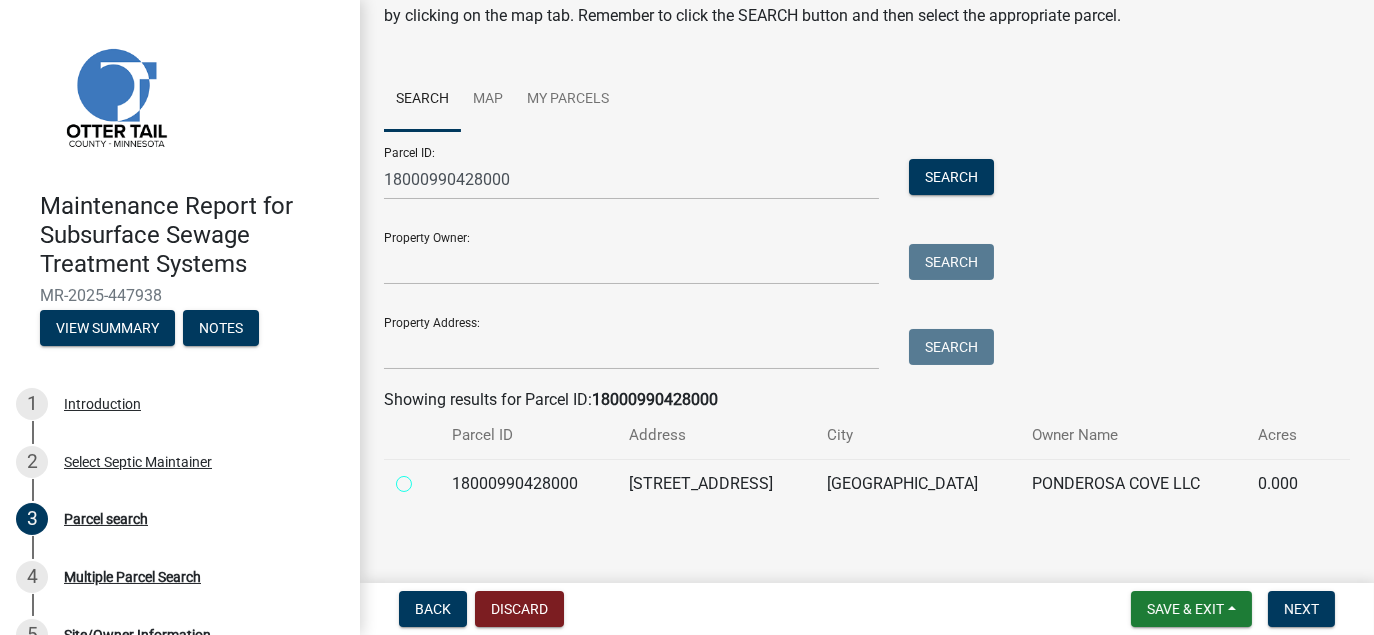 click at bounding box center [426, 478] 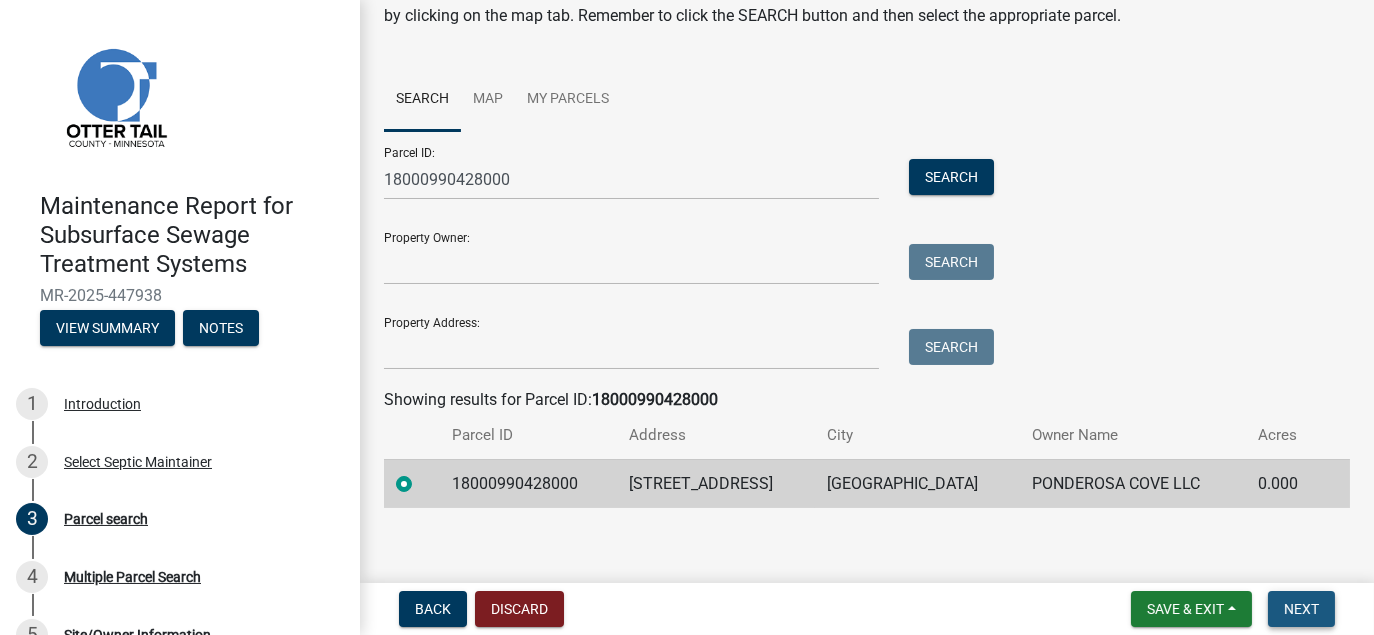 click on "Next" at bounding box center (1301, 609) 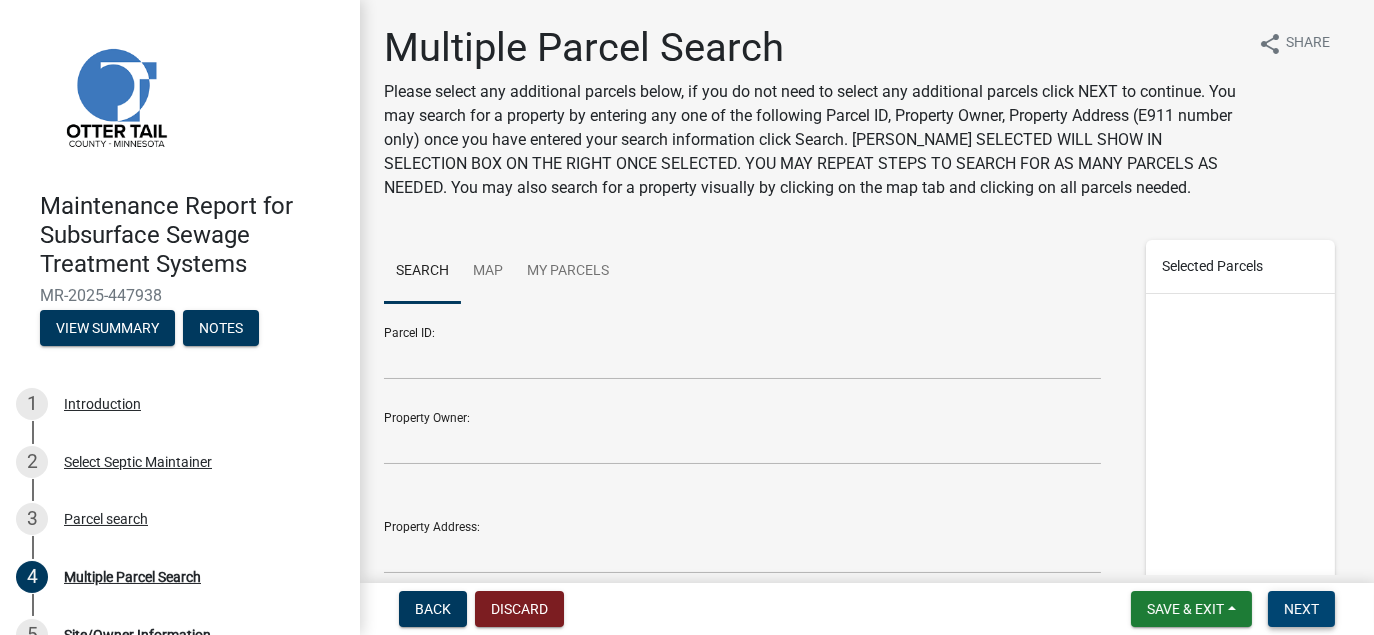 click on "Next" at bounding box center (1301, 609) 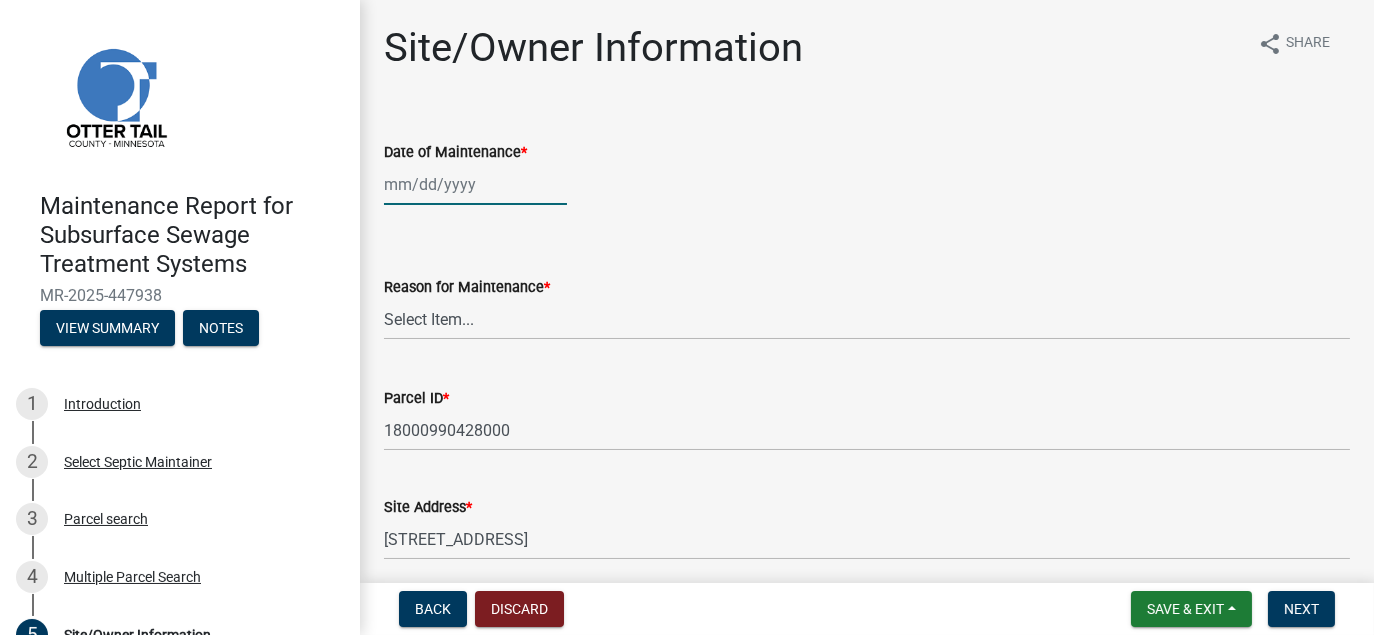click 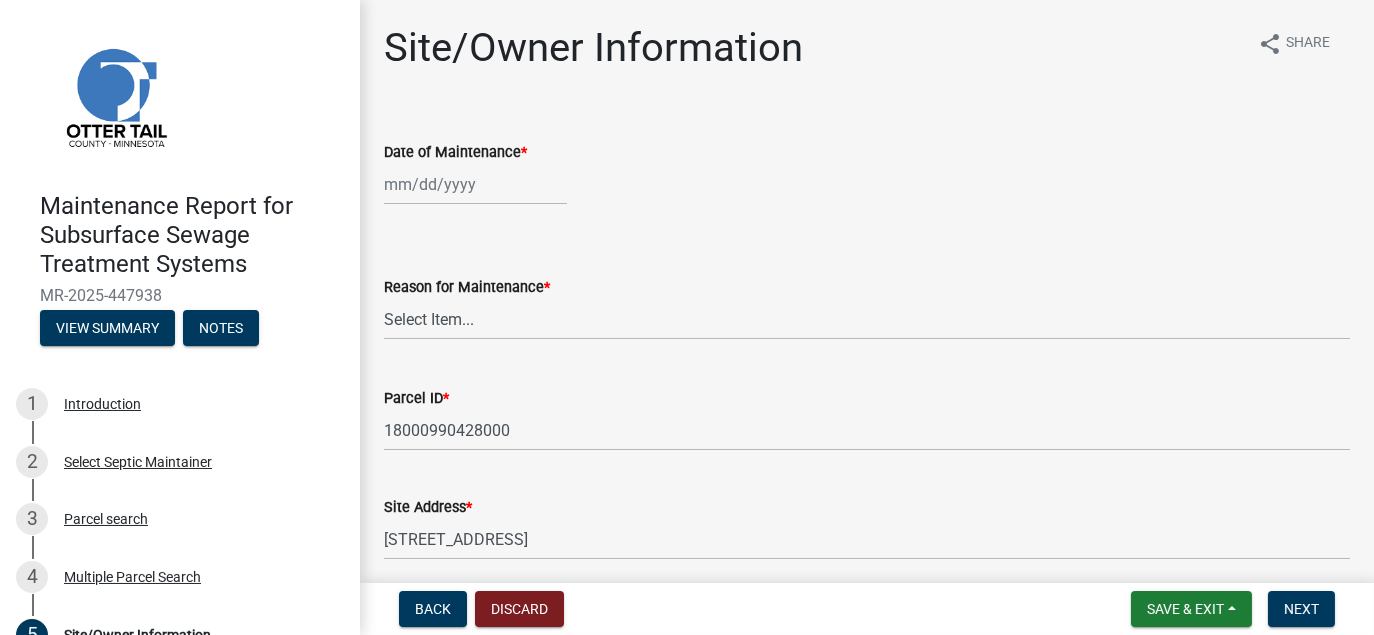 select on "7" 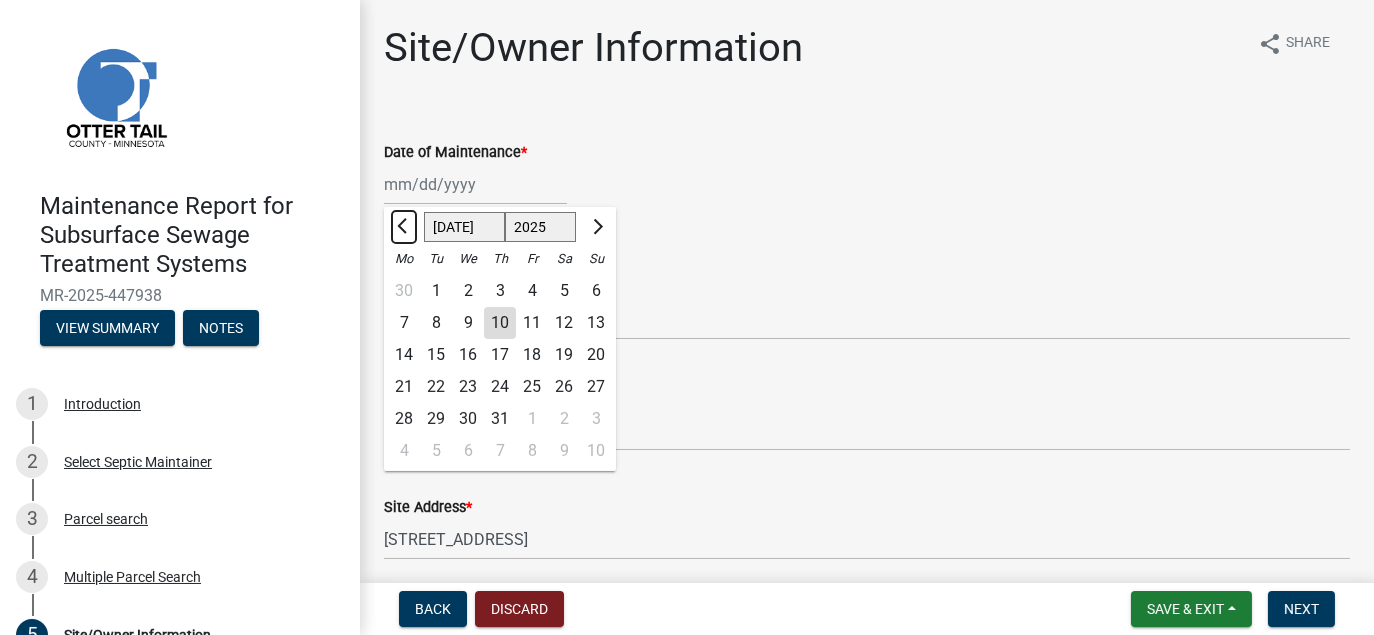 click 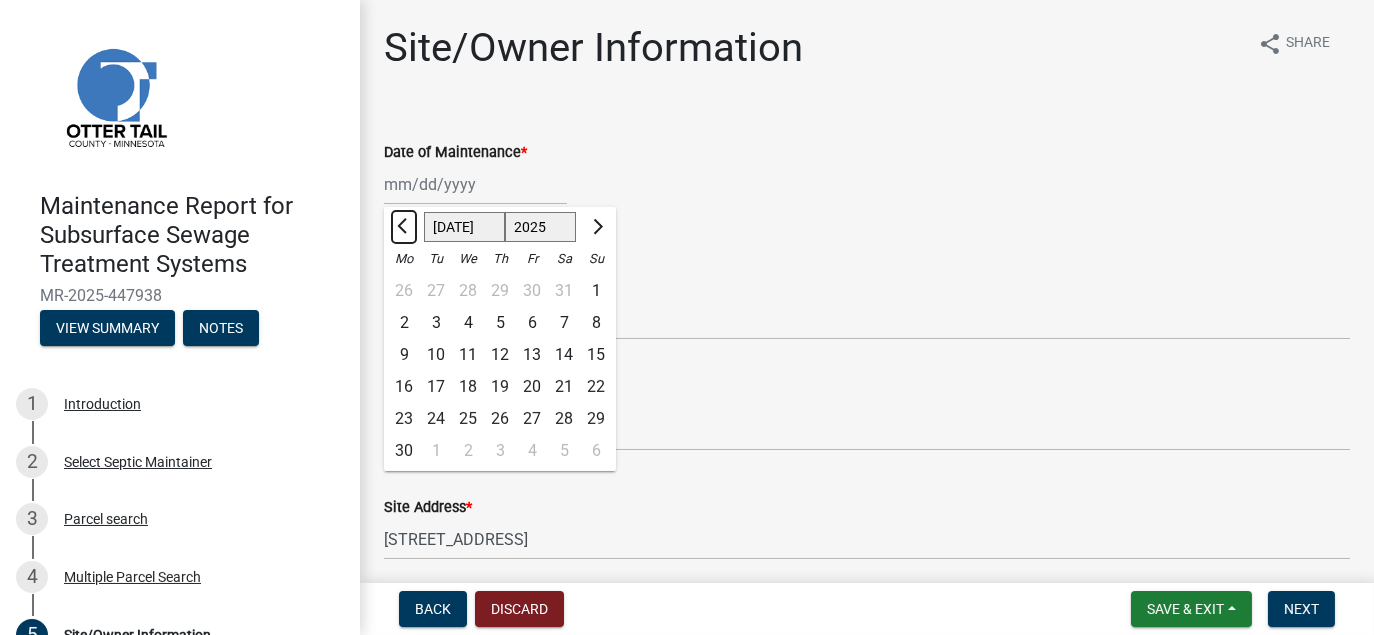 select on "6" 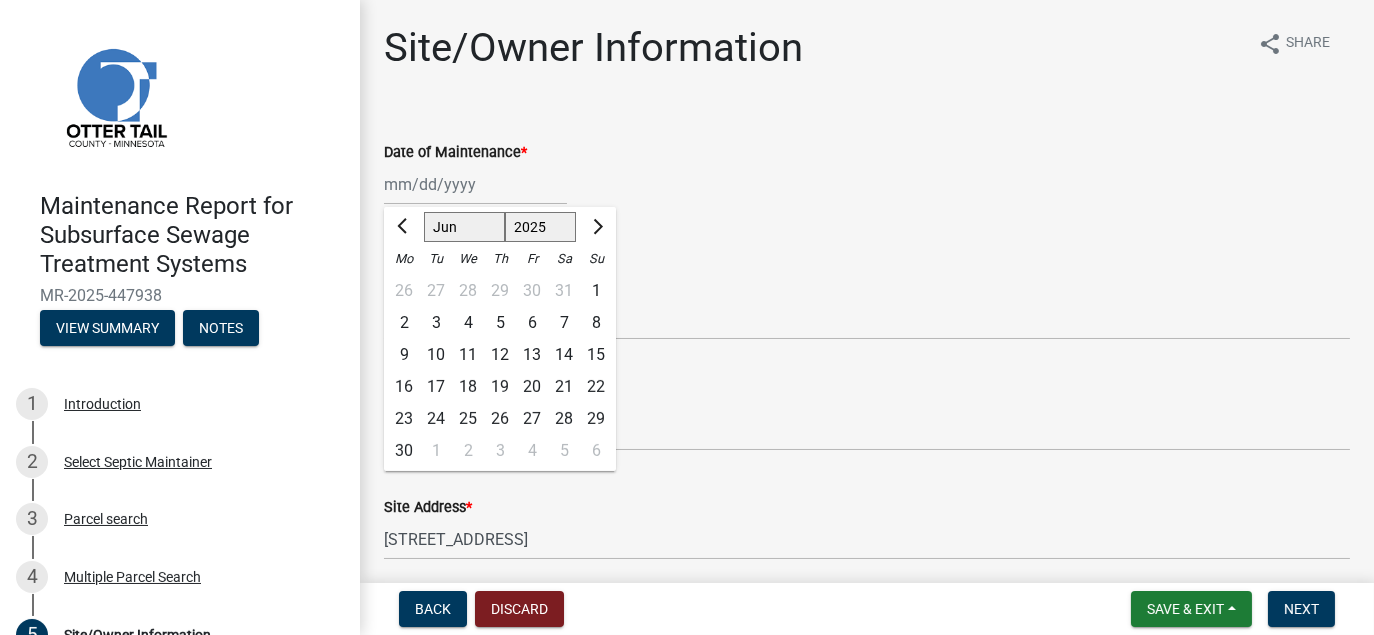 click on "25" 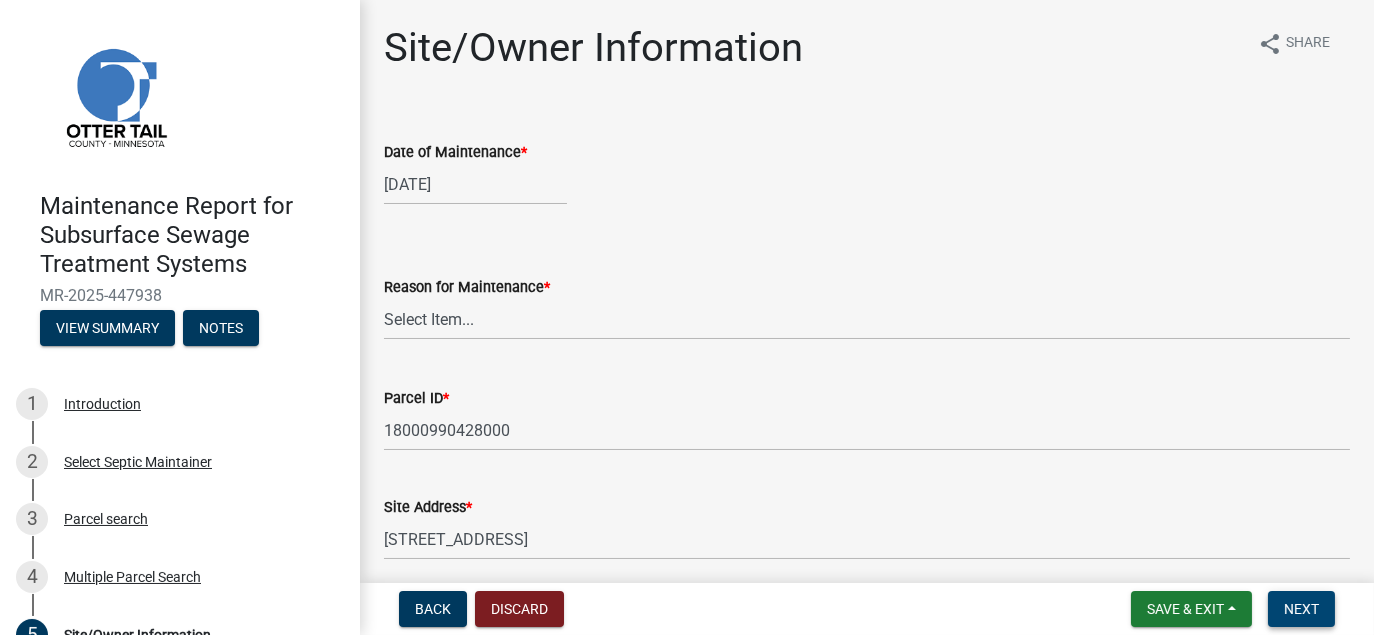 click on "Next" at bounding box center [1301, 609] 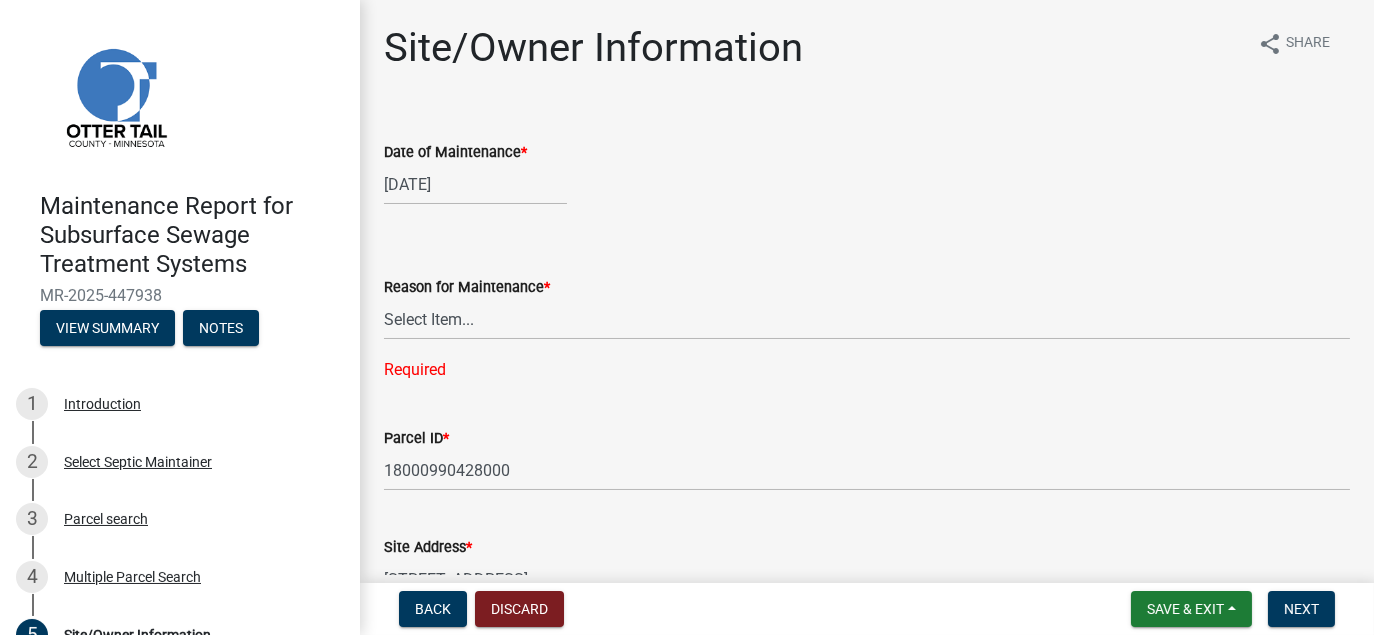 click on "Parcel ID  * 18000990428000" 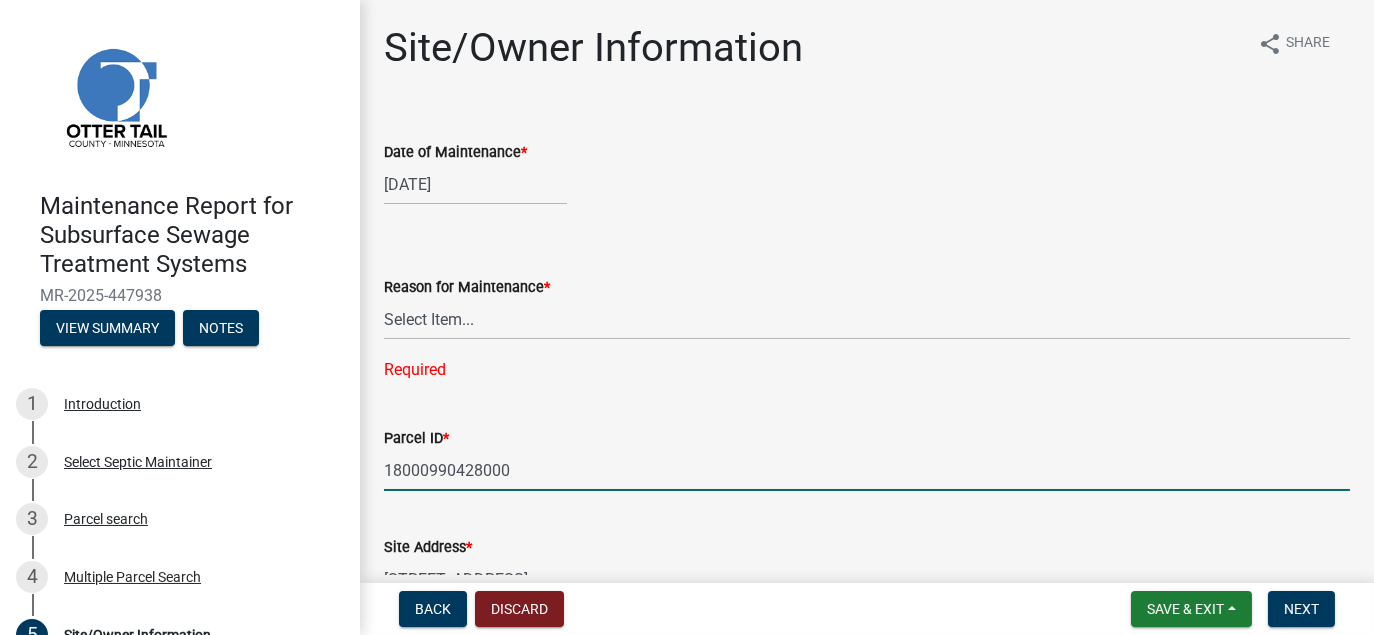 click on "18000990428000" at bounding box center (867, 470) 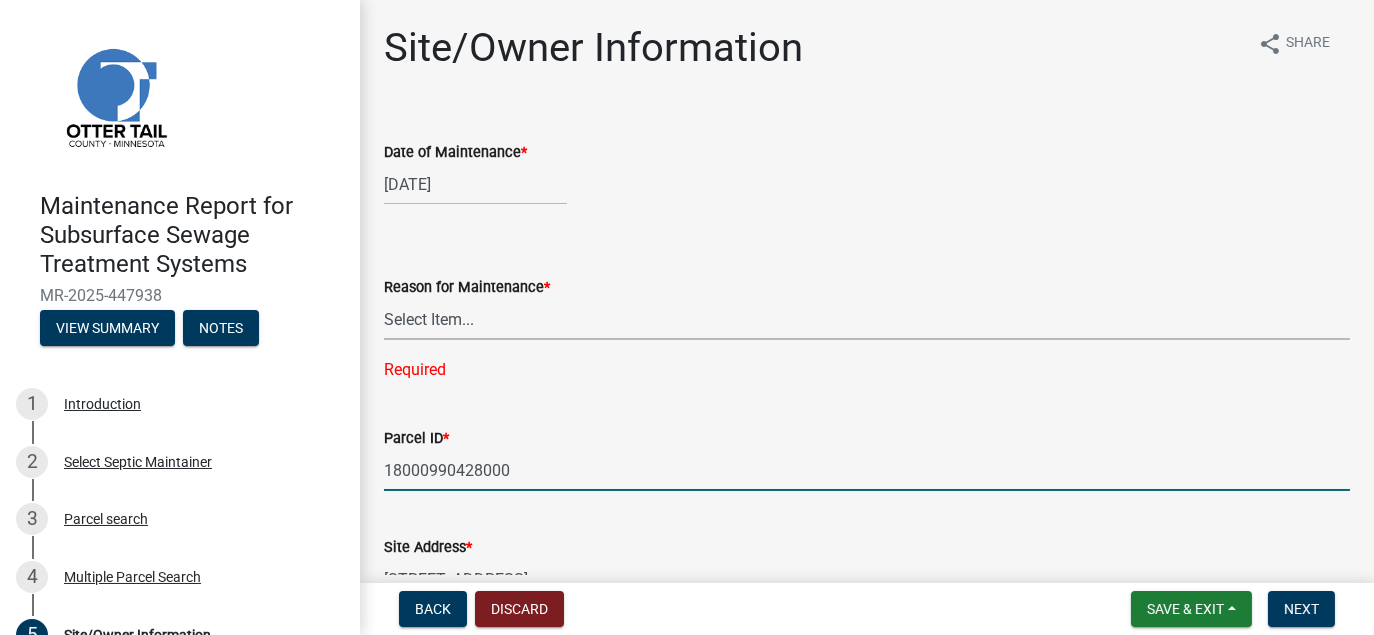 click on "Select Item...   Called   Routine   Other" at bounding box center (867, 319) 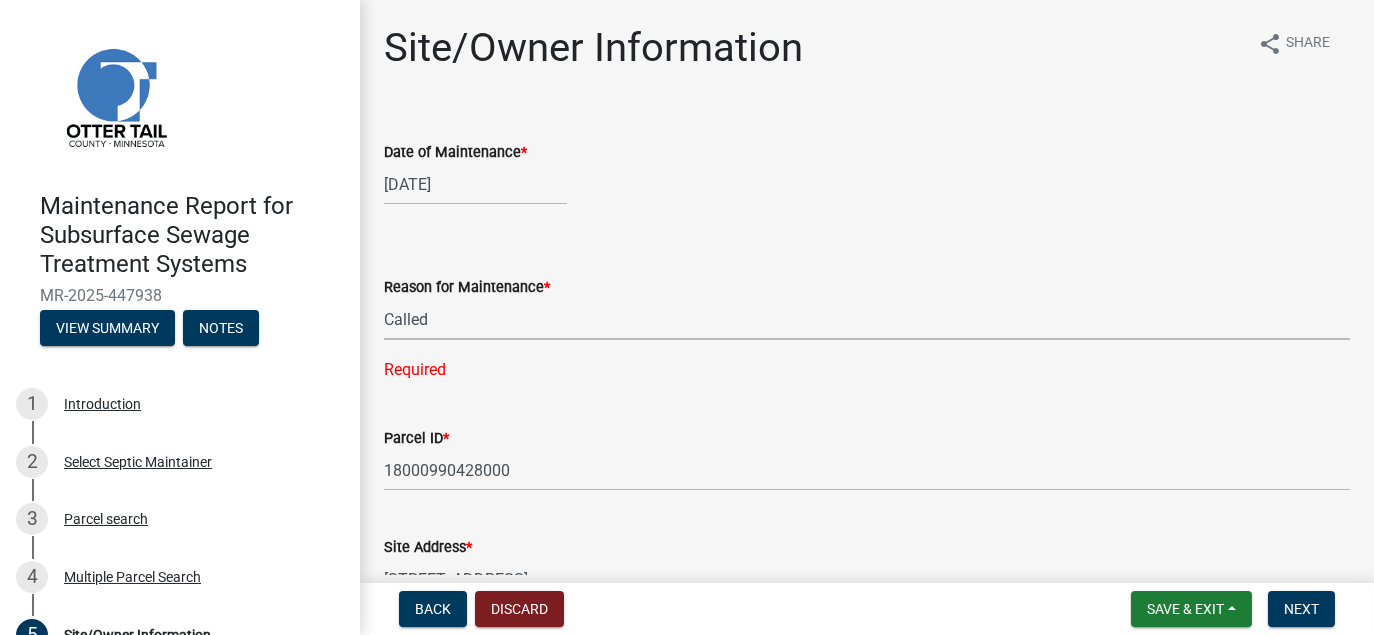 click on "Select Item...   Called   Routine   Other" at bounding box center [867, 319] 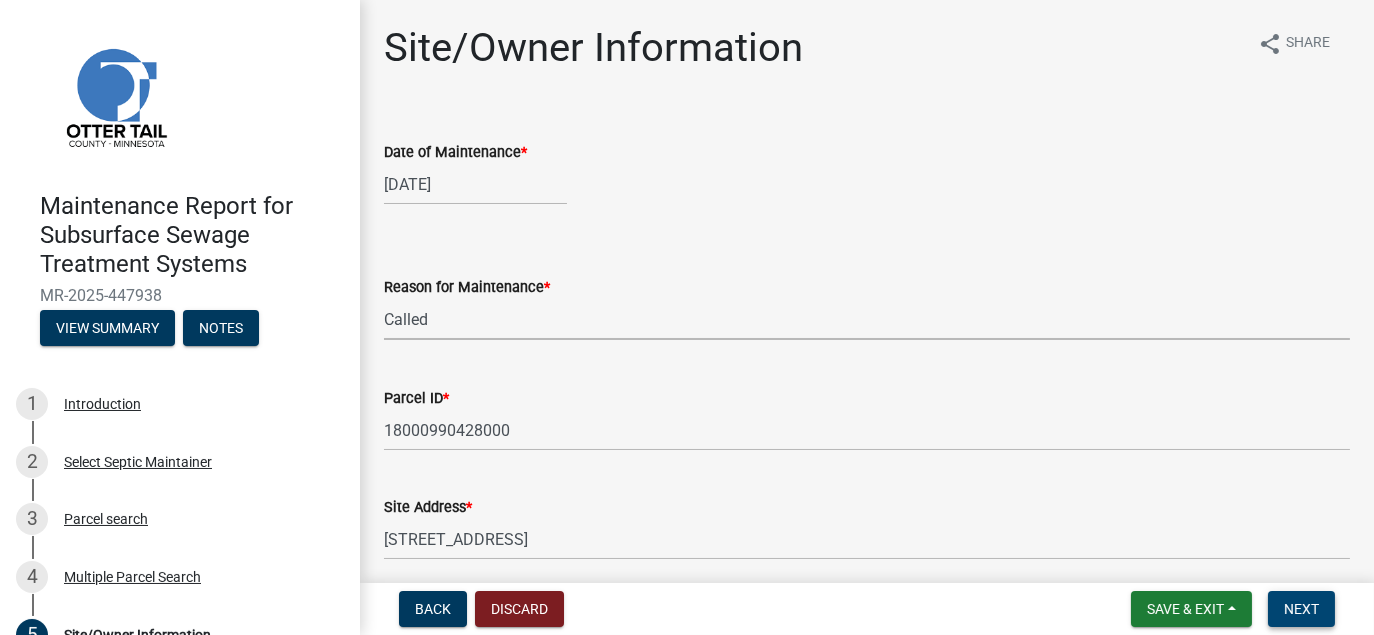 click on "Next" at bounding box center [1301, 609] 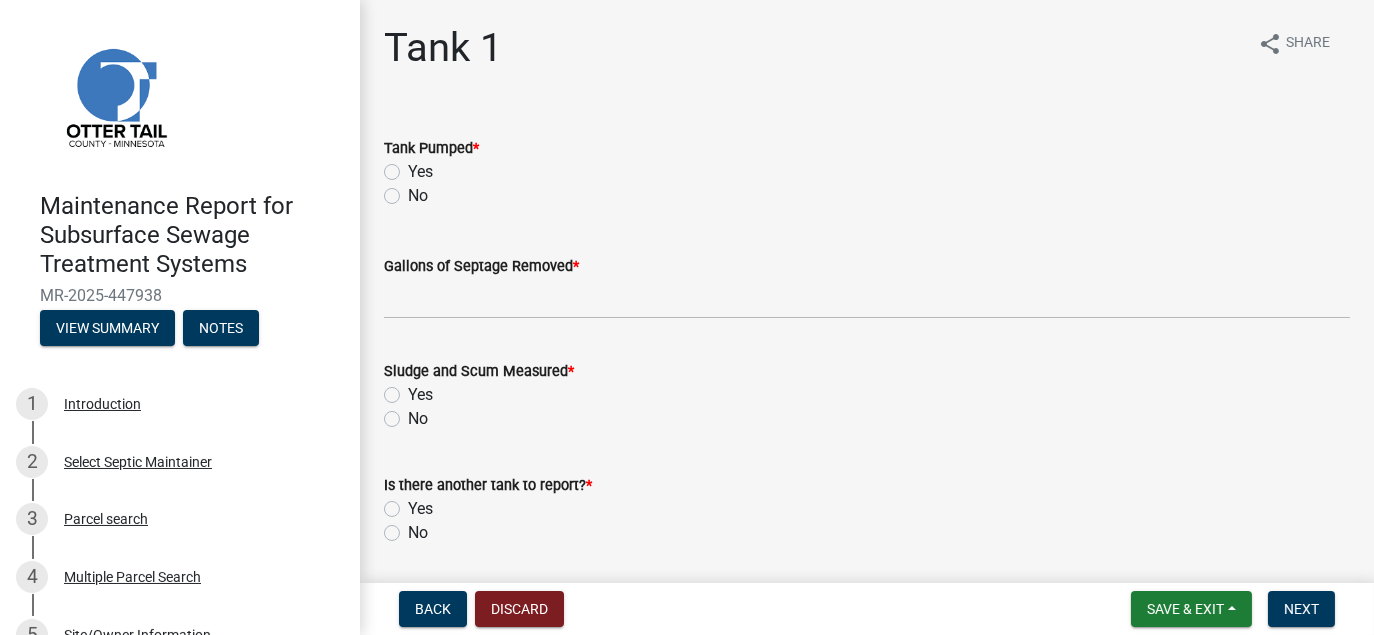 click on "Yes" 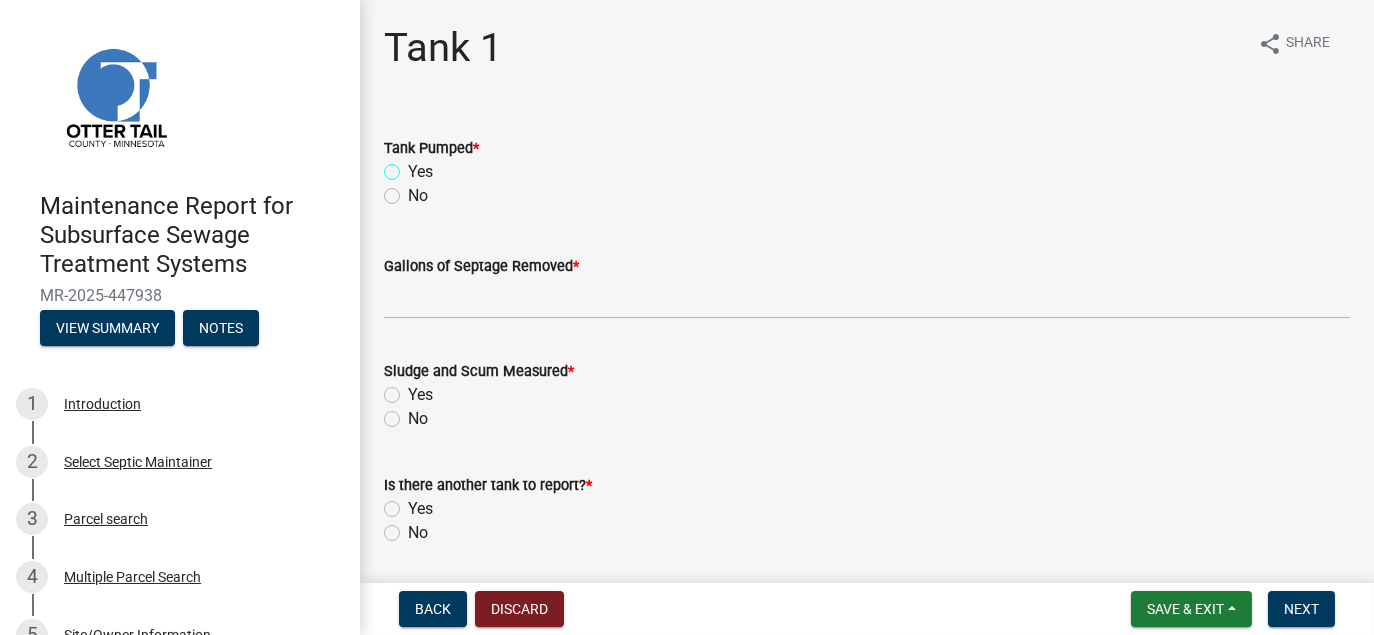 click on "Yes" at bounding box center (414, 166) 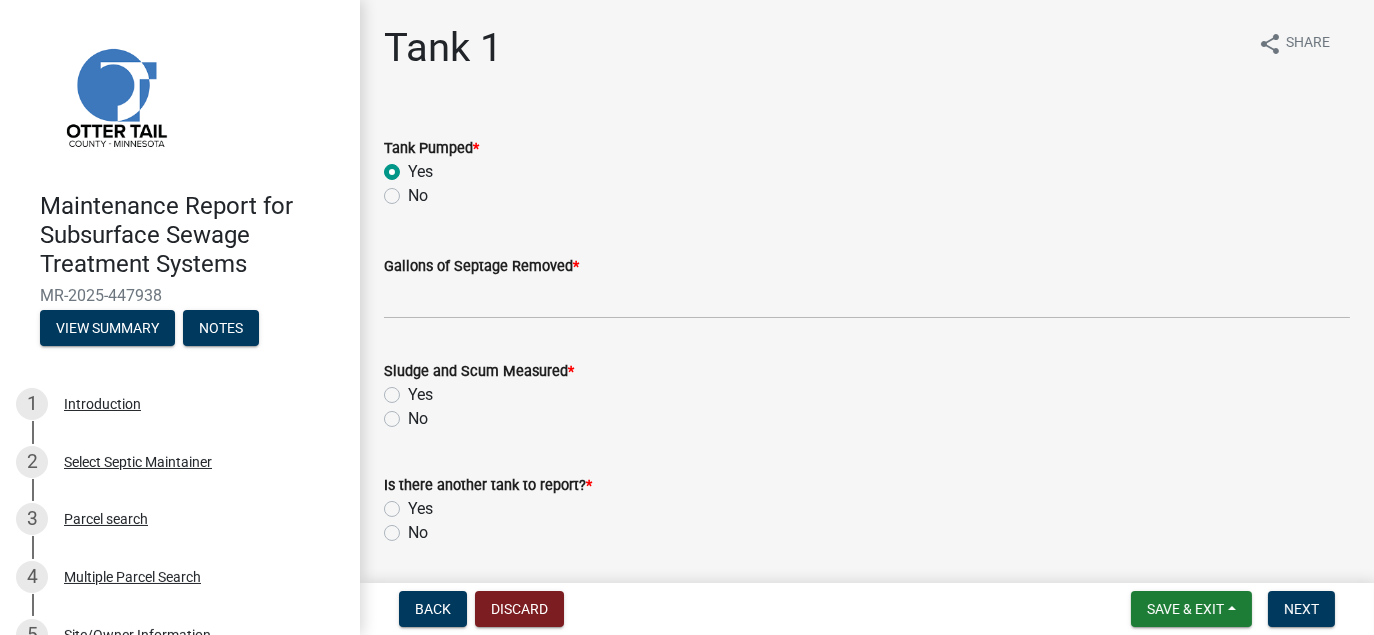 radio on "true" 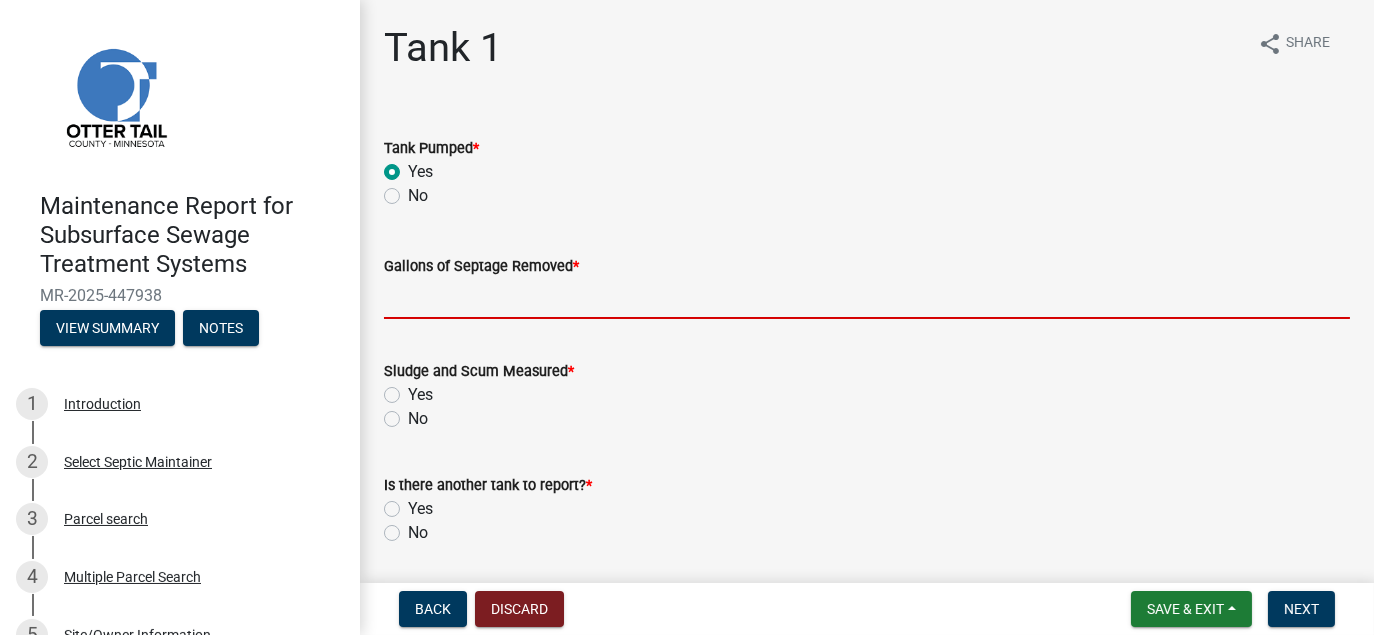click on "Gallons of Septage Removed  *" at bounding box center (867, 298) 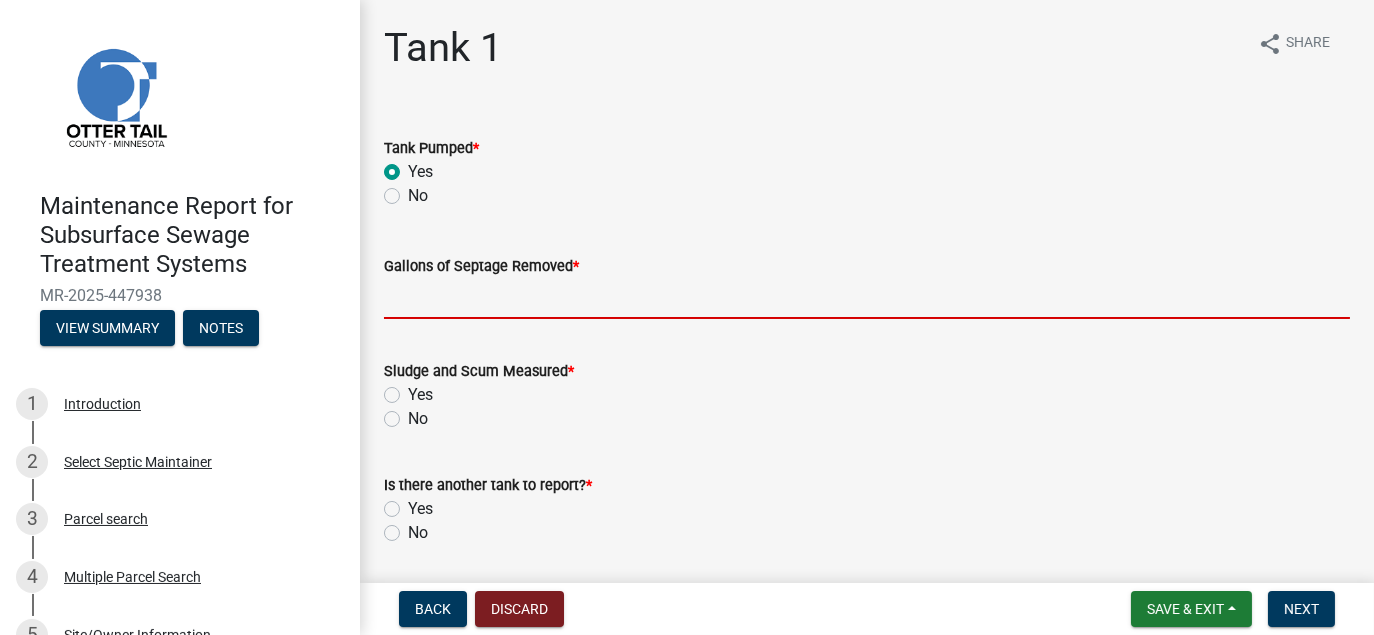 type on "2500" 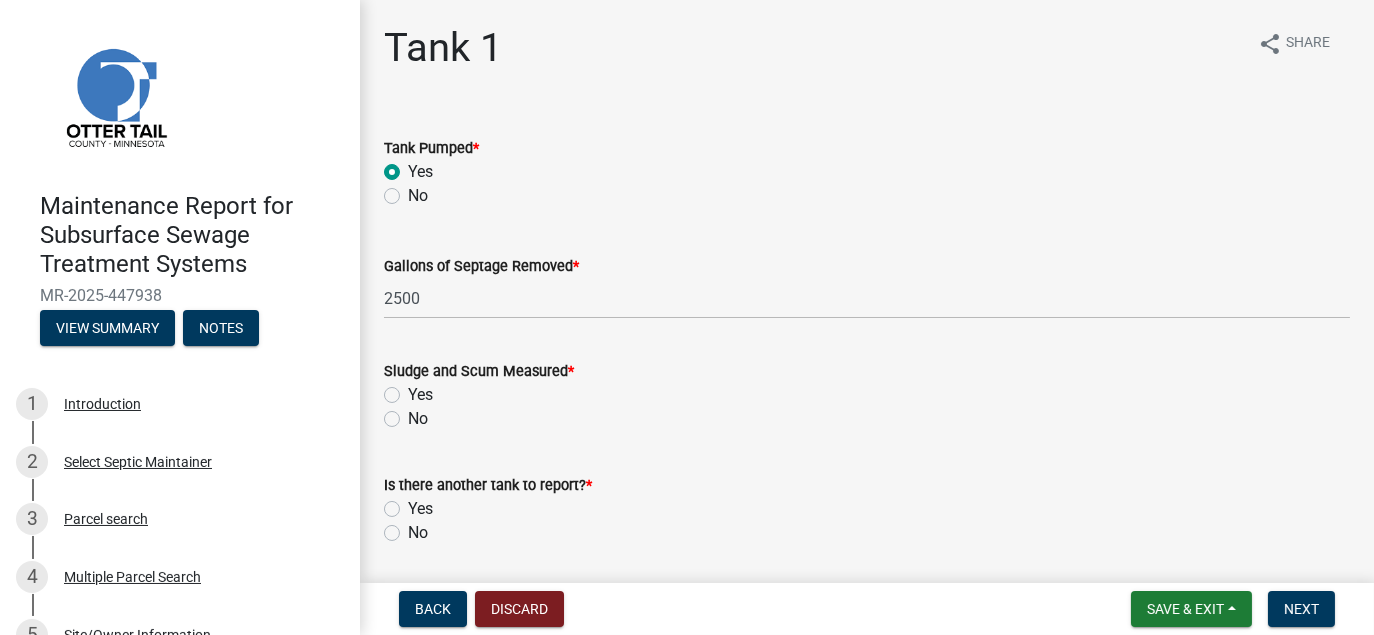 click on "No" 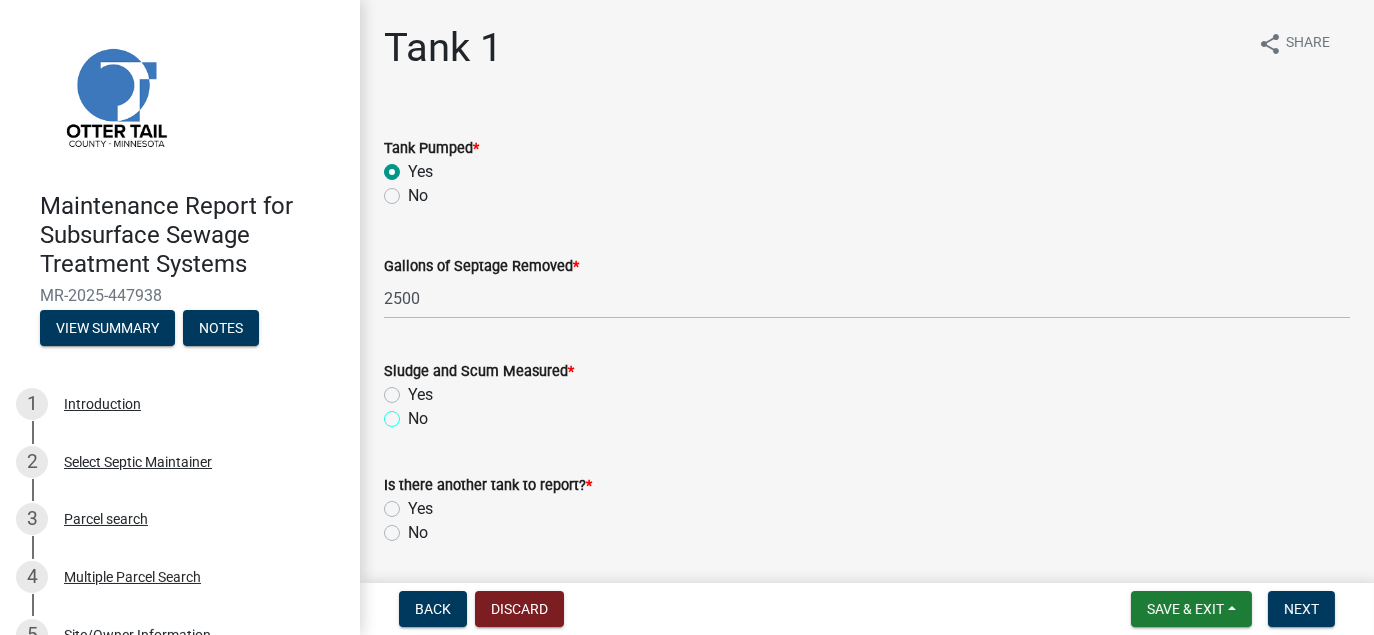 click on "No" at bounding box center (414, 413) 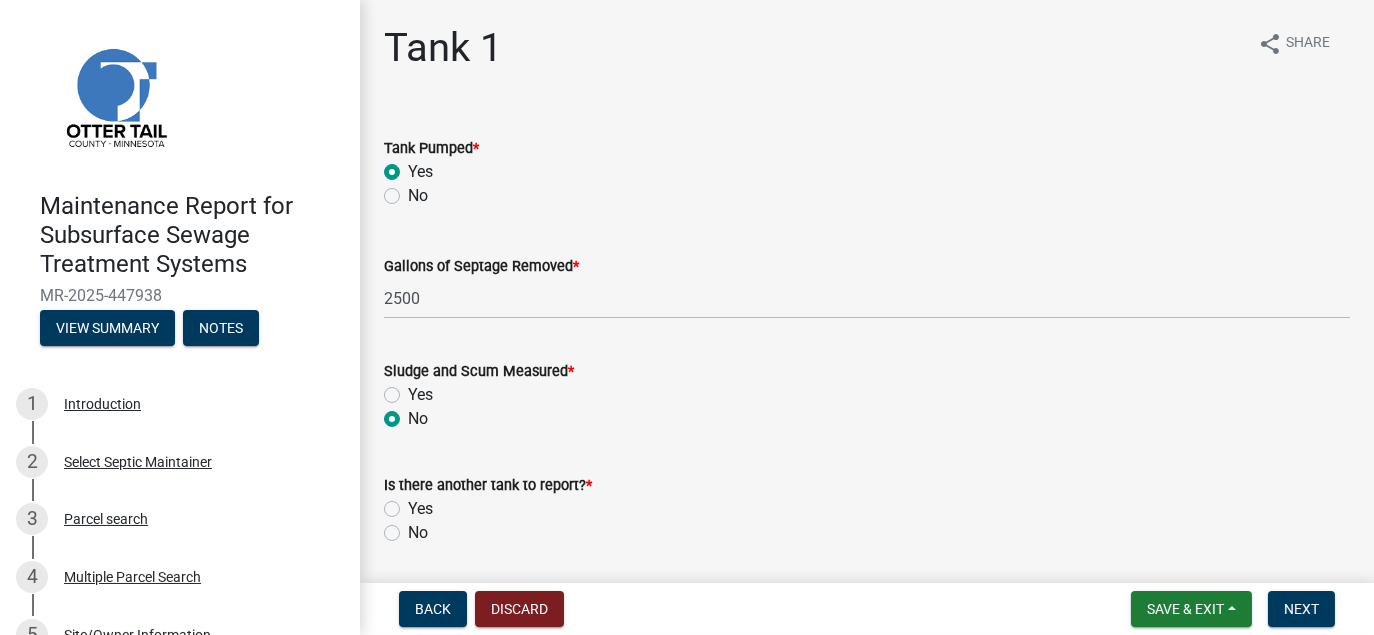 radio on "true" 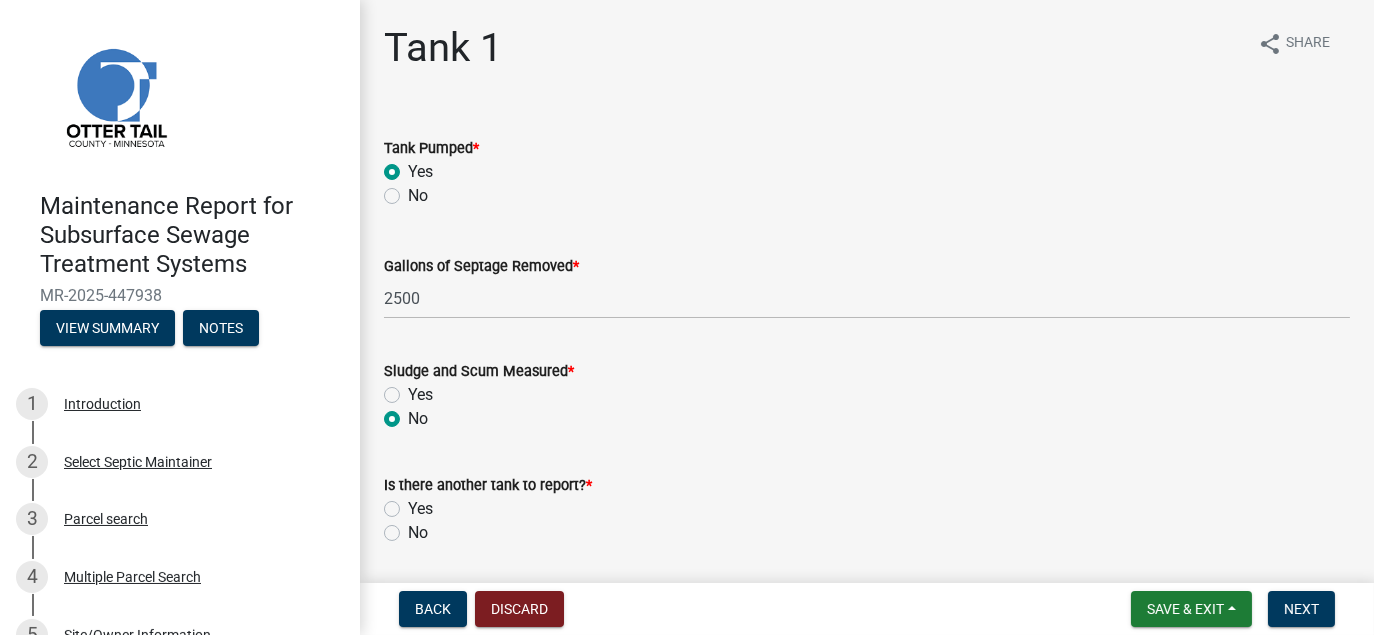 click on "No" 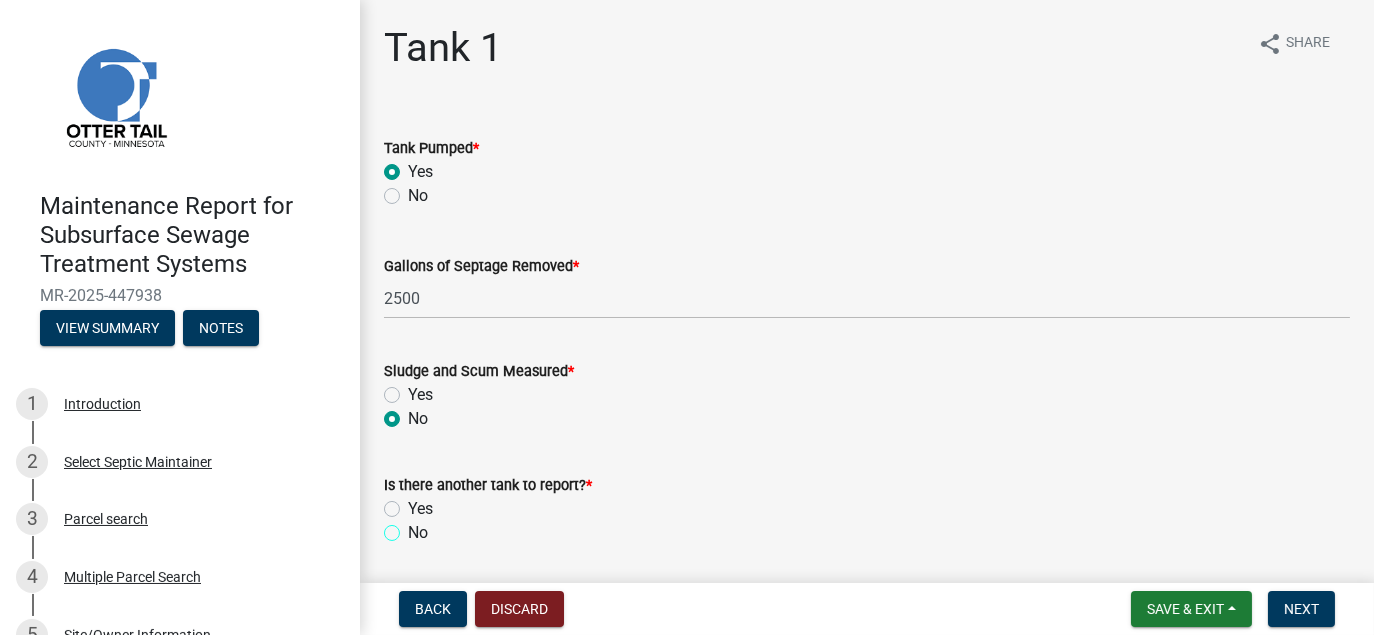 click on "No" at bounding box center [414, 527] 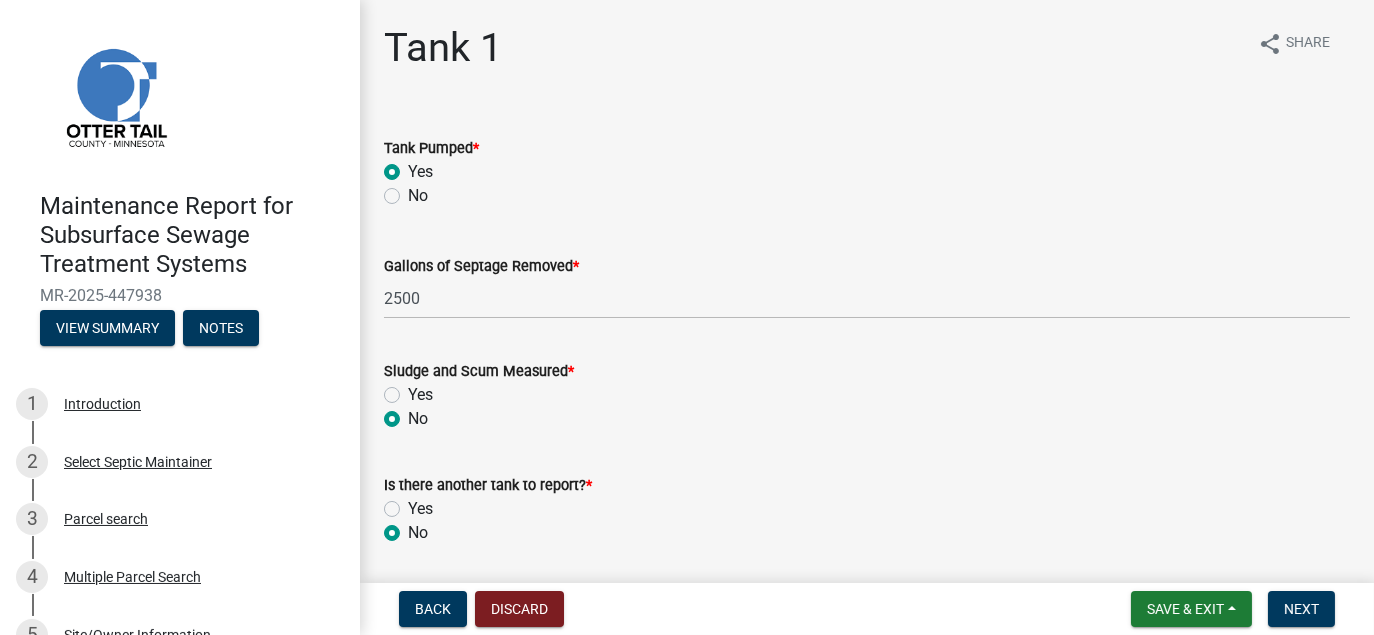 radio on "true" 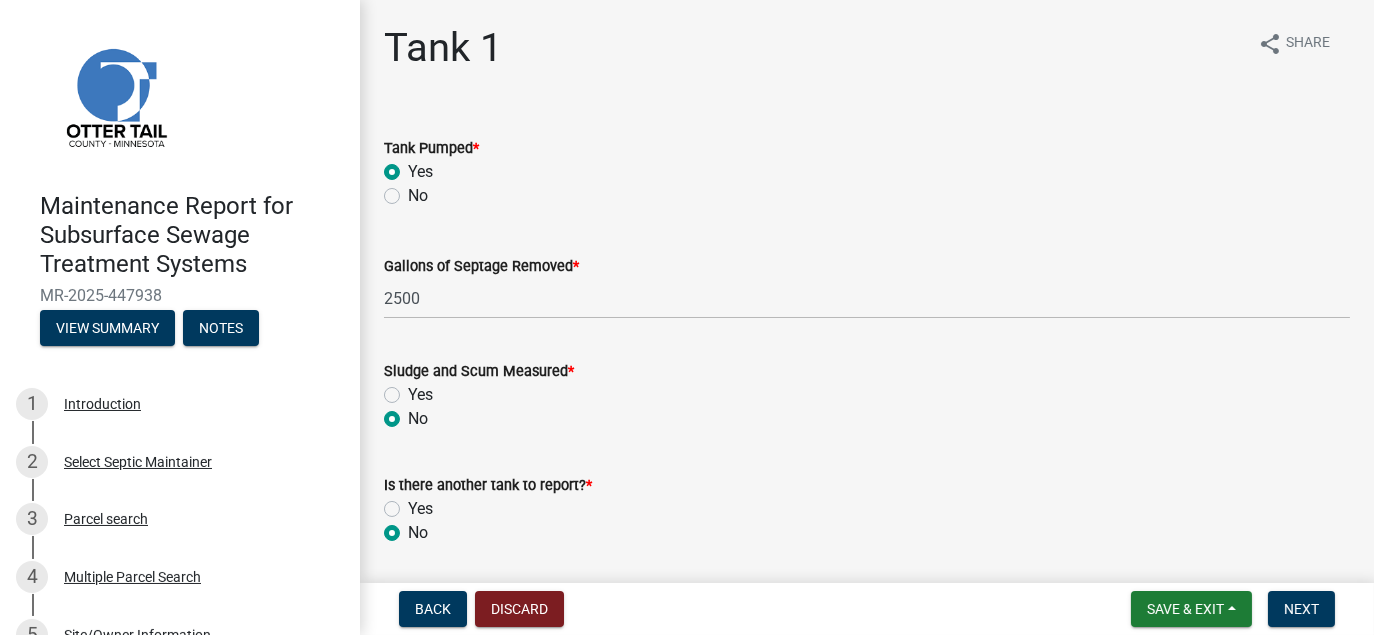 scroll, scrollTop: 65, scrollLeft: 0, axis: vertical 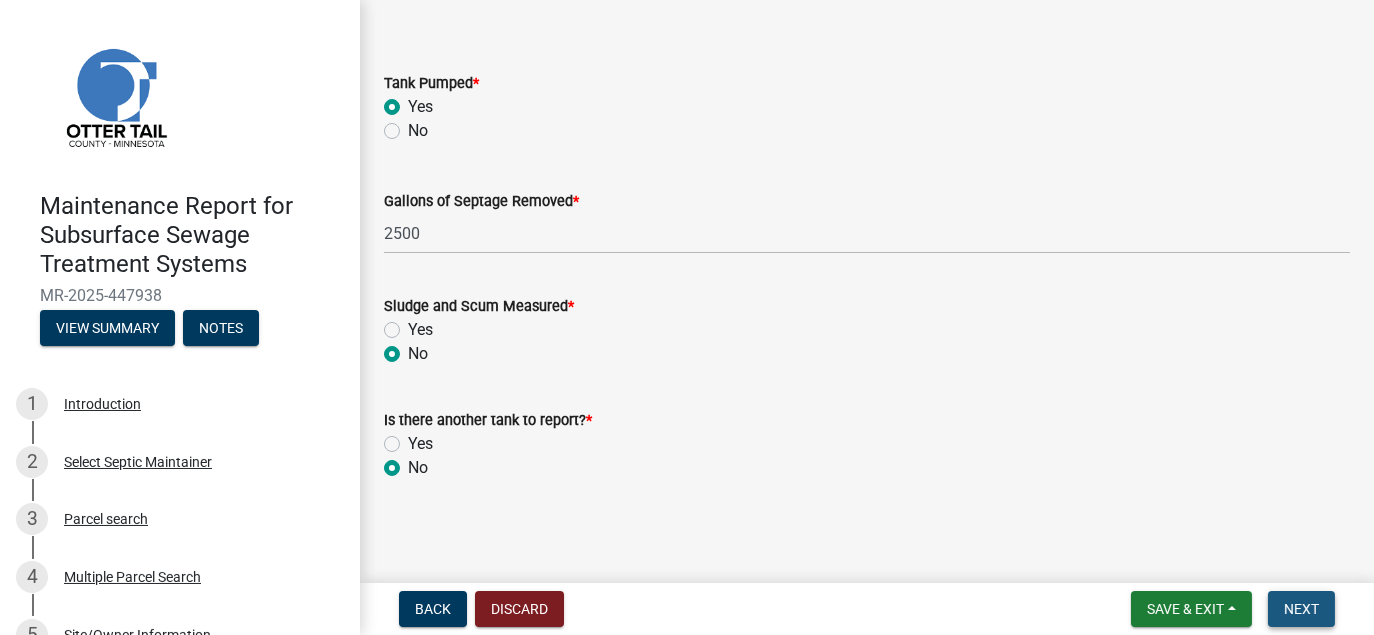 click on "Next" at bounding box center (1301, 609) 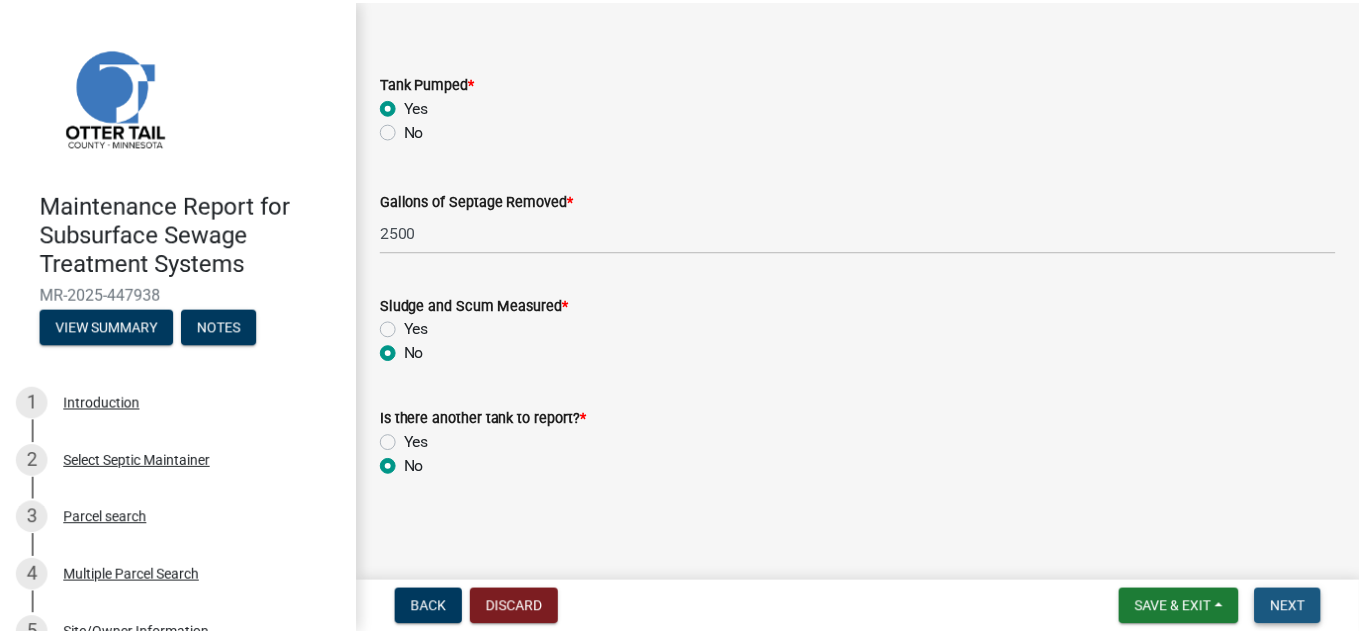 scroll, scrollTop: 0, scrollLeft: 0, axis: both 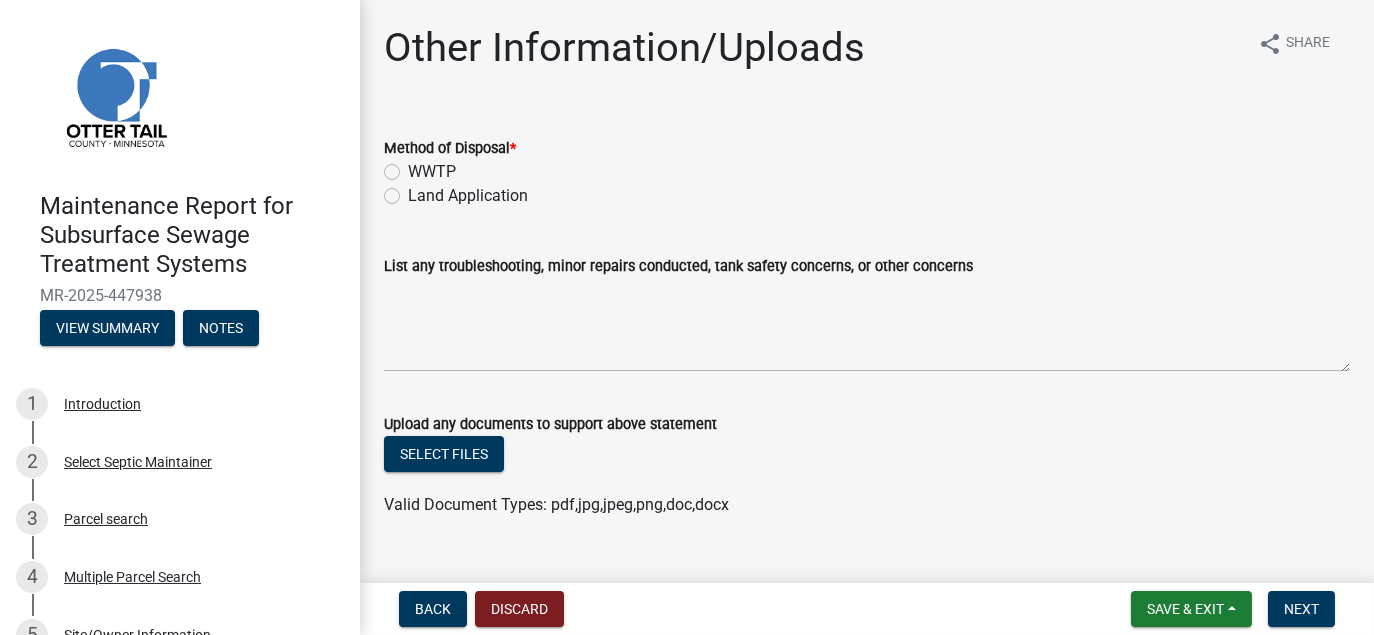 click on "Land Application" 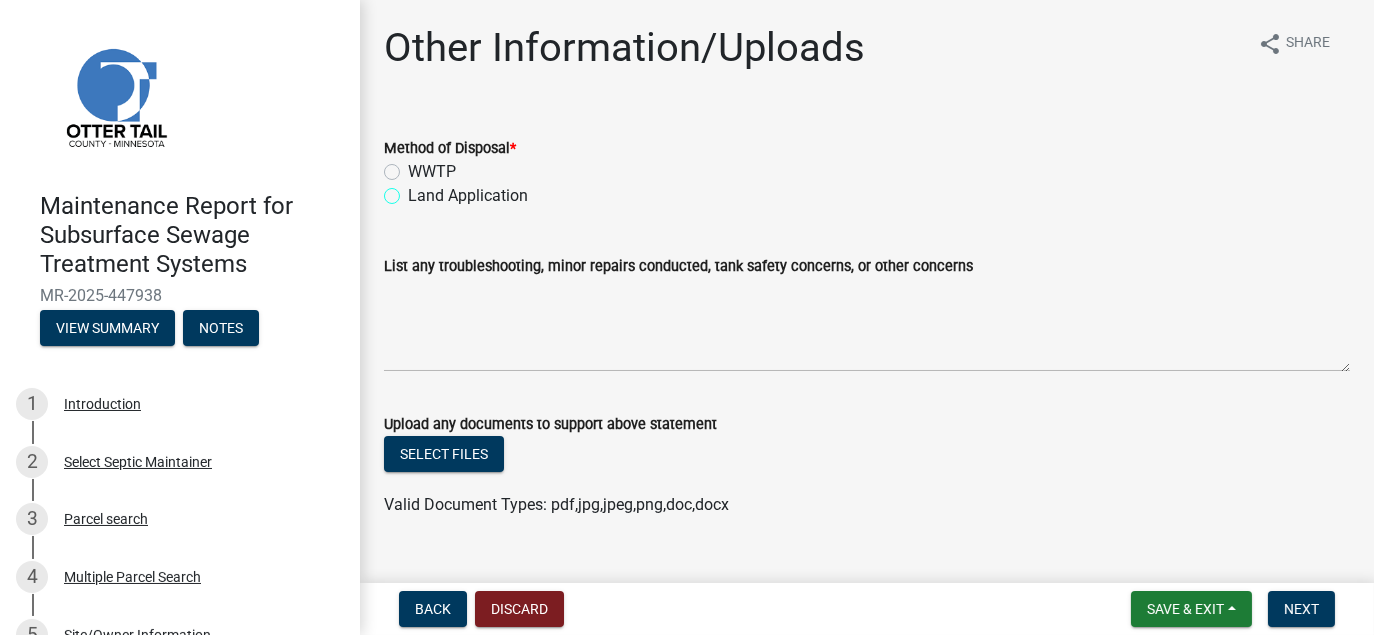 click on "Land Application" at bounding box center [414, 190] 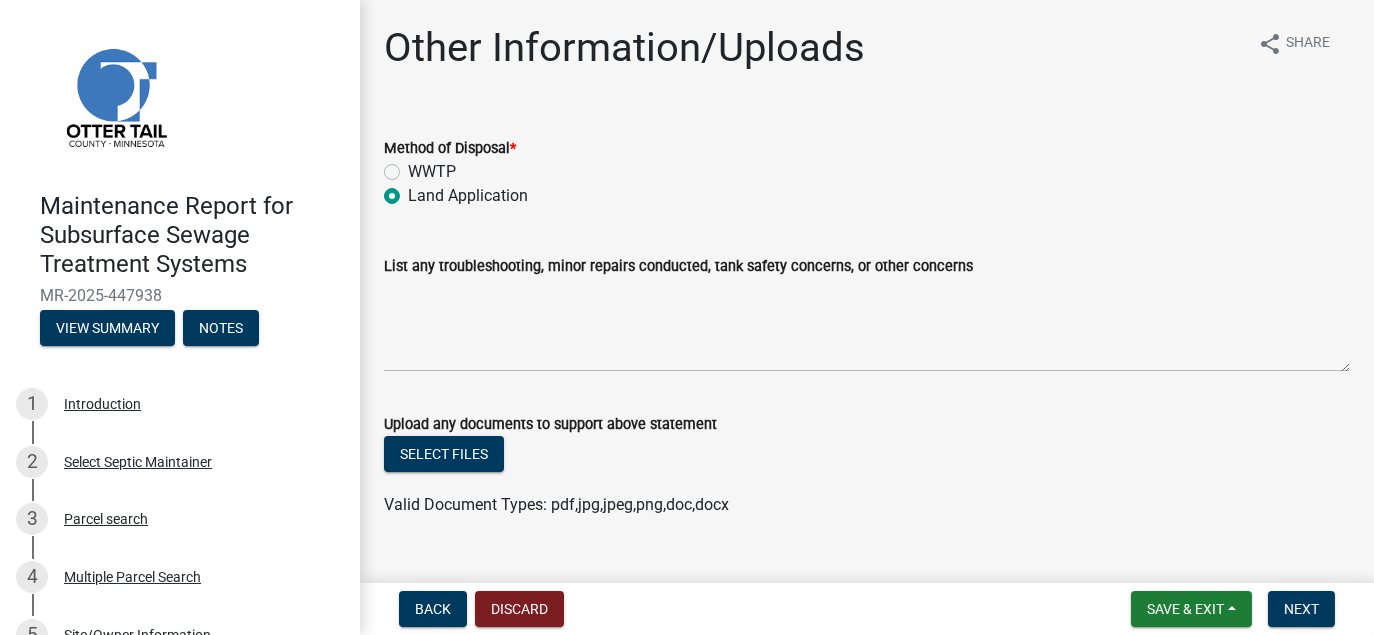radio on "true" 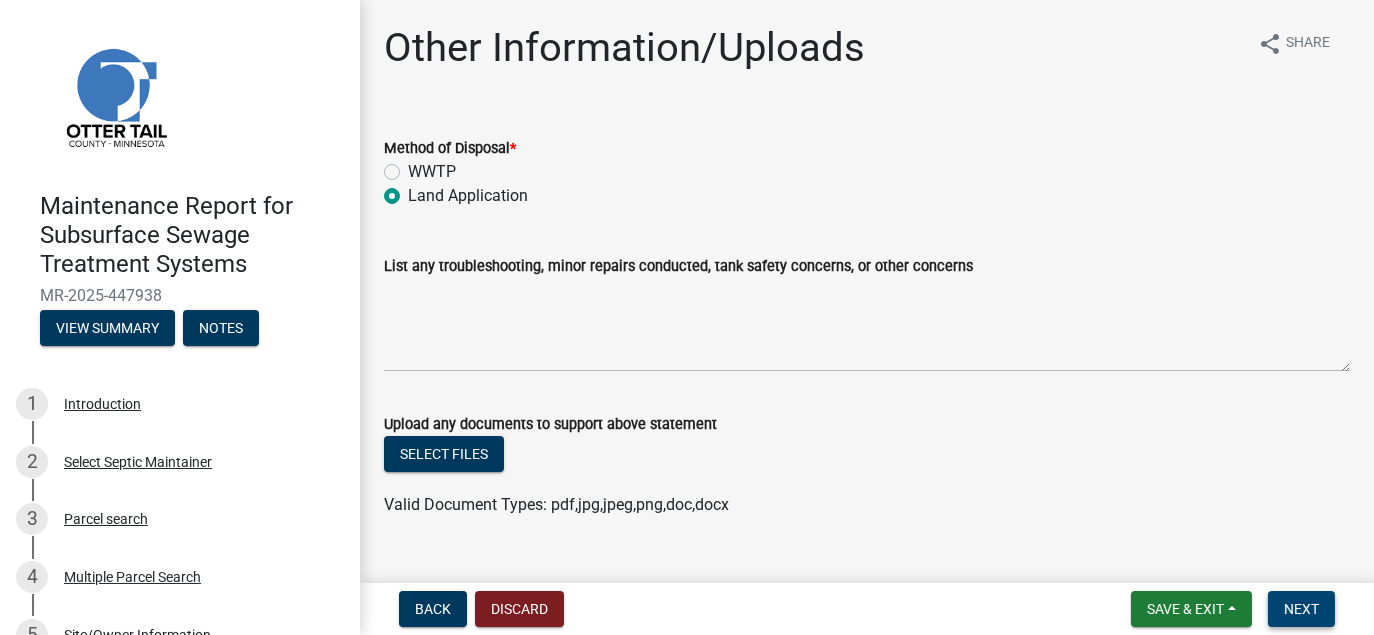 click on "Next" at bounding box center (1301, 609) 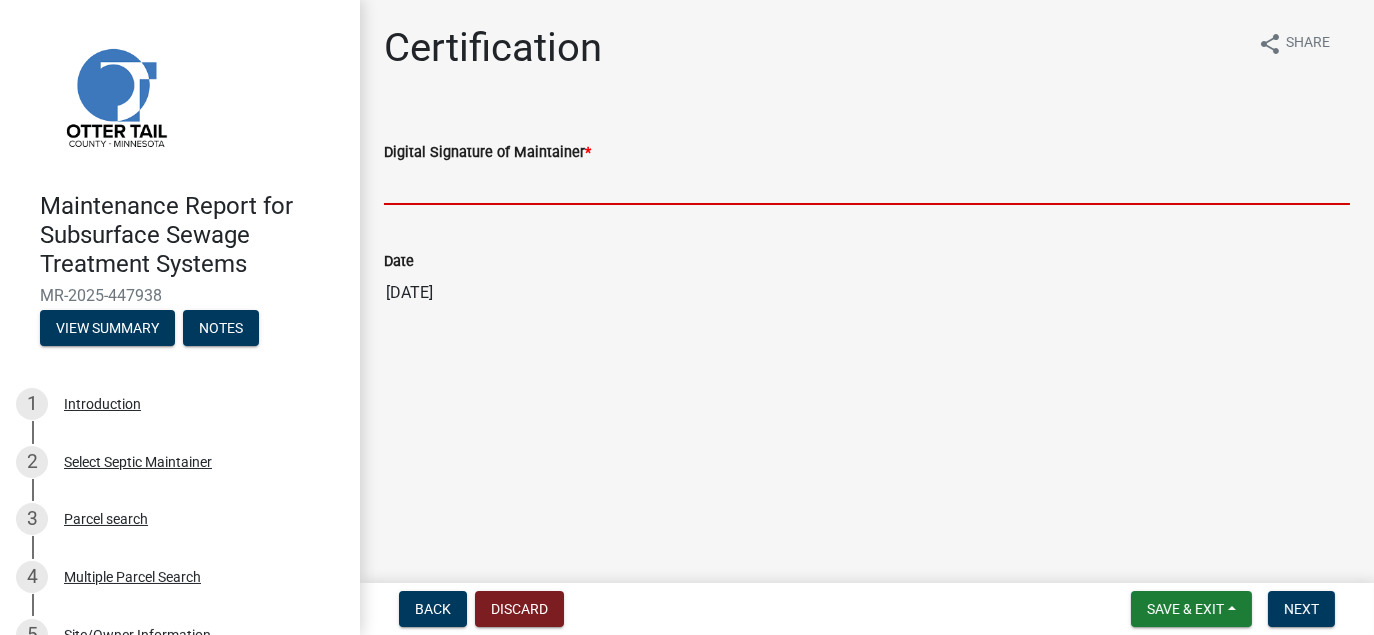 click on "Digital Signature of Maintainer  *" at bounding box center [867, 184] 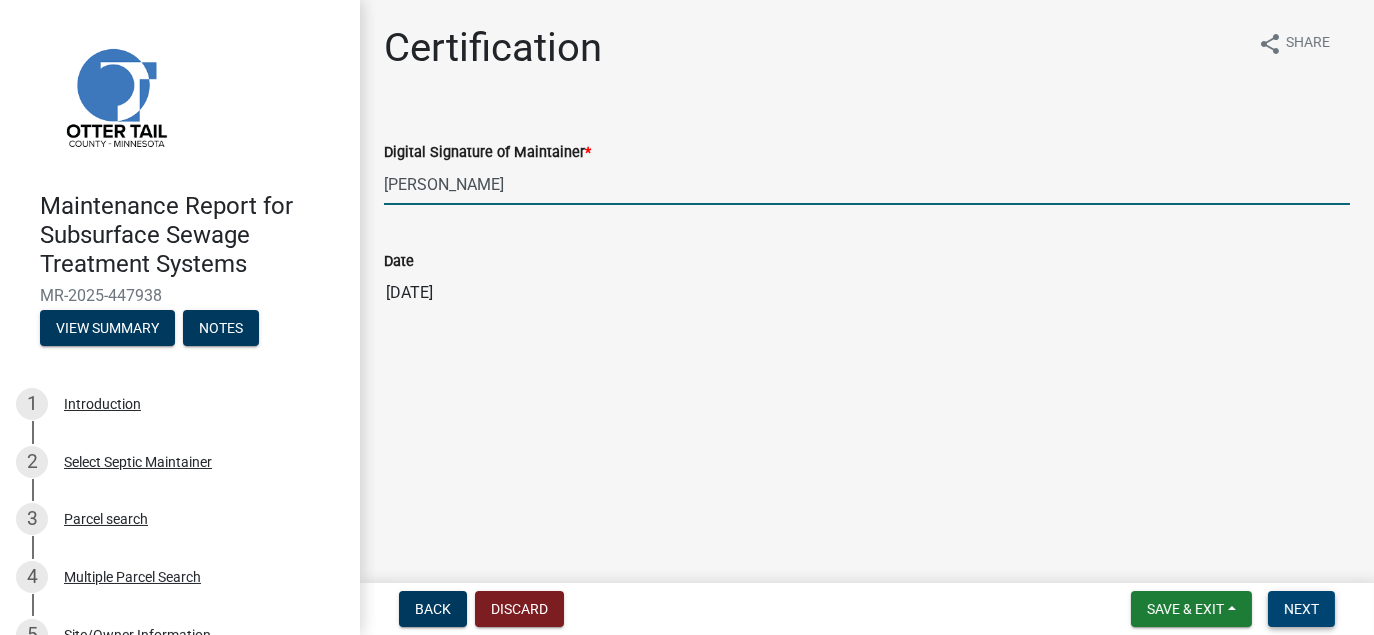 click on "Next" at bounding box center [1301, 609] 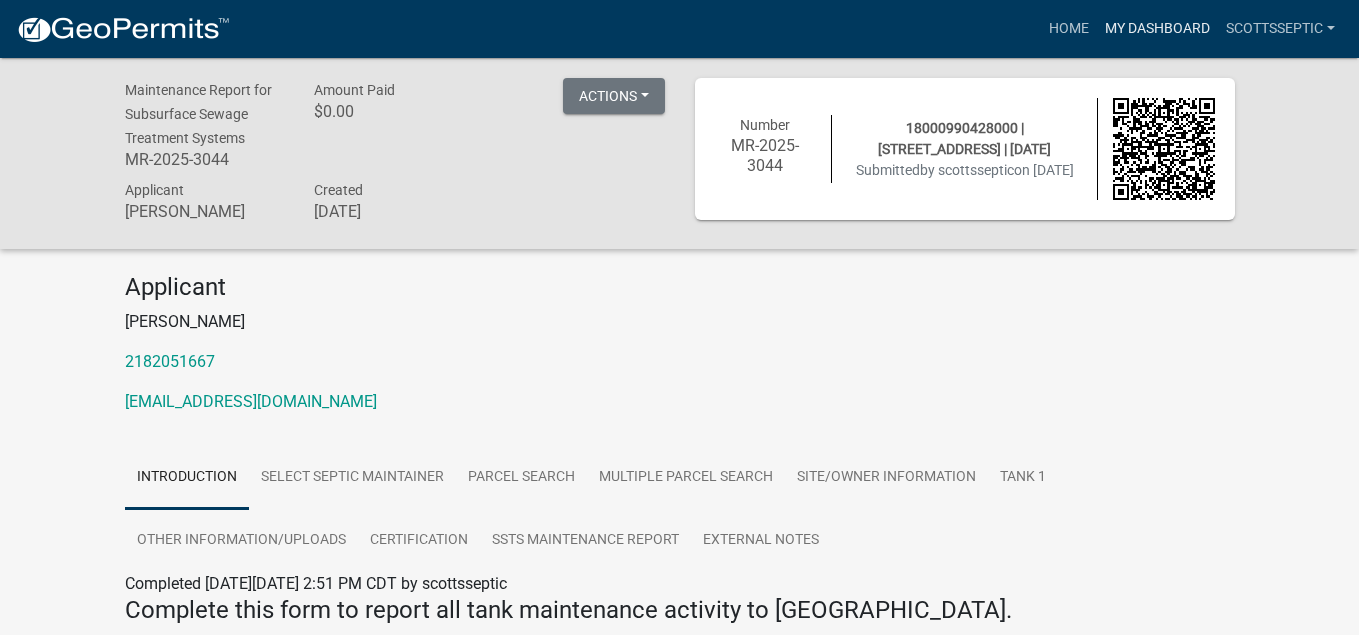 click on "My Dashboard" at bounding box center (1157, 29) 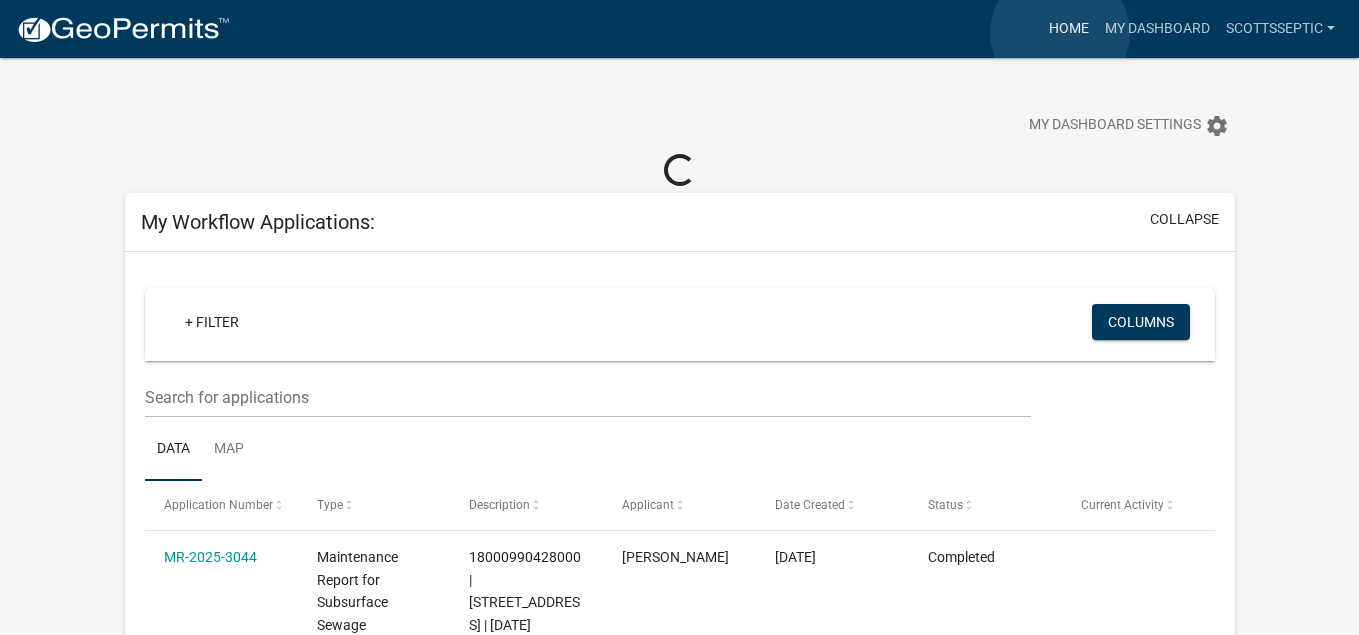 click on "Home" at bounding box center (1069, 29) 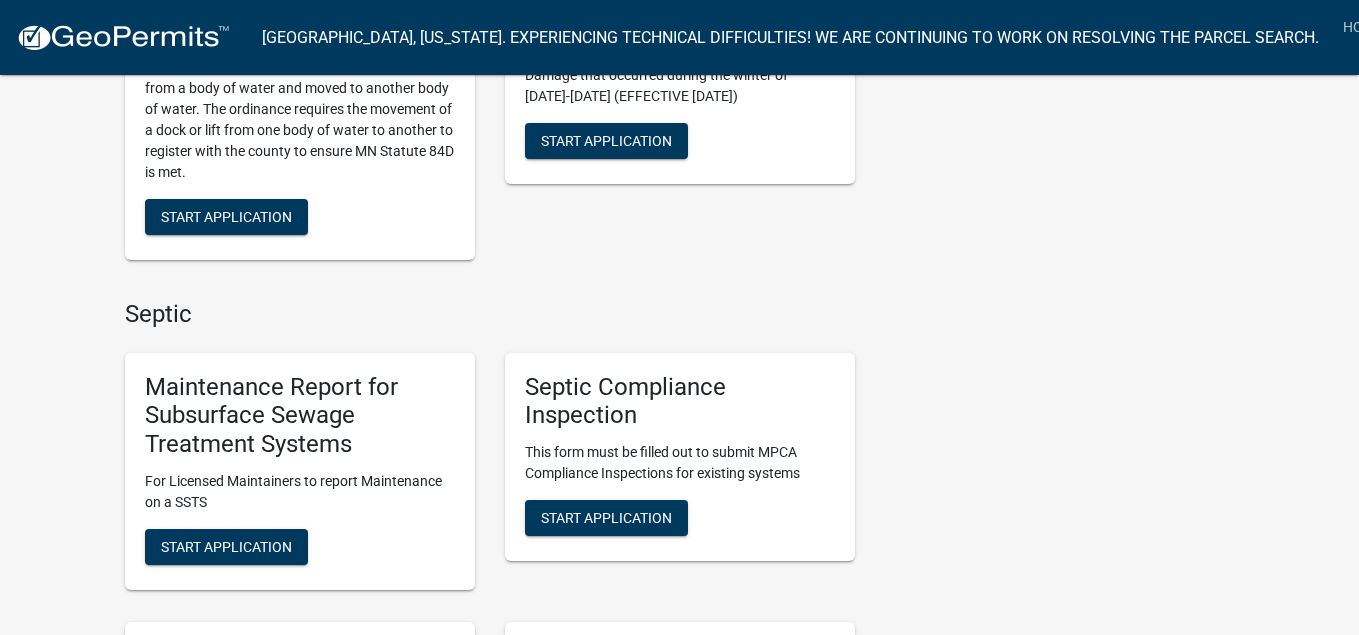 scroll, scrollTop: 1200, scrollLeft: 0, axis: vertical 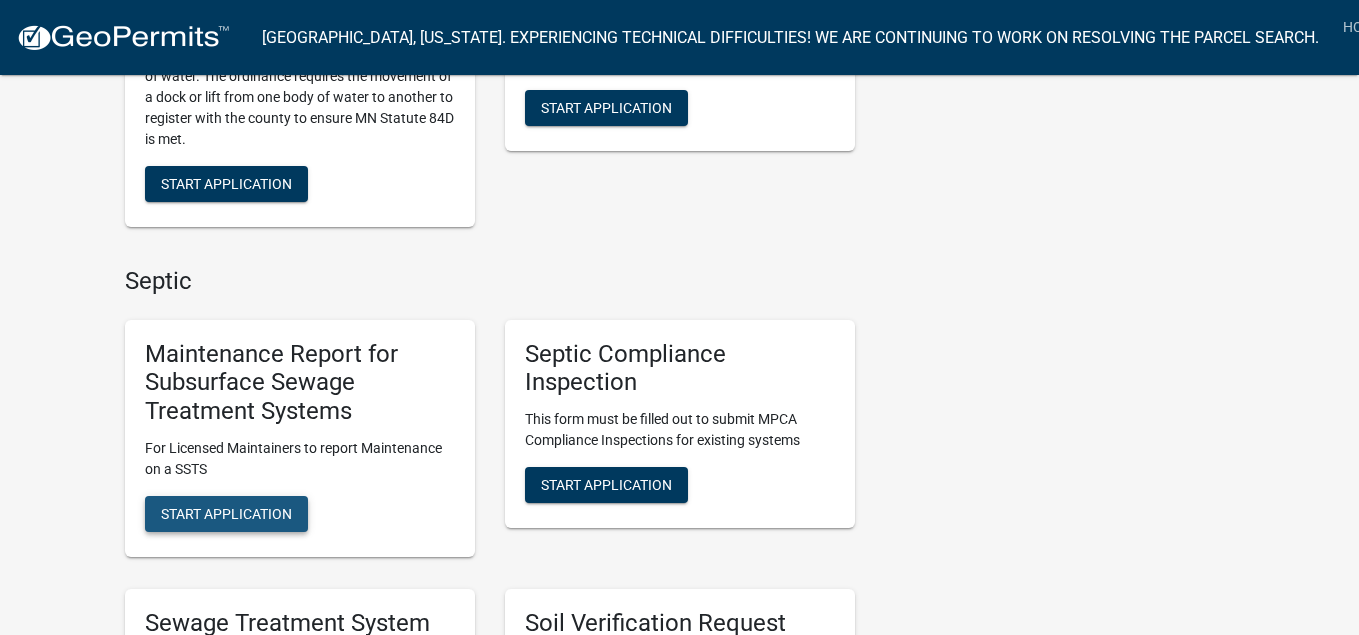 click on "Start Application" at bounding box center [226, 514] 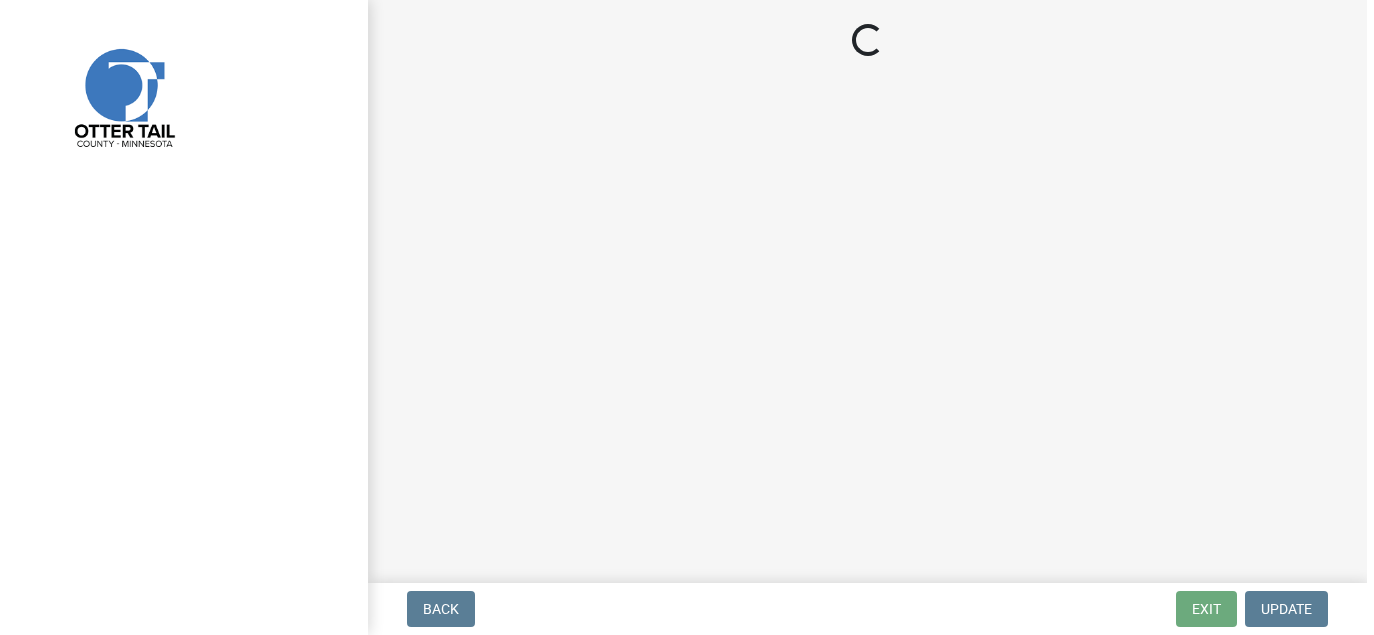 scroll, scrollTop: 0, scrollLeft: 0, axis: both 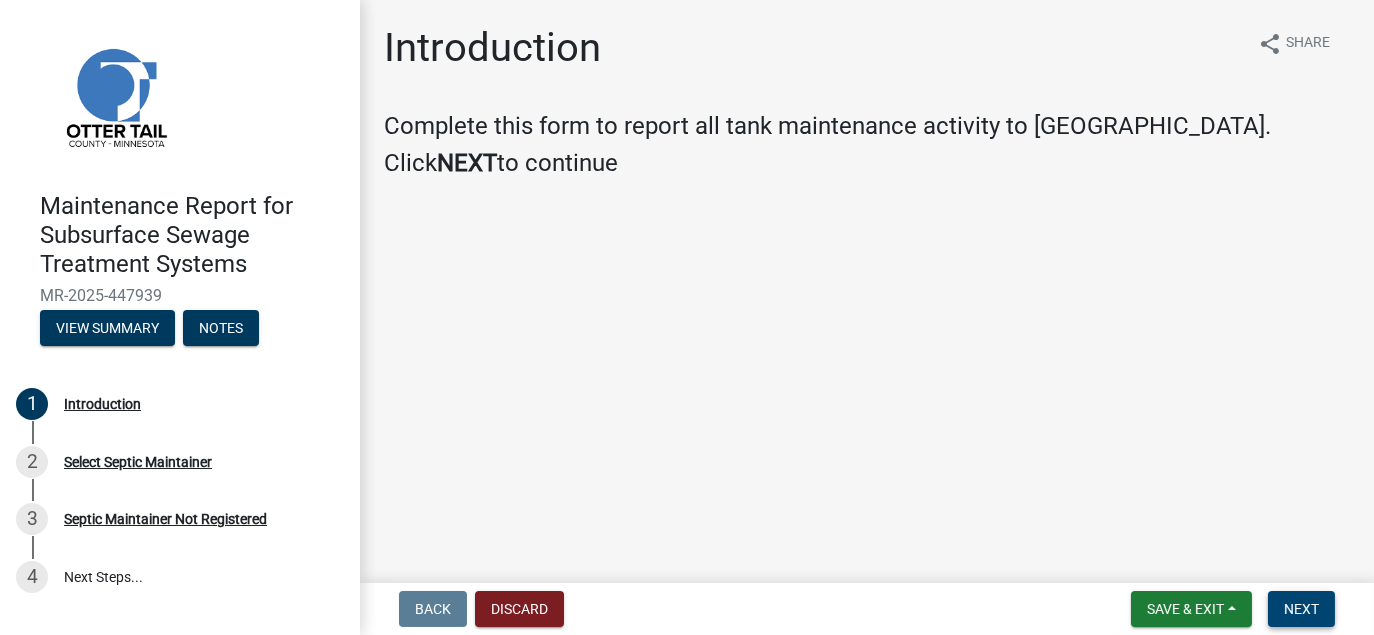 click on "Next" at bounding box center [1301, 609] 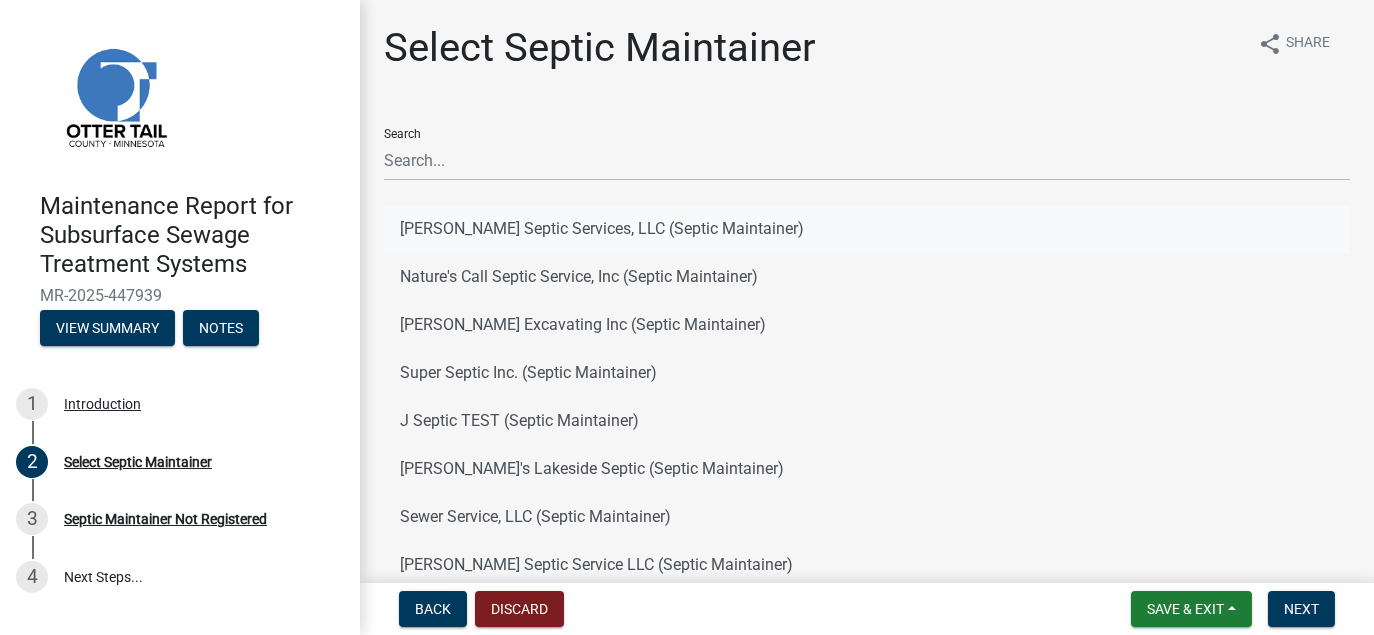 click on "[PERSON_NAME] Septic Services, LLC (Septic Maintainer)" 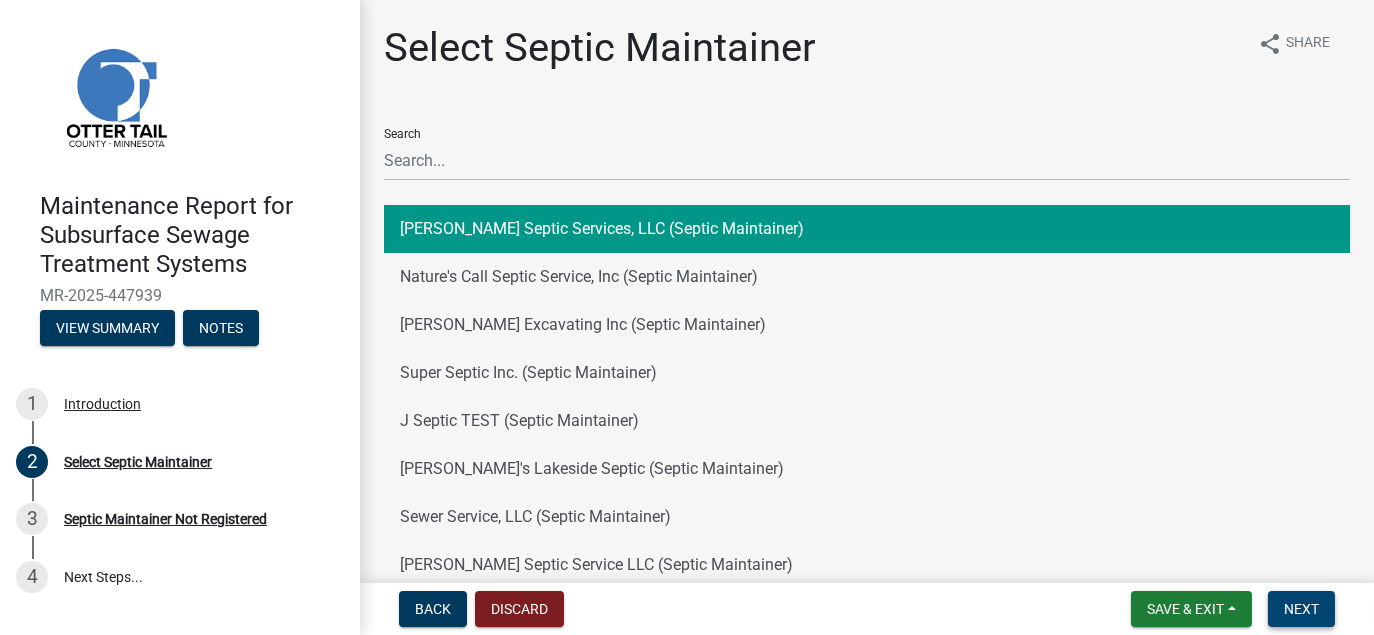 click on "Next" at bounding box center (1301, 609) 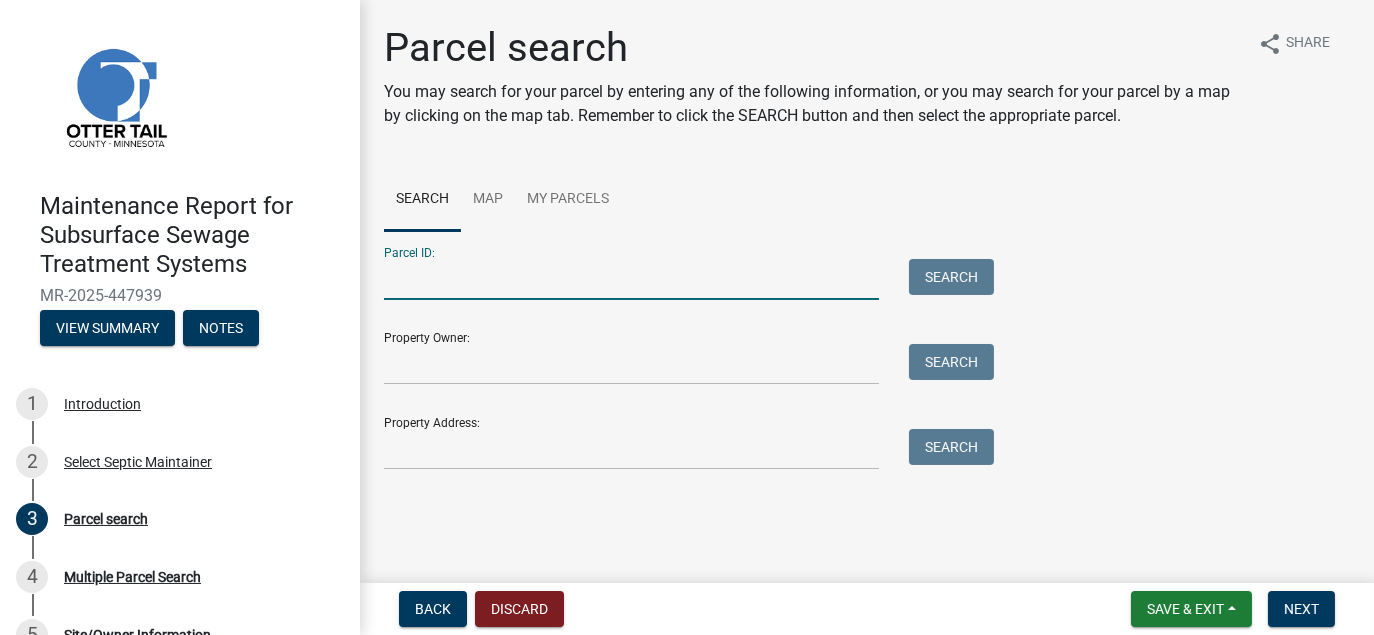 click on "Parcel ID:" at bounding box center [631, 279] 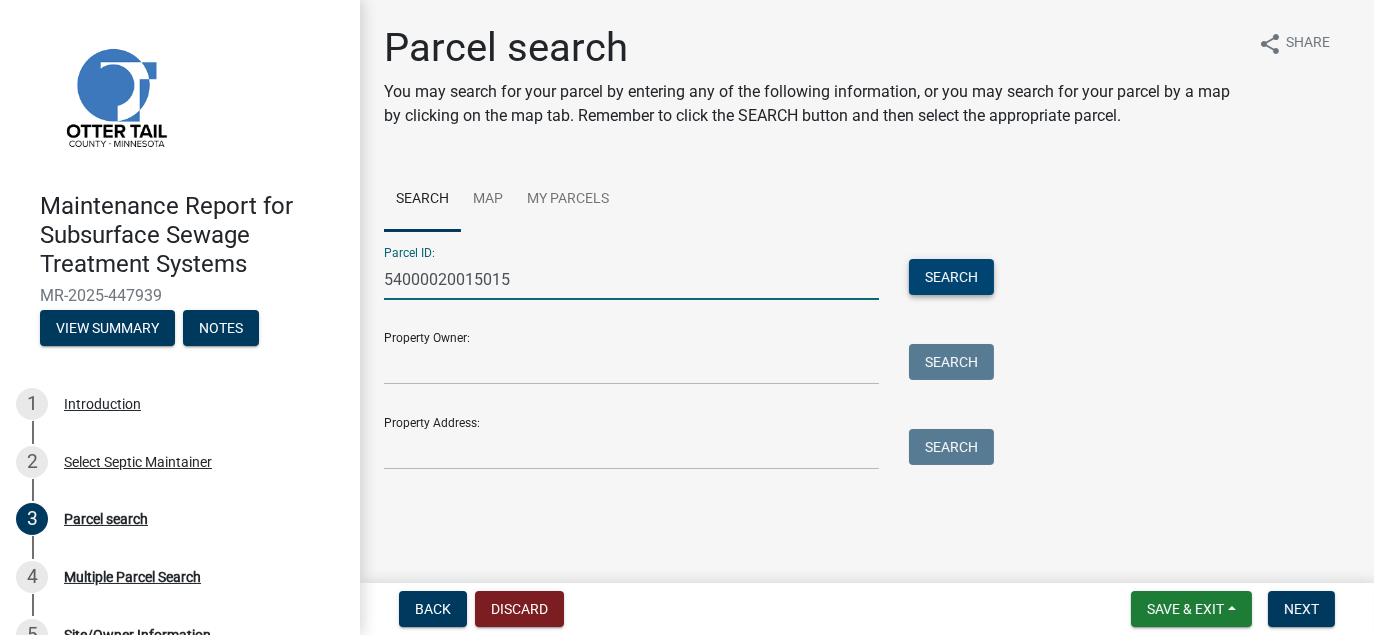 type on "54000020015015" 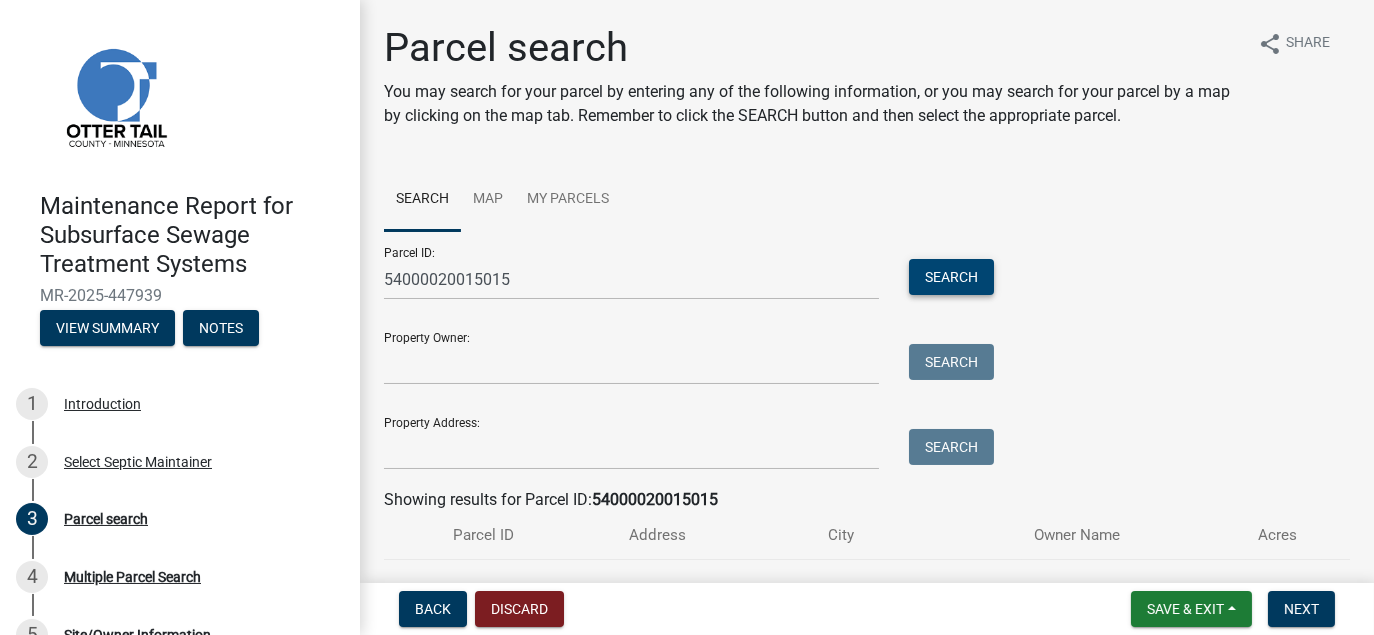 scroll, scrollTop: 100, scrollLeft: 0, axis: vertical 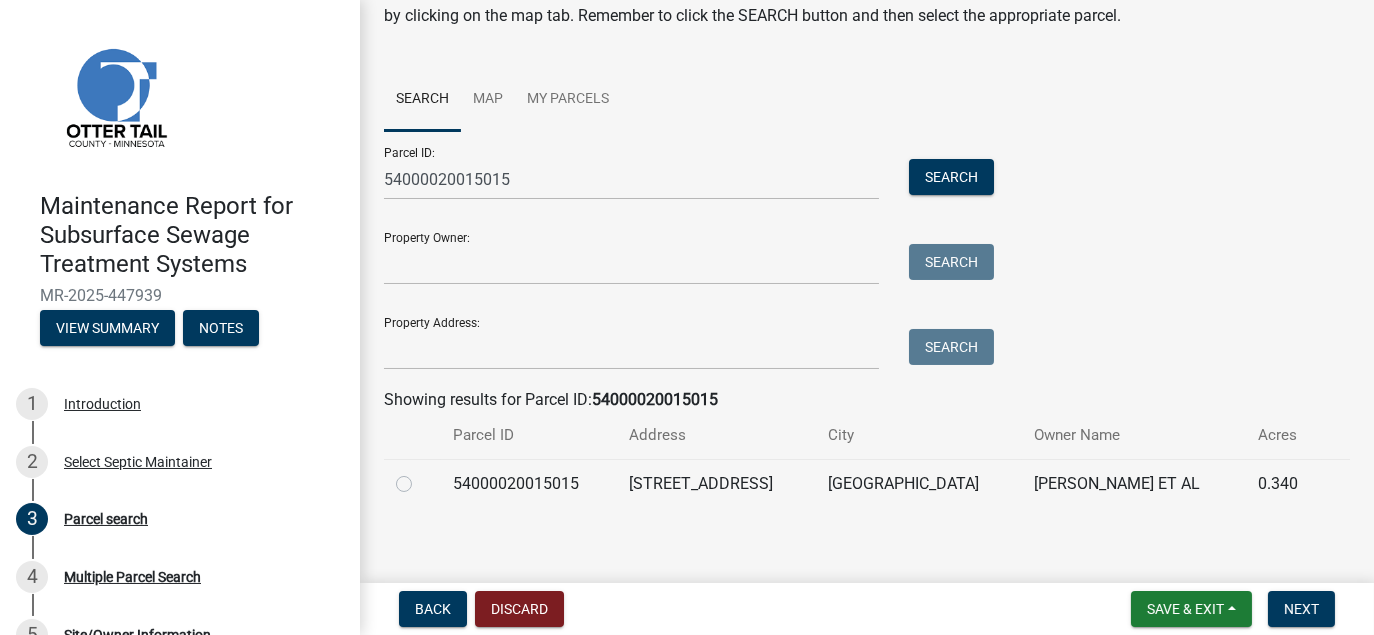 click 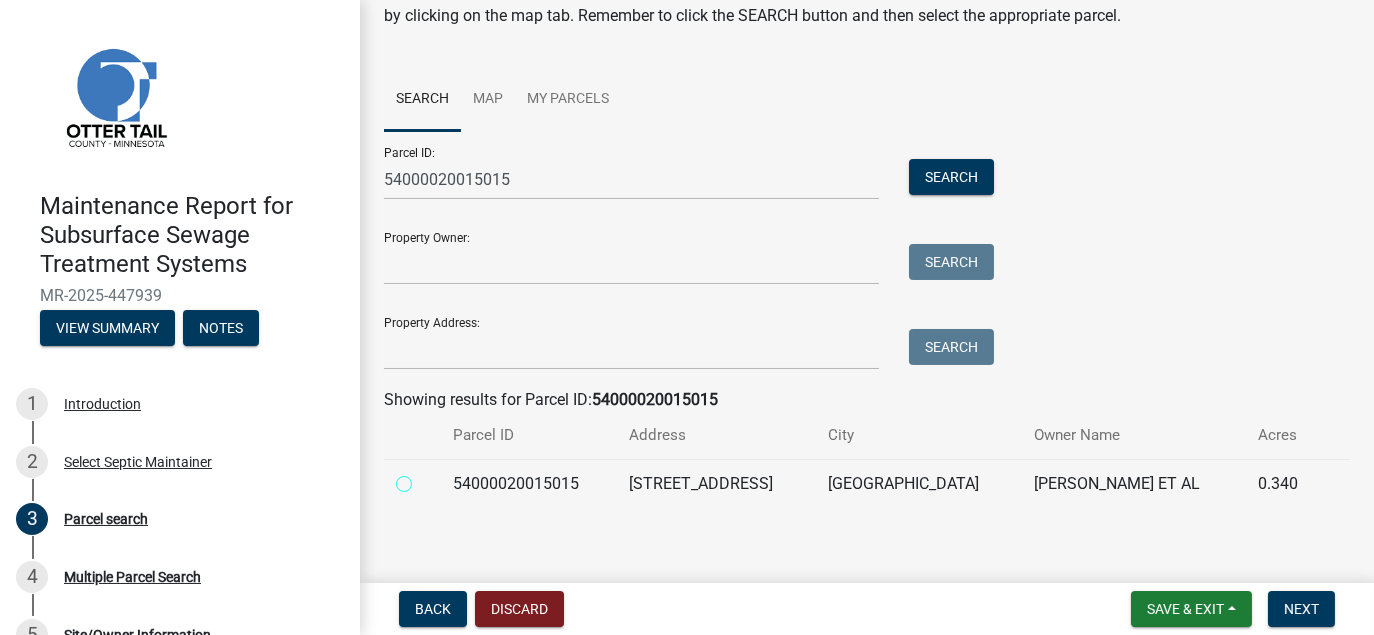 click at bounding box center [426, 478] 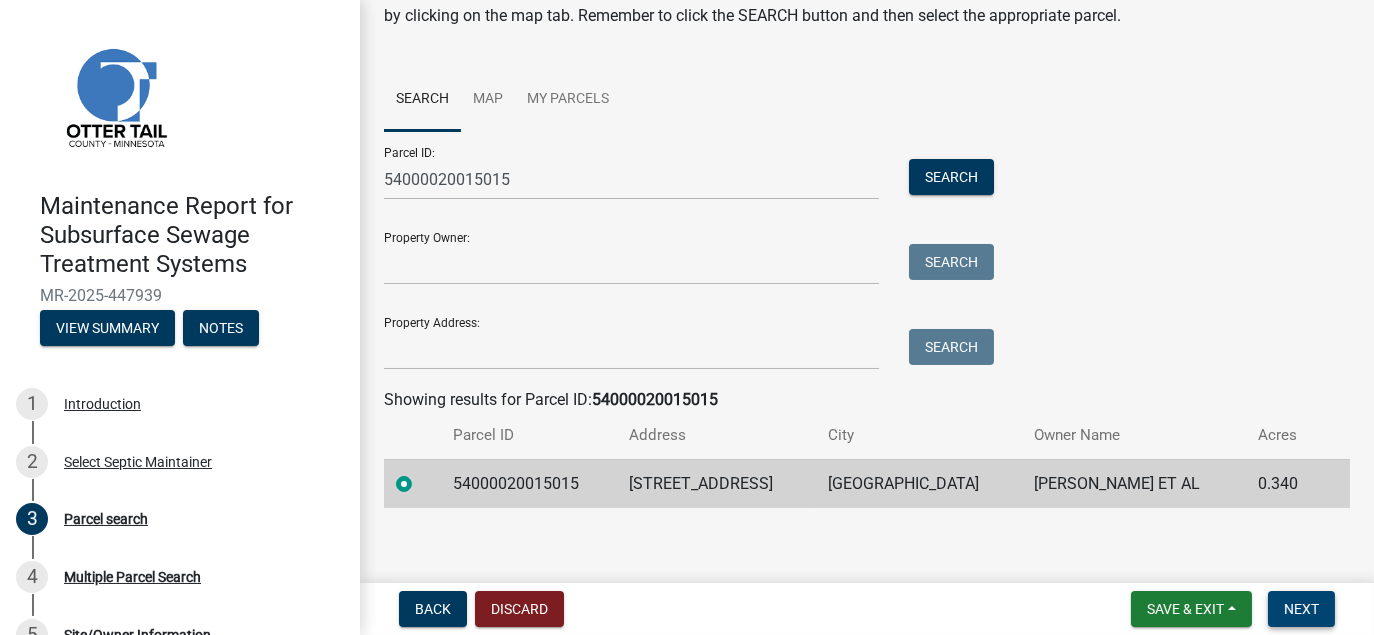 click on "Next" at bounding box center (1301, 609) 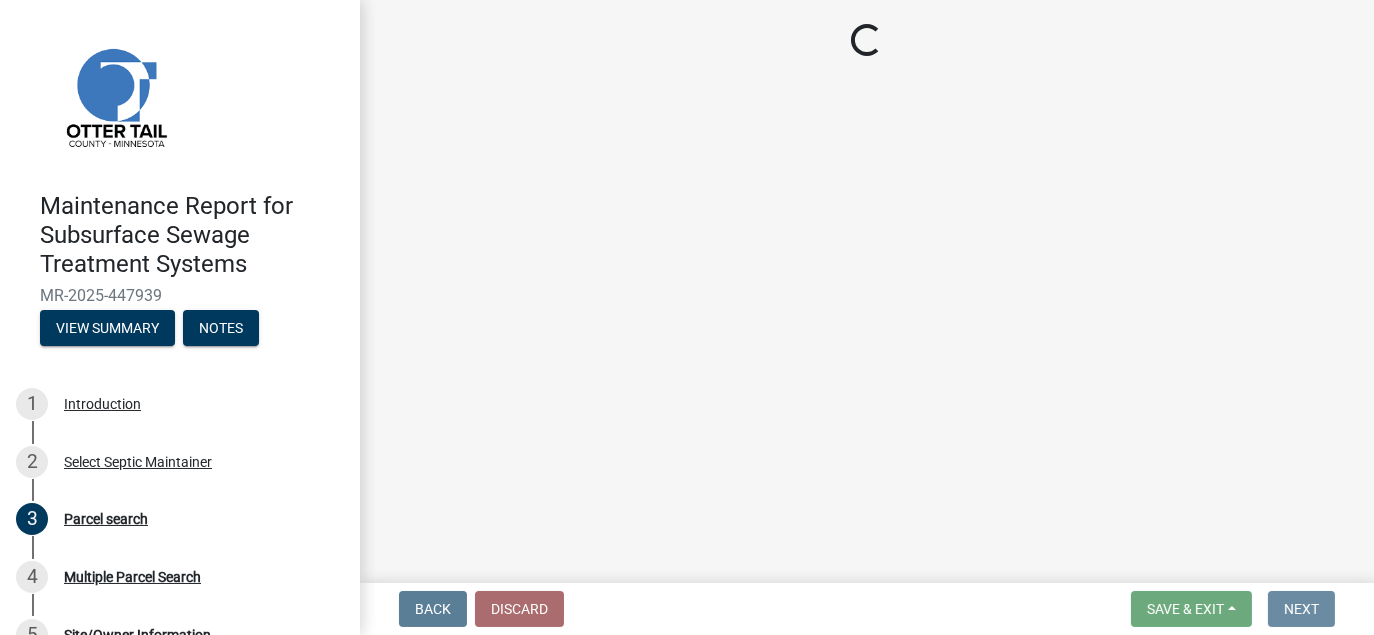 scroll, scrollTop: 0, scrollLeft: 0, axis: both 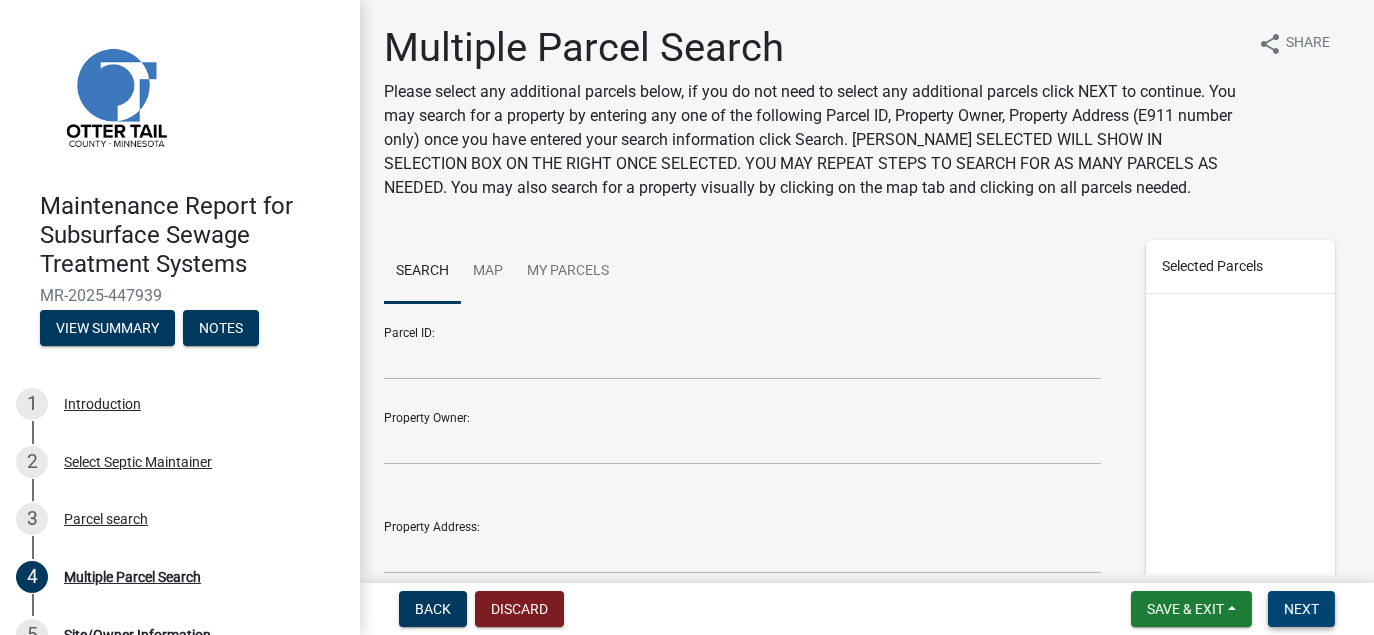 click on "Next" at bounding box center (1301, 609) 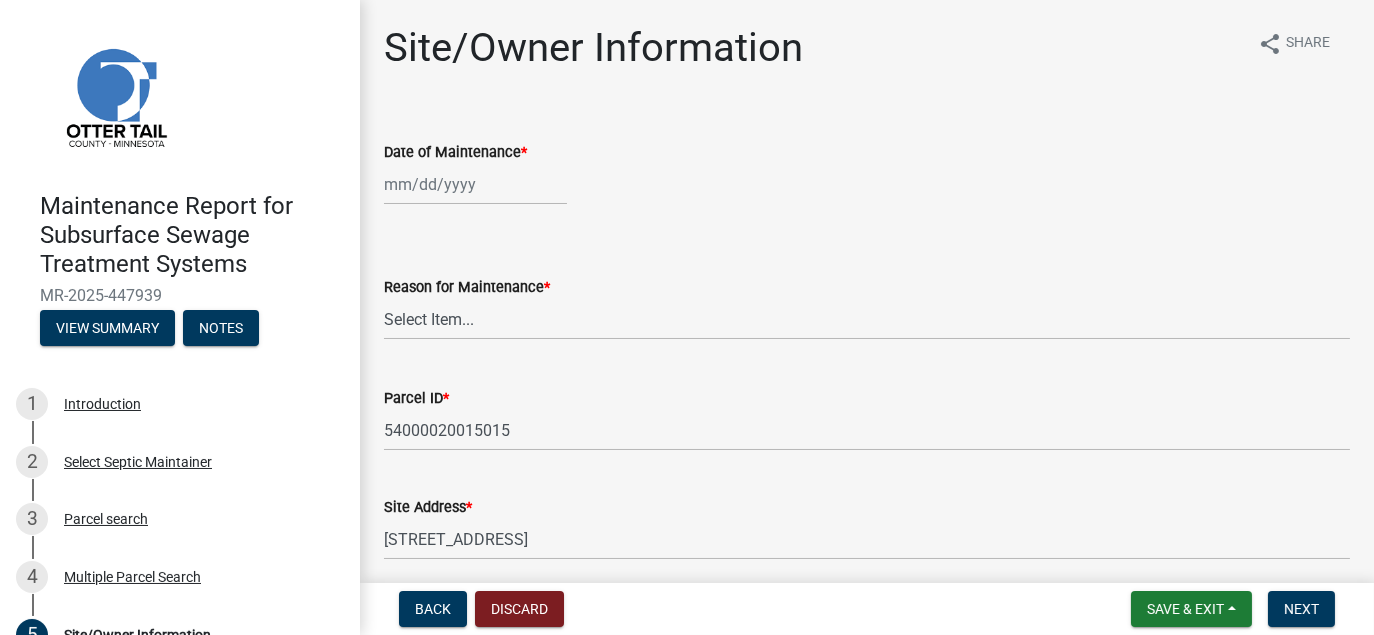 select on "7" 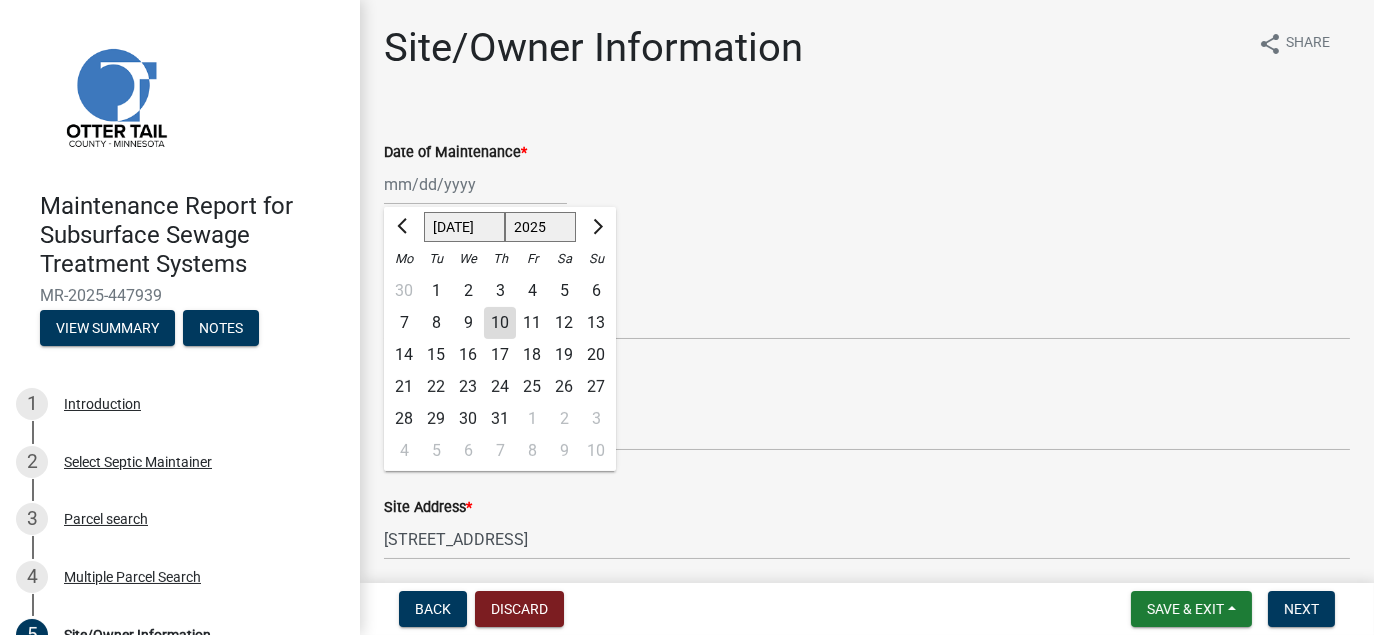 click on "[PERSON_NAME] Feb Mar Apr [PERSON_NAME][DATE] Oct Nov [DATE] 1526 1527 1528 1529 1530 1531 1532 1533 1534 1535 1536 1537 1538 1539 1540 1541 1542 1543 1544 1545 1546 1547 1548 1549 1550 1551 1552 1553 1554 1555 1556 1557 1558 1559 1560 1561 1562 1563 1564 1565 1566 1567 1568 1569 1570 1571 1572 1573 1574 1575 1576 1577 1578 1579 1580 1581 1582 1583 1584 1585 1586 1587 1588 1589 1590 1591 1592 1593 1594 1595 1596 1597 1598 1599 1600 1601 1602 1603 1604 1605 1606 1607 1608 1609 1610 1611 1612 1613 1614 1615 1616 1617 1618 1619 1620 1621 1622 1623 1624 1625 1626 1627 1628 1629 1630 1631 1632 1633 1634 1635 1636 1637 1638 1639 1640 1641 1642 1643 1644 1645 1646 1647 1648 1649 1650 1651 1652 1653 1654 1655 1656 1657 1658 1659 1660 1661 1662 1663 1664 1665 1666 1667 1668 1669 1670 1671 1672 1673 1674 1675 1676 1677 1678 1679 1680 1681 1682 1683 1684 1685 1686 1687 1688 1689 1690 1691 1692 1693 1694 1695 1696 1697 1698 1699 1700 1701 1702 1703 1704 1705 1706 1707 1708 1709 1710 1711 1712 1713 1714 1715 1716 1717 1718 1719 1" 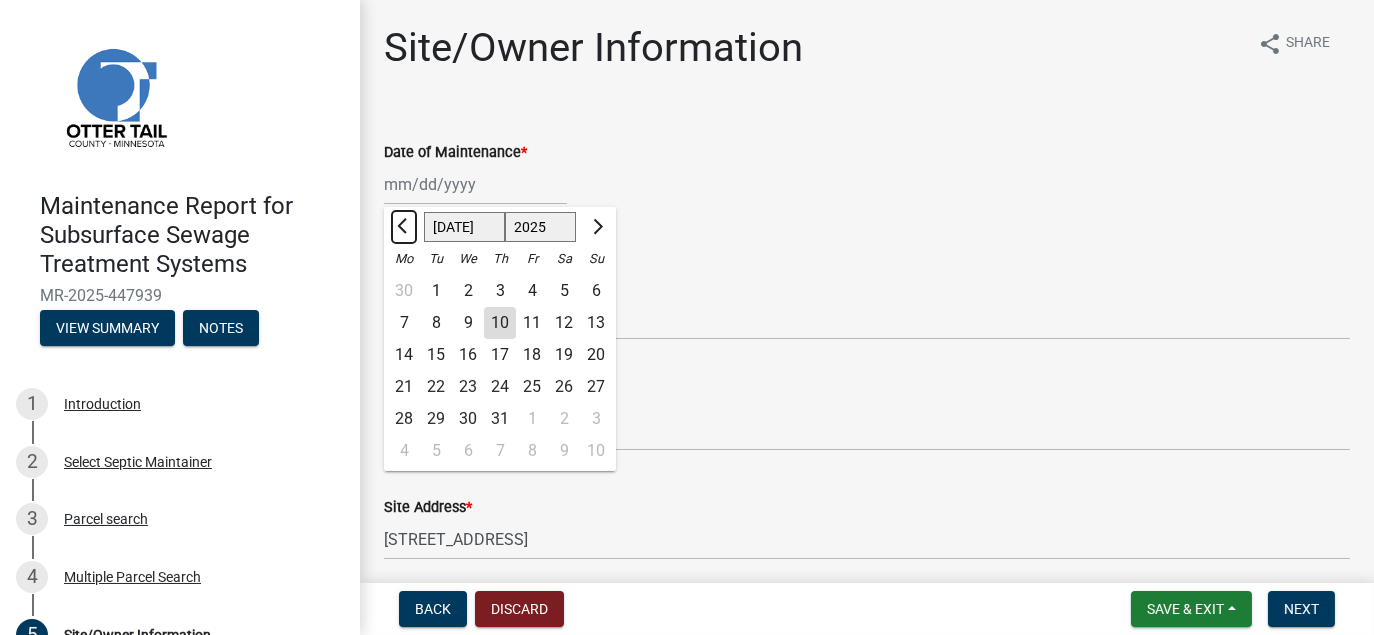 click 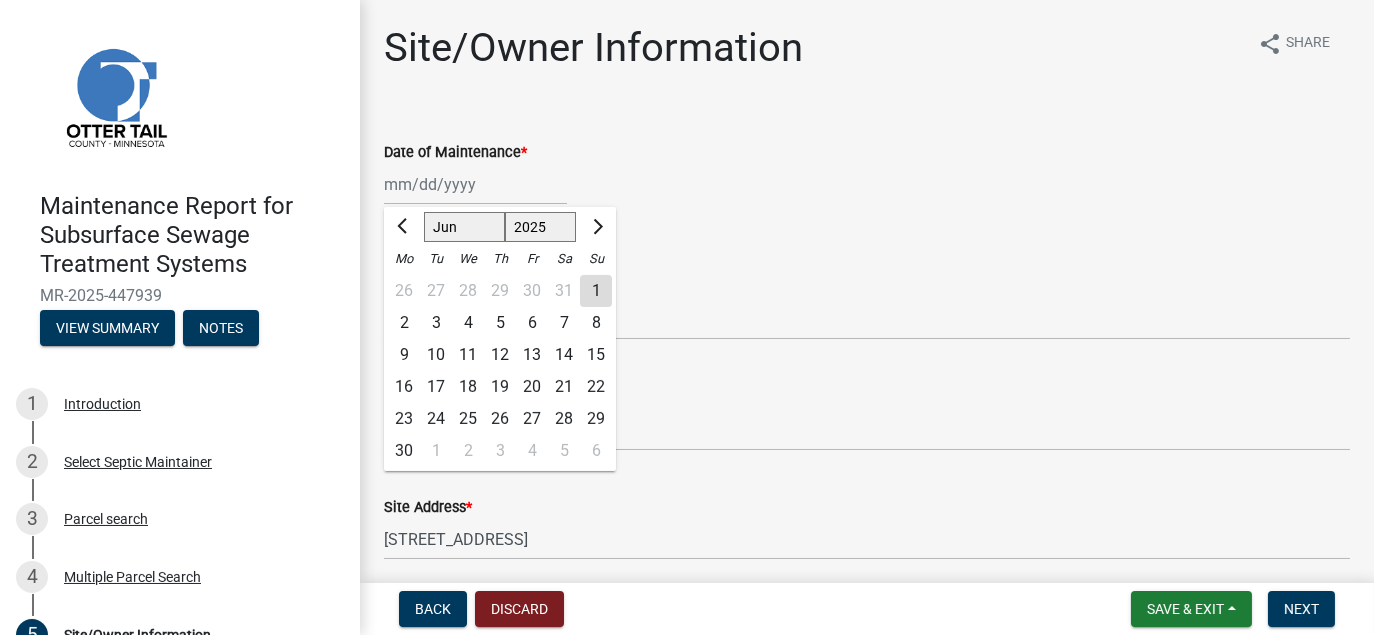 click on "26" 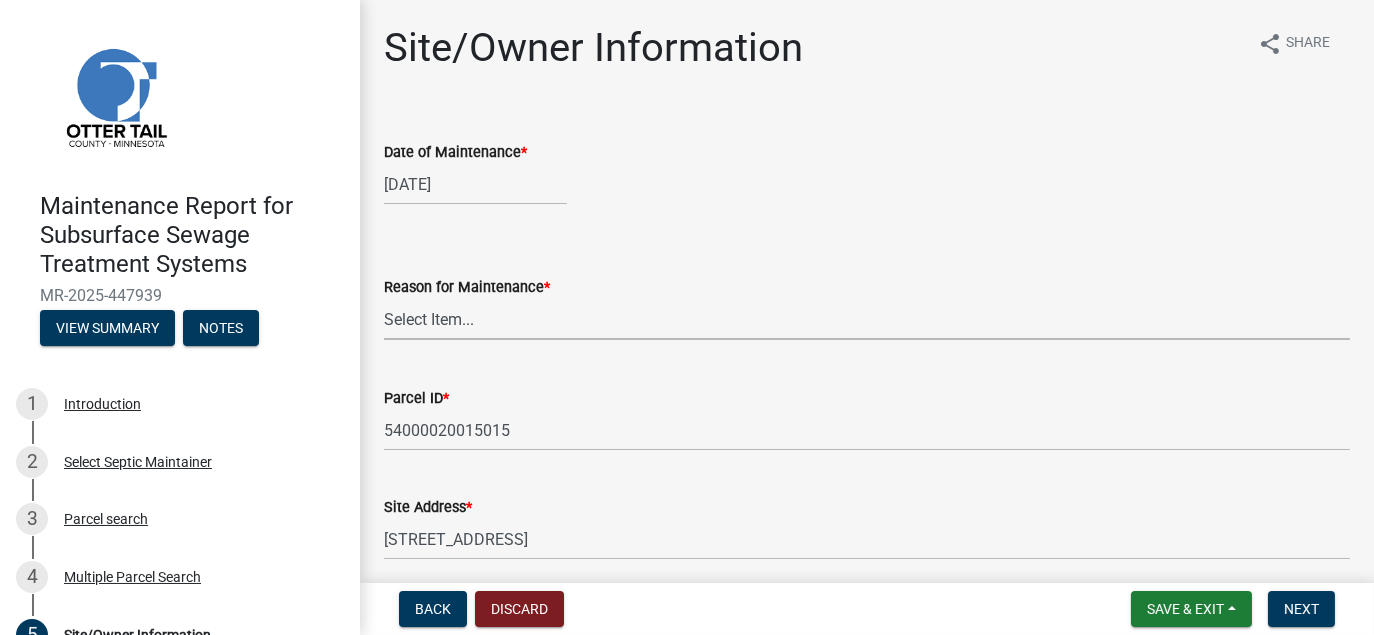 click on "Select Item...   Called   Routine   Other" at bounding box center [867, 319] 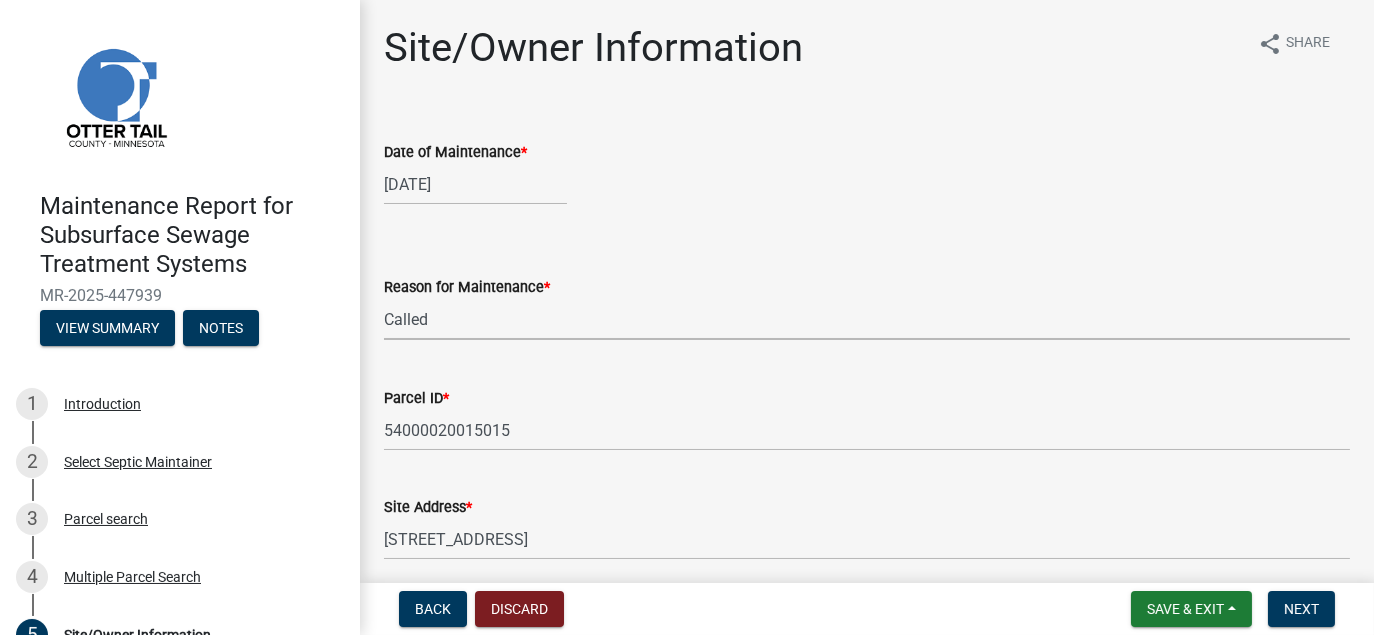 click on "Select Item...   Called   Routine   Other" at bounding box center [867, 319] 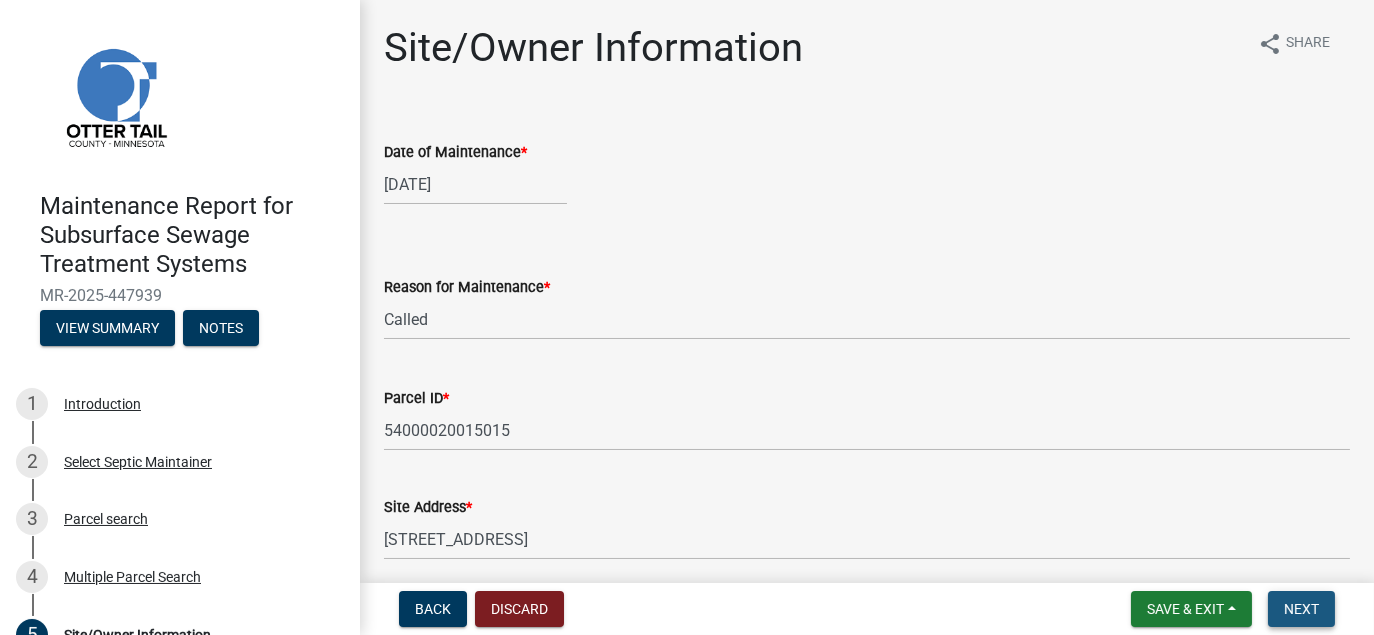 click on "Next" at bounding box center (1301, 609) 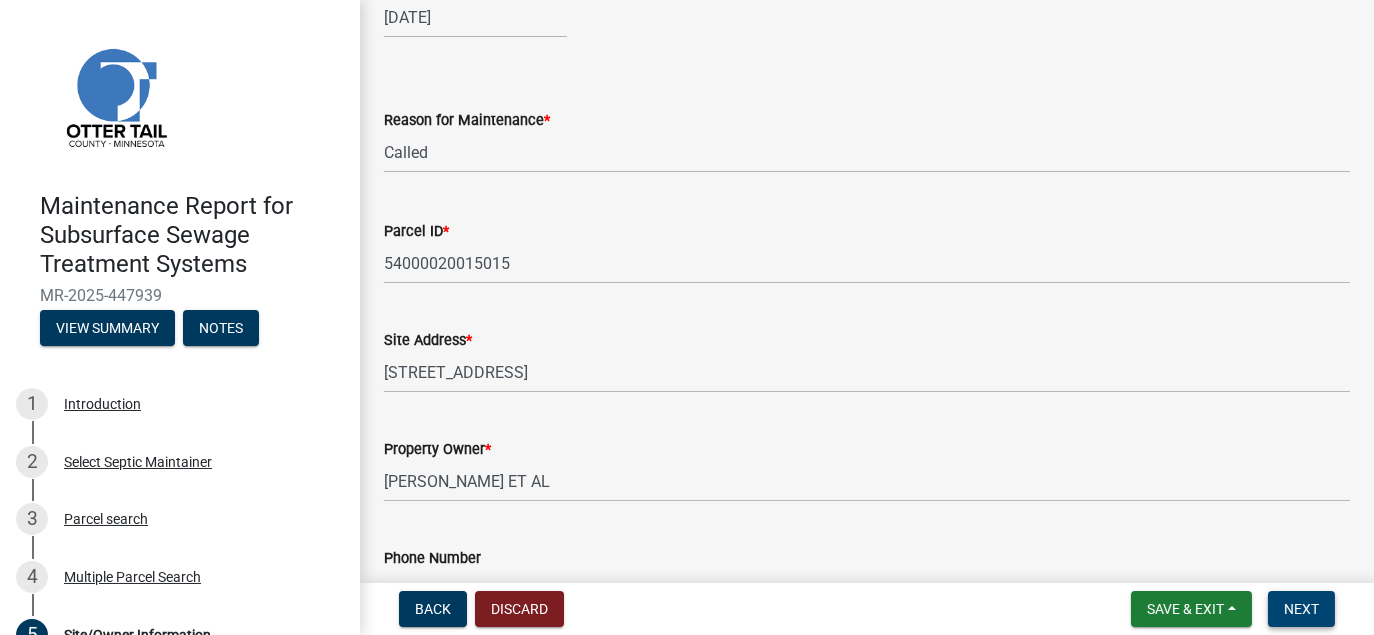 scroll, scrollTop: 200, scrollLeft: 0, axis: vertical 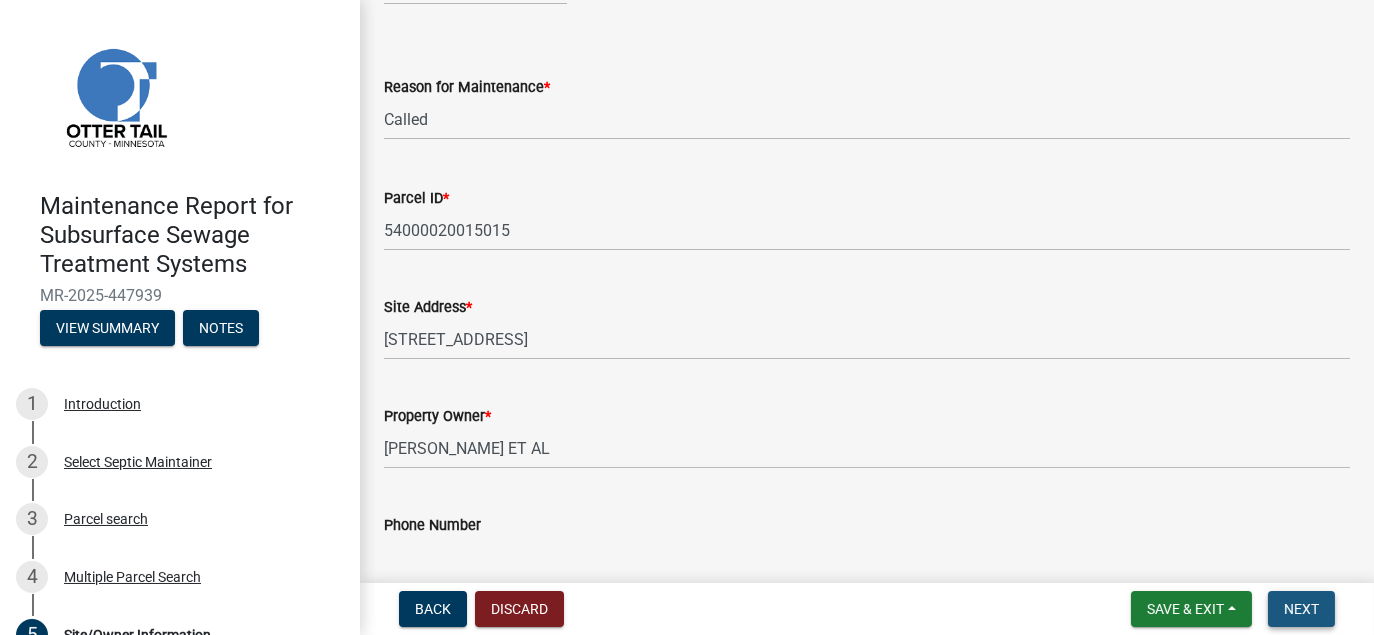 click on "Next" at bounding box center [1301, 609] 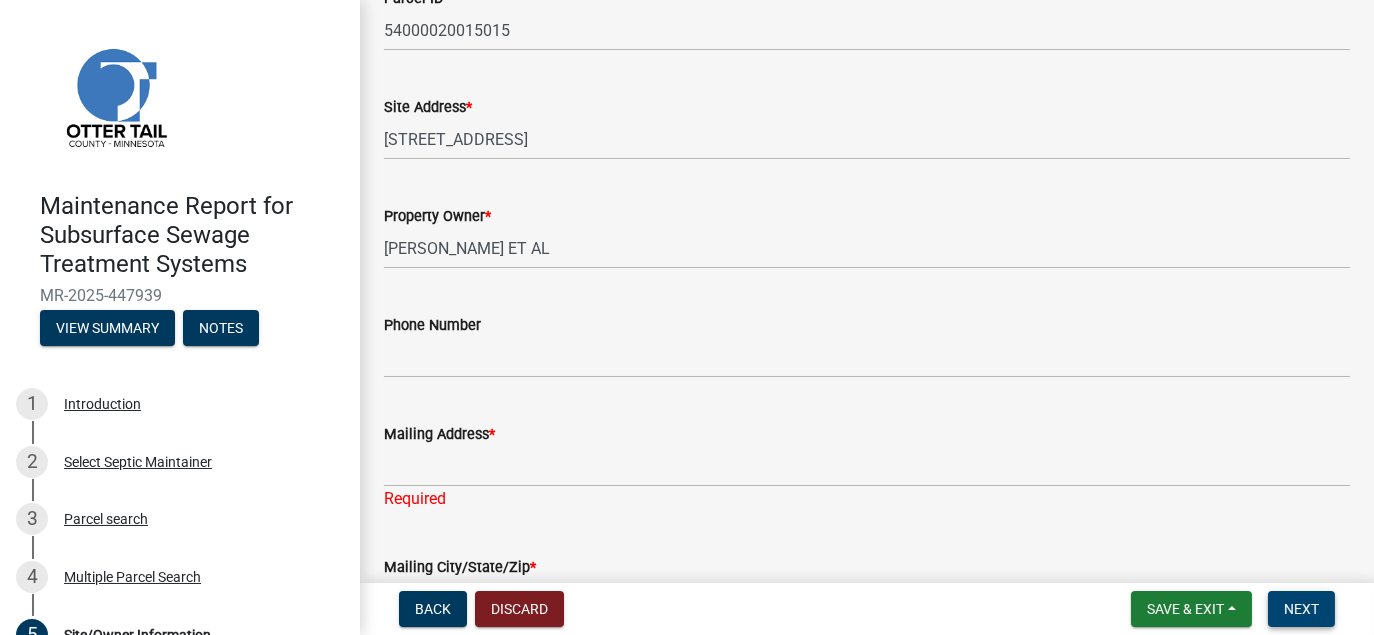 scroll, scrollTop: 648, scrollLeft: 0, axis: vertical 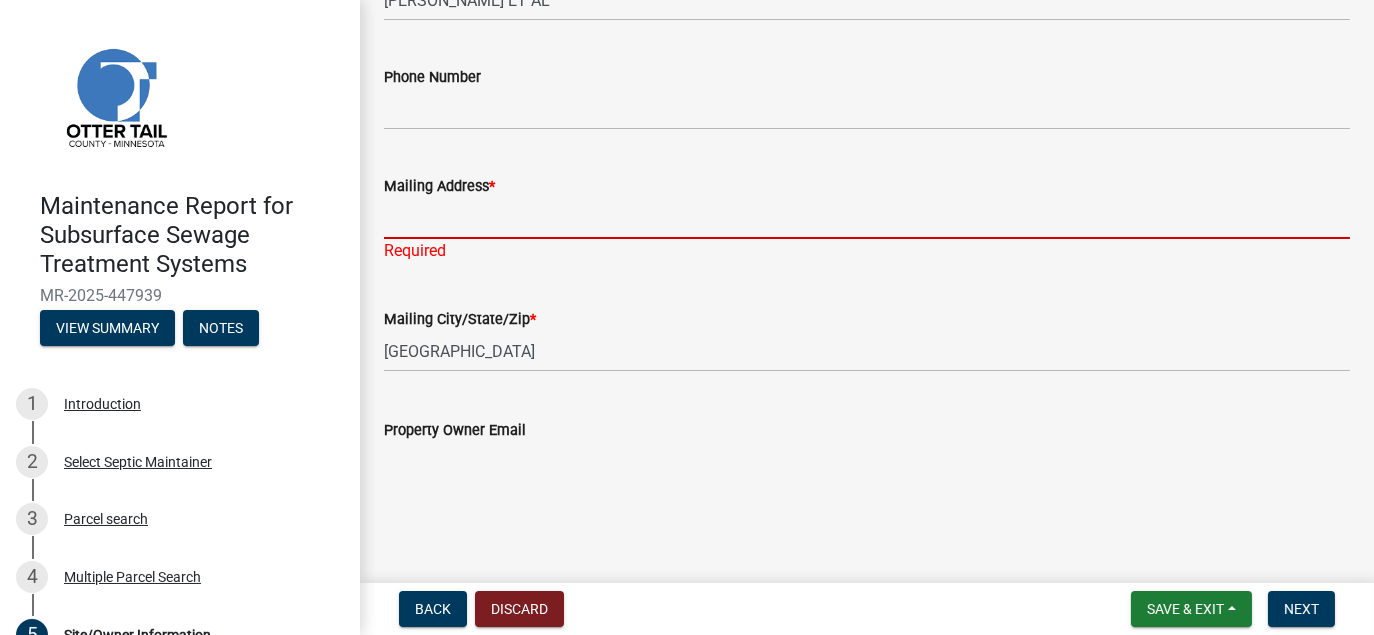 click on "Mailing Address  *" at bounding box center (867, 218) 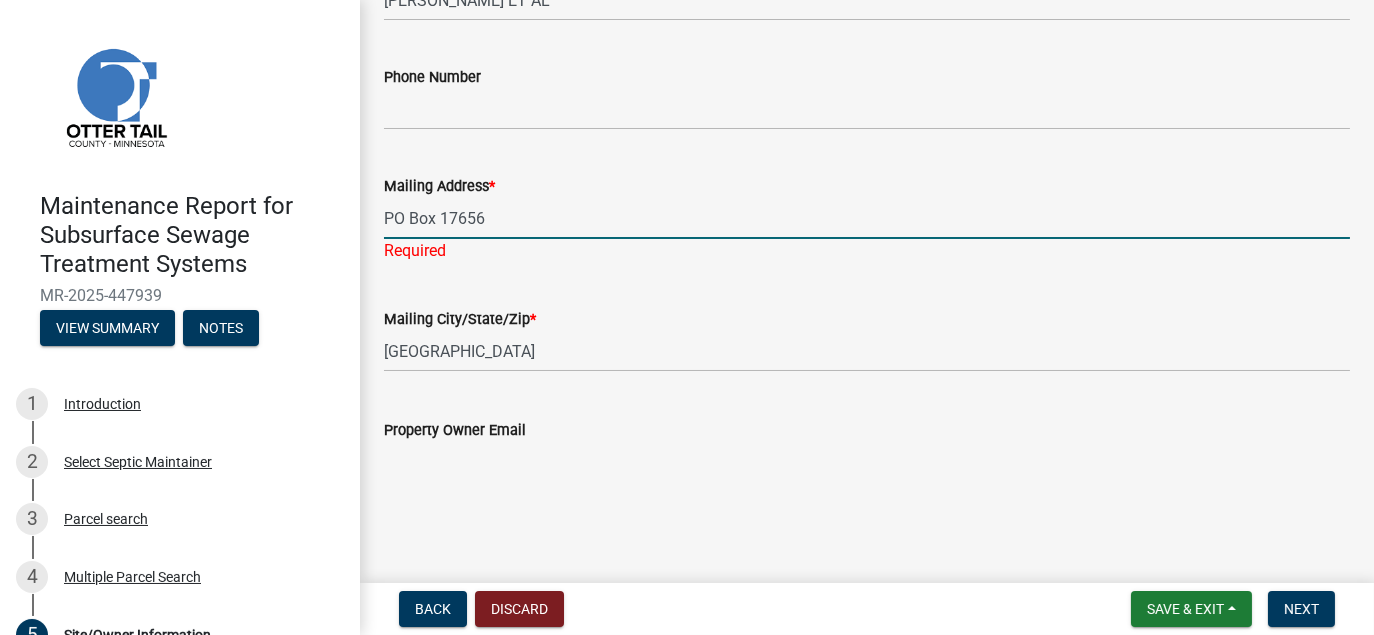 type on "[STREET_ADDRESS]" 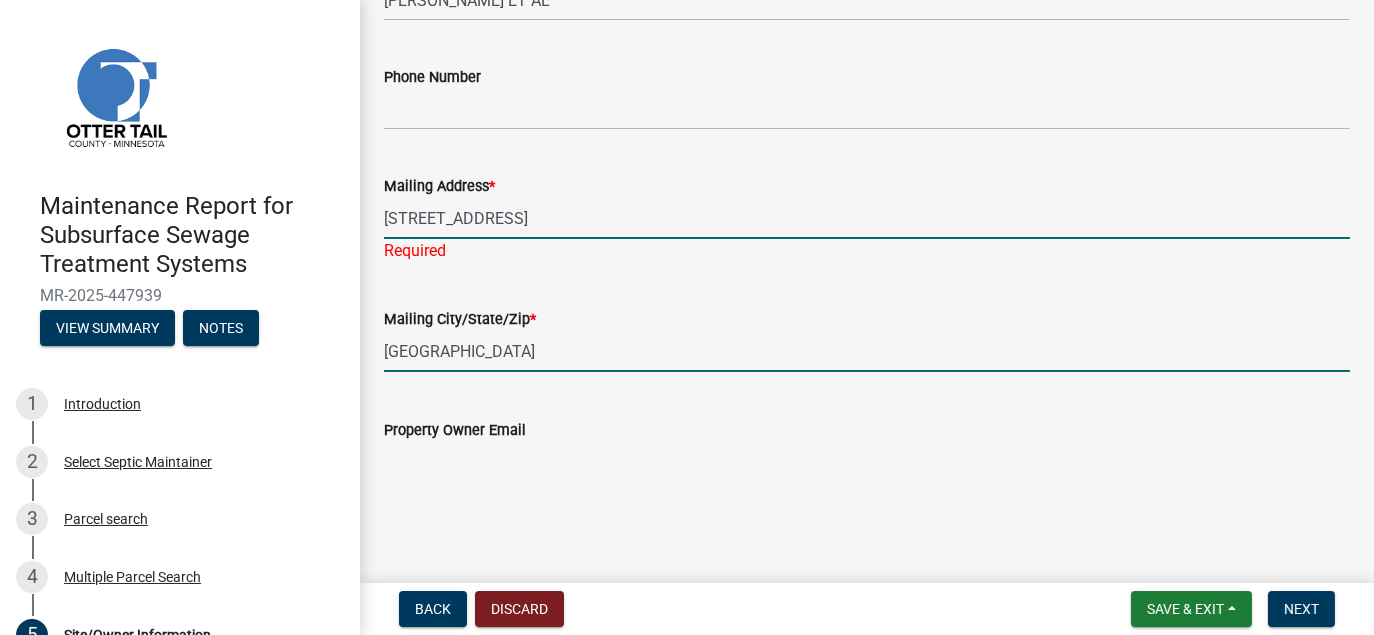 scroll, scrollTop: 625, scrollLeft: 0, axis: vertical 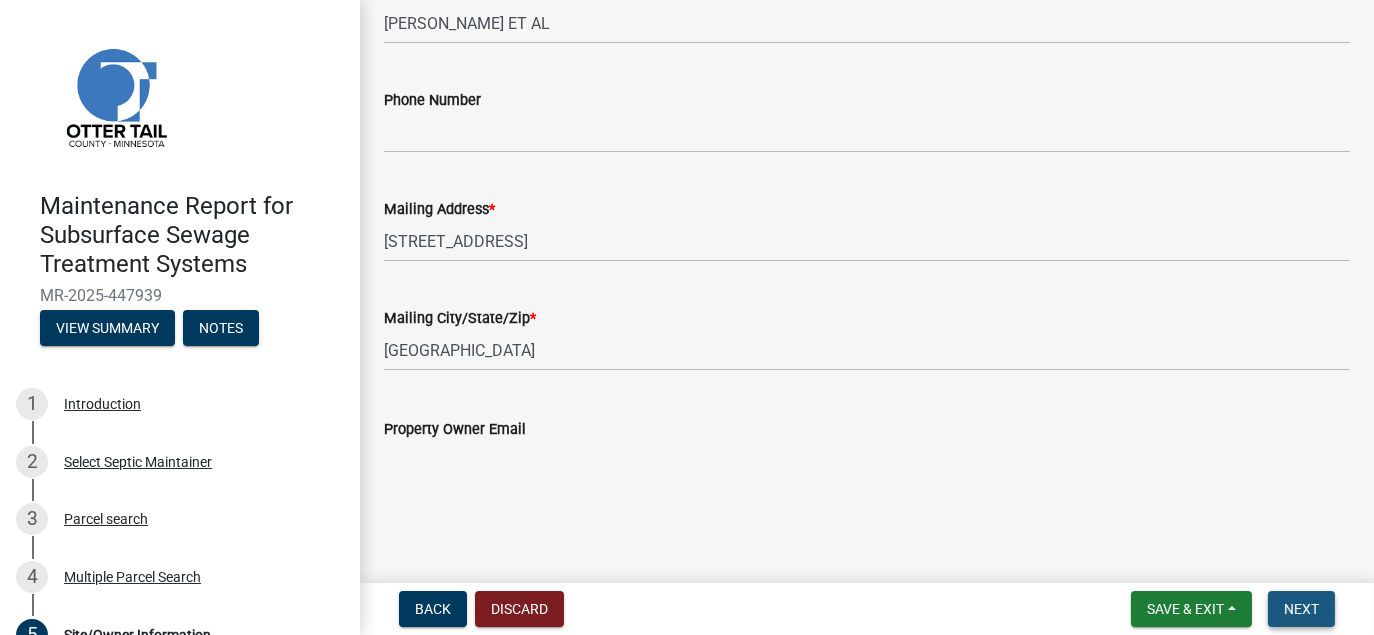 click on "Next" at bounding box center [1301, 609] 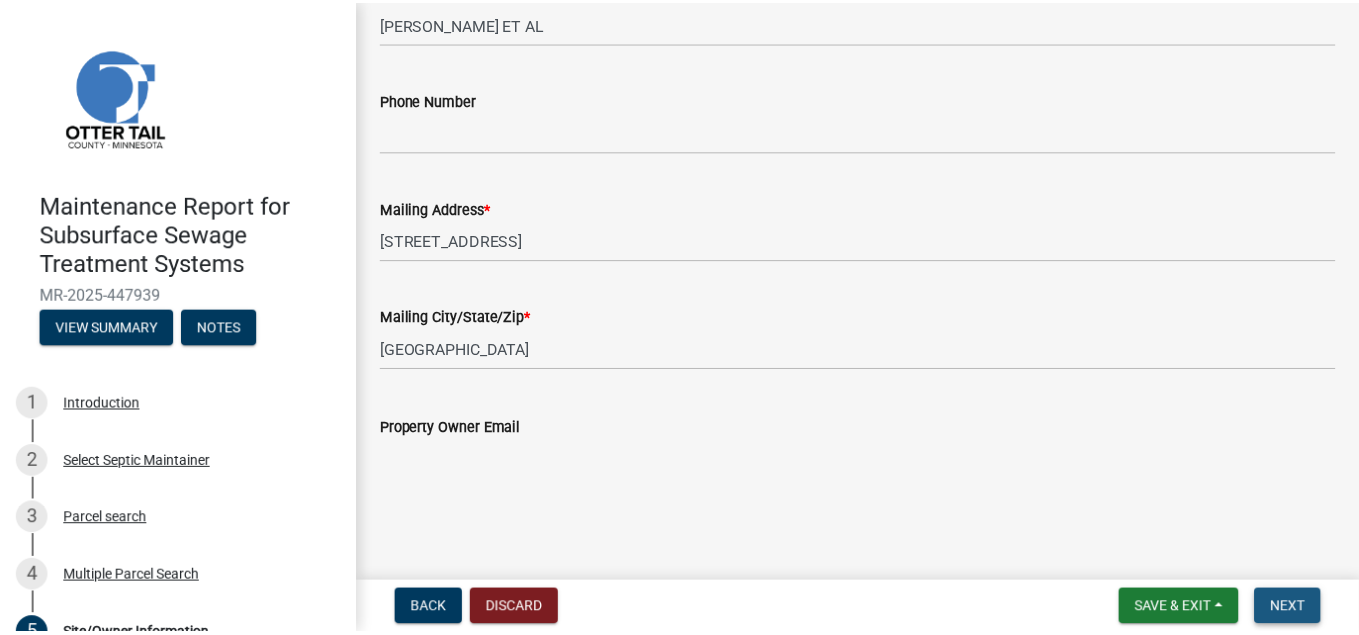 scroll, scrollTop: 0, scrollLeft: 0, axis: both 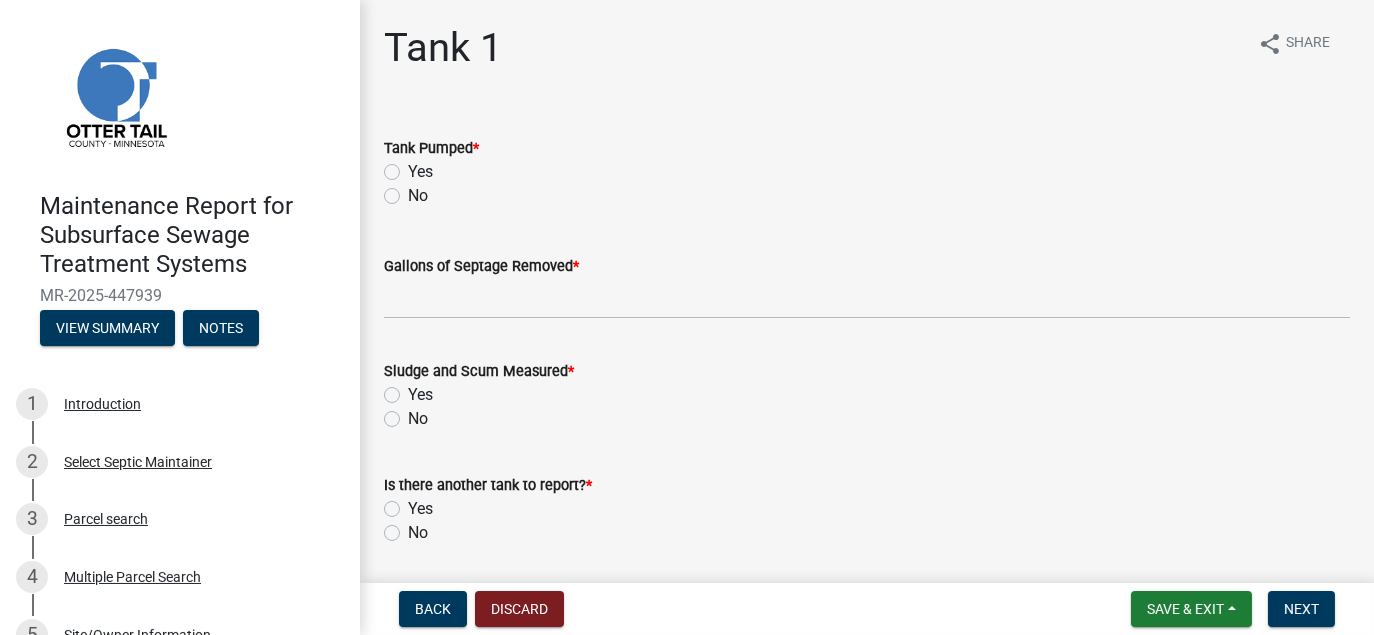 click on "Yes" 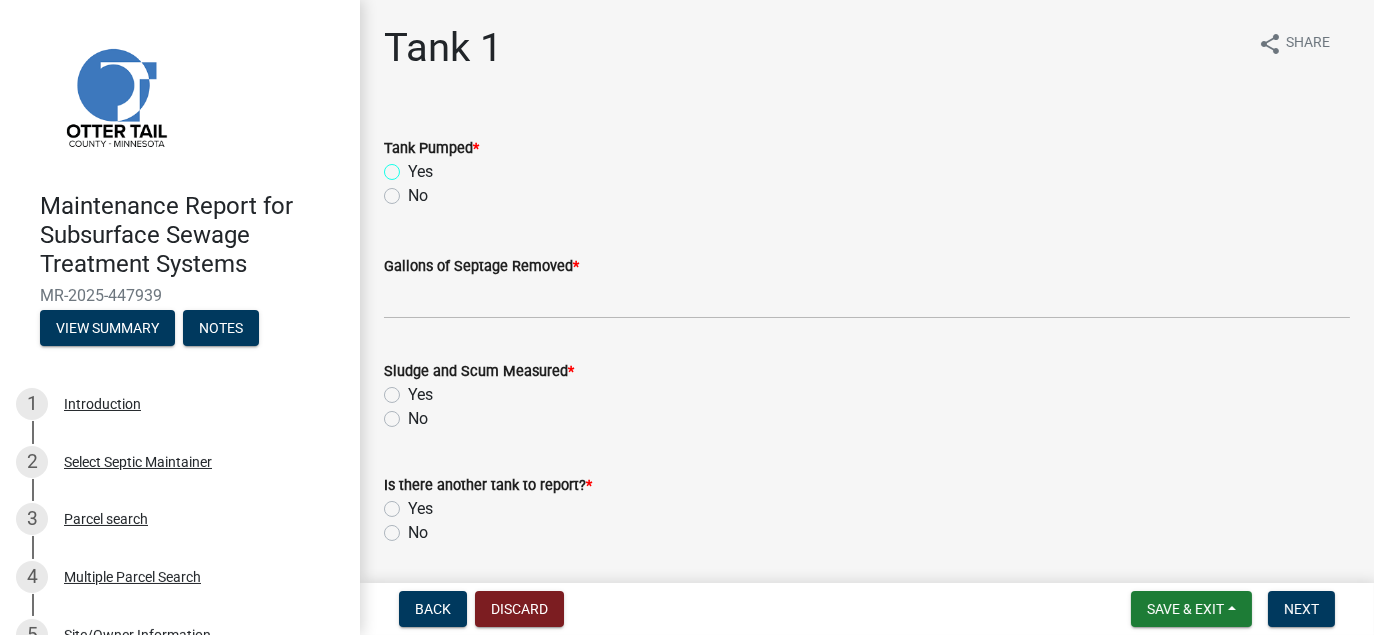 click on "Yes" at bounding box center (414, 166) 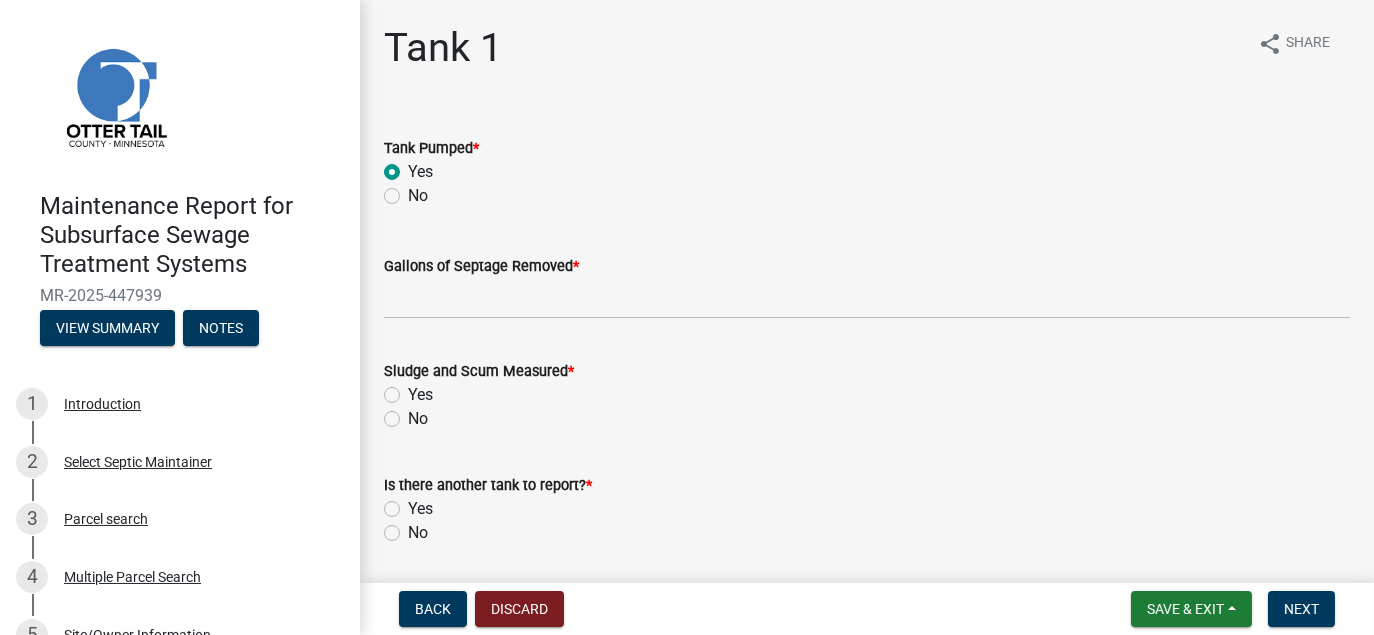 radio on "true" 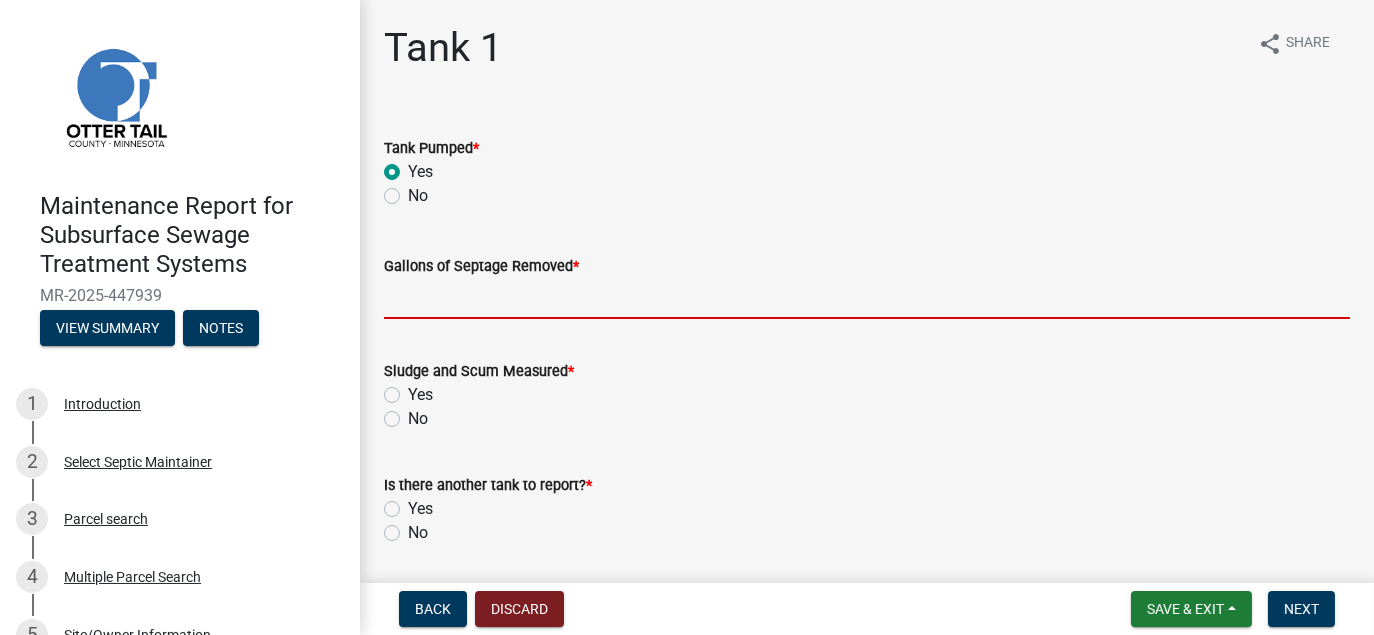 click on "Gallons of Septage Removed  *" at bounding box center (867, 298) 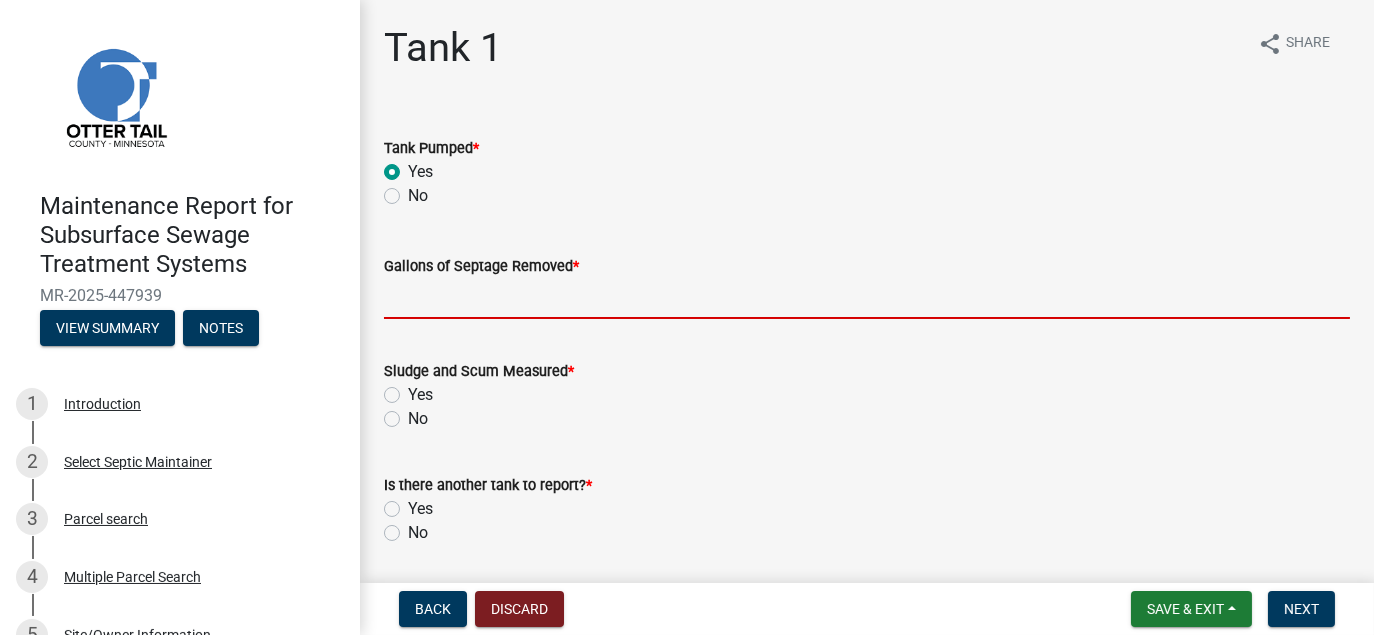 type on "2500" 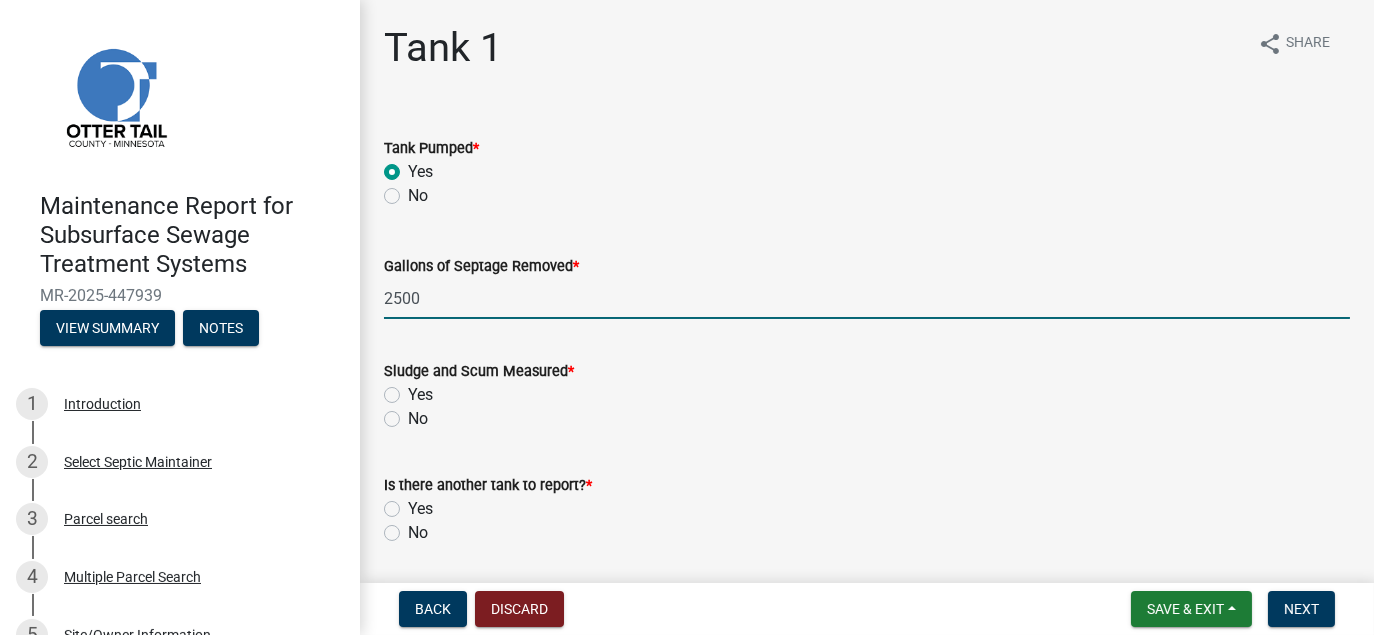 click on "No" 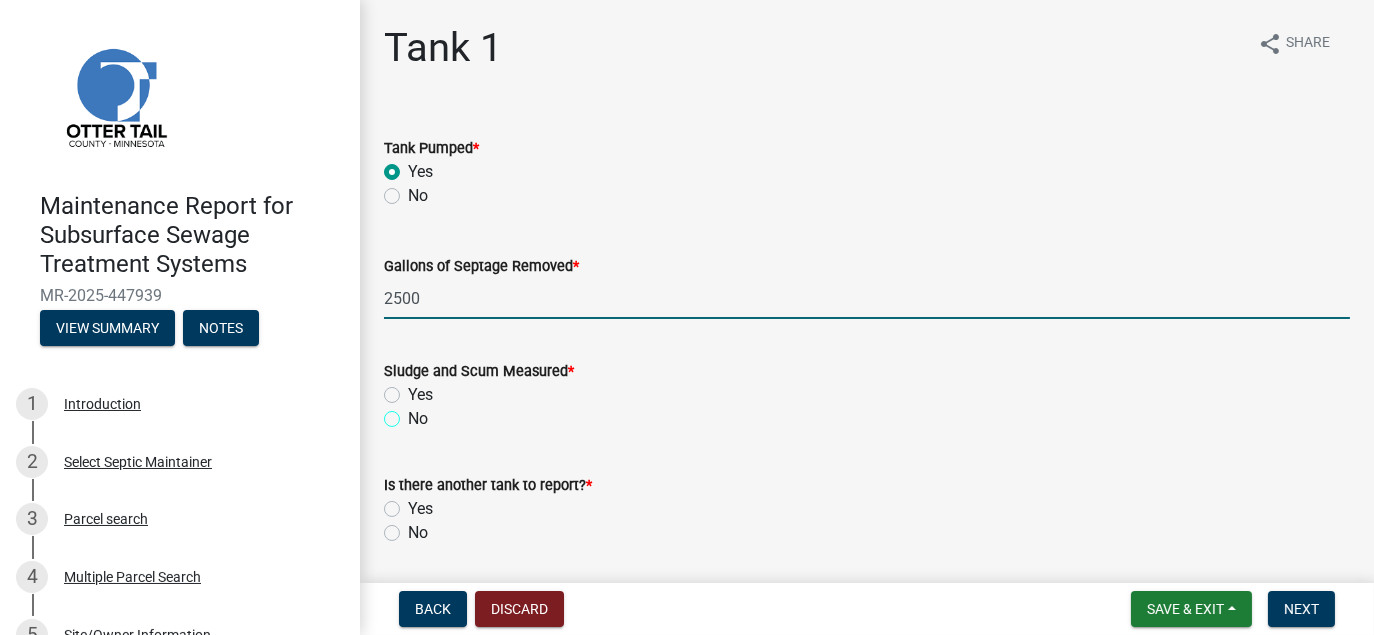 click on "No" at bounding box center (414, 413) 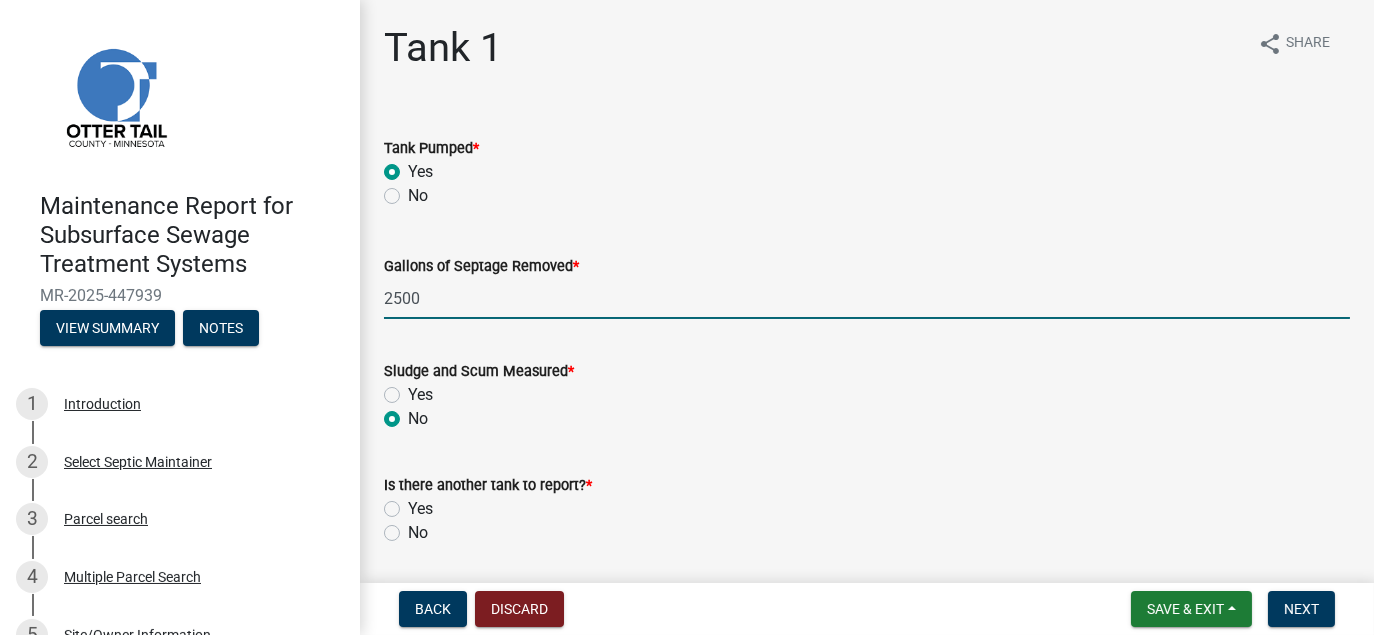 radio on "true" 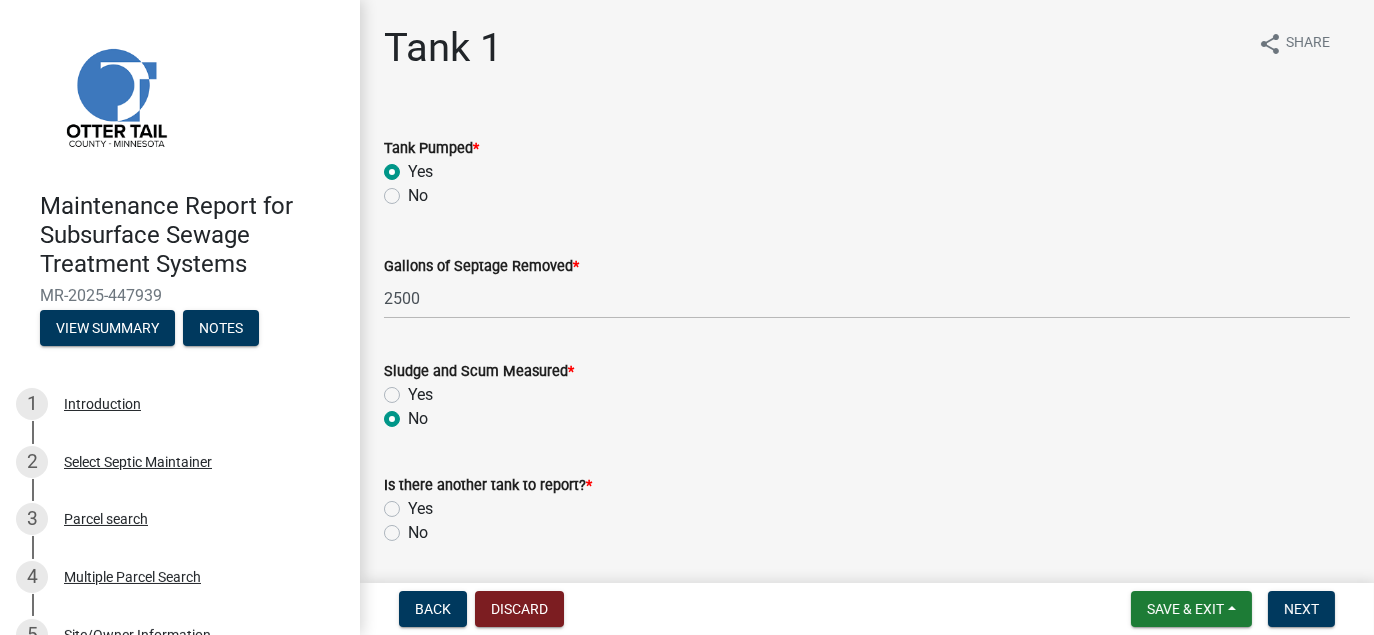 drag, startPoint x: 390, startPoint y: 533, endPoint x: 407, endPoint y: 530, distance: 17.262676 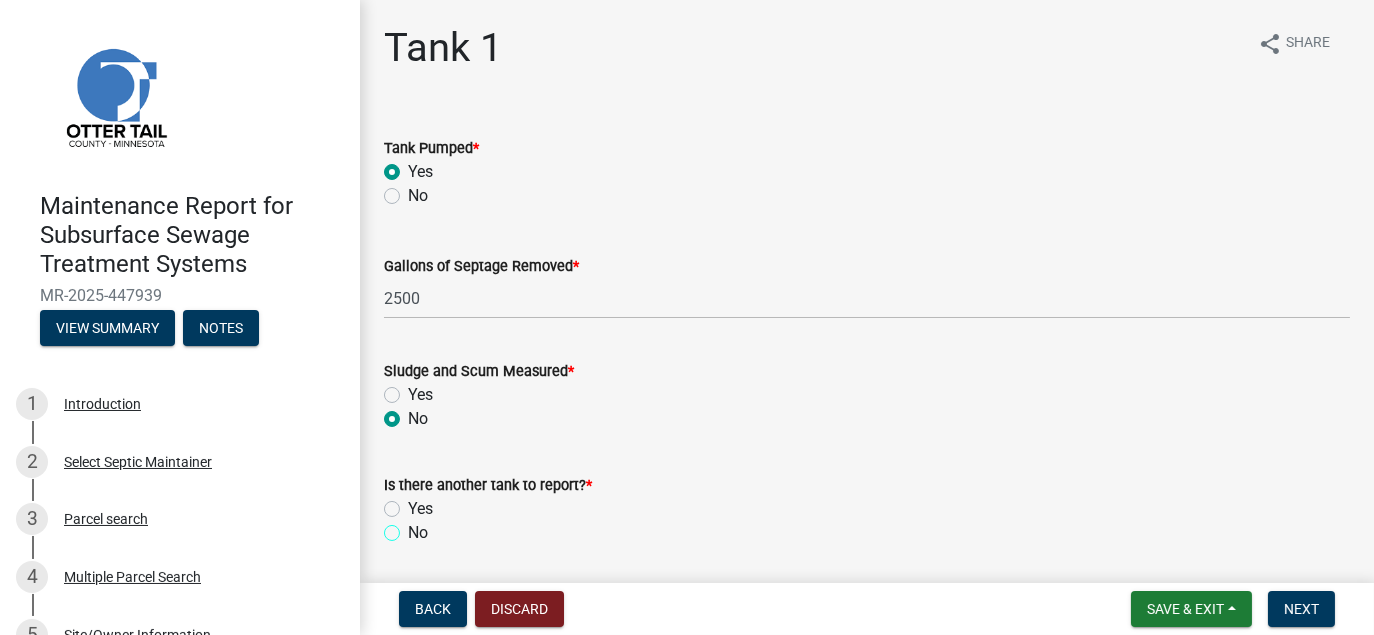 click on "No" at bounding box center (414, 527) 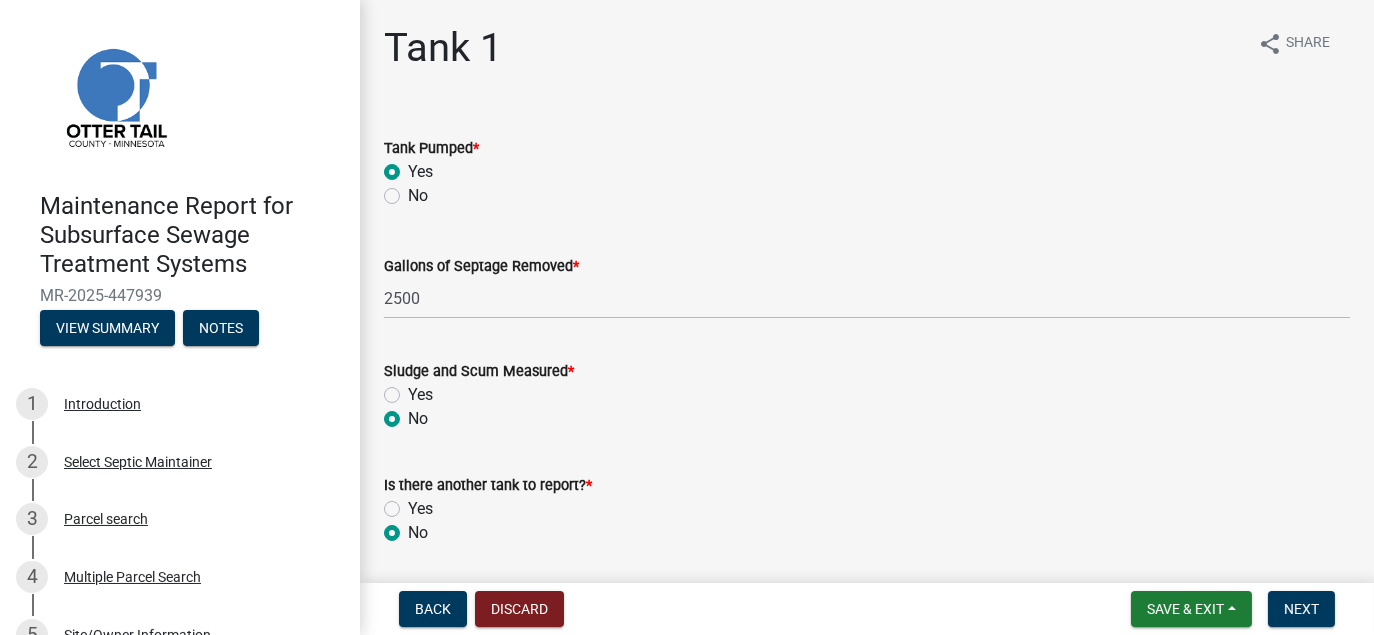 radio on "true" 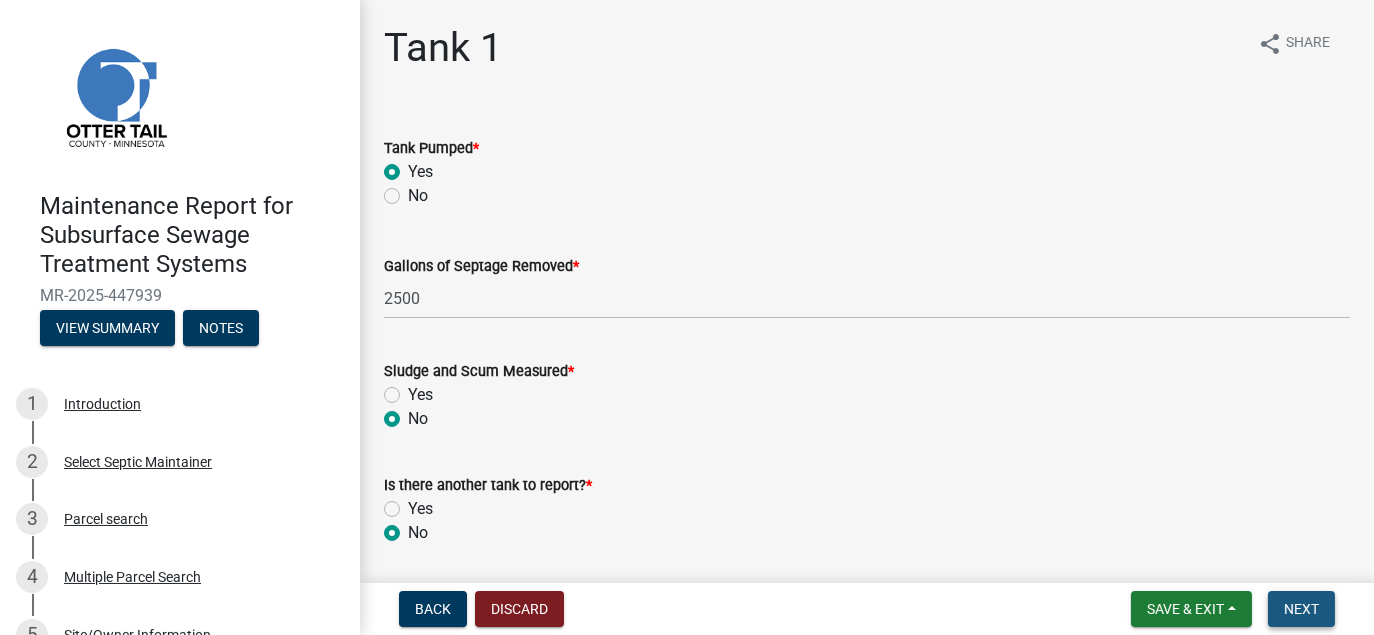 click on "Next" at bounding box center [1301, 609] 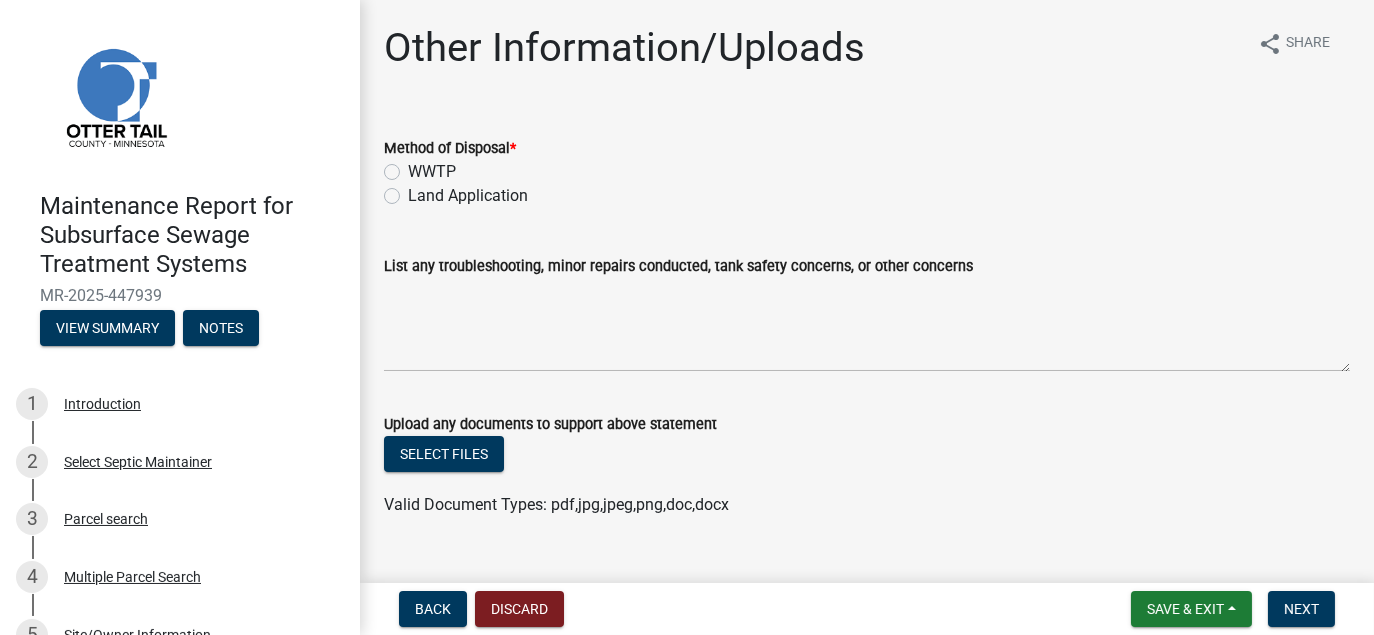 click on "Land Application" 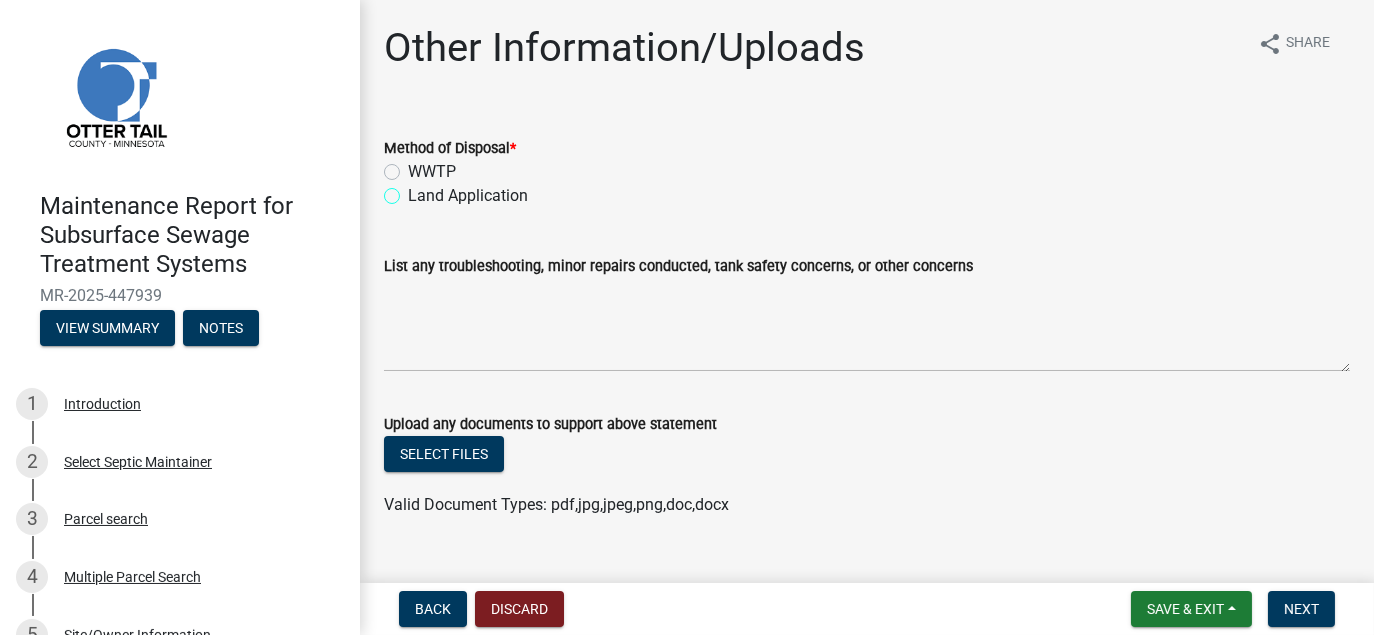 click on "Land Application" at bounding box center [414, 190] 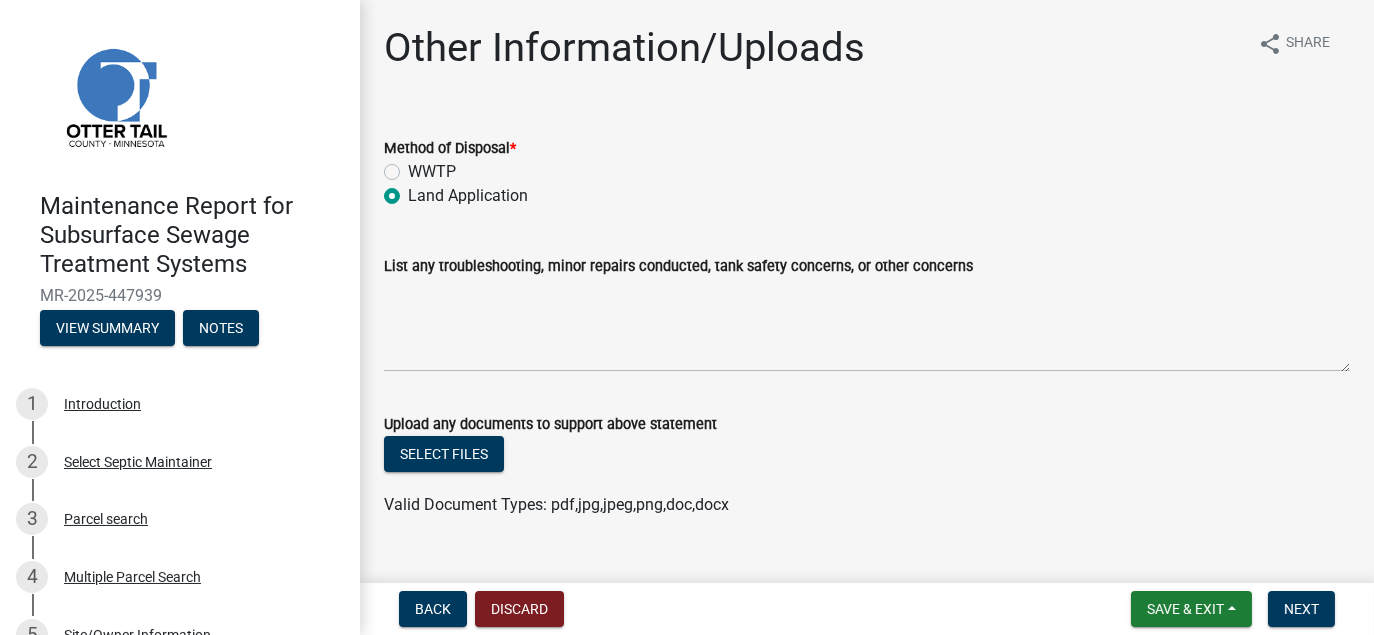 radio on "true" 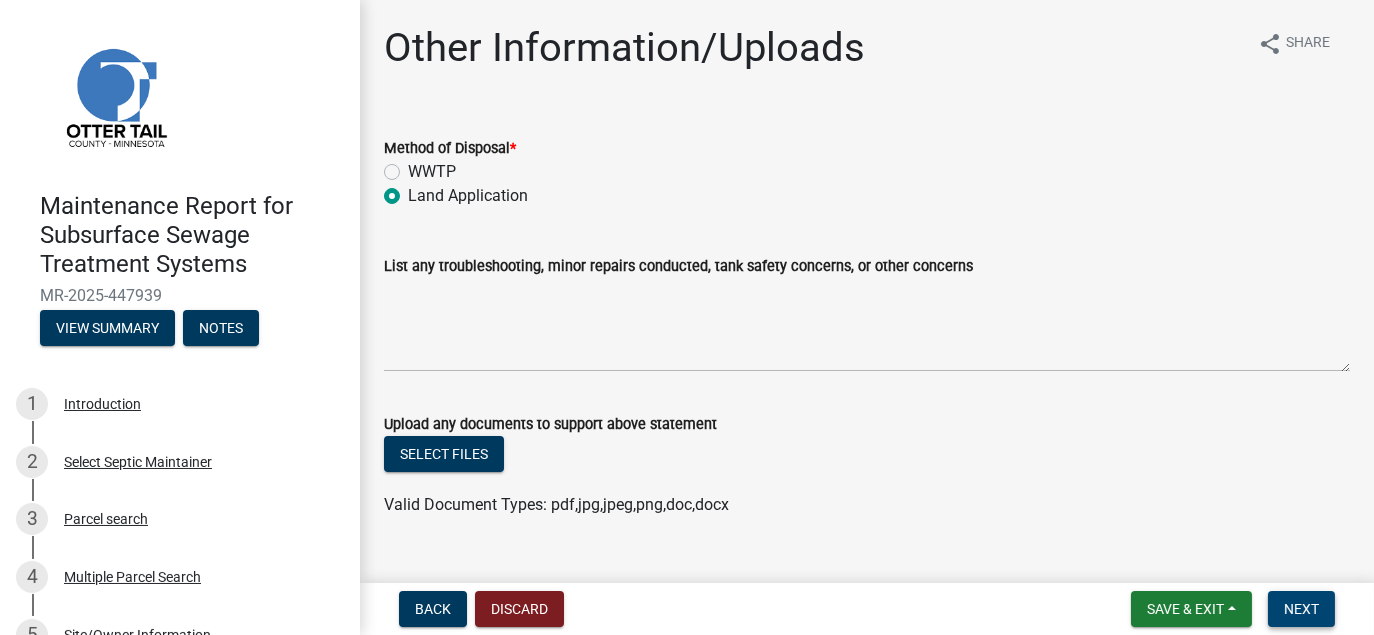 click on "Next" at bounding box center [1301, 609] 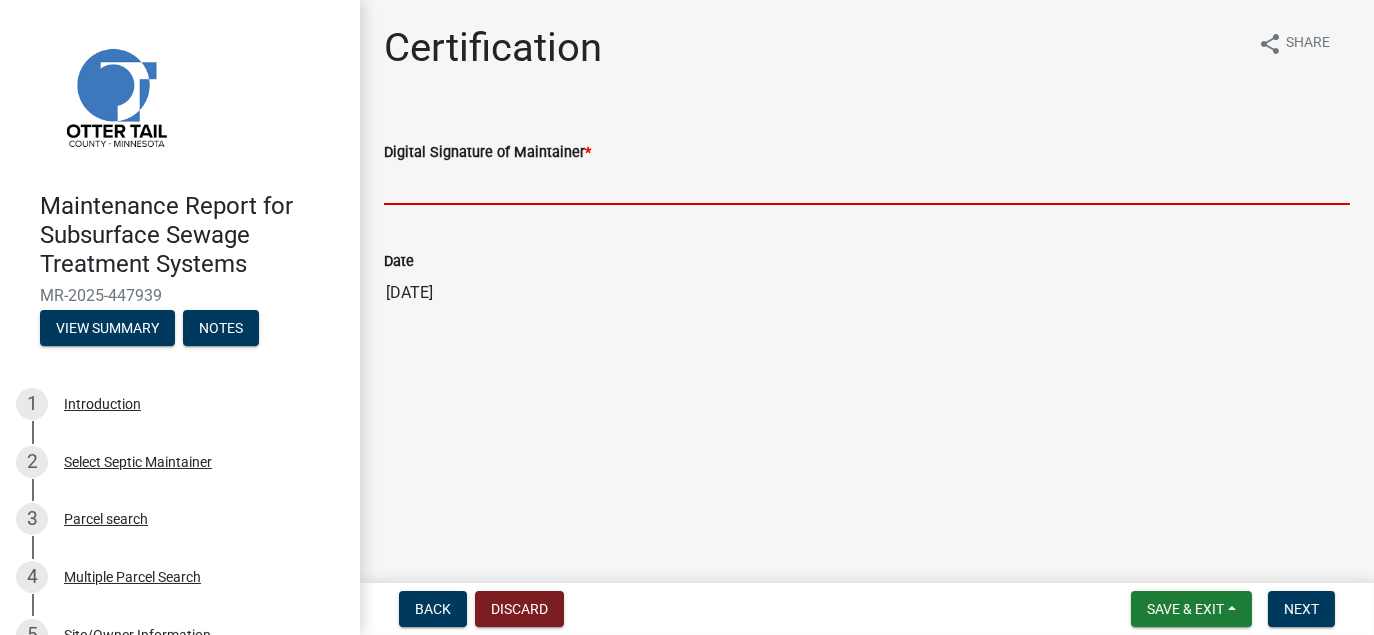 click on "Digital Signature of Maintainer  *" at bounding box center (867, 184) 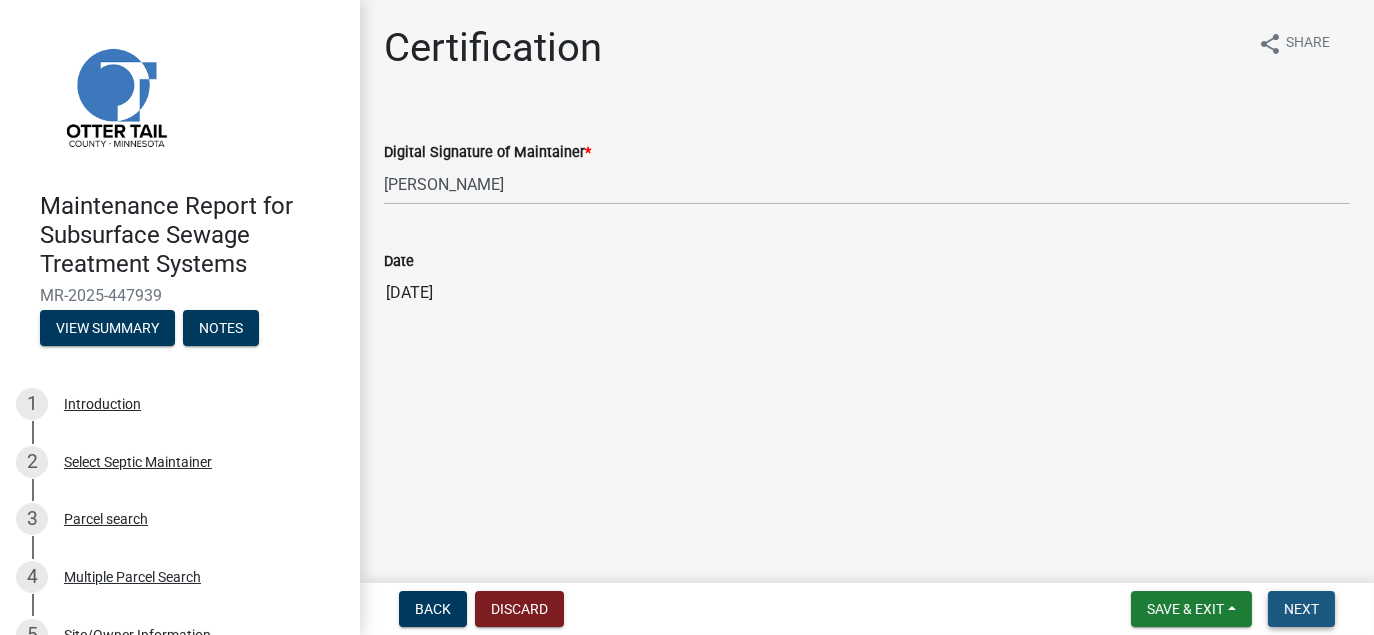 click on "Next" at bounding box center [1301, 609] 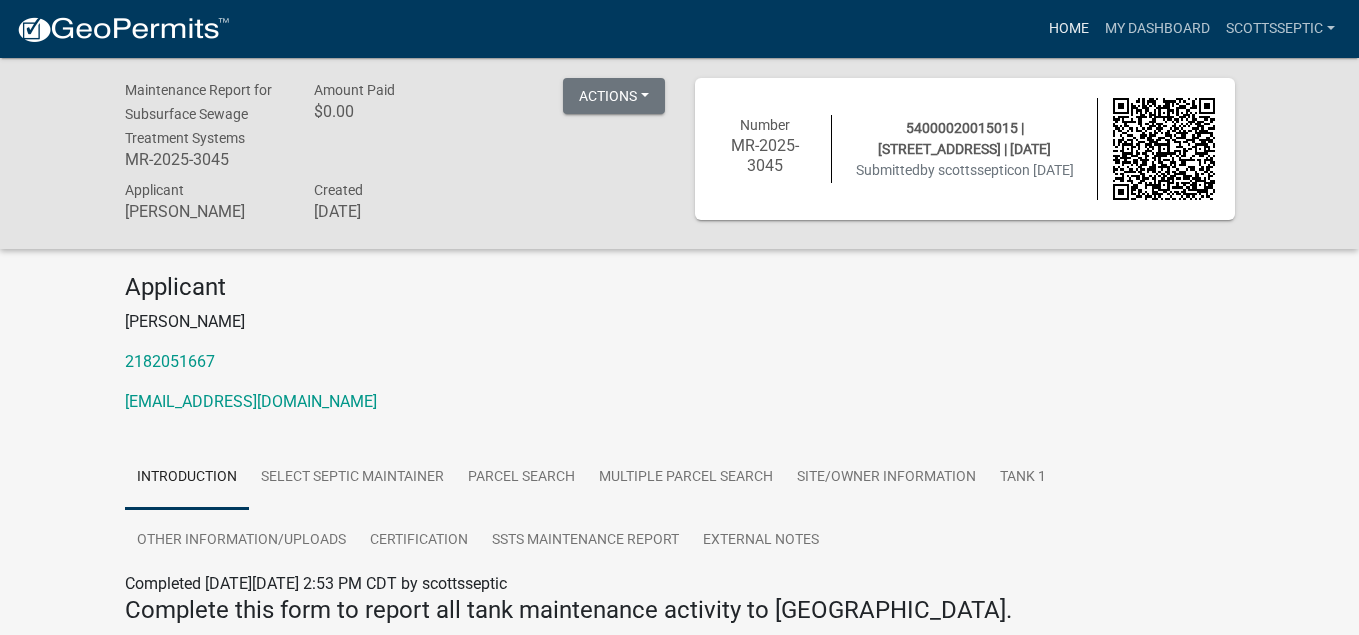 click on "Home" at bounding box center [1069, 29] 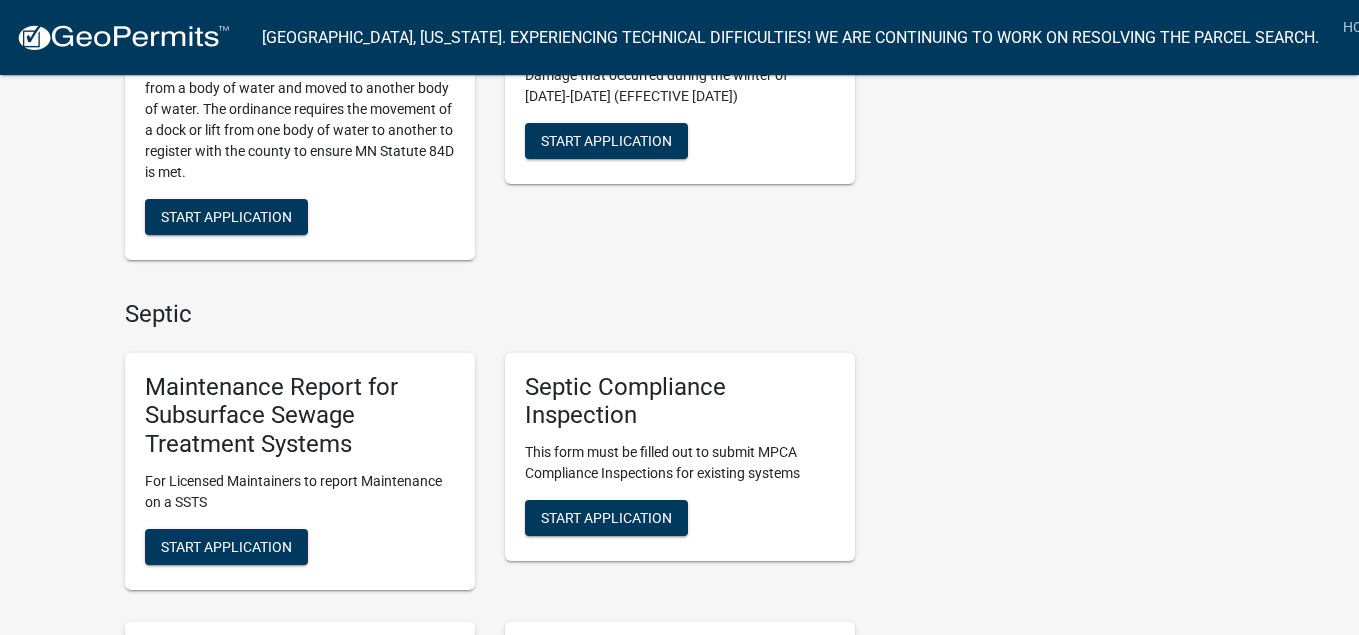 scroll, scrollTop: 1300, scrollLeft: 0, axis: vertical 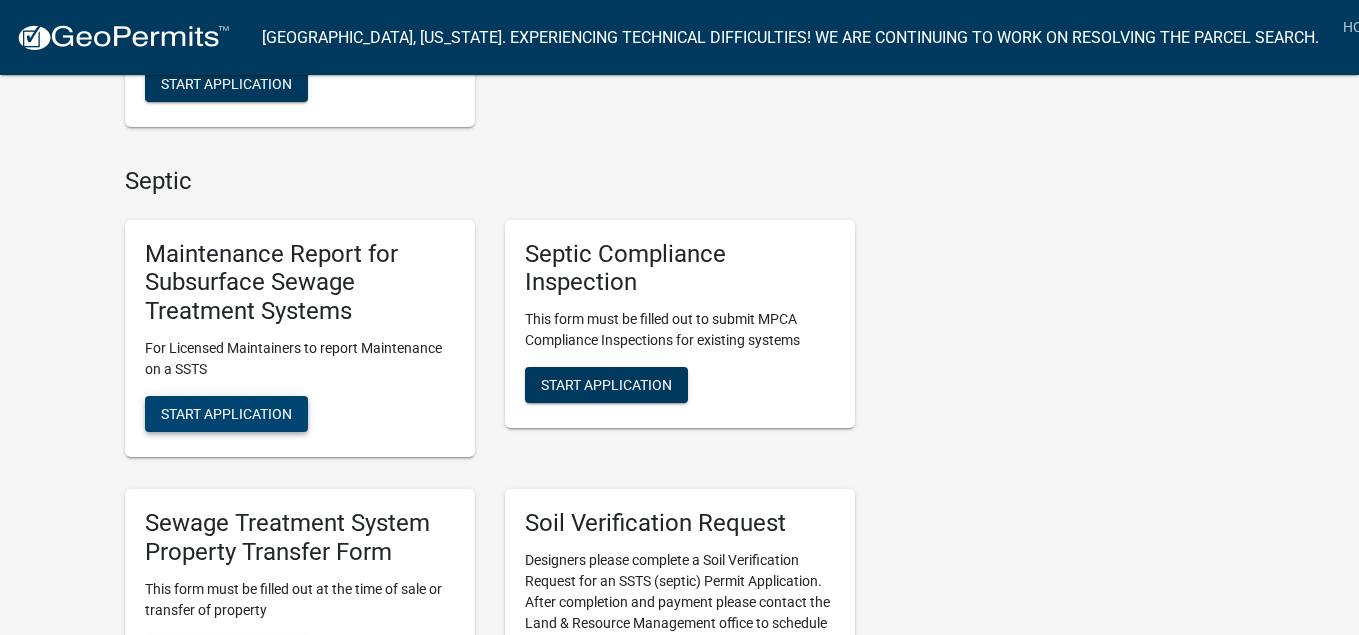 click on "Start Application" at bounding box center [226, 414] 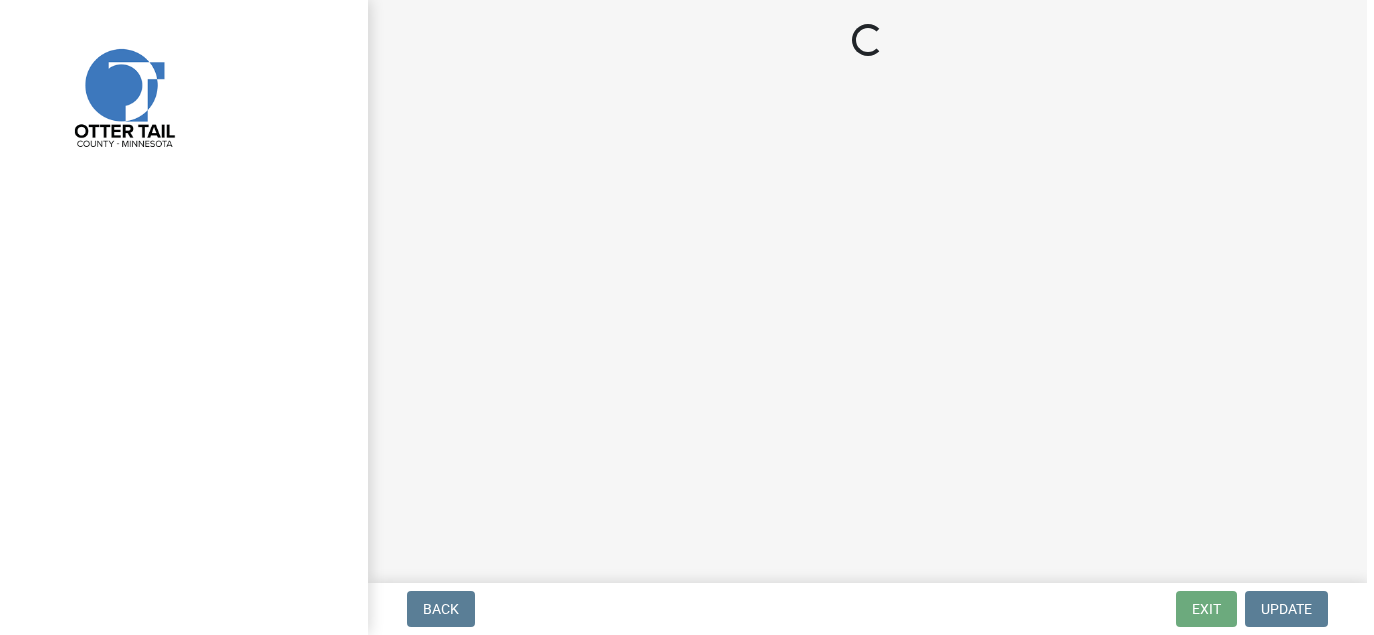 scroll, scrollTop: 0, scrollLeft: 0, axis: both 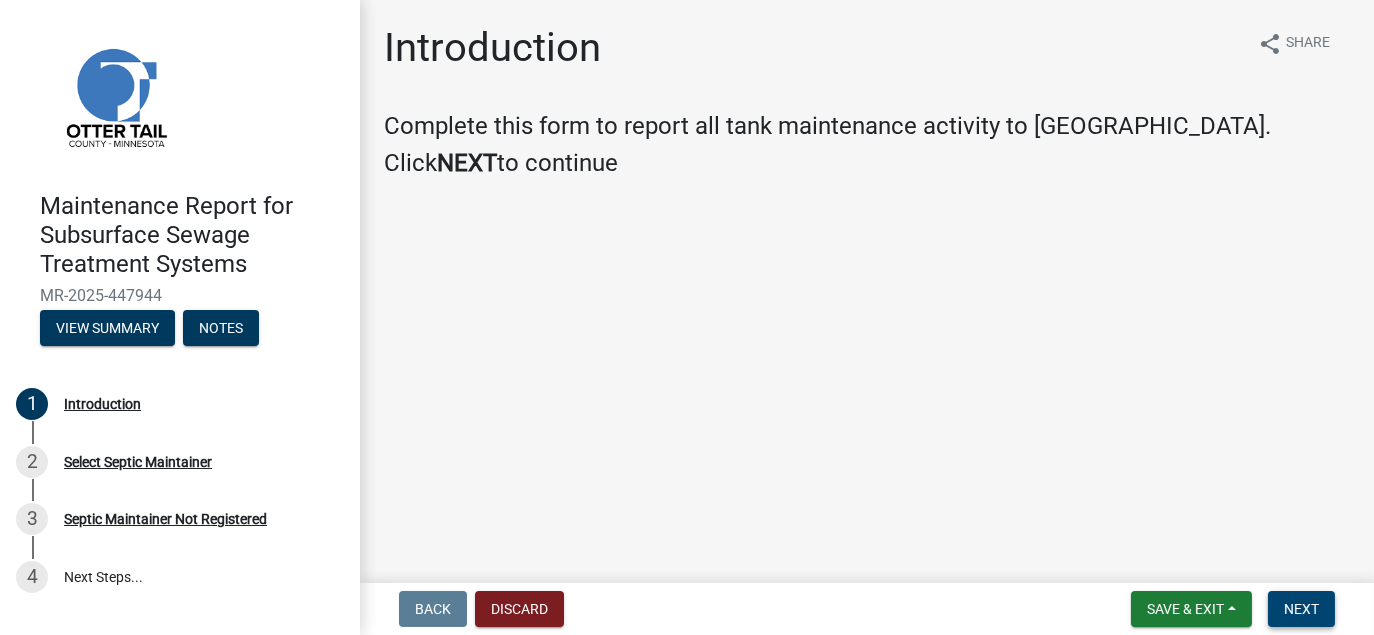 click on "Next" at bounding box center (1301, 609) 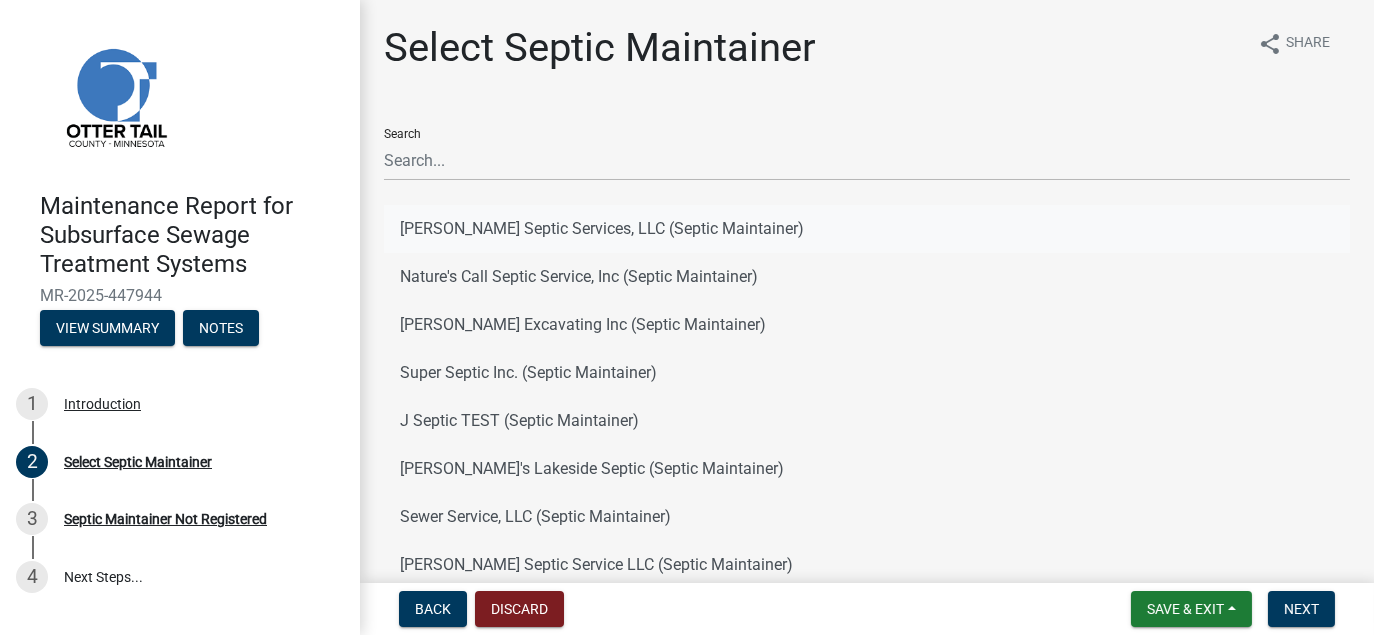 drag, startPoint x: 498, startPoint y: 231, endPoint x: 516, endPoint y: 231, distance: 18 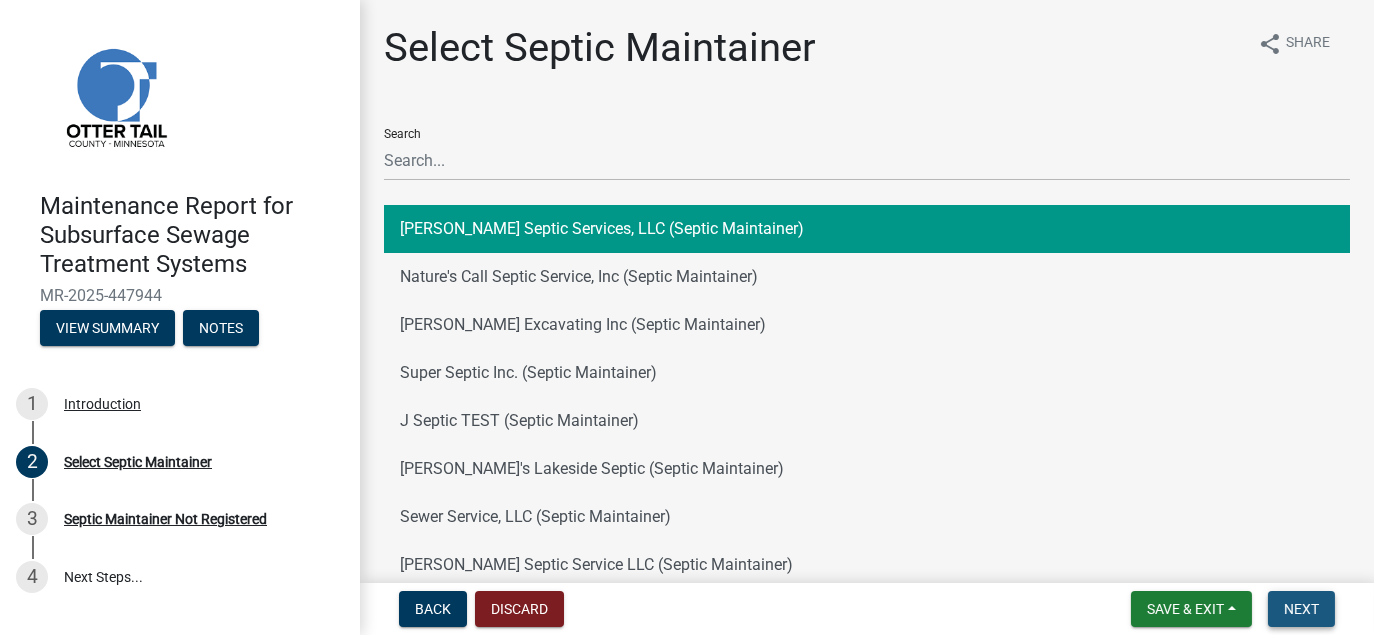 click on "Next" at bounding box center (1301, 609) 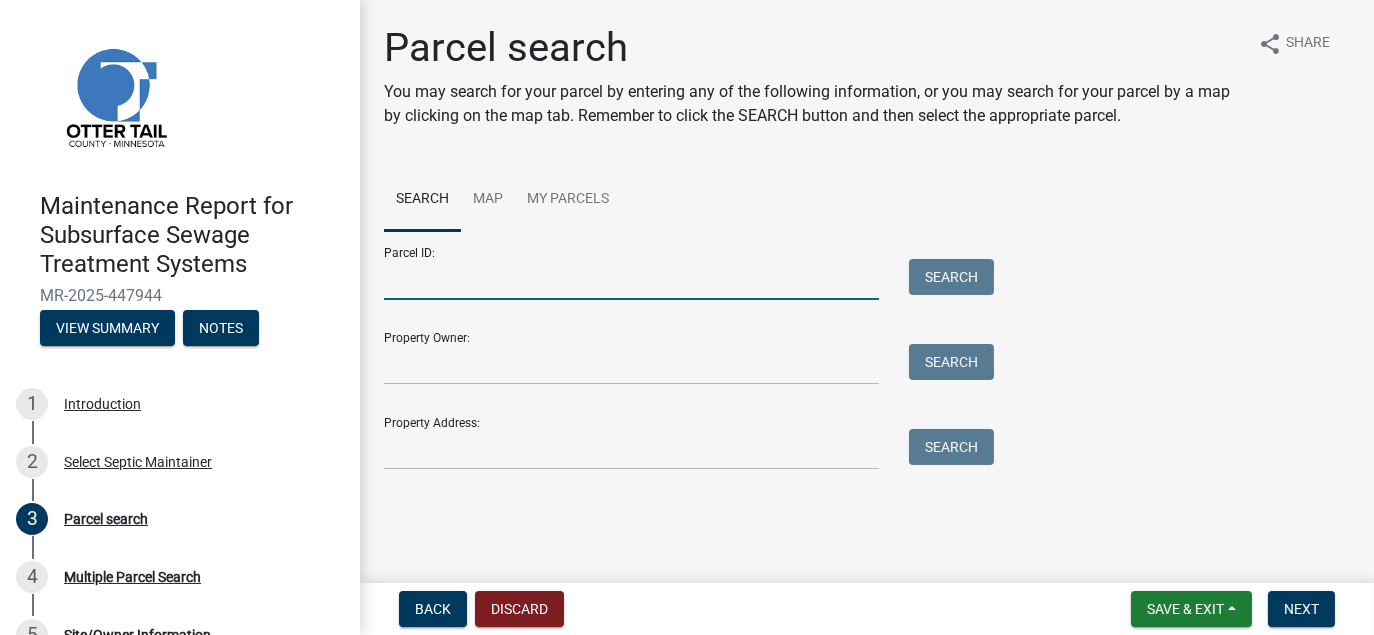 click on "Parcel ID:" at bounding box center [631, 279] 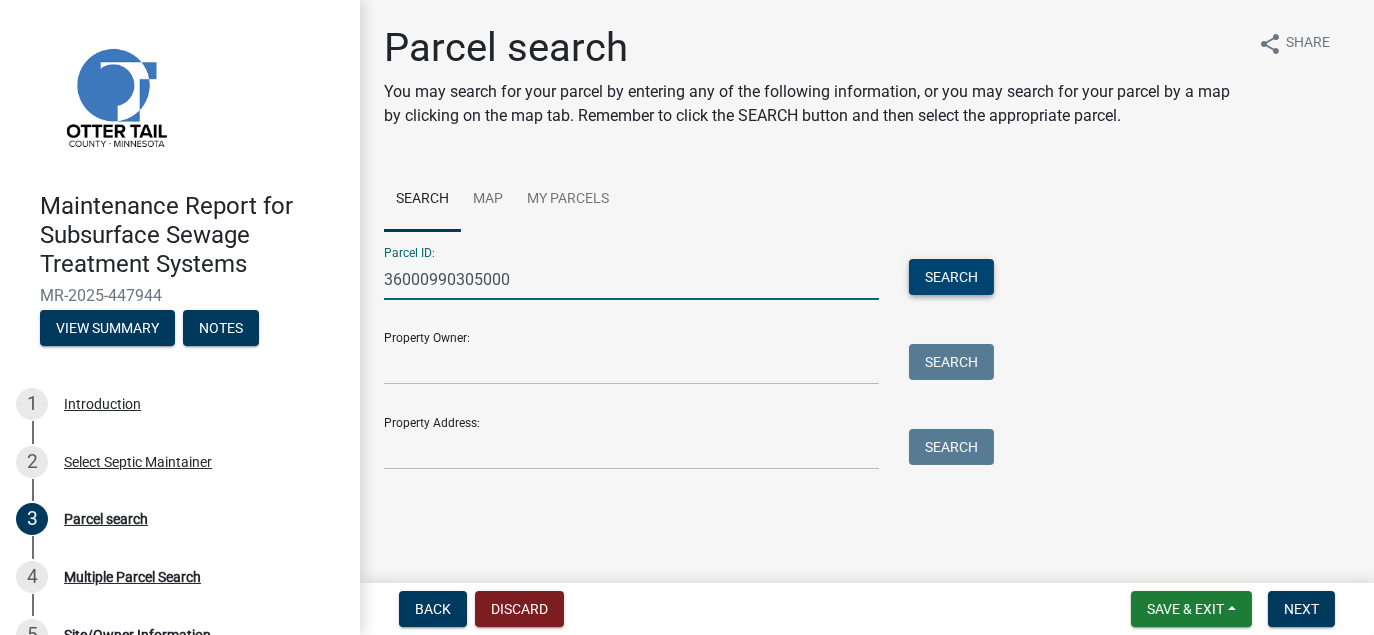 type on "36000990305000" 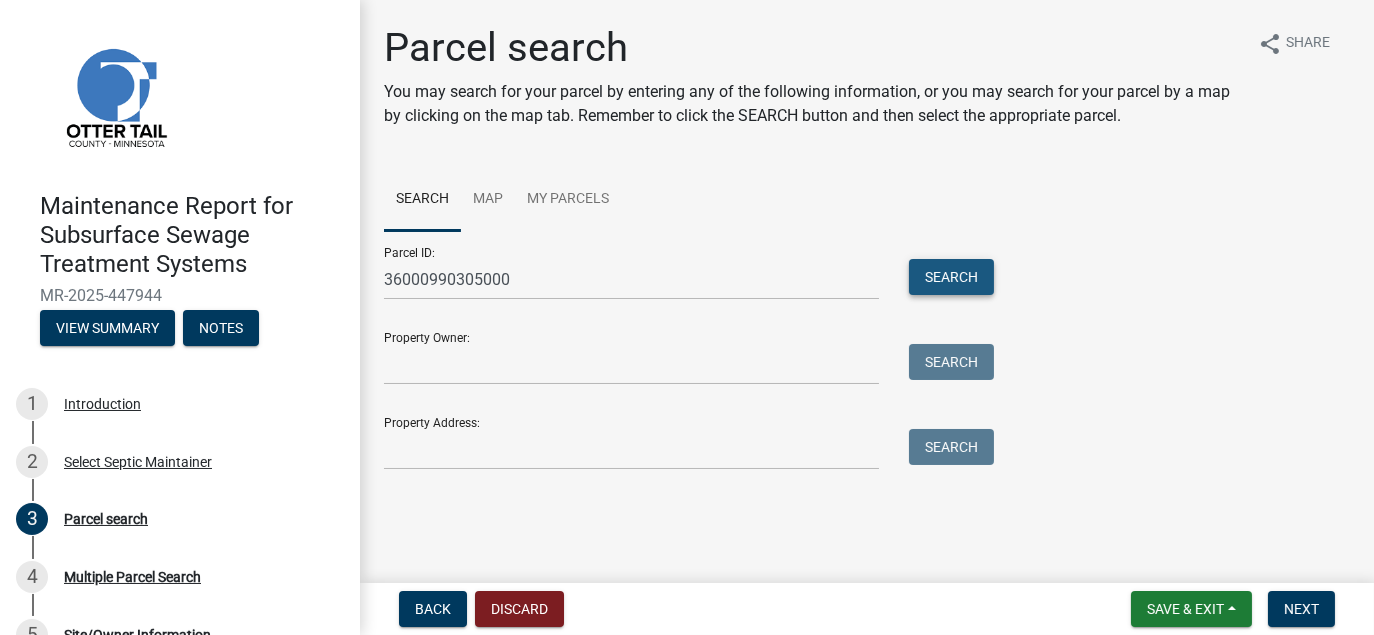 click on "Search" at bounding box center (951, 277) 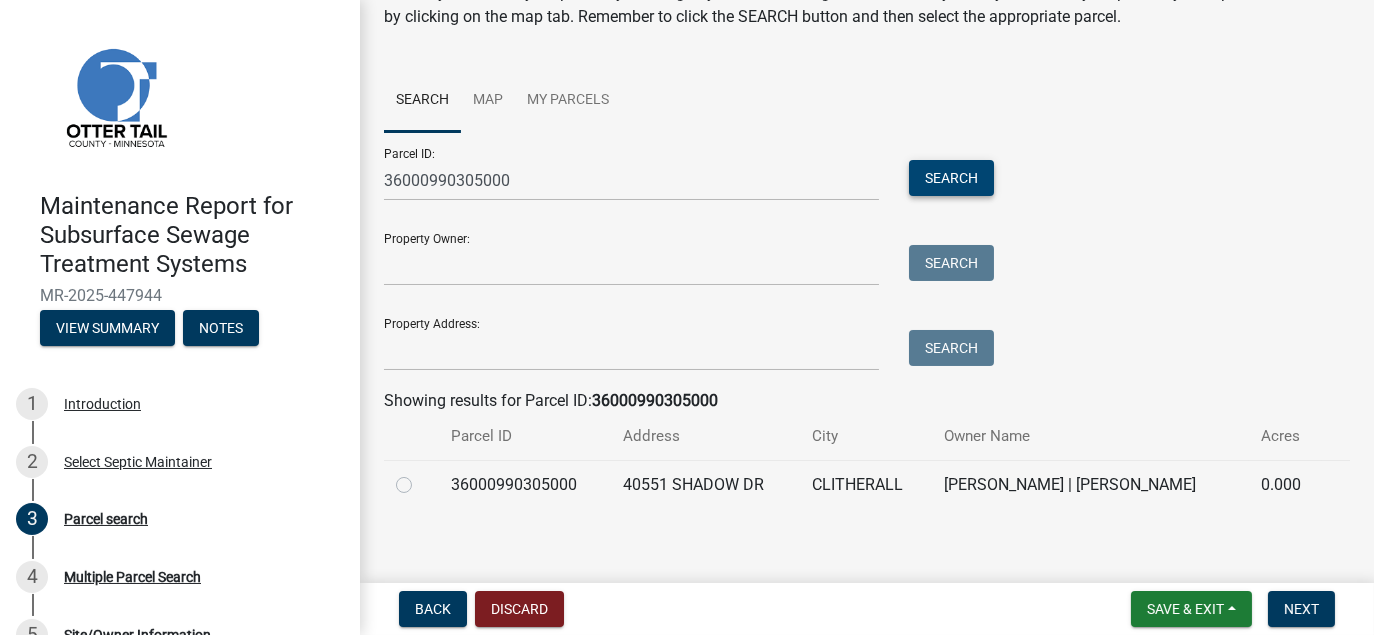 scroll, scrollTop: 109, scrollLeft: 0, axis: vertical 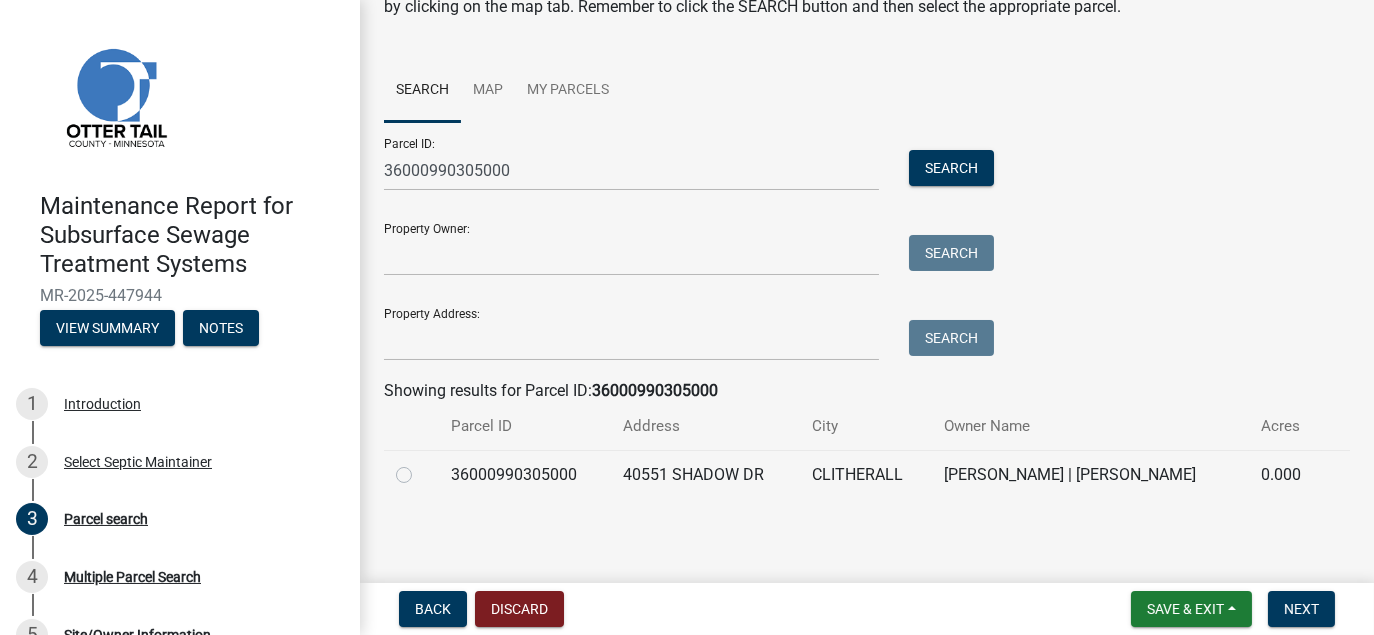 drag, startPoint x: 403, startPoint y: 478, endPoint x: 421, endPoint y: 475, distance: 18.248287 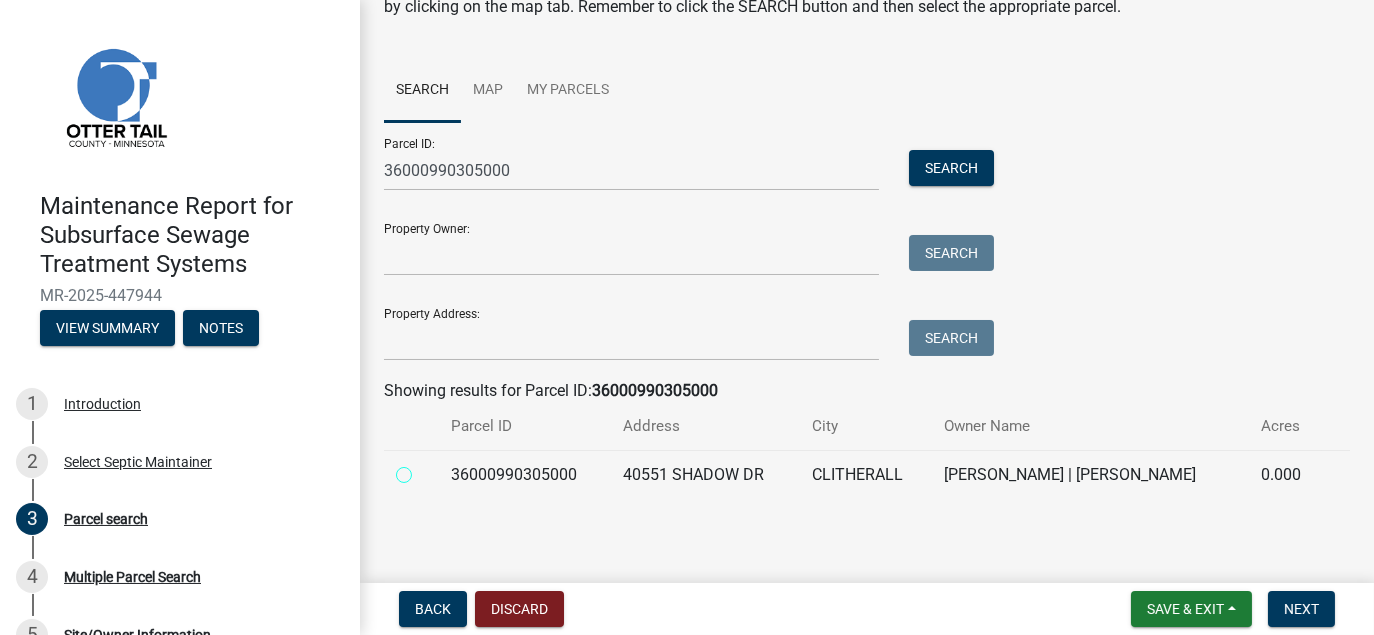 click at bounding box center (426, 469) 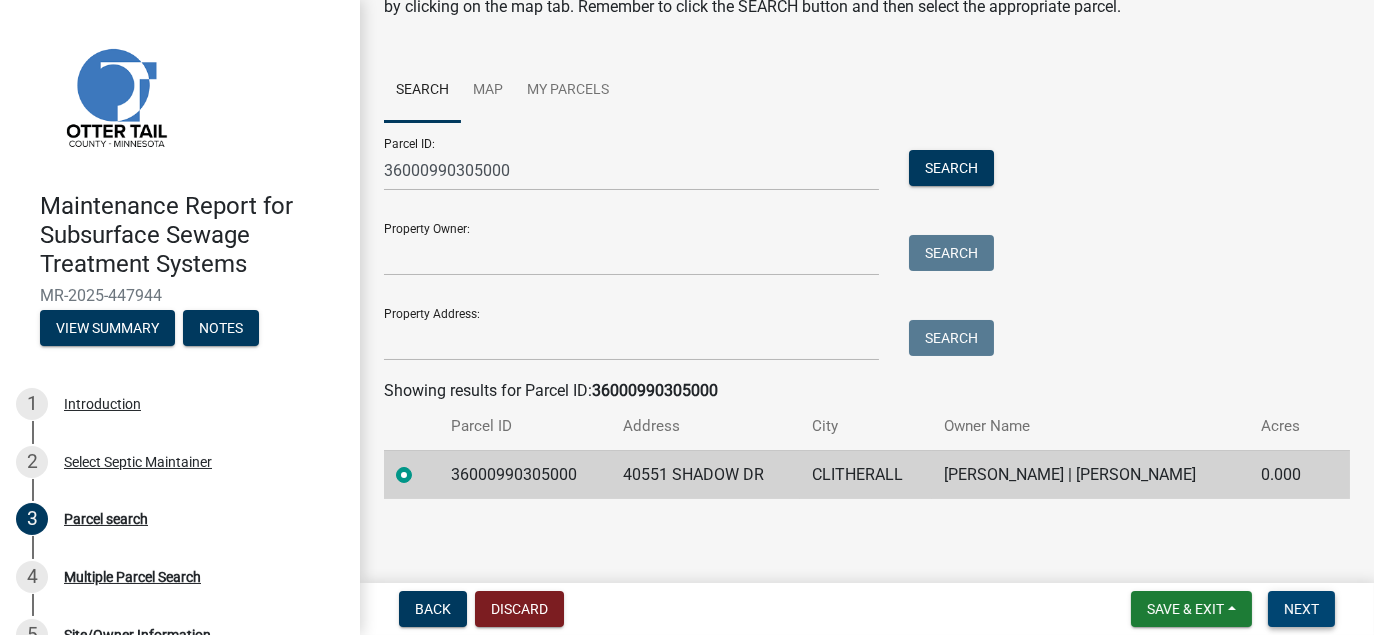 click on "Next" at bounding box center (1301, 609) 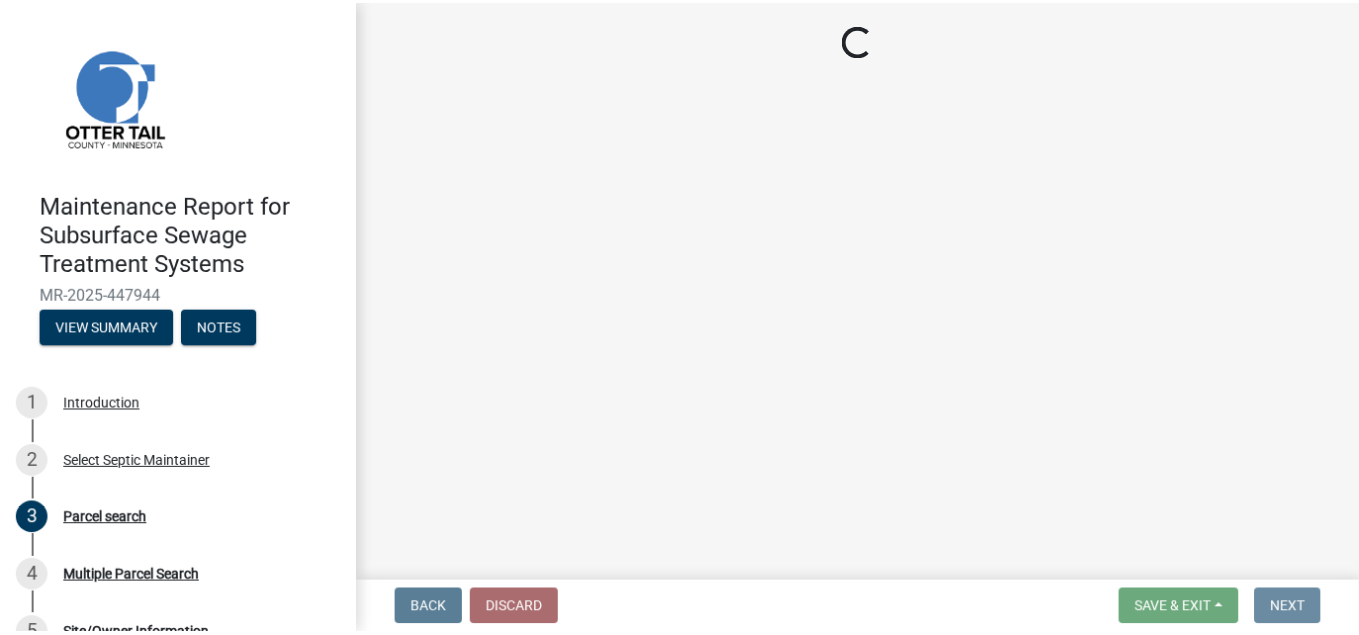scroll, scrollTop: 0, scrollLeft: 0, axis: both 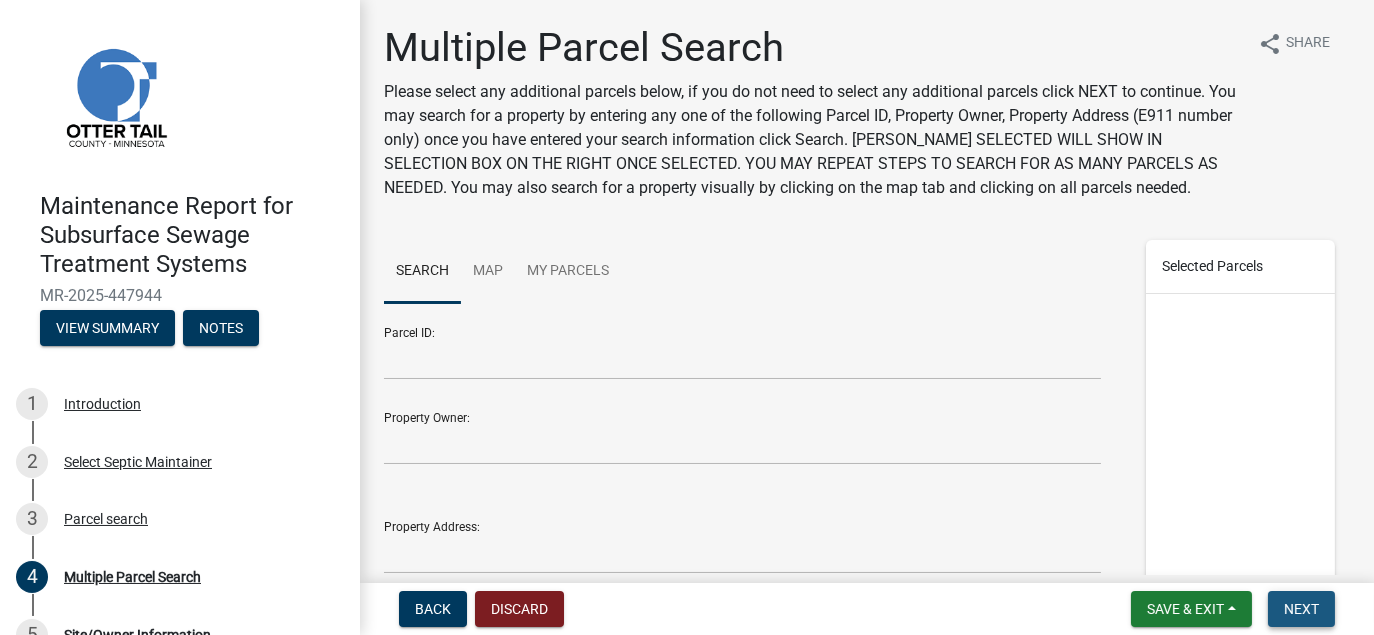 click on "Next" at bounding box center (1301, 609) 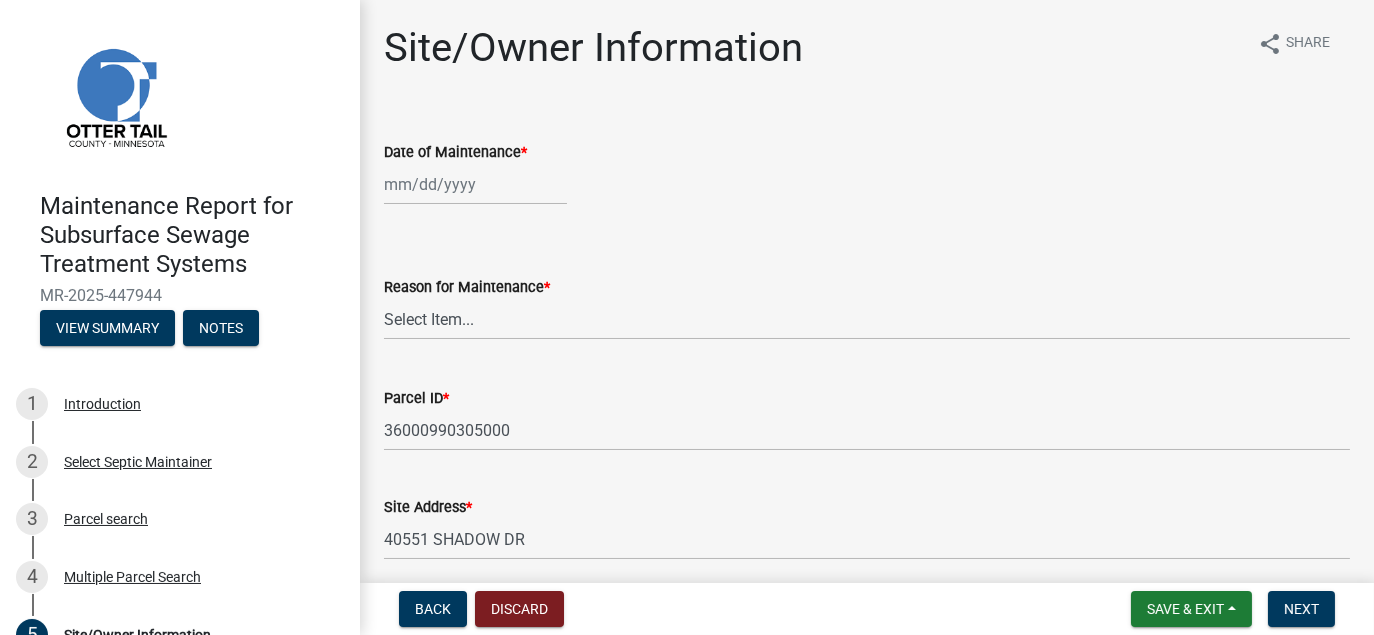 click 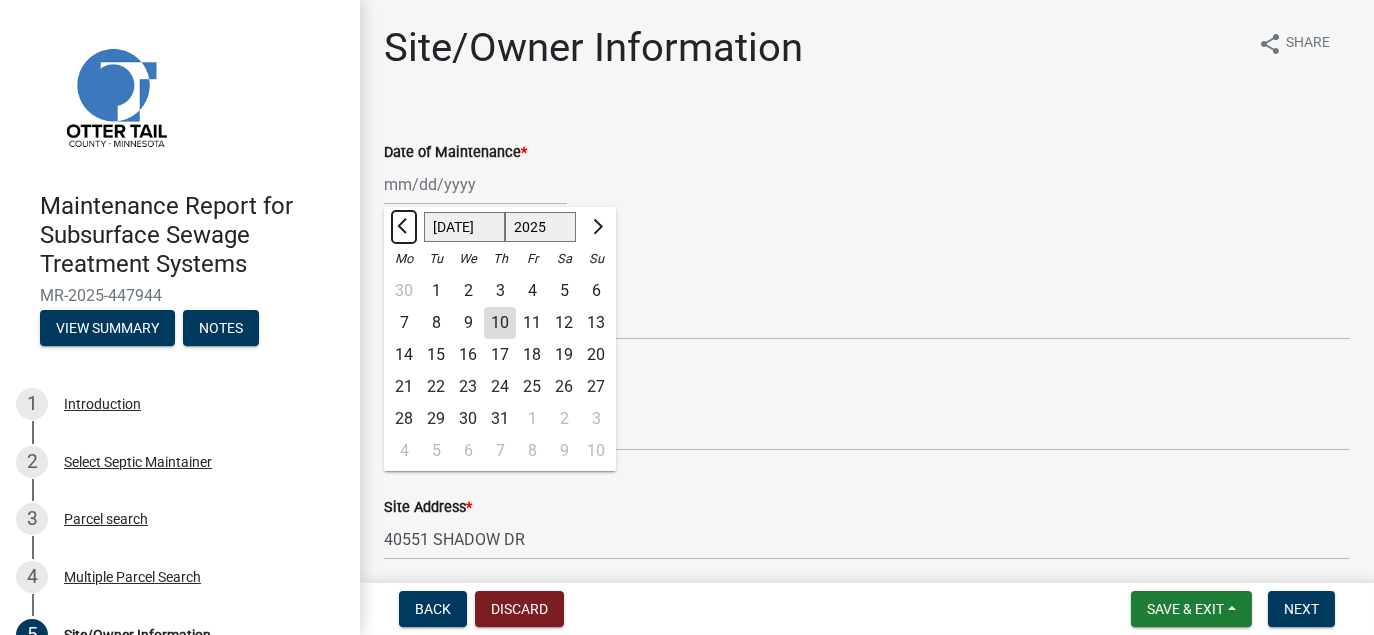 click 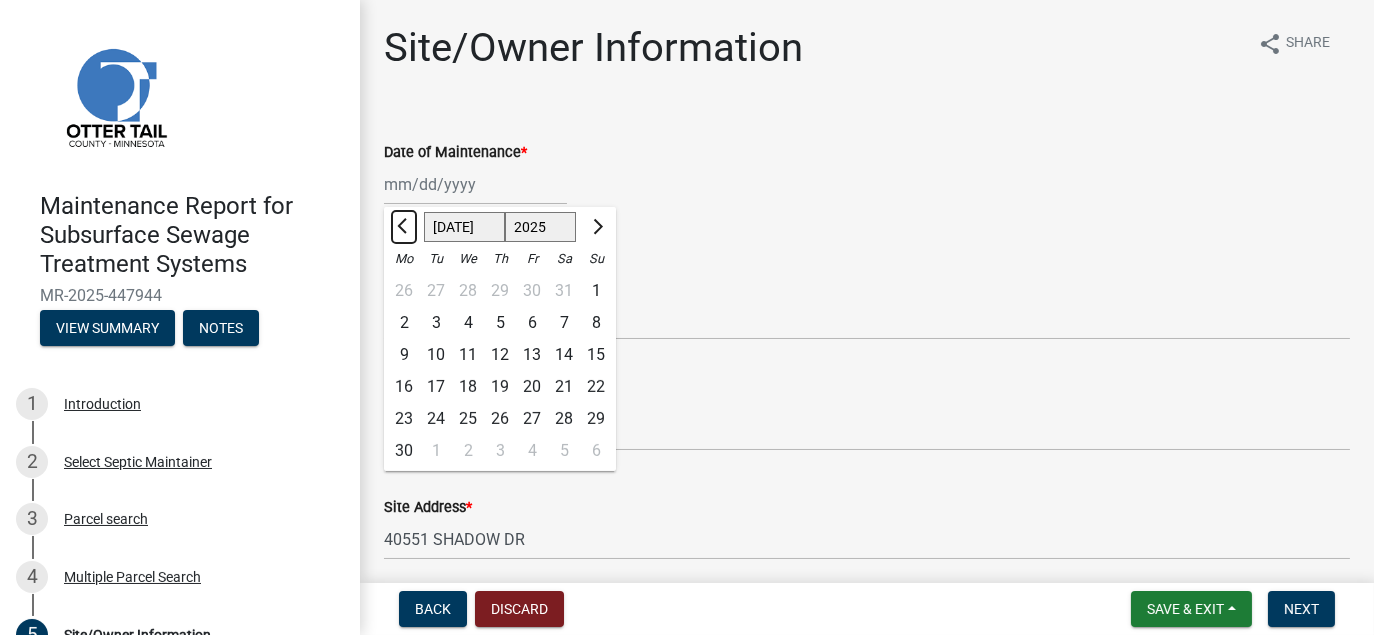 select on "6" 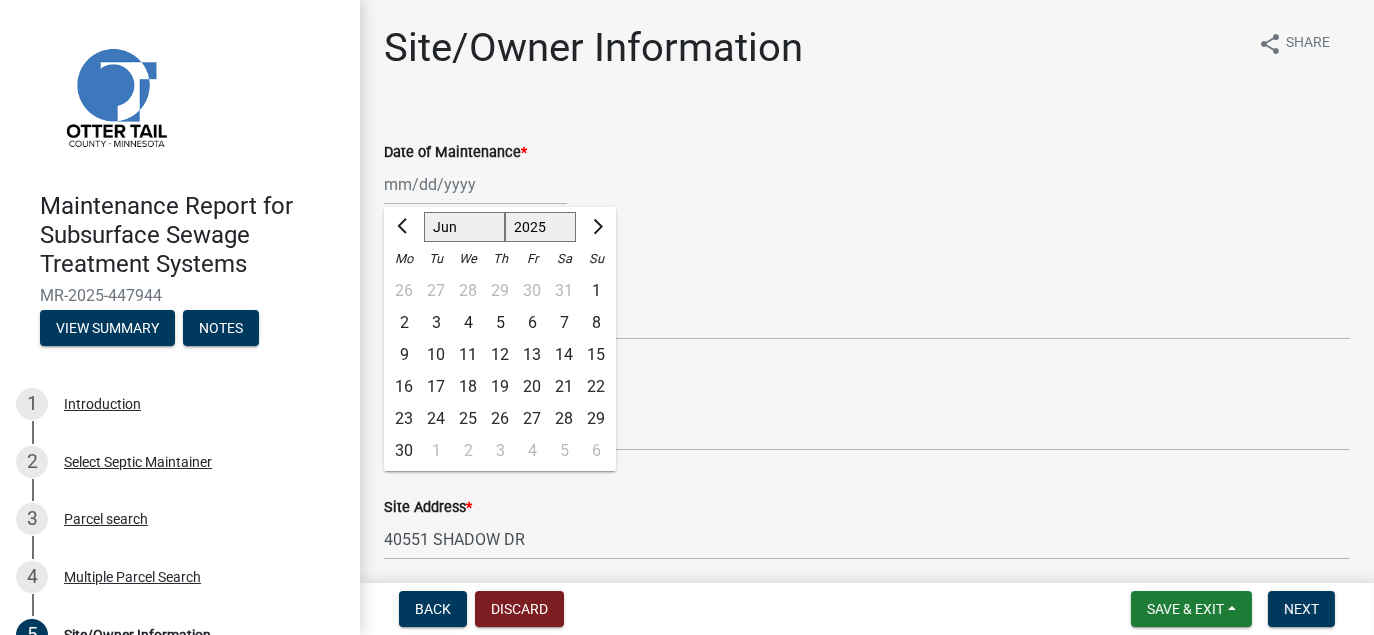 click on "26" 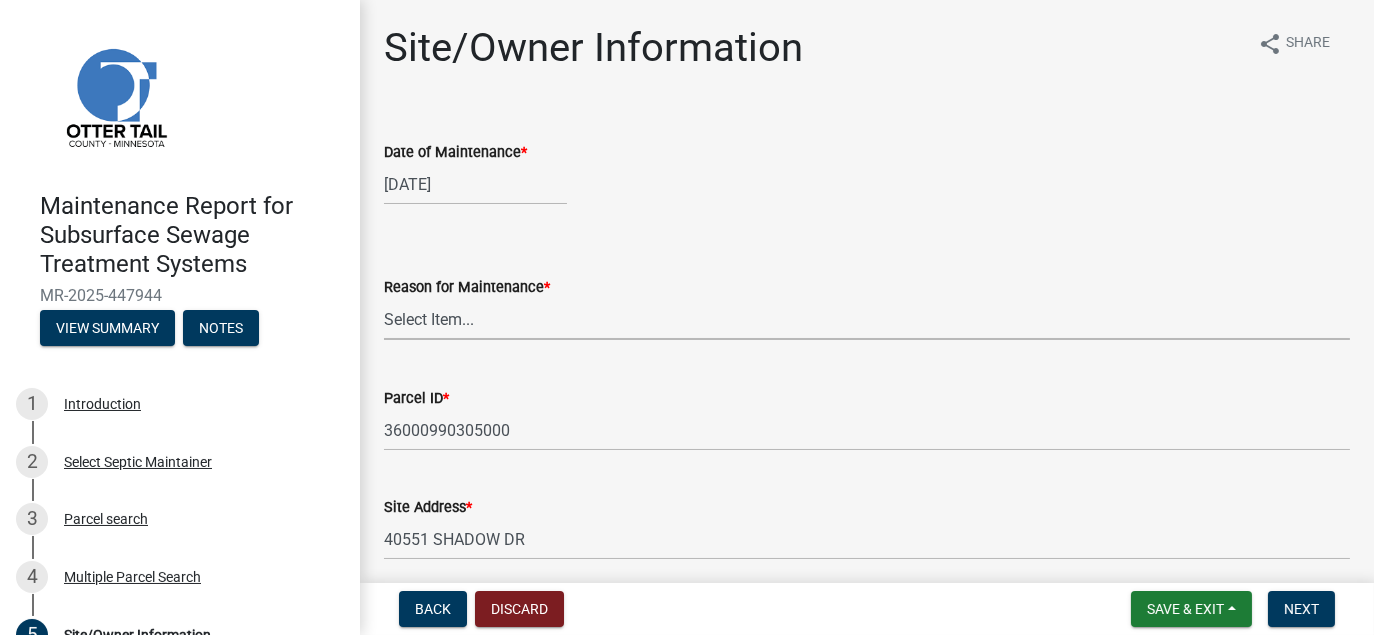 click on "Select Item...   Called   Routine   Other" at bounding box center [867, 319] 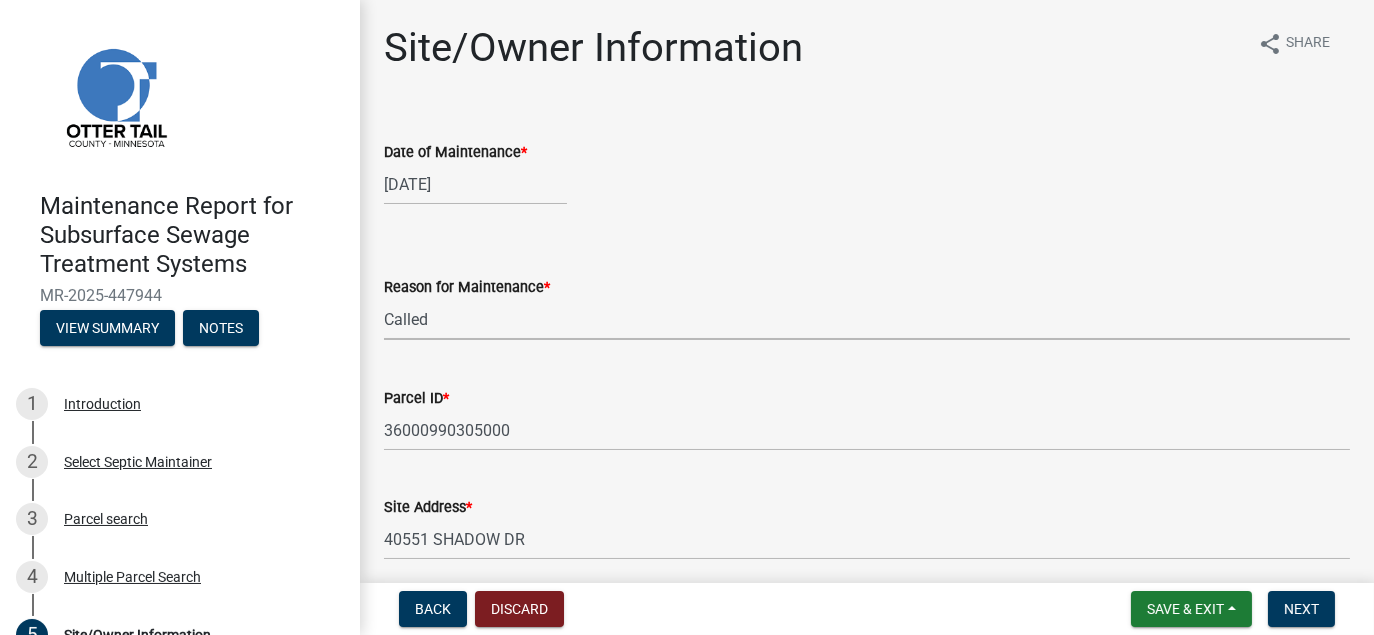 click on "Select Item...   Called   Routine   Other" at bounding box center (867, 319) 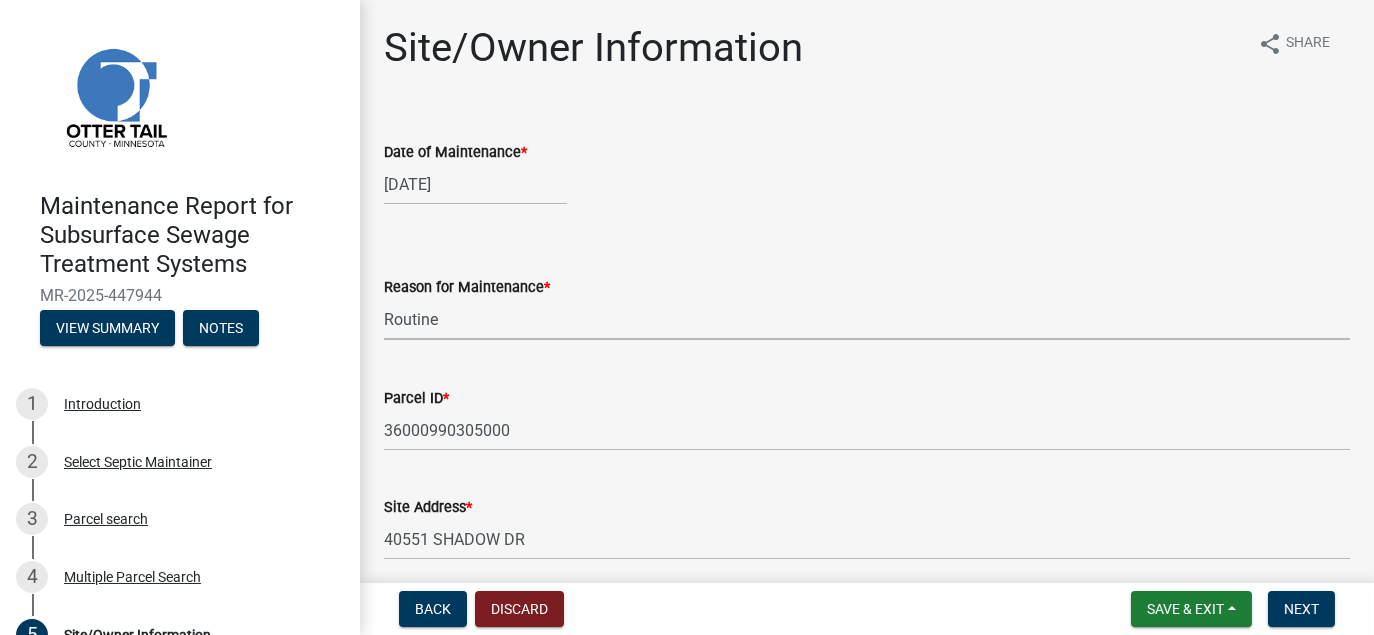 click on "Select Item...   Called   Routine   Other" at bounding box center [867, 319] 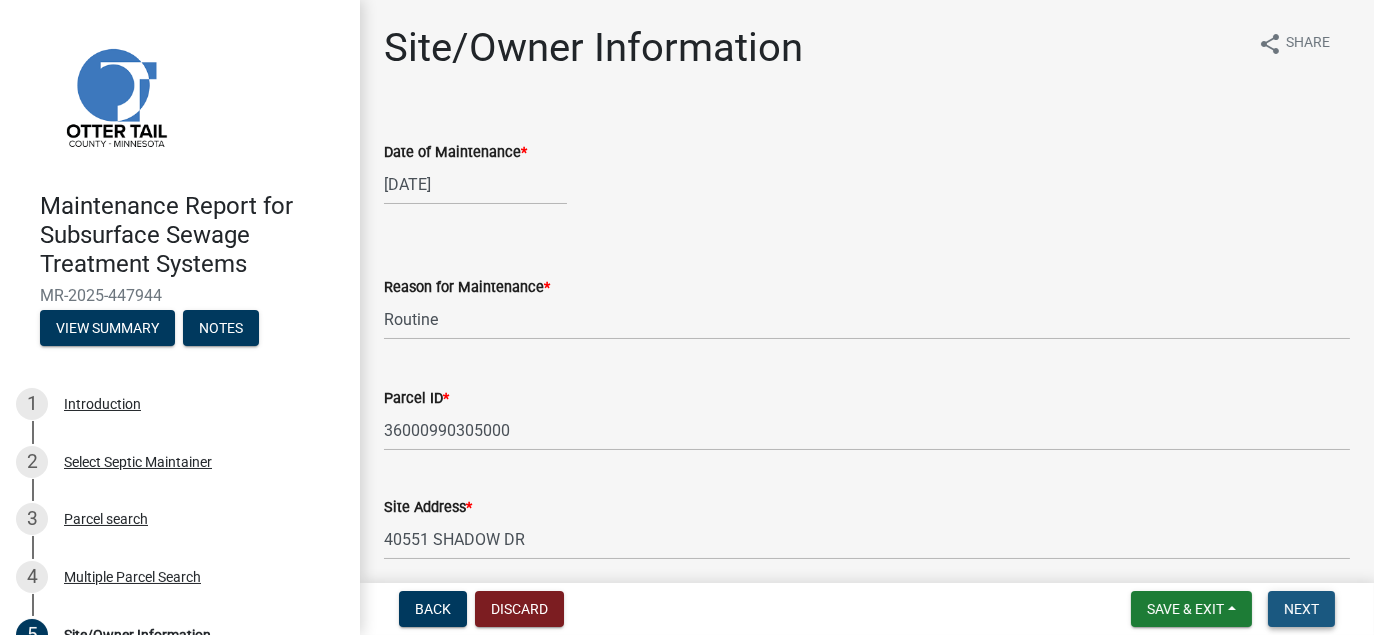 click on "Next" at bounding box center (1301, 609) 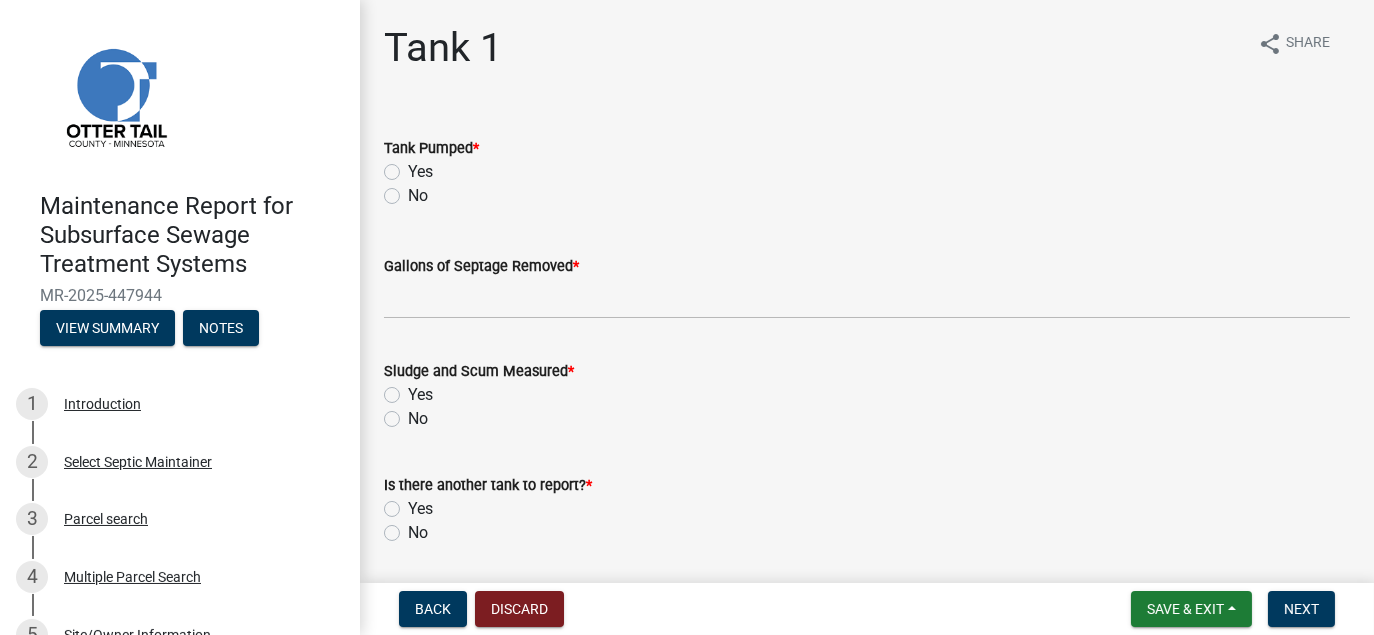 click on "Yes" 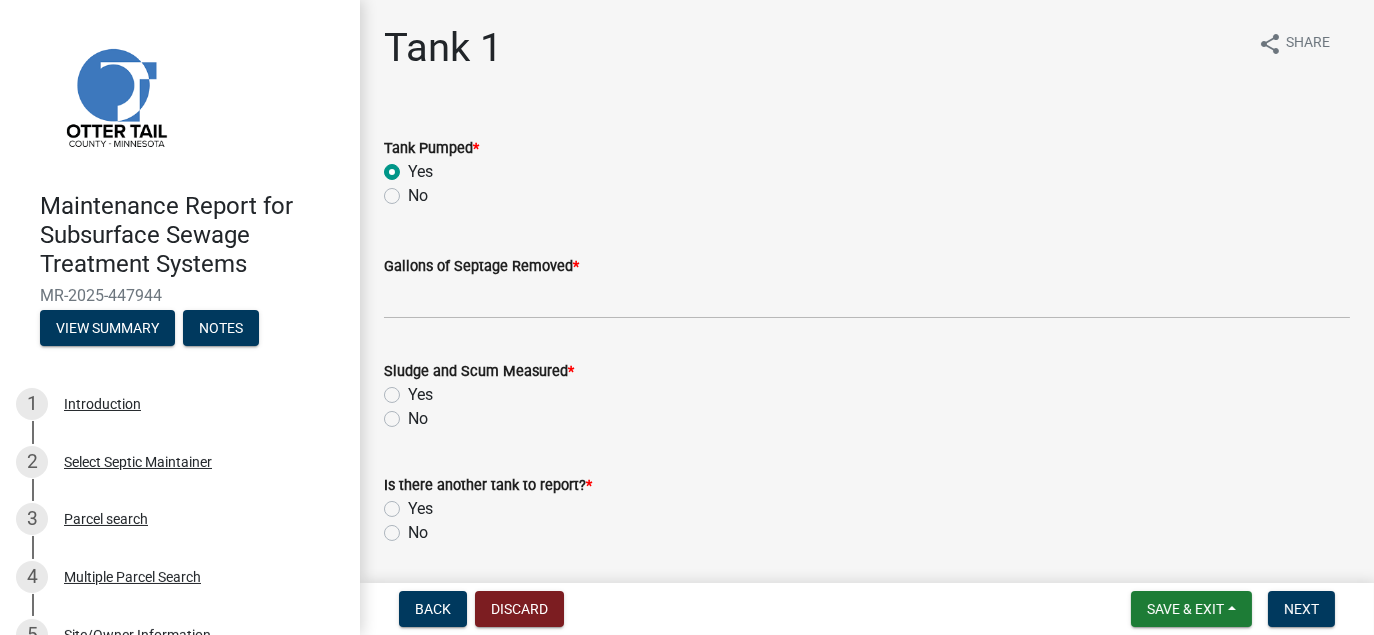 radio on "true" 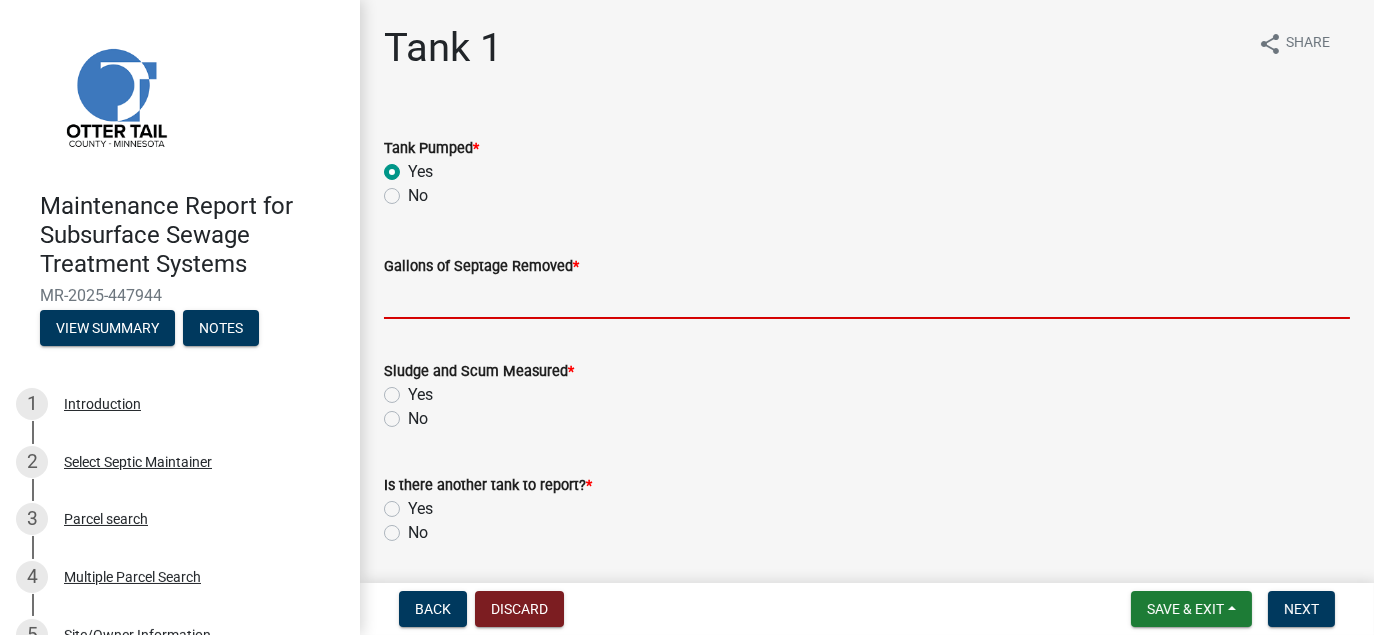 click on "Gallons of Septage Removed  *" at bounding box center [867, 298] 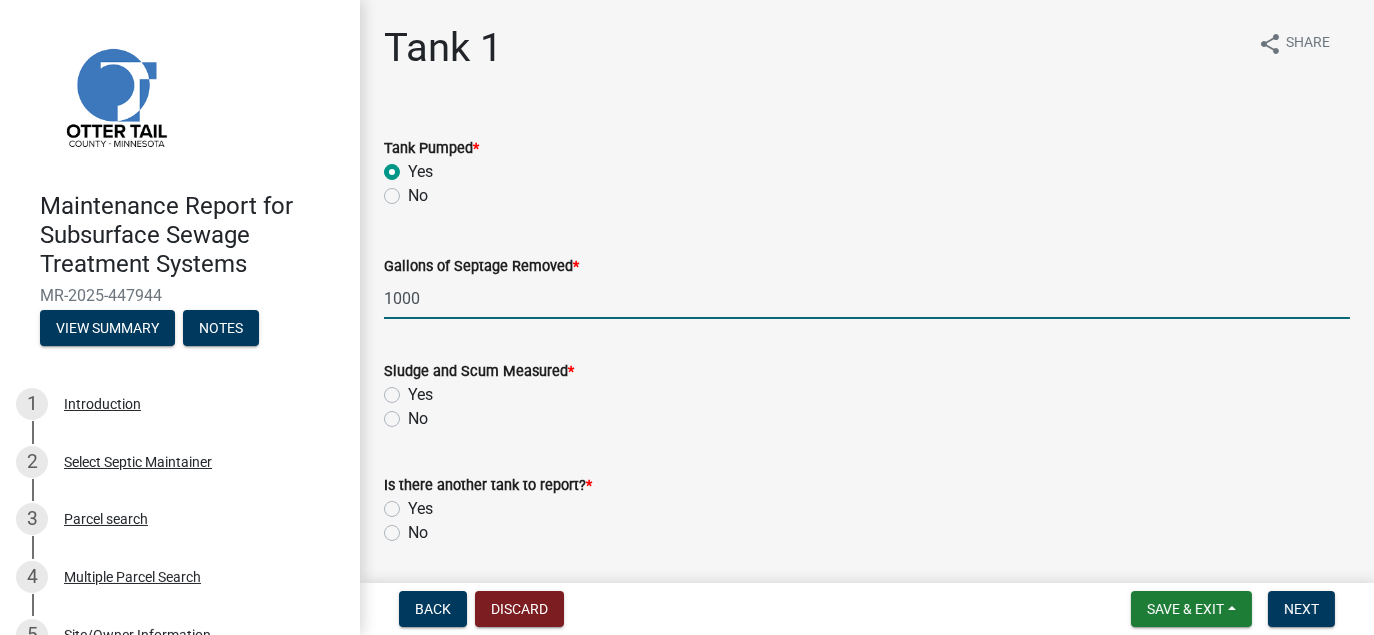 type on "1000" 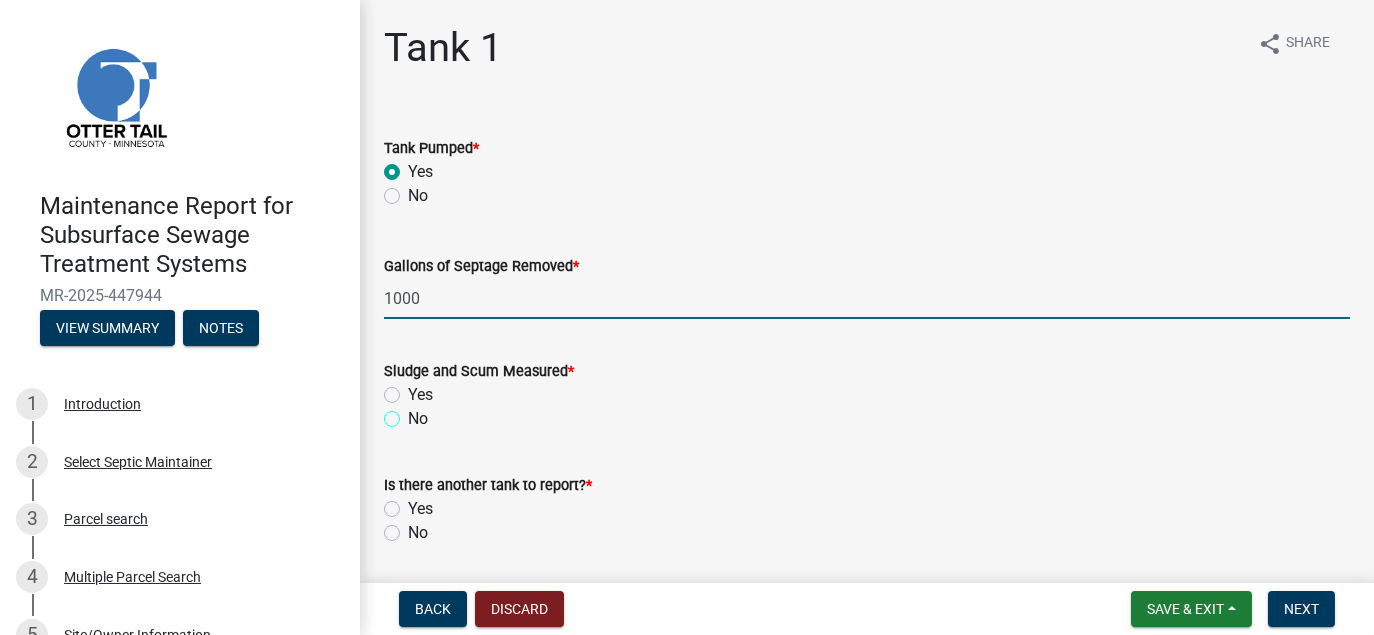 click on "No" at bounding box center [414, 413] 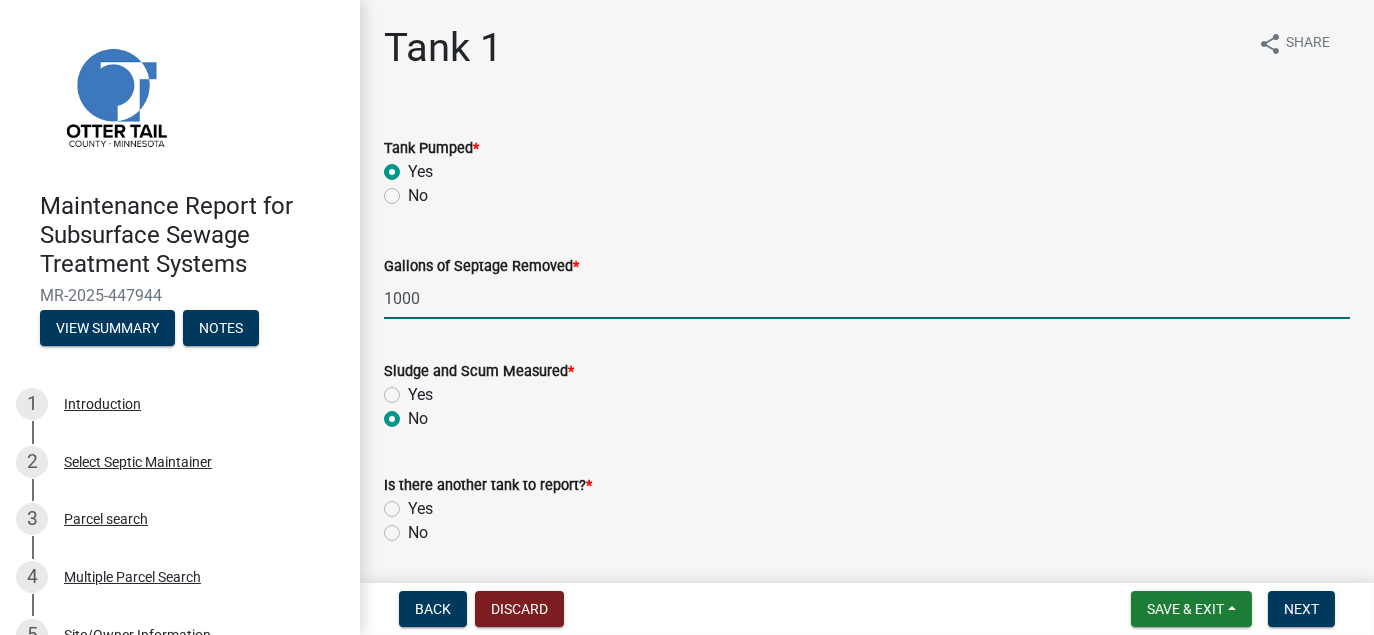 radio on "true" 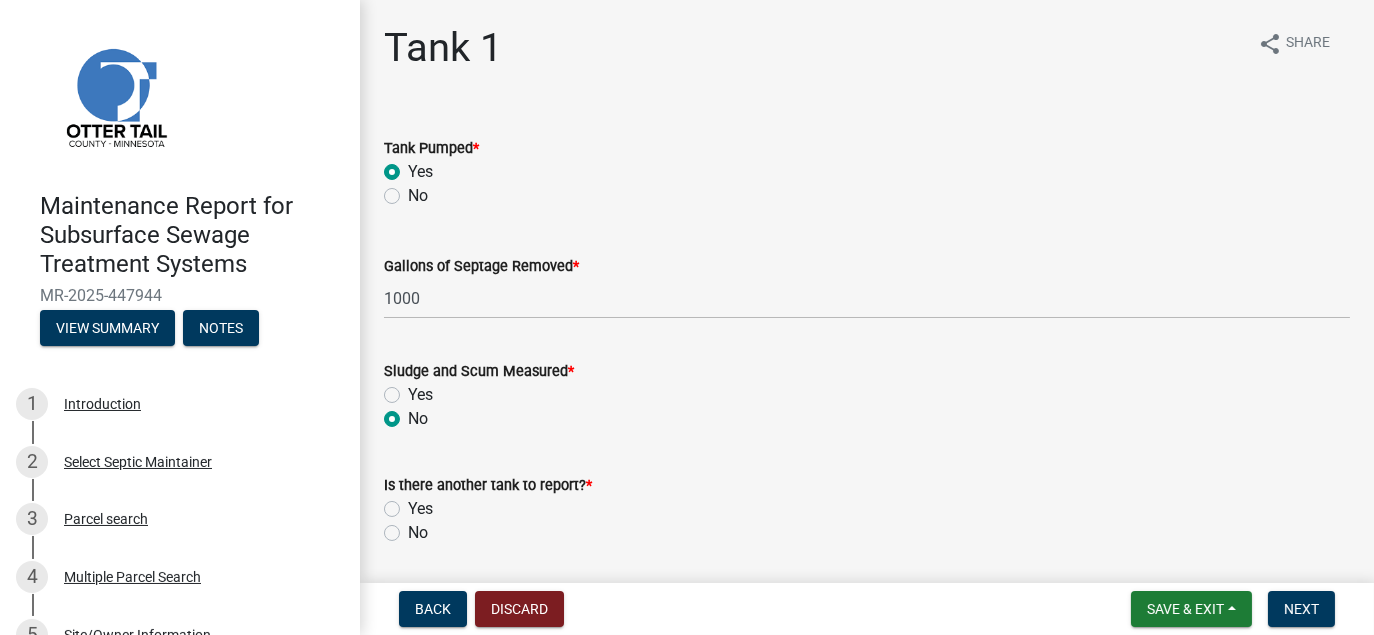 click on "No" 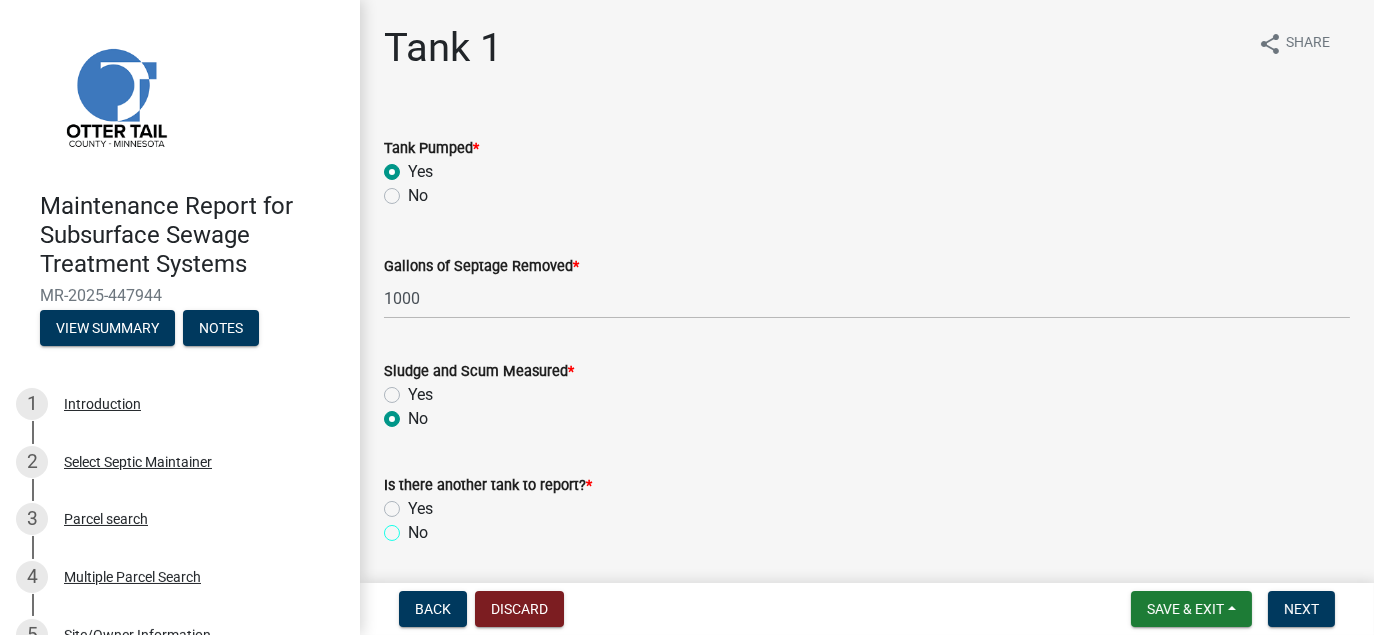 click on "No" at bounding box center (414, 527) 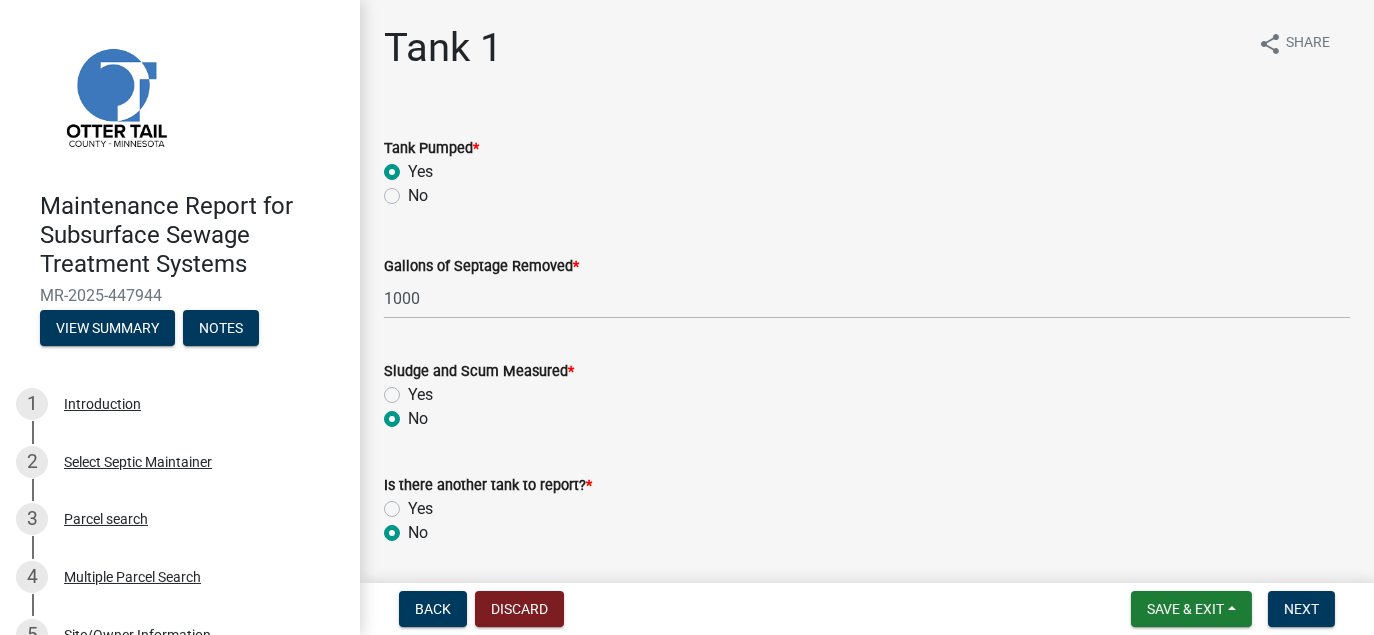 radio on "true" 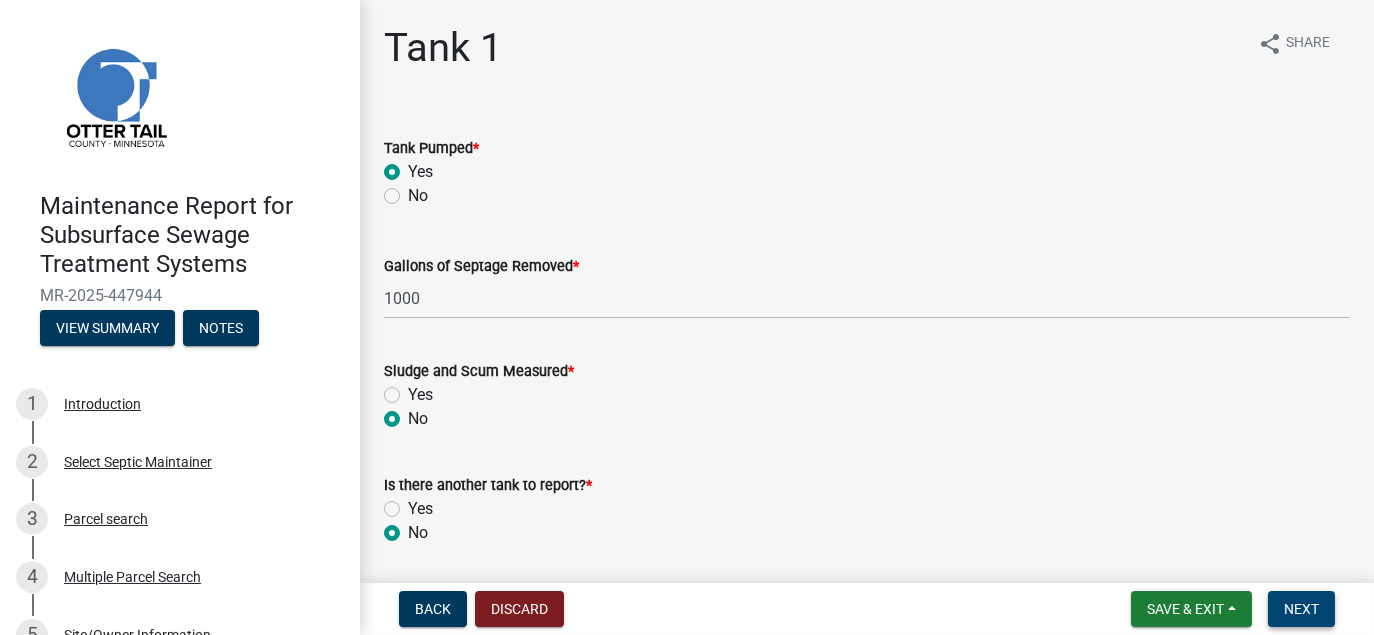 click on "Next" at bounding box center [1301, 609] 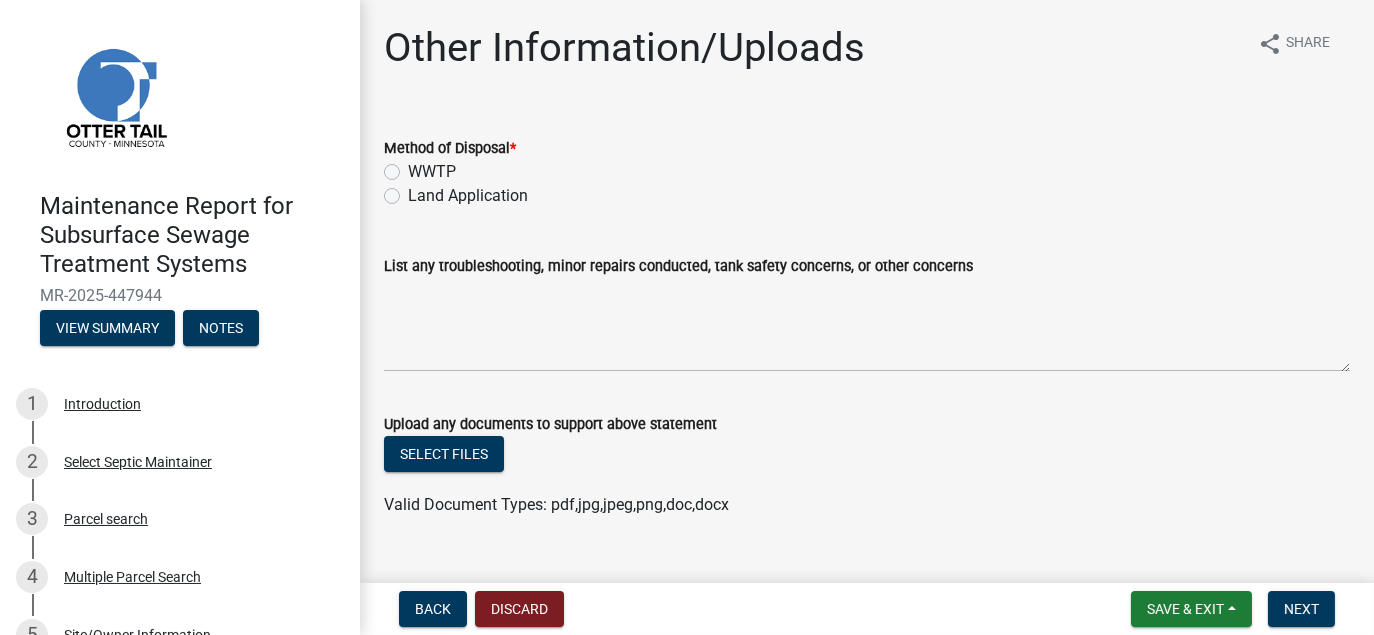 click on "Land Application" 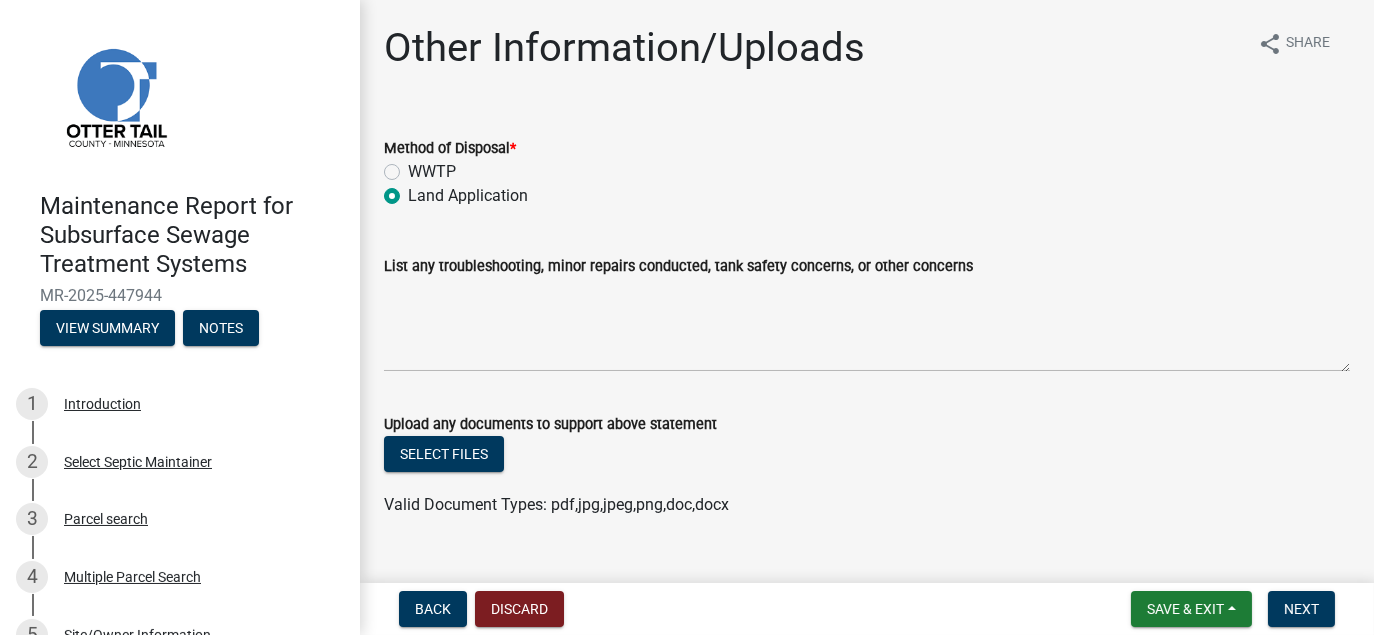 radio on "true" 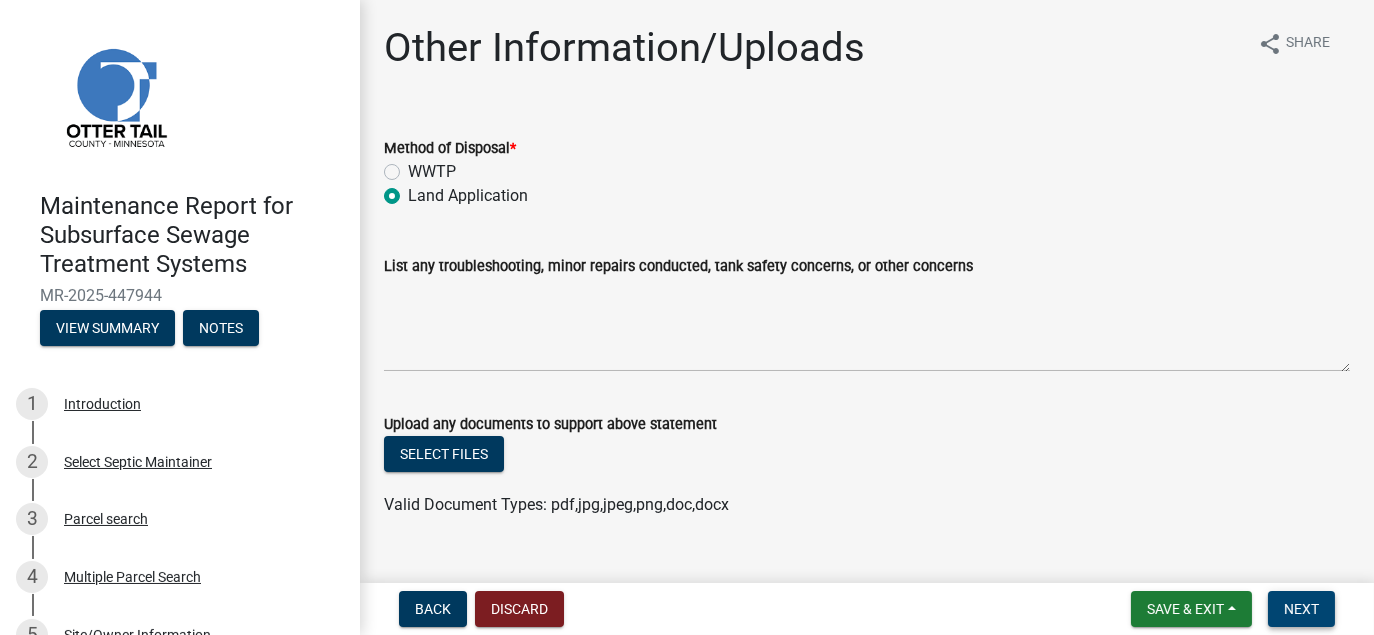 click on "Next" at bounding box center [1301, 609] 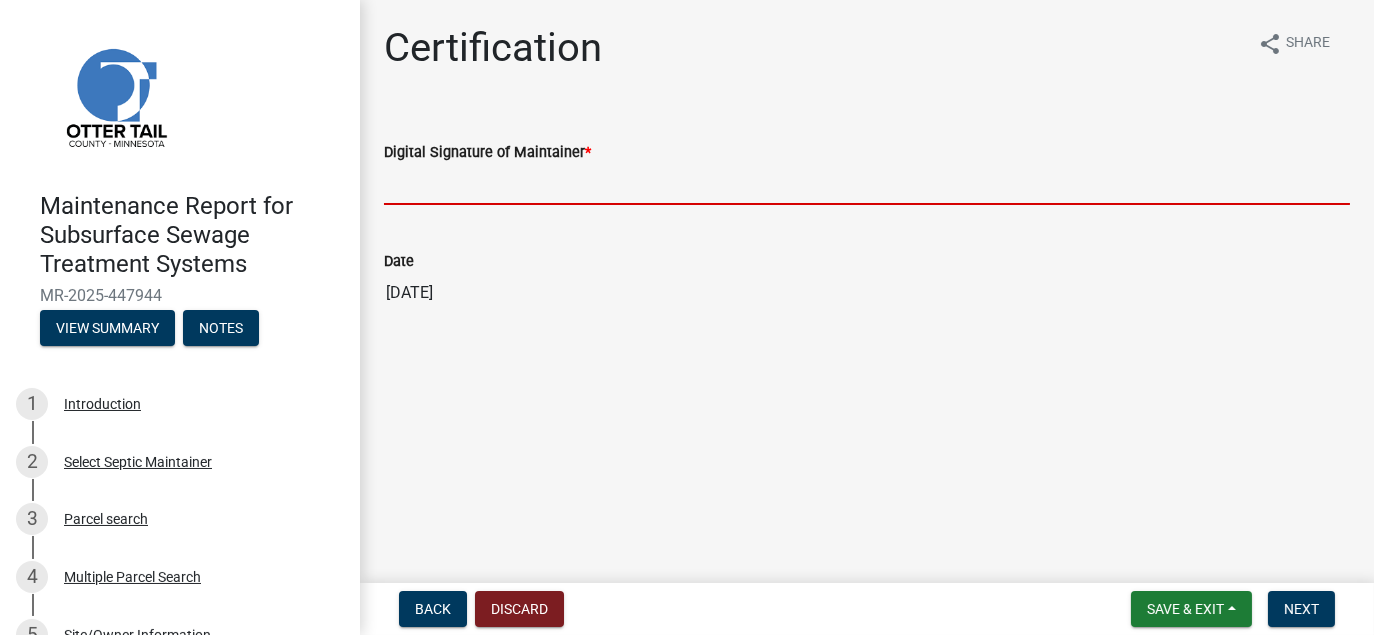 click on "Digital Signature of Maintainer  *" at bounding box center [867, 184] 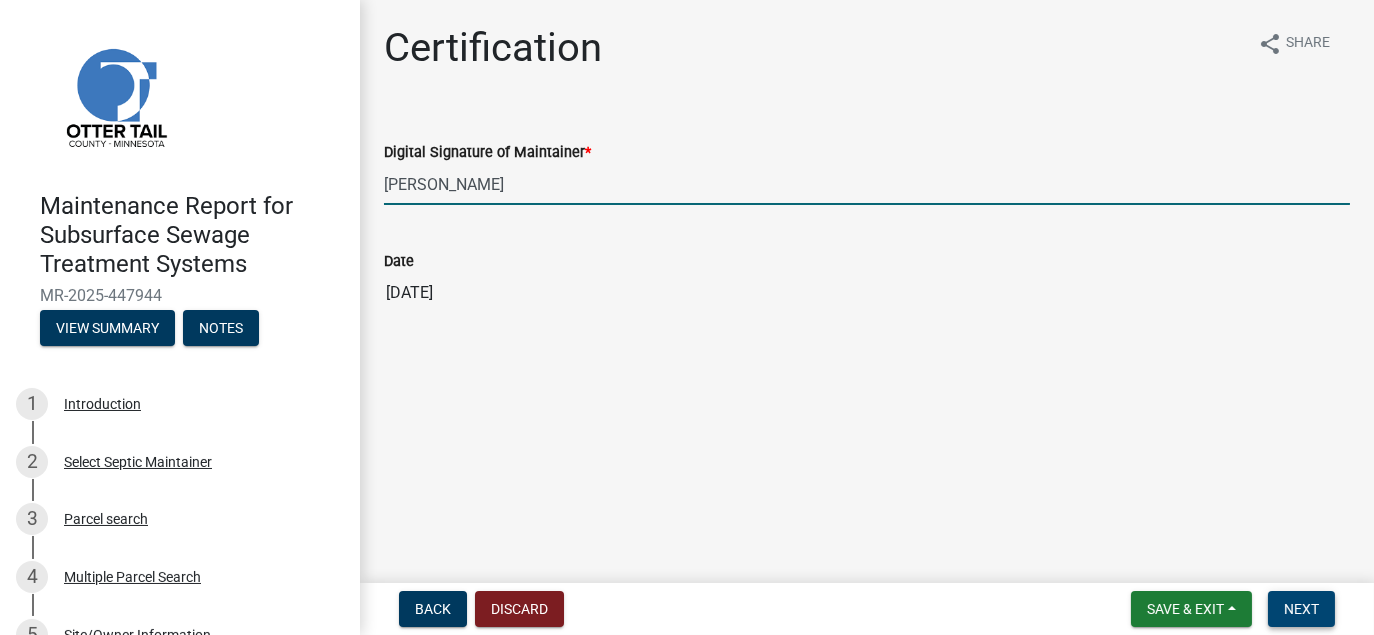 click on "Next" at bounding box center (1301, 609) 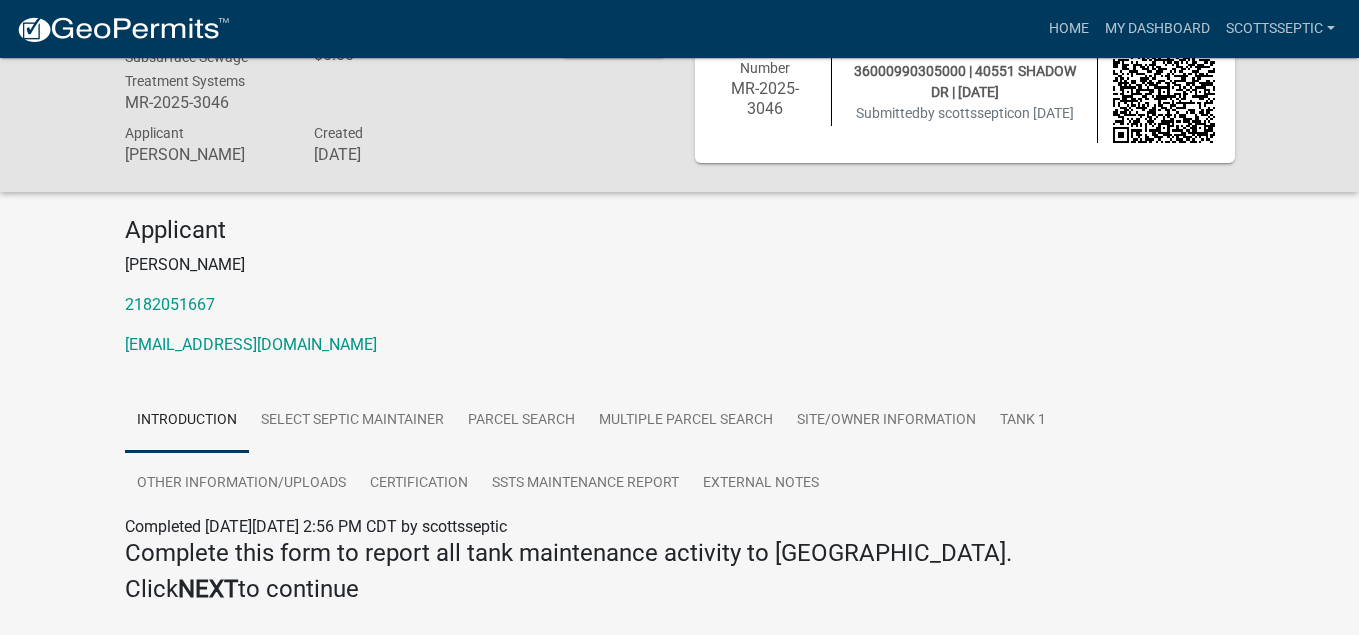 scroll, scrollTop: 25, scrollLeft: 0, axis: vertical 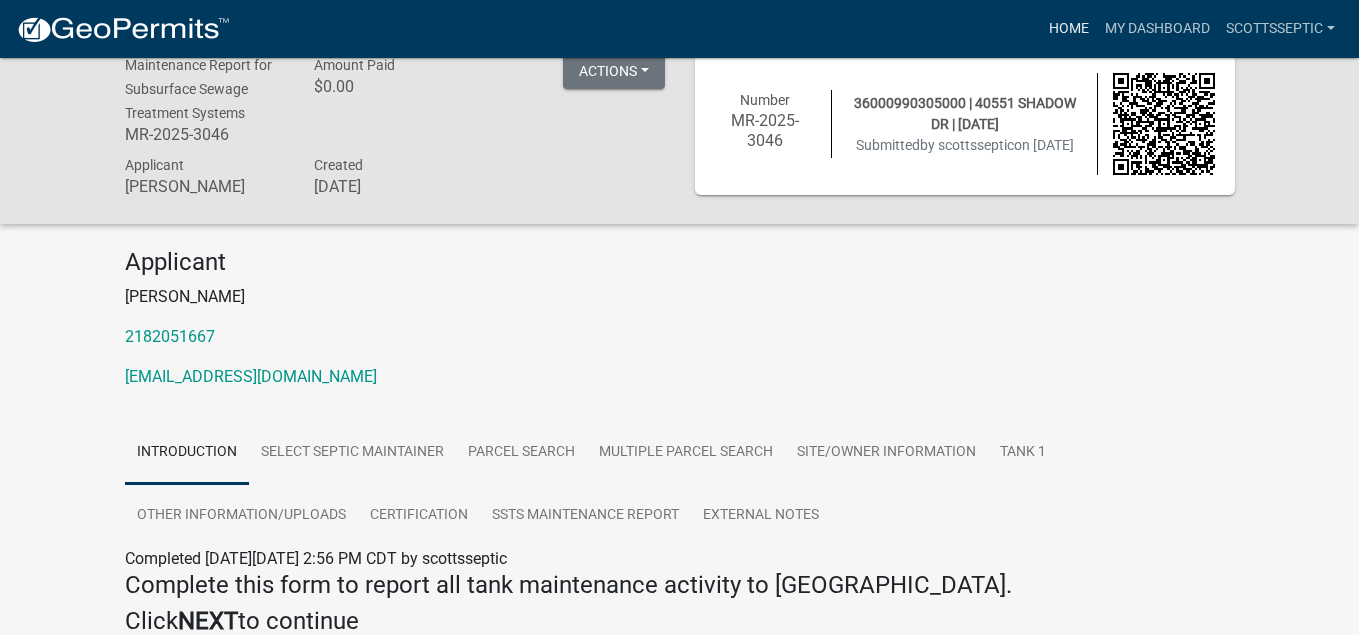 click on "Home" at bounding box center [1069, 29] 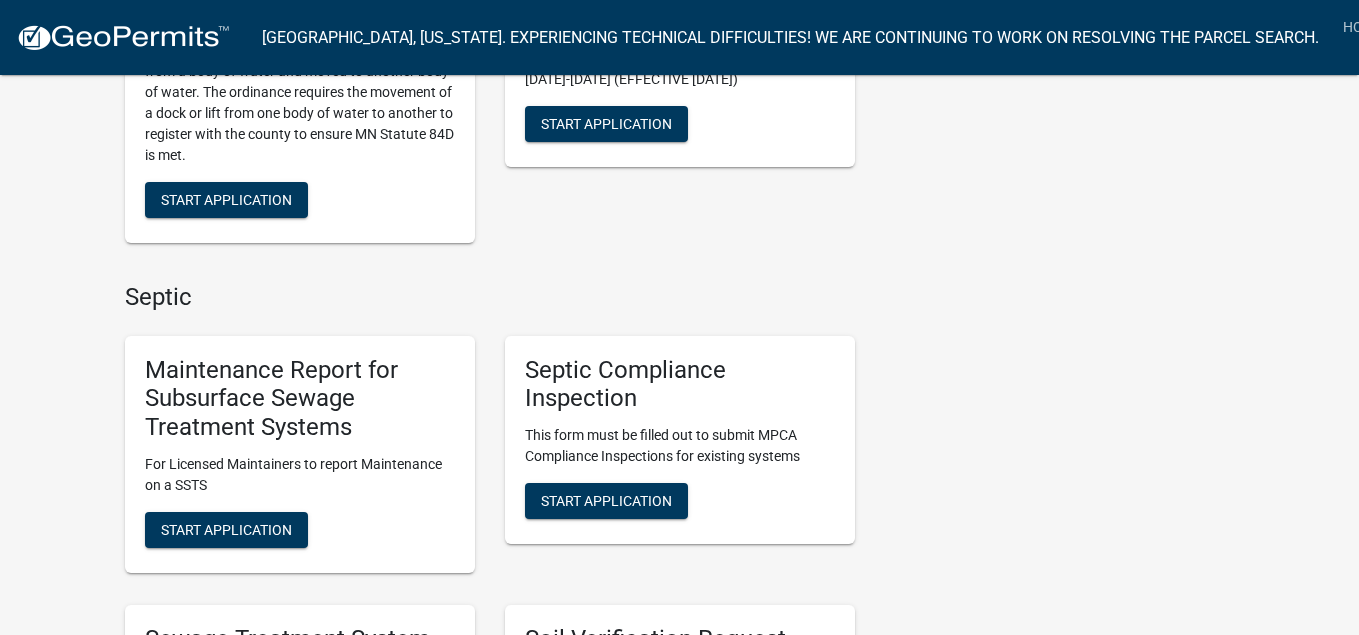scroll, scrollTop: 1200, scrollLeft: 0, axis: vertical 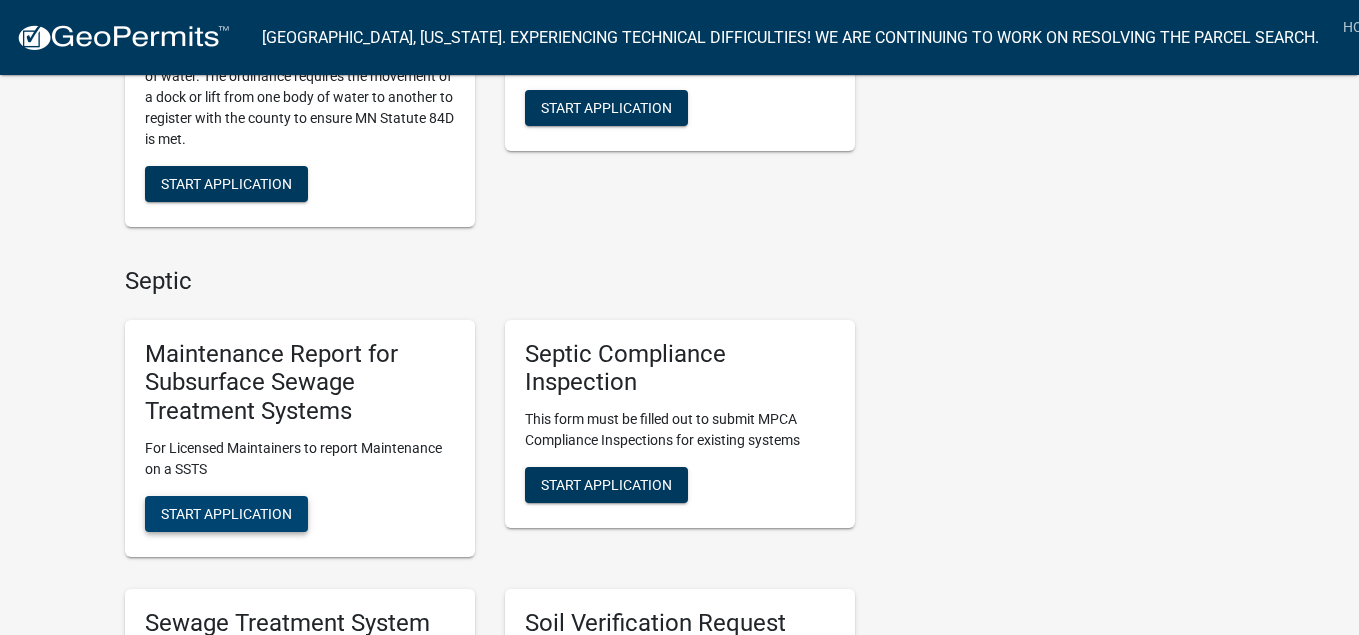 click on "Start Application" at bounding box center [226, 514] 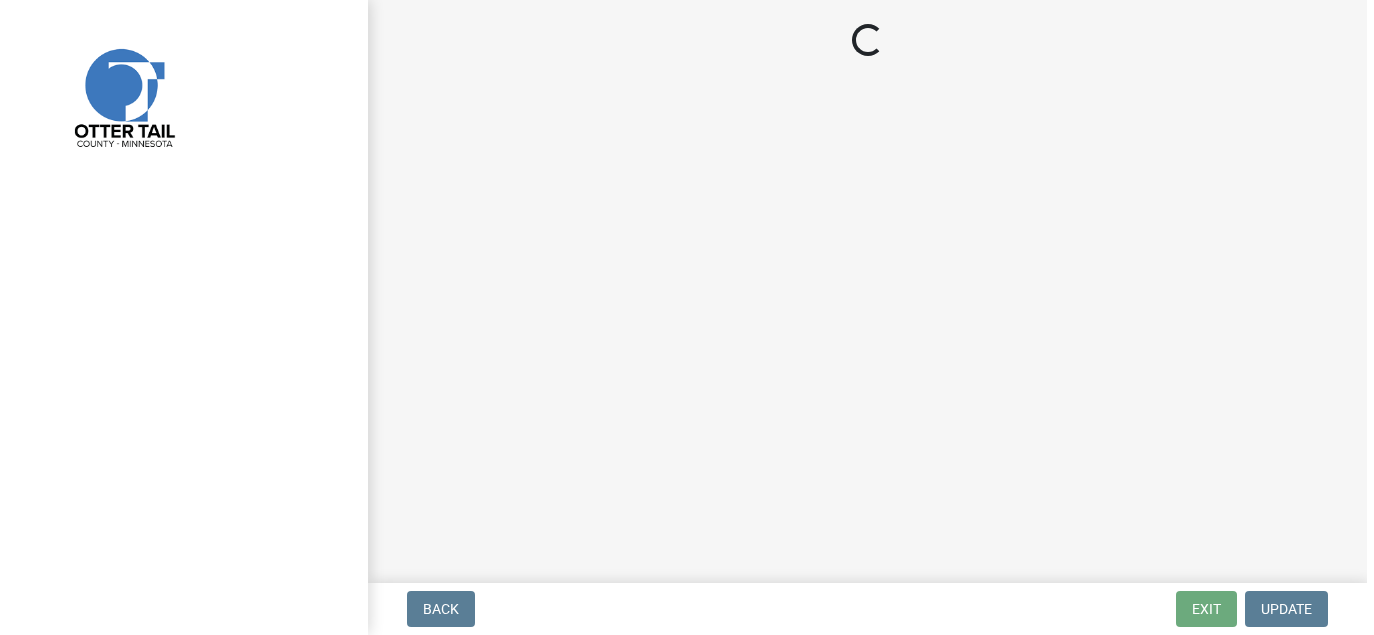 scroll, scrollTop: 0, scrollLeft: 0, axis: both 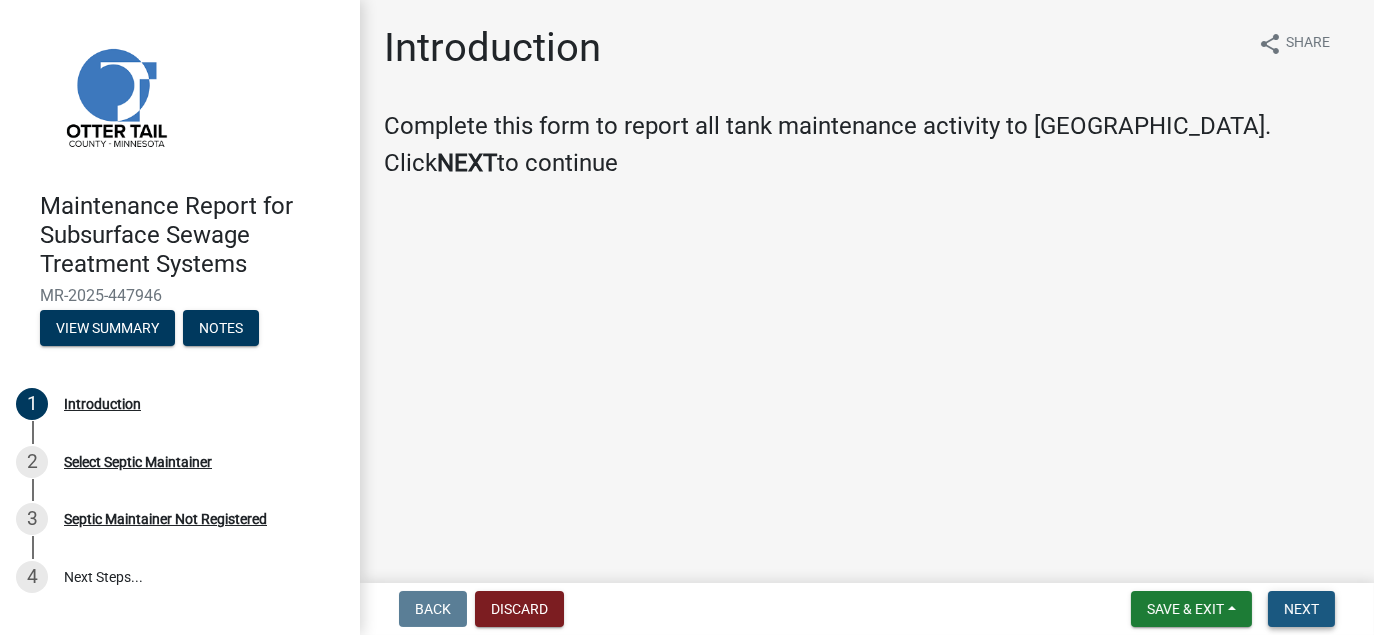 click on "Next" at bounding box center (1301, 609) 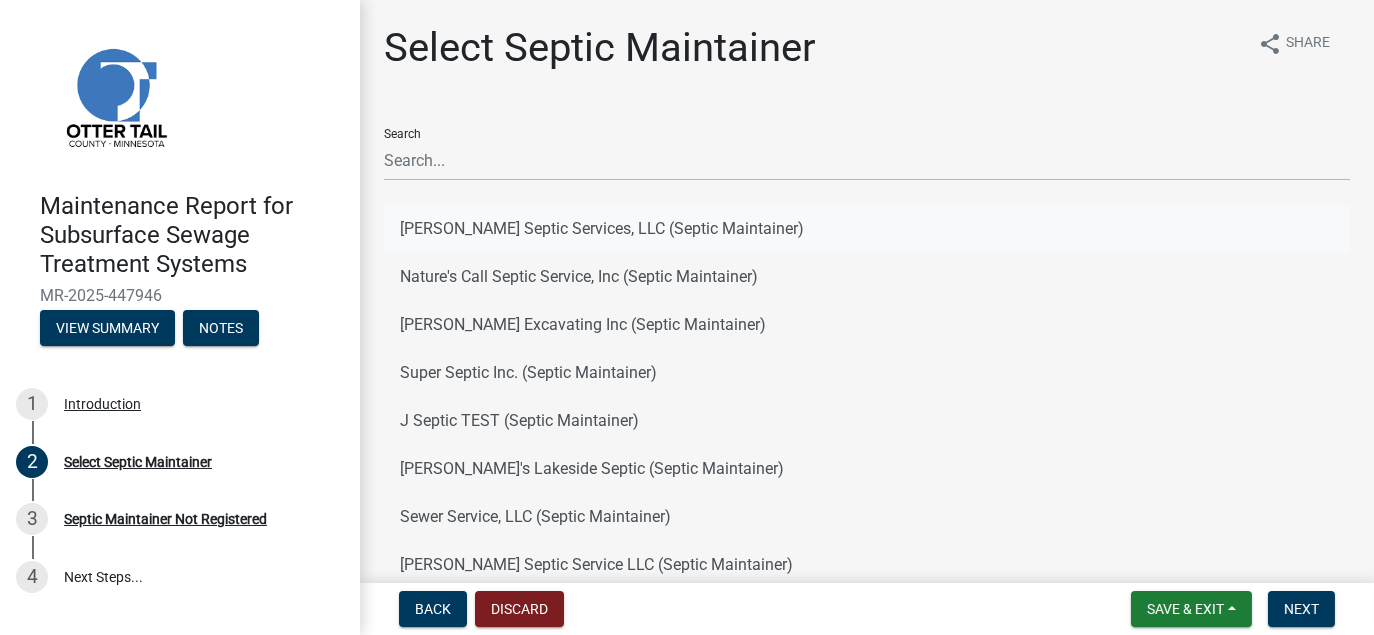 click on "[PERSON_NAME] Septic Services, LLC (Septic Maintainer)" 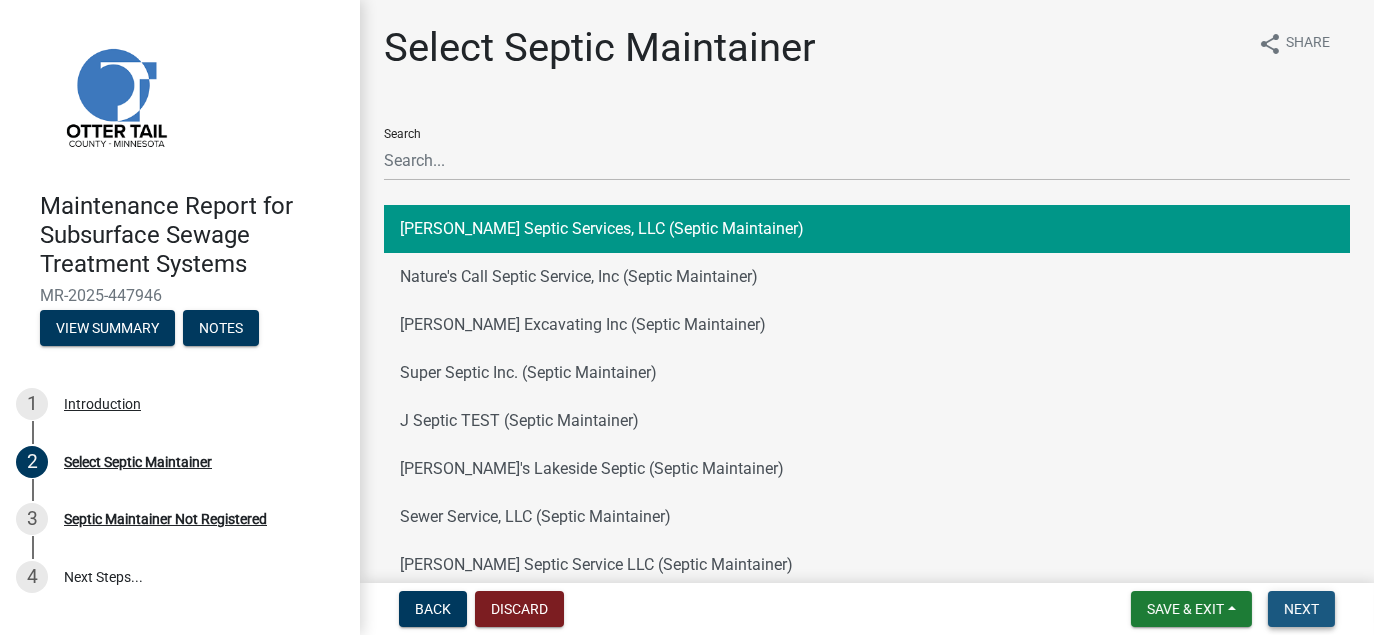 click on "Next" at bounding box center [1301, 609] 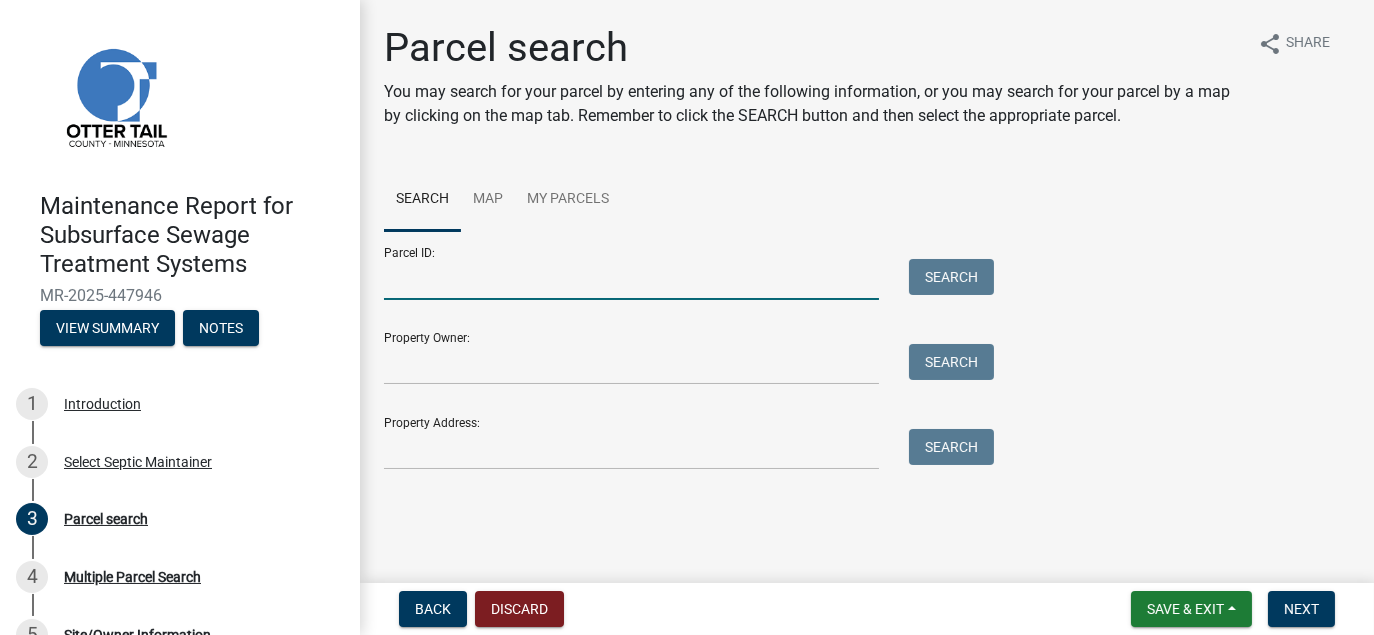 click on "Parcel ID:" at bounding box center (631, 279) 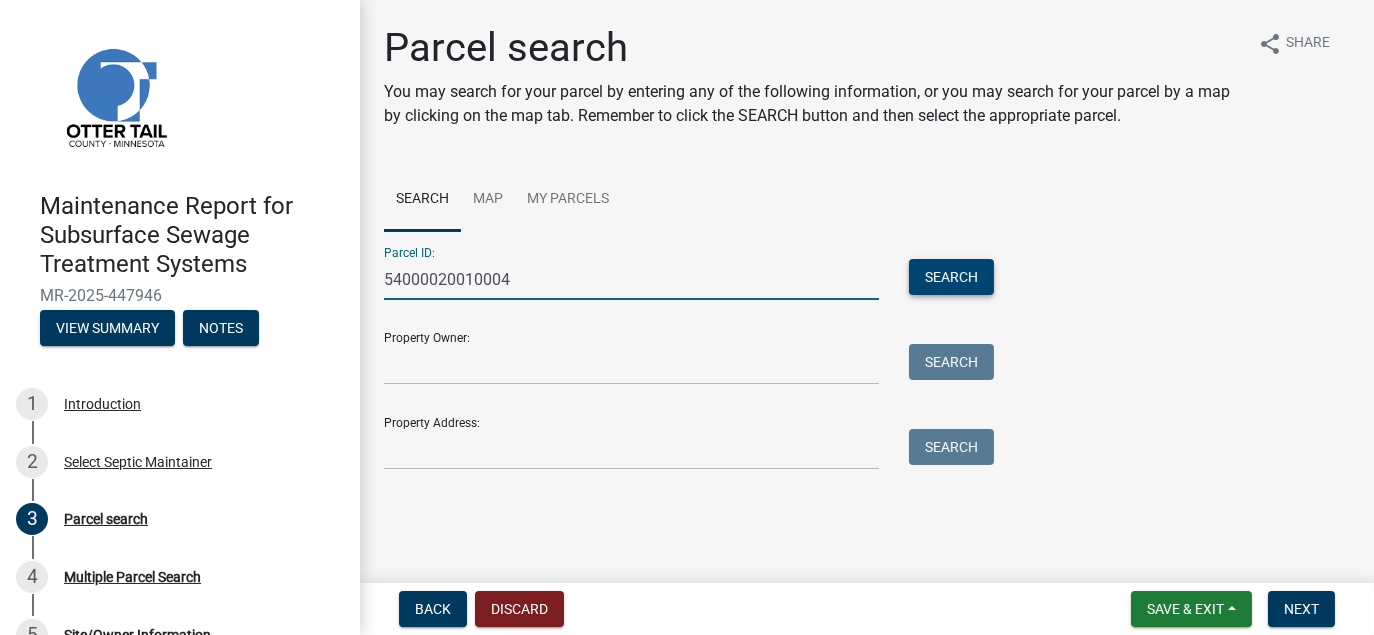 type on "54000020010004" 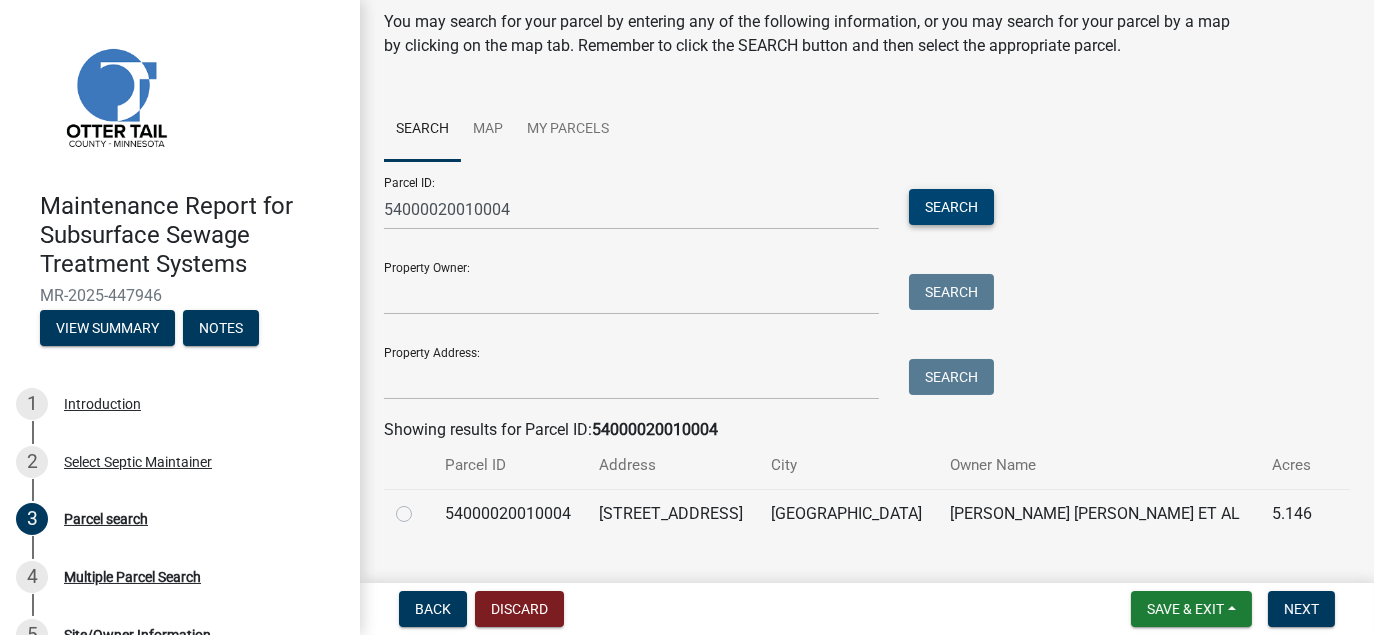 scroll, scrollTop: 100, scrollLeft: 0, axis: vertical 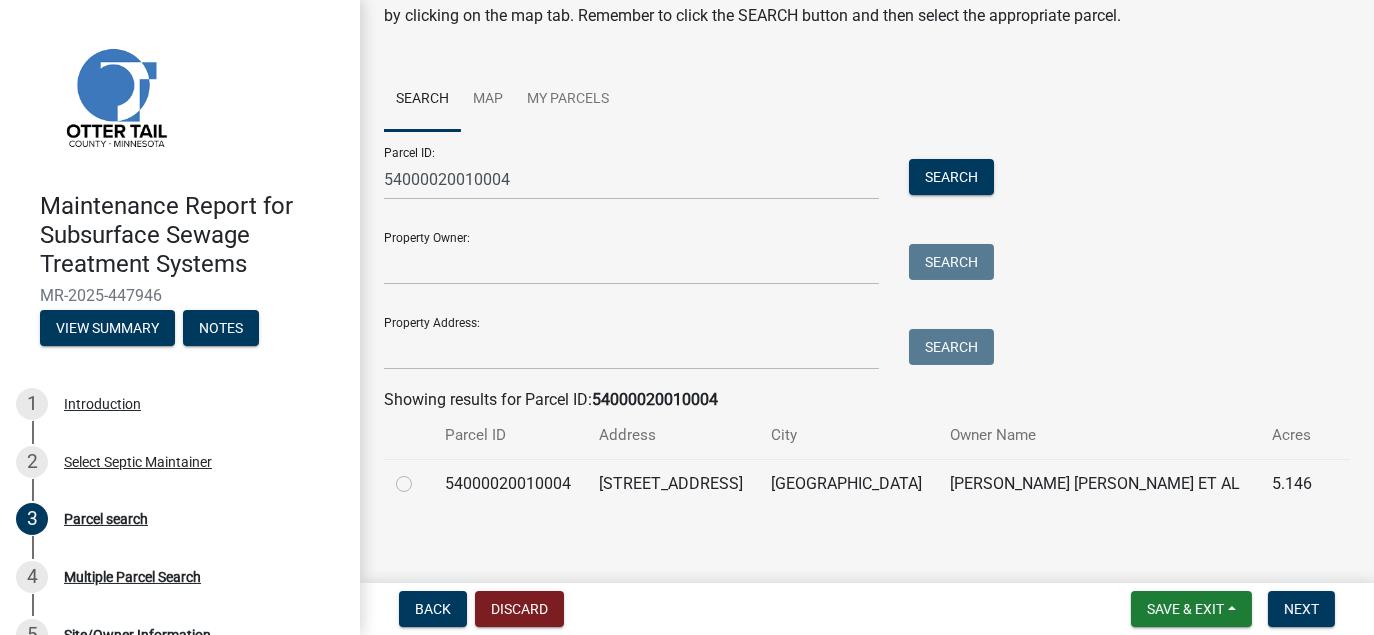 drag, startPoint x: 398, startPoint y: 483, endPoint x: 697, endPoint y: 507, distance: 299.96167 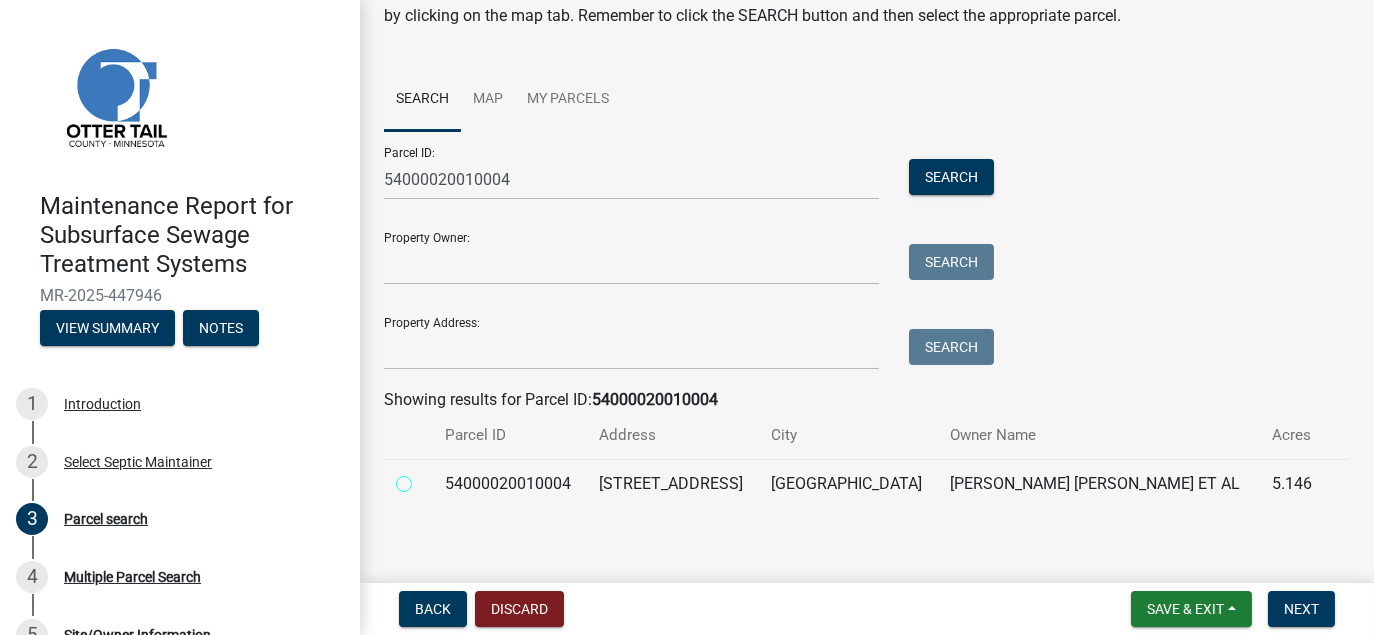 click at bounding box center [426, 478] 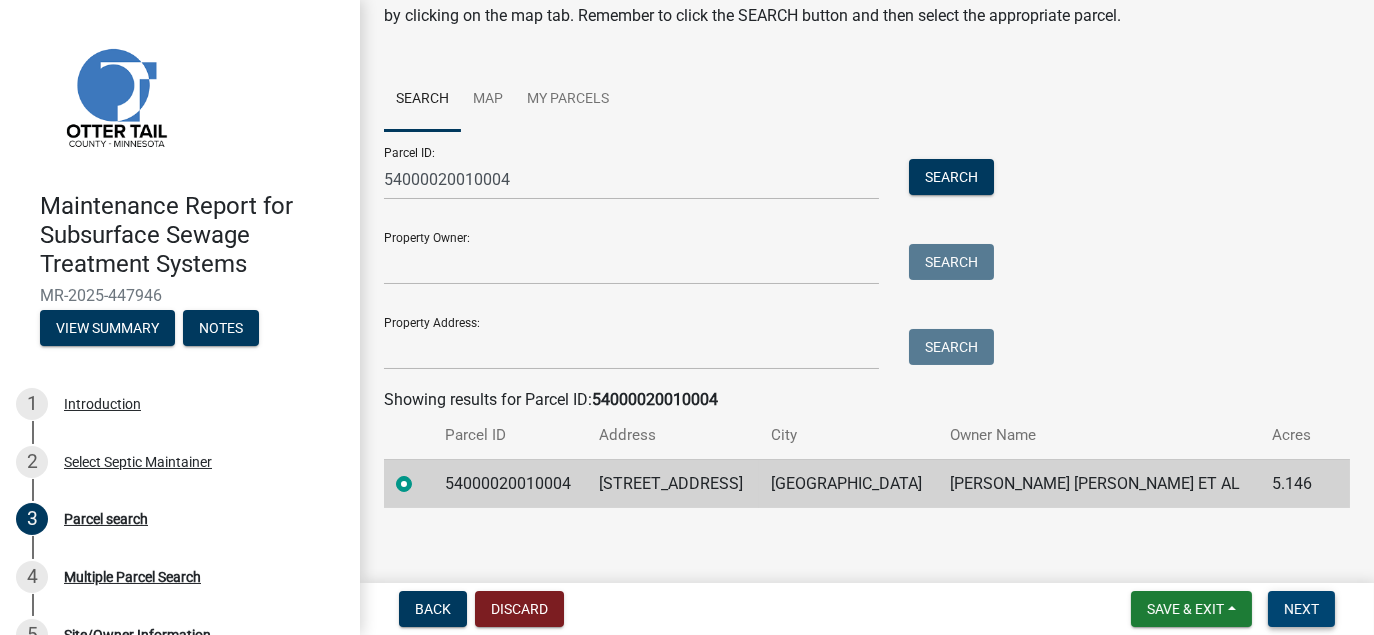 click on "Next" at bounding box center [1301, 609] 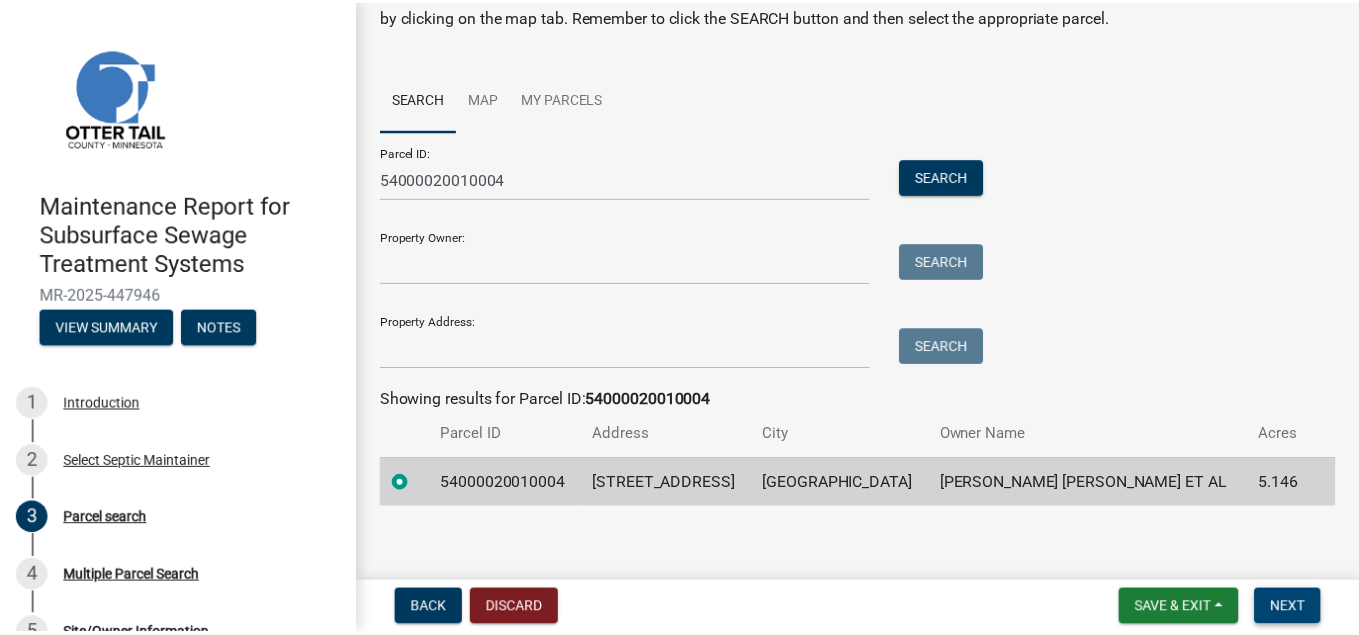scroll, scrollTop: 0, scrollLeft: 0, axis: both 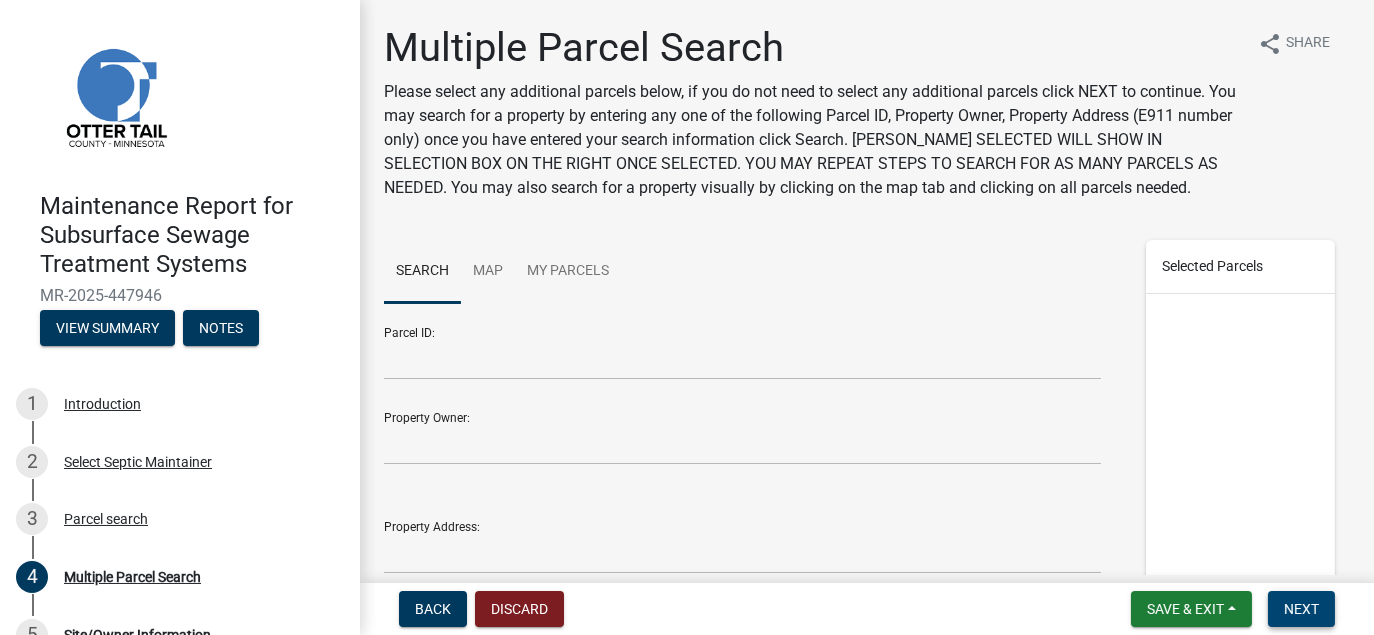 click on "Next" at bounding box center (1301, 609) 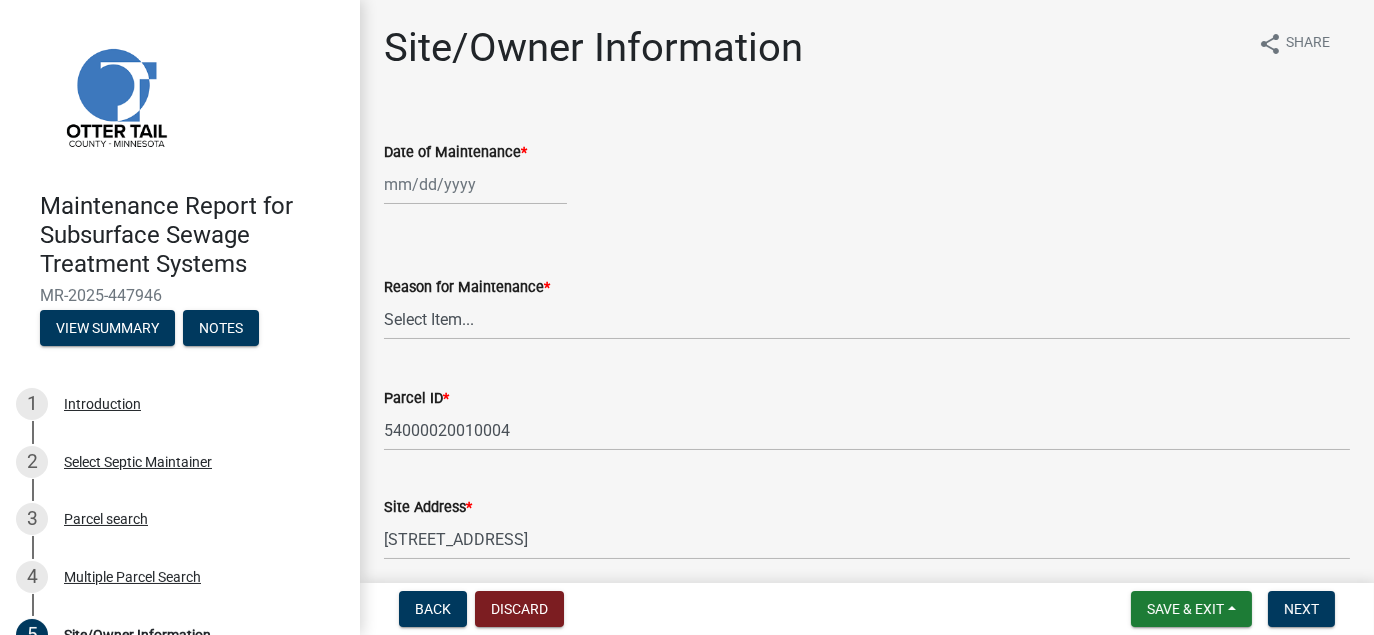 select on "7" 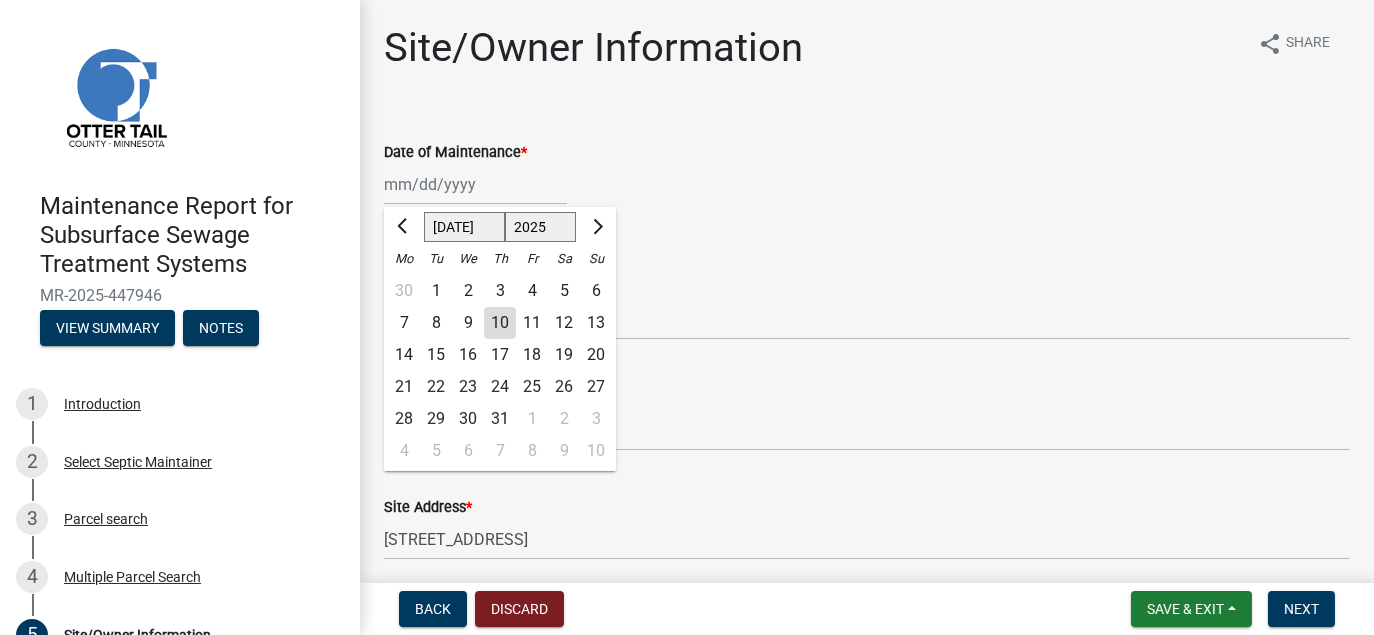 click on "[PERSON_NAME] Feb Mar Apr [PERSON_NAME][DATE] Oct Nov [DATE] 1526 1527 1528 1529 1530 1531 1532 1533 1534 1535 1536 1537 1538 1539 1540 1541 1542 1543 1544 1545 1546 1547 1548 1549 1550 1551 1552 1553 1554 1555 1556 1557 1558 1559 1560 1561 1562 1563 1564 1565 1566 1567 1568 1569 1570 1571 1572 1573 1574 1575 1576 1577 1578 1579 1580 1581 1582 1583 1584 1585 1586 1587 1588 1589 1590 1591 1592 1593 1594 1595 1596 1597 1598 1599 1600 1601 1602 1603 1604 1605 1606 1607 1608 1609 1610 1611 1612 1613 1614 1615 1616 1617 1618 1619 1620 1621 1622 1623 1624 1625 1626 1627 1628 1629 1630 1631 1632 1633 1634 1635 1636 1637 1638 1639 1640 1641 1642 1643 1644 1645 1646 1647 1648 1649 1650 1651 1652 1653 1654 1655 1656 1657 1658 1659 1660 1661 1662 1663 1664 1665 1666 1667 1668 1669 1670 1671 1672 1673 1674 1675 1676 1677 1678 1679 1680 1681 1682 1683 1684 1685 1686 1687 1688 1689 1690 1691 1692 1693 1694 1695 1696 1697 1698 1699 1700 1701 1702 1703 1704 1705 1706 1707 1708 1709 1710 1711 1712 1713 1714 1715 1716 1717 1718 1719 1" 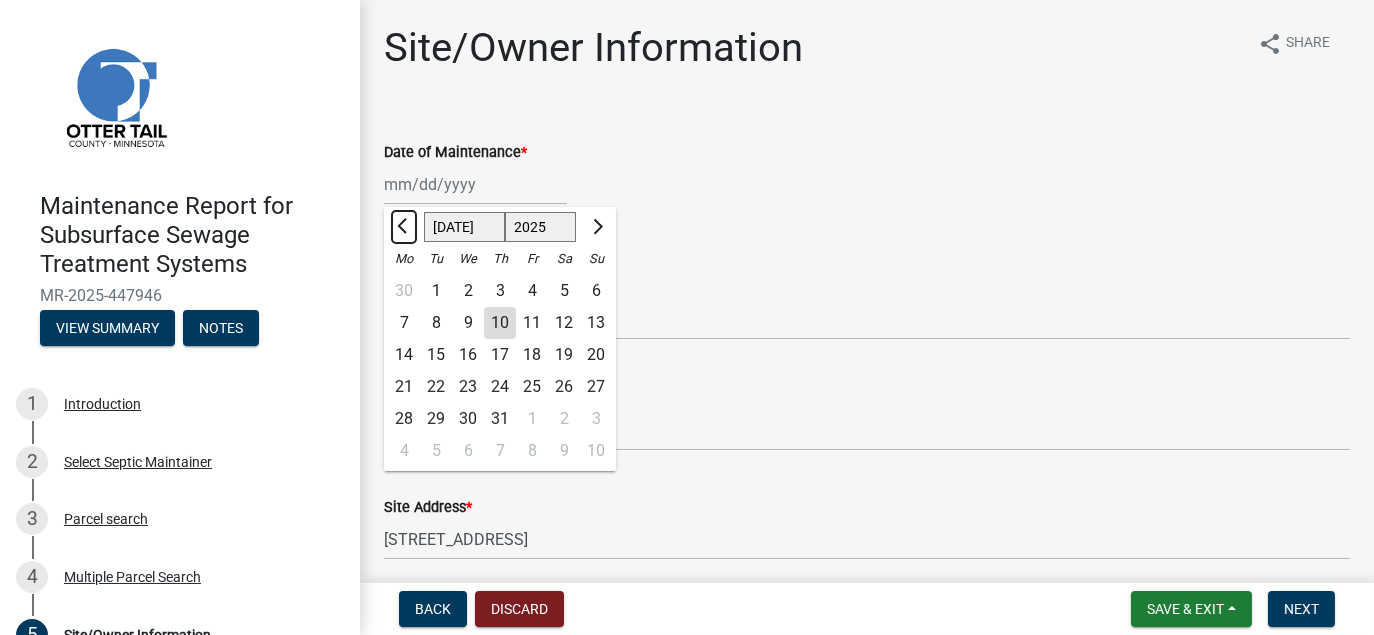 click 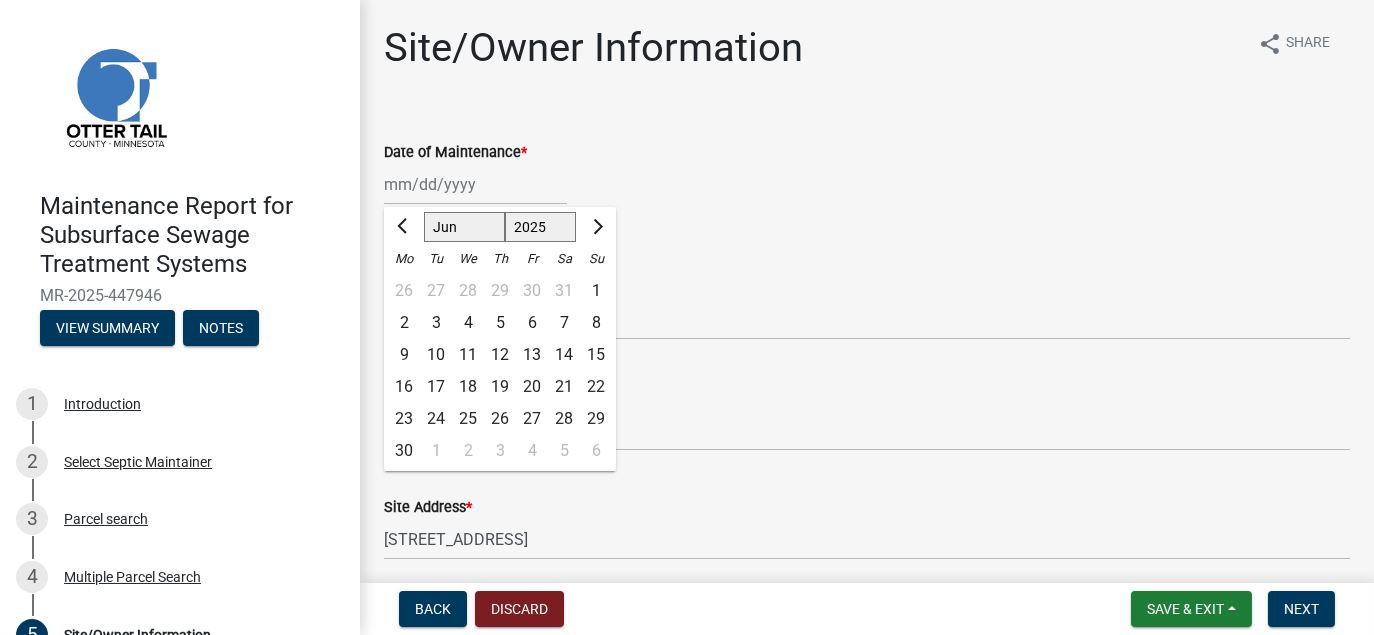 click on "26" 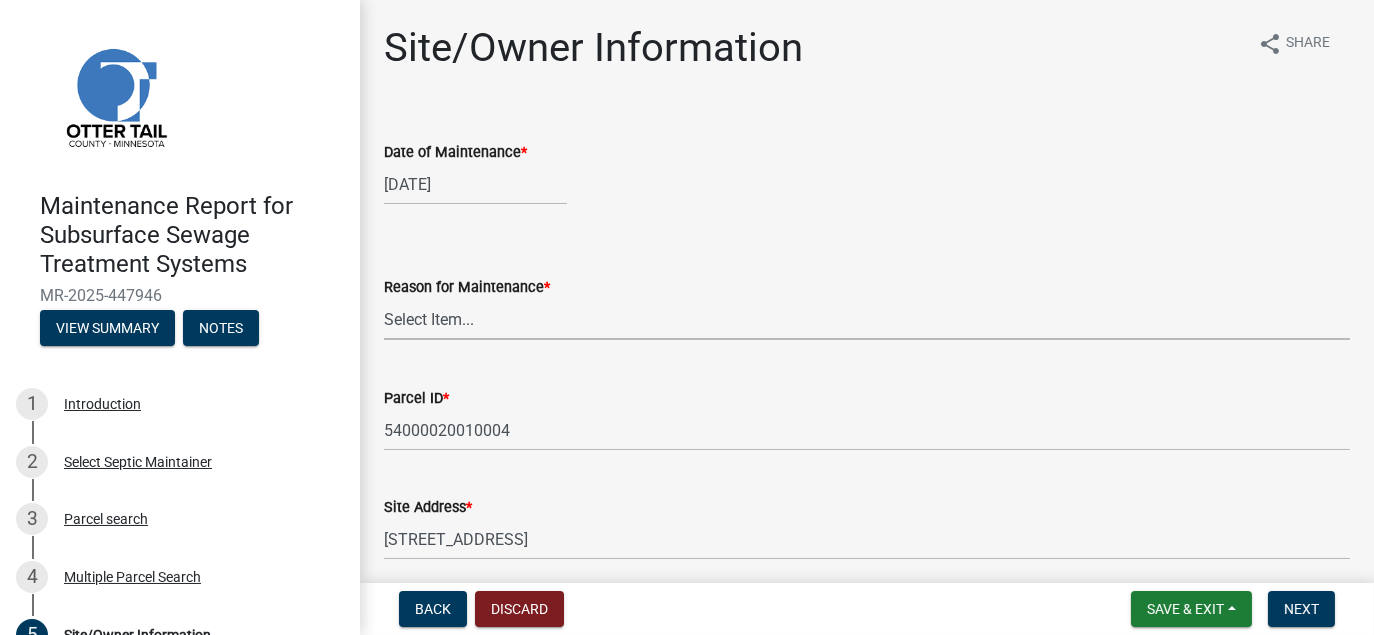 click on "Select Item...   Called   Routine   Other" at bounding box center [867, 319] 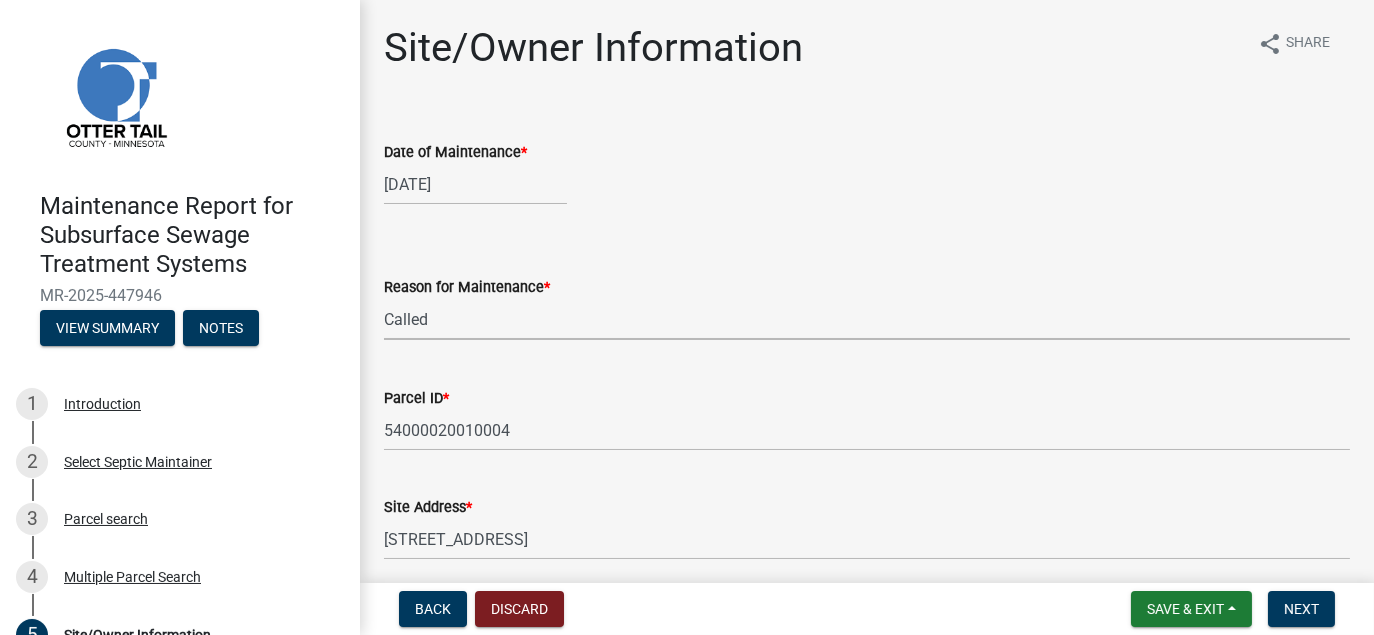 click on "Select Item...   Called   Routine   Other" at bounding box center (867, 319) 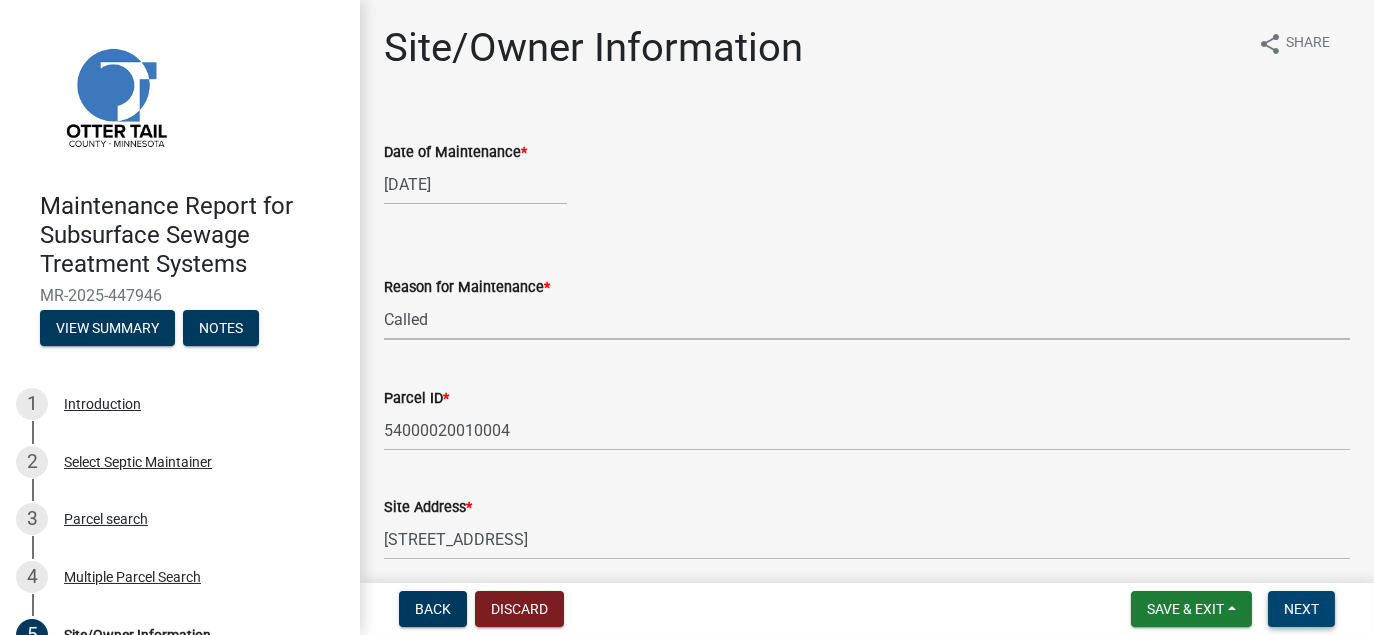 click on "Next" at bounding box center [1301, 609] 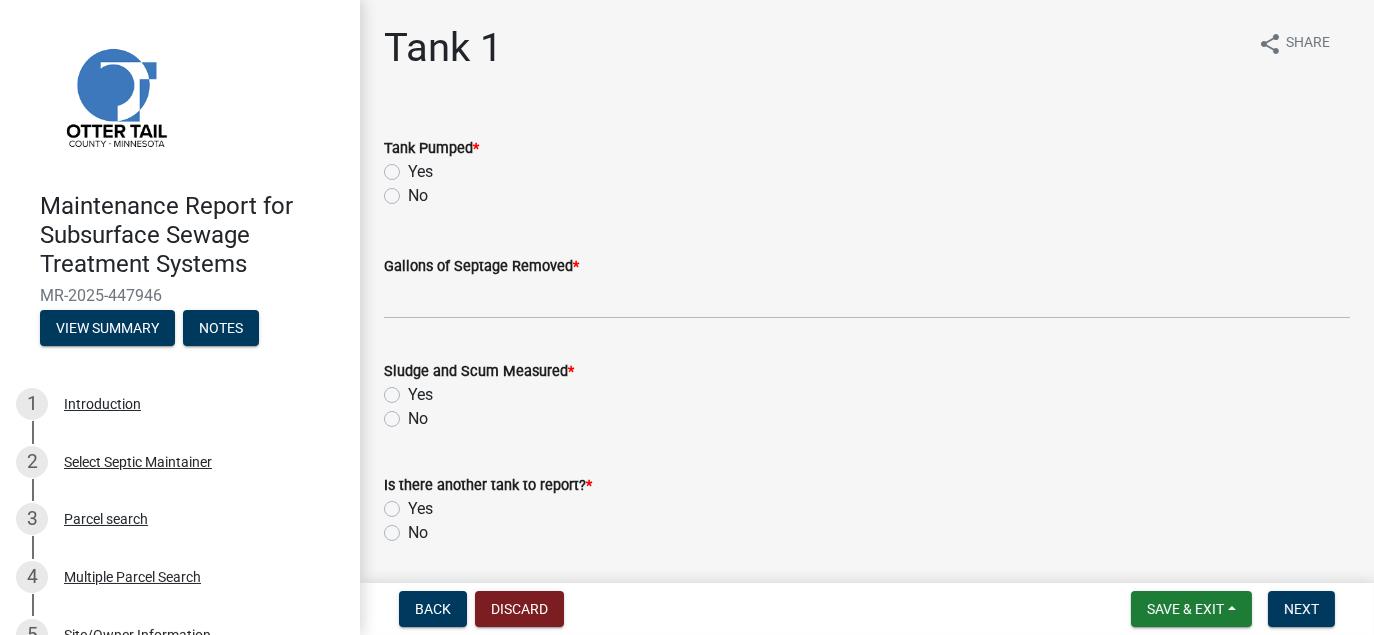 click on "Yes" 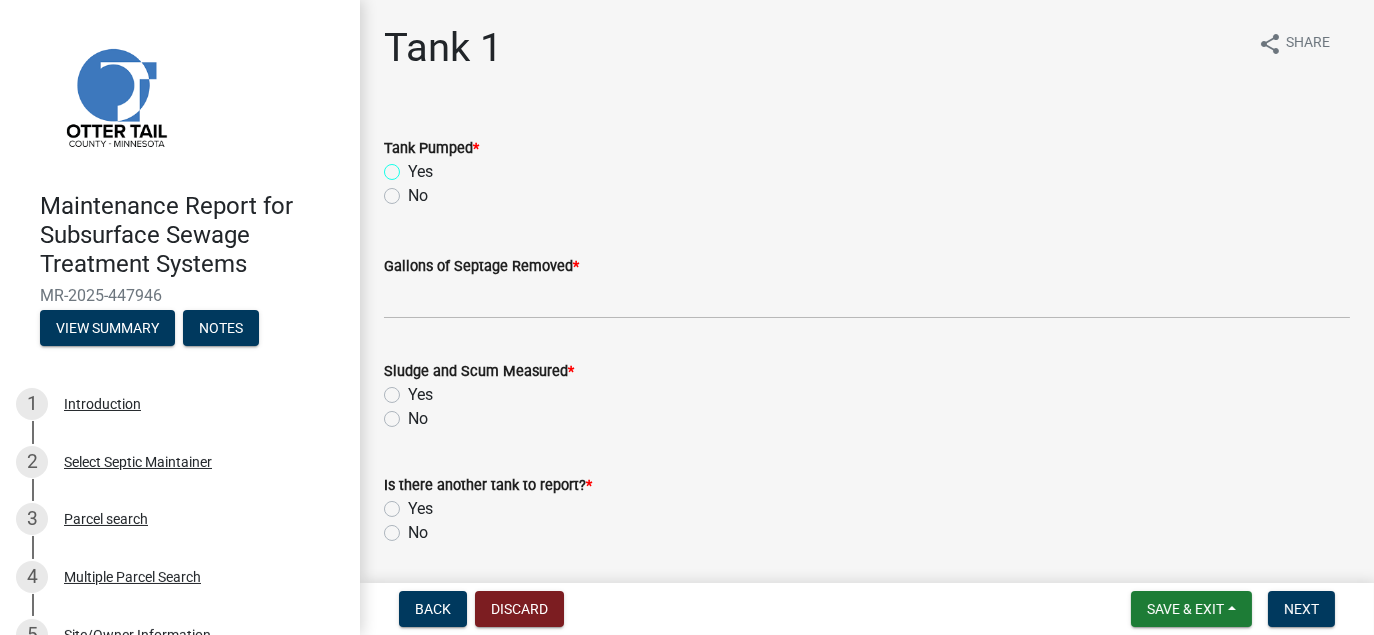 click on "Yes" at bounding box center (414, 166) 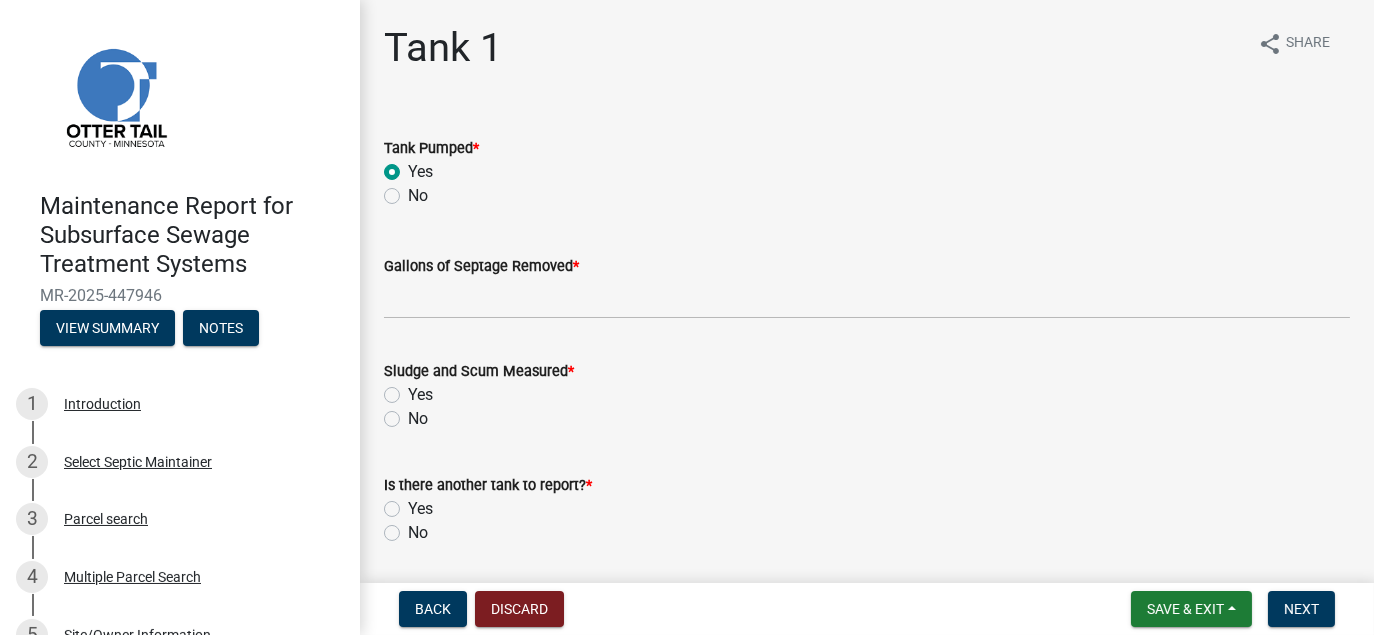 radio on "true" 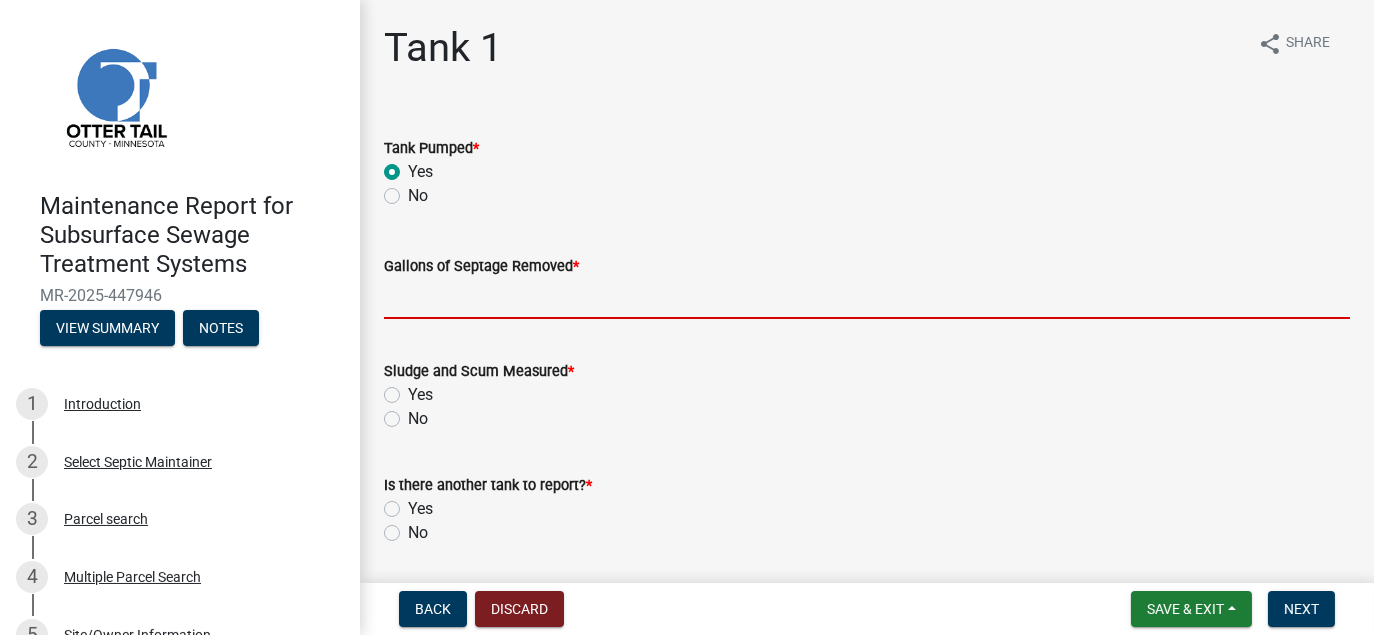 click on "Gallons of Septage Removed  *" at bounding box center [867, 298] 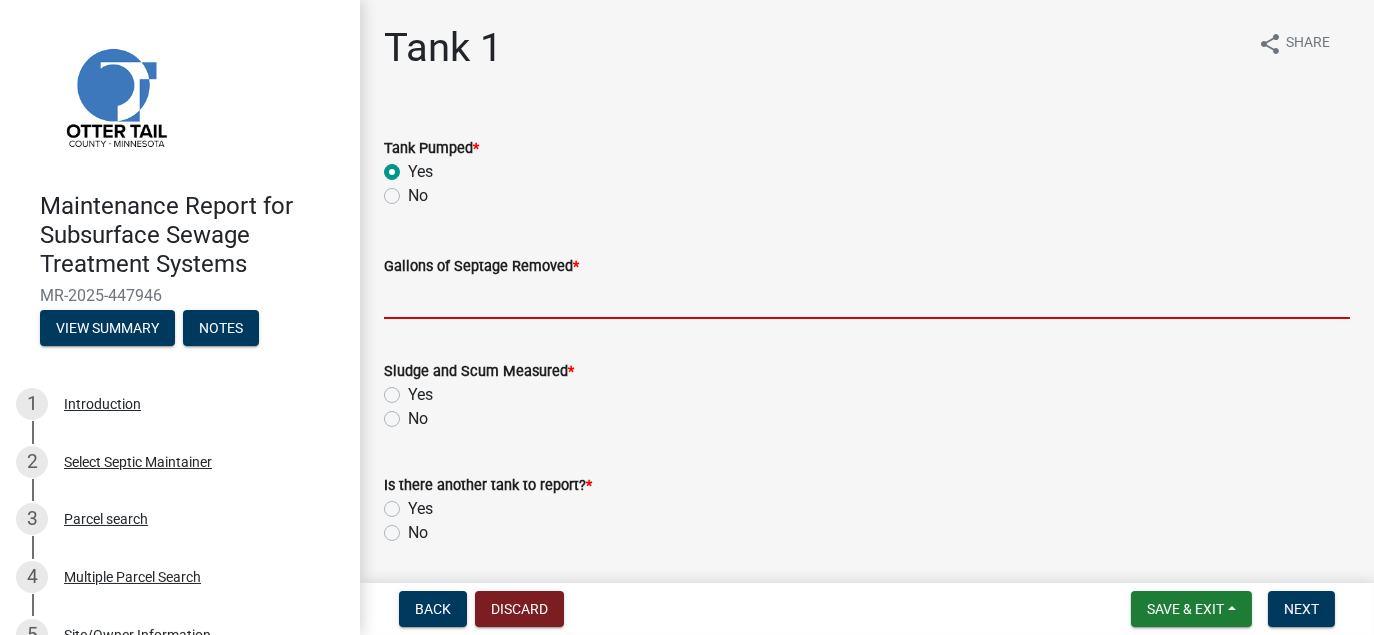 type on "1000" 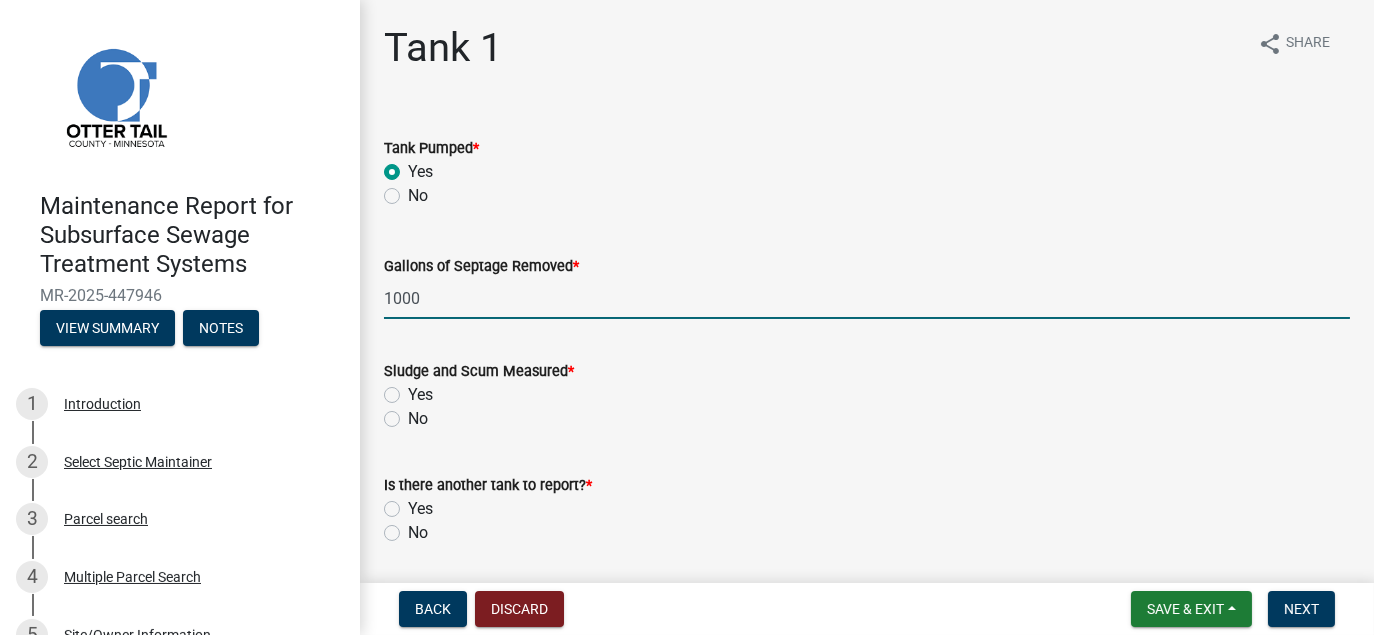 click on "No" 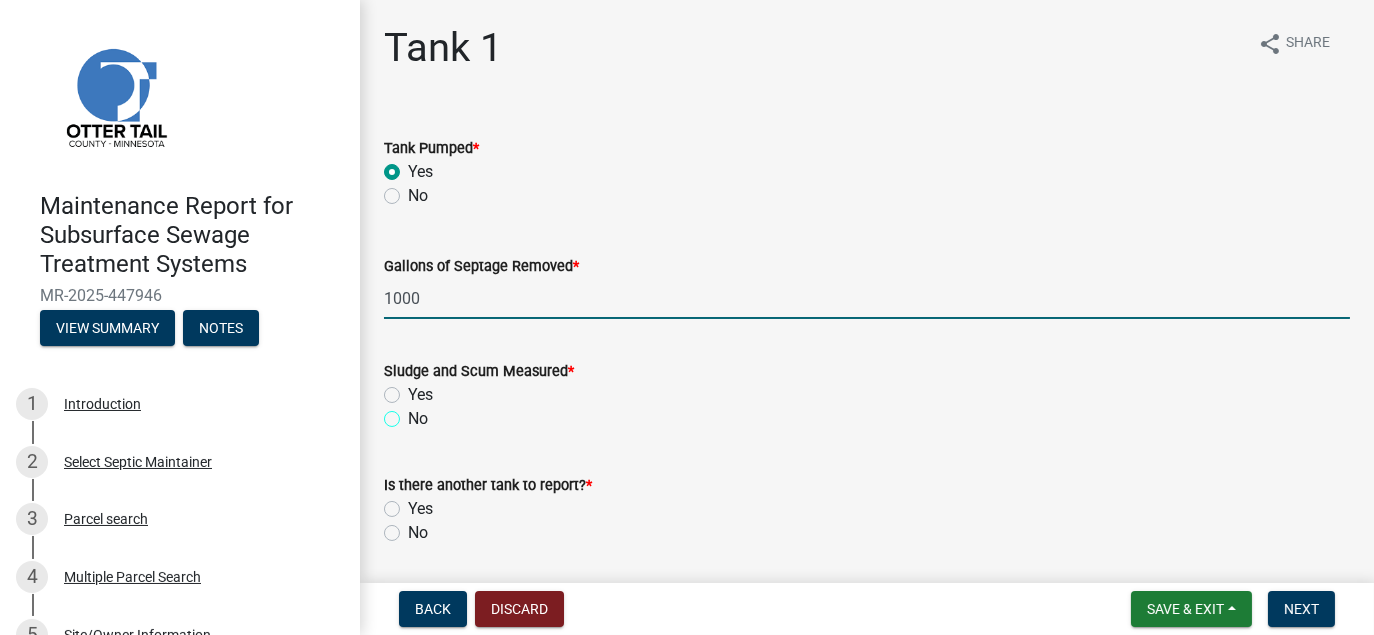 click on "No" at bounding box center (414, 413) 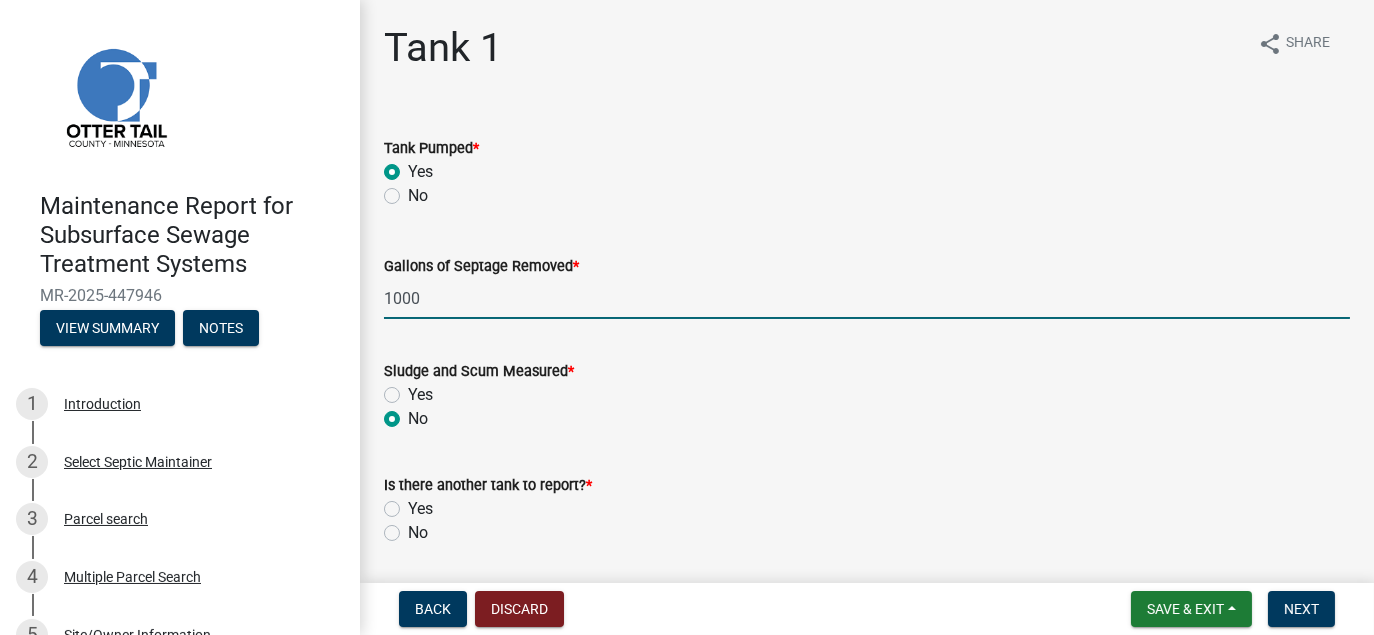 radio on "true" 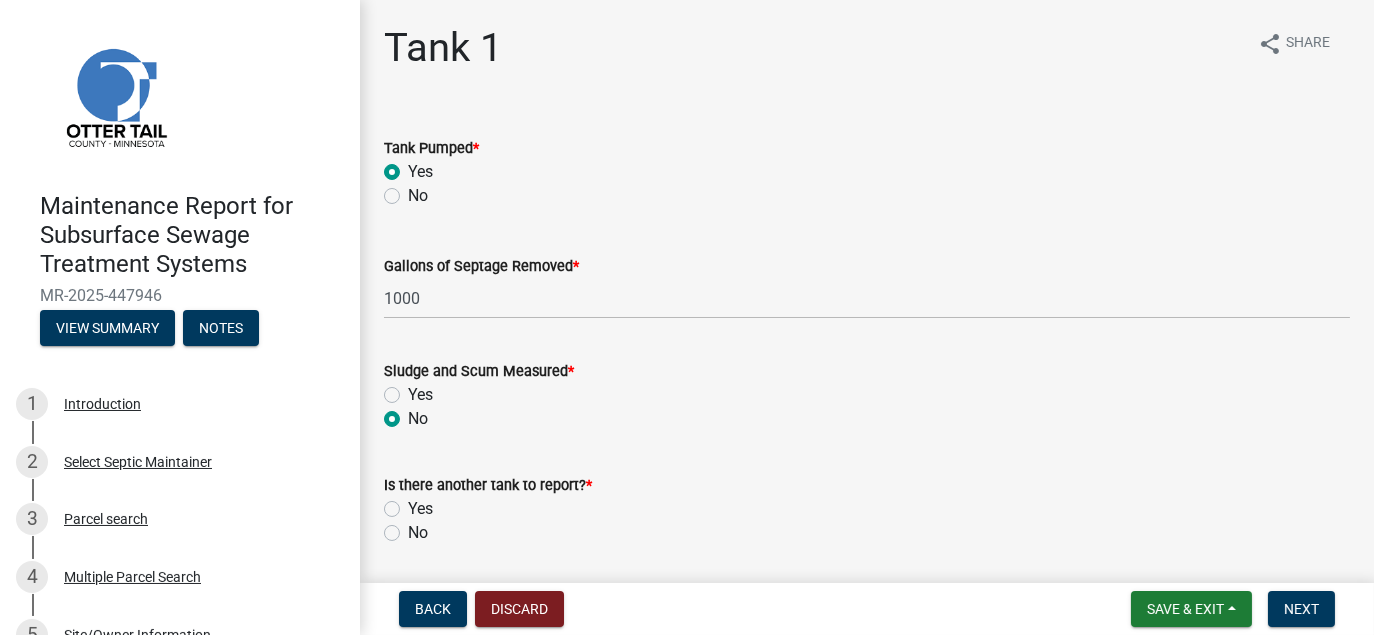 click on "No" 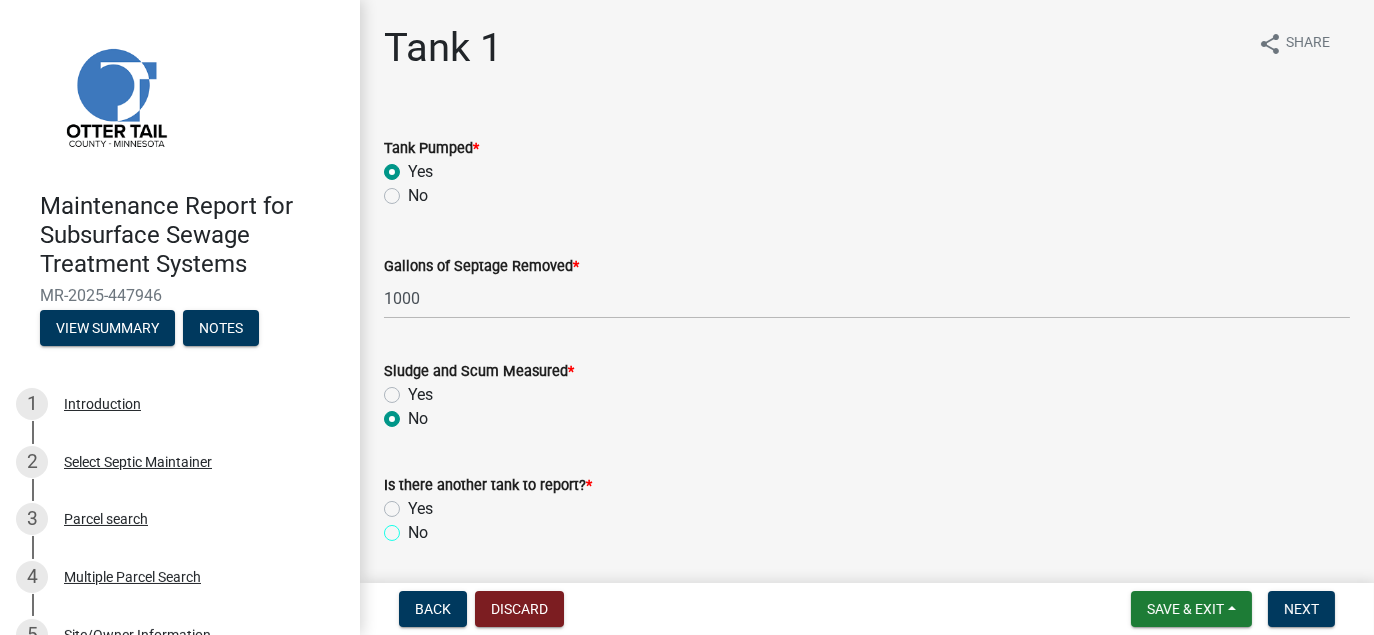 click on "No" at bounding box center [414, 527] 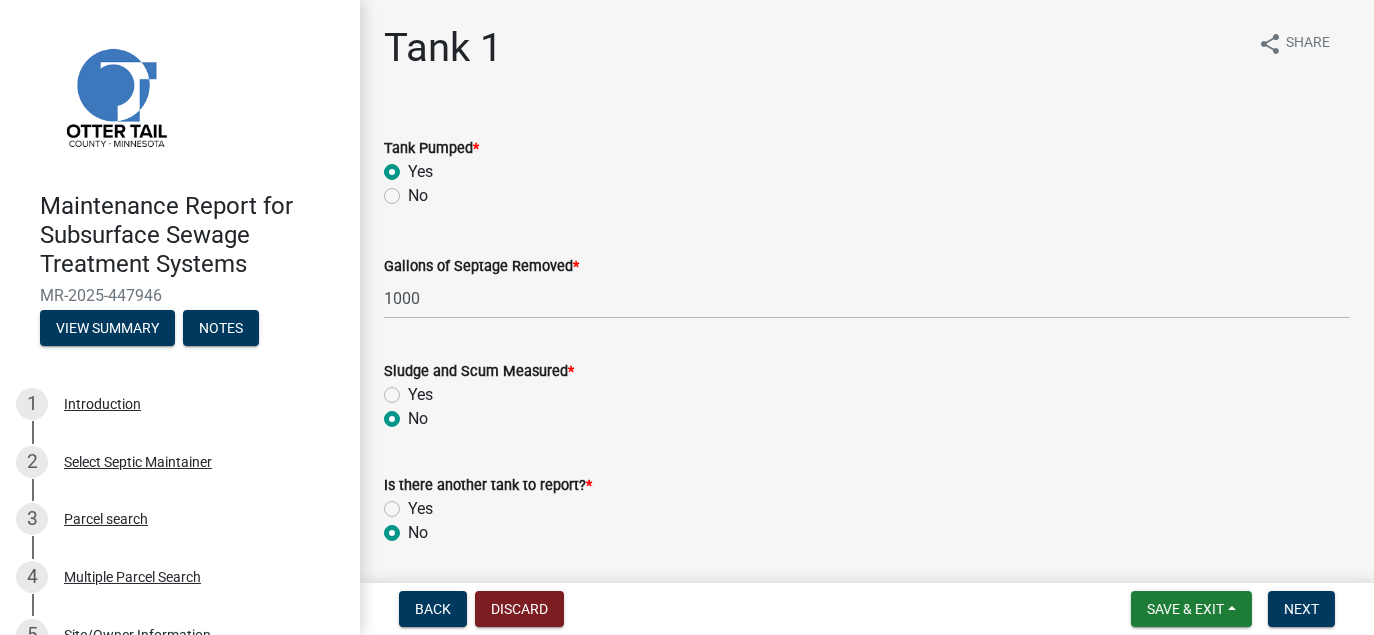 radio on "true" 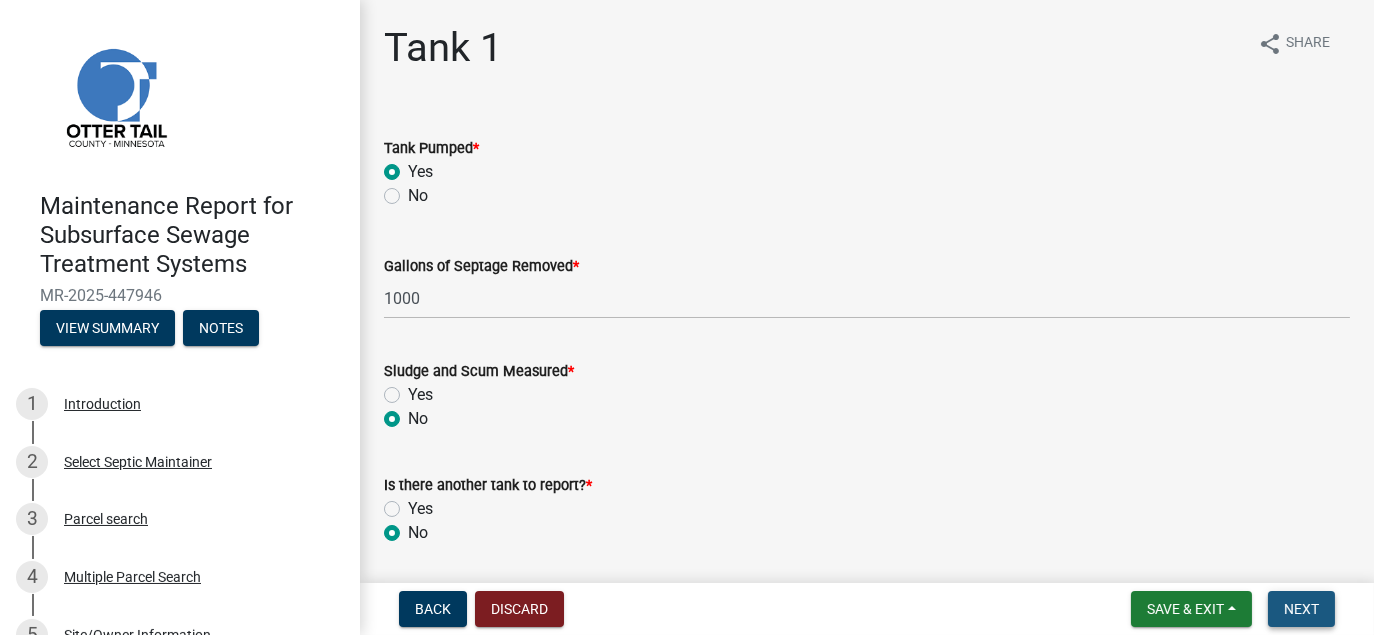 drag, startPoint x: 1303, startPoint y: 608, endPoint x: 1298, endPoint y: 599, distance: 10.29563 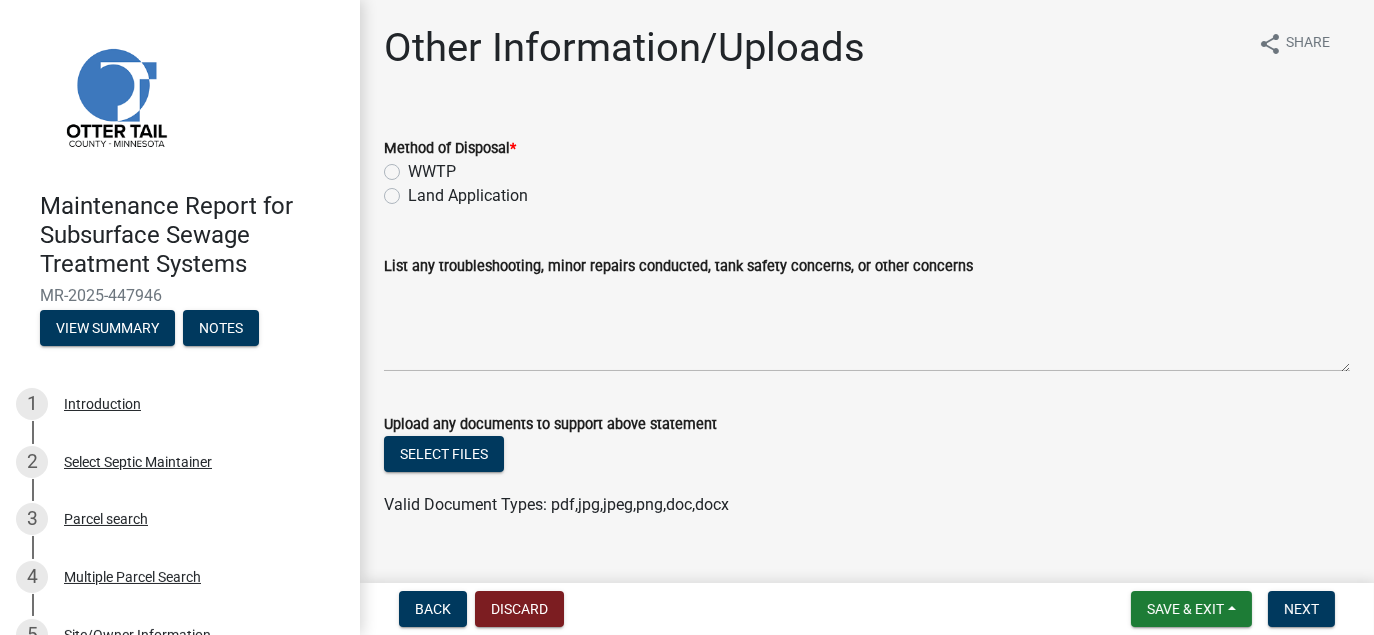 click on "Land Application" 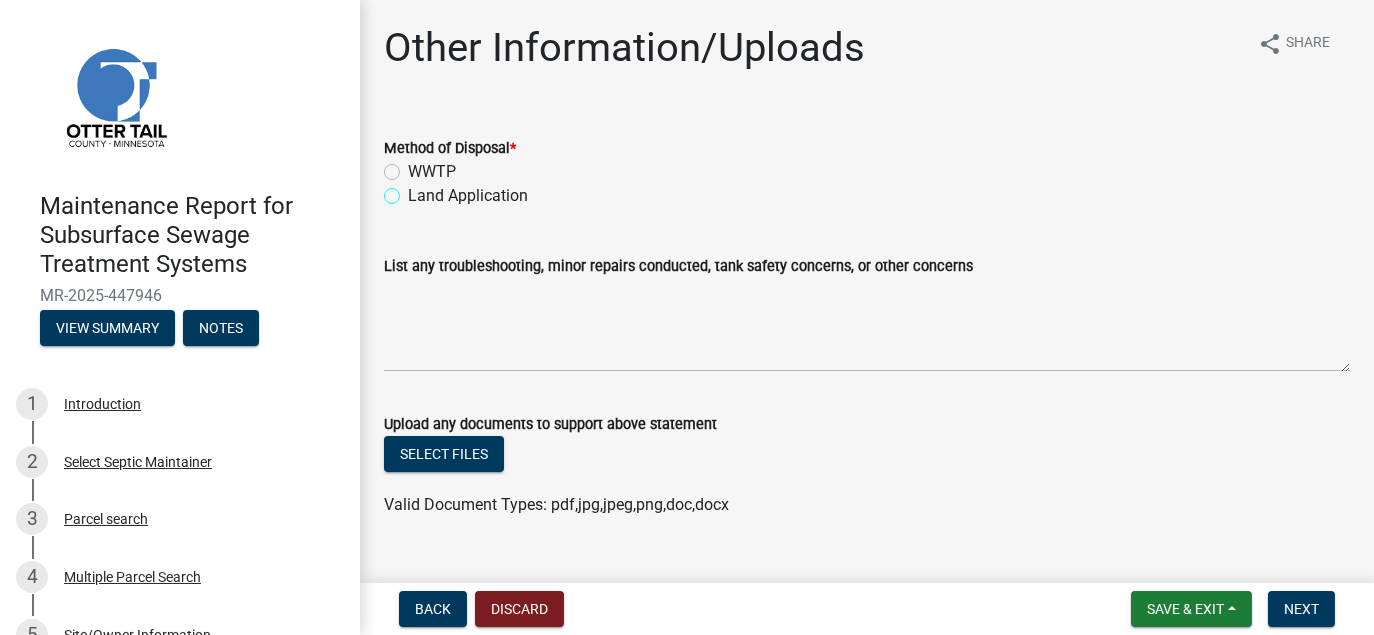 click on "Land Application" at bounding box center (414, 190) 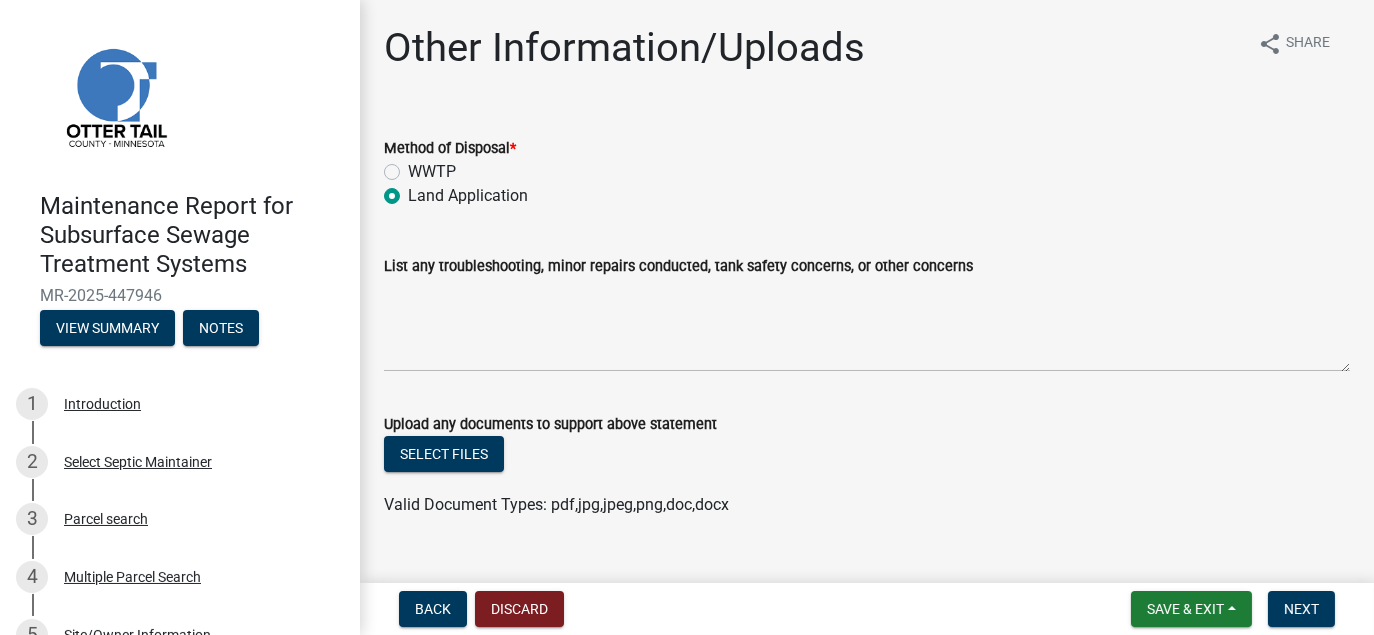 radio on "true" 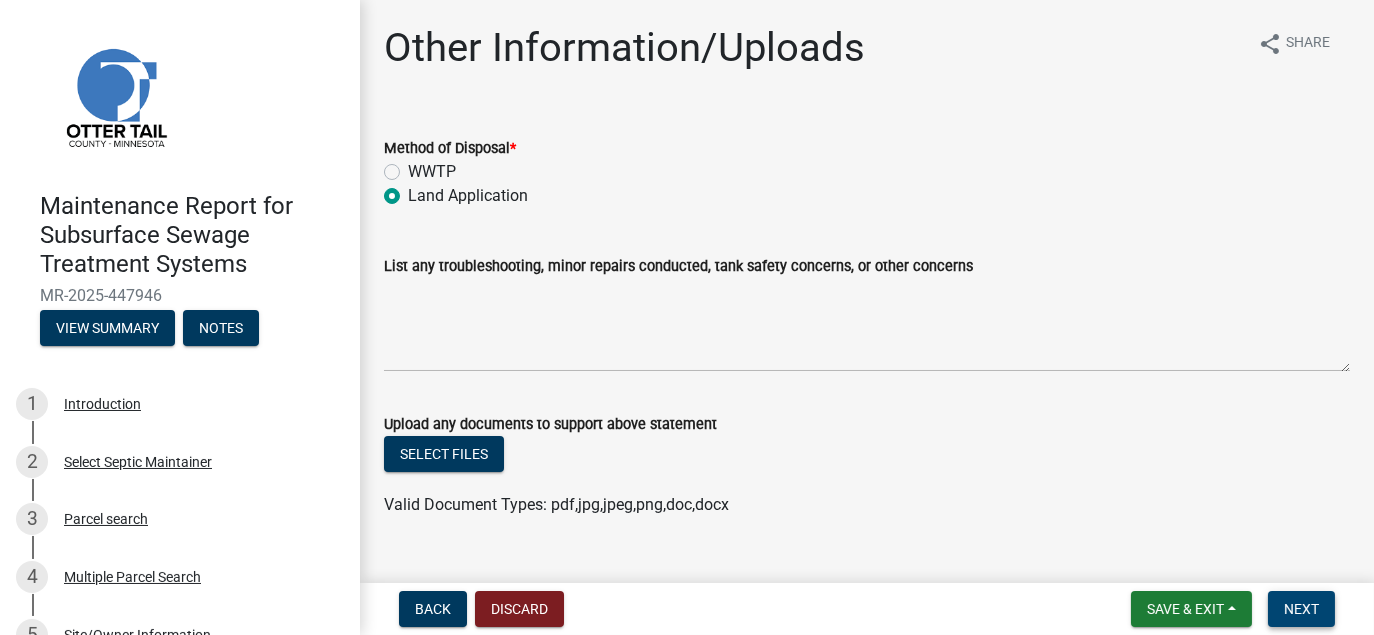 click on "Next" at bounding box center [1301, 609] 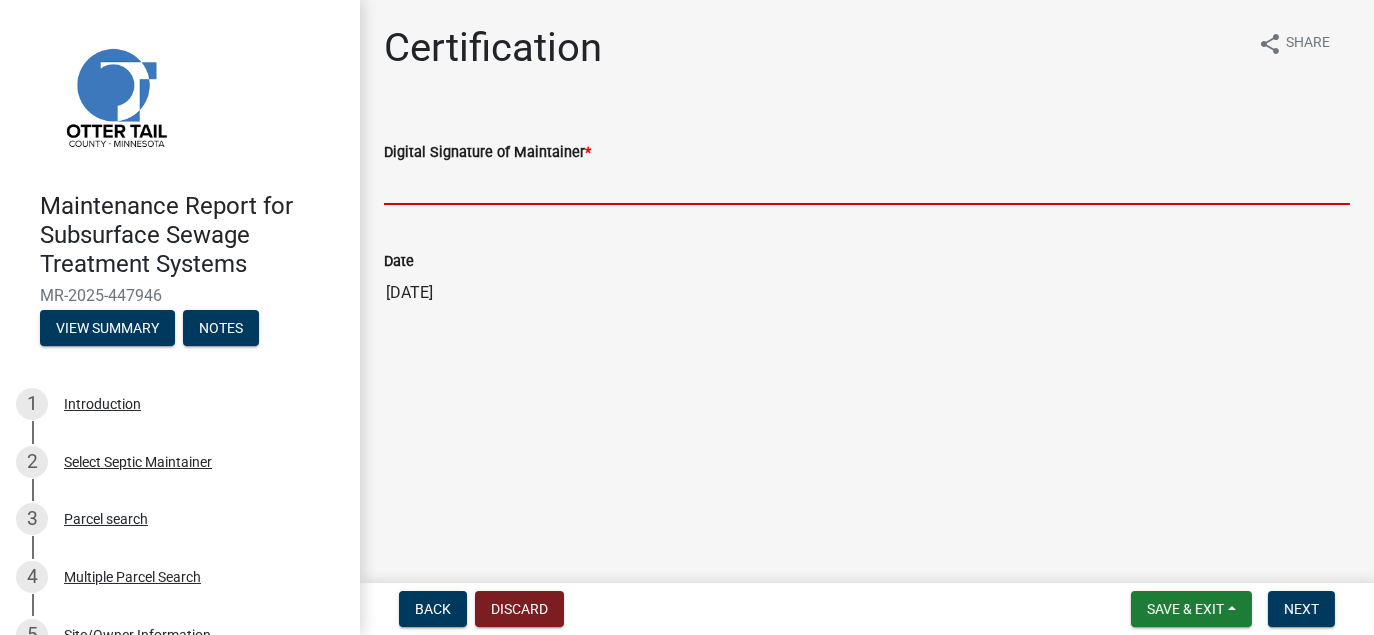 click on "Digital Signature of Maintainer  *" at bounding box center [867, 184] 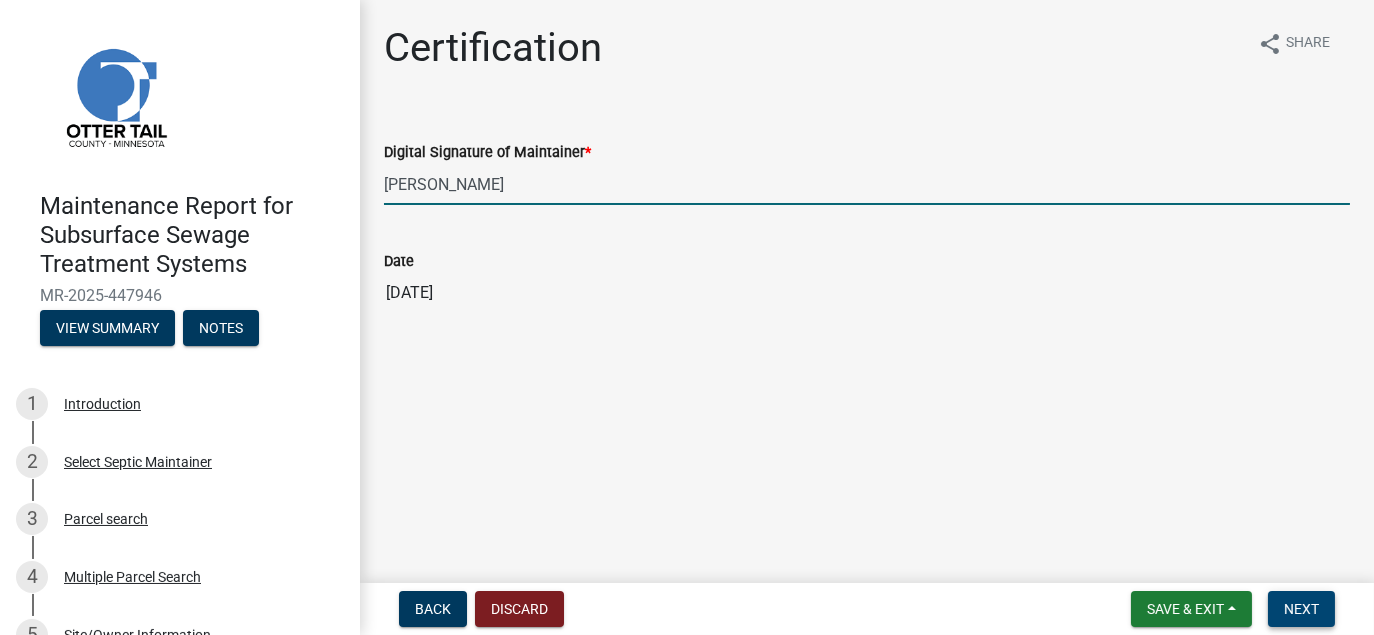 click on "Next" at bounding box center [1301, 609] 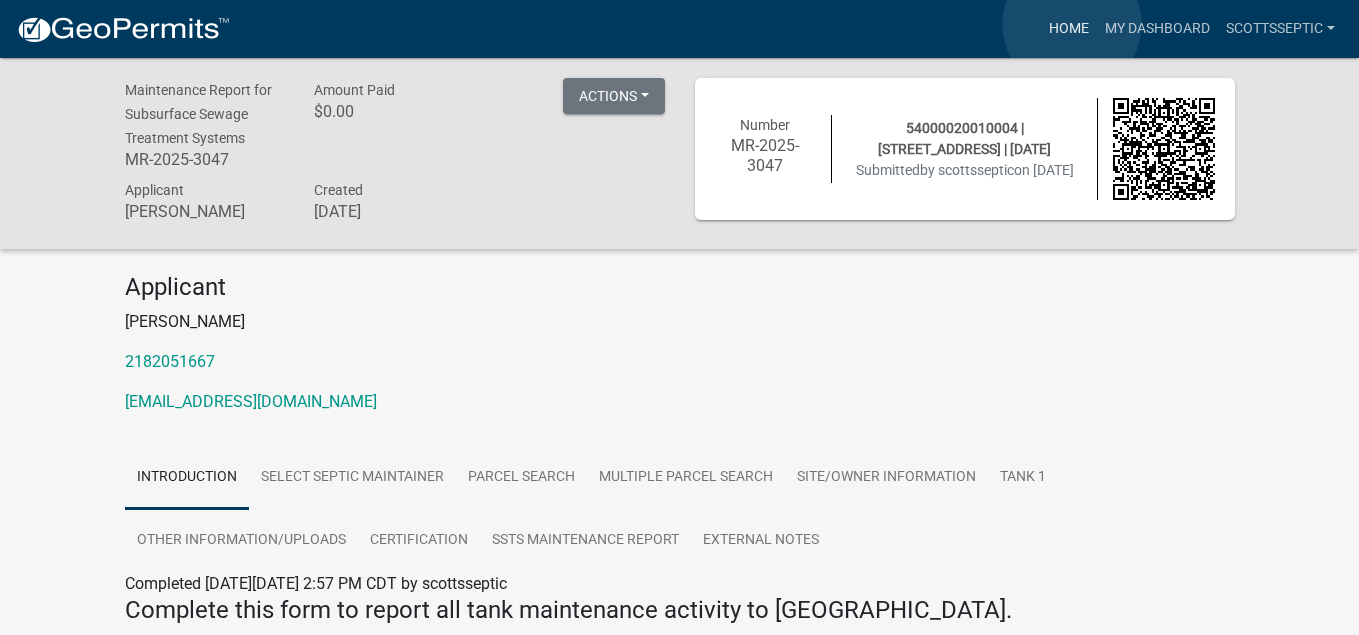 click on "Home" at bounding box center (1069, 29) 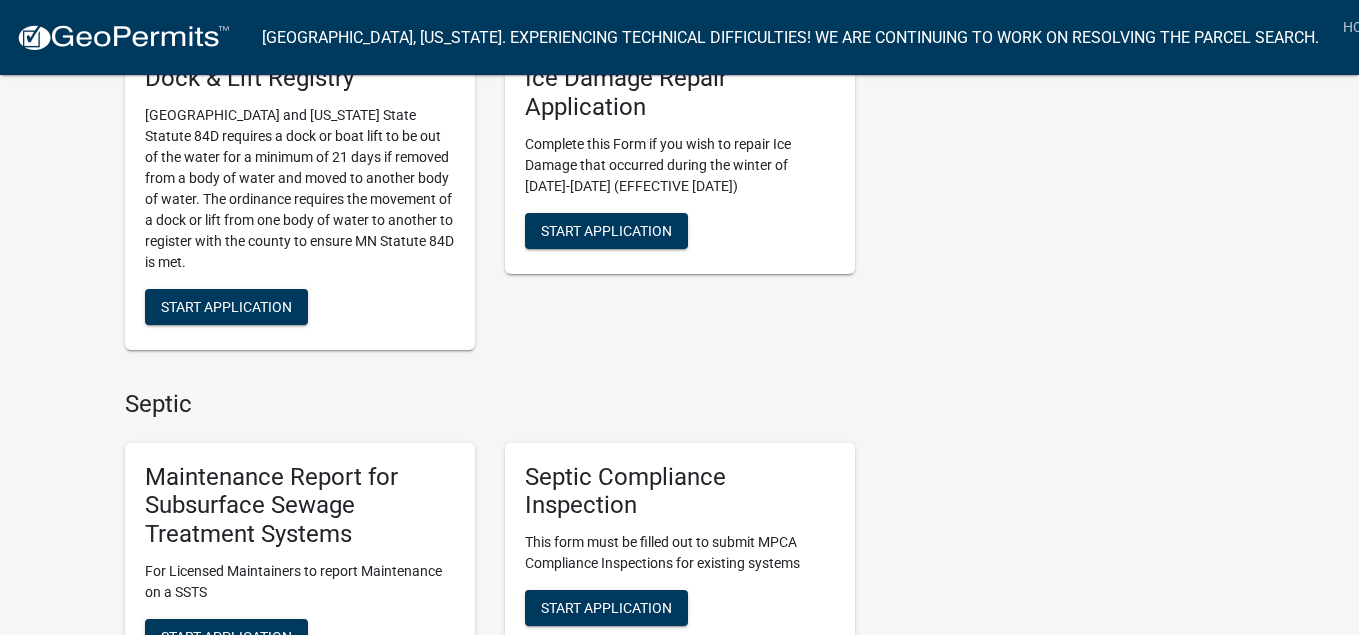 scroll, scrollTop: 1300, scrollLeft: 0, axis: vertical 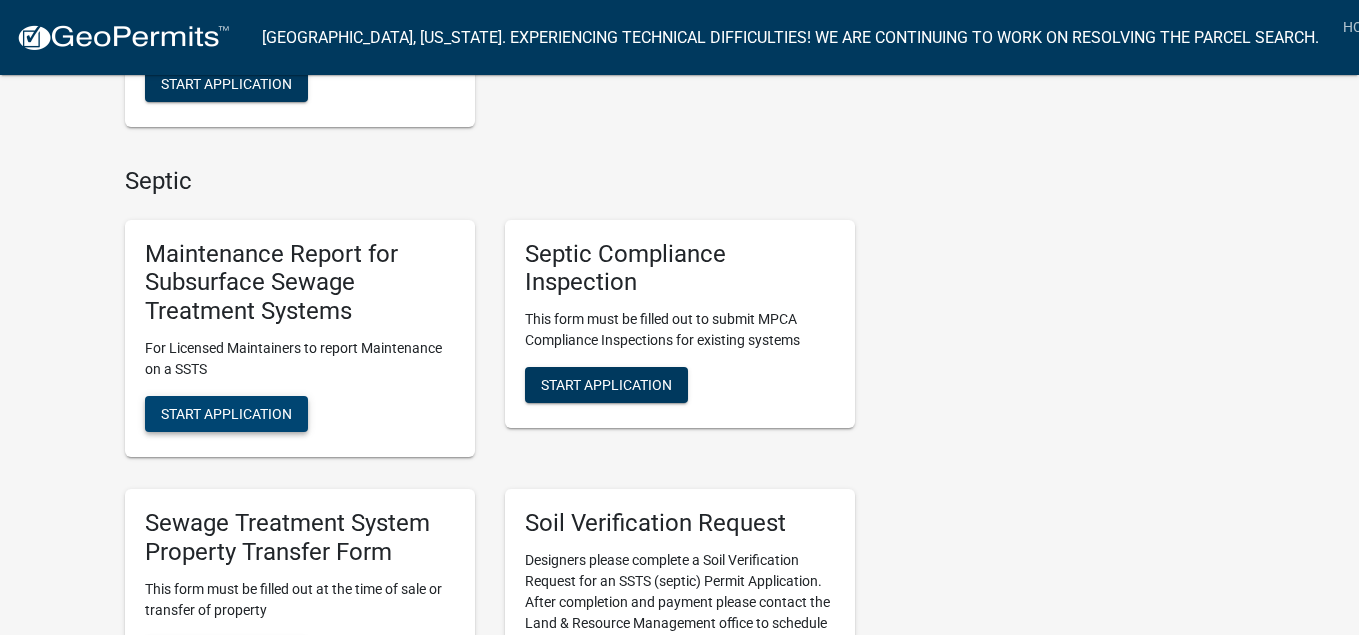 click on "Start Application" at bounding box center (226, 414) 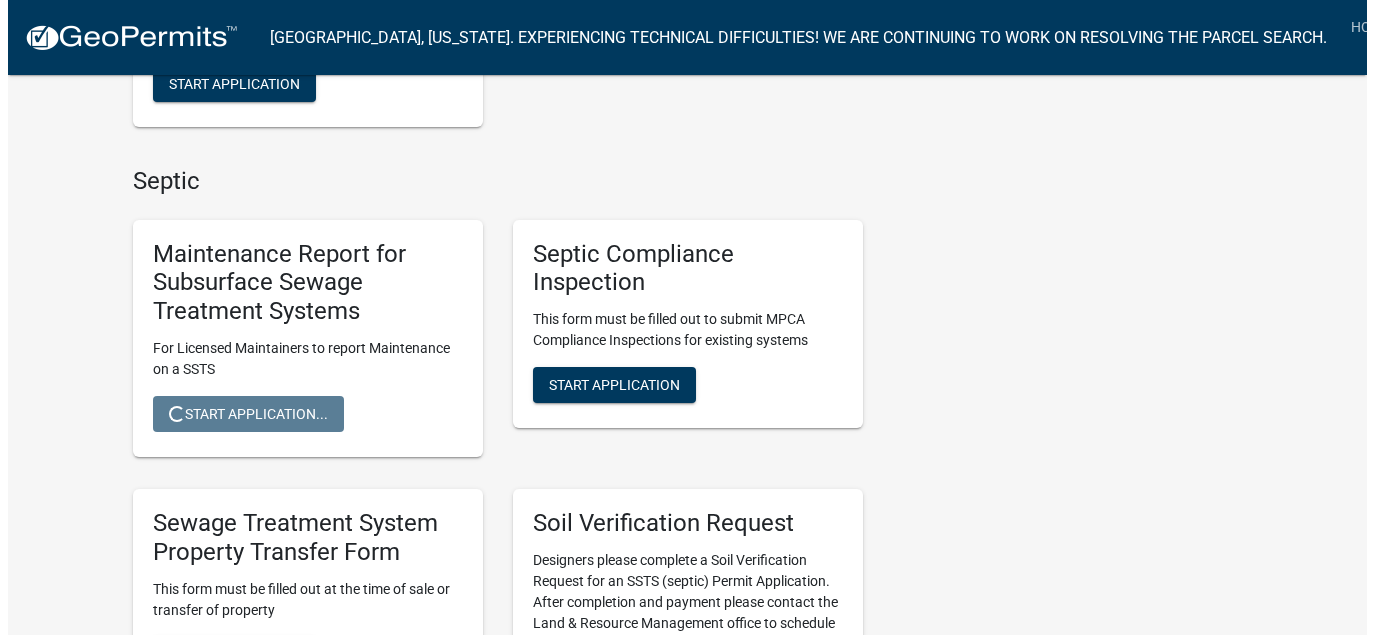 scroll, scrollTop: 0, scrollLeft: 0, axis: both 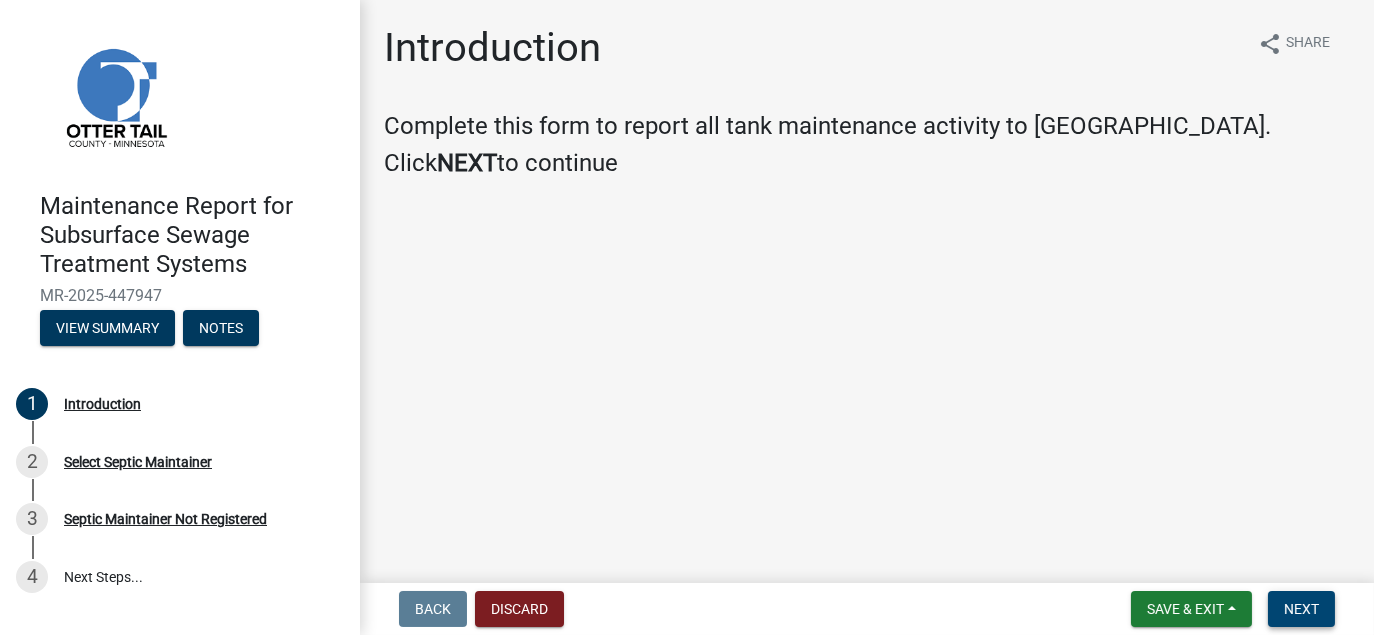 click on "Next" at bounding box center (1301, 609) 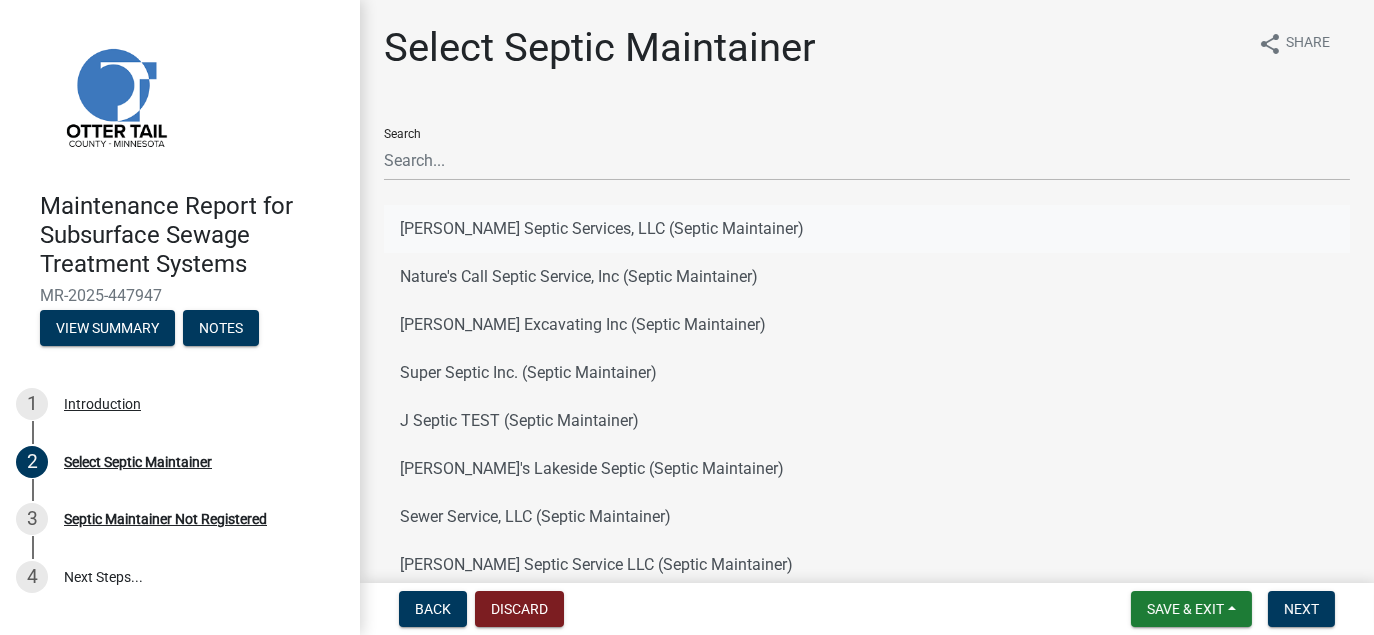click on "[PERSON_NAME] Septic Services, LLC (Septic Maintainer)" 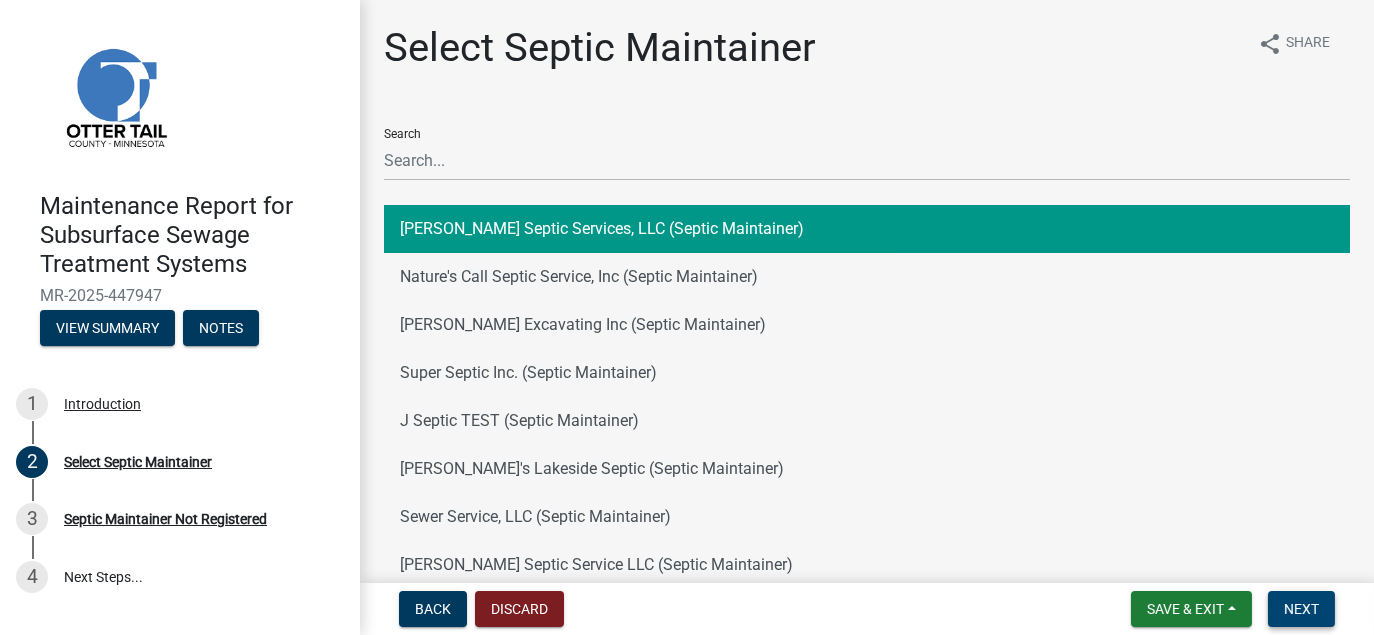 click on "Next" at bounding box center [1301, 609] 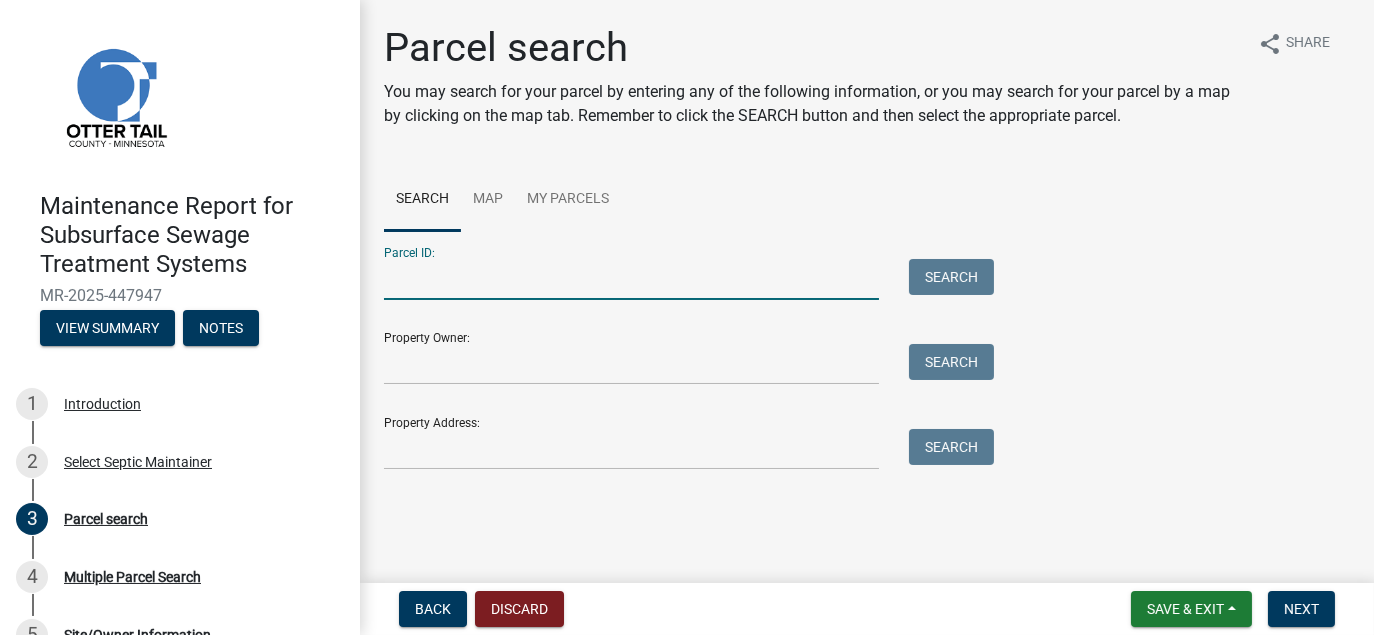 click on "Parcel ID:" at bounding box center [631, 279] 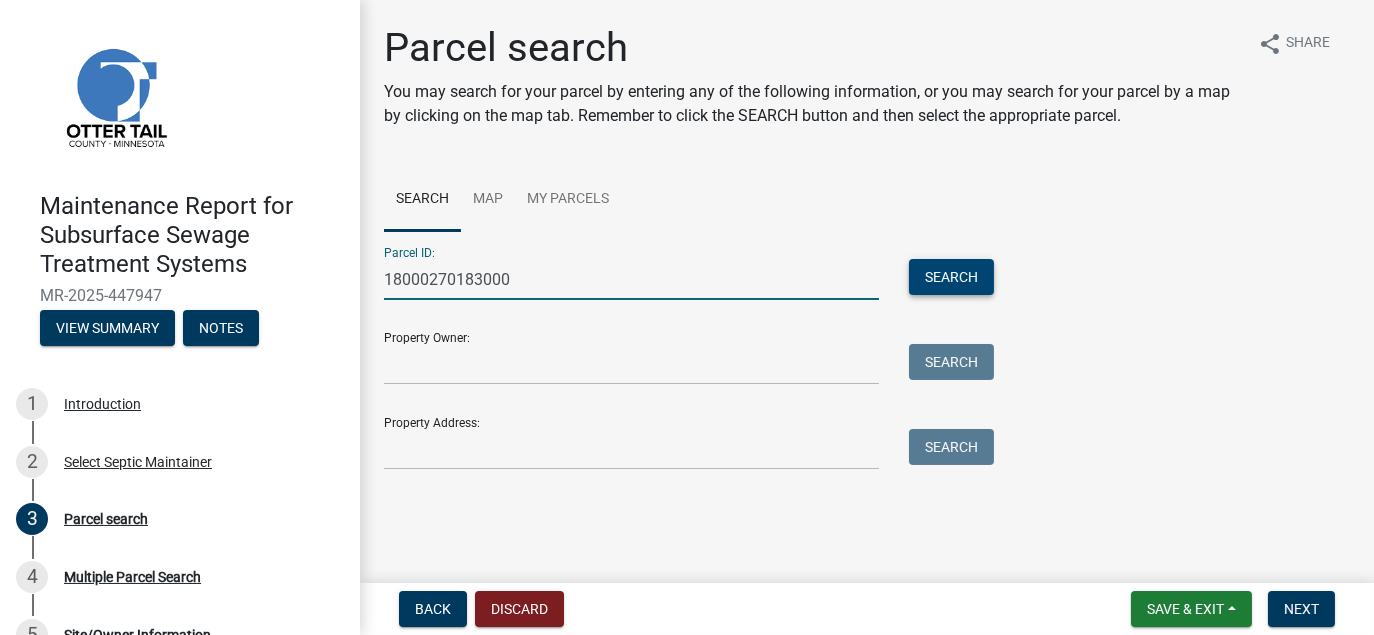 type on "18000270183000" 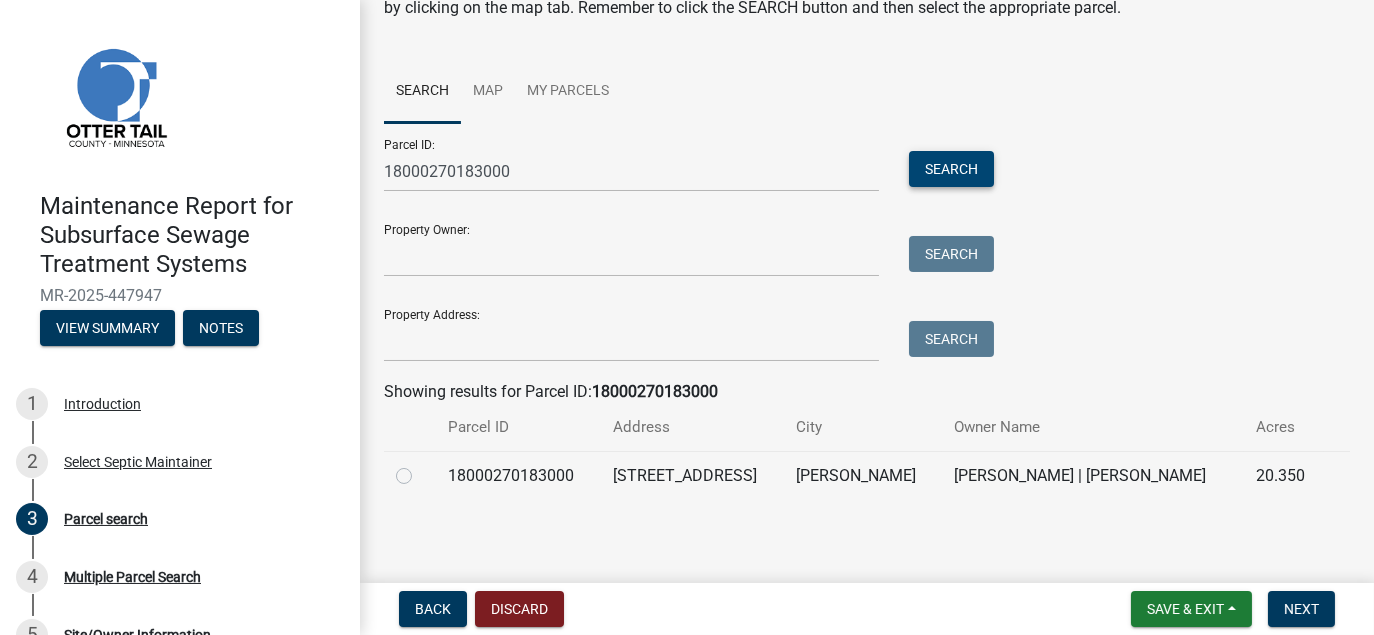 scroll, scrollTop: 109, scrollLeft: 0, axis: vertical 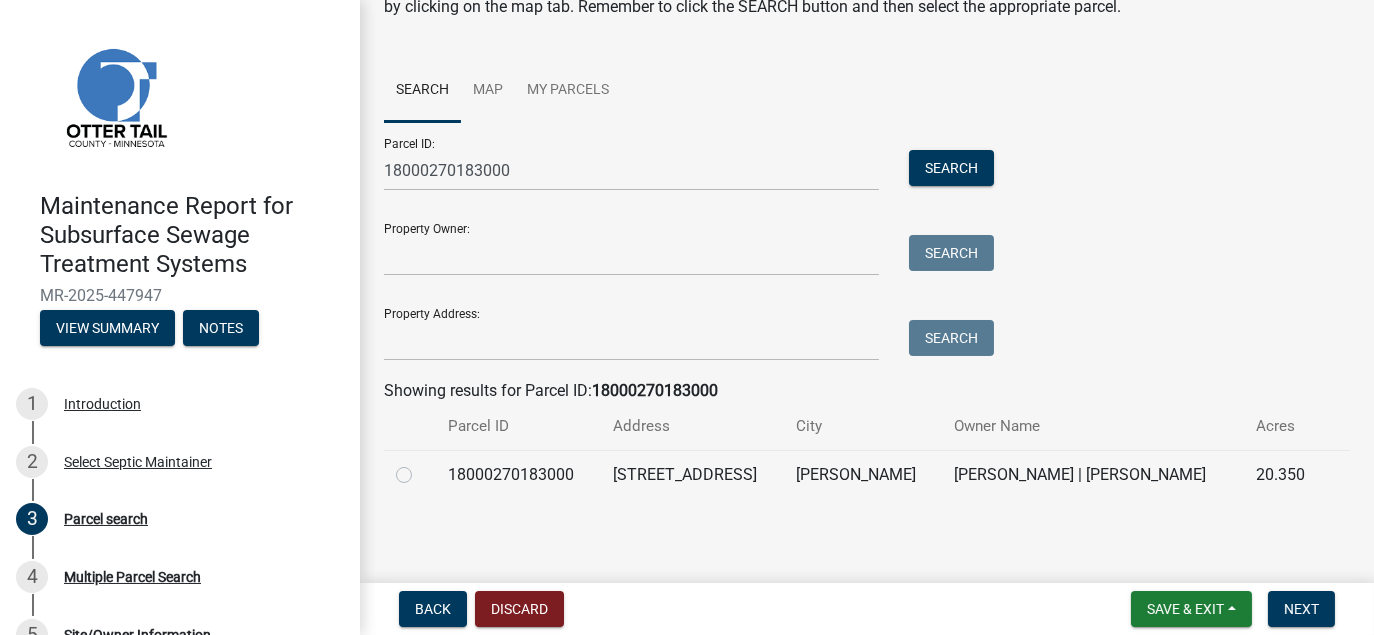 click 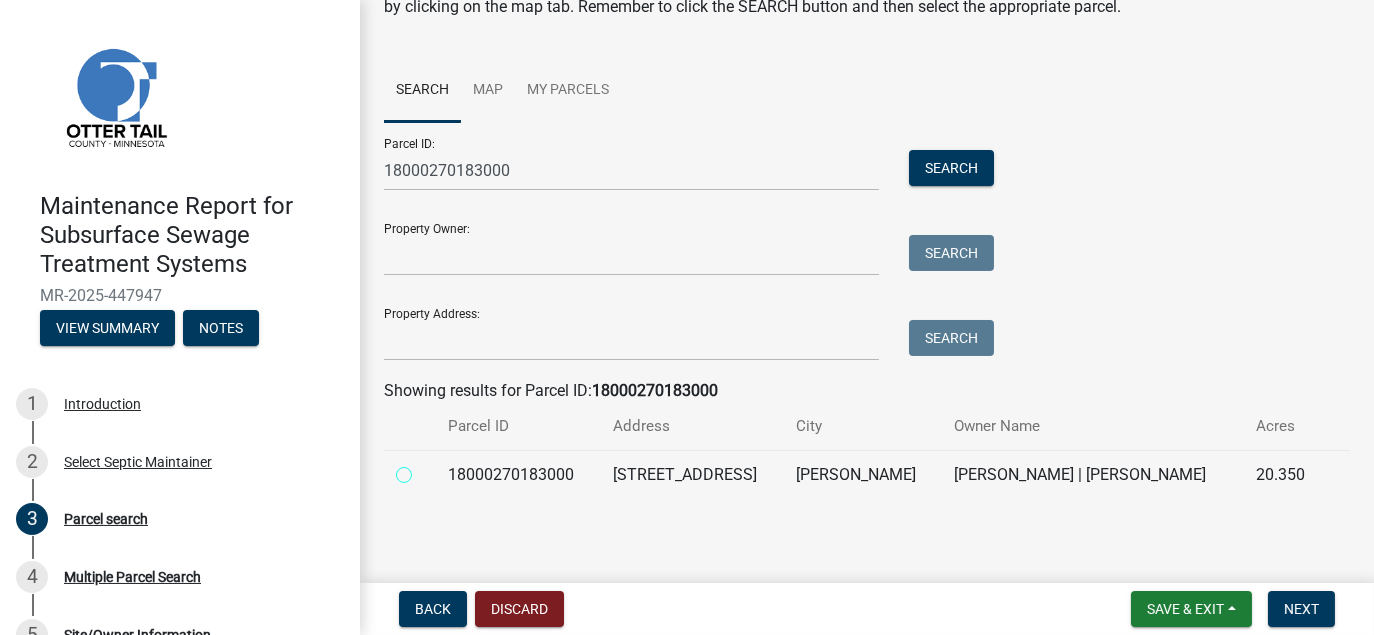 click at bounding box center [426, 469] 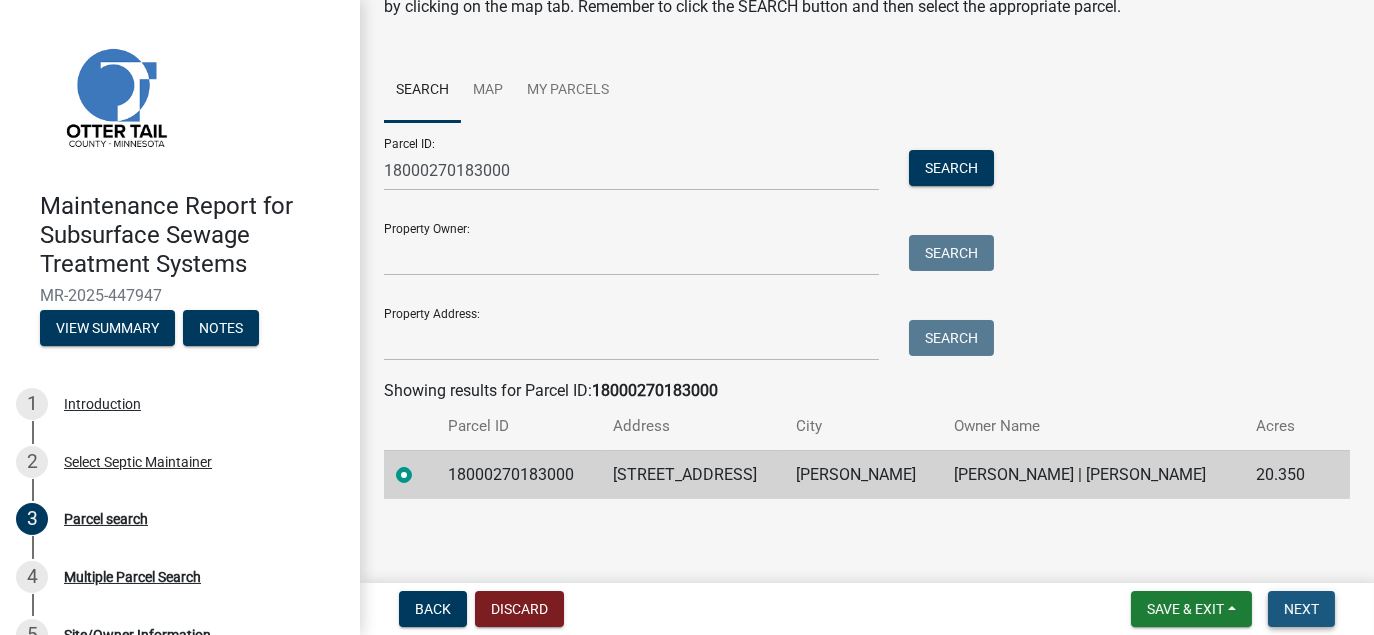 click on "Next" at bounding box center [1301, 609] 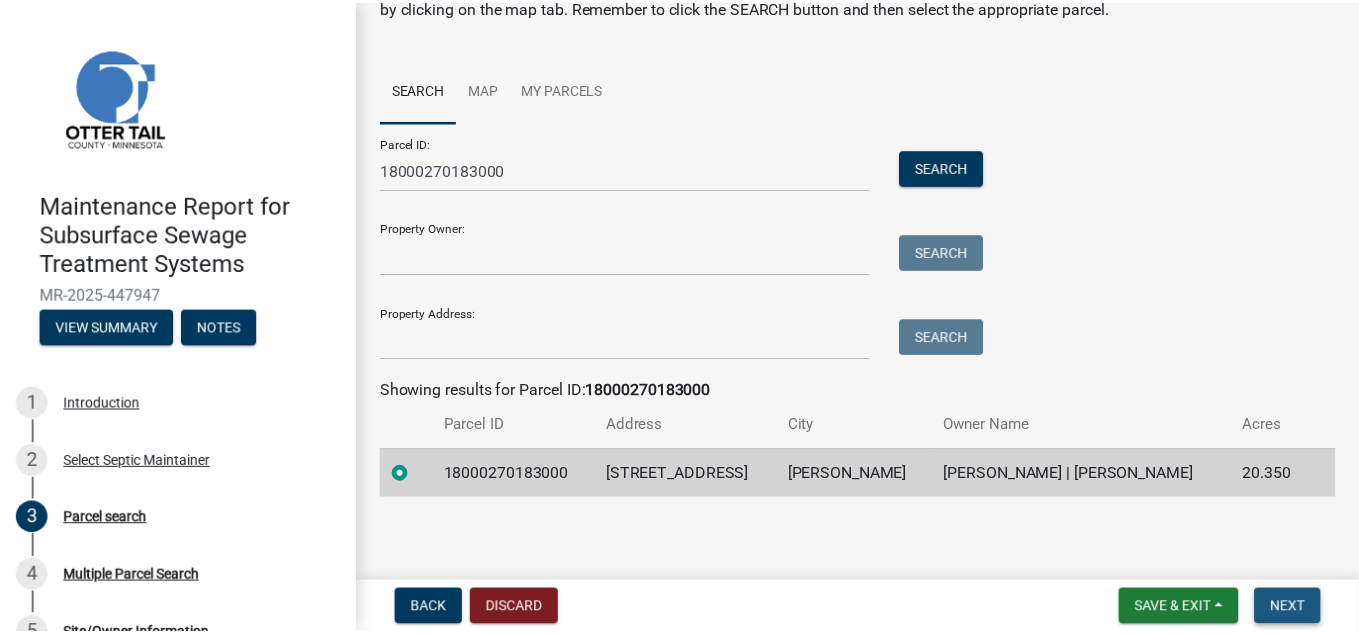 scroll, scrollTop: 0, scrollLeft: 0, axis: both 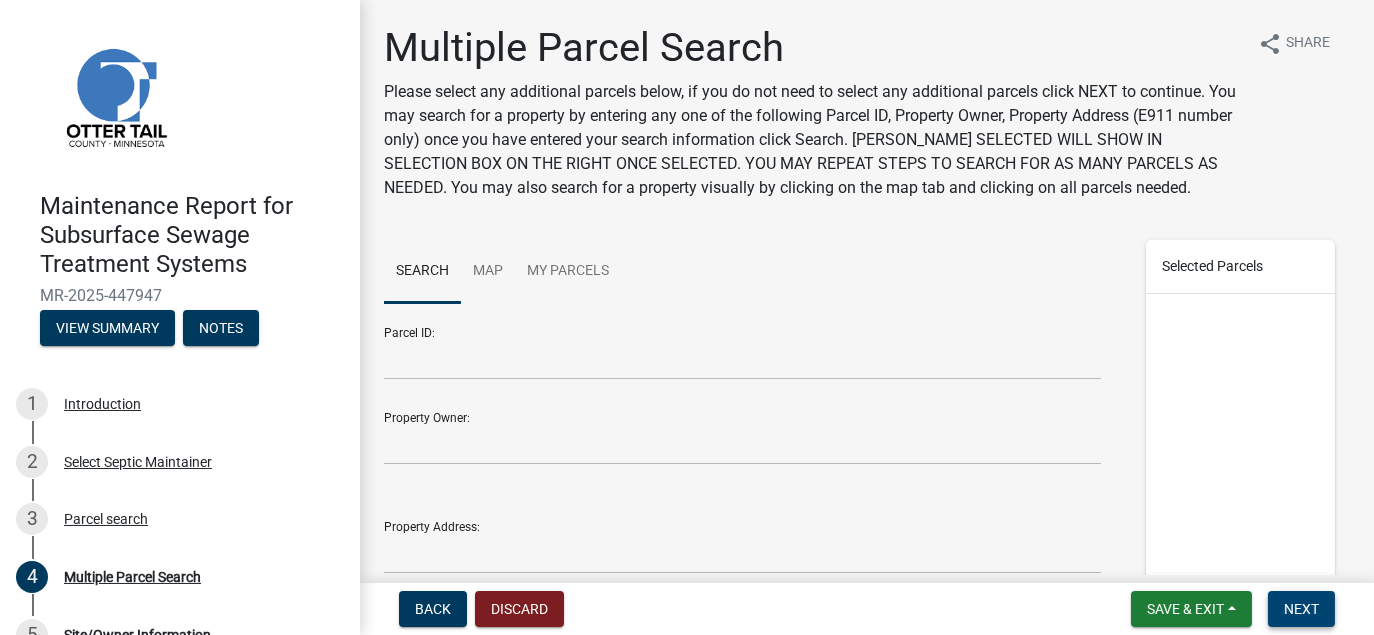 click on "Next" at bounding box center (1301, 609) 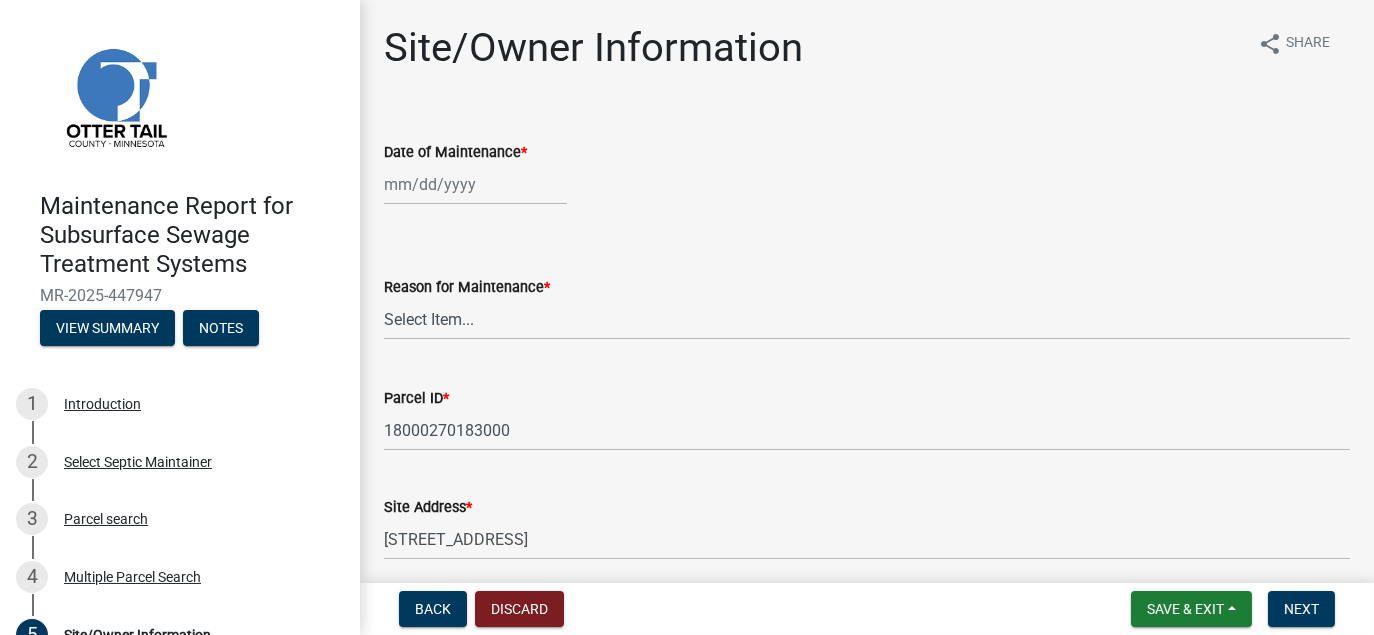 select on "7" 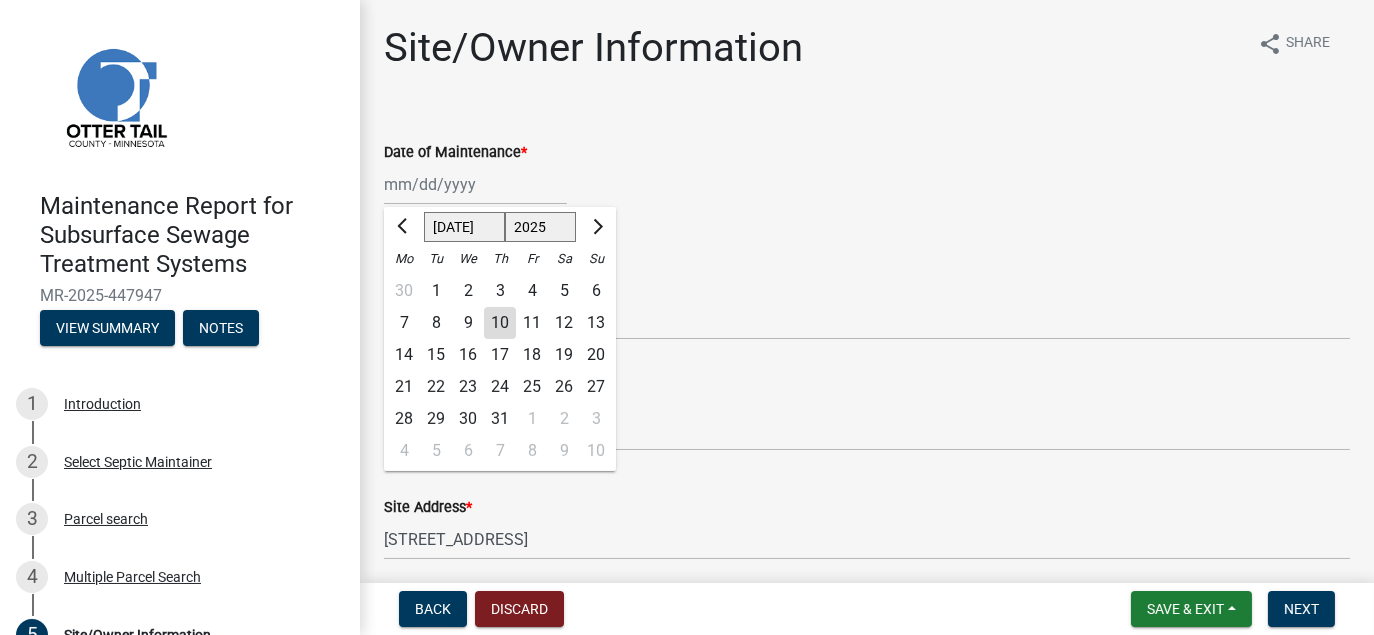 click on "[PERSON_NAME] Feb Mar Apr [PERSON_NAME][DATE] Oct Nov [DATE] 1526 1527 1528 1529 1530 1531 1532 1533 1534 1535 1536 1537 1538 1539 1540 1541 1542 1543 1544 1545 1546 1547 1548 1549 1550 1551 1552 1553 1554 1555 1556 1557 1558 1559 1560 1561 1562 1563 1564 1565 1566 1567 1568 1569 1570 1571 1572 1573 1574 1575 1576 1577 1578 1579 1580 1581 1582 1583 1584 1585 1586 1587 1588 1589 1590 1591 1592 1593 1594 1595 1596 1597 1598 1599 1600 1601 1602 1603 1604 1605 1606 1607 1608 1609 1610 1611 1612 1613 1614 1615 1616 1617 1618 1619 1620 1621 1622 1623 1624 1625 1626 1627 1628 1629 1630 1631 1632 1633 1634 1635 1636 1637 1638 1639 1640 1641 1642 1643 1644 1645 1646 1647 1648 1649 1650 1651 1652 1653 1654 1655 1656 1657 1658 1659 1660 1661 1662 1663 1664 1665 1666 1667 1668 1669 1670 1671 1672 1673 1674 1675 1676 1677 1678 1679 1680 1681 1682 1683 1684 1685 1686 1687 1688 1689 1690 1691 1692 1693 1694 1695 1696 1697 1698 1699 1700 1701 1702 1703 1704 1705 1706 1707 1708 1709 1710 1711 1712 1713 1714 1715 1716 1717 1718 1719 1" 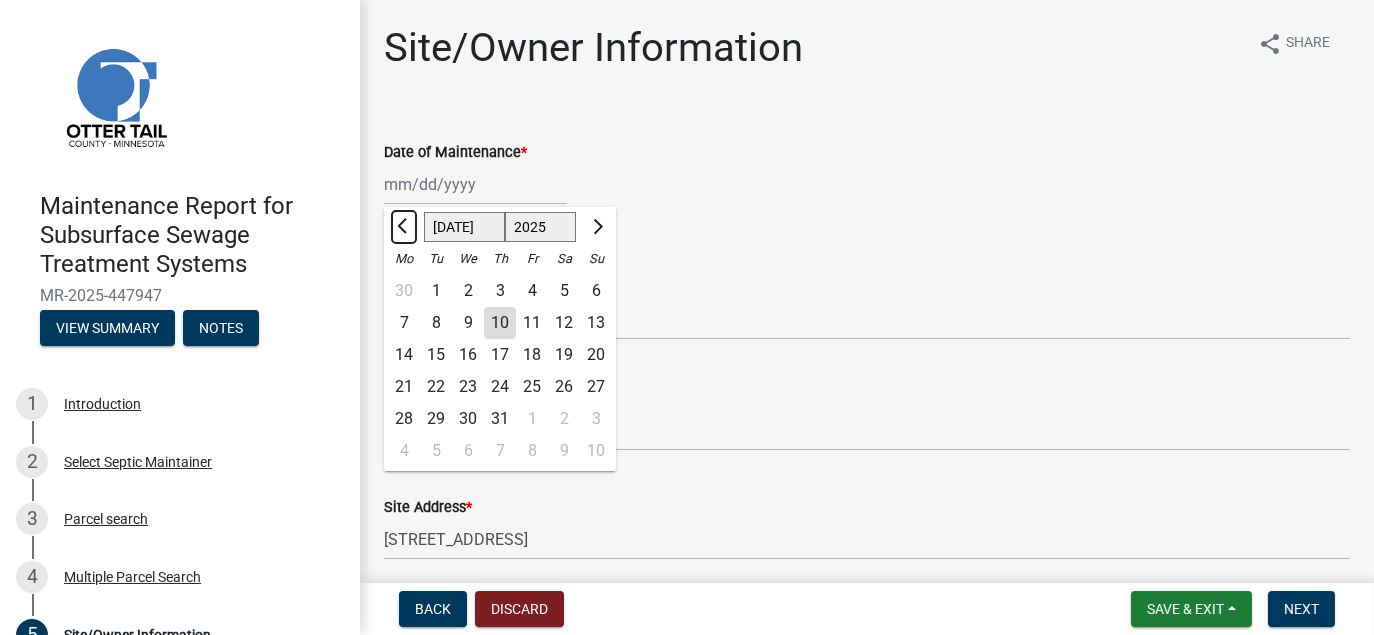 click 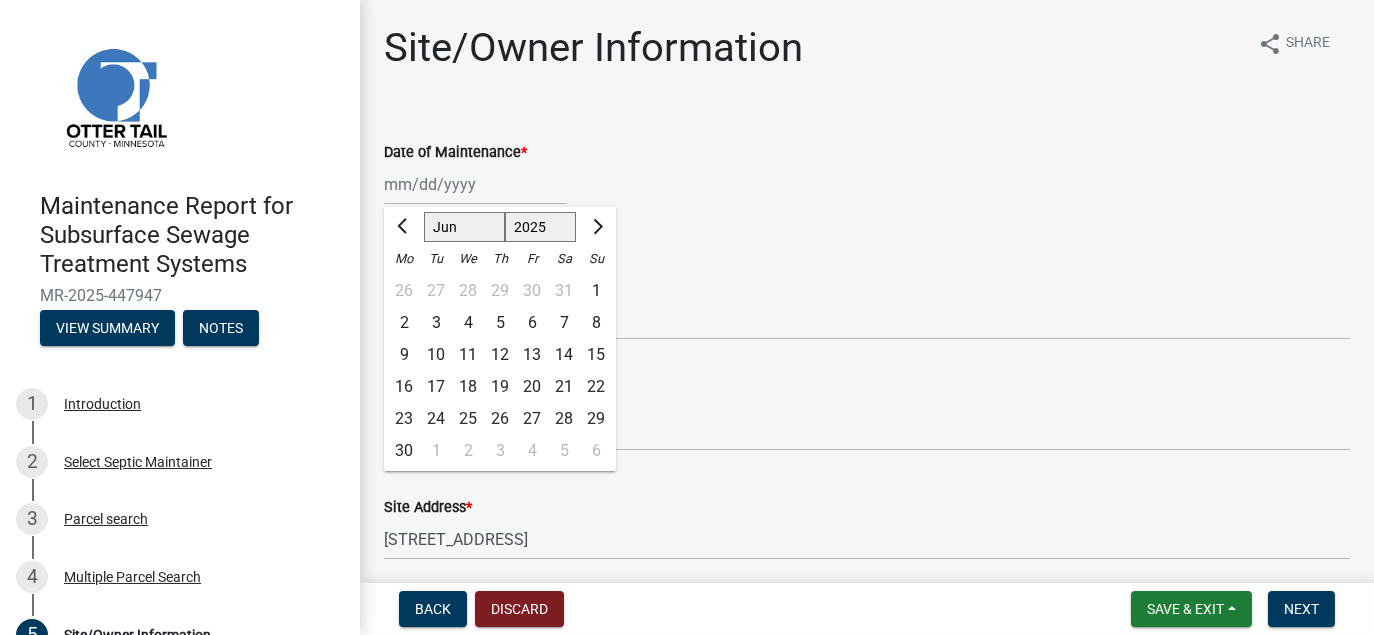 click on "26" 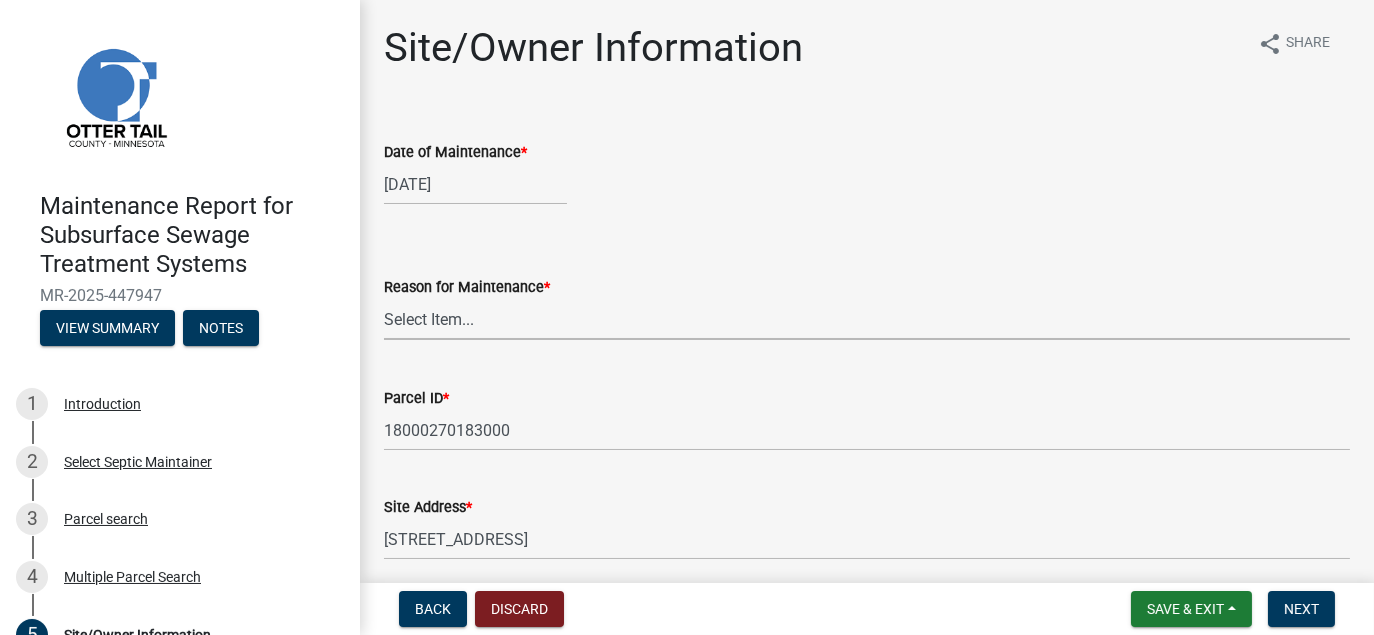 click on "Select Item...   Called   Routine   Other" at bounding box center [867, 319] 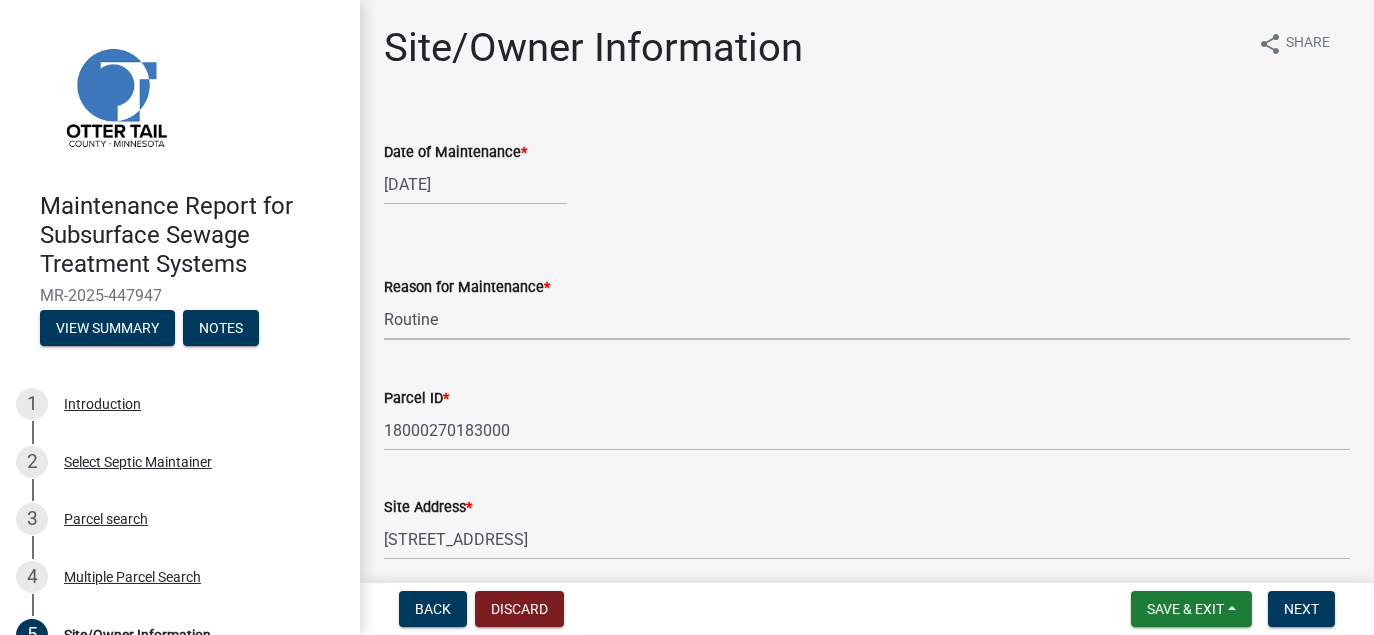 click on "Select Item...   Called   Routine   Other" at bounding box center [867, 319] 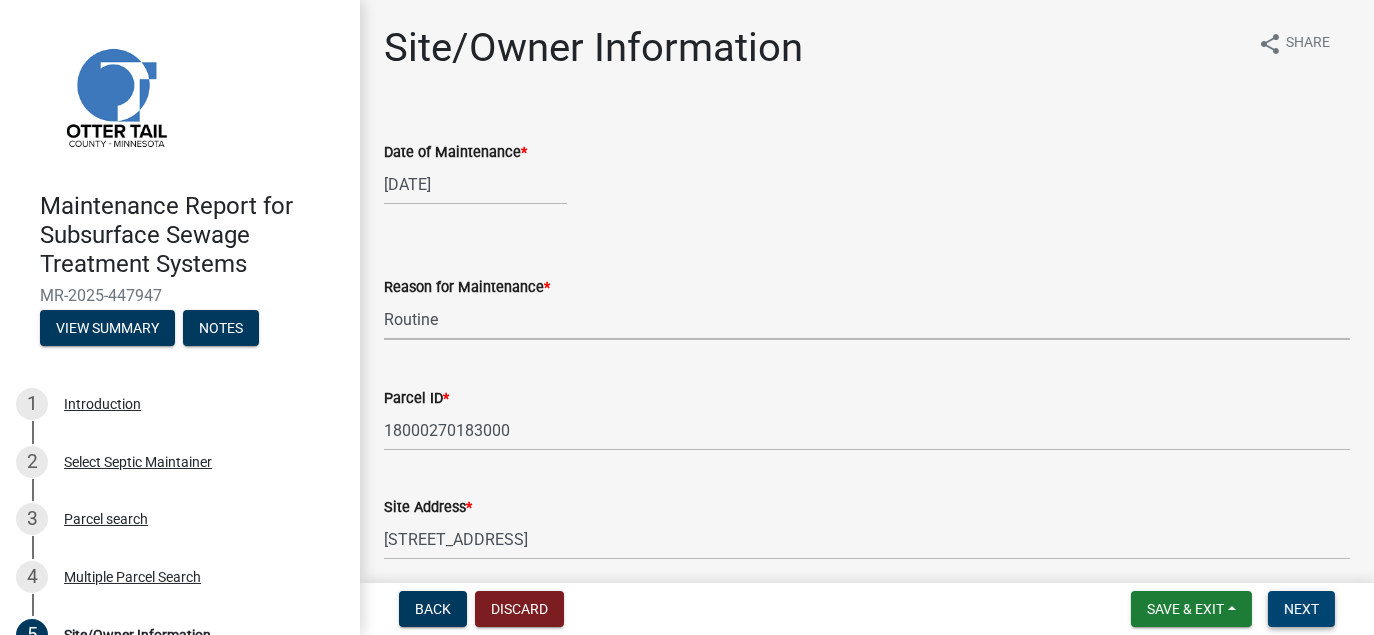 click on "Next" at bounding box center [1301, 609] 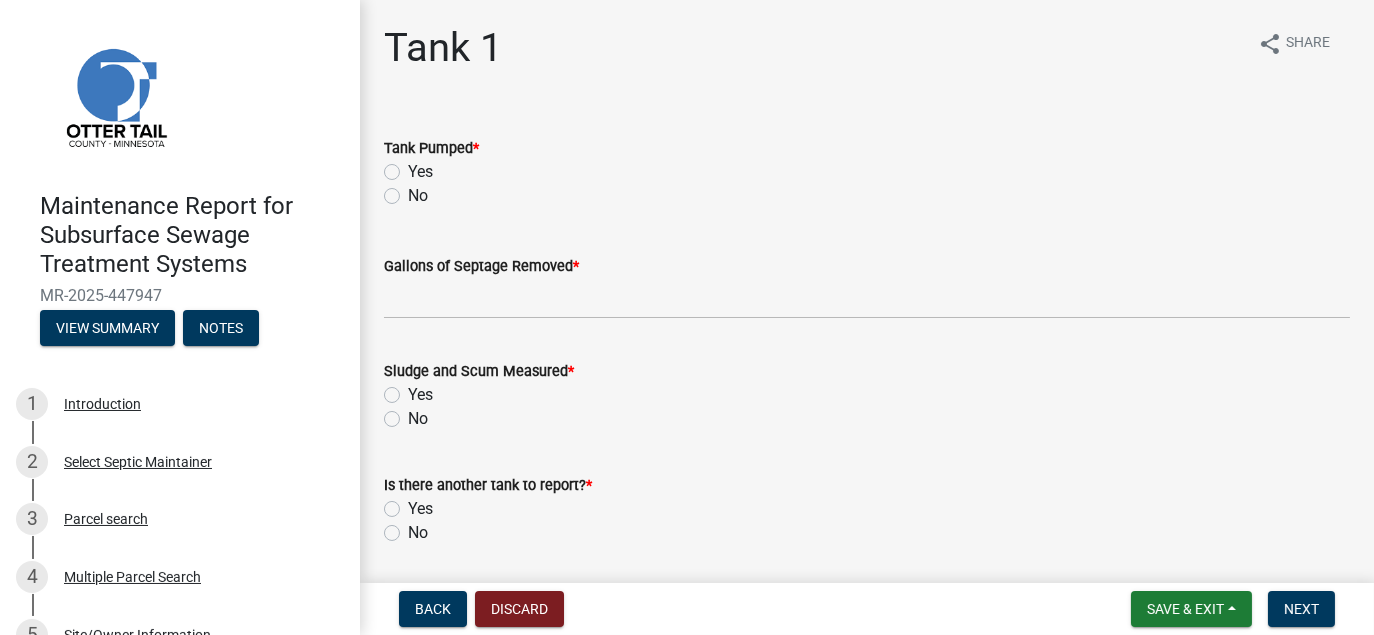 click on "Yes" 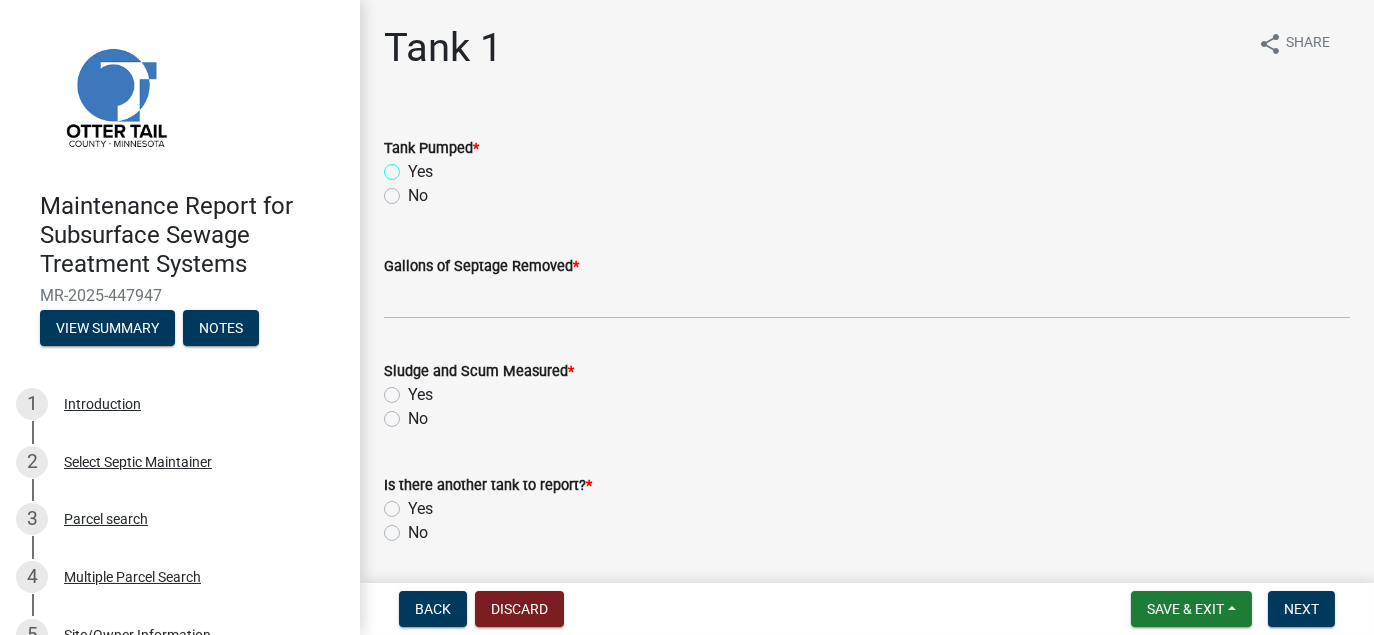 click on "Yes" at bounding box center (414, 166) 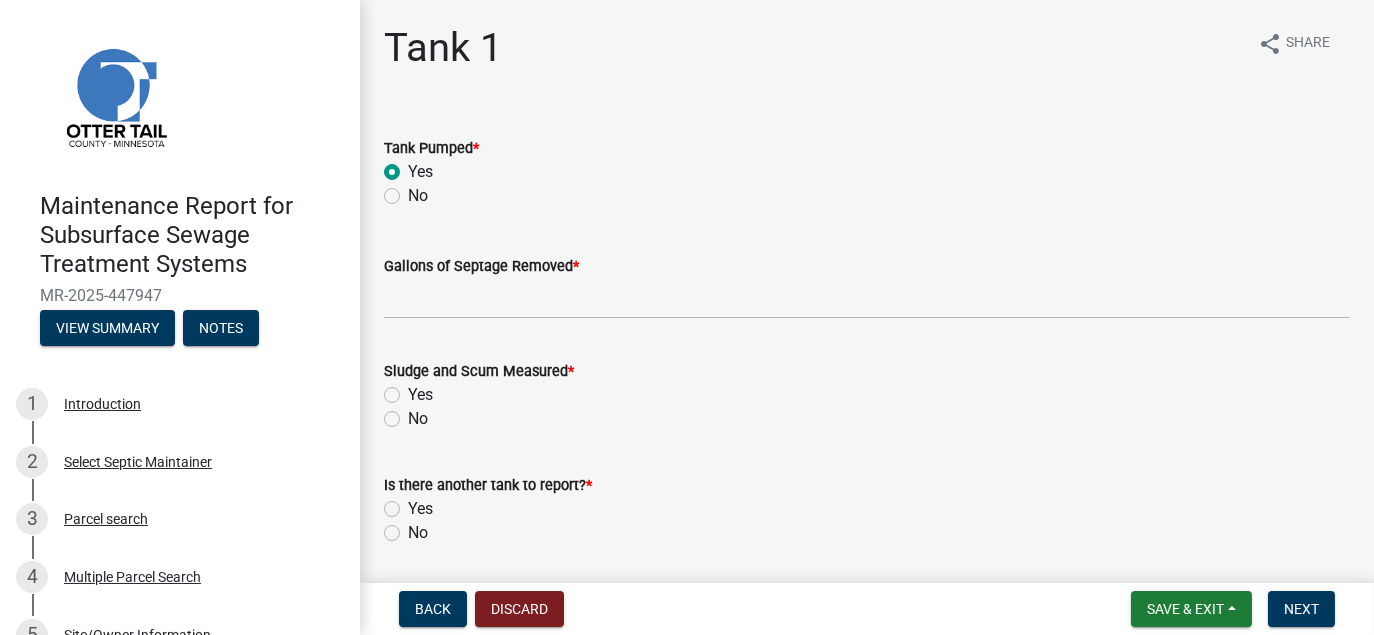 radio on "true" 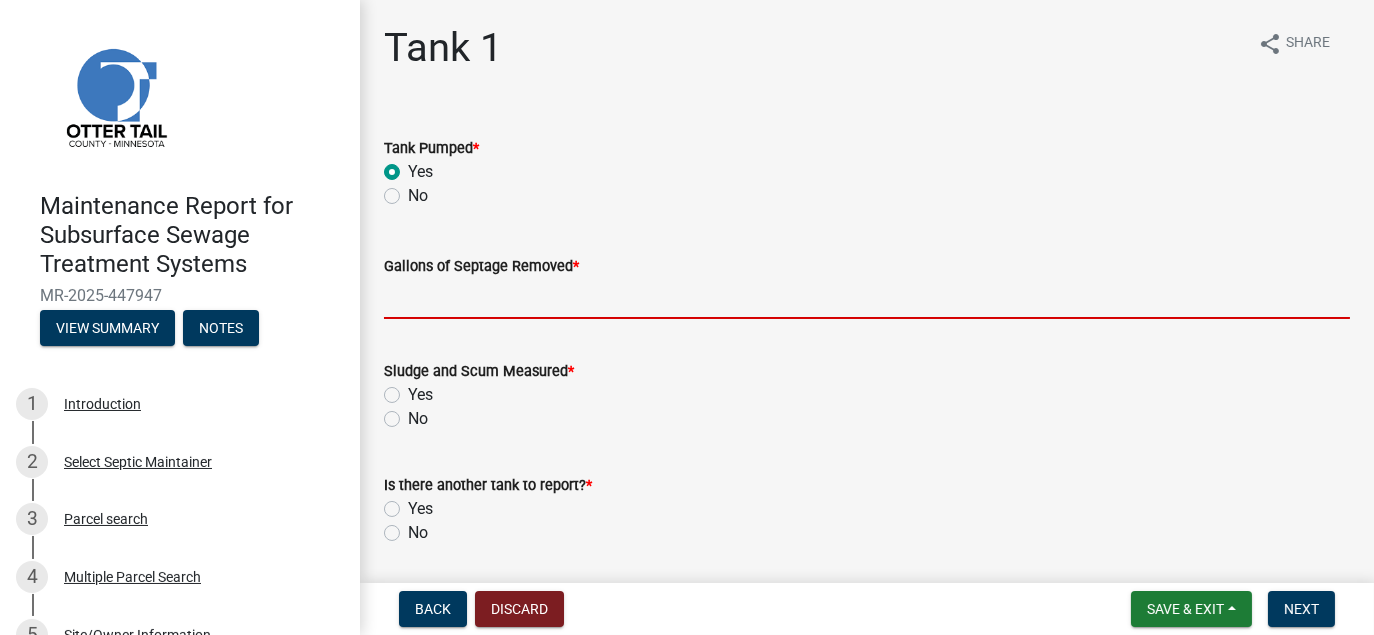 click on "Gallons of Septage Removed  *" at bounding box center (867, 298) 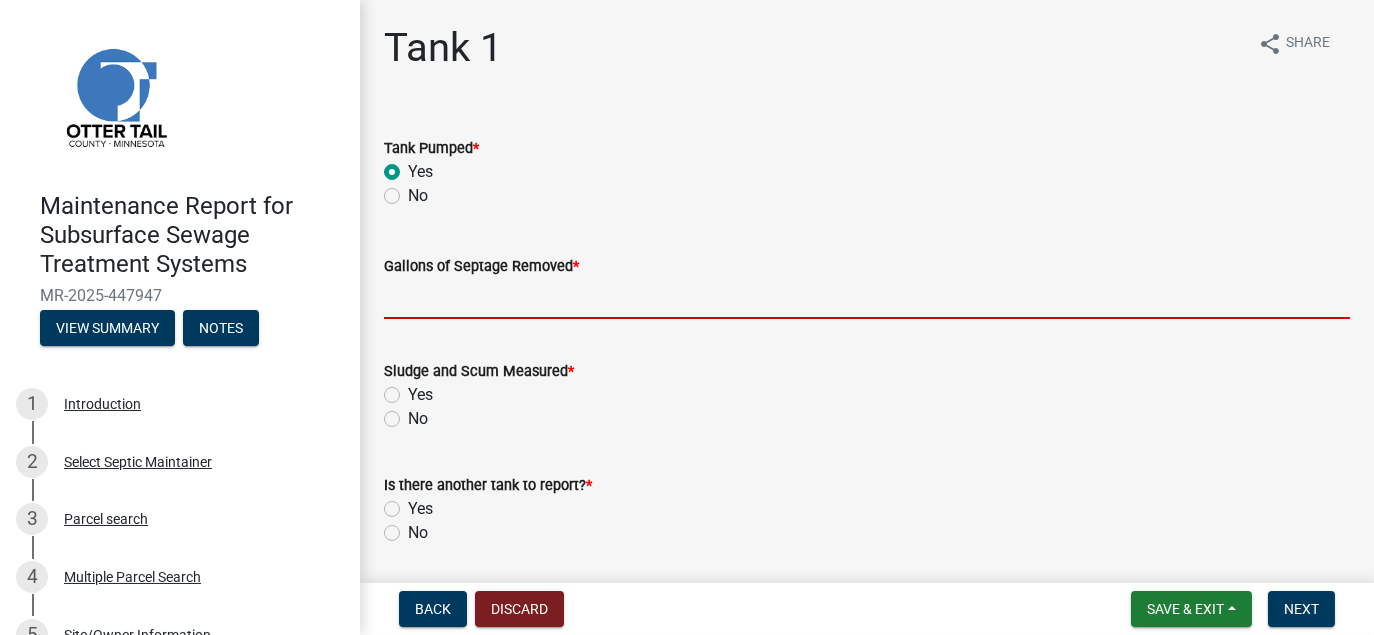 type on "1500" 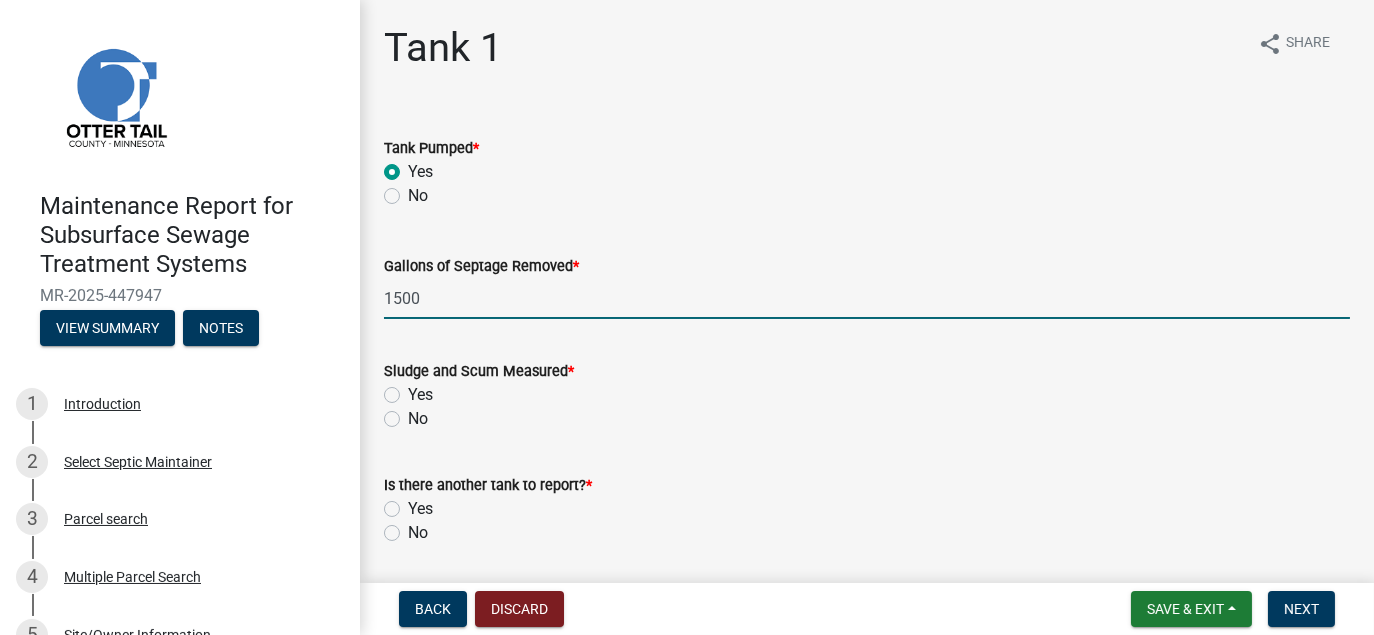 click on "No" 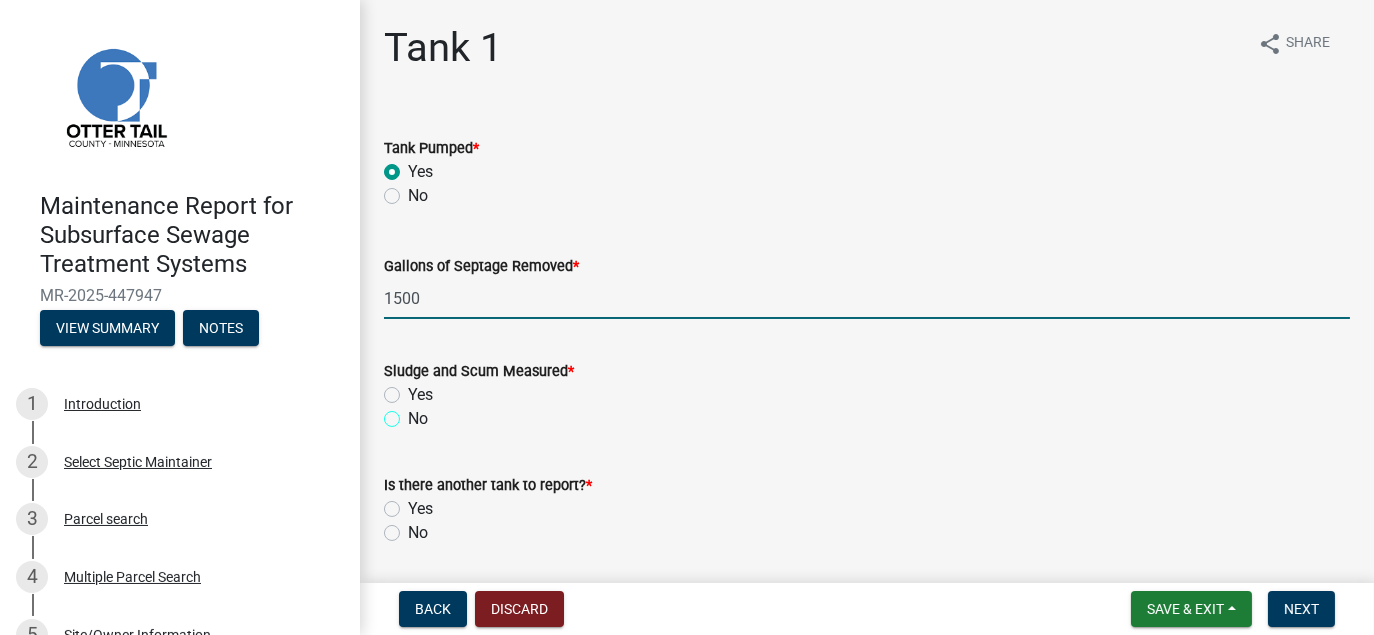 click on "No" at bounding box center (414, 413) 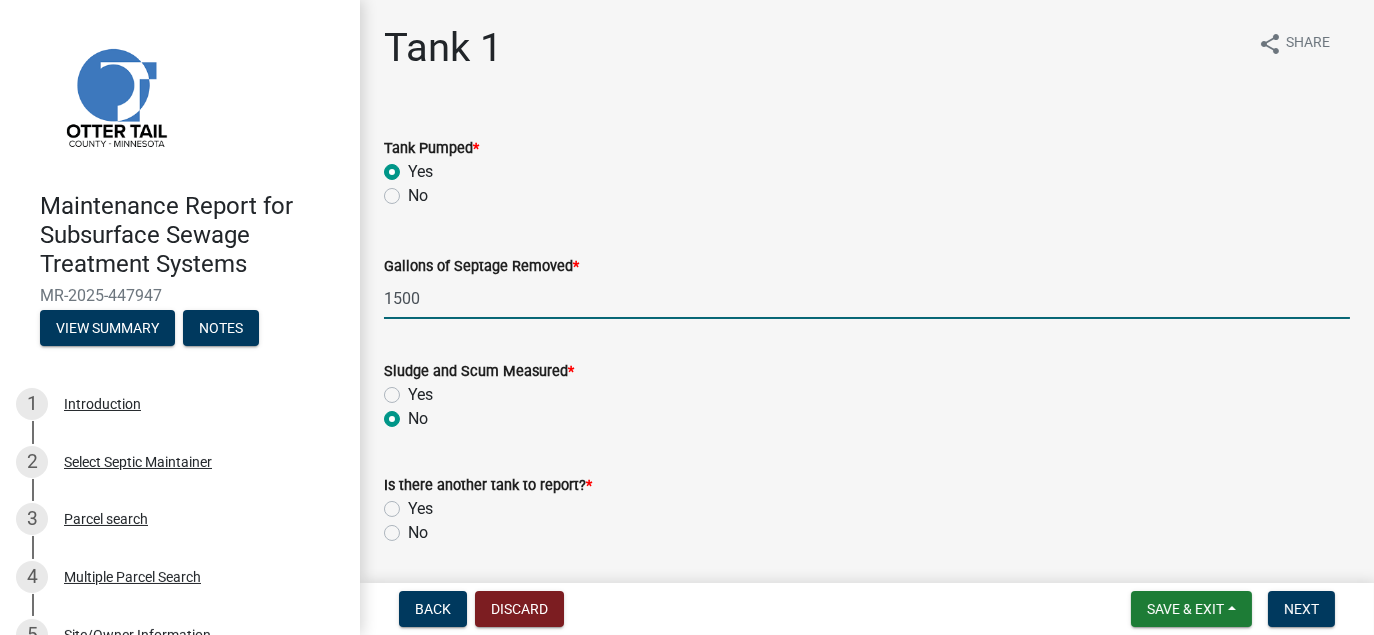 radio on "true" 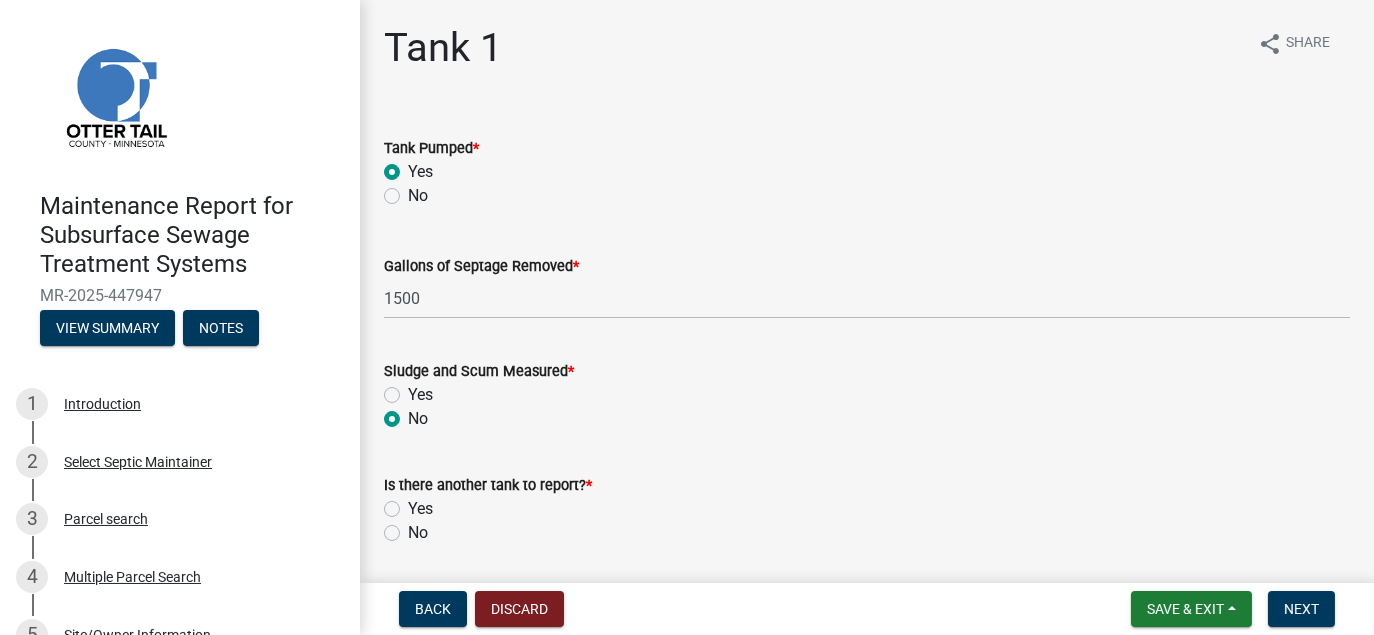 click on "No" 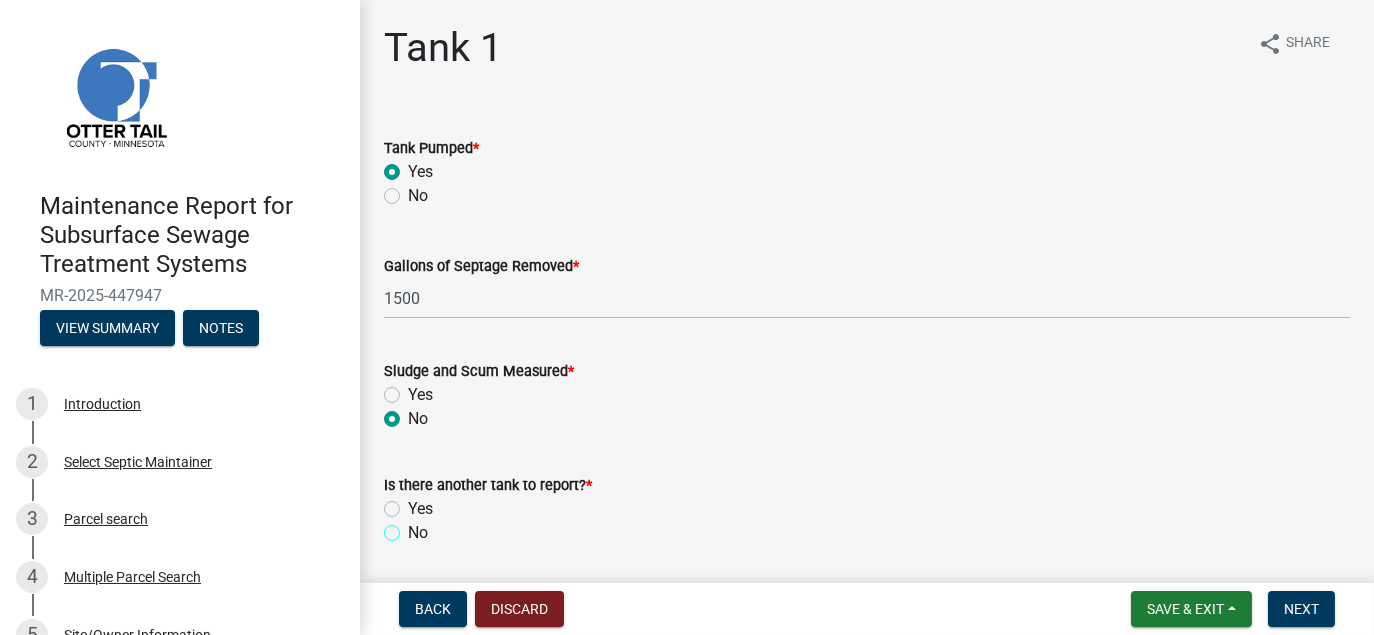 click on "No" at bounding box center (414, 527) 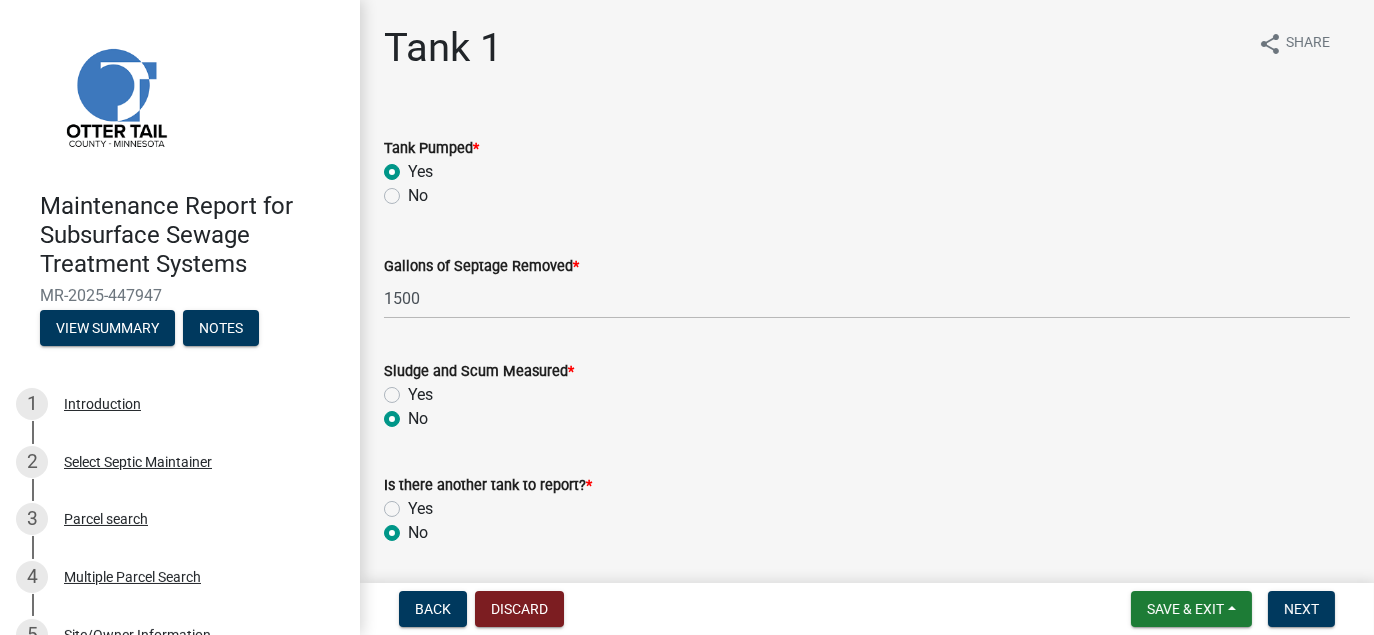 radio on "true" 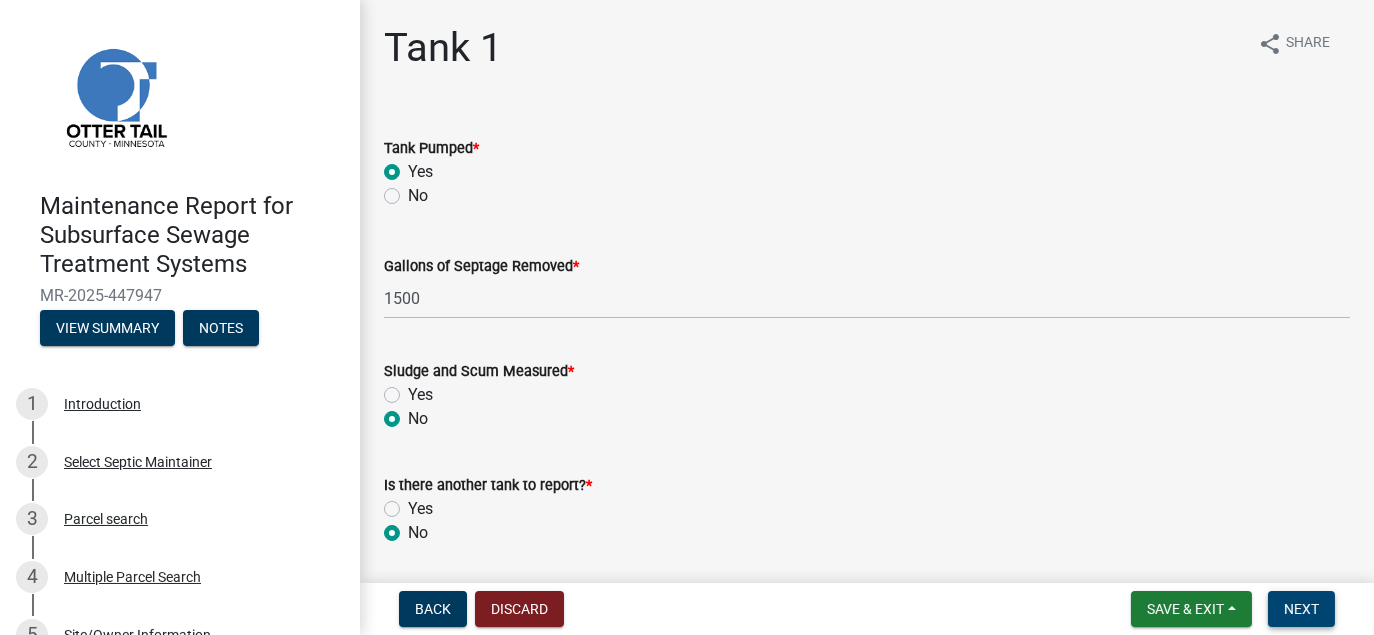 click on "Next" at bounding box center [1301, 609] 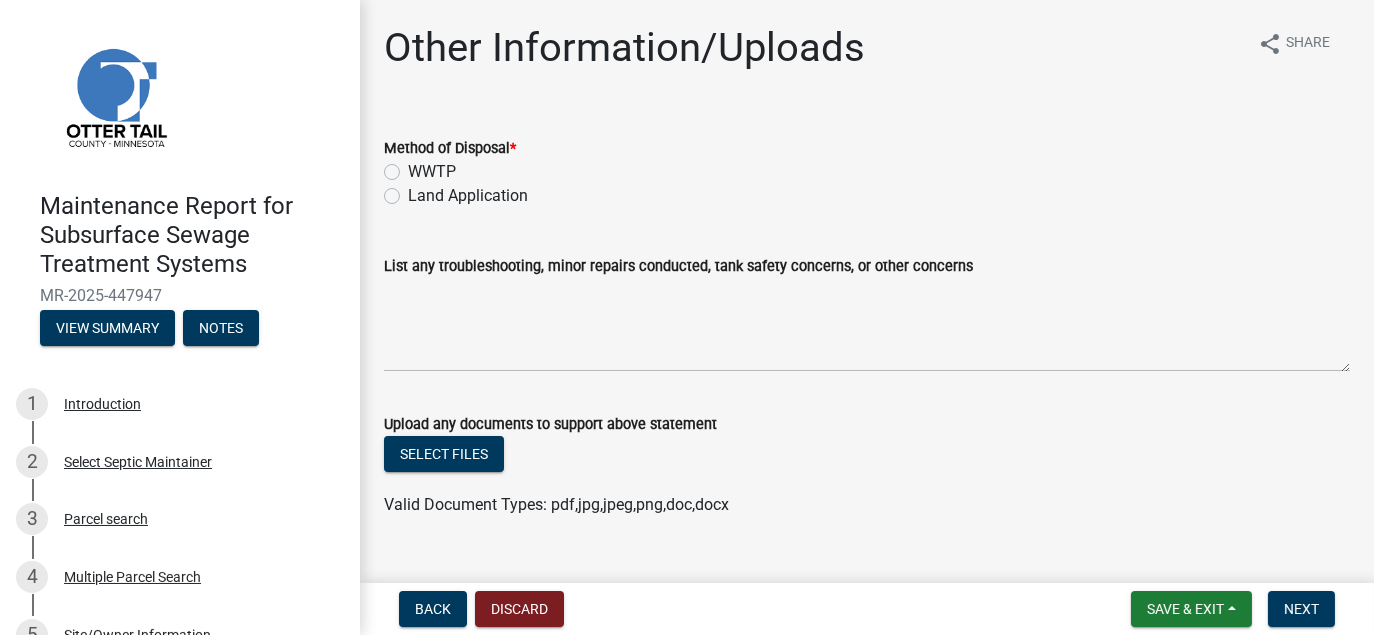 click on "Land Application" 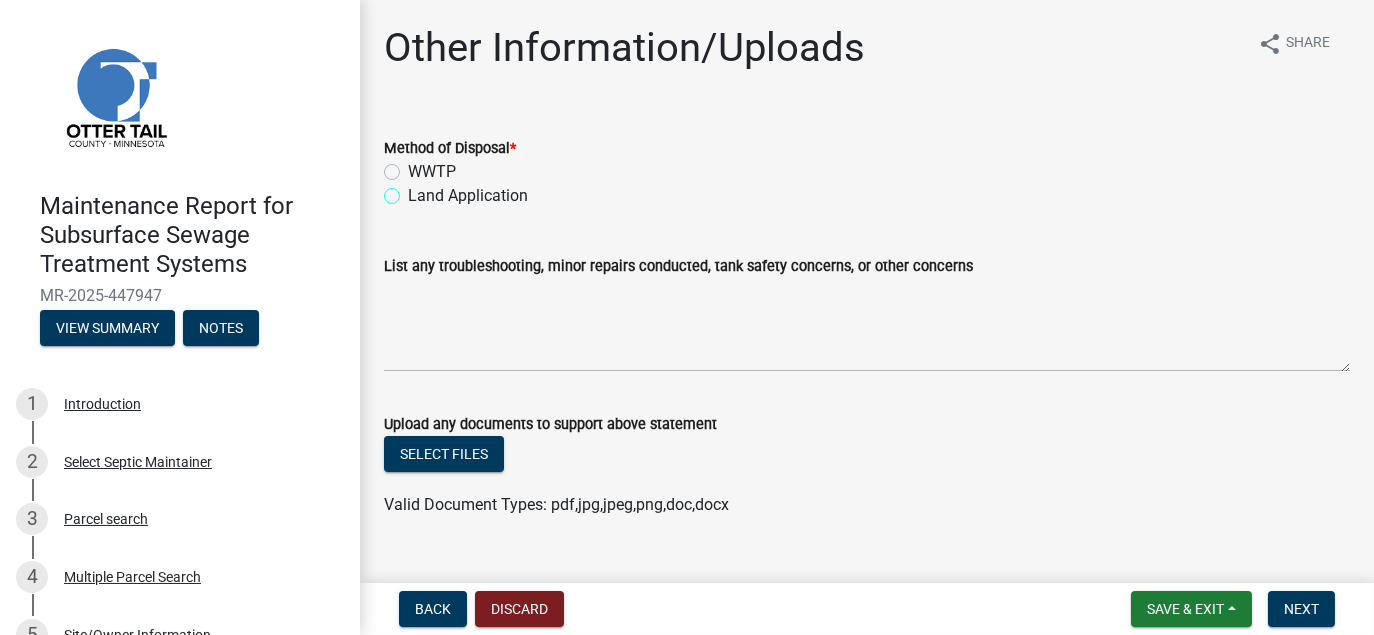 click on "Land Application" at bounding box center (414, 190) 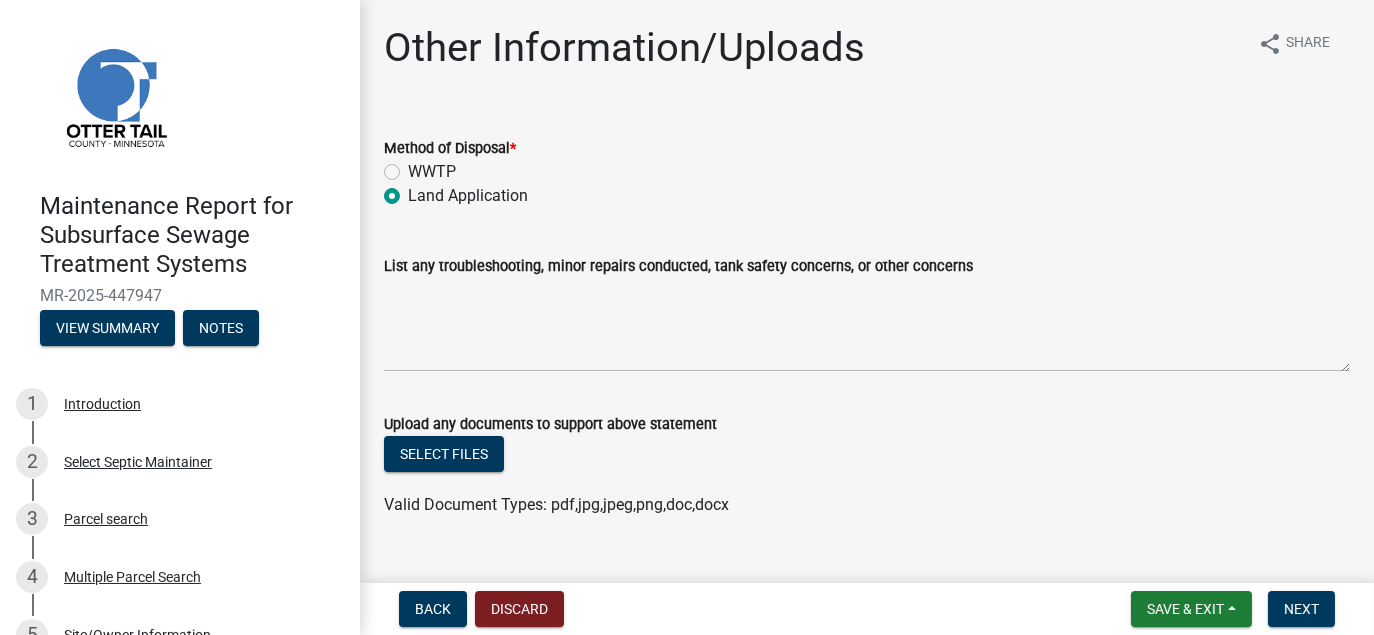 radio on "true" 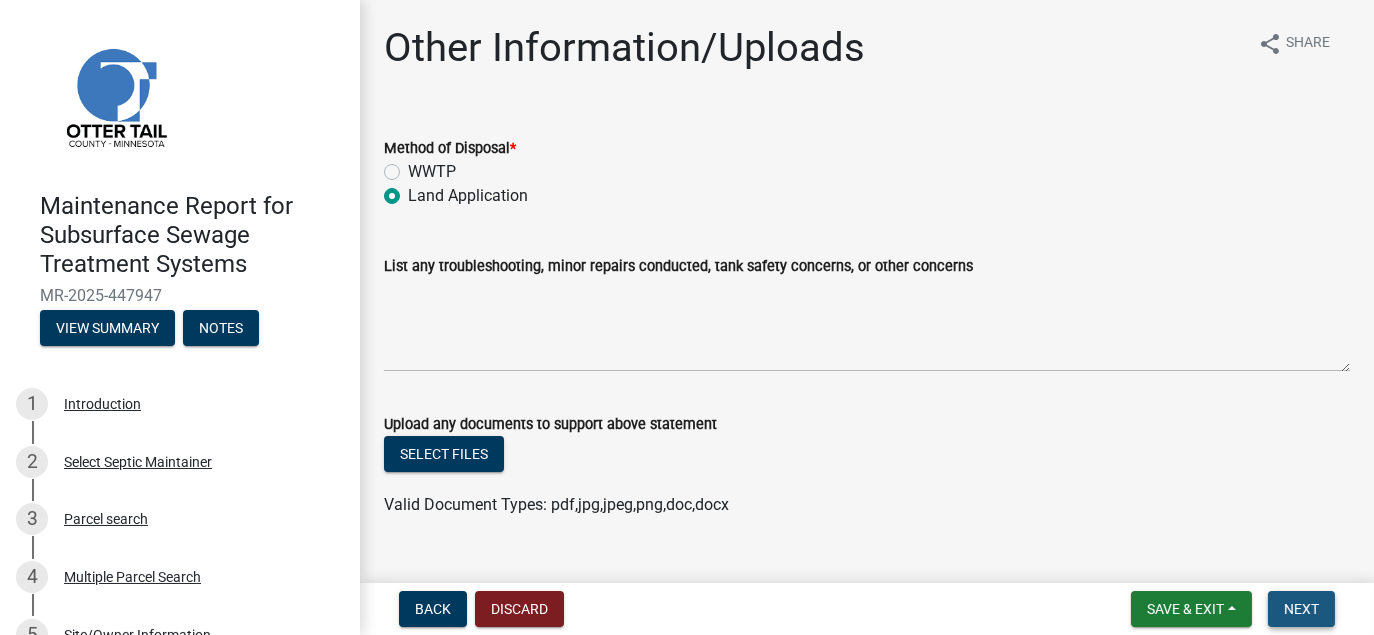 click on "Next" at bounding box center (1301, 609) 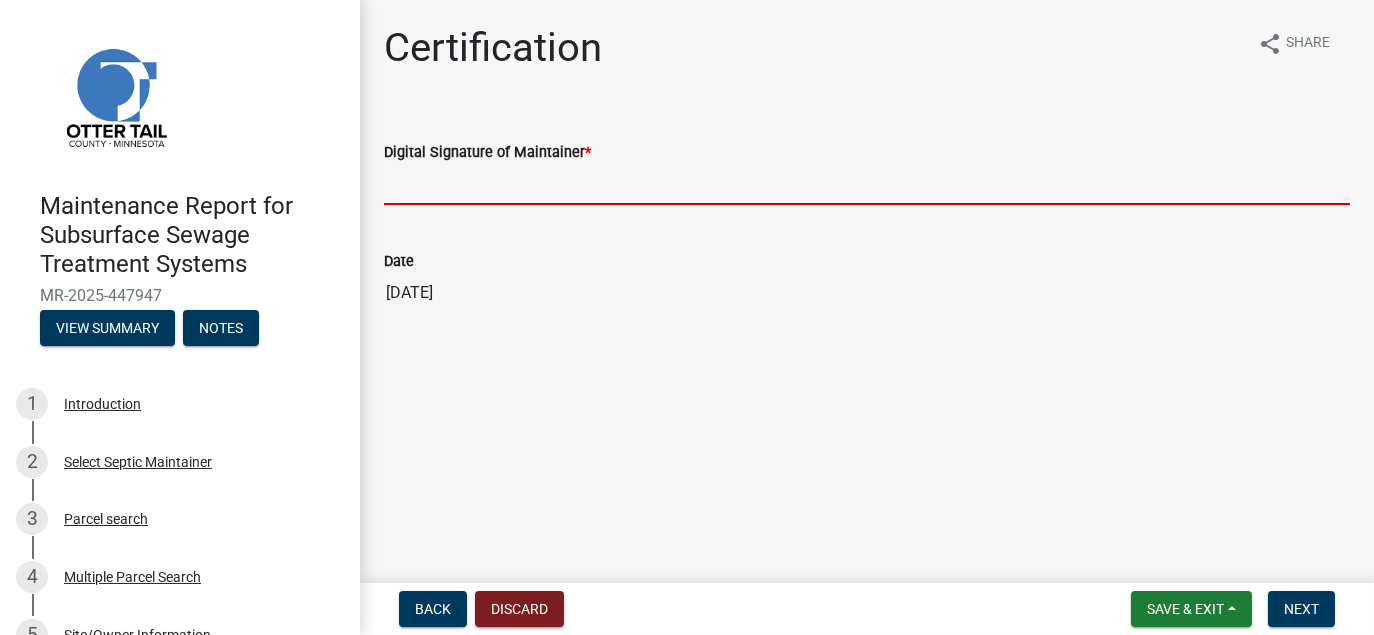 click on "Digital Signature of Maintainer  *" at bounding box center (867, 184) 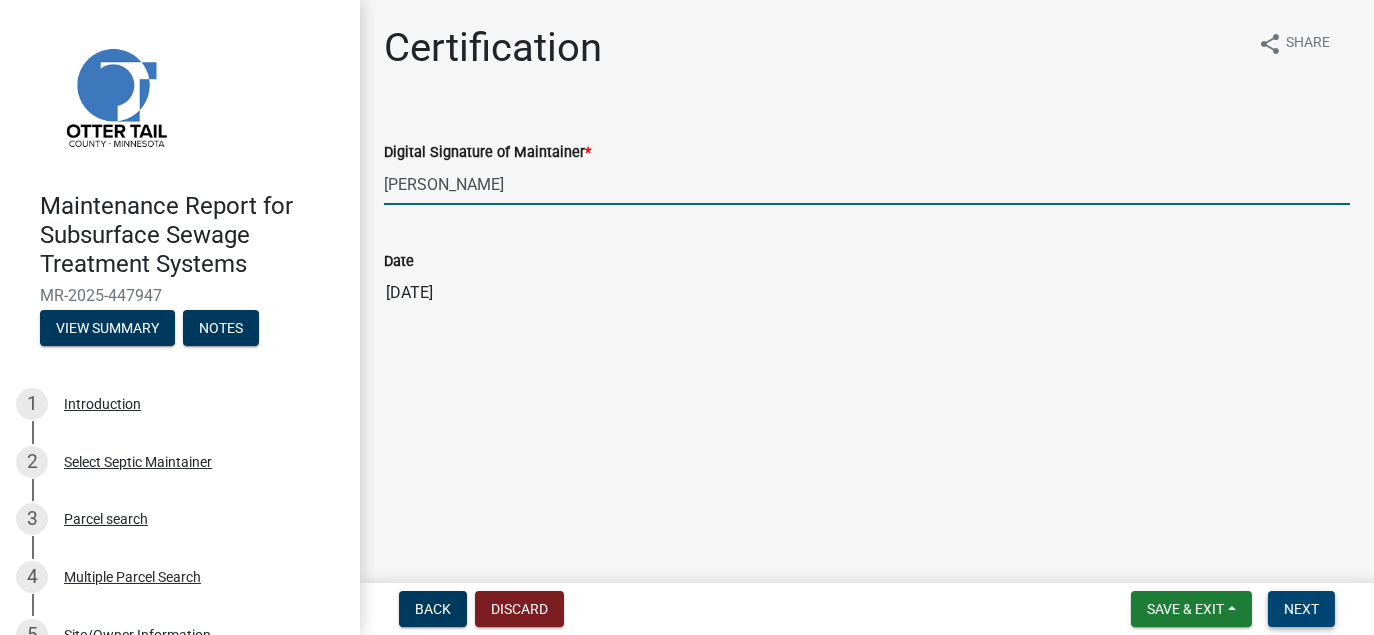 click on "Next" at bounding box center (1301, 609) 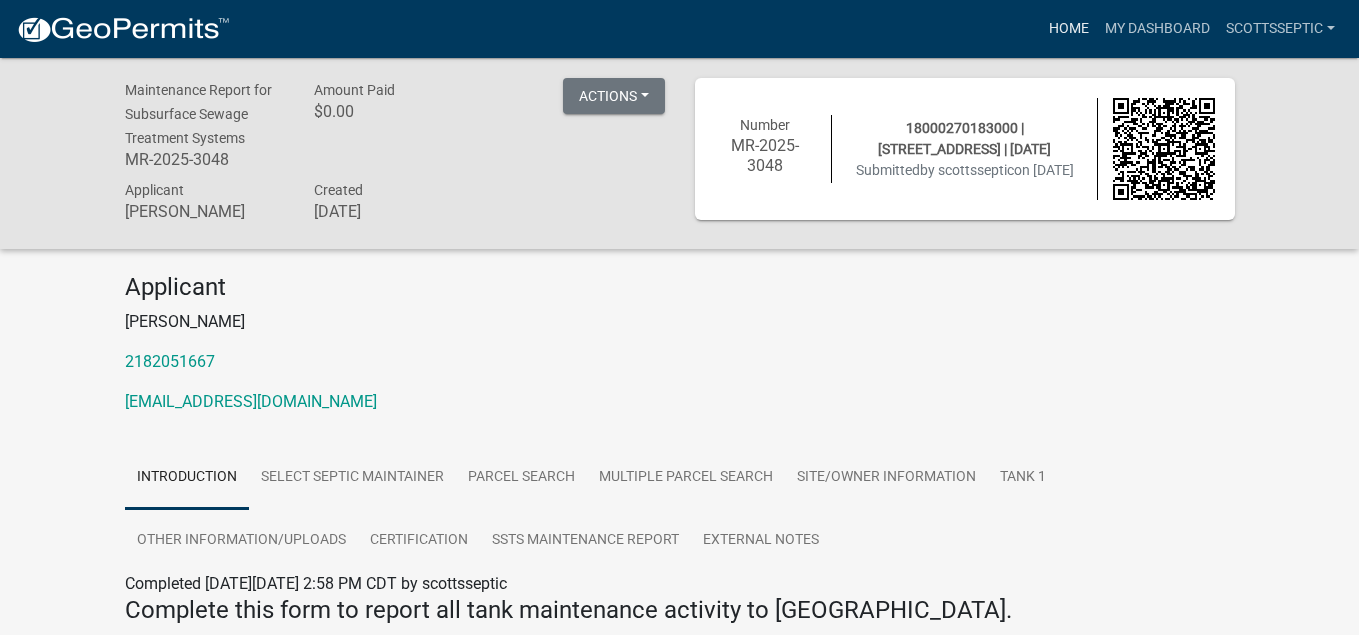 click on "Home" at bounding box center [1069, 29] 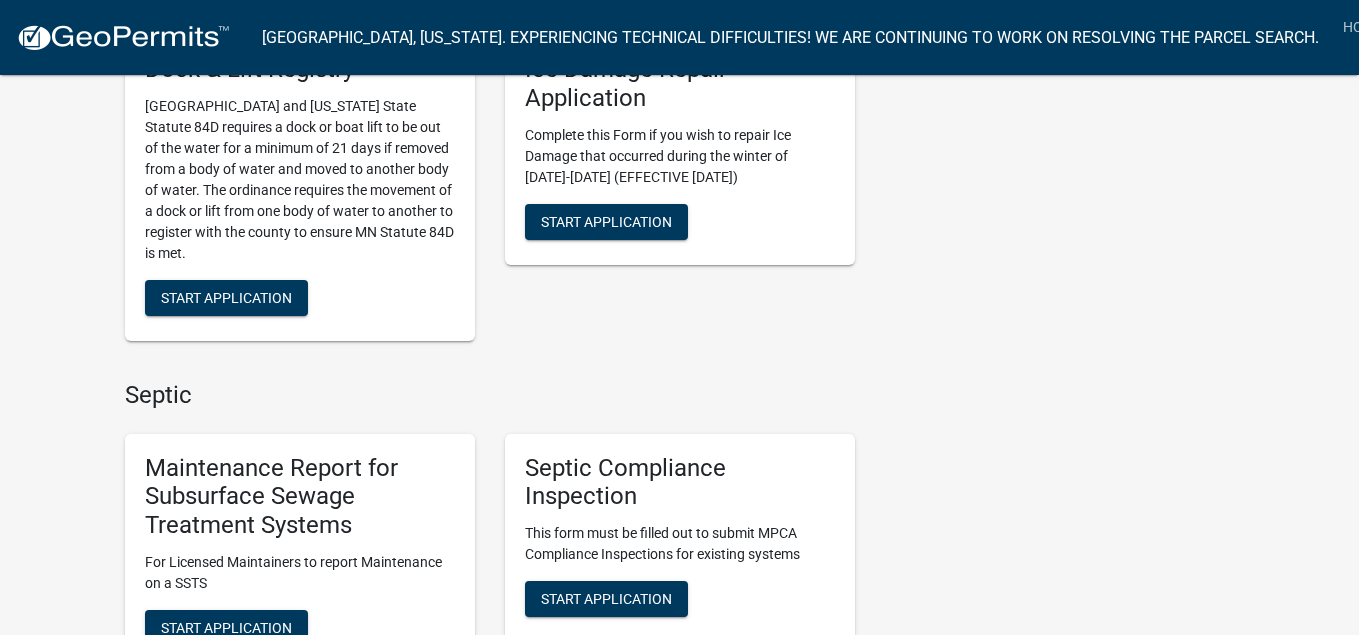 scroll, scrollTop: 1200, scrollLeft: 0, axis: vertical 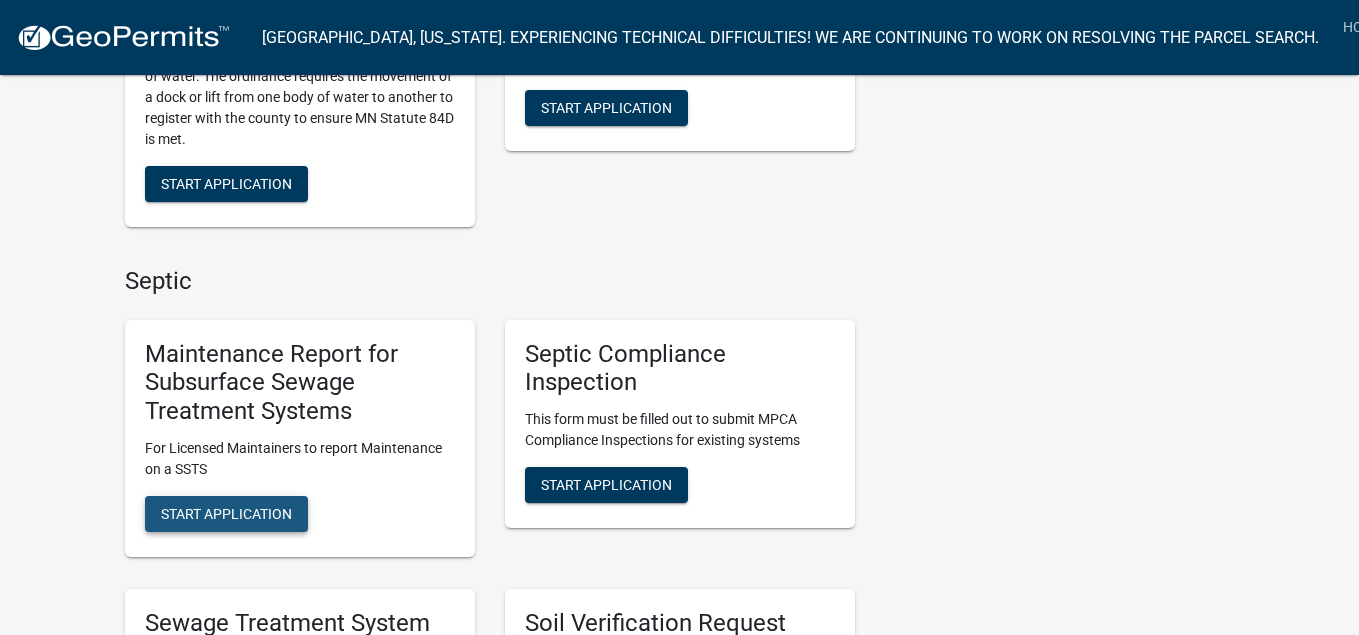 click on "Start Application" at bounding box center [226, 514] 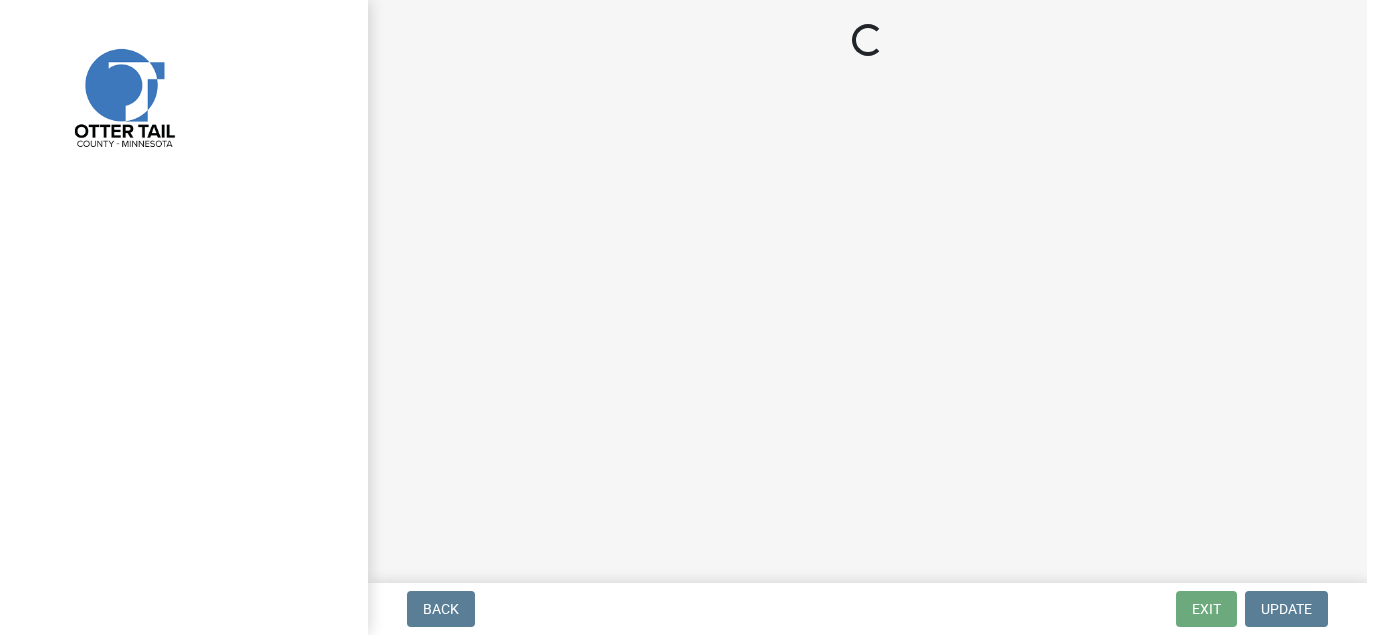 scroll, scrollTop: 0, scrollLeft: 0, axis: both 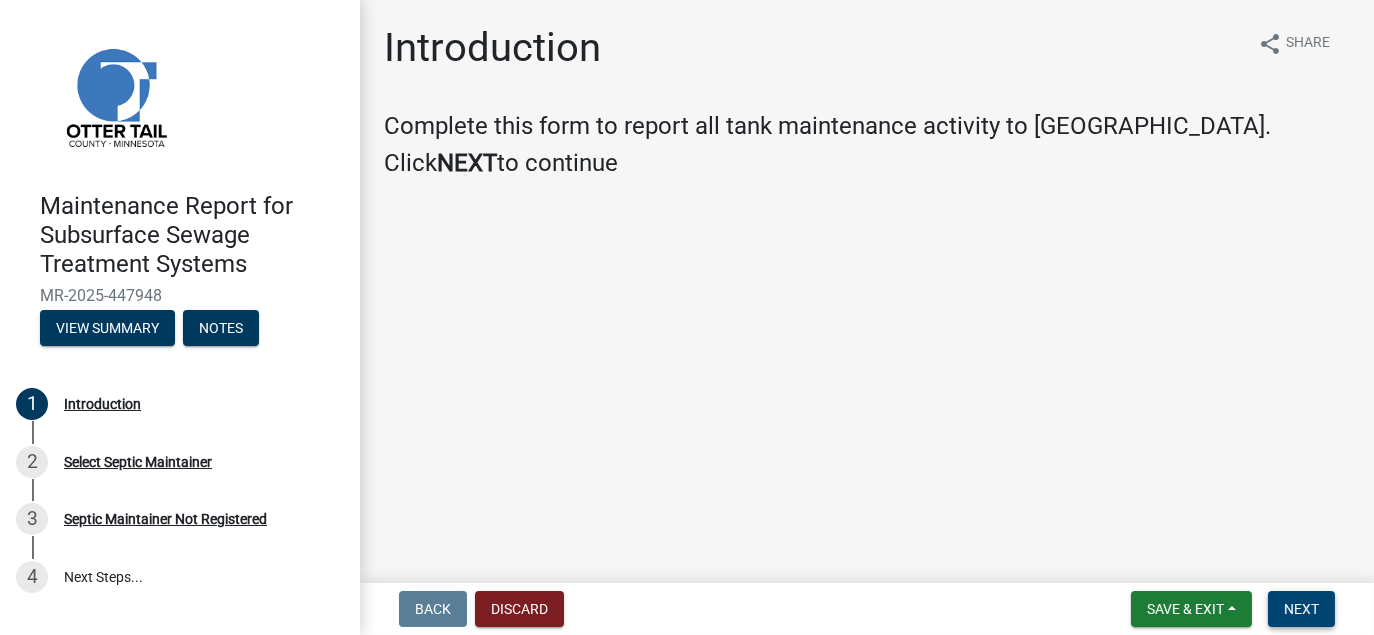 click on "Next" at bounding box center [1301, 609] 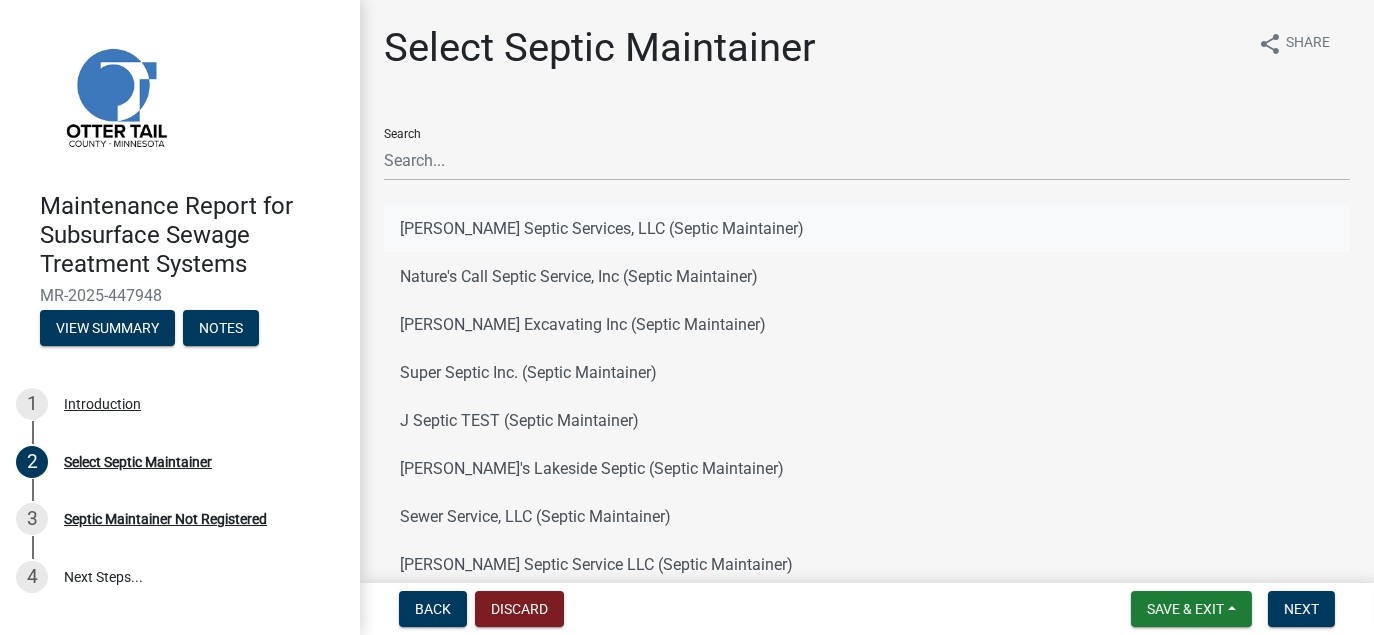 drag, startPoint x: 486, startPoint y: 229, endPoint x: 563, endPoint y: 246, distance: 78.854294 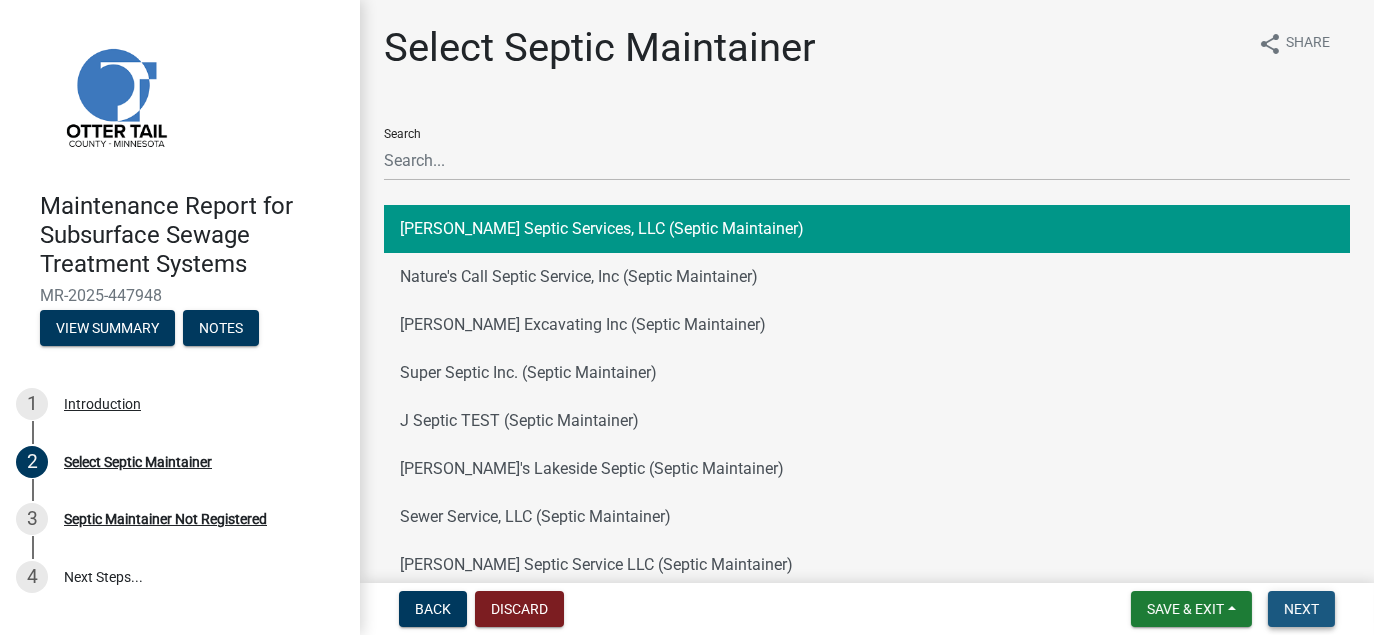 click on "Next" at bounding box center [1301, 609] 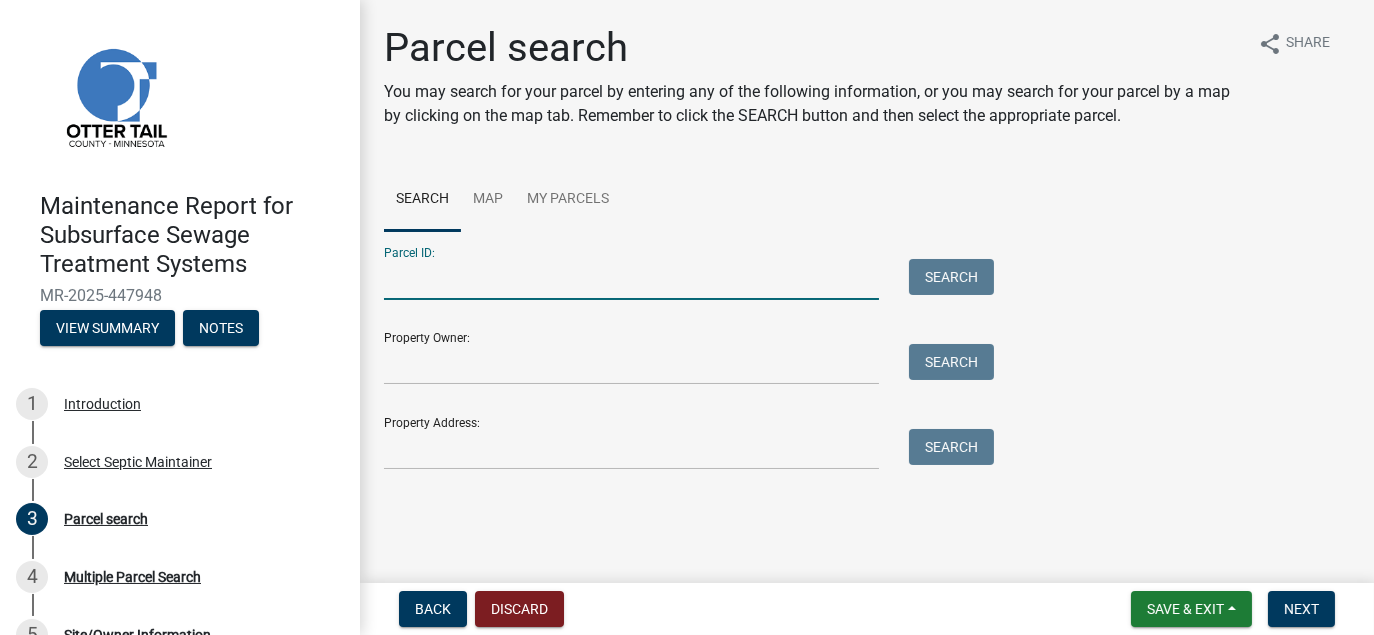 click on "Parcel ID:" at bounding box center [631, 279] 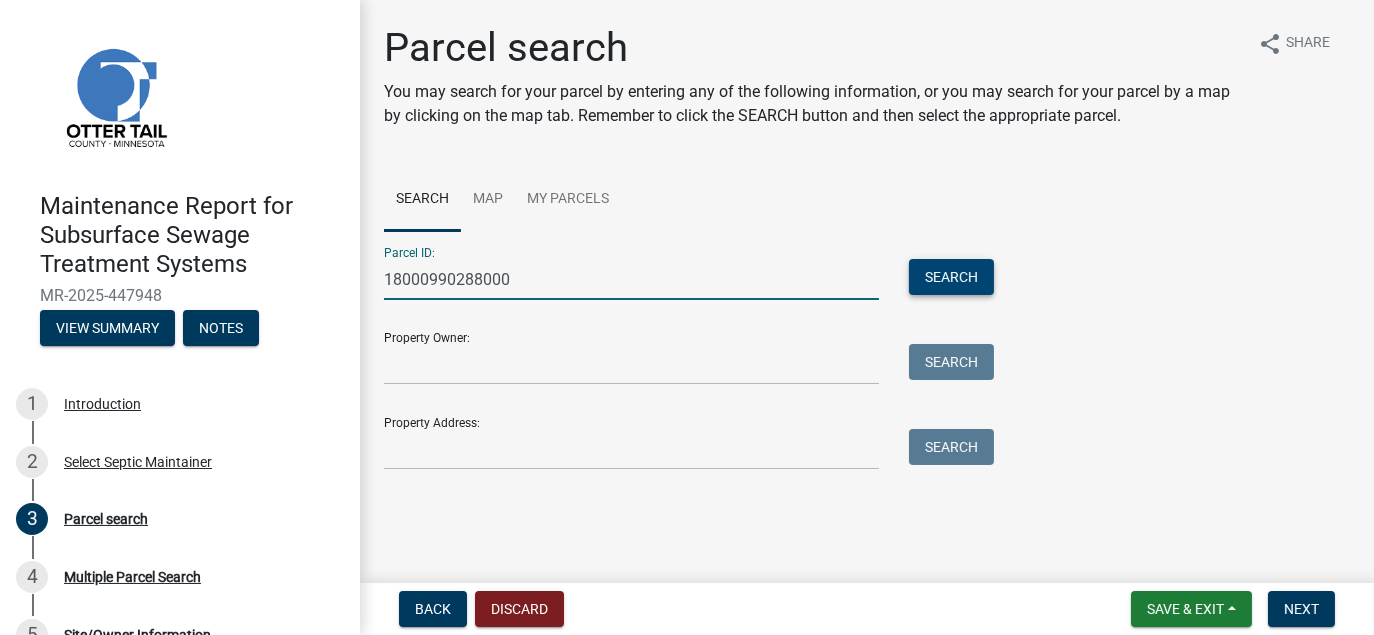 type on "18000990288000" 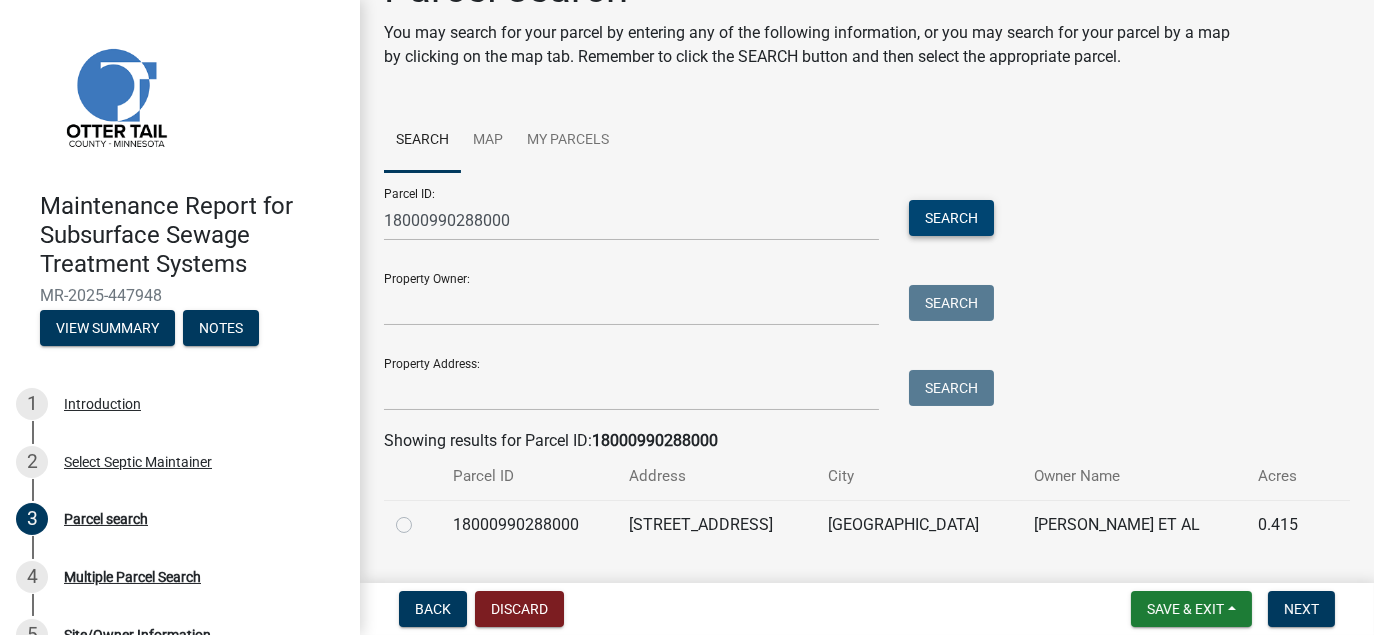 scroll, scrollTop: 109, scrollLeft: 0, axis: vertical 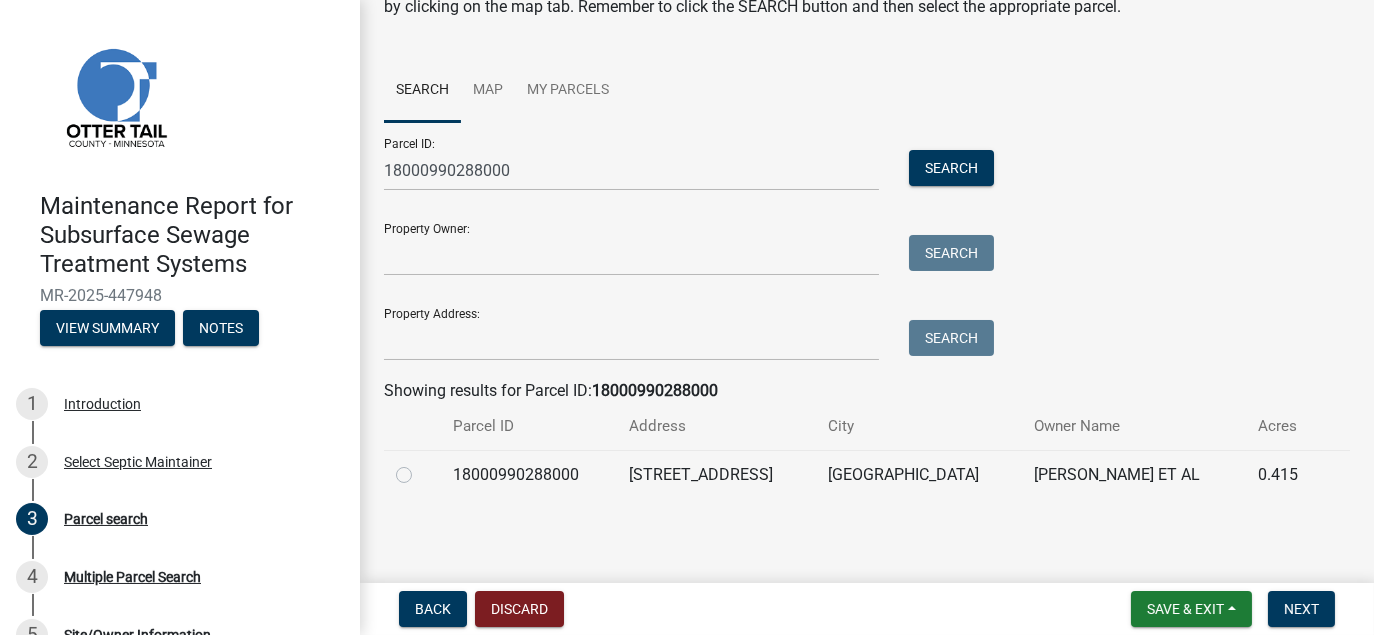 click 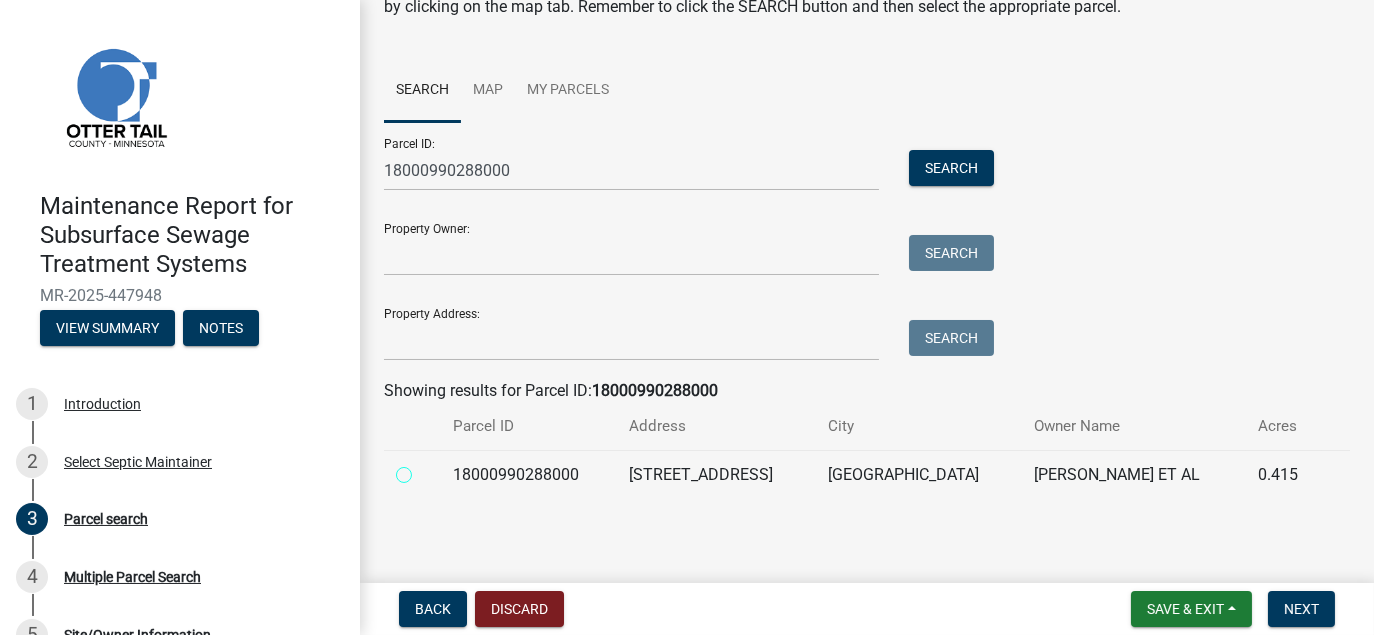 click at bounding box center [426, 469] 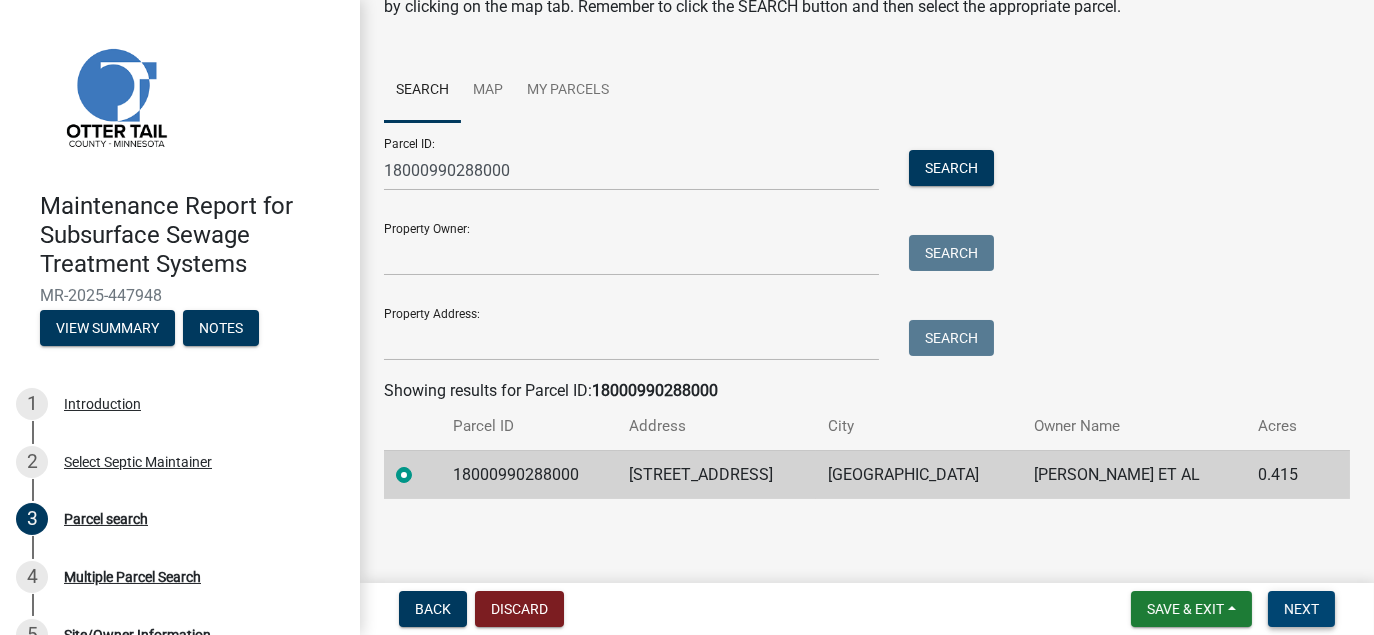 click on "Next" at bounding box center (1301, 609) 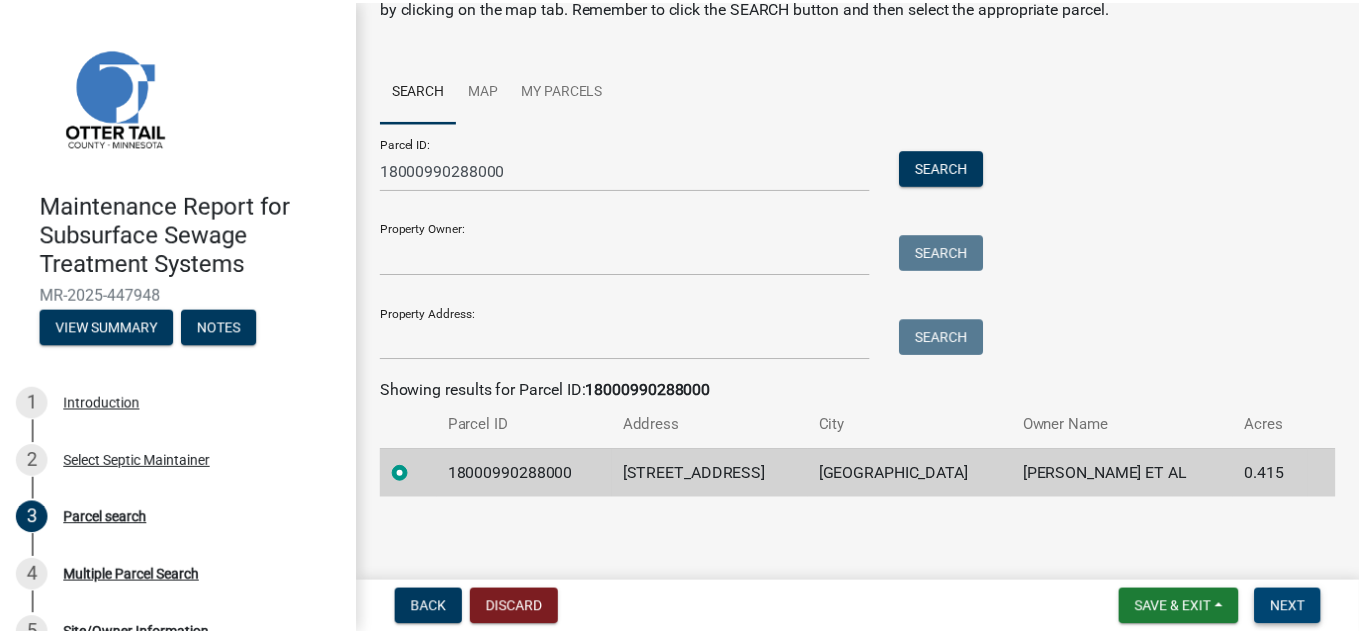 scroll, scrollTop: 0, scrollLeft: 0, axis: both 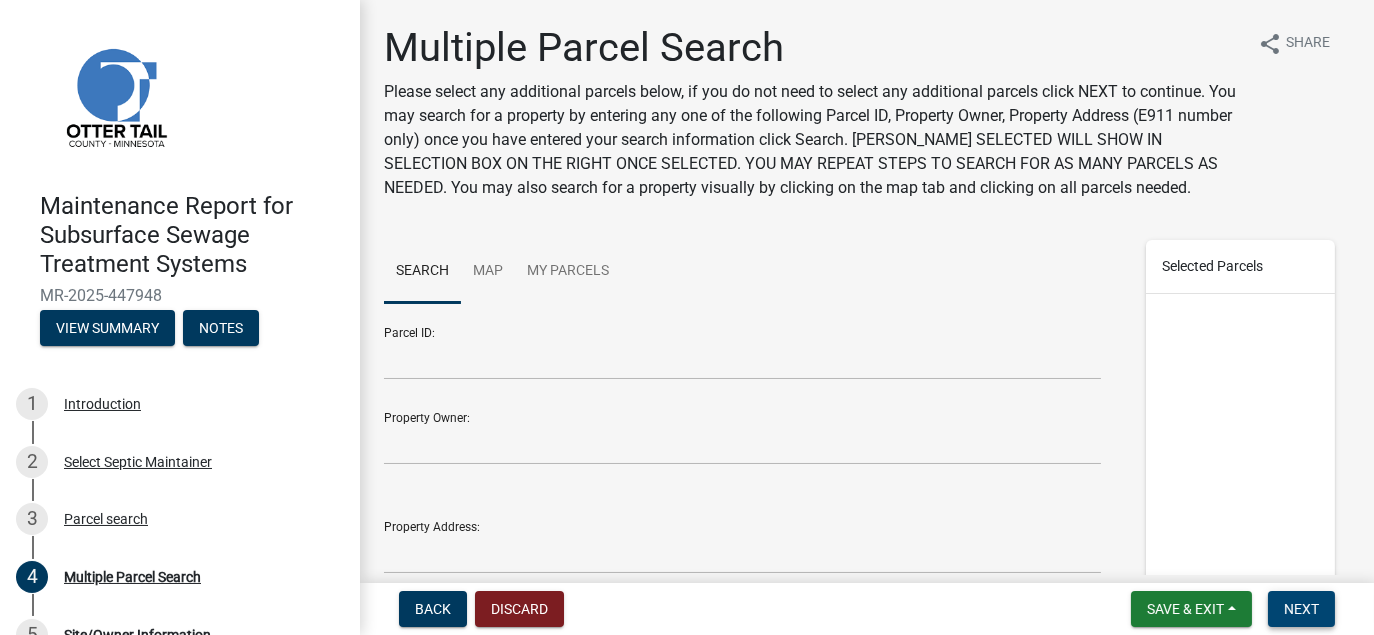 click on "Next" at bounding box center (1301, 609) 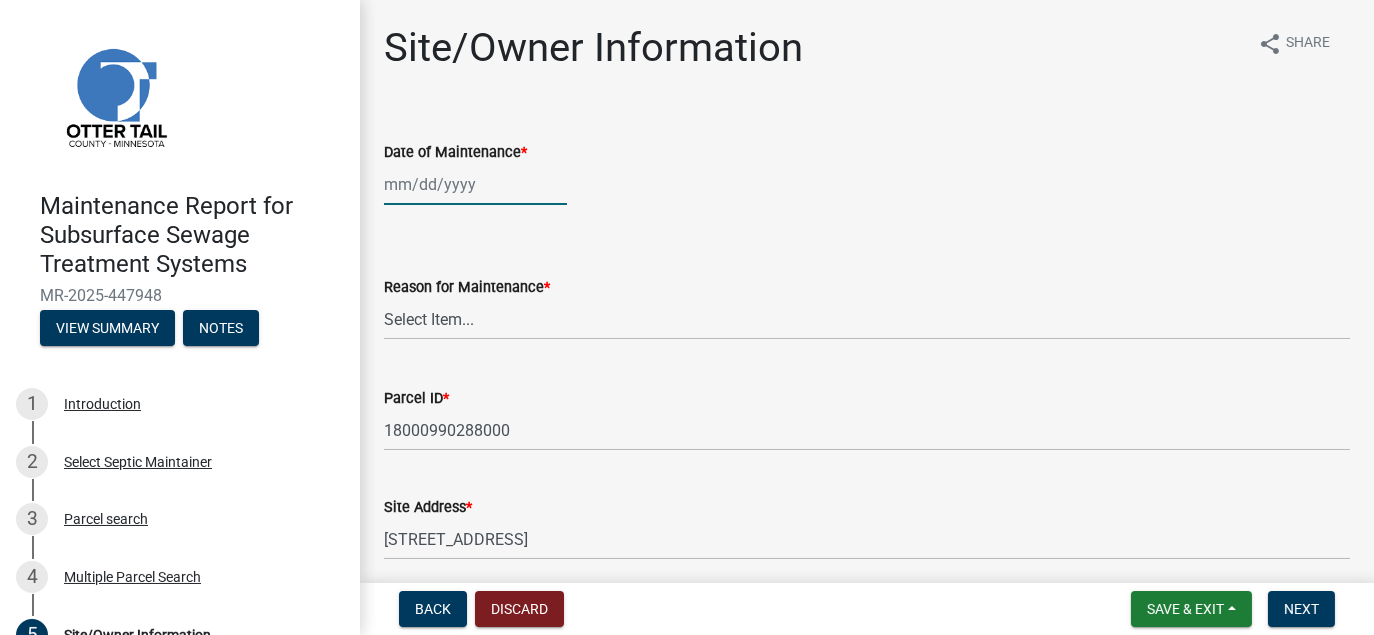click 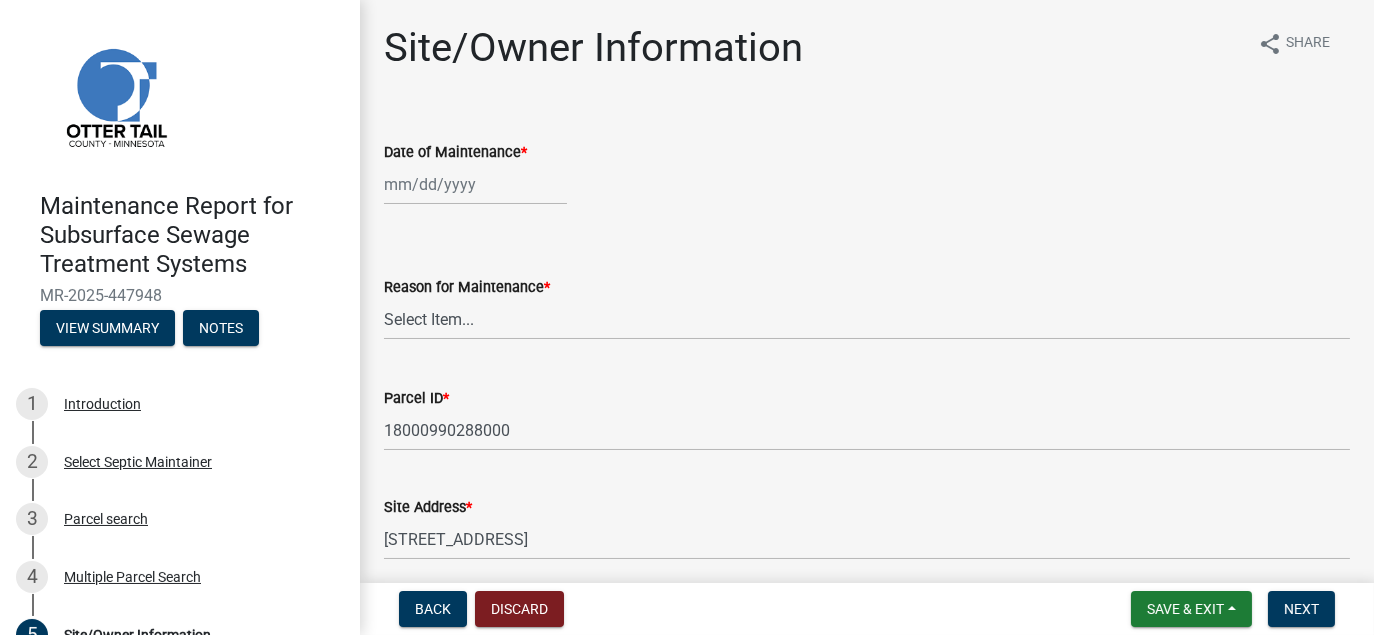select on "7" 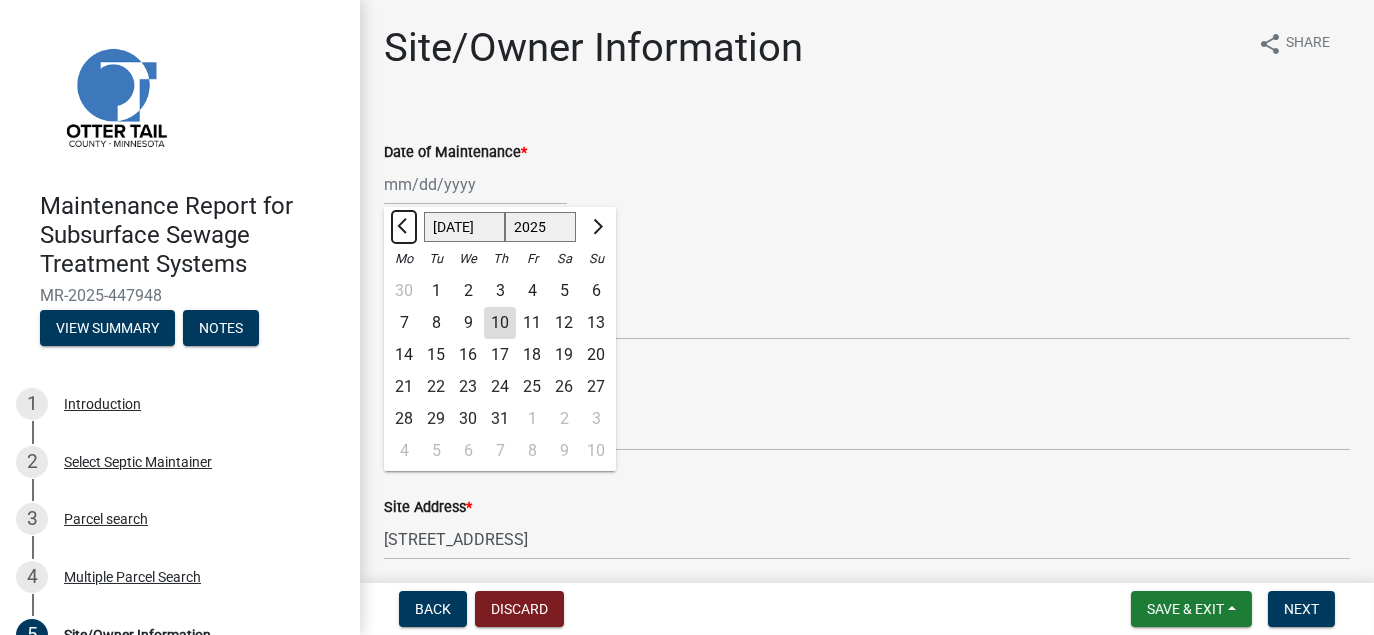 click 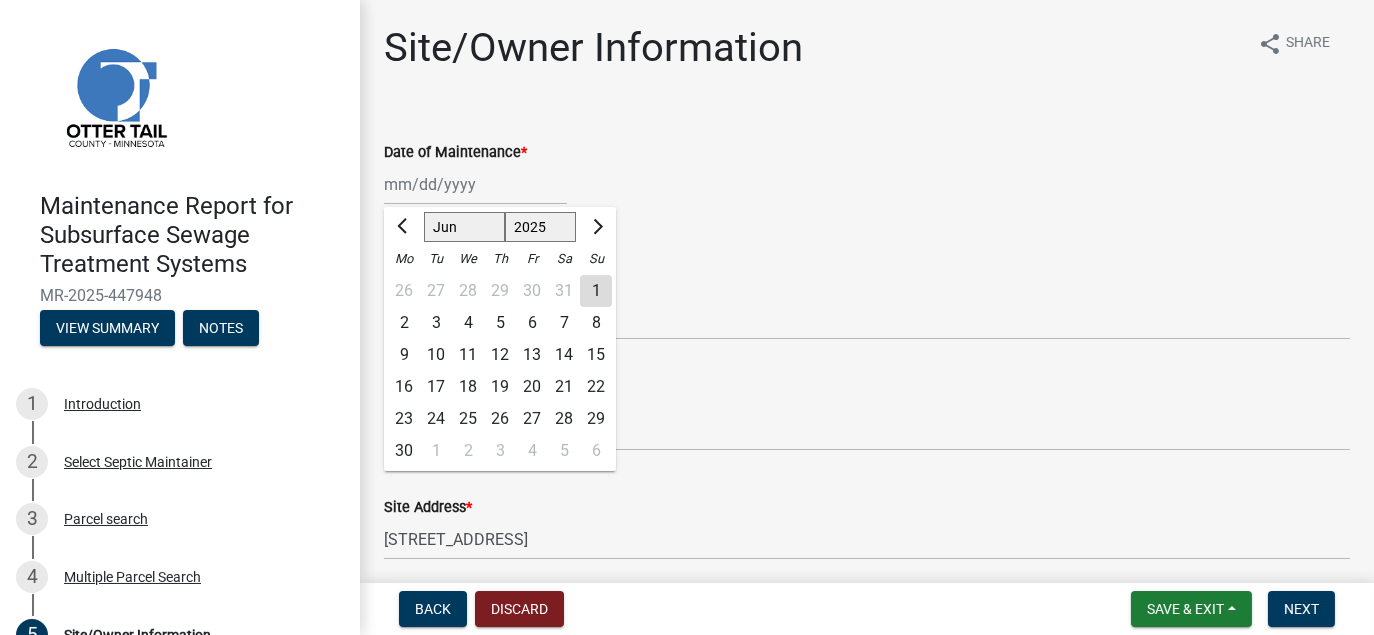click on "27" 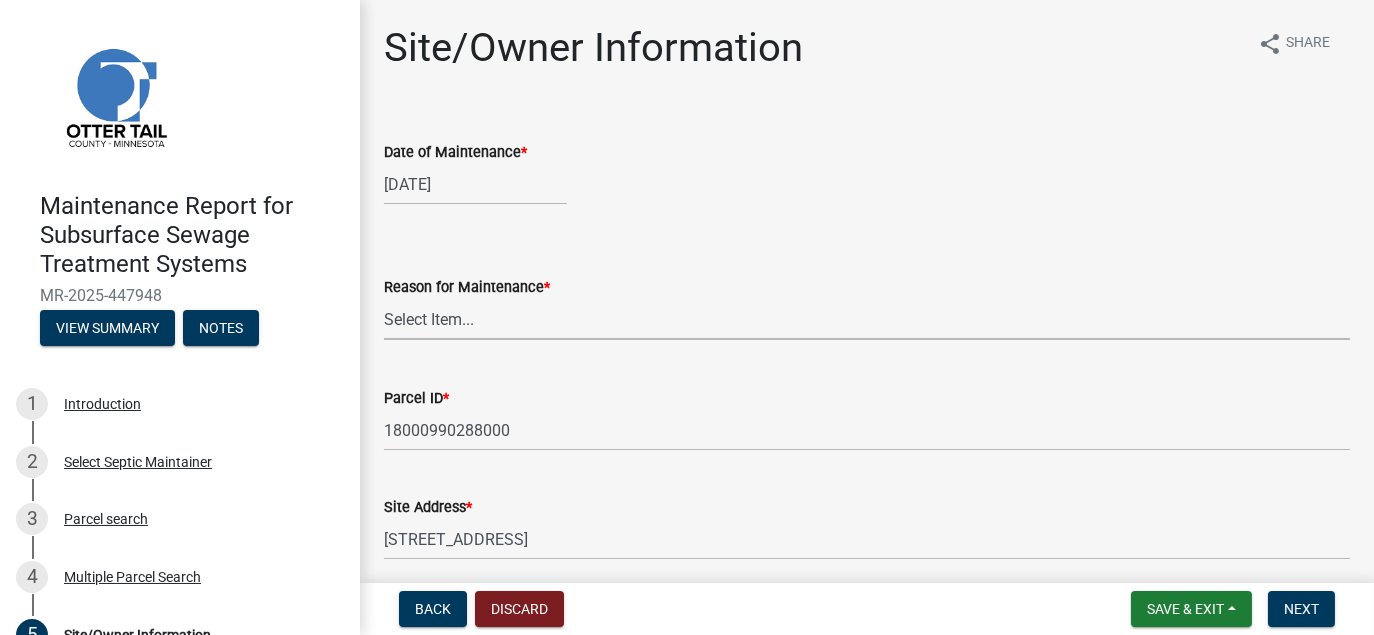 click on "Select Item...   Called   Routine   Other" at bounding box center (867, 319) 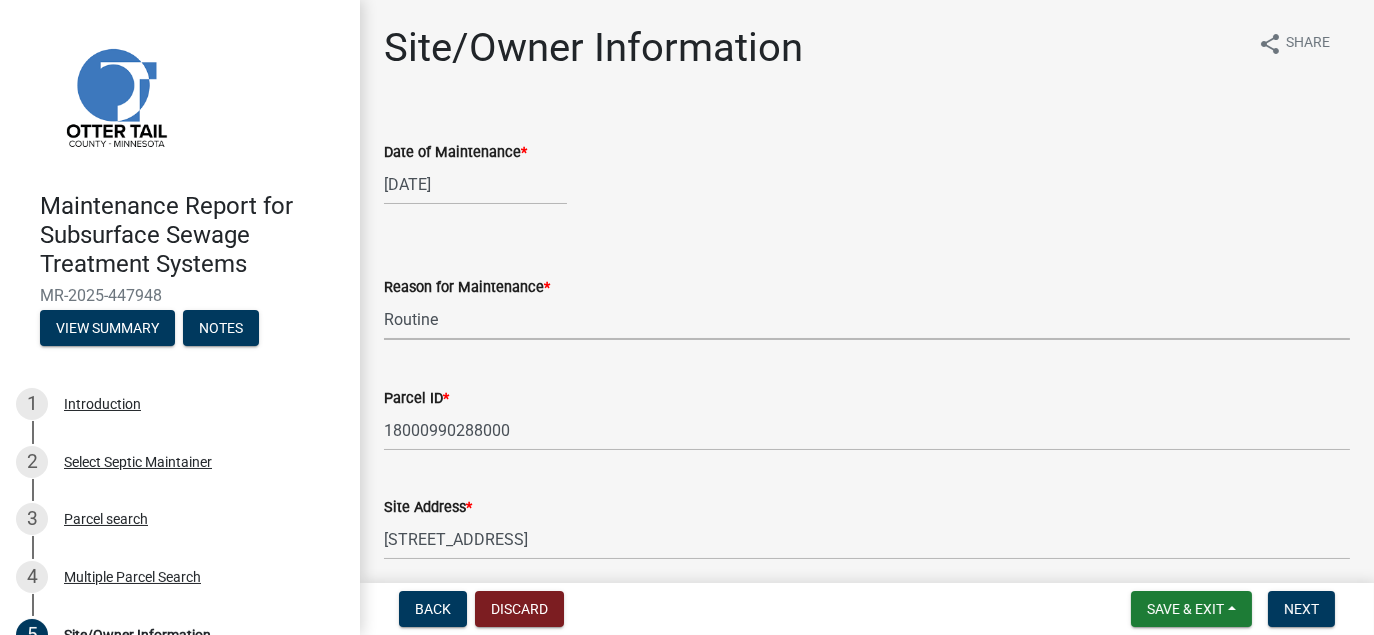 click on "Select Item...   Called   Routine   Other" at bounding box center (867, 319) 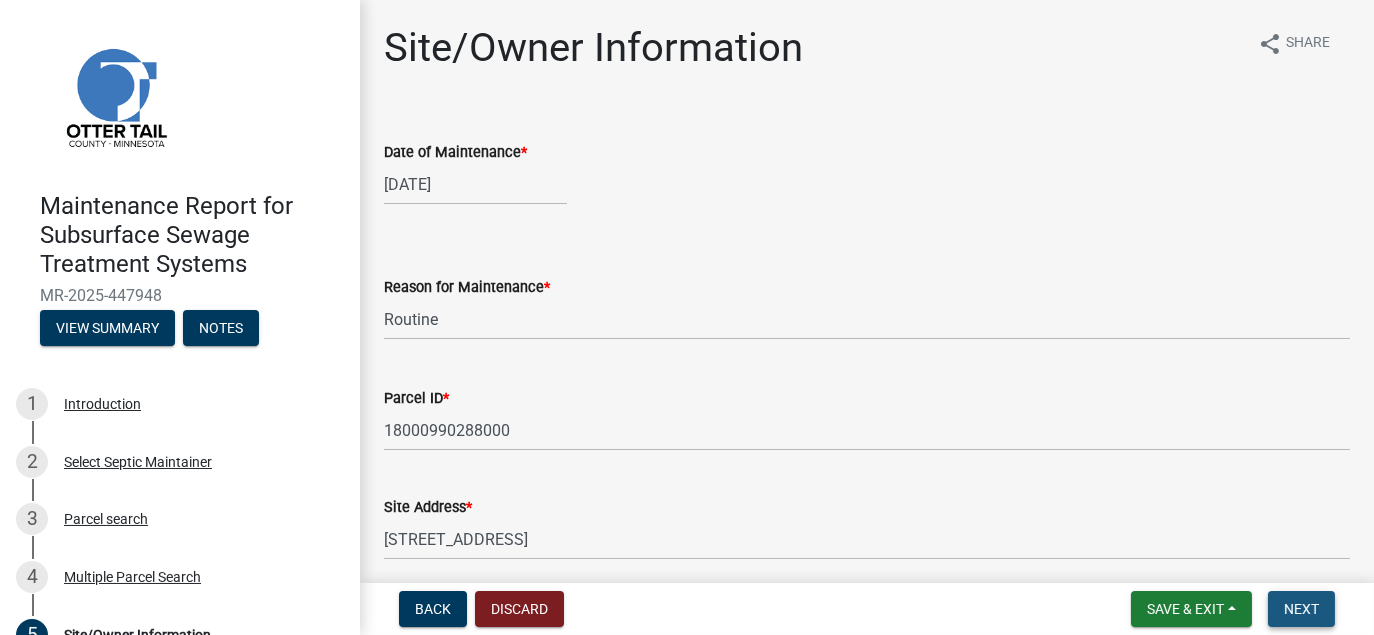 click on "Next" at bounding box center [1301, 609] 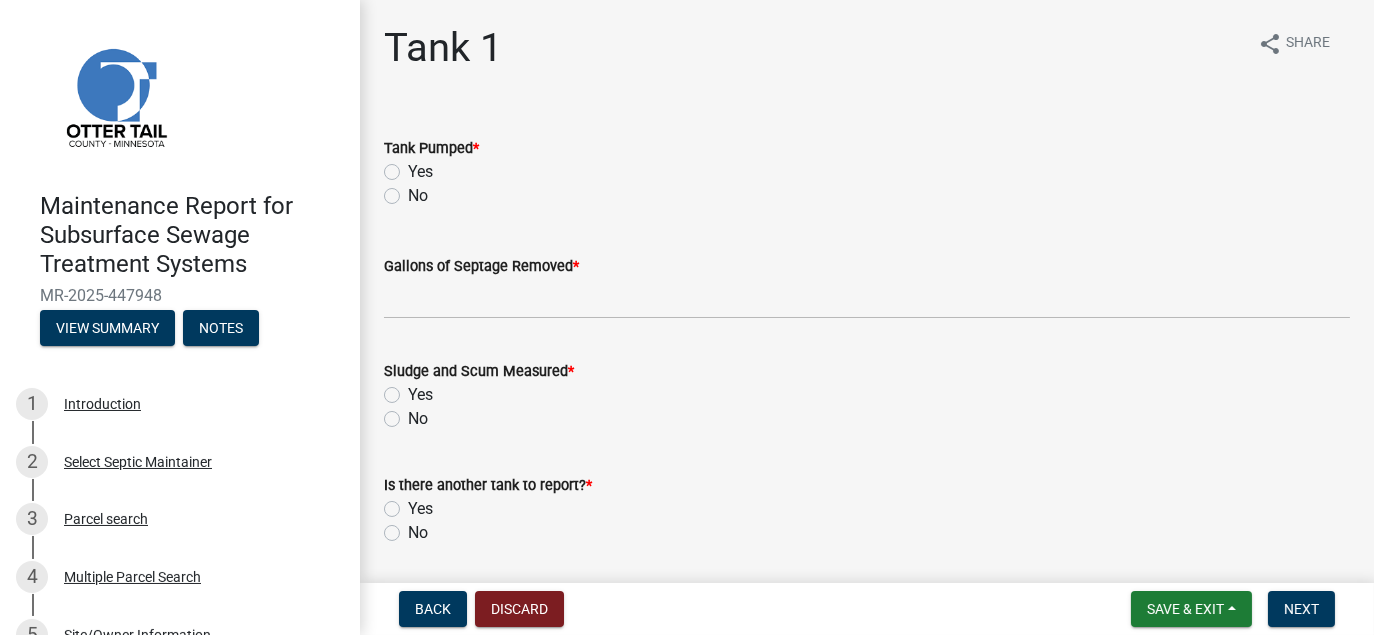 click on "Yes" 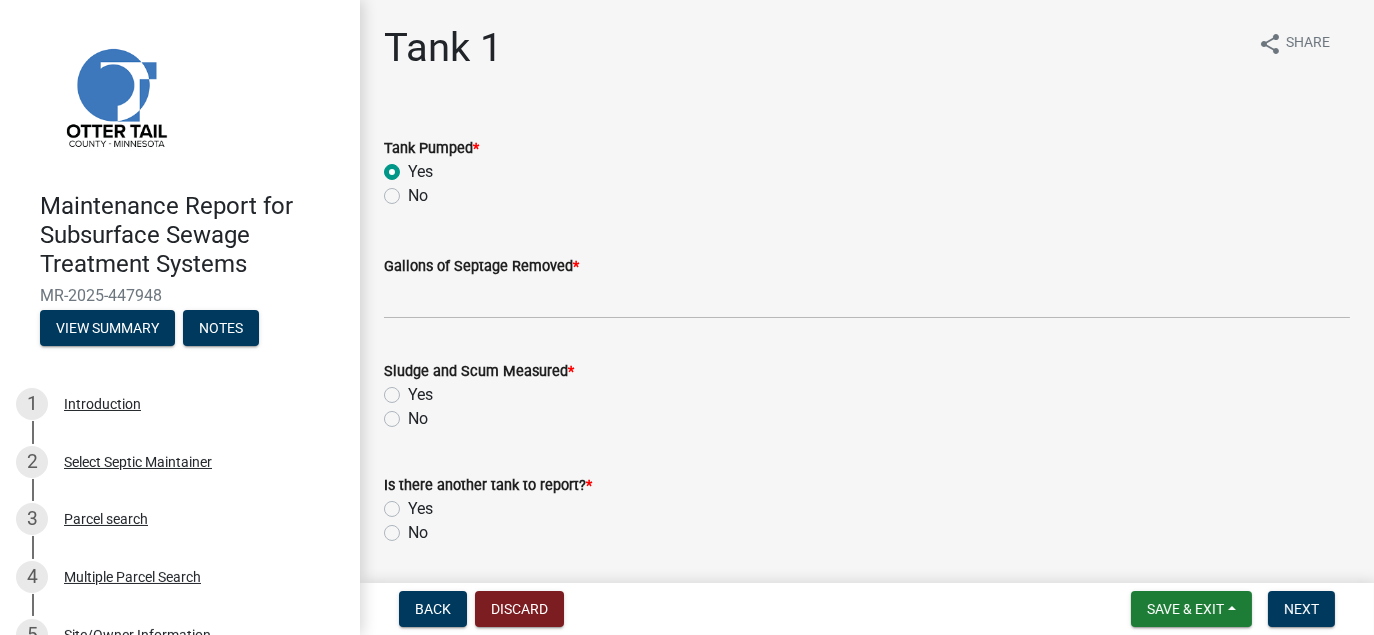 radio on "true" 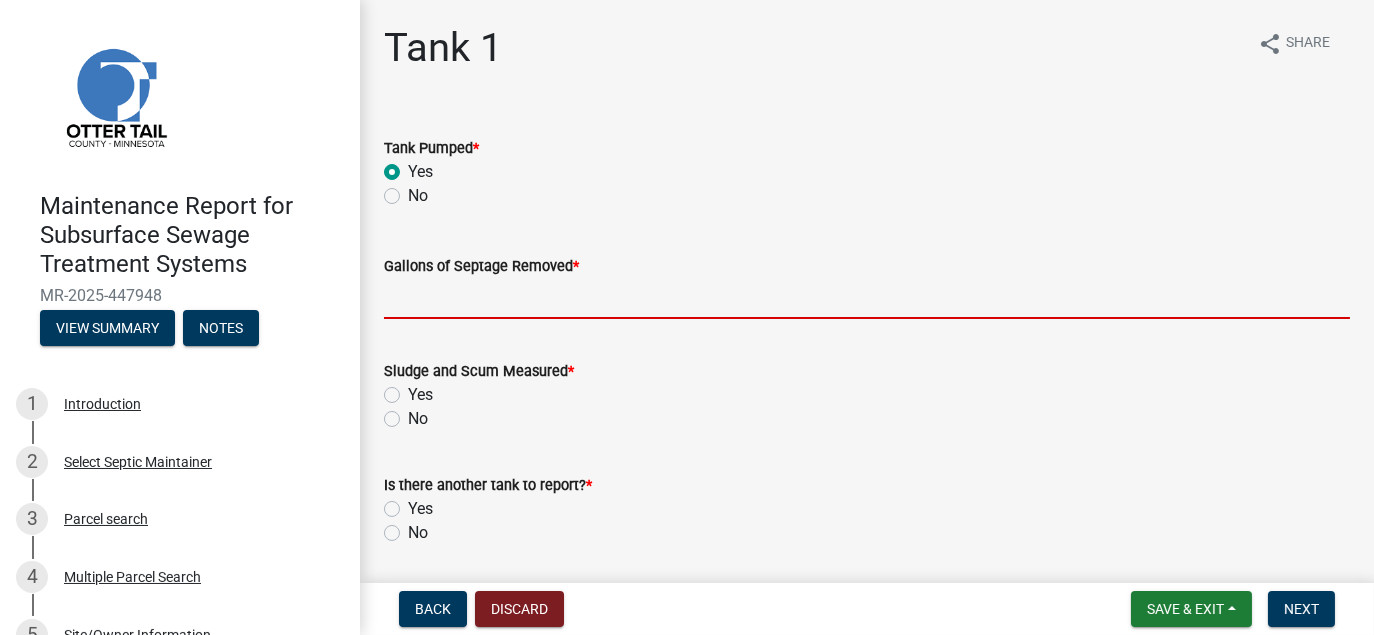 click on "Gallons of Septage Removed  *" at bounding box center (867, 298) 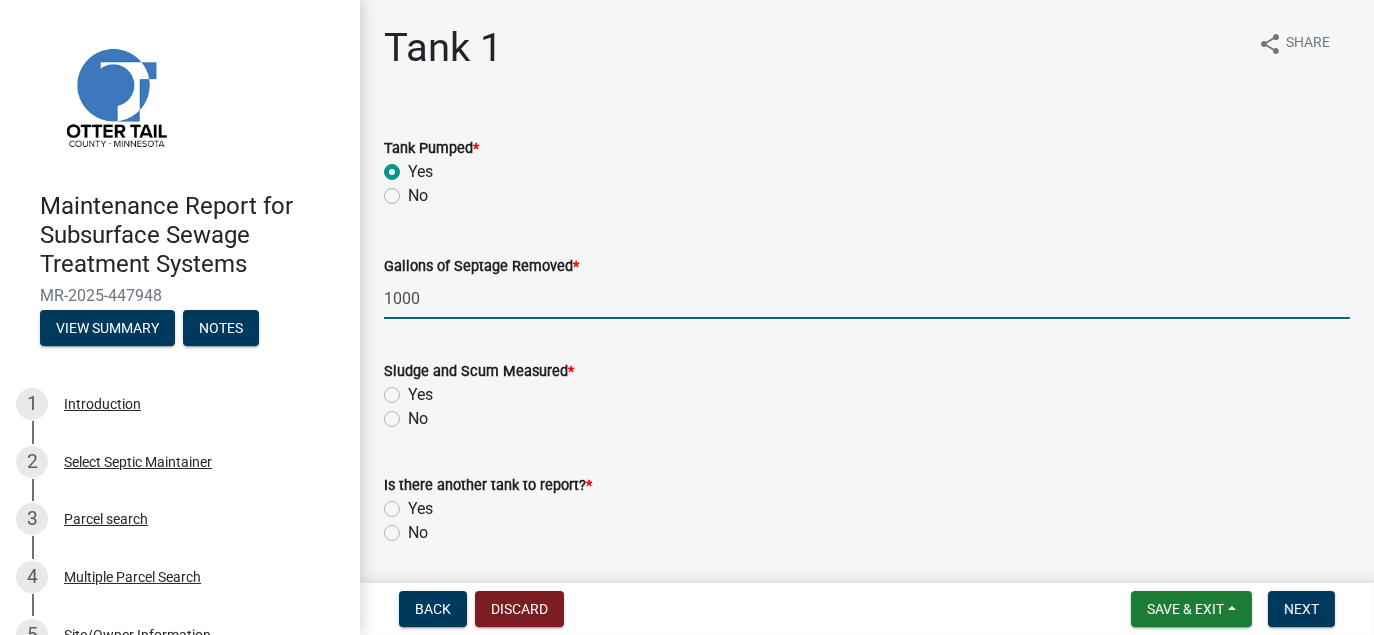 type on "1000" 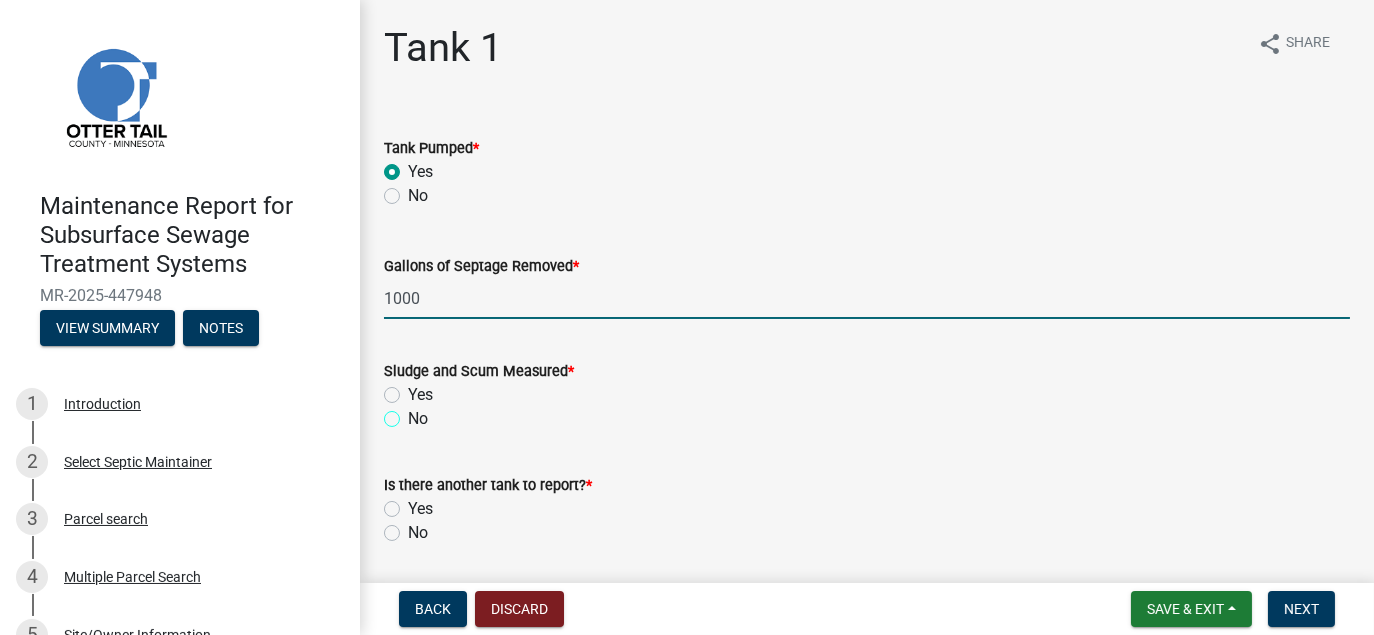 click on "No" at bounding box center (414, 413) 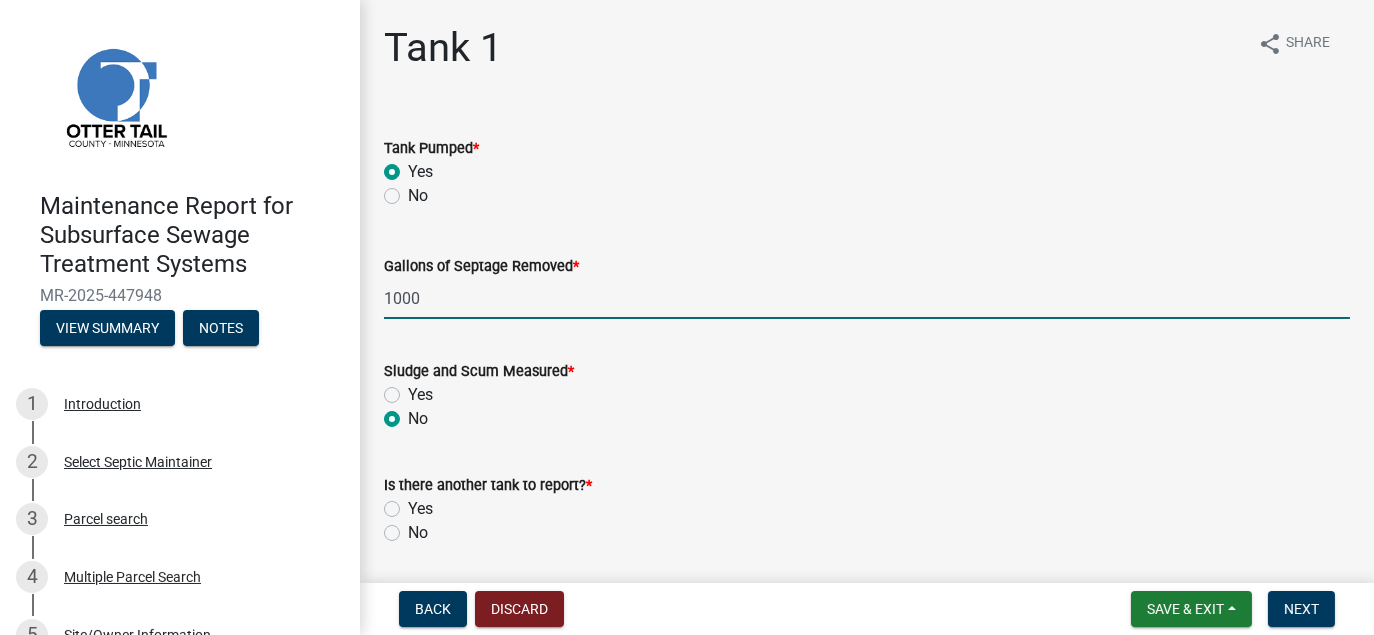 radio on "true" 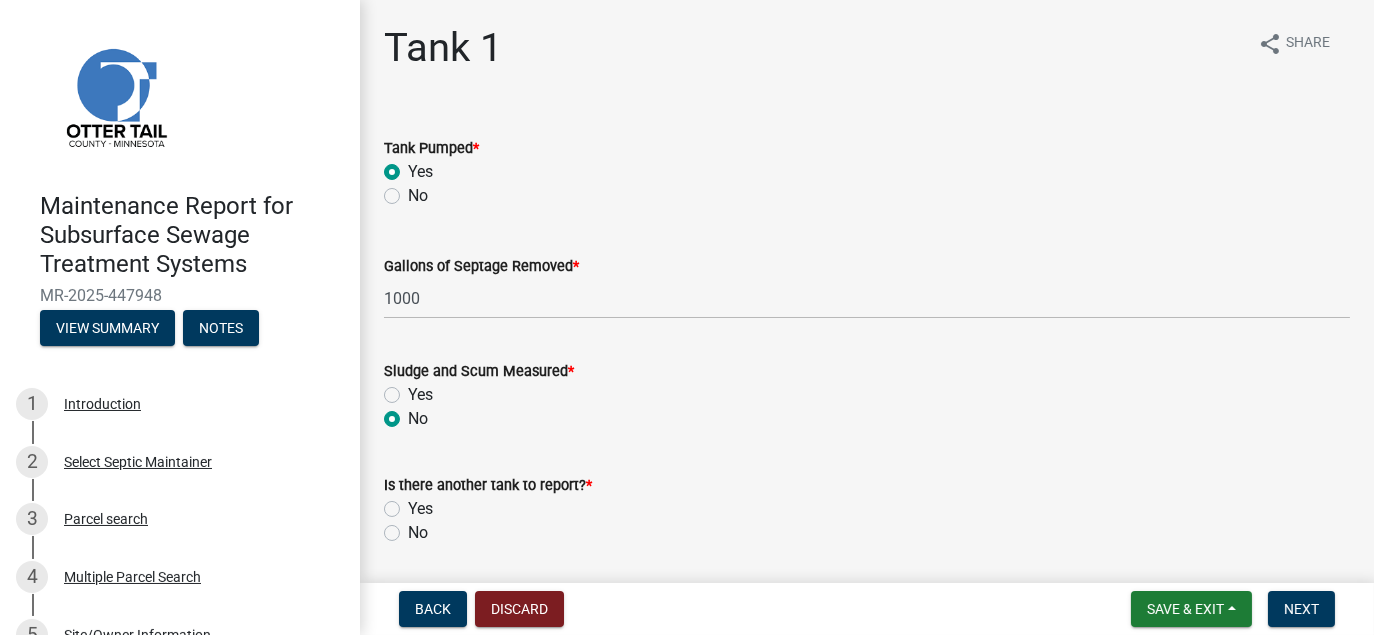 click on "No" 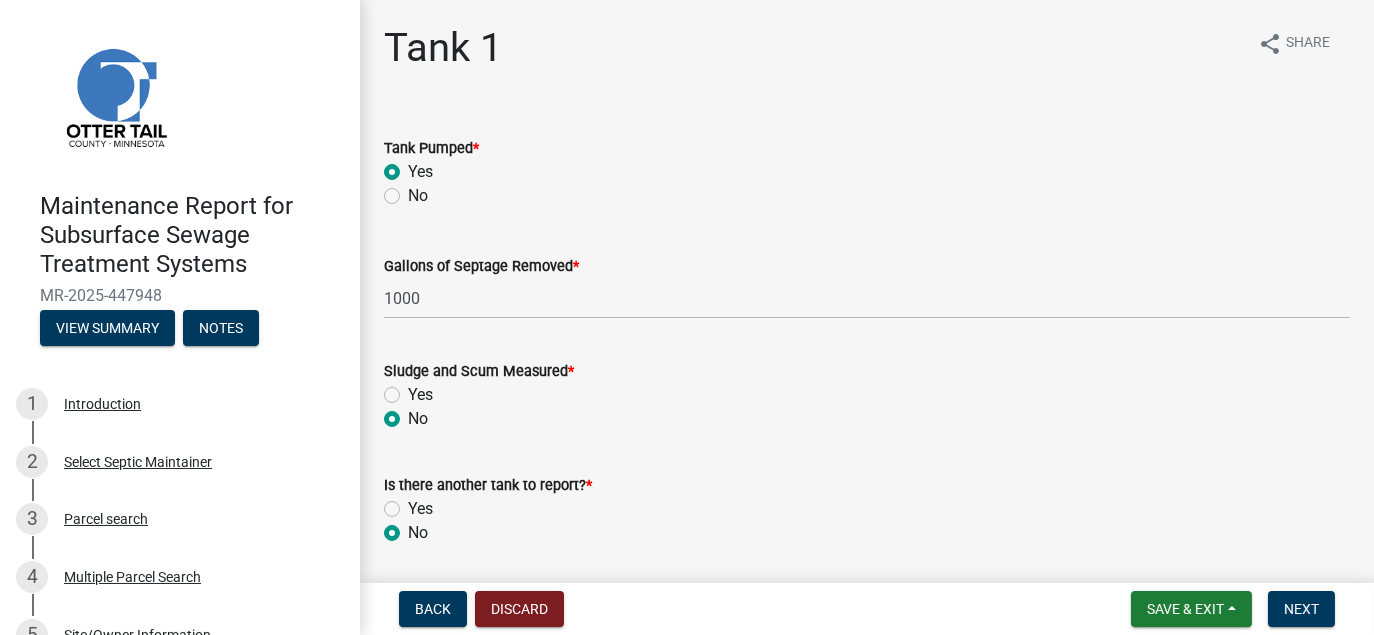 radio on "true" 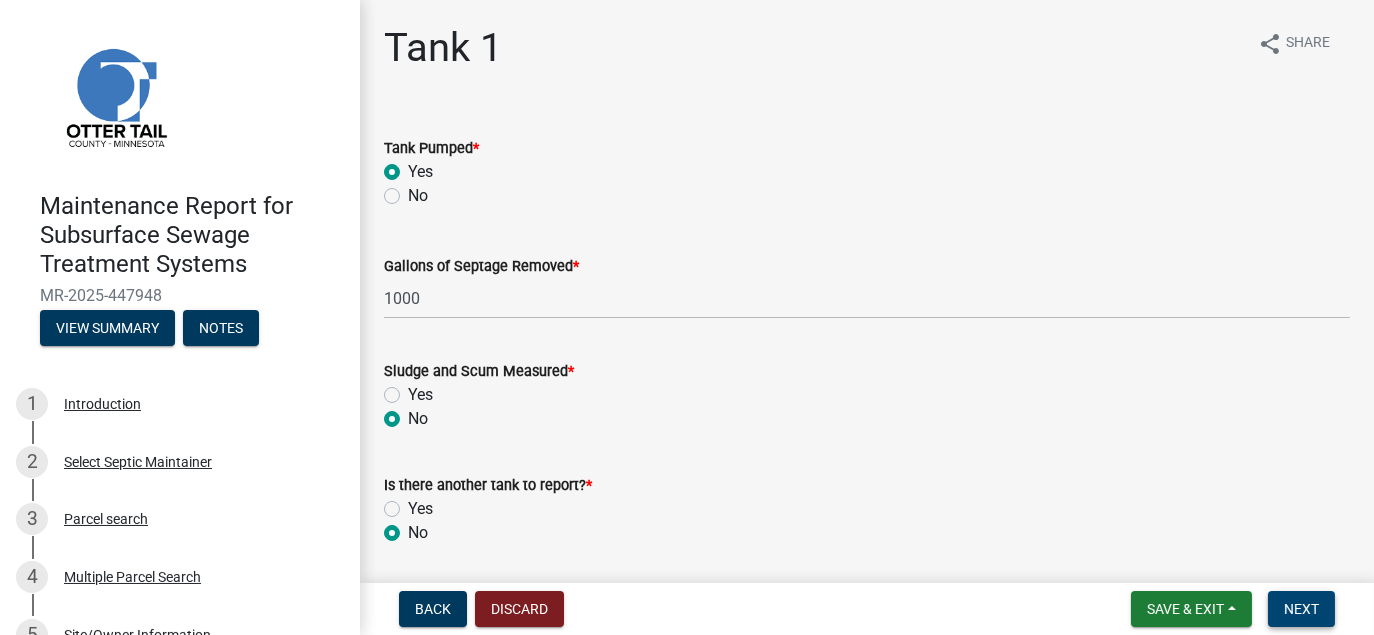 click on "Next" at bounding box center [1301, 609] 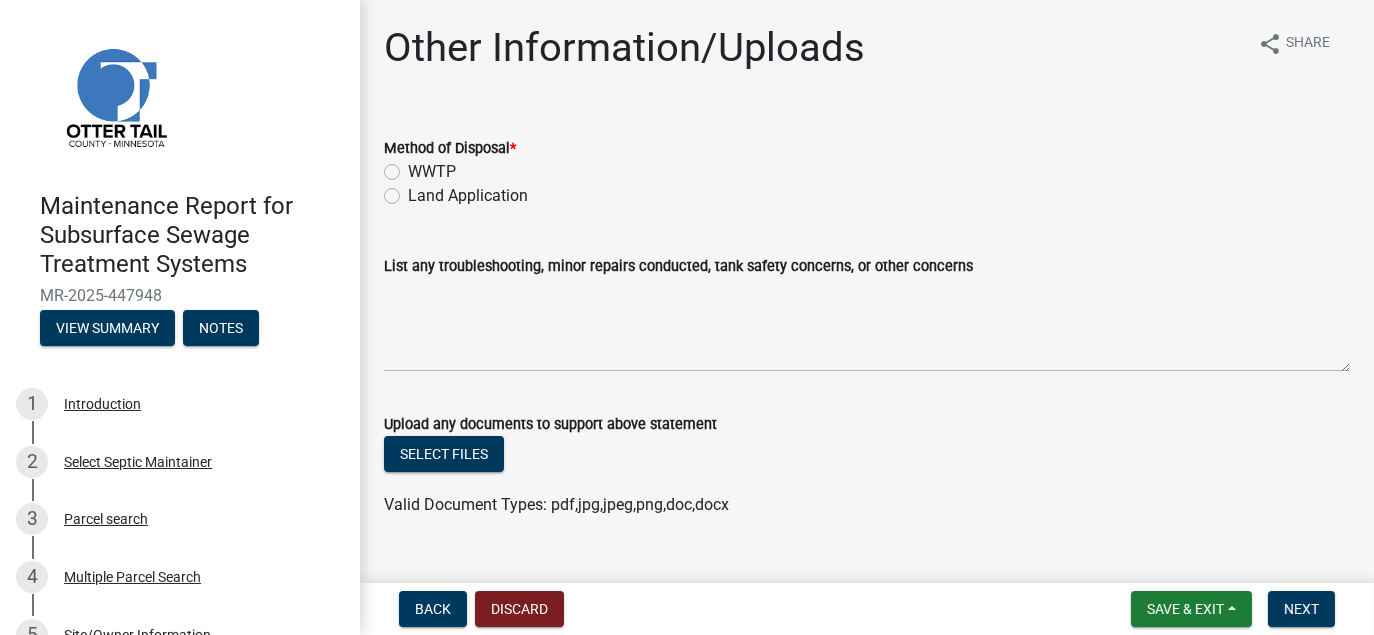 click on "Land Application" 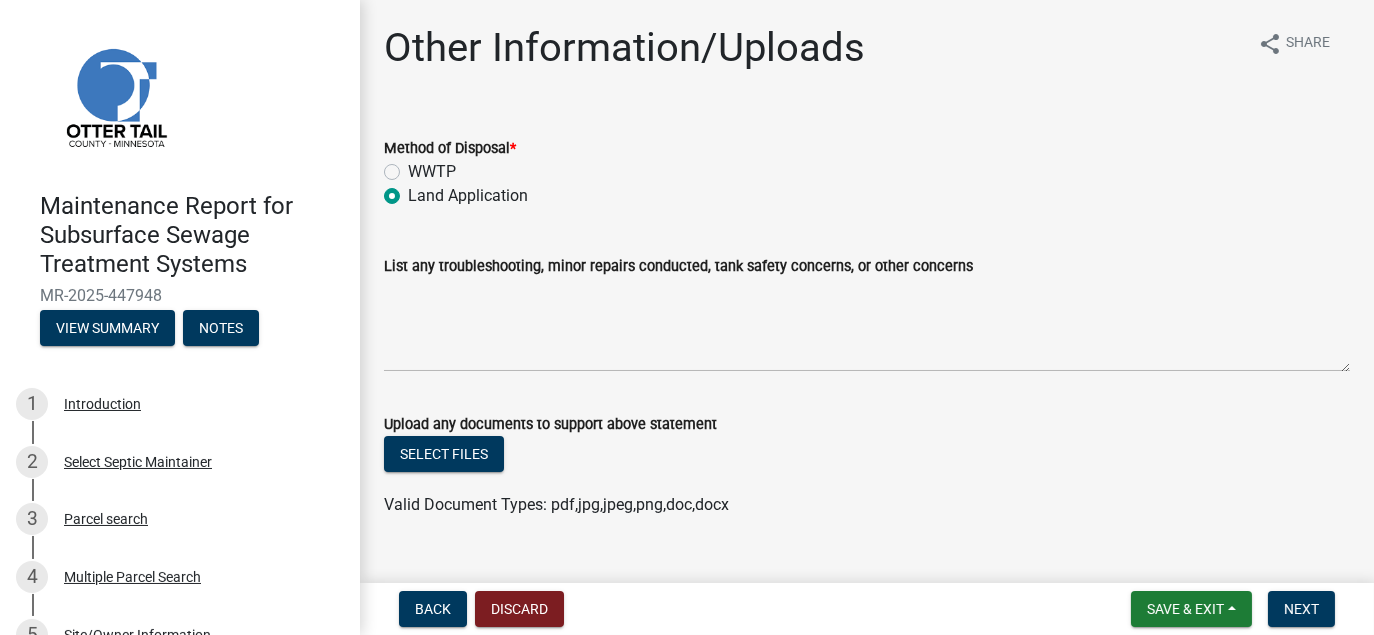 radio on "true" 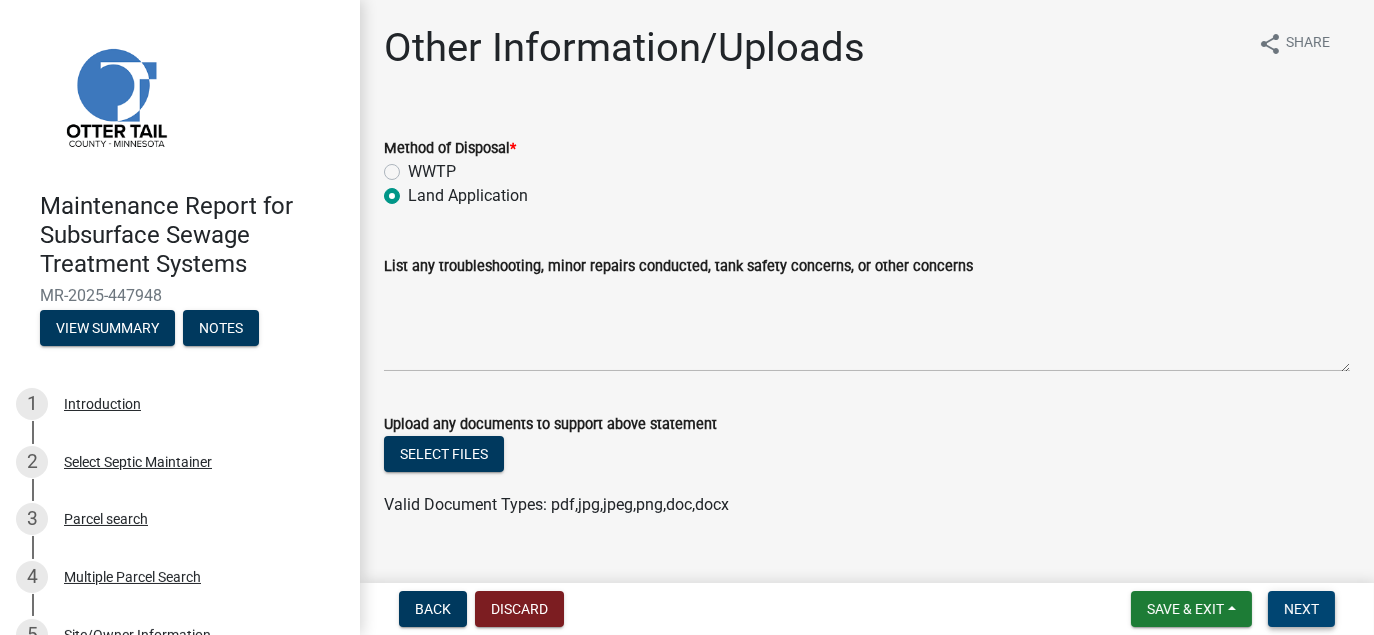click on "Next" at bounding box center (1301, 609) 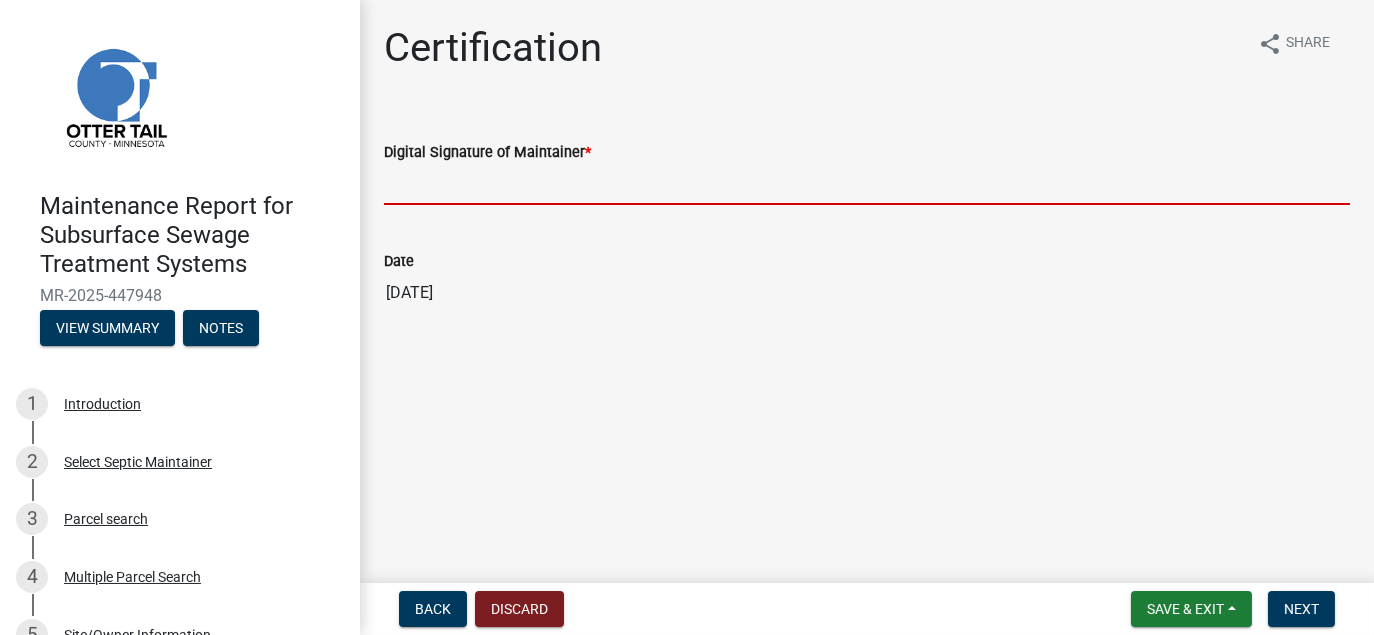 click on "Digital Signature of Maintainer  *" at bounding box center [867, 184] 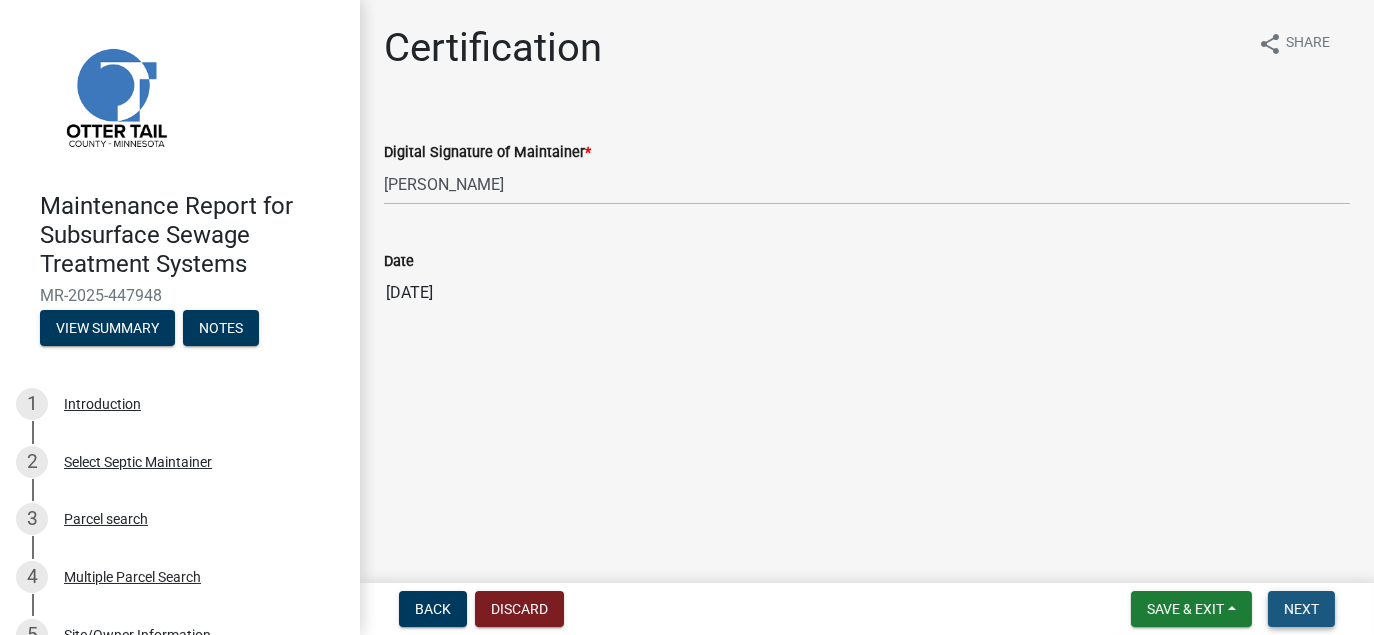click on "Next" at bounding box center (1301, 609) 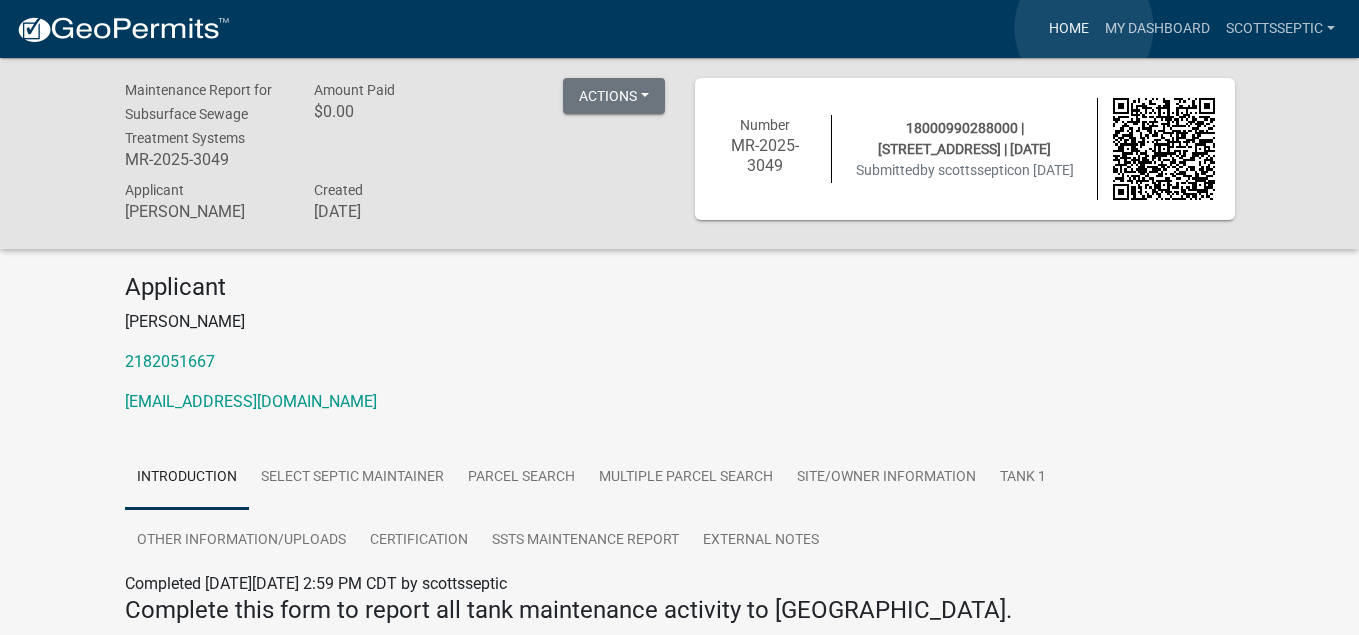 click on "Home" at bounding box center [1069, 29] 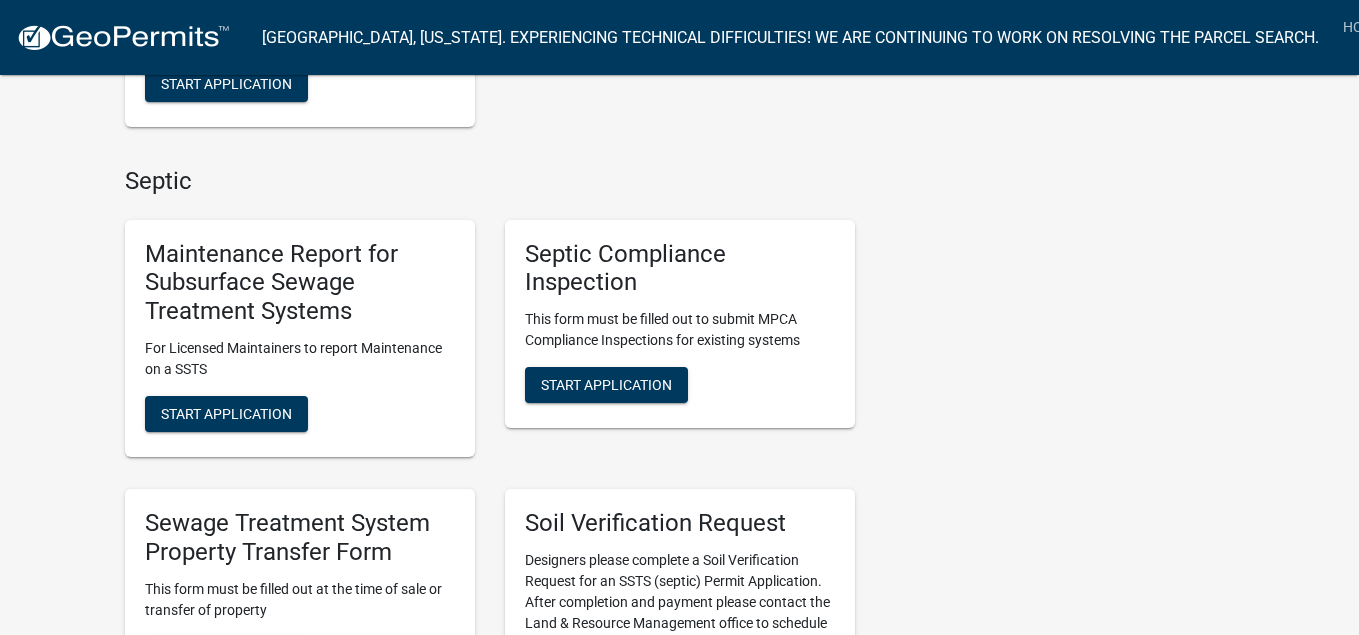 scroll, scrollTop: 1400, scrollLeft: 0, axis: vertical 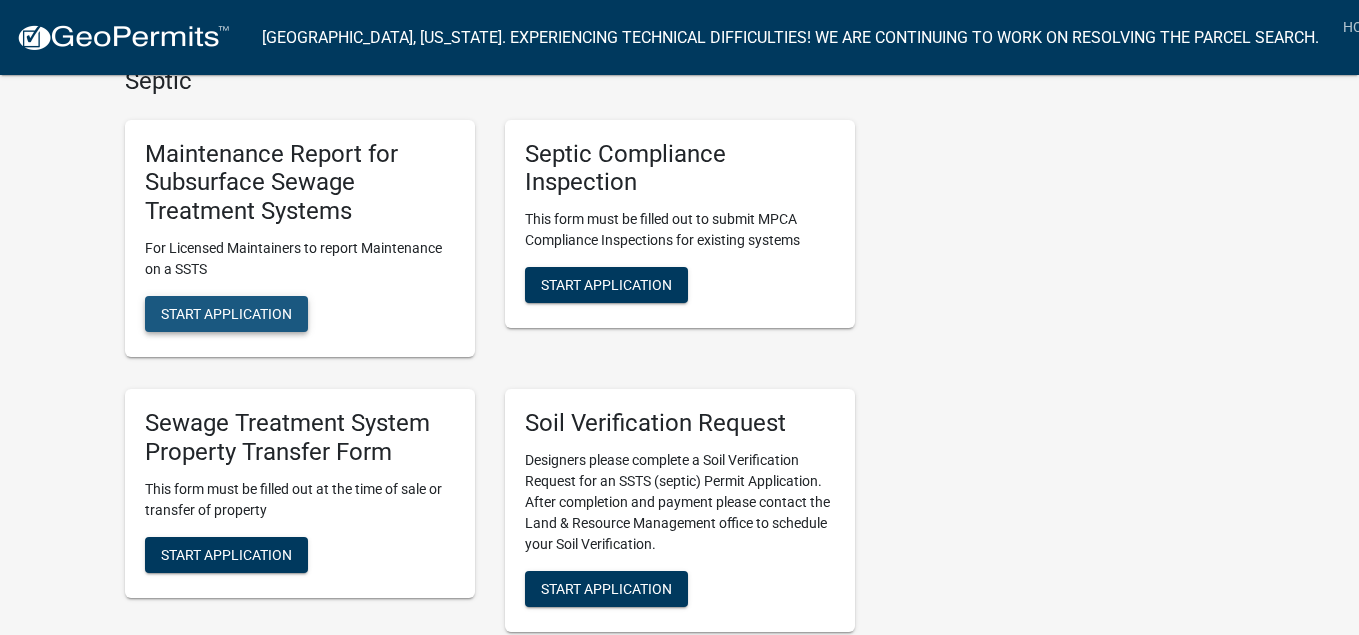 click on "Start Application" at bounding box center [226, 314] 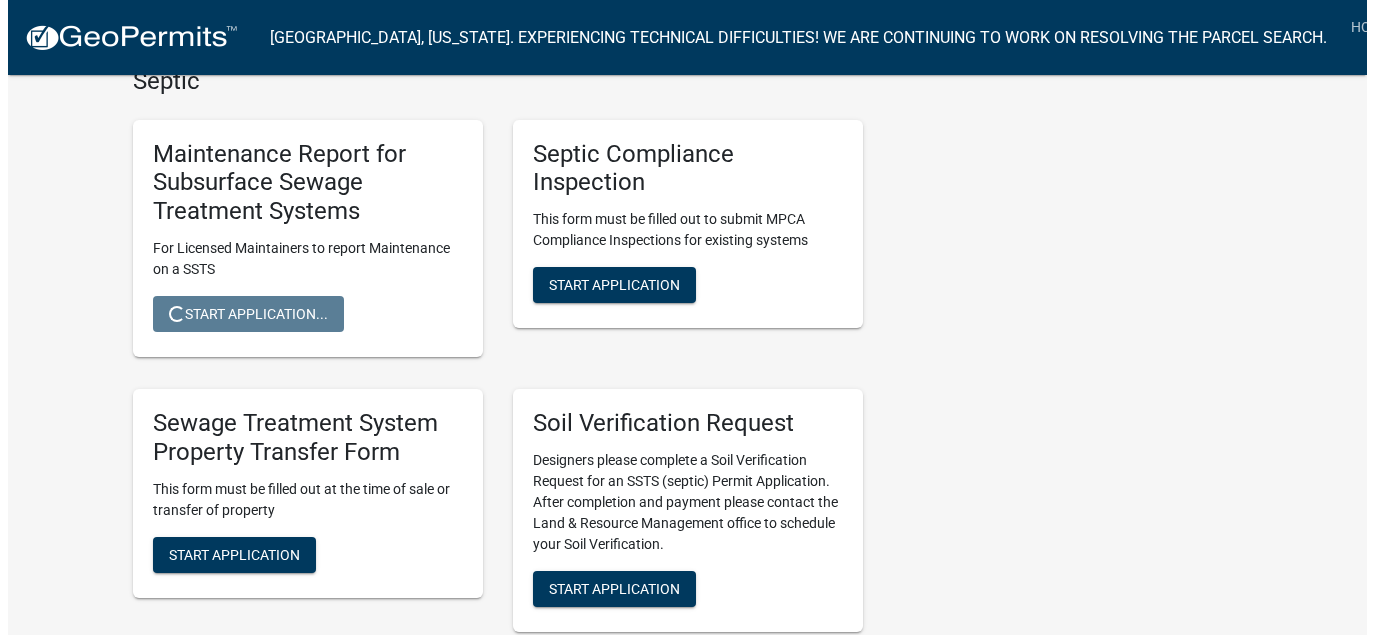 scroll, scrollTop: 0, scrollLeft: 0, axis: both 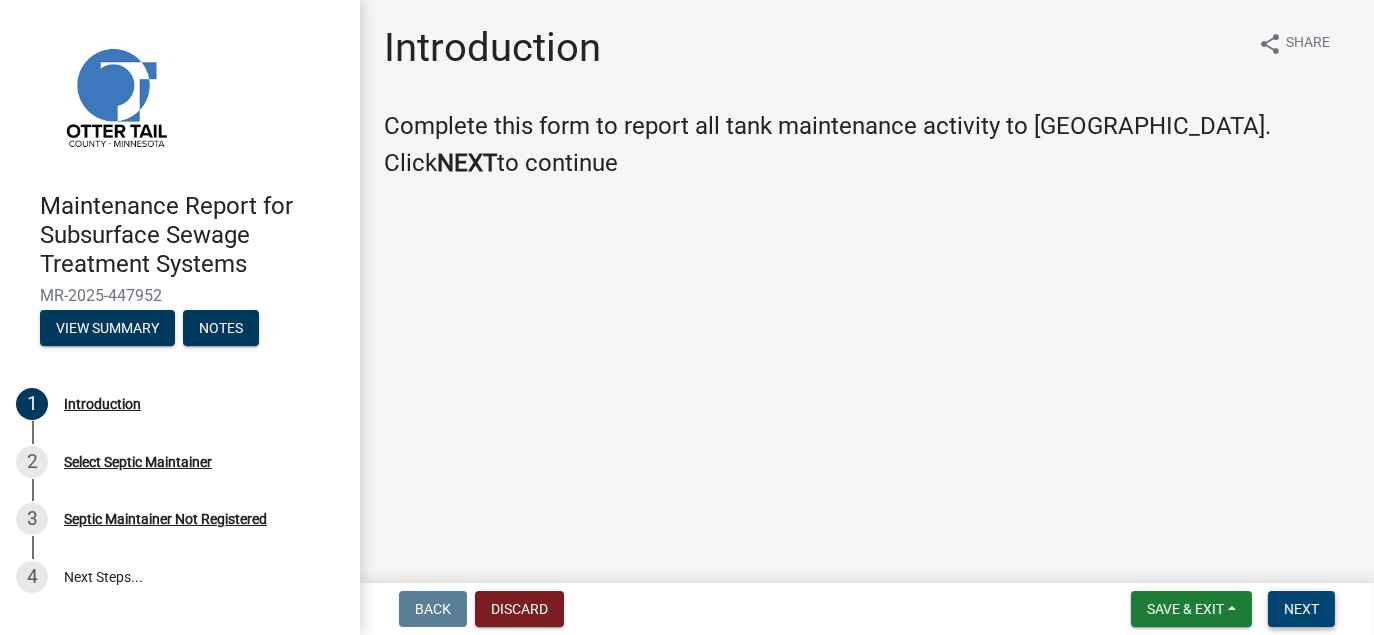 click on "Next" at bounding box center [1301, 609] 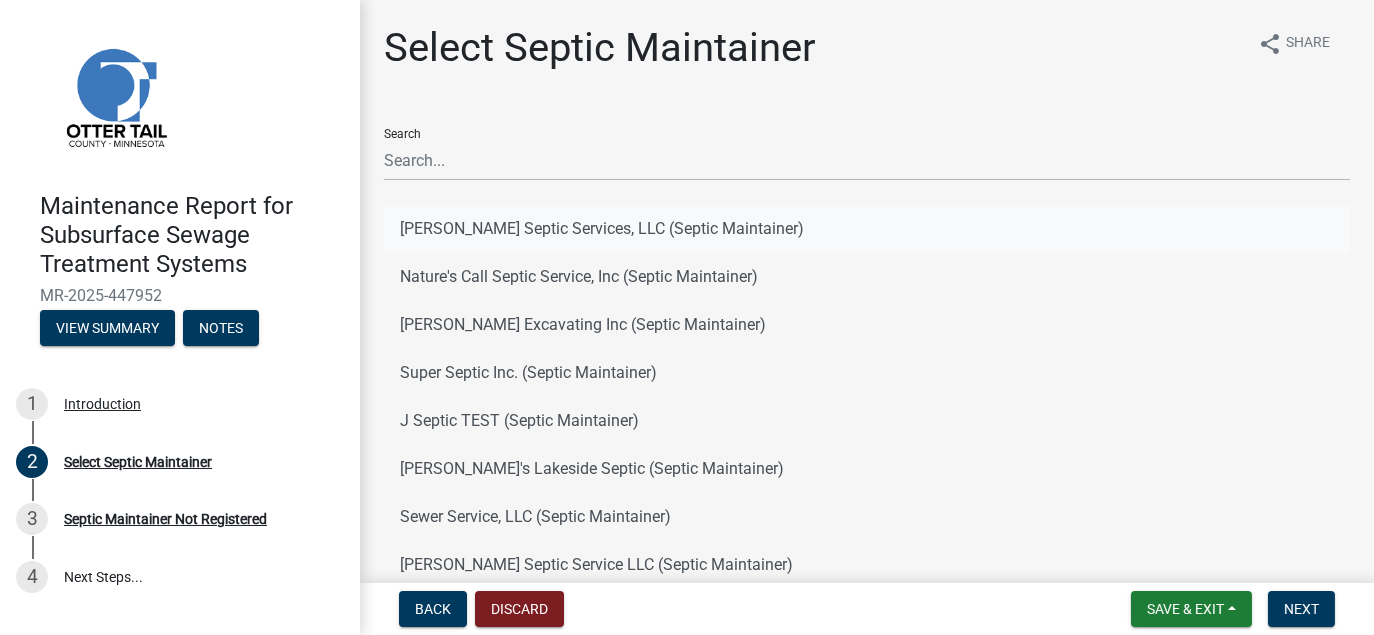 click on "[PERSON_NAME] Septic Services, LLC (Septic Maintainer)" 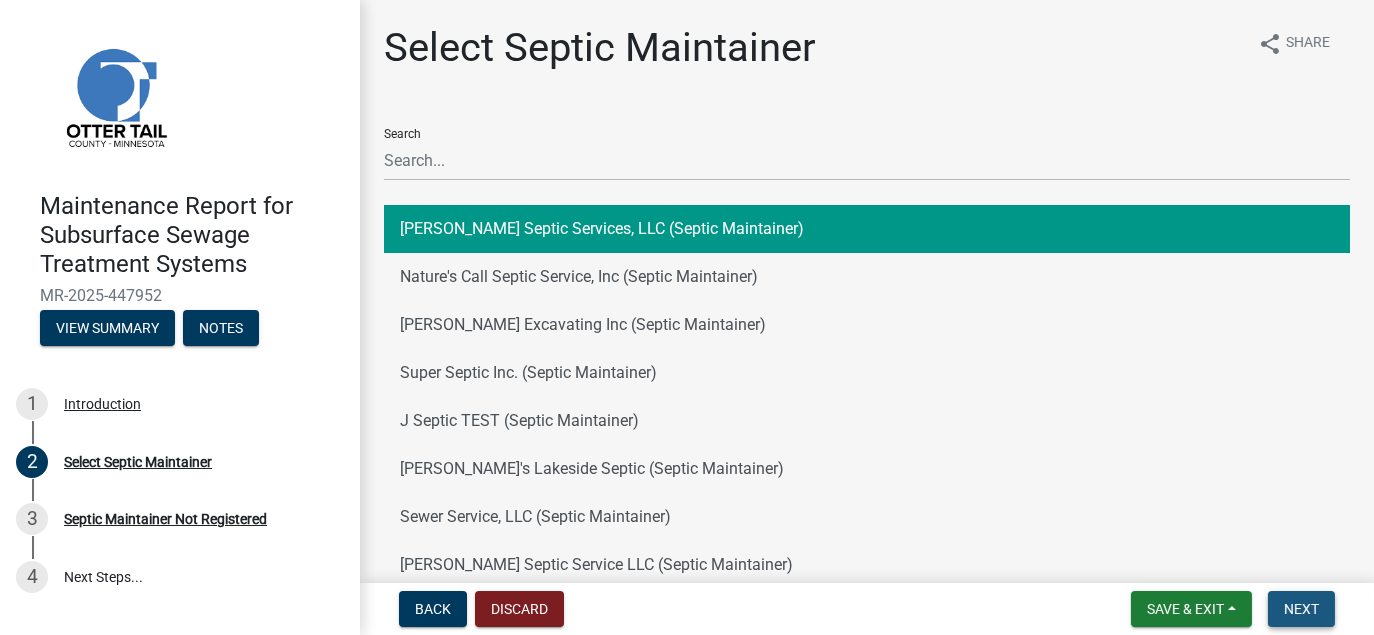 click on "Next" at bounding box center (1301, 609) 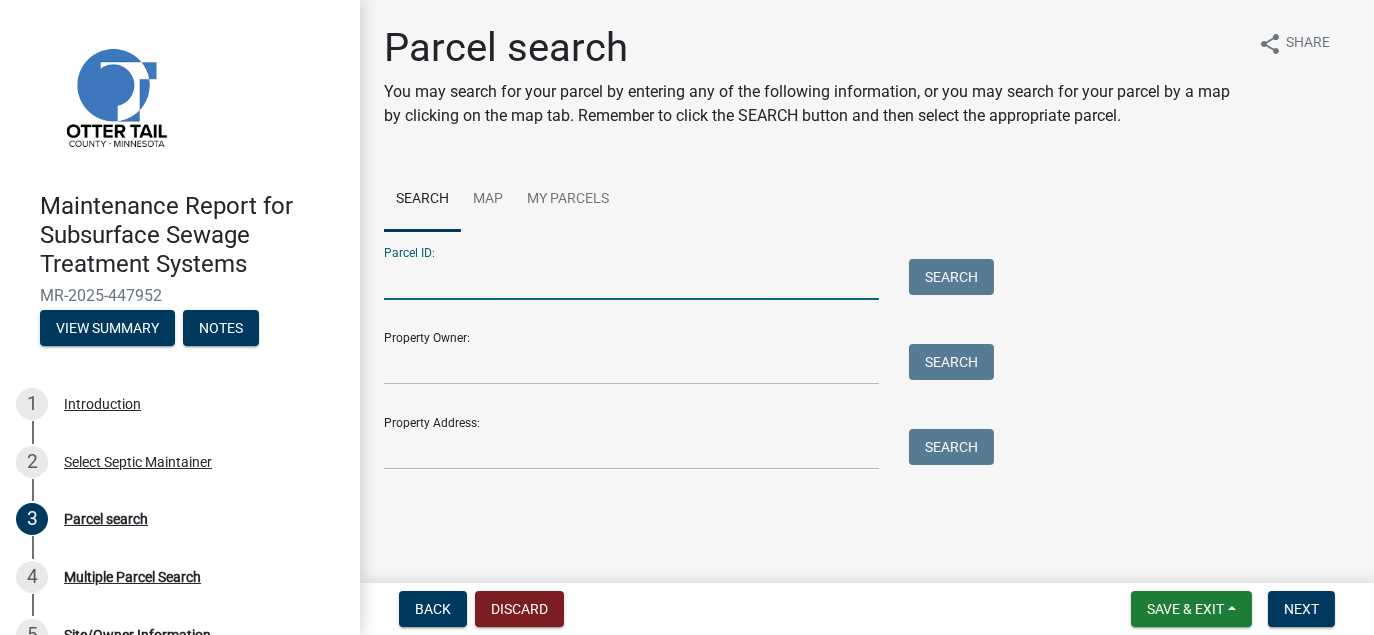 click on "Parcel ID:" at bounding box center [631, 279] 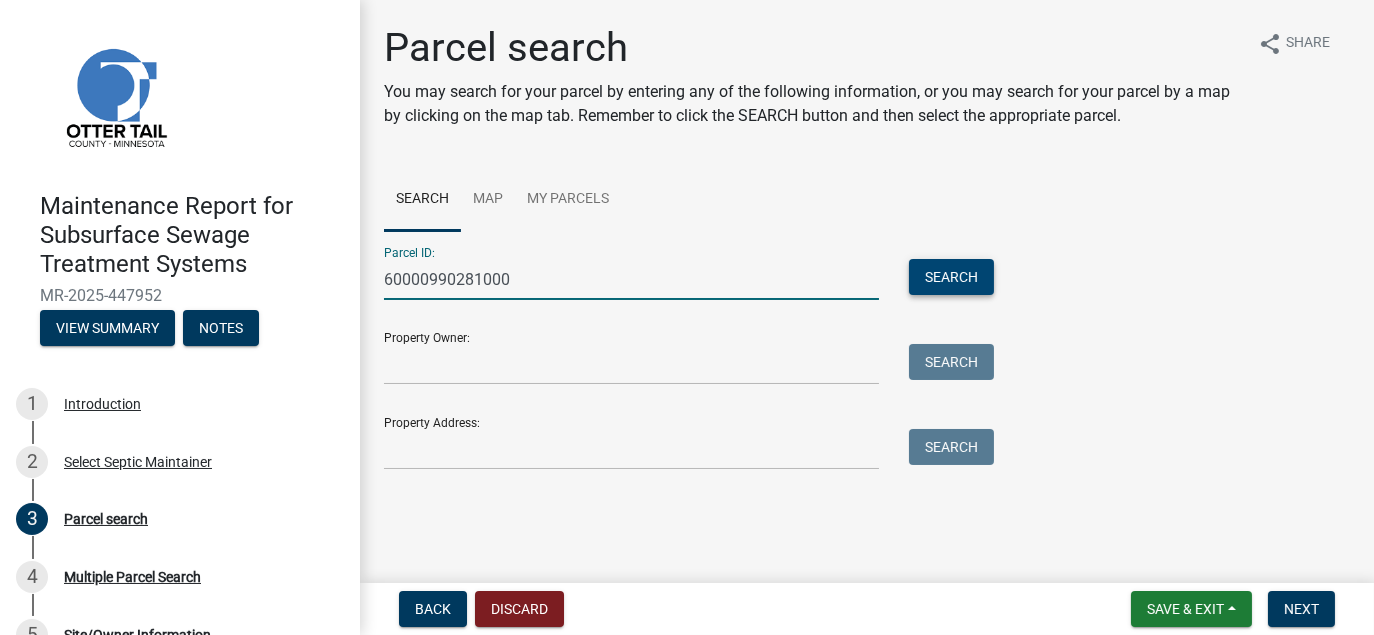 click on "Search" at bounding box center (951, 277) 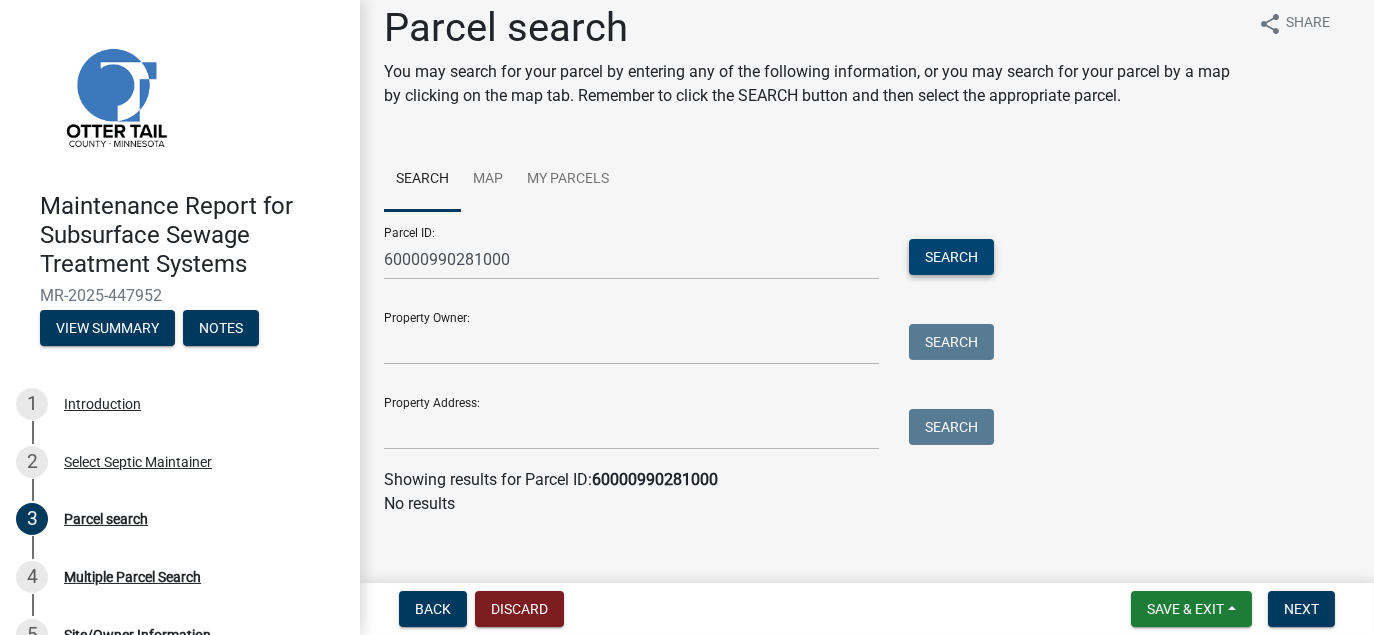 scroll, scrollTop: 38, scrollLeft: 0, axis: vertical 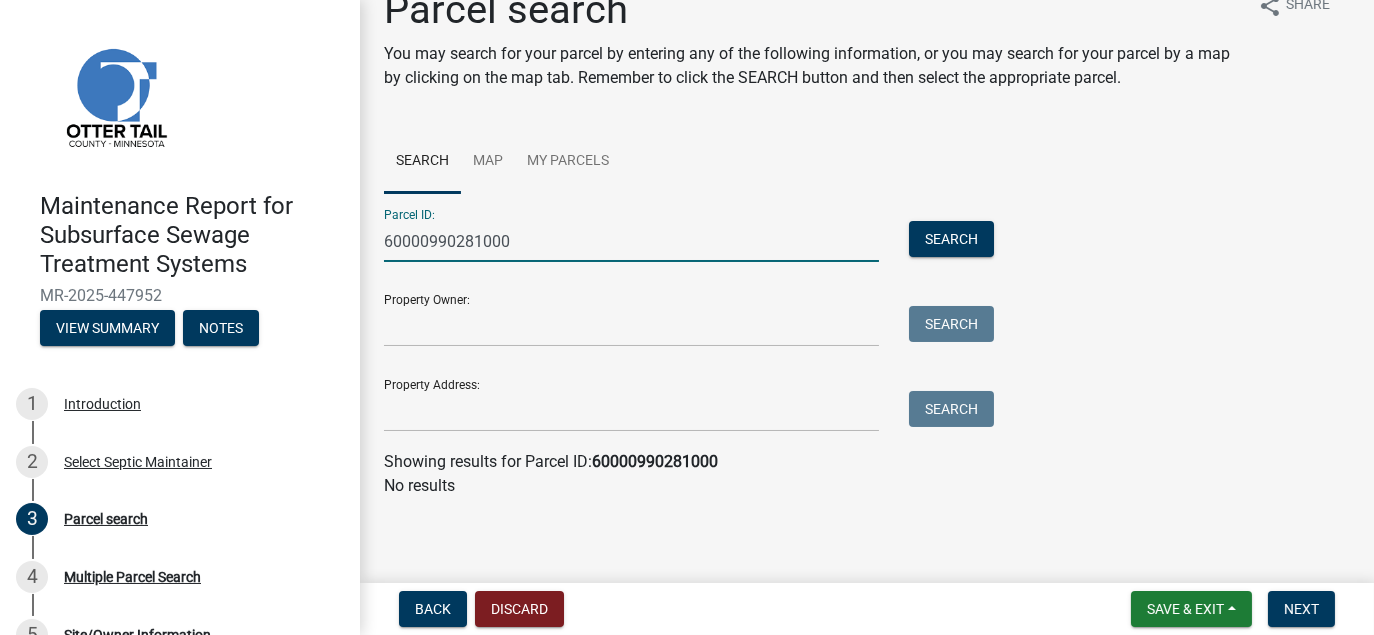 click on "60000990281000" at bounding box center [631, 241] 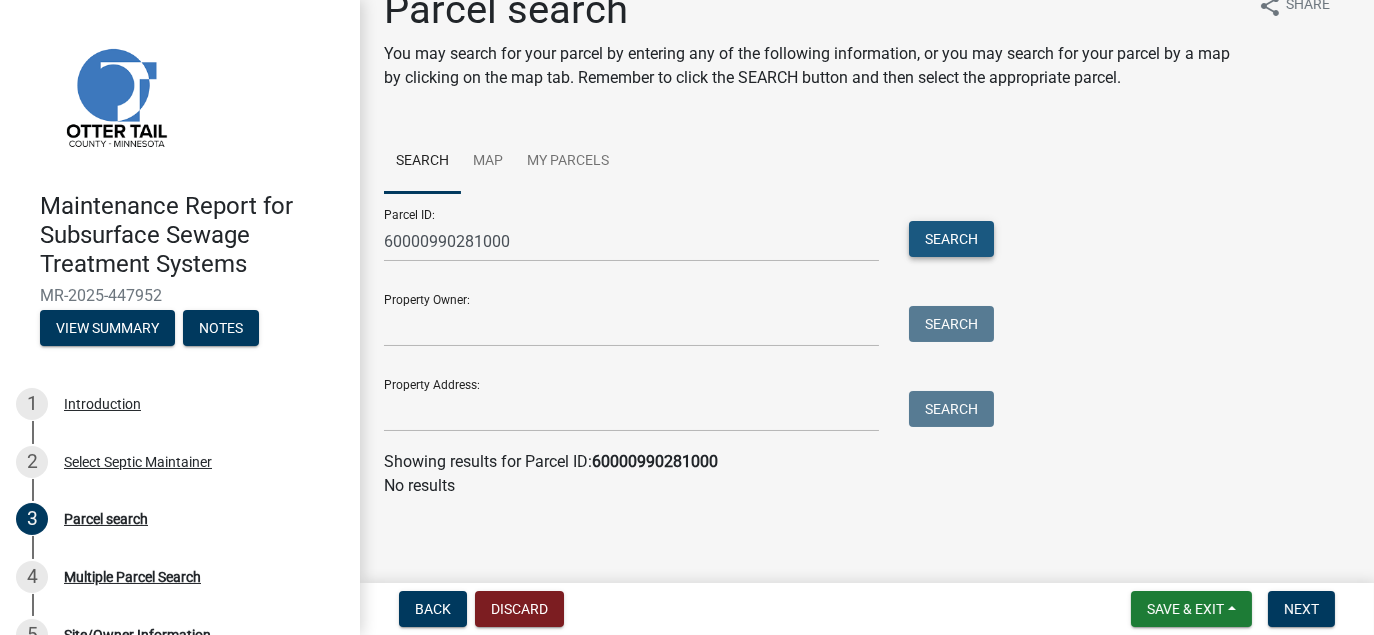 click on "Search" at bounding box center (951, 239) 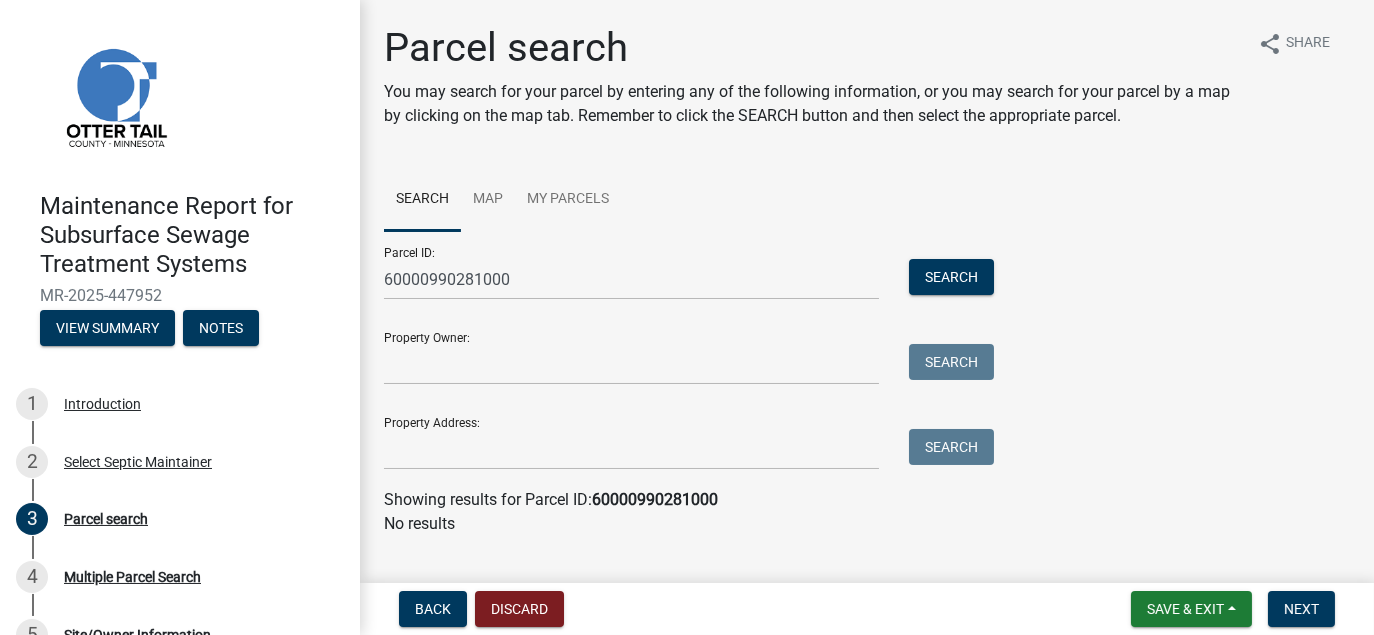 click on "Parcel ID:  60000990281000  Search" at bounding box center [684, 265] 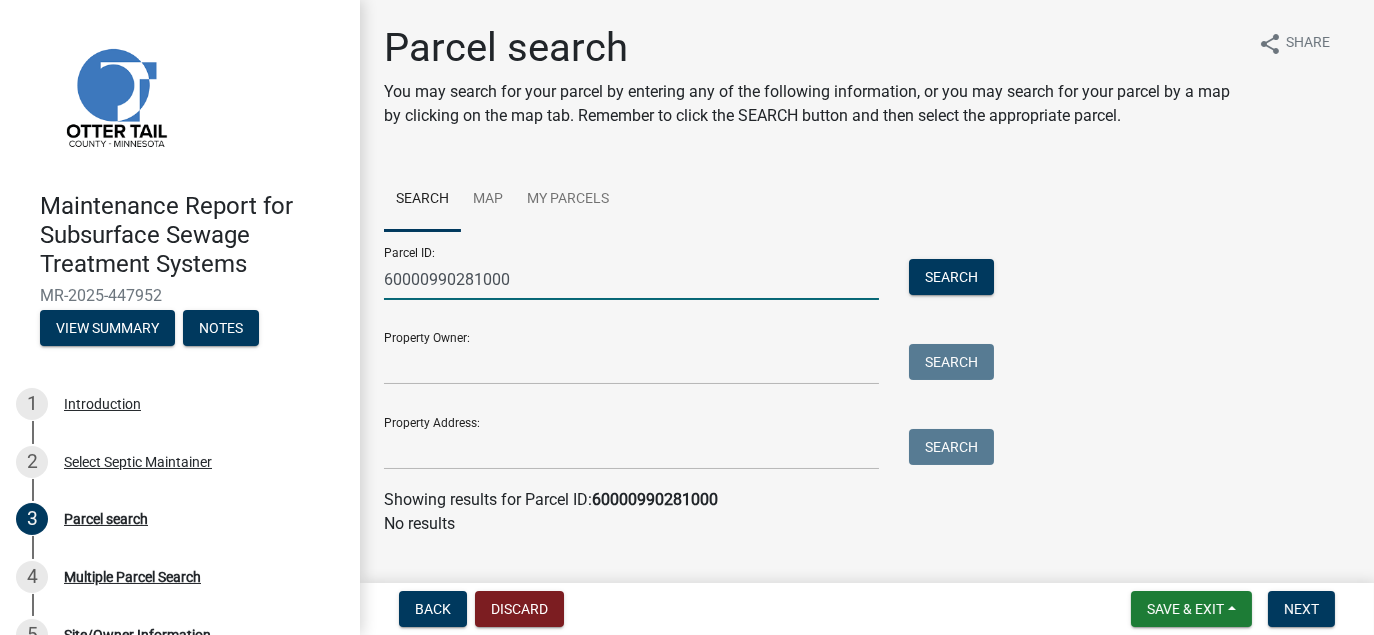 click on "60000990281000" at bounding box center [631, 279] 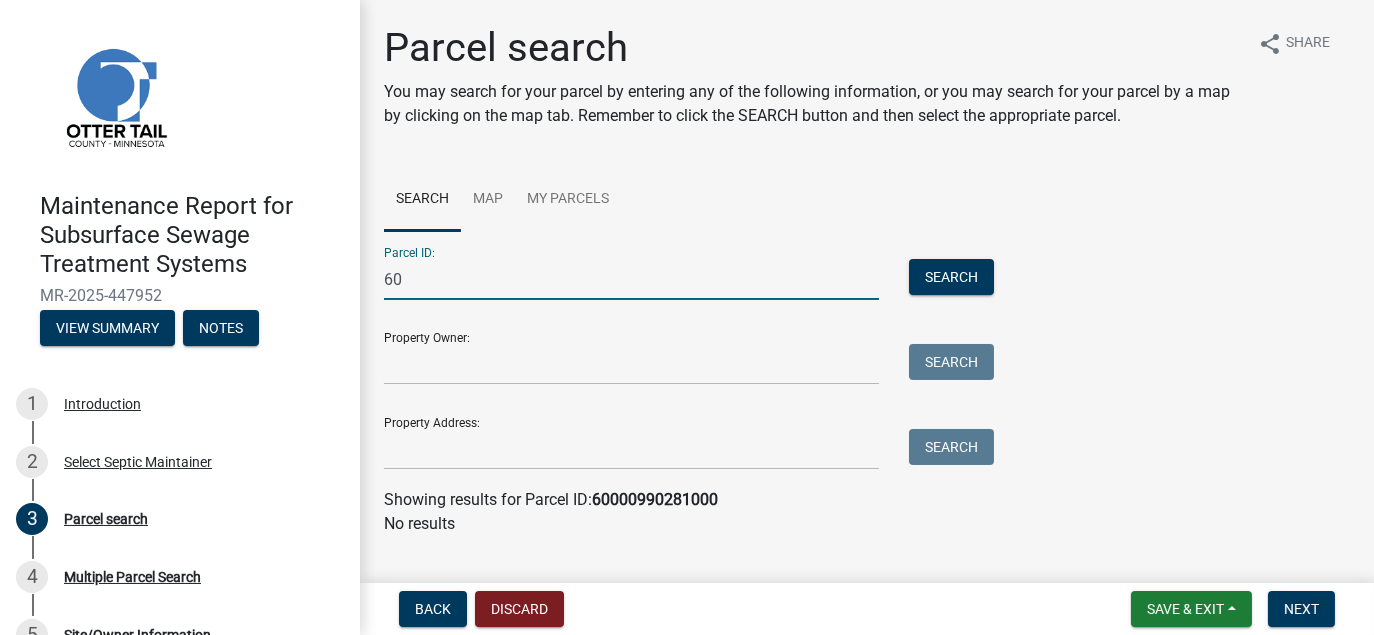 type on "6" 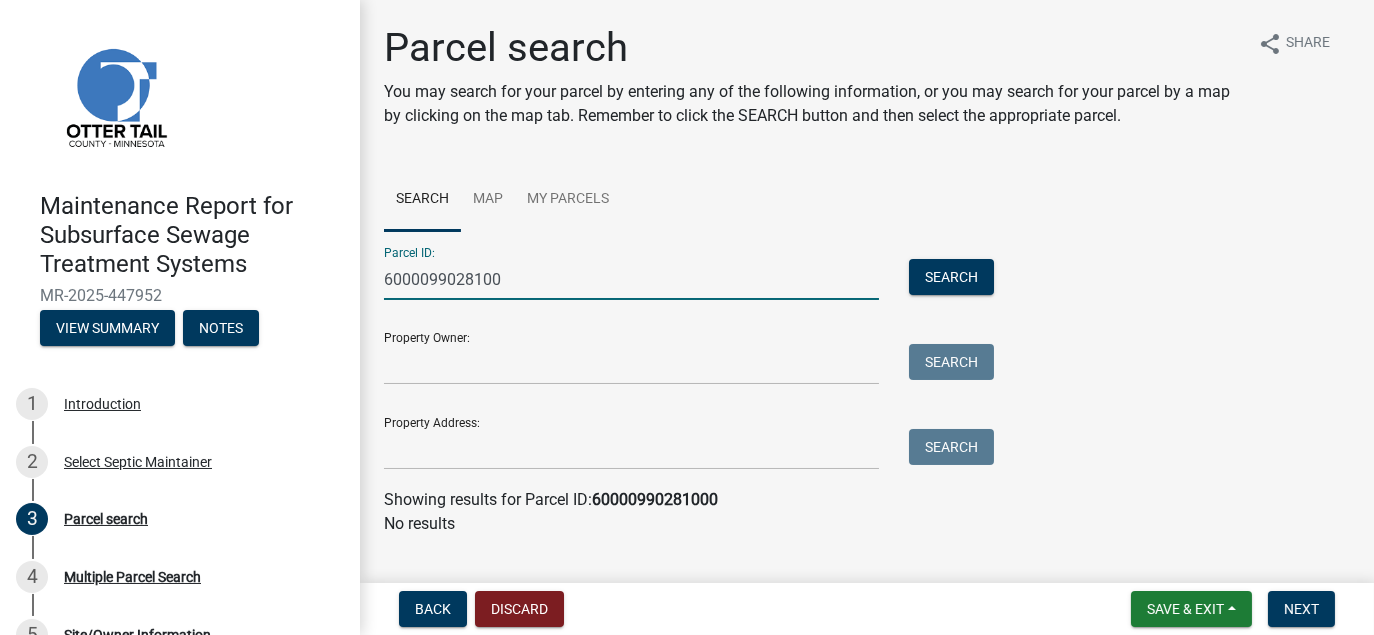 type on "60000990281000" 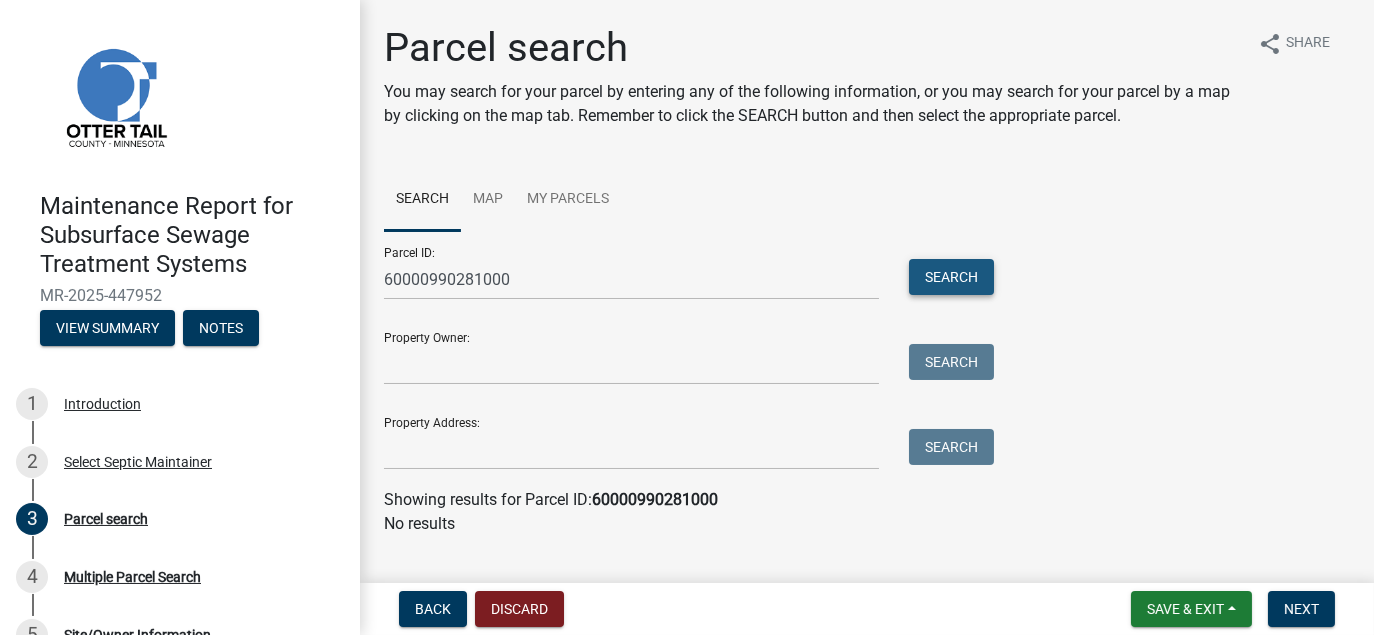 click on "Search" at bounding box center [951, 277] 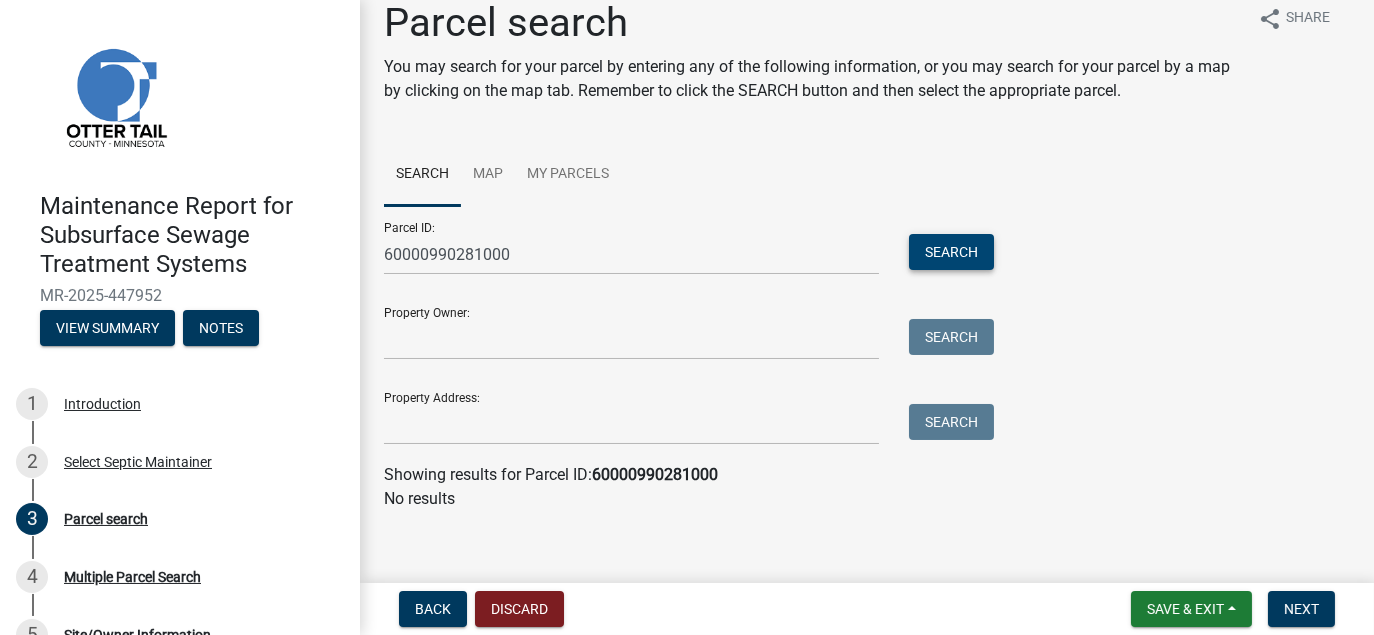 scroll, scrollTop: 38, scrollLeft: 0, axis: vertical 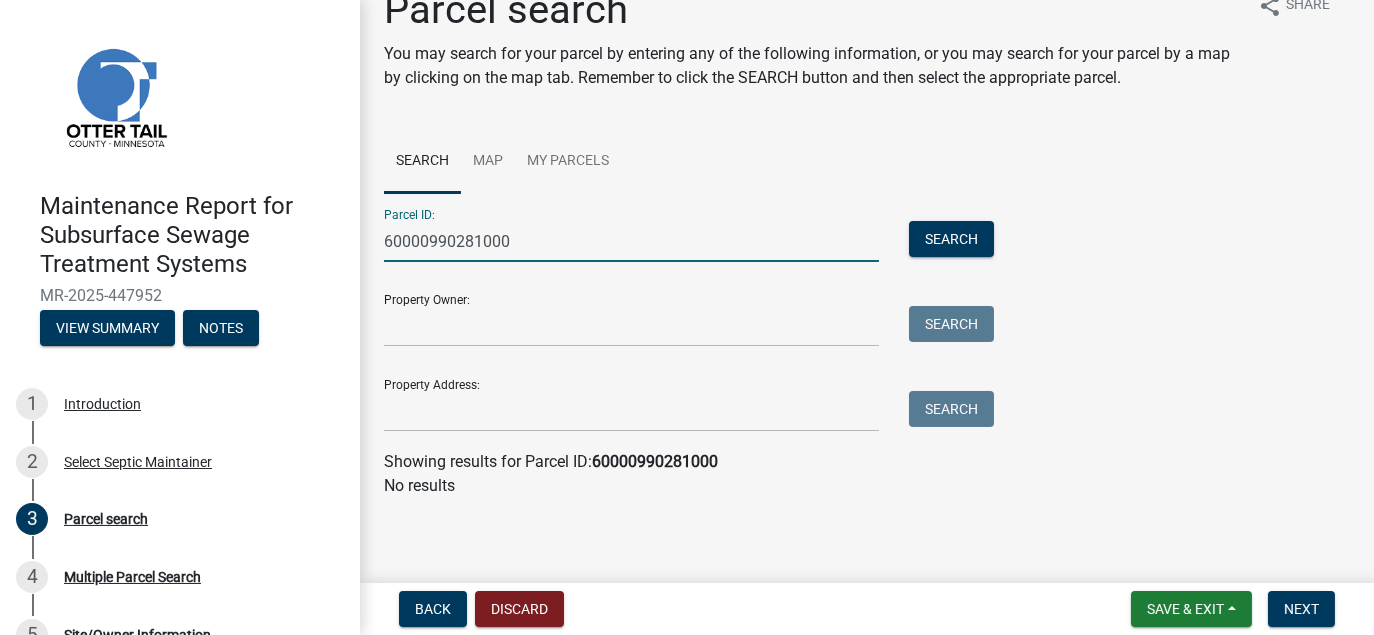 drag, startPoint x: 521, startPoint y: 239, endPoint x: 383, endPoint y: 238, distance: 138.00362 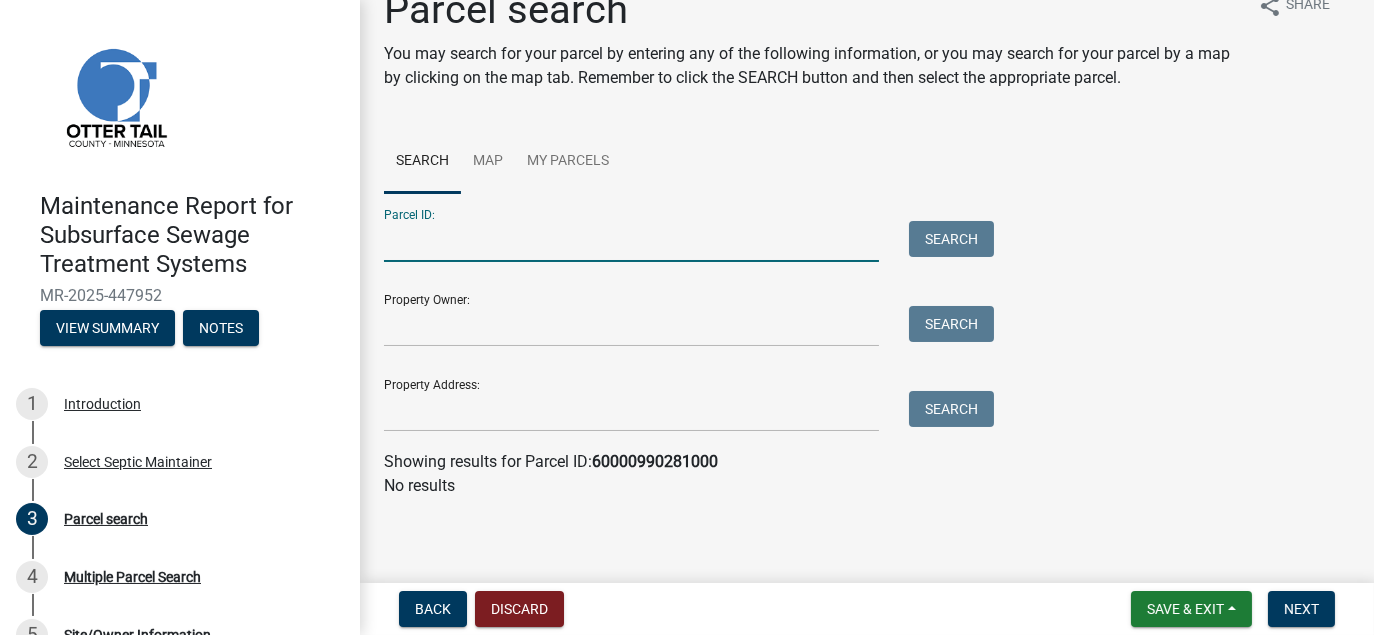 type 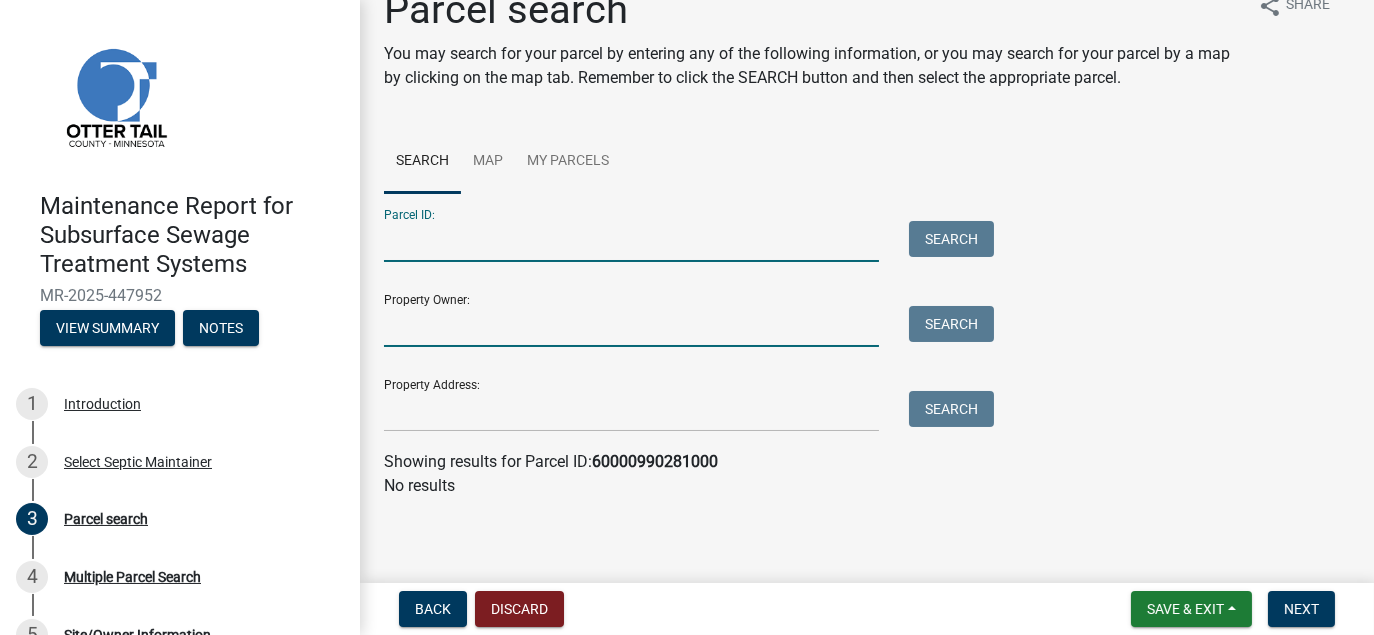 click on "Property Owner:" at bounding box center (631, 326) 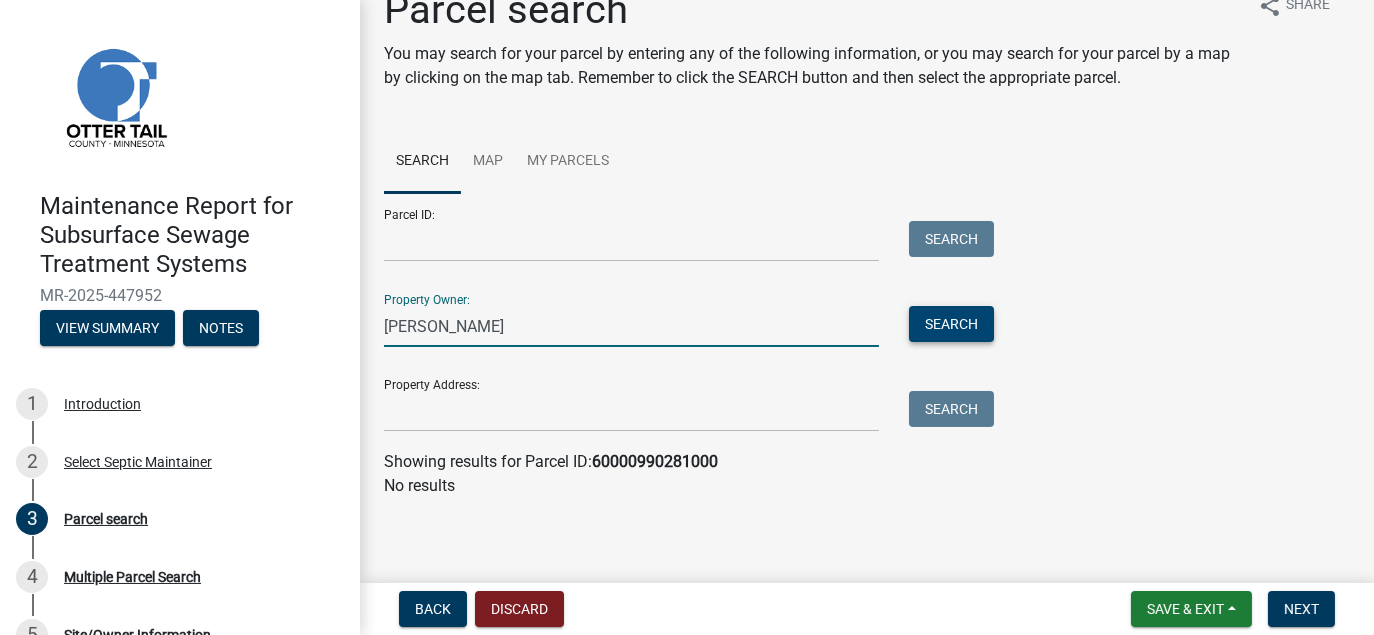 type on "[PERSON_NAME]" 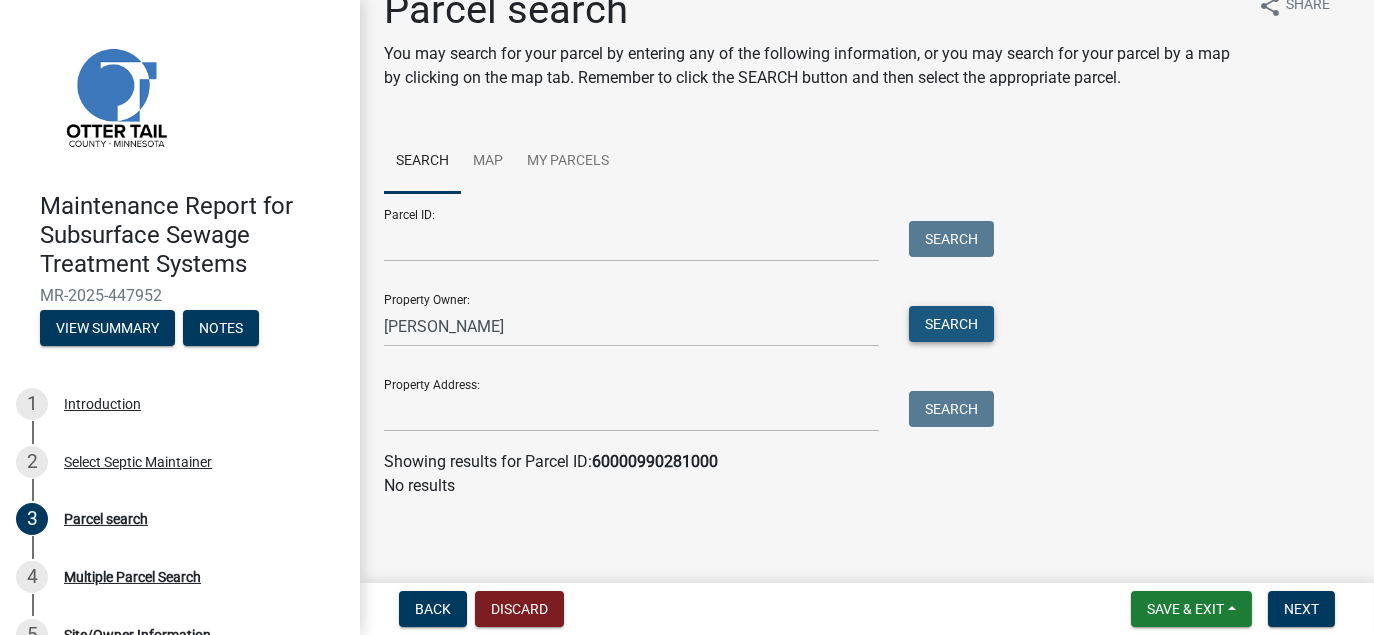 click on "Search" at bounding box center [951, 324] 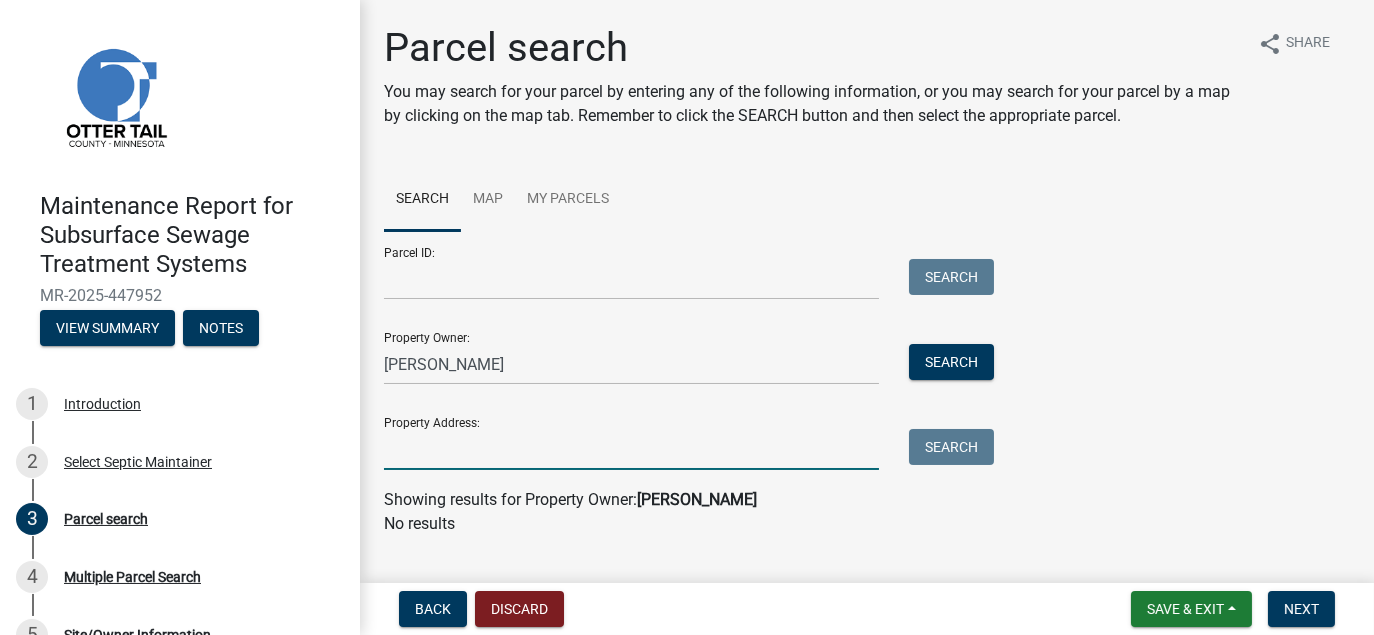 click on "Property Address:" at bounding box center (631, 449) 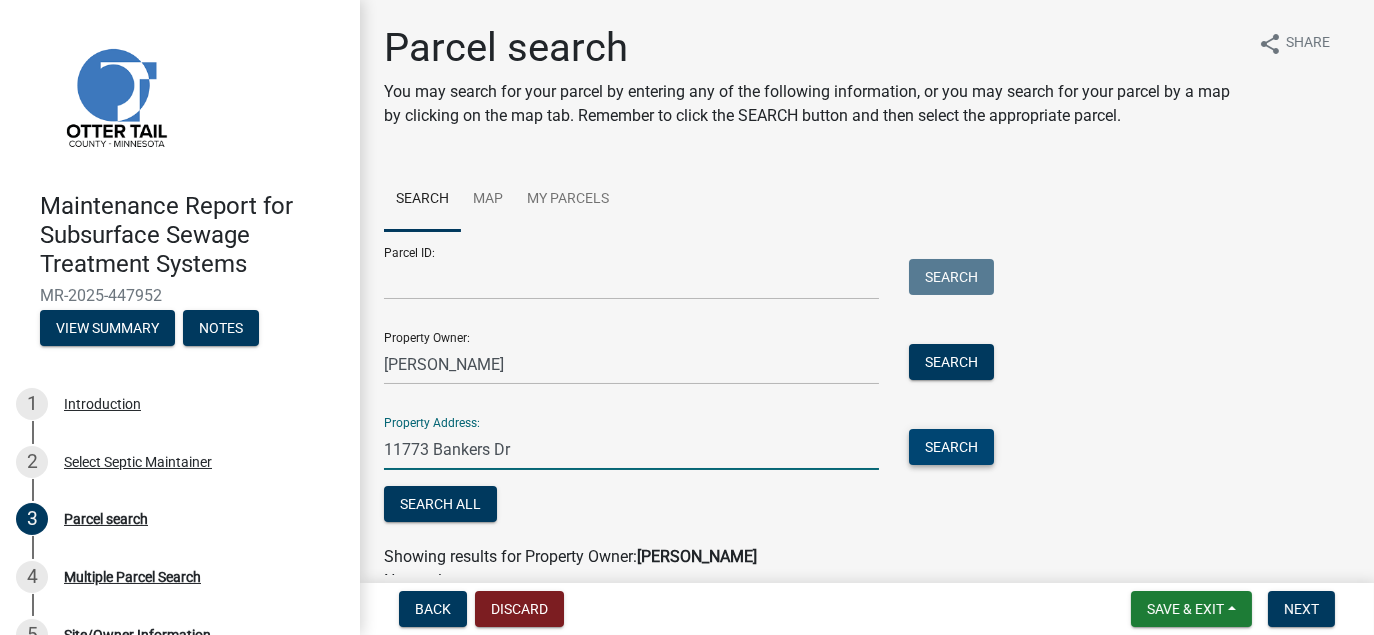 type on "11773 Bankers Dr" 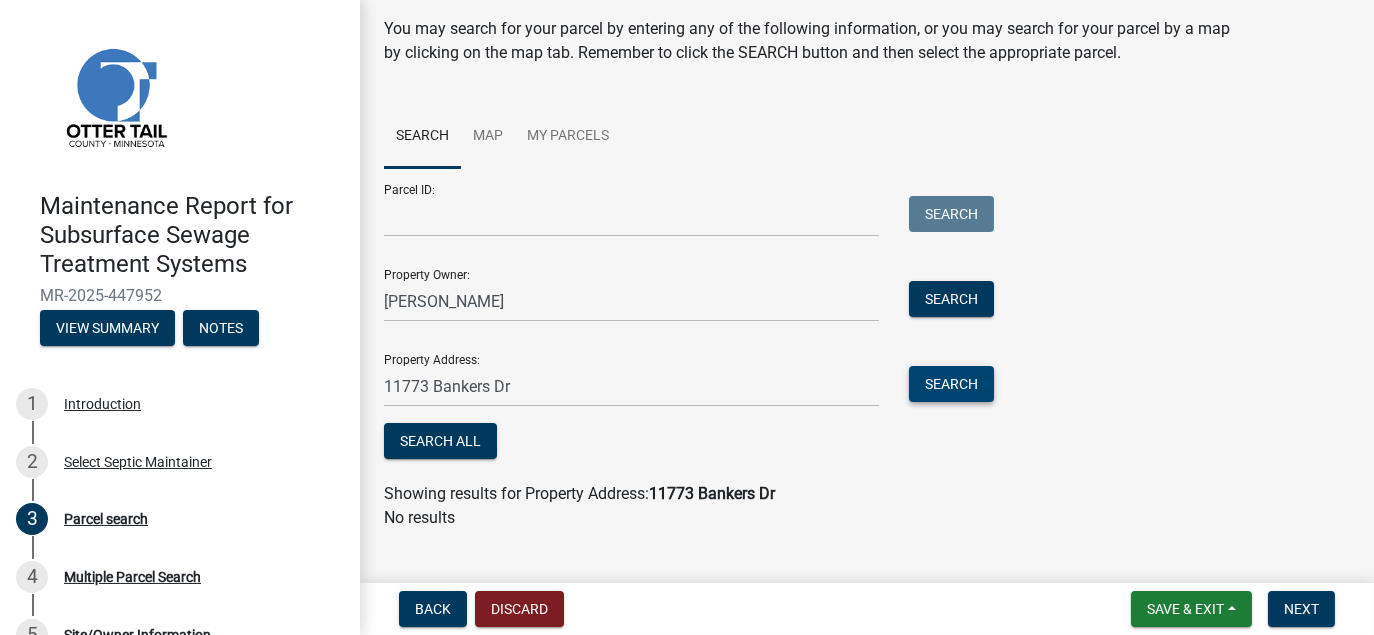 scroll, scrollTop: 94, scrollLeft: 0, axis: vertical 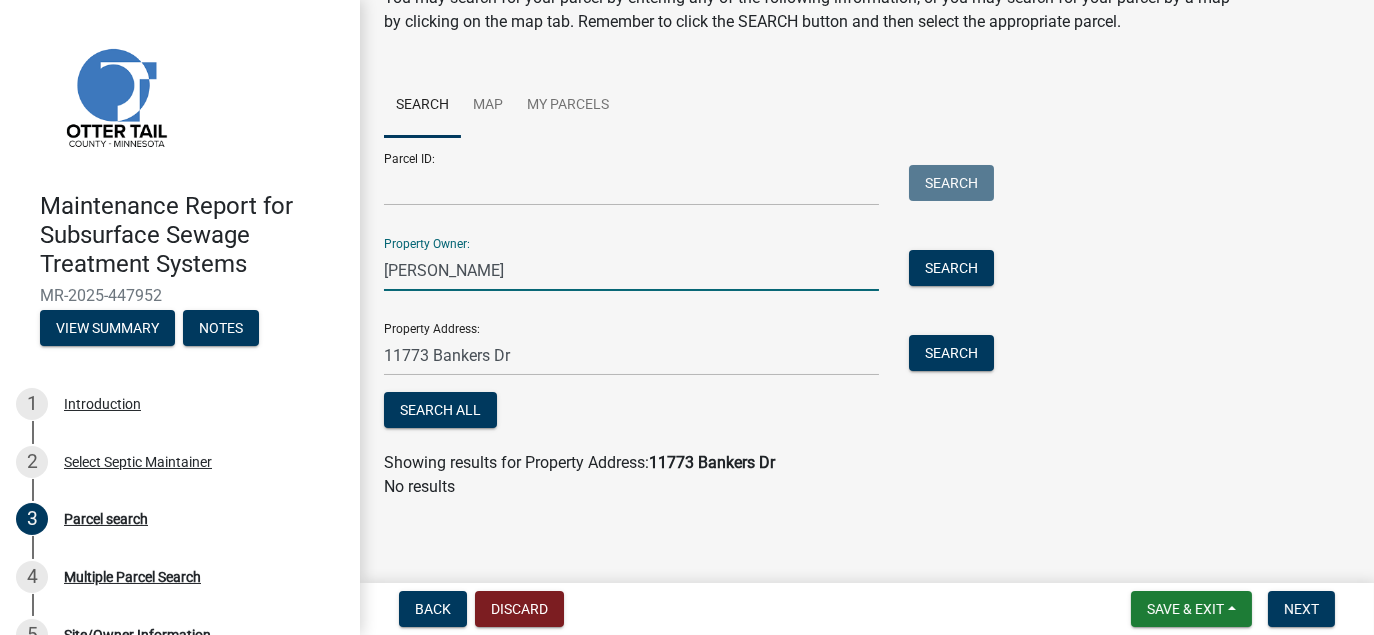 drag, startPoint x: 510, startPoint y: 267, endPoint x: 376, endPoint y: 262, distance: 134.09325 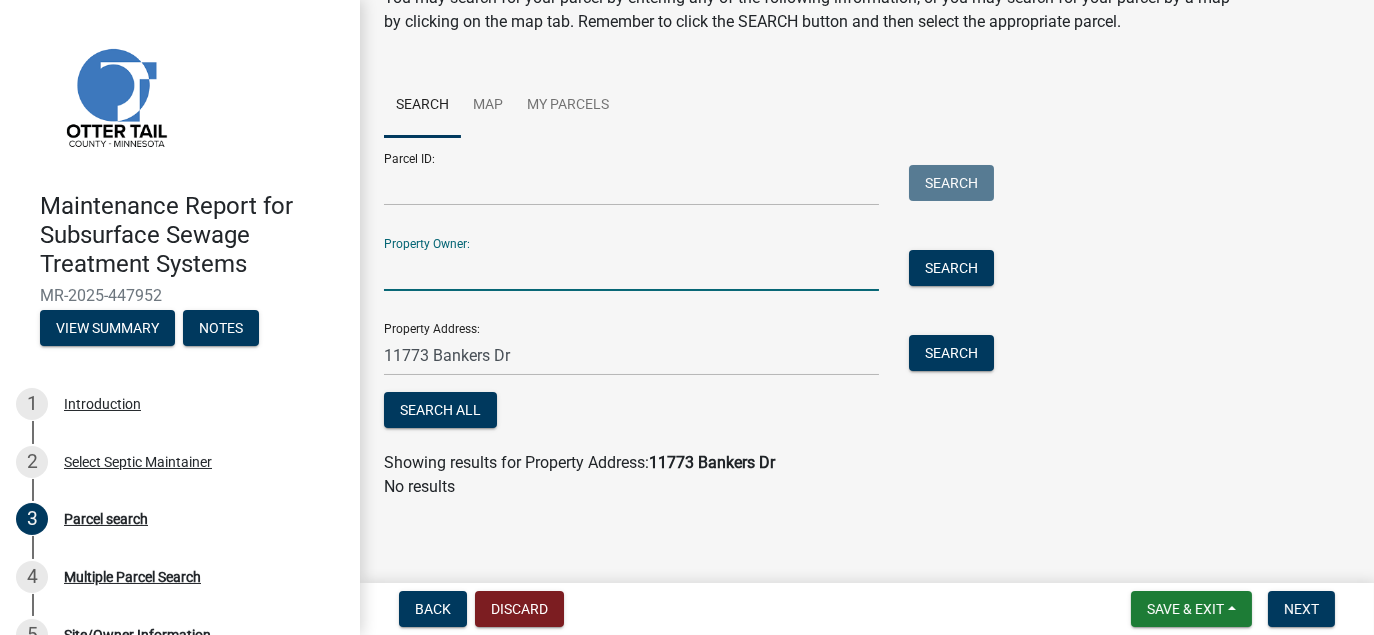 scroll, scrollTop: 38, scrollLeft: 0, axis: vertical 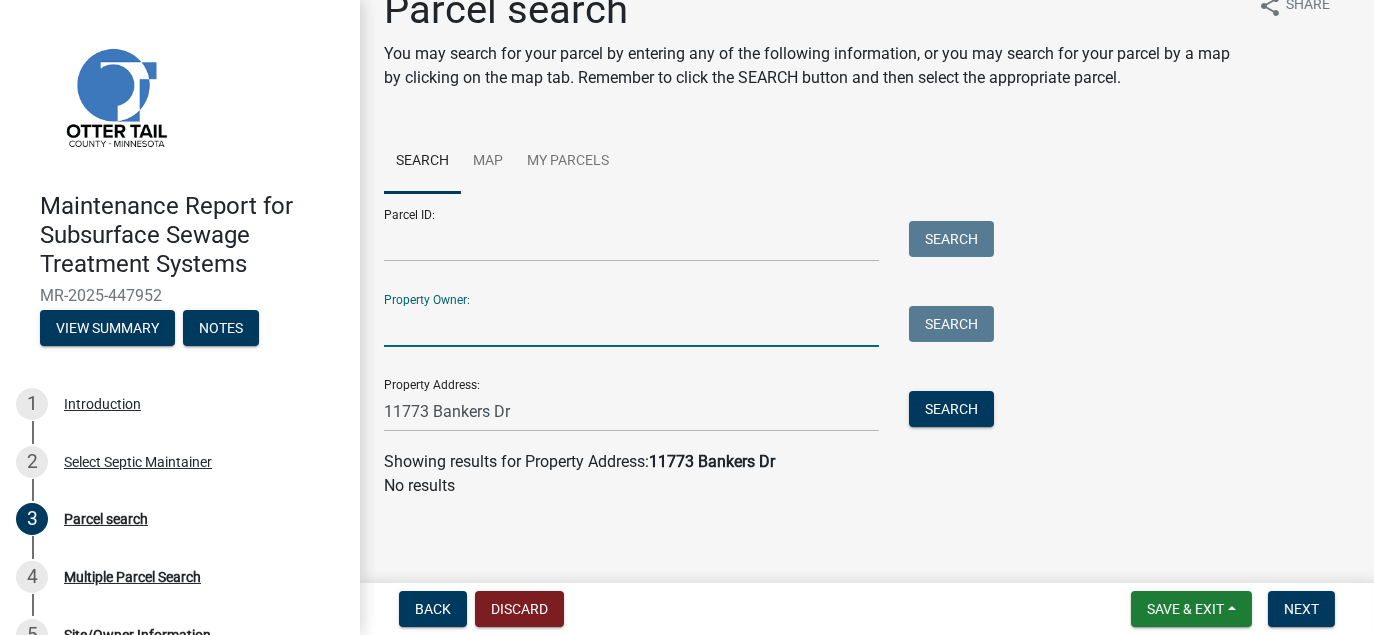 type 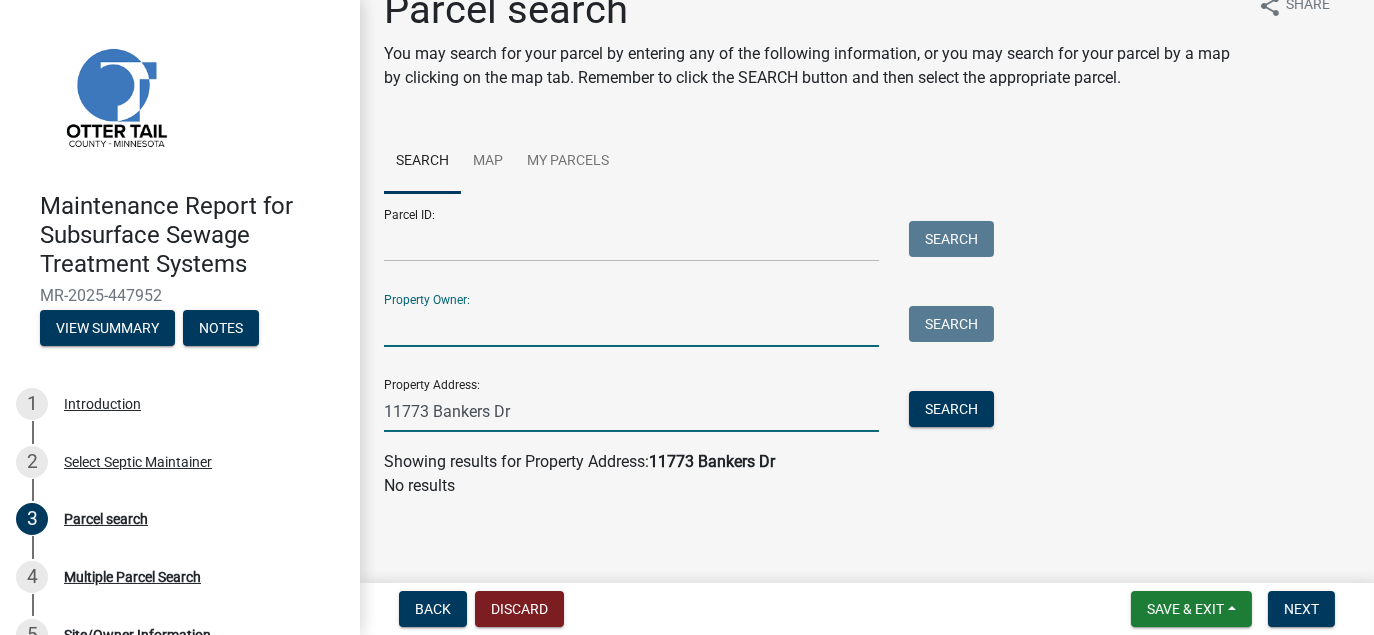 click on "11773 Bankers Dr" at bounding box center [631, 411] 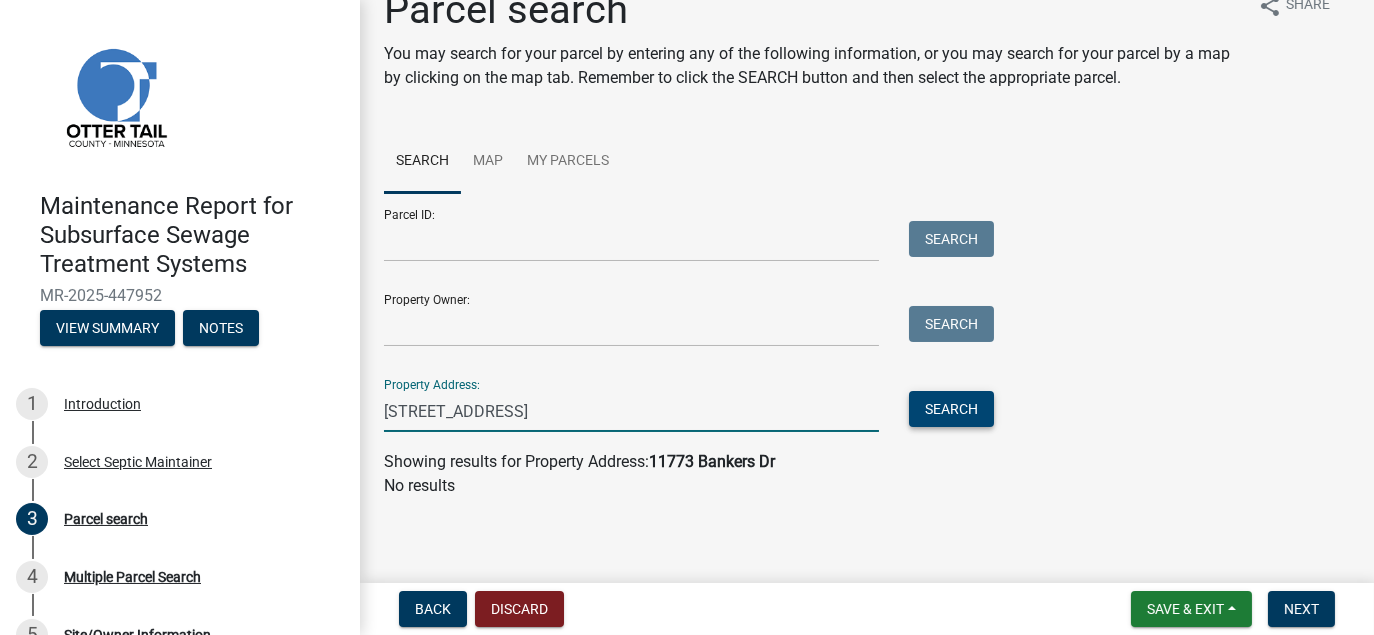 type on "[STREET_ADDRESS]" 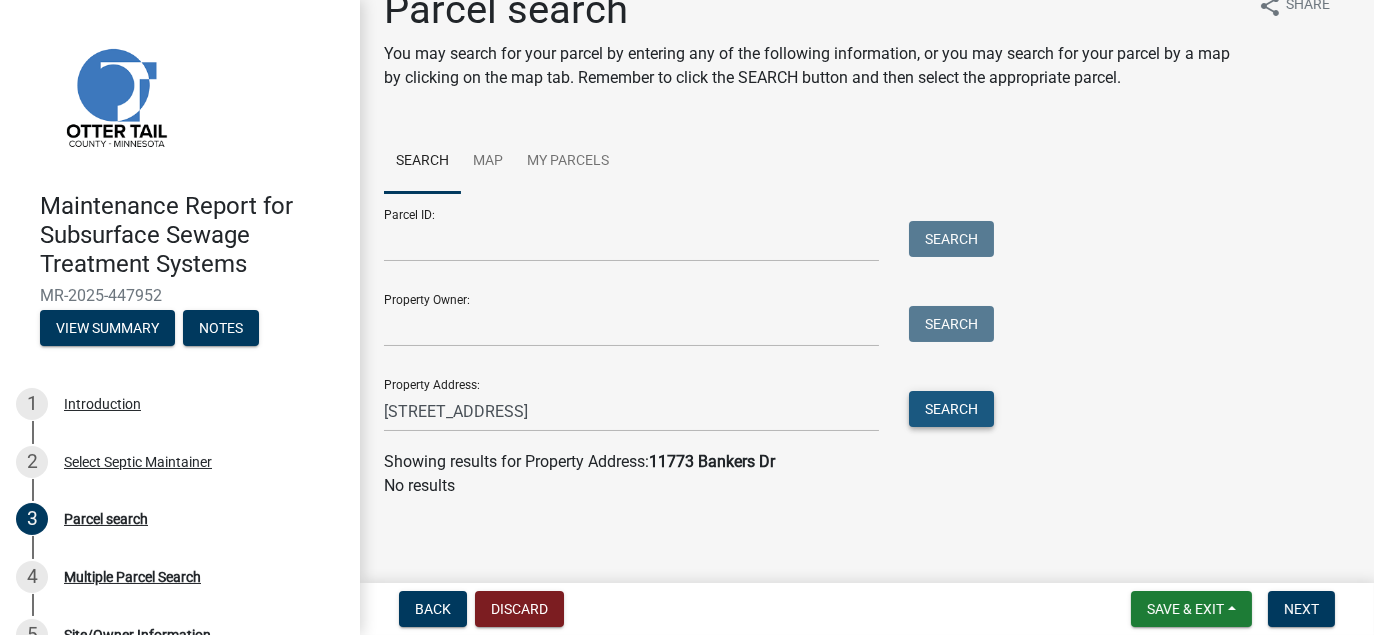 click on "Search" at bounding box center (951, 409) 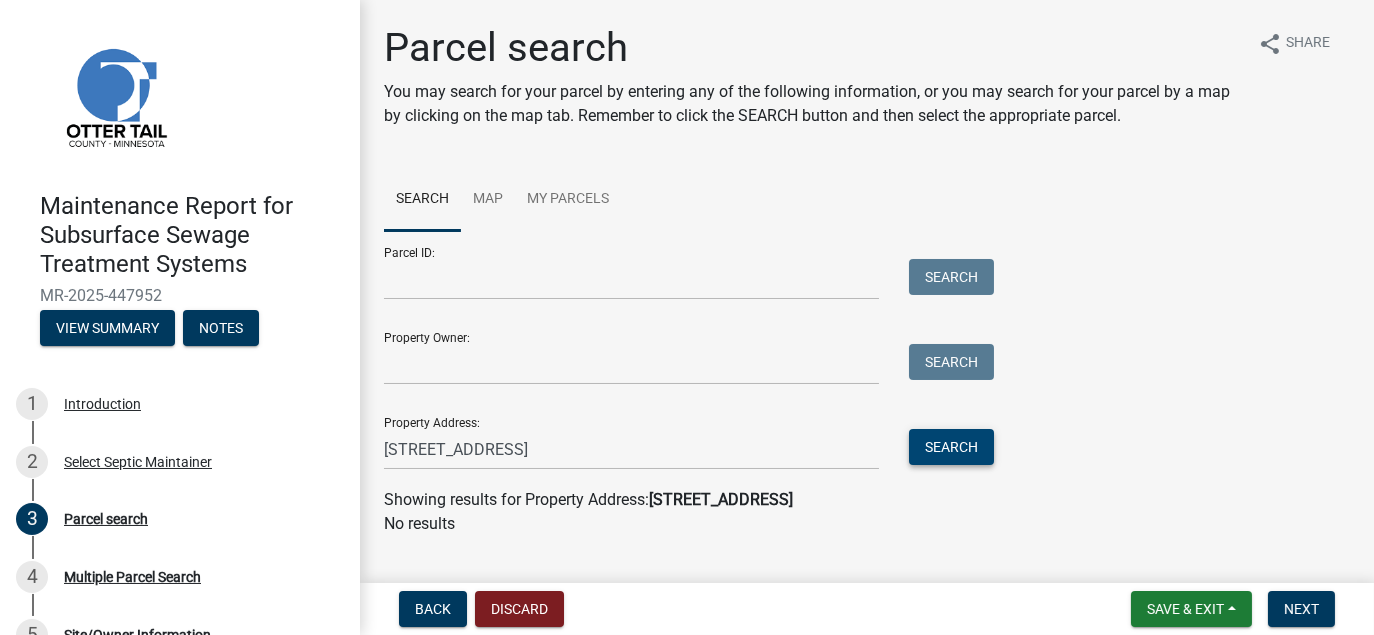 scroll, scrollTop: 38, scrollLeft: 0, axis: vertical 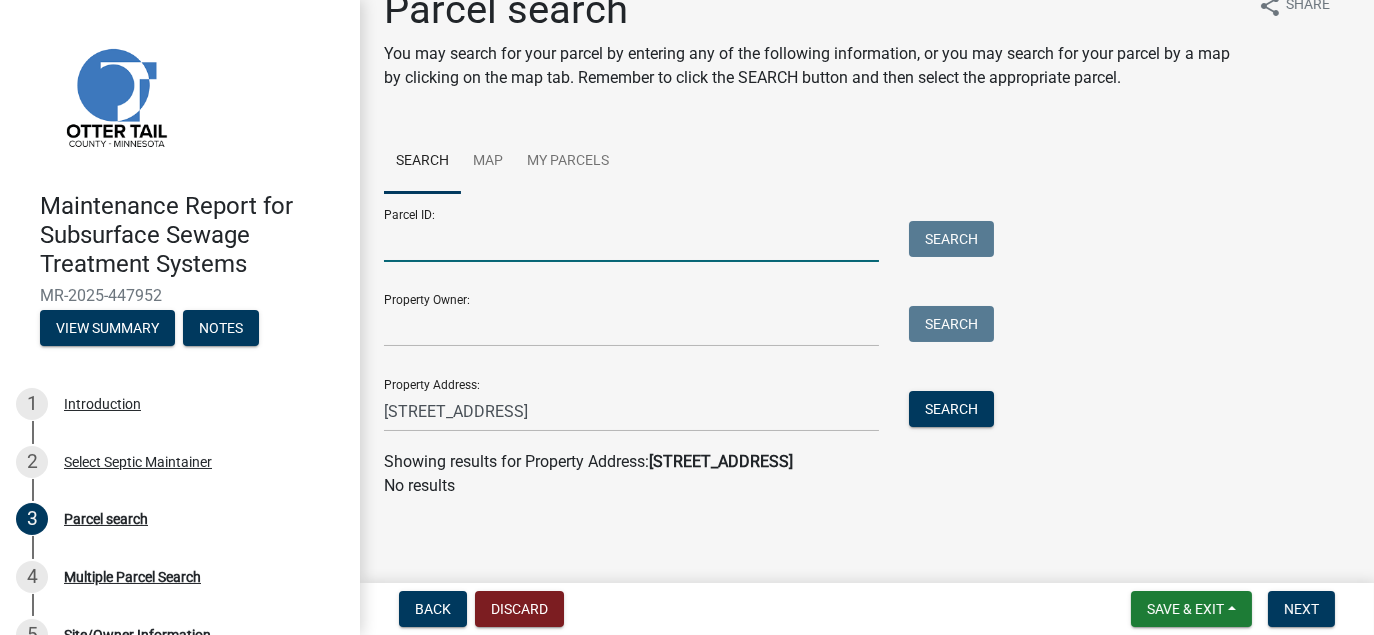 click on "Parcel ID:" at bounding box center [631, 241] 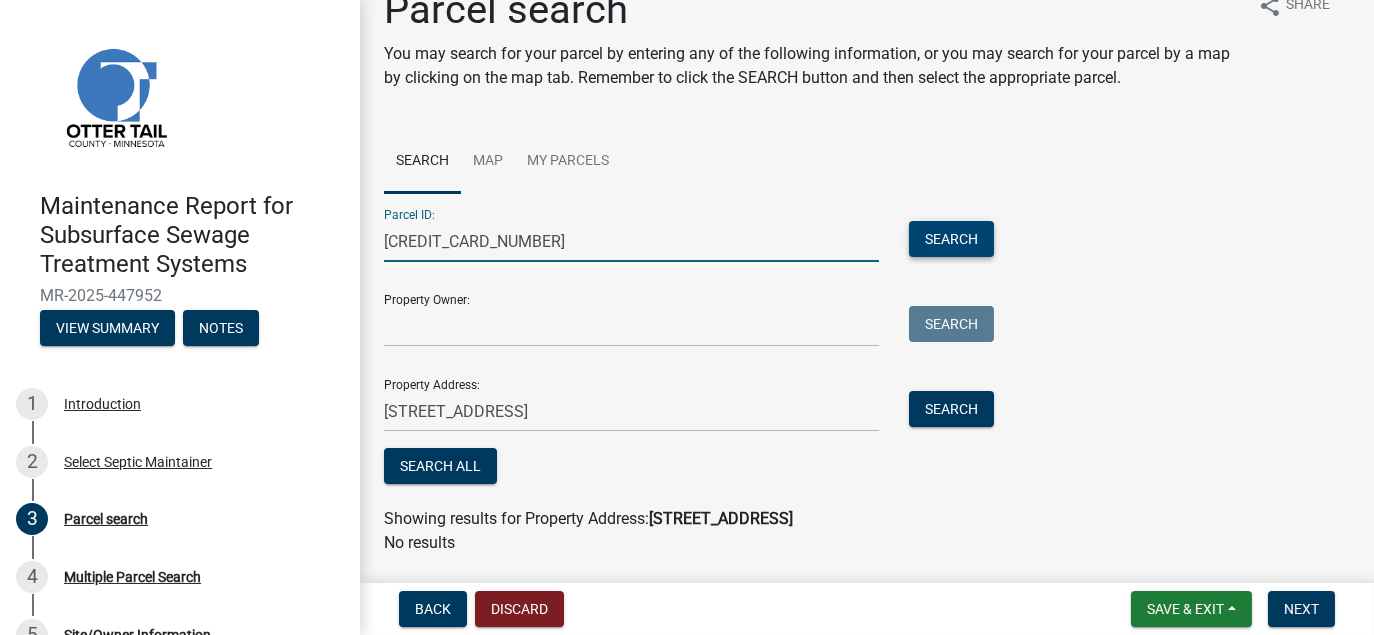 type on "[CREDIT_CARD_NUMBER]" 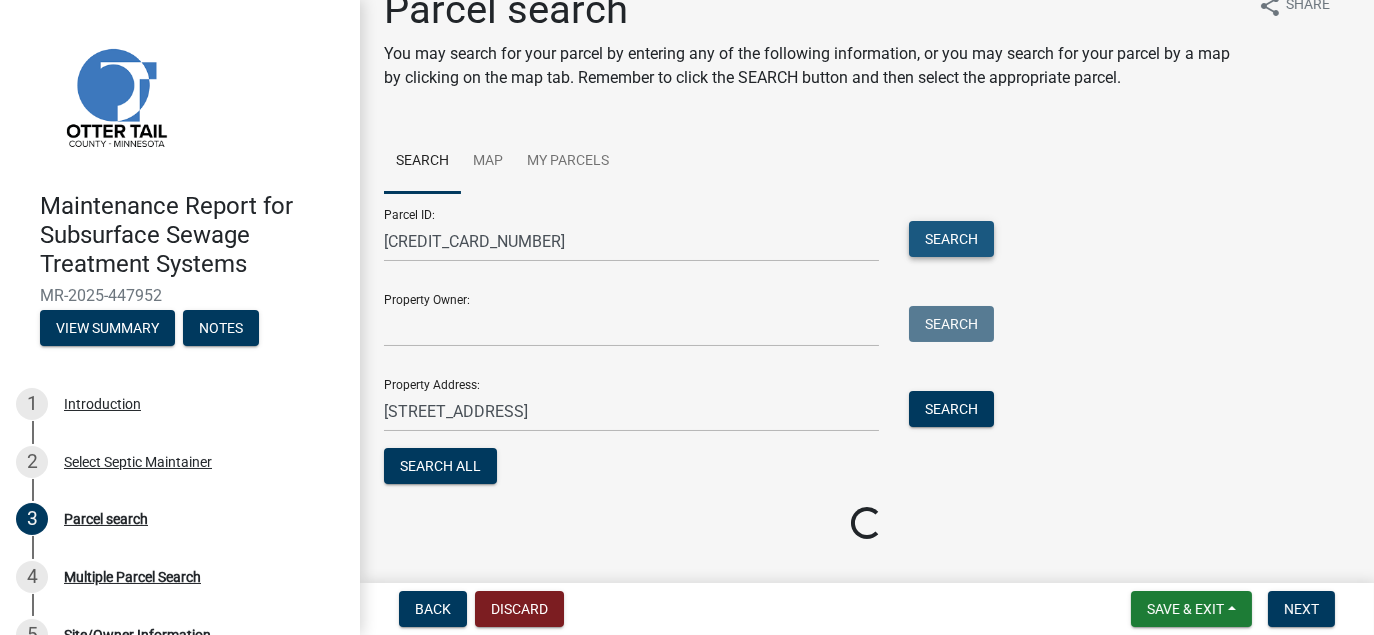scroll, scrollTop: 38, scrollLeft: 0, axis: vertical 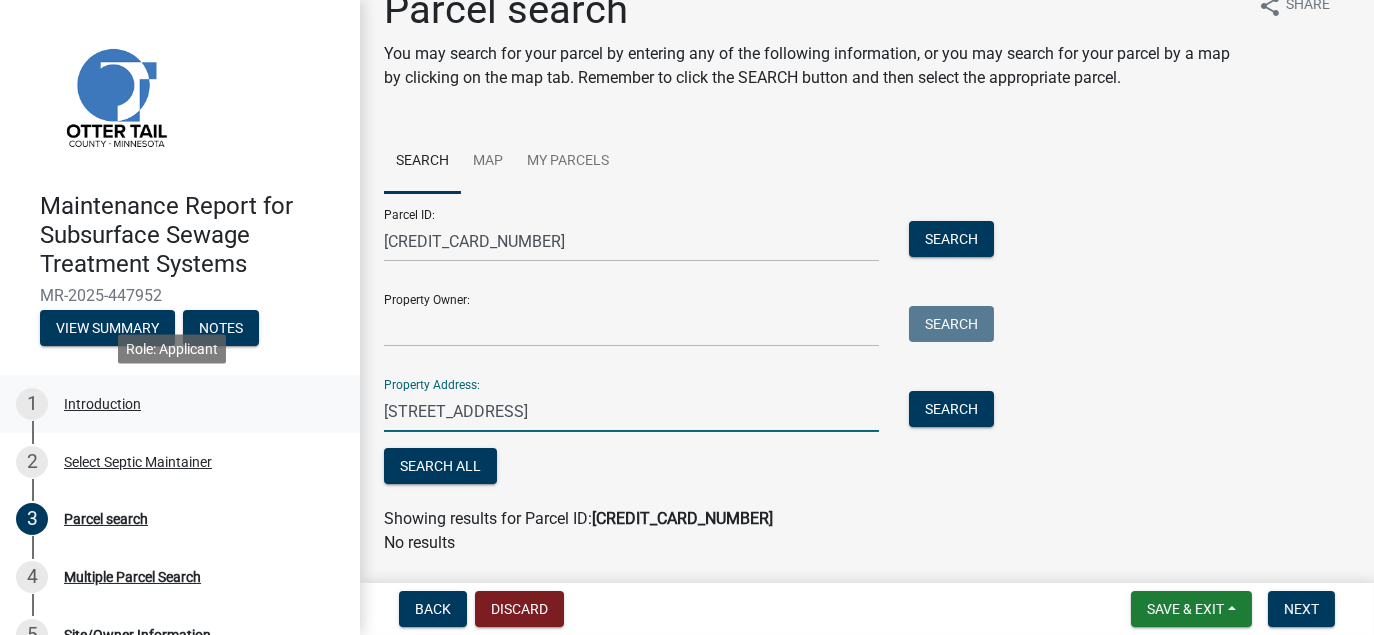 drag, startPoint x: 604, startPoint y: 421, endPoint x: 331, endPoint y: 406, distance: 273.41177 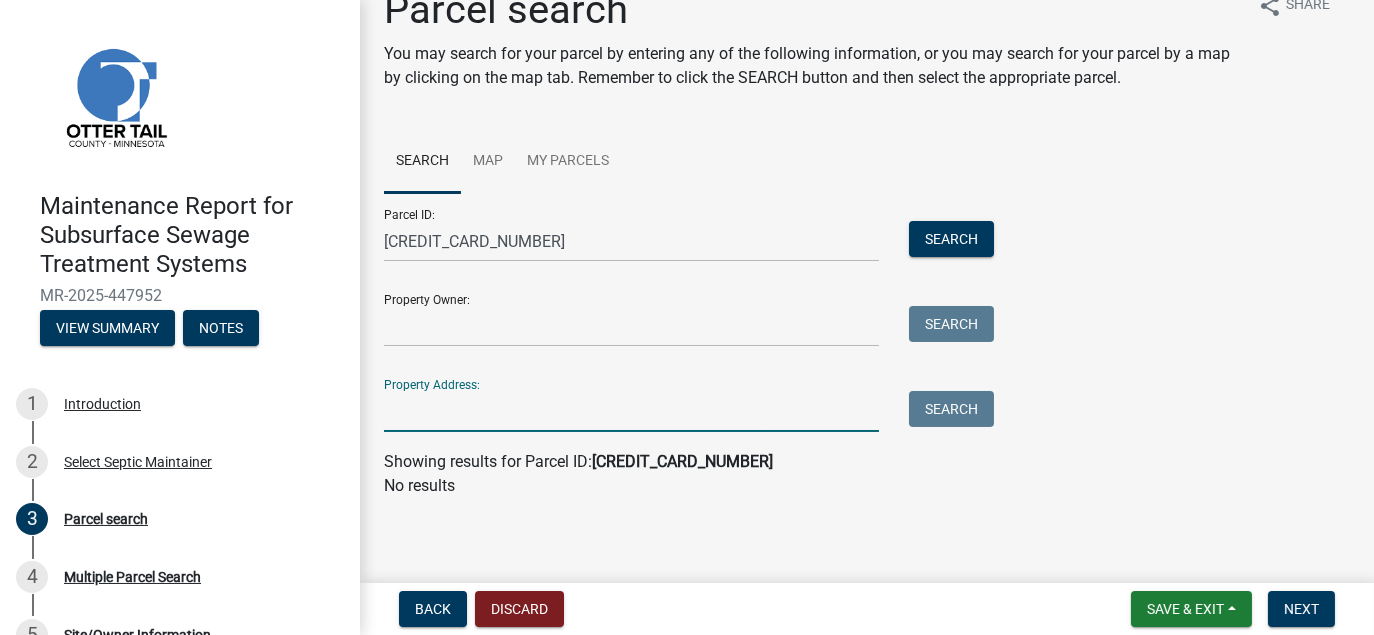 type 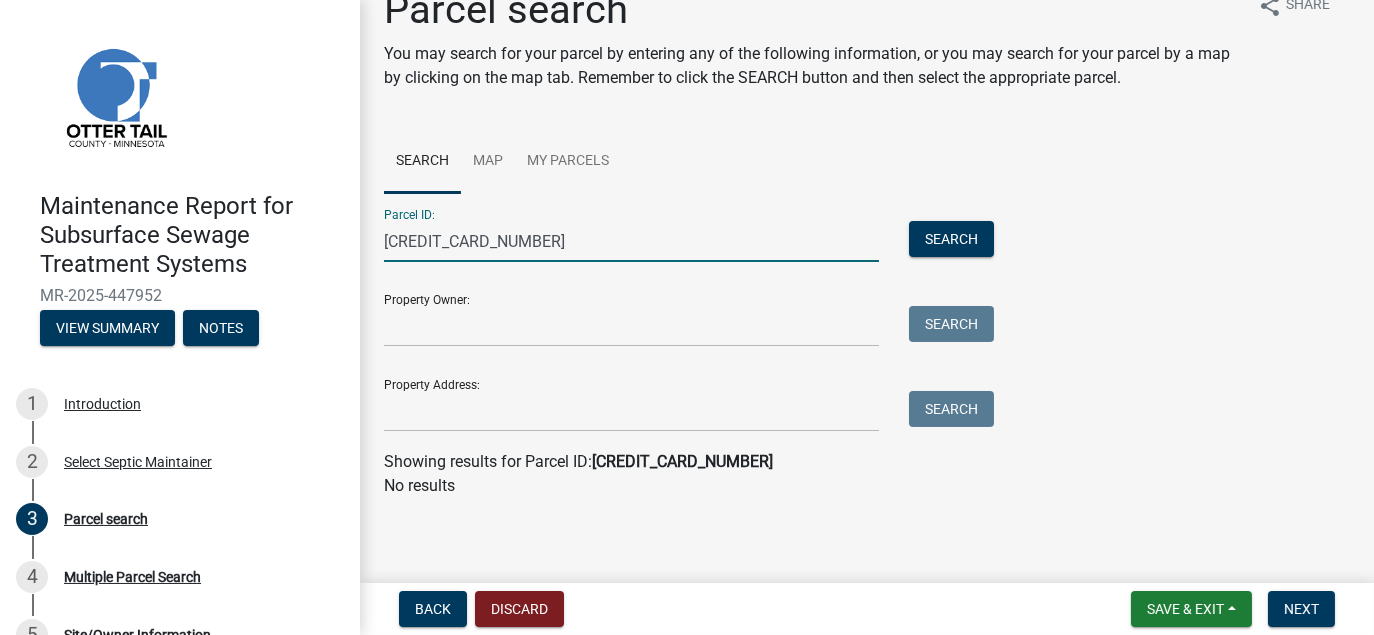 click on "[CREDIT_CARD_NUMBER]" at bounding box center (631, 241) 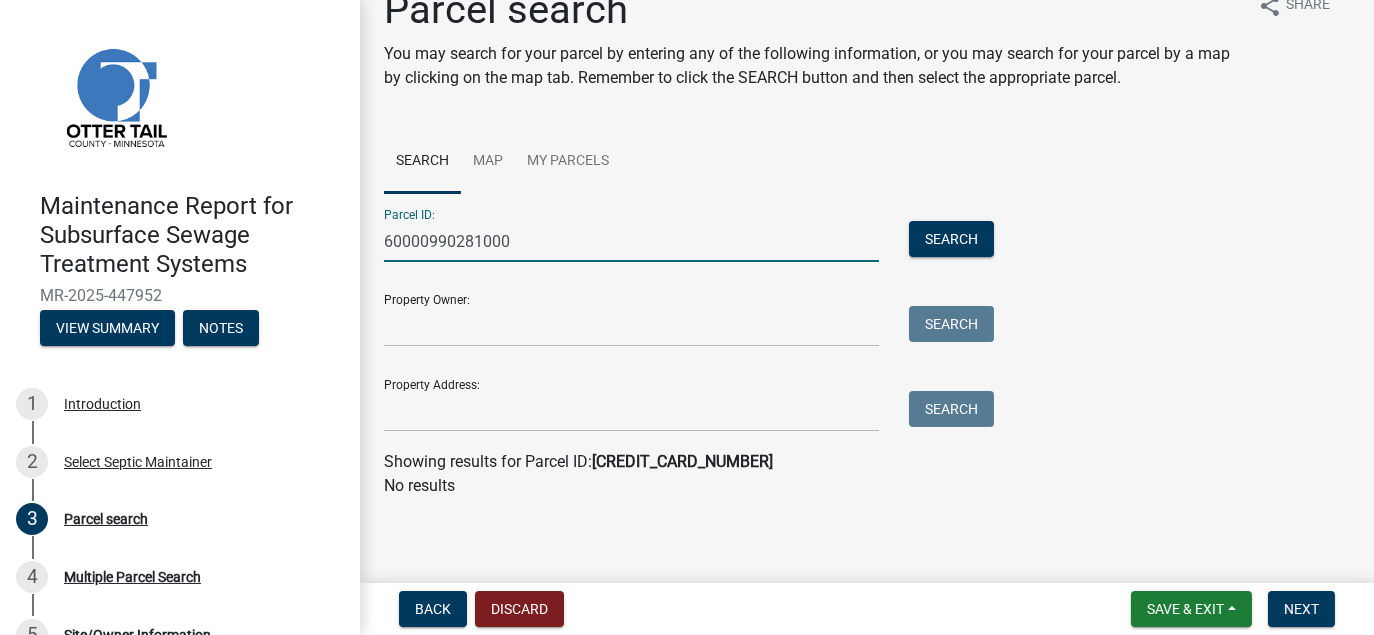 click on "60000990281000" at bounding box center [631, 241] 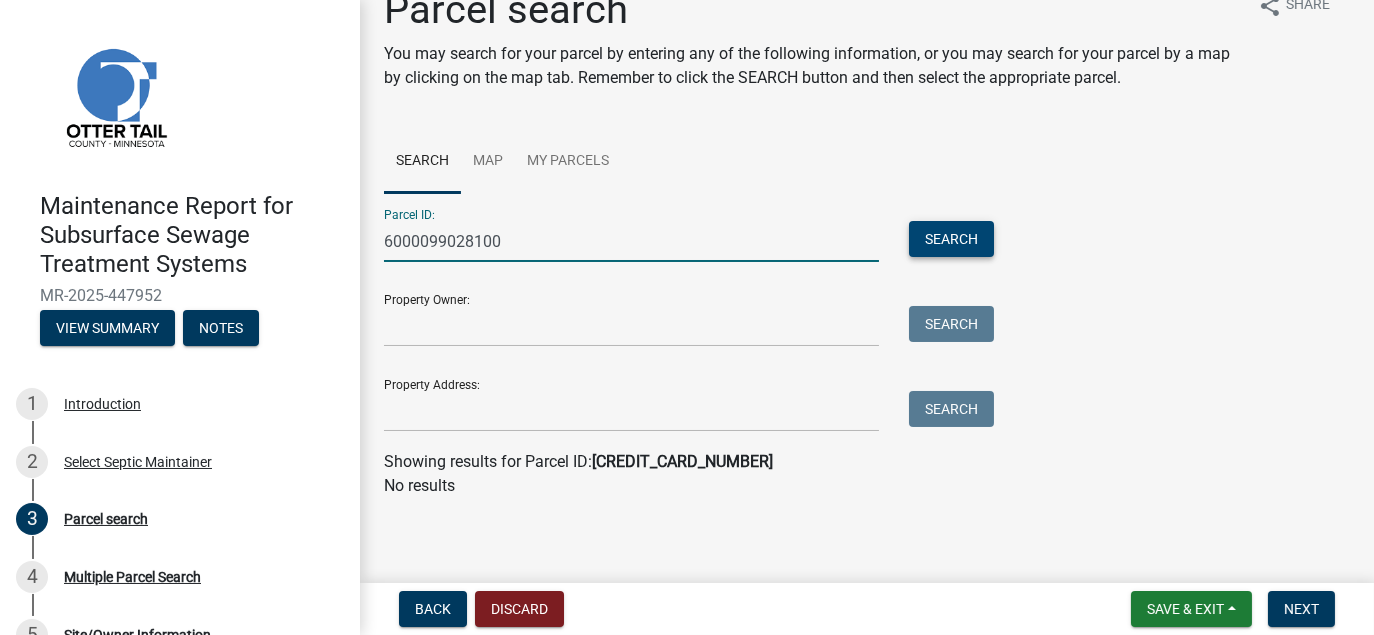 click on "Search" at bounding box center (951, 239) 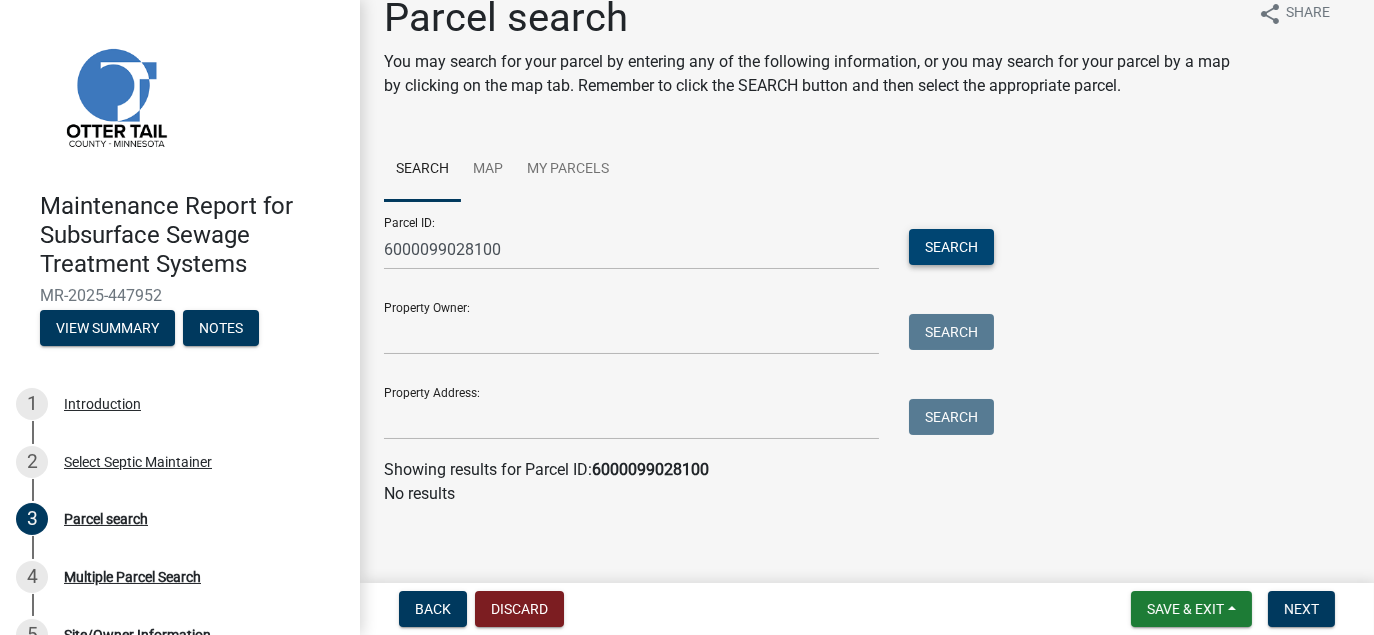 scroll, scrollTop: 38, scrollLeft: 0, axis: vertical 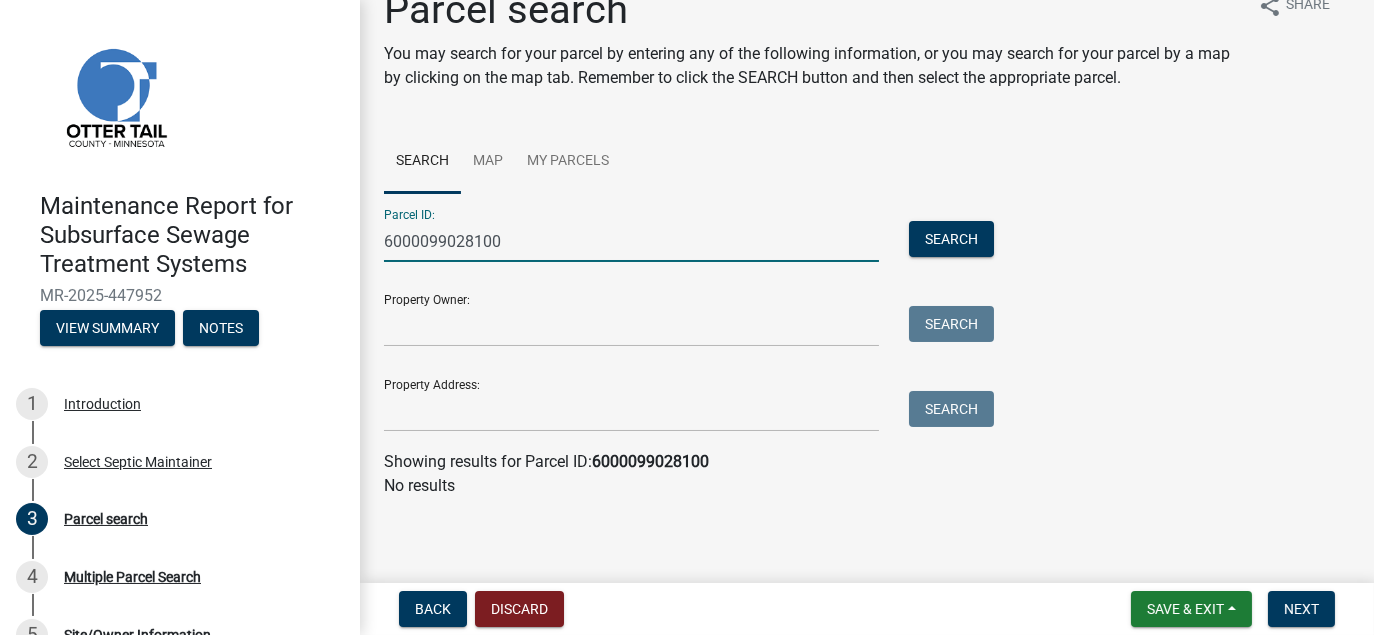 click on "6000099028100" at bounding box center (631, 241) 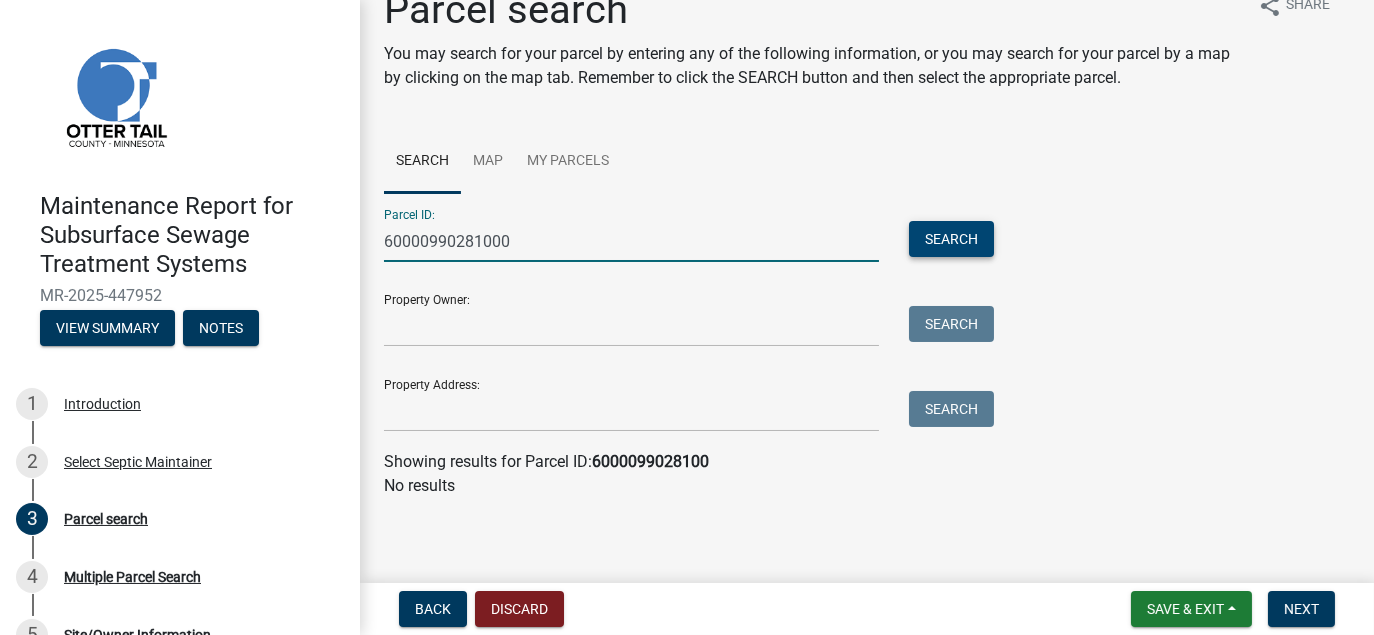 type on "60000990281000" 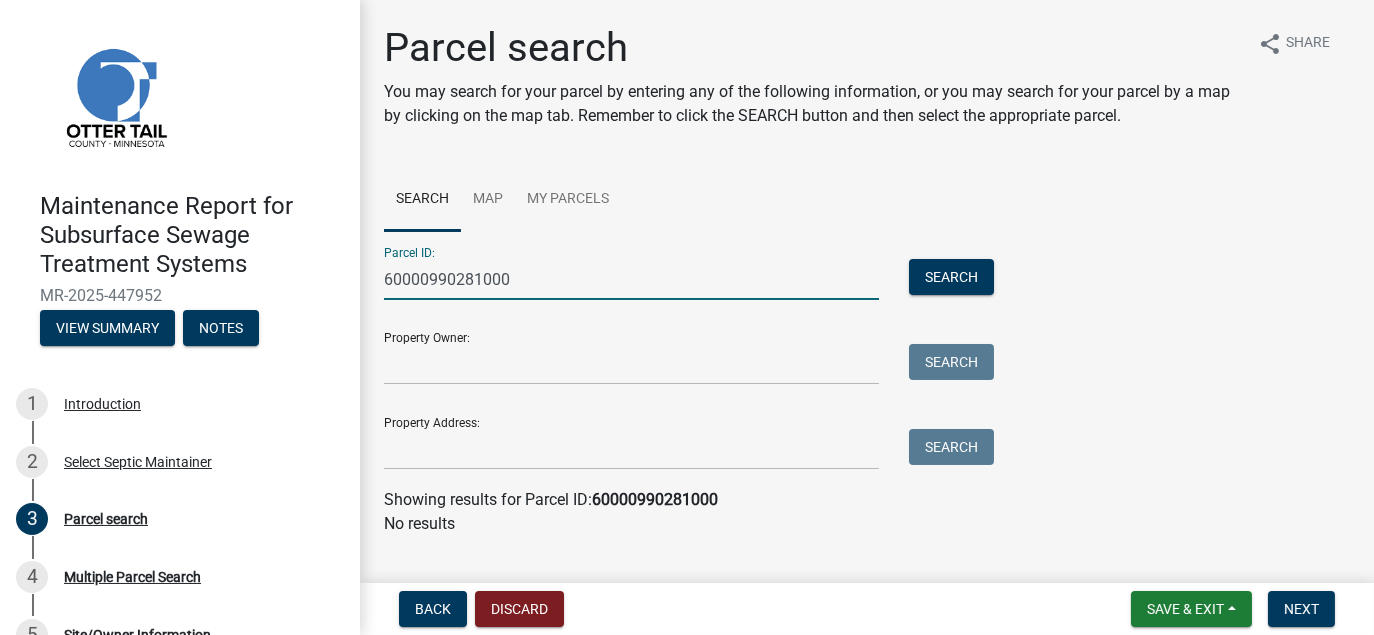 drag, startPoint x: 515, startPoint y: 282, endPoint x: 383, endPoint y: 273, distance: 132.30646 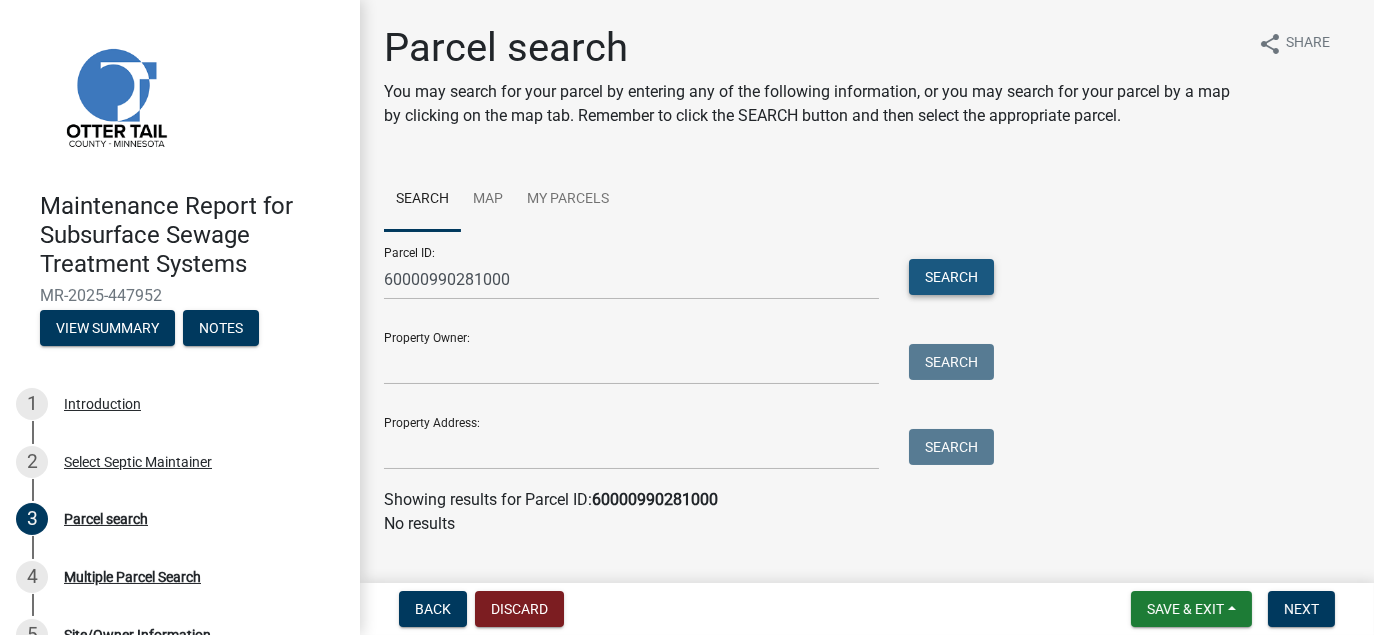 click on "Search" at bounding box center [951, 277] 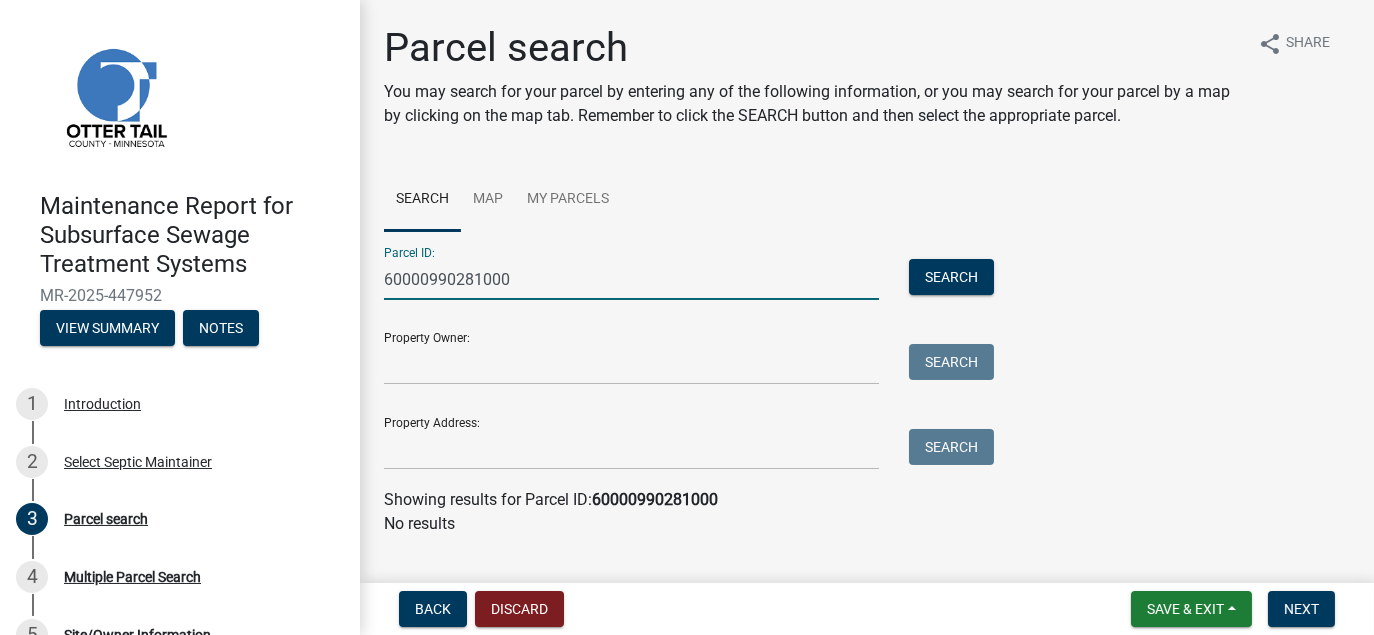 drag, startPoint x: 505, startPoint y: 278, endPoint x: 549, endPoint y: 285, distance: 44.553337 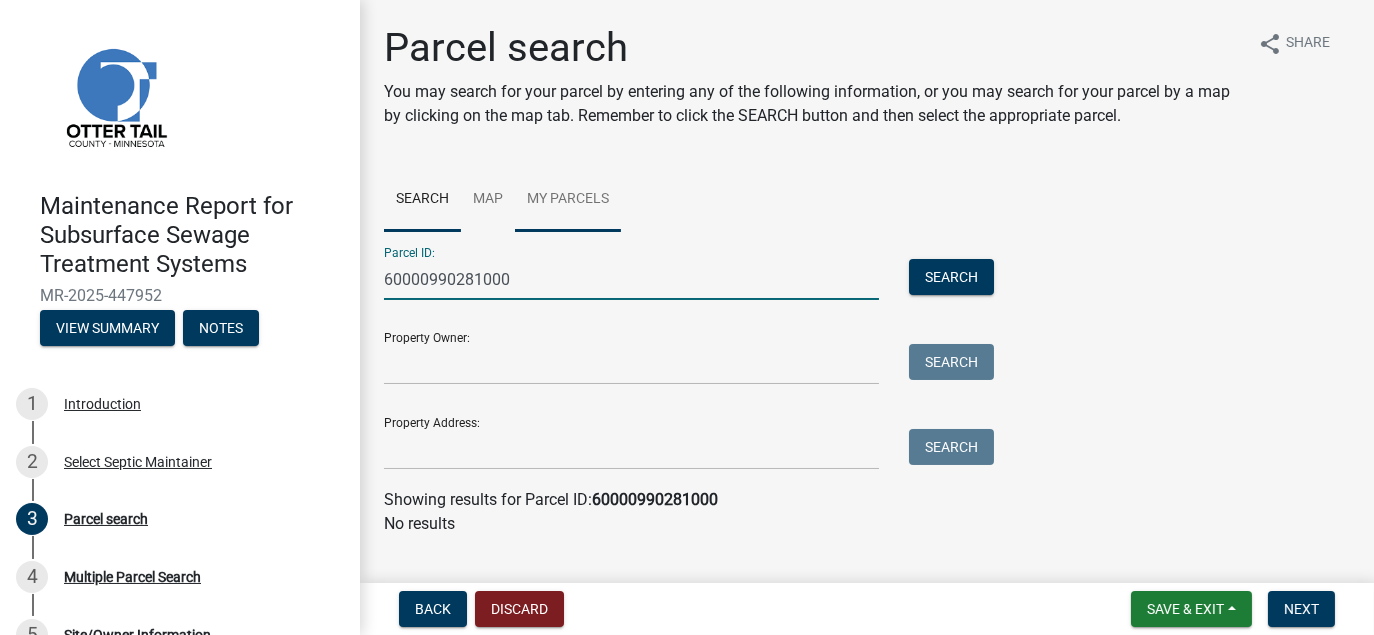 click on "My Parcels" at bounding box center [568, 200] 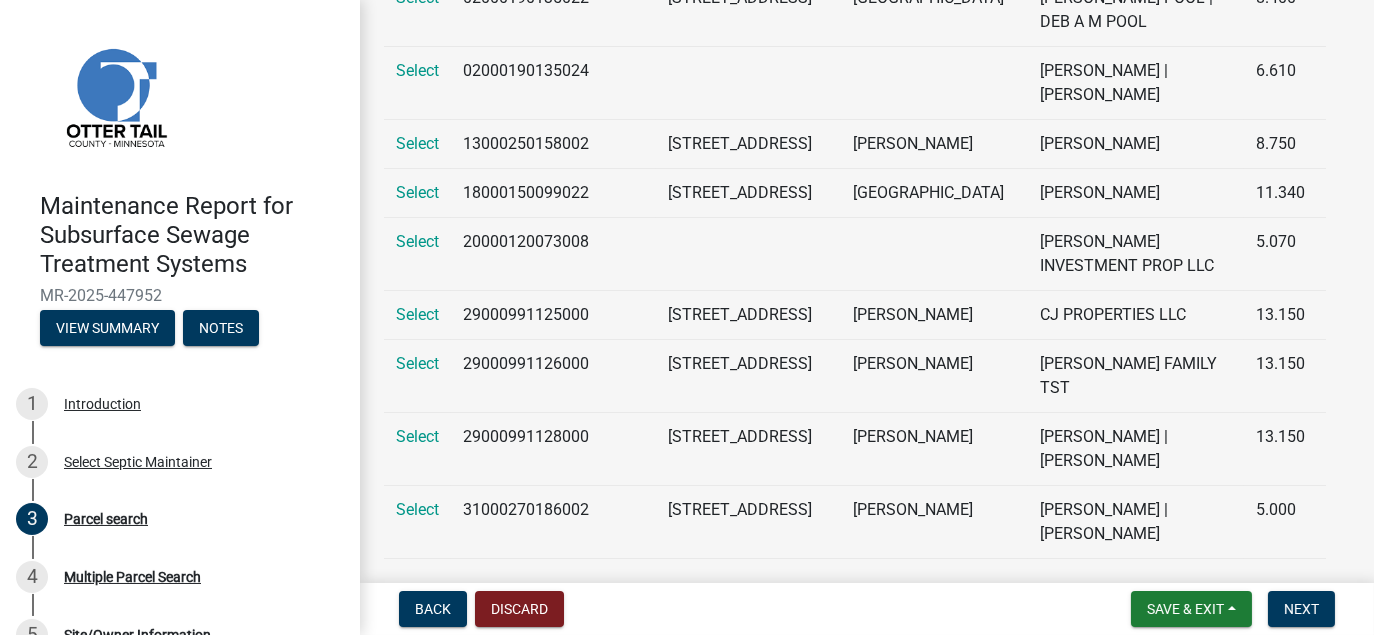 scroll, scrollTop: 0, scrollLeft: 0, axis: both 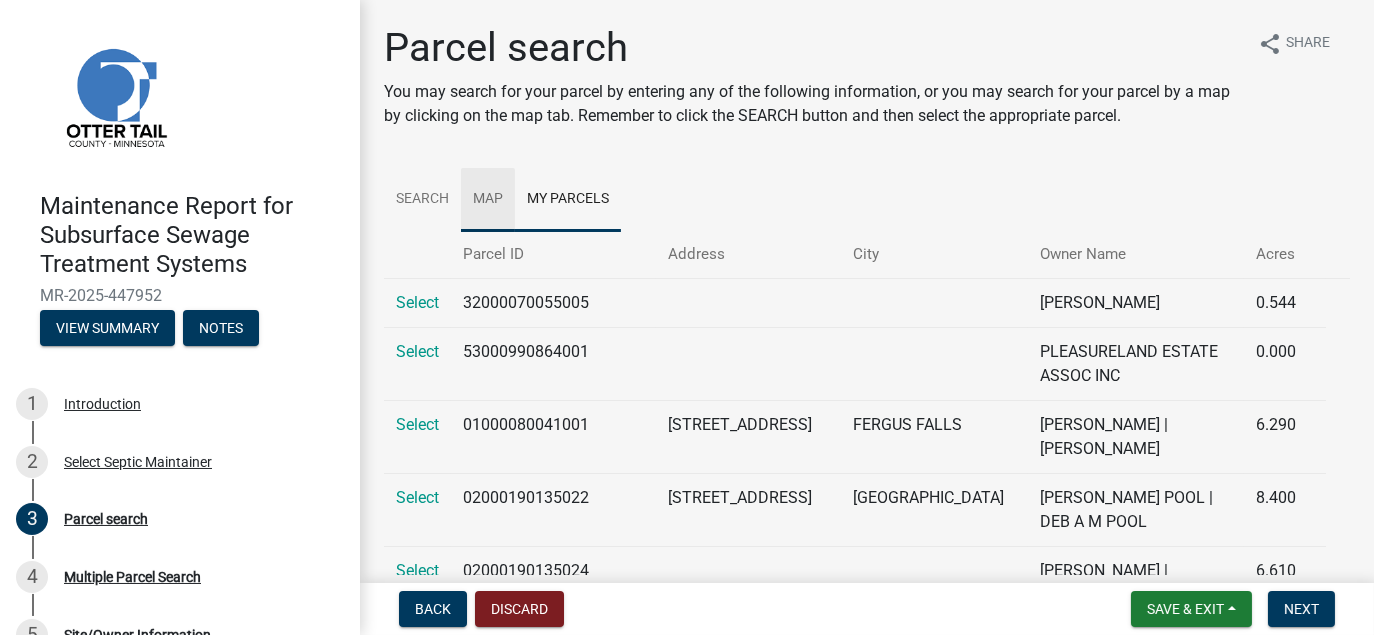 click on "Map" at bounding box center (488, 200) 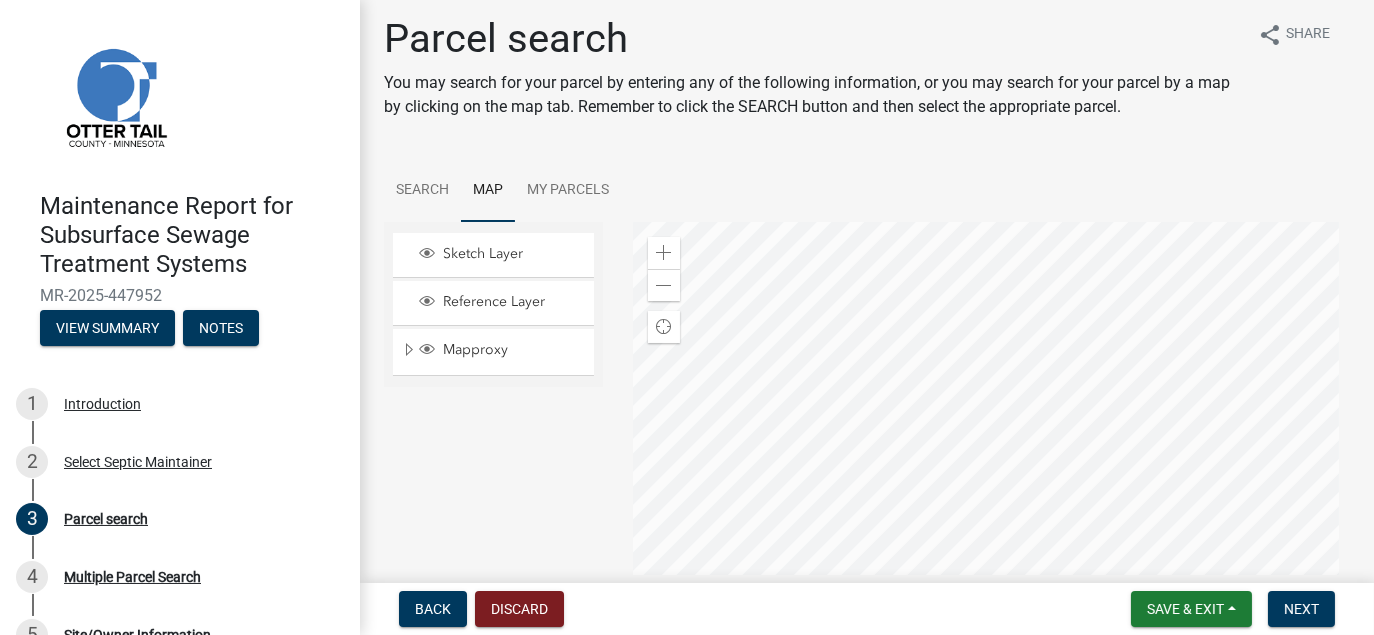 scroll, scrollTop: 0, scrollLeft: 0, axis: both 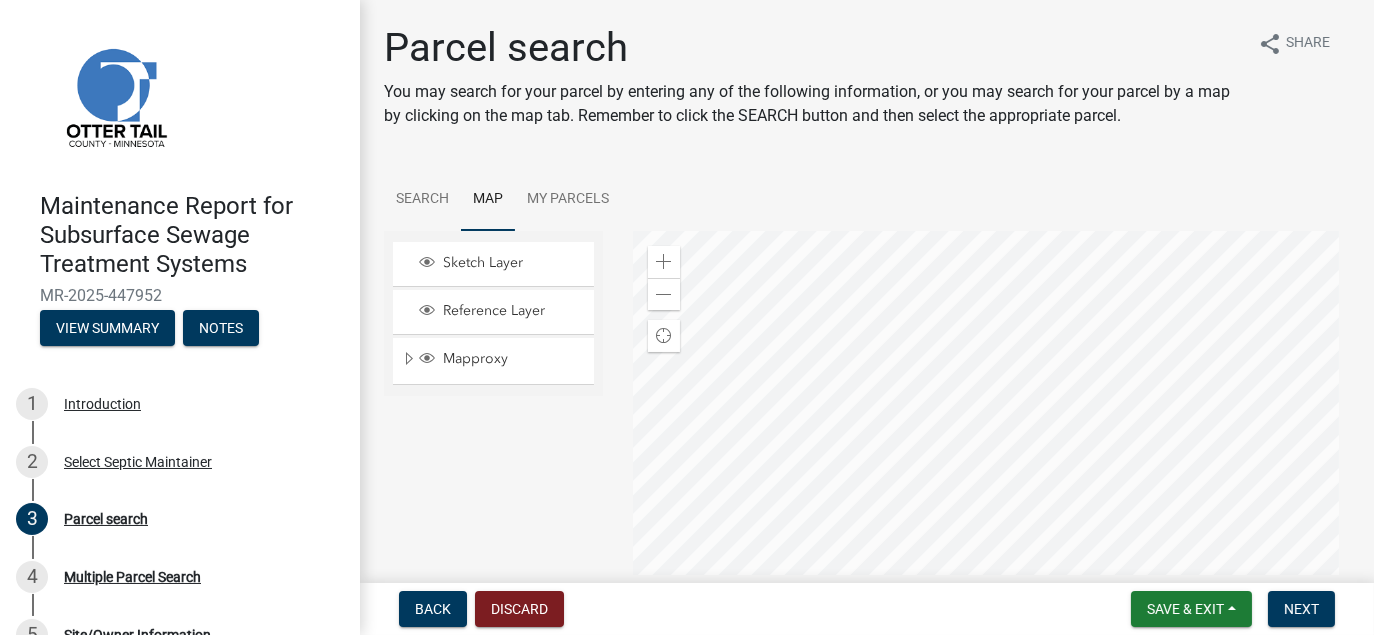 click at bounding box center [991, 481] 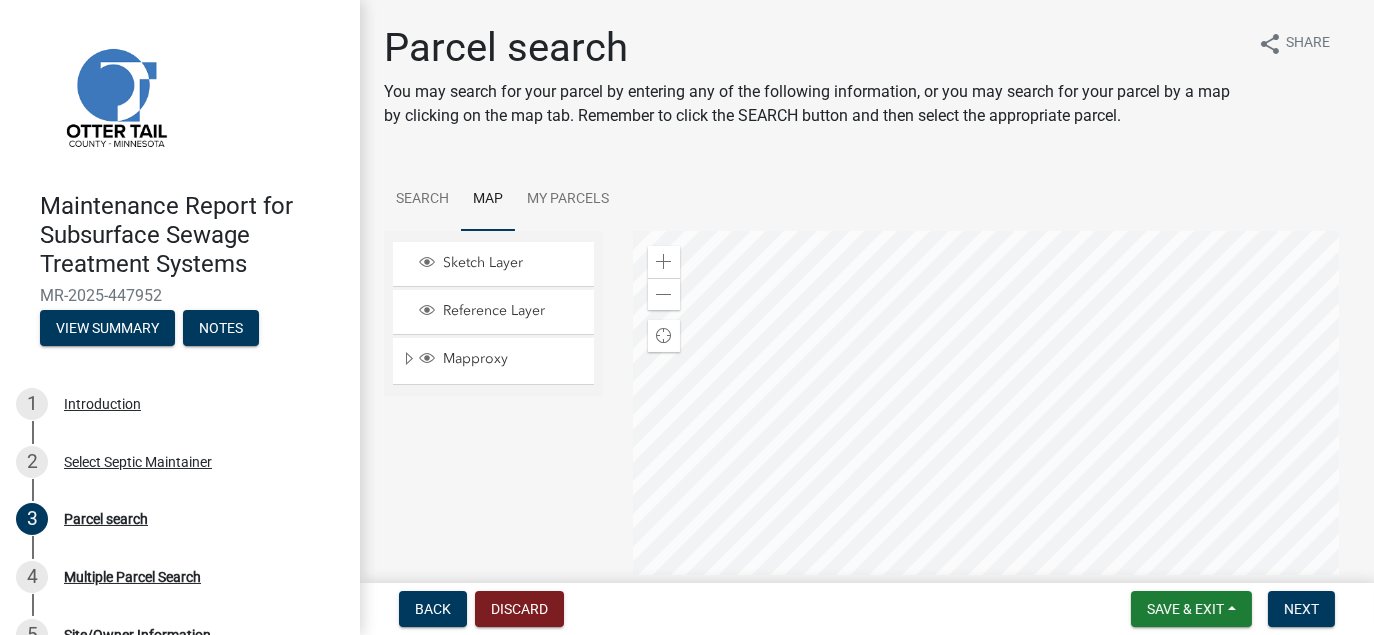 click at bounding box center (991, 481) 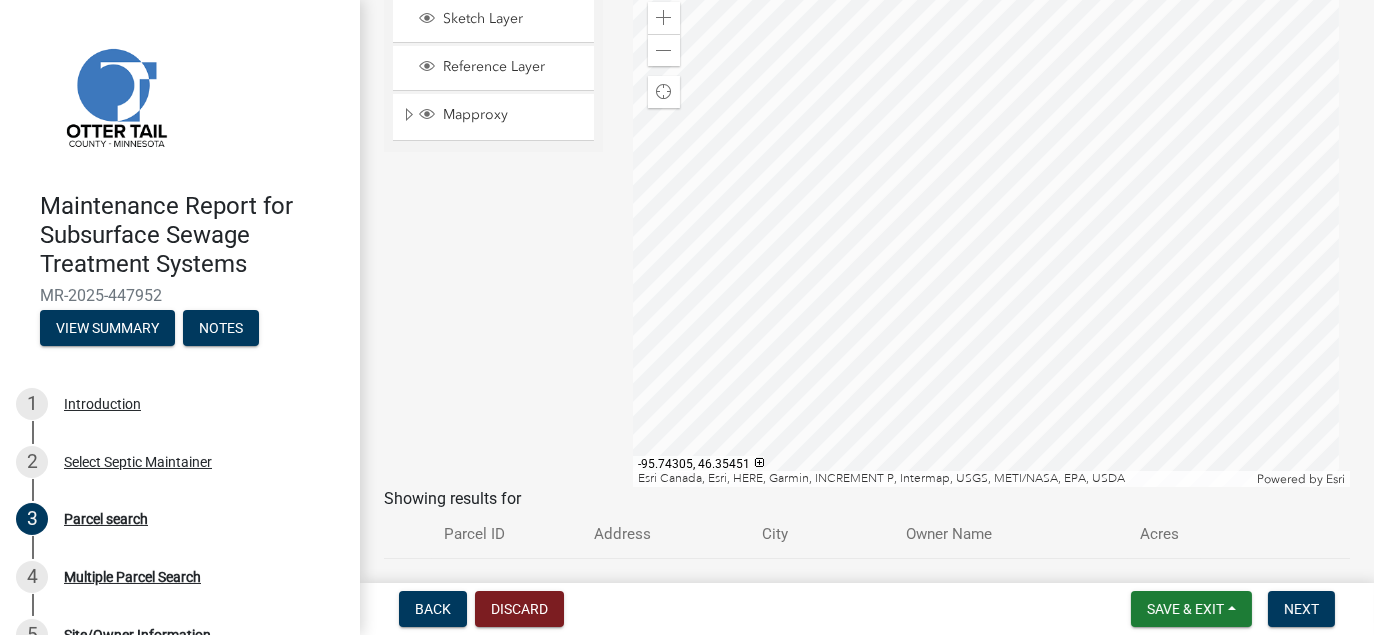 scroll, scrollTop: 0, scrollLeft: 0, axis: both 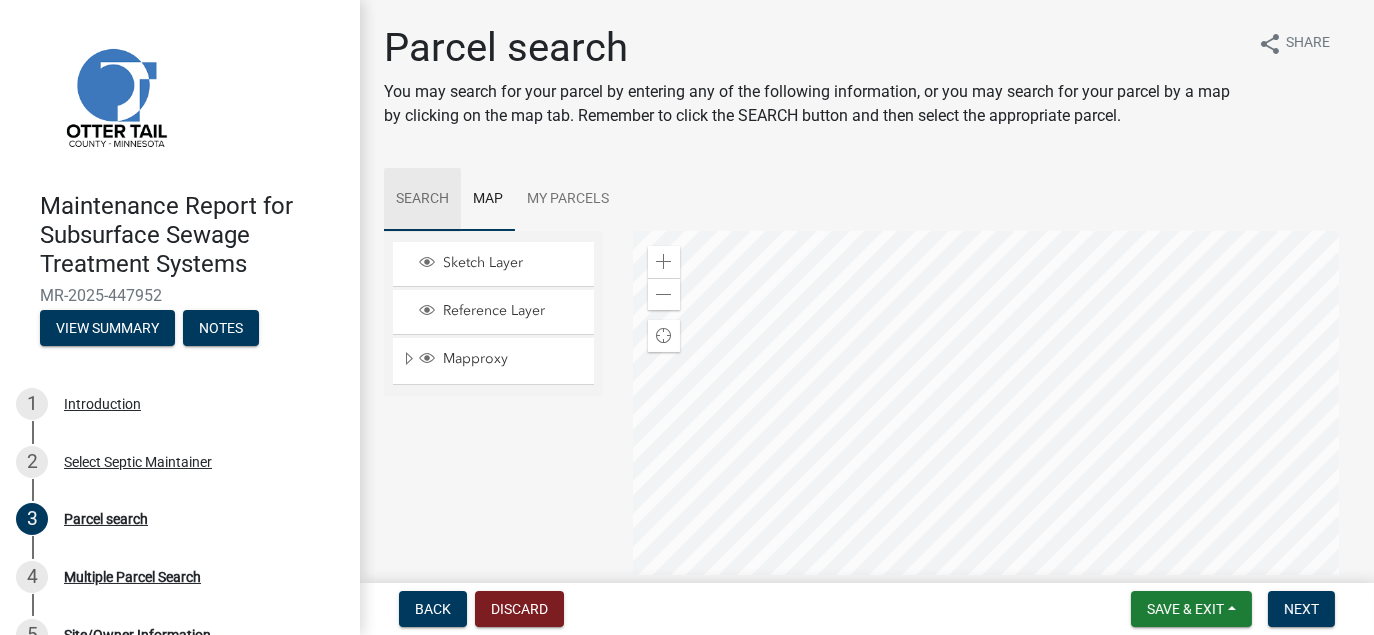 click on "Search" at bounding box center (422, 200) 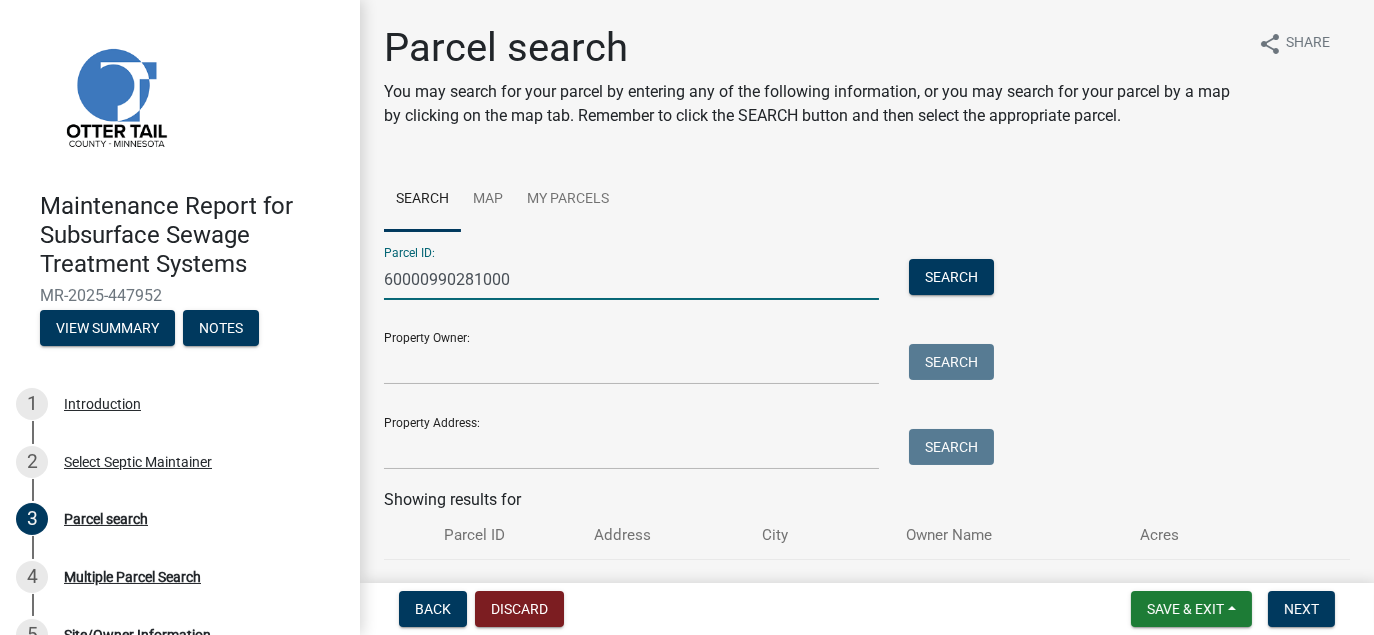 drag, startPoint x: 516, startPoint y: 281, endPoint x: 384, endPoint y: 272, distance: 132.30646 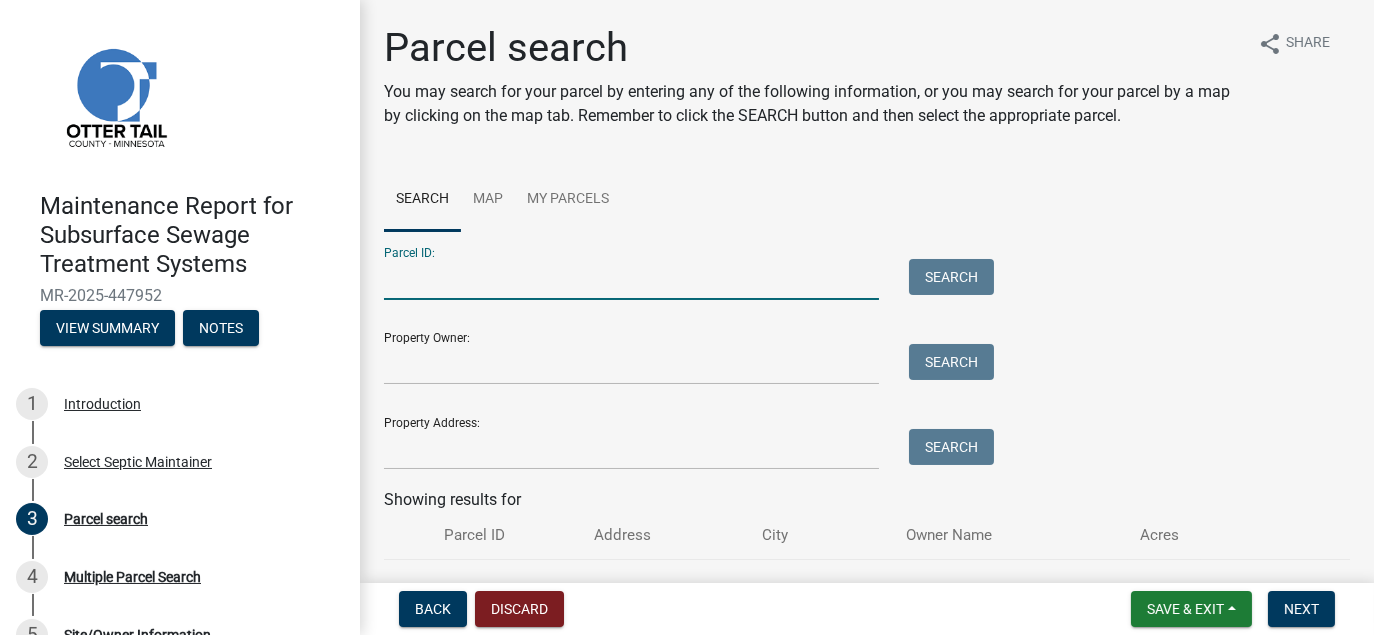 type 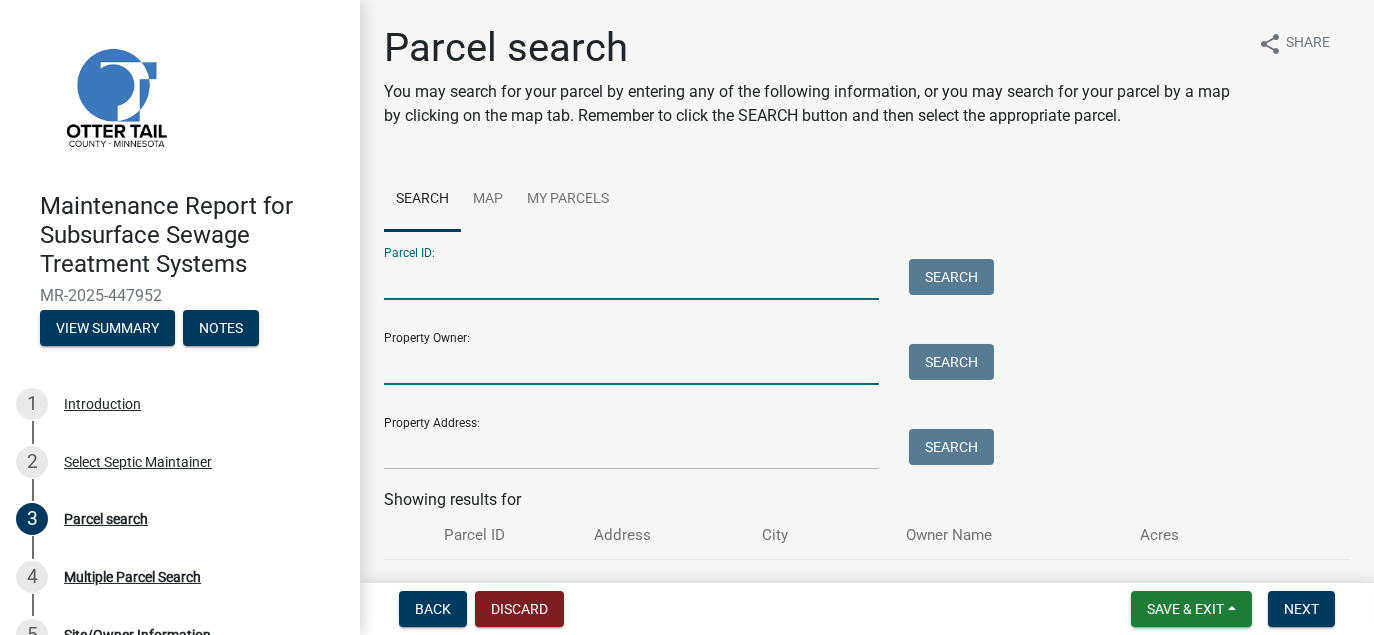 click on "Property Owner:" at bounding box center [631, 364] 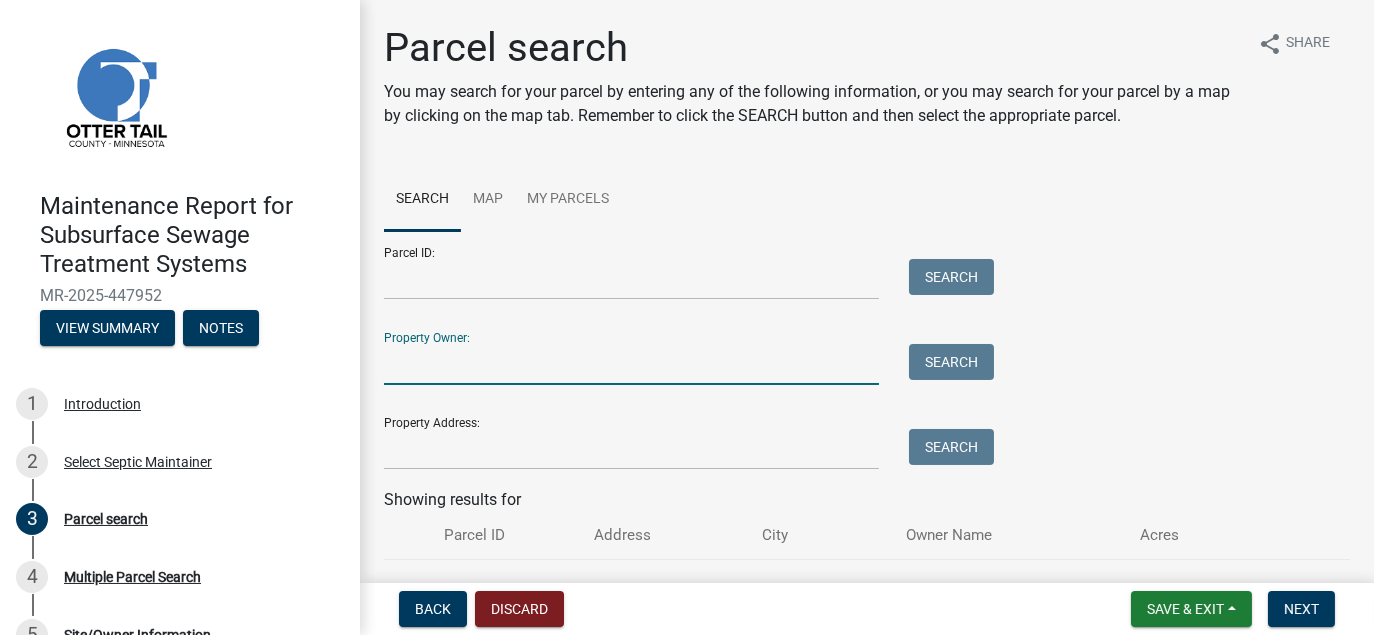 paste on "[PERSON_NAME]" 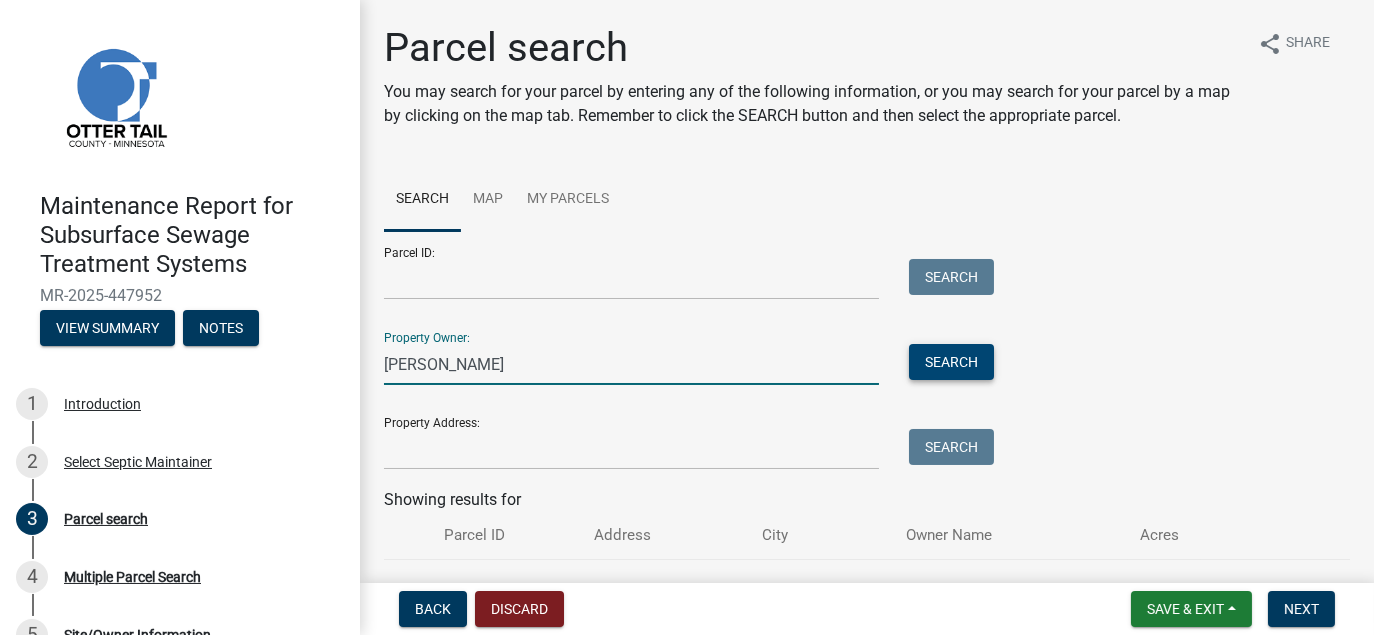 click on "Search" at bounding box center (951, 362) 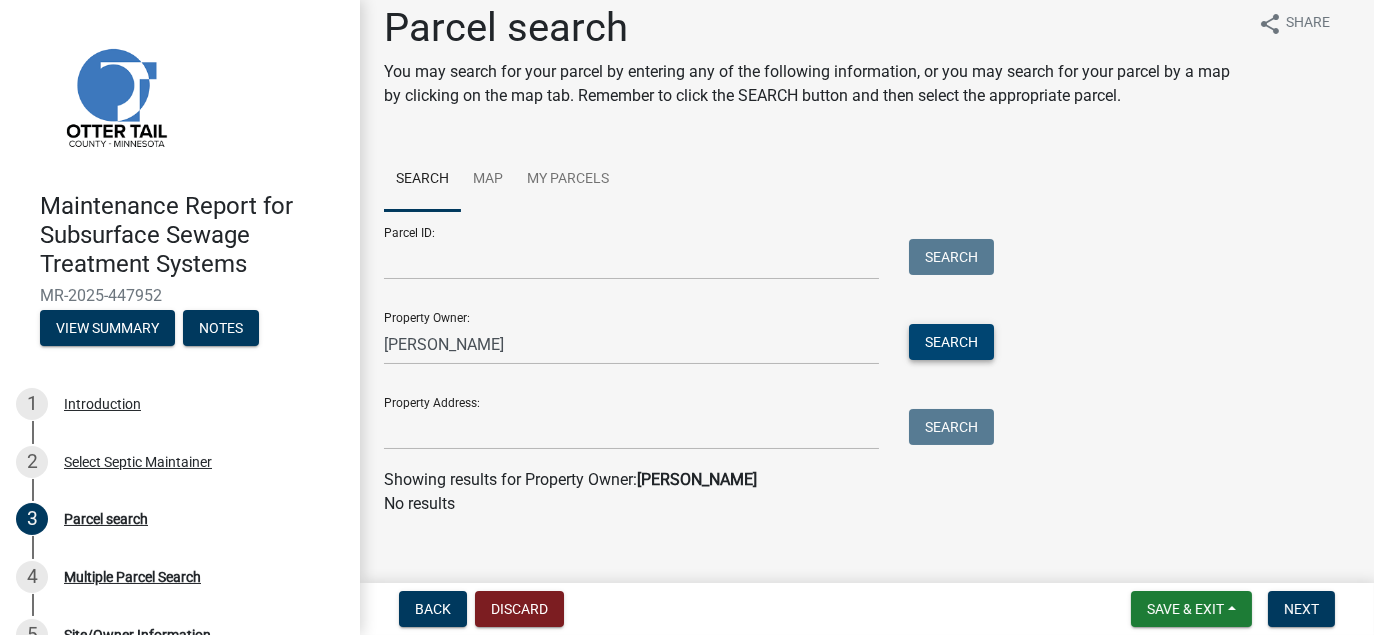 scroll, scrollTop: 38, scrollLeft: 0, axis: vertical 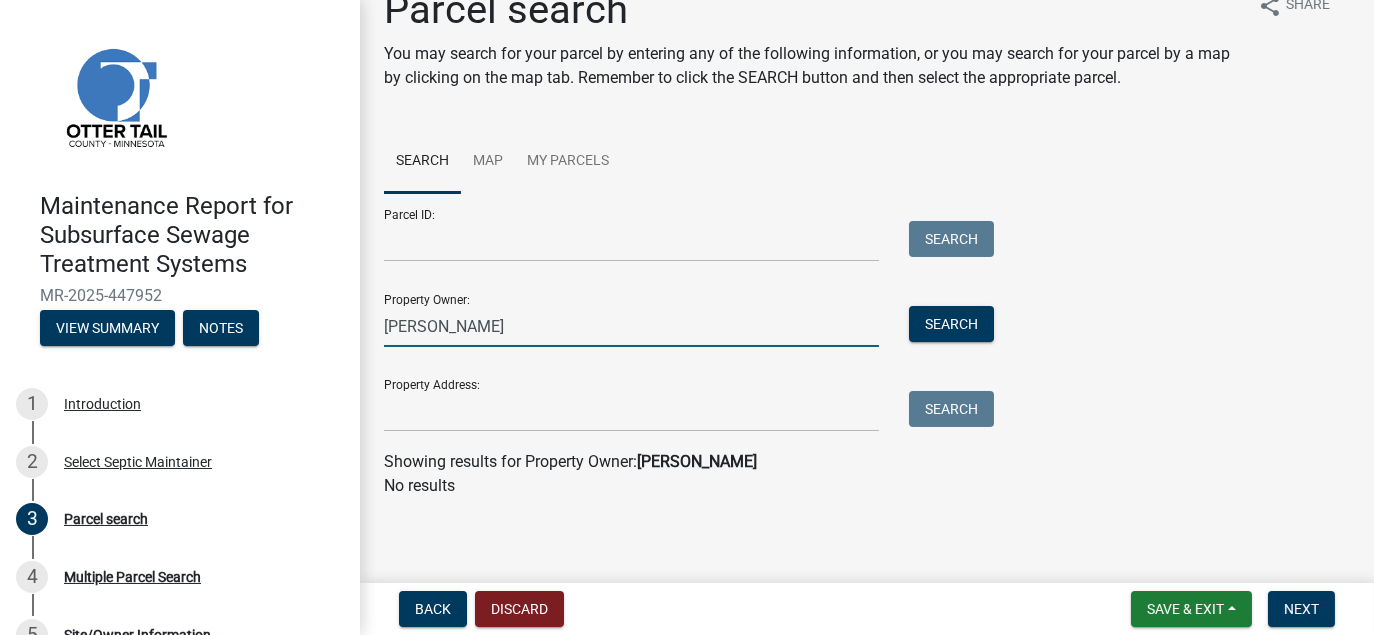 click on "[PERSON_NAME]" at bounding box center [631, 326] 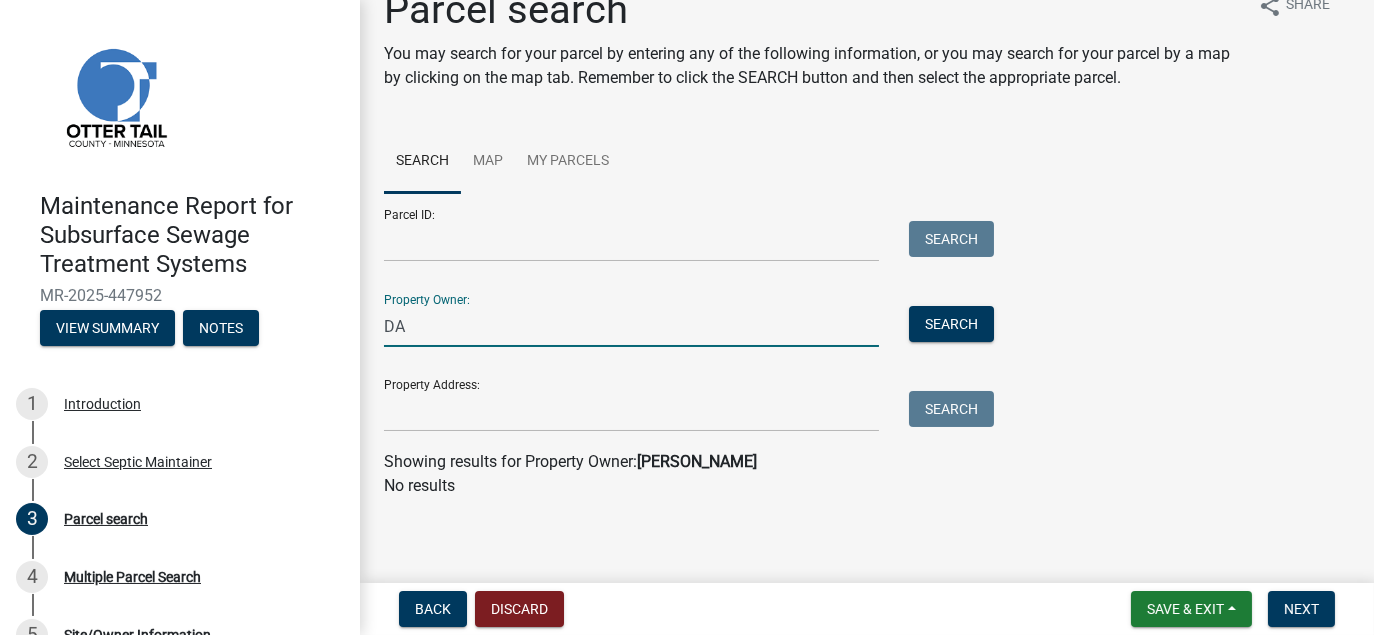 type on "D" 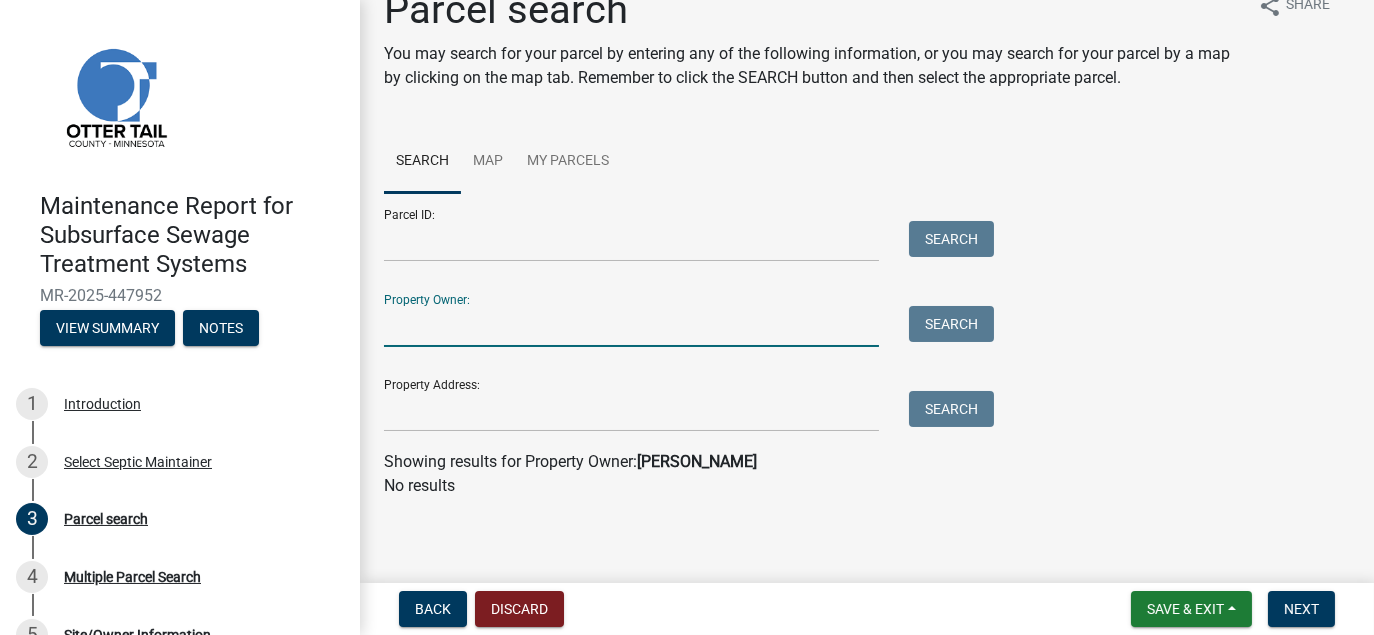 type 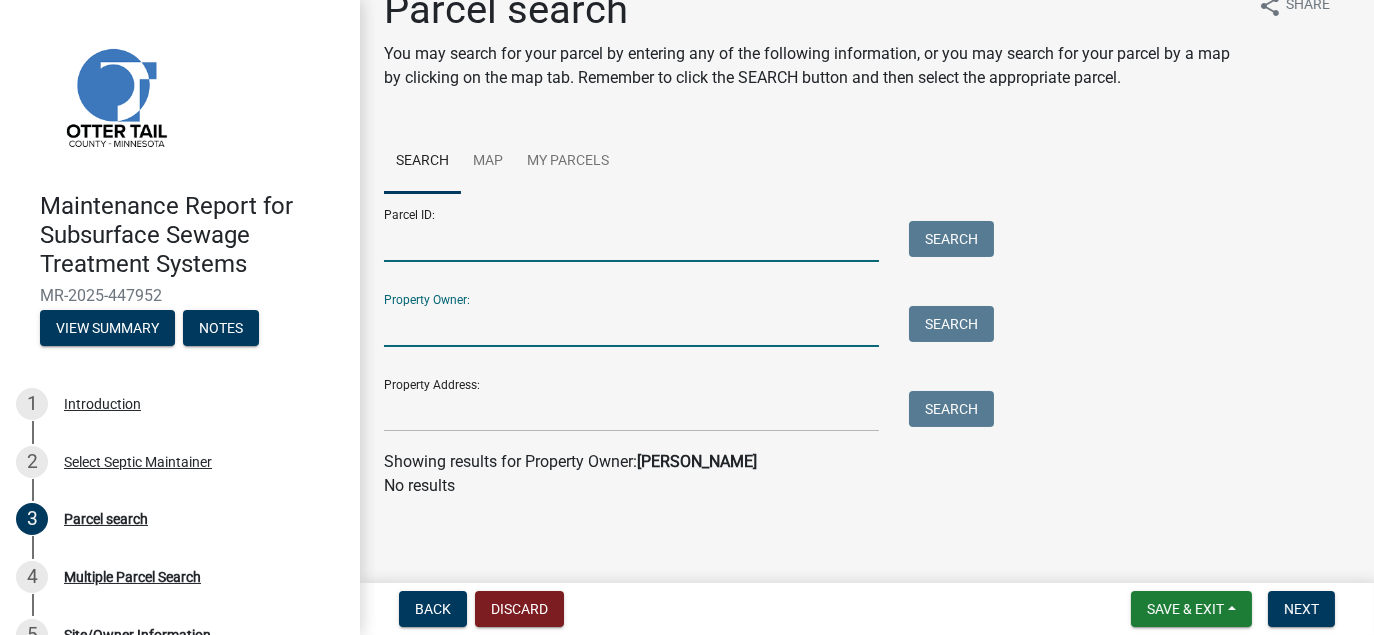 click on "Parcel ID:" at bounding box center [631, 241] 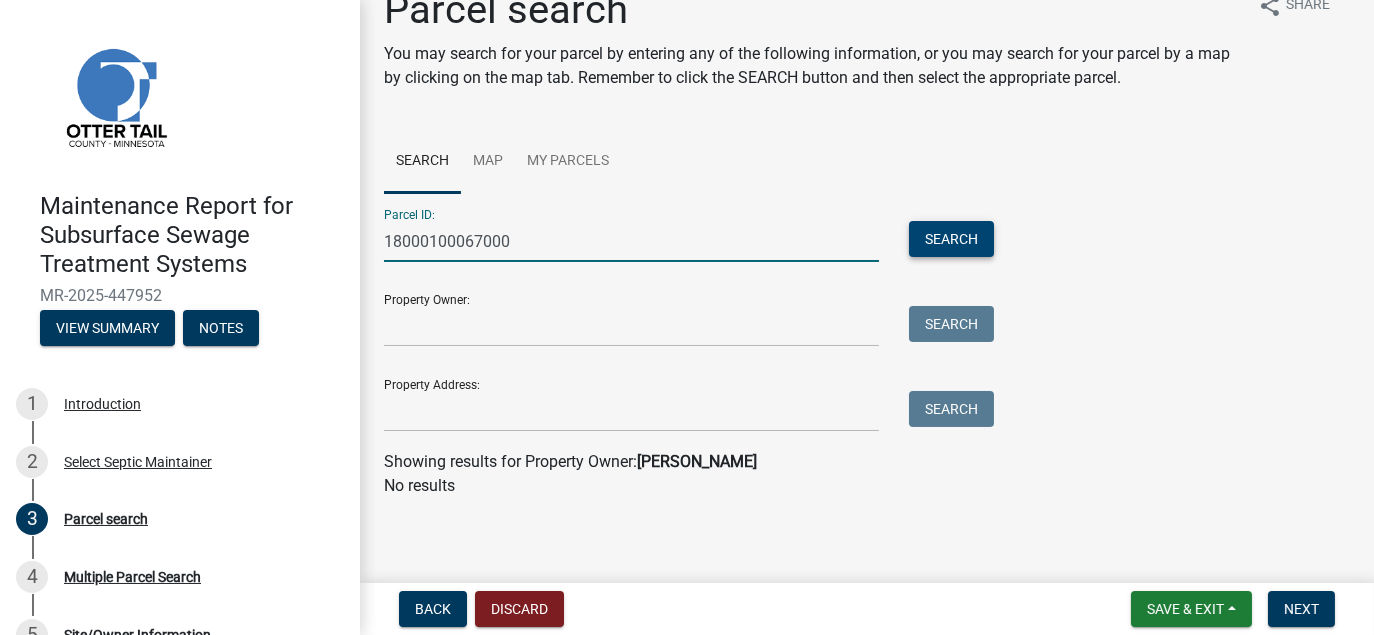 type on "18000100067000" 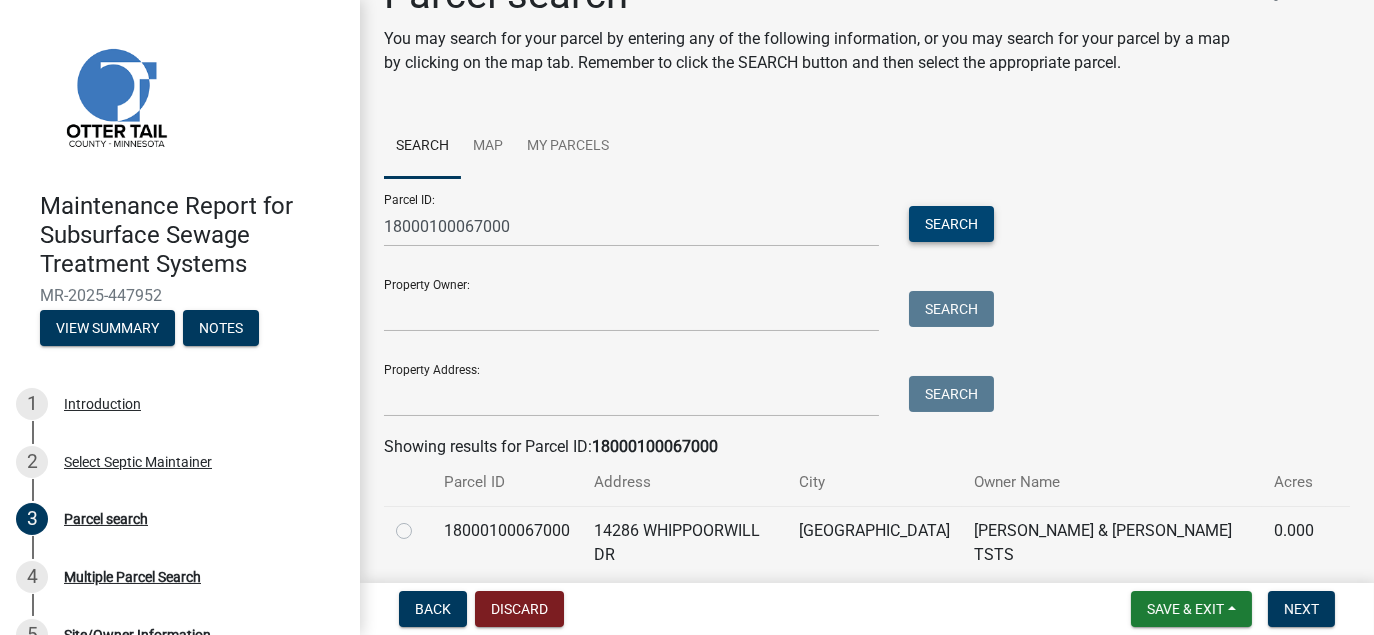 scroll, scrollTop: 100, scrollLeft: 0, axis: vertical 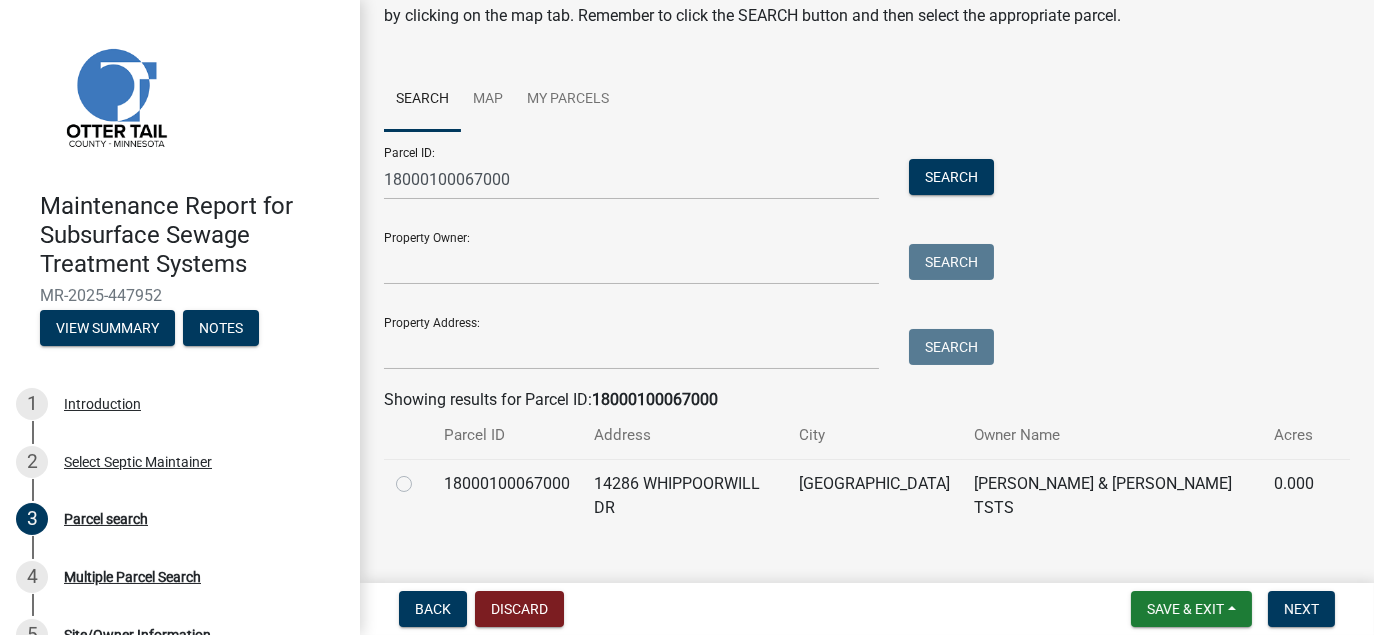 click 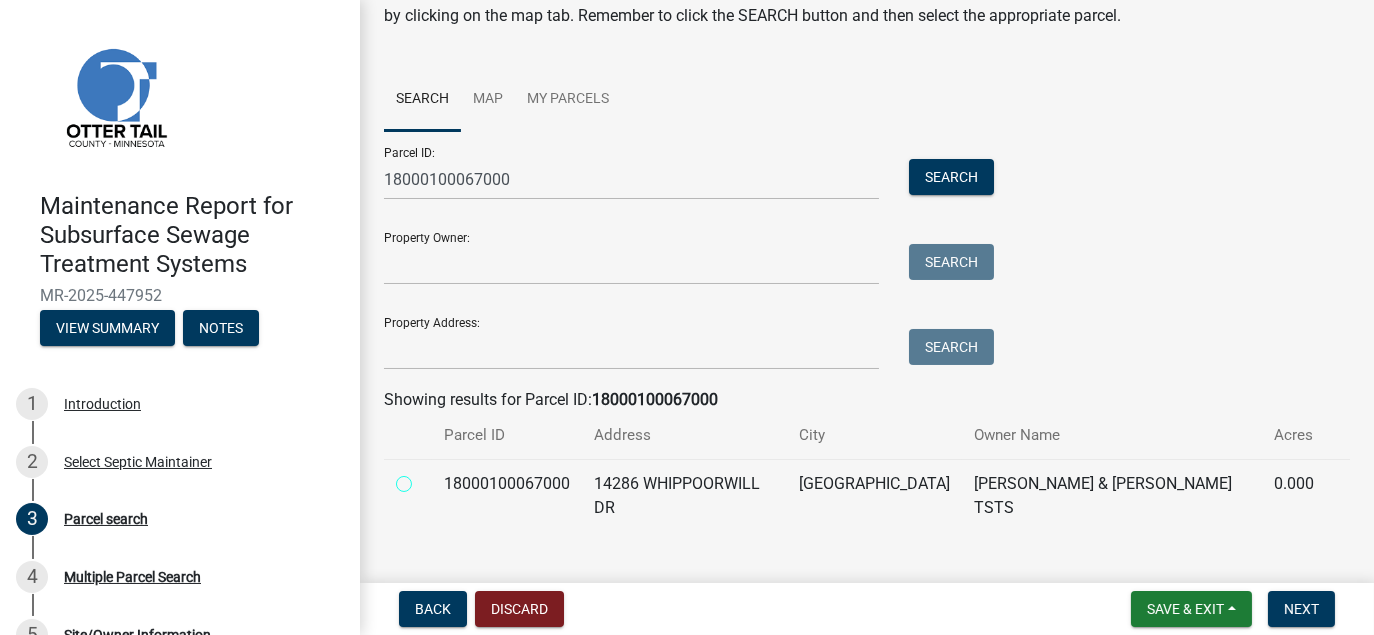 radio on "true" 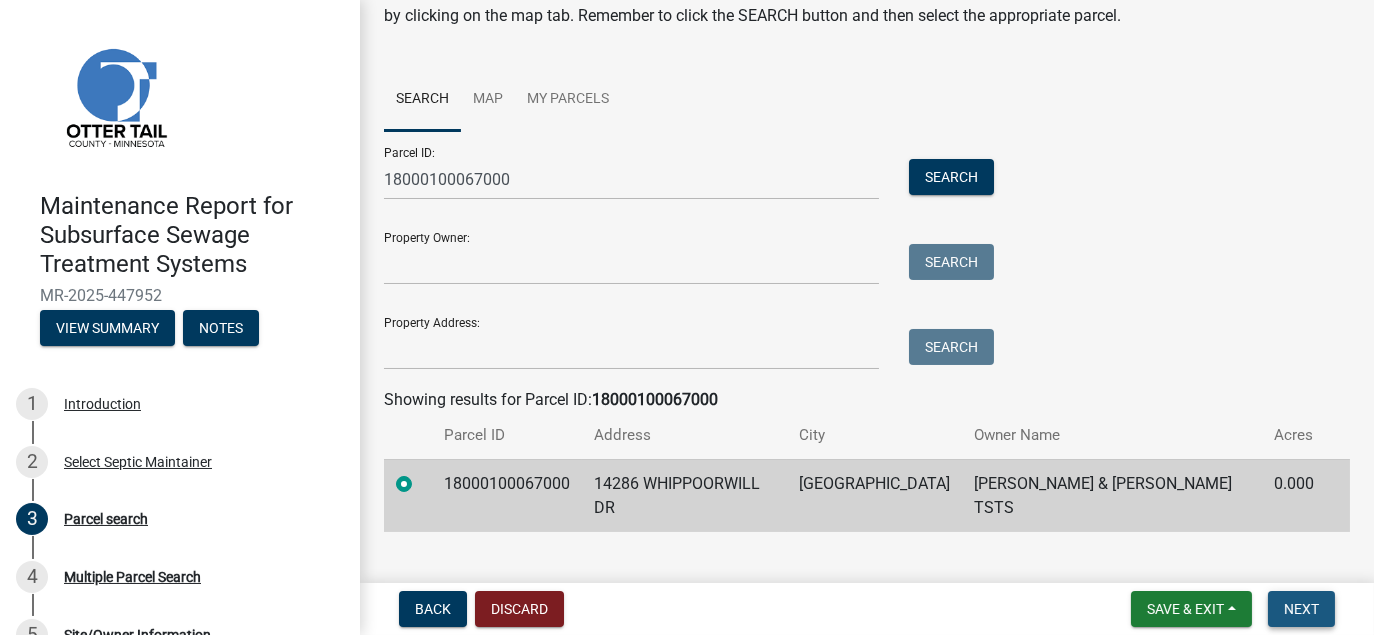 click on "Next" at bounding box center (1301, 609) 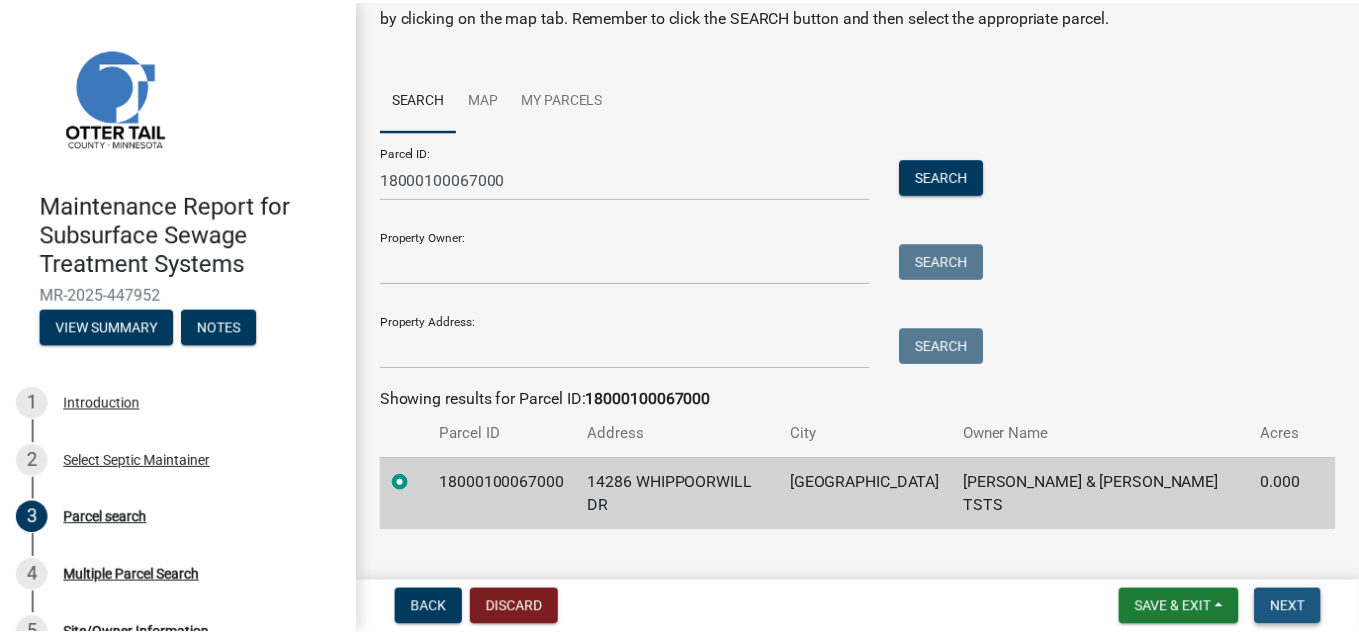 scroll, scrollTop: 0, scrollLeft: 0, axis: both 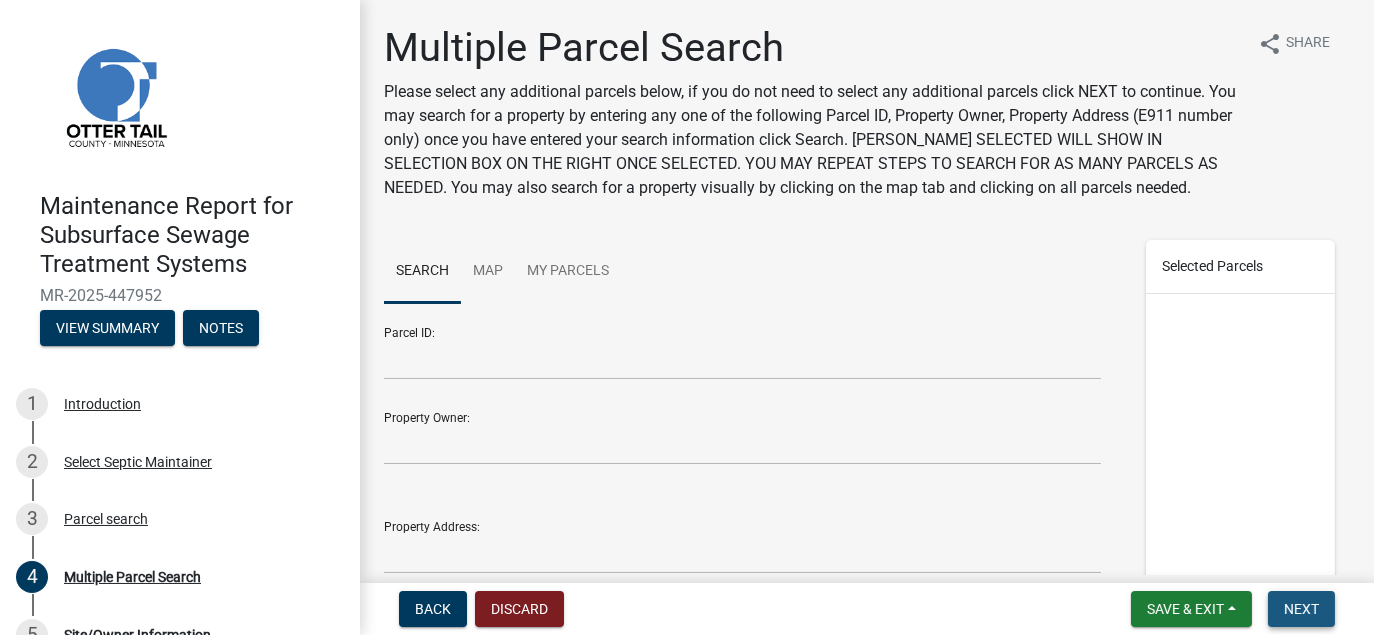 click on "Next" at bounding box center (1301, 609) 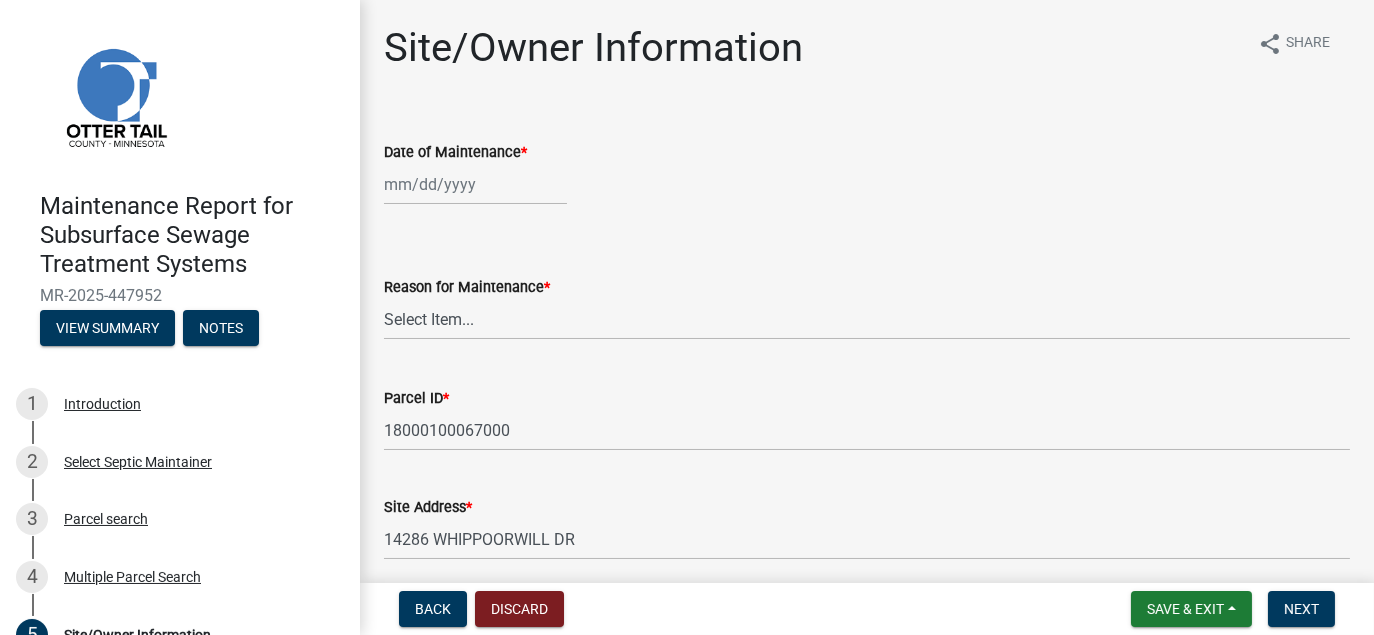 click 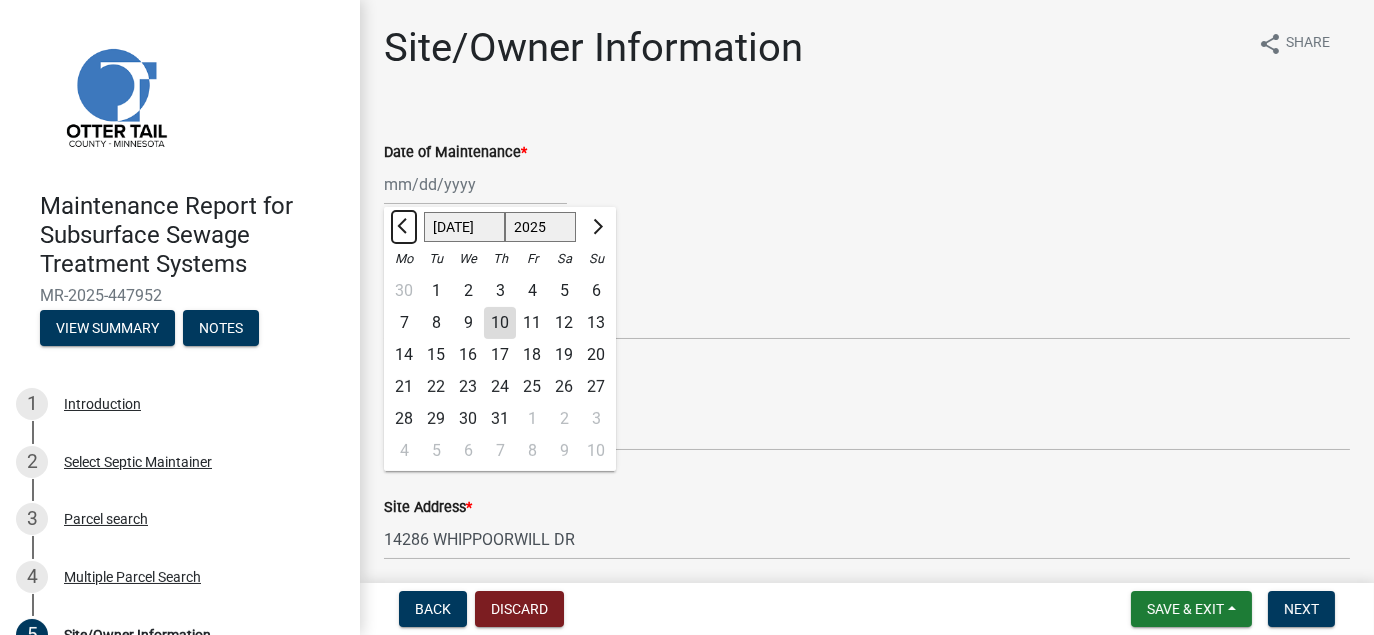 click 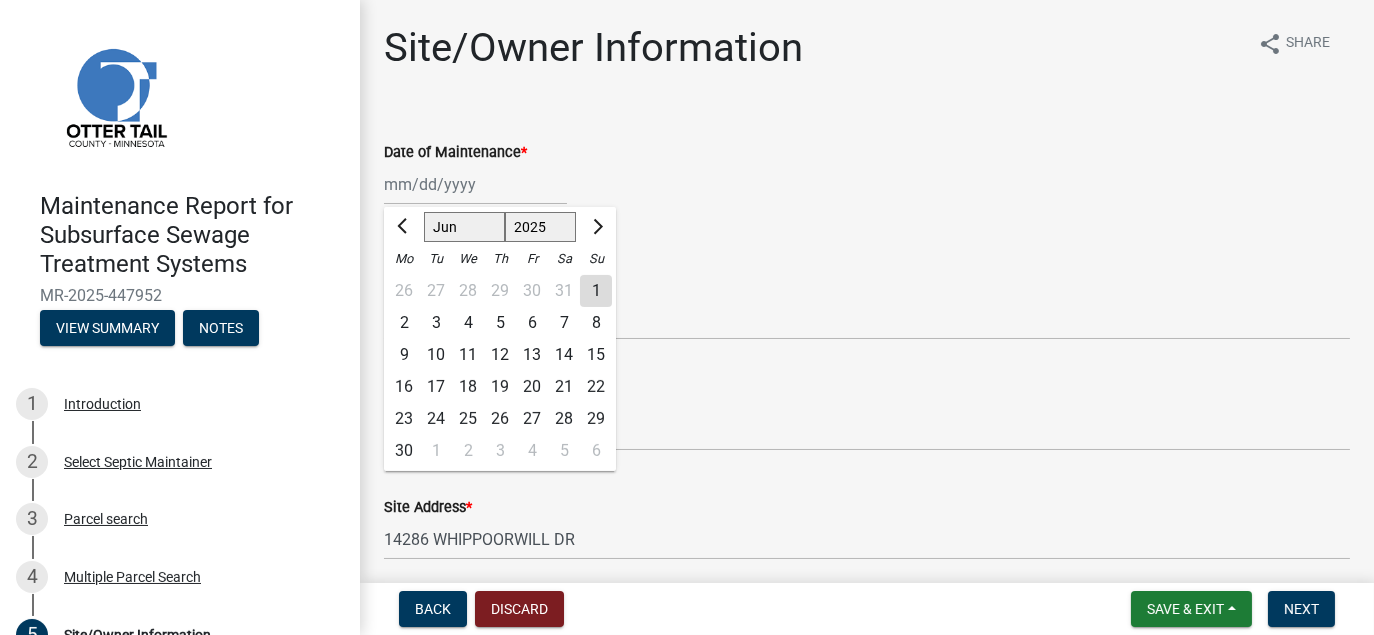 drag, startPoint x: 403, startPoint y: 447, endPoint x: 443, endPoint y: 413, distance: 52.49762 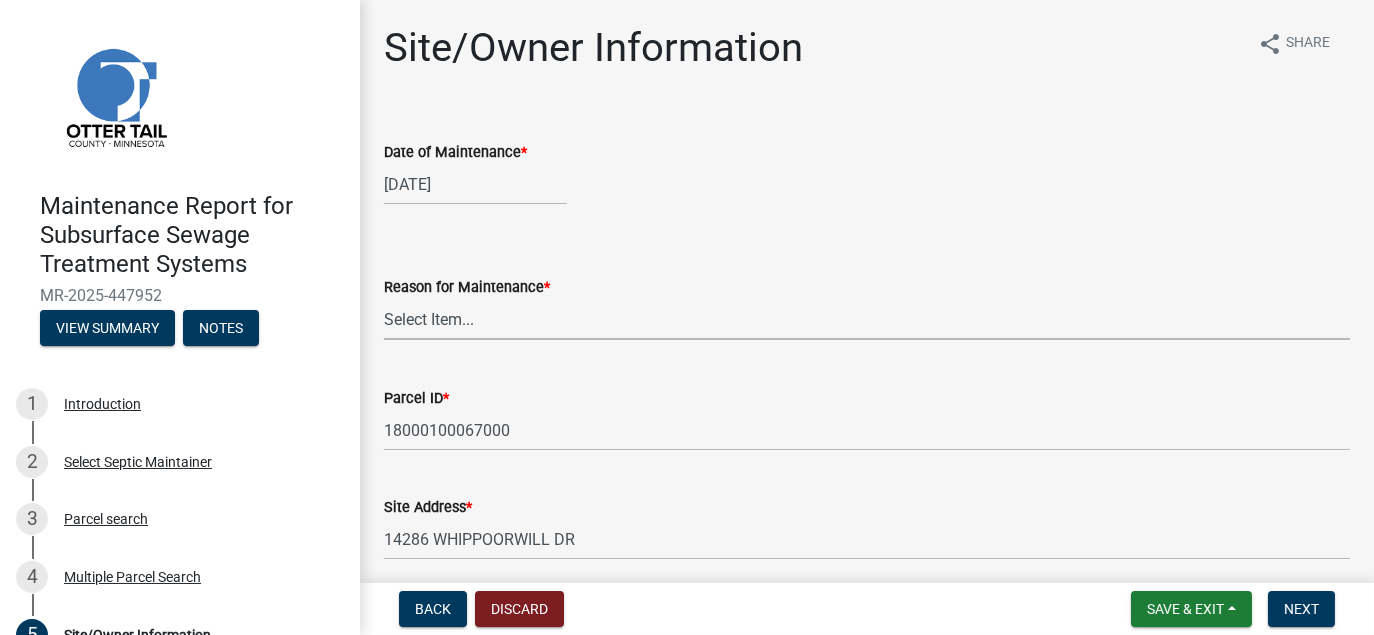 click on "Select Item...   Called   Routine   Other" at bounding box center (867, 319) 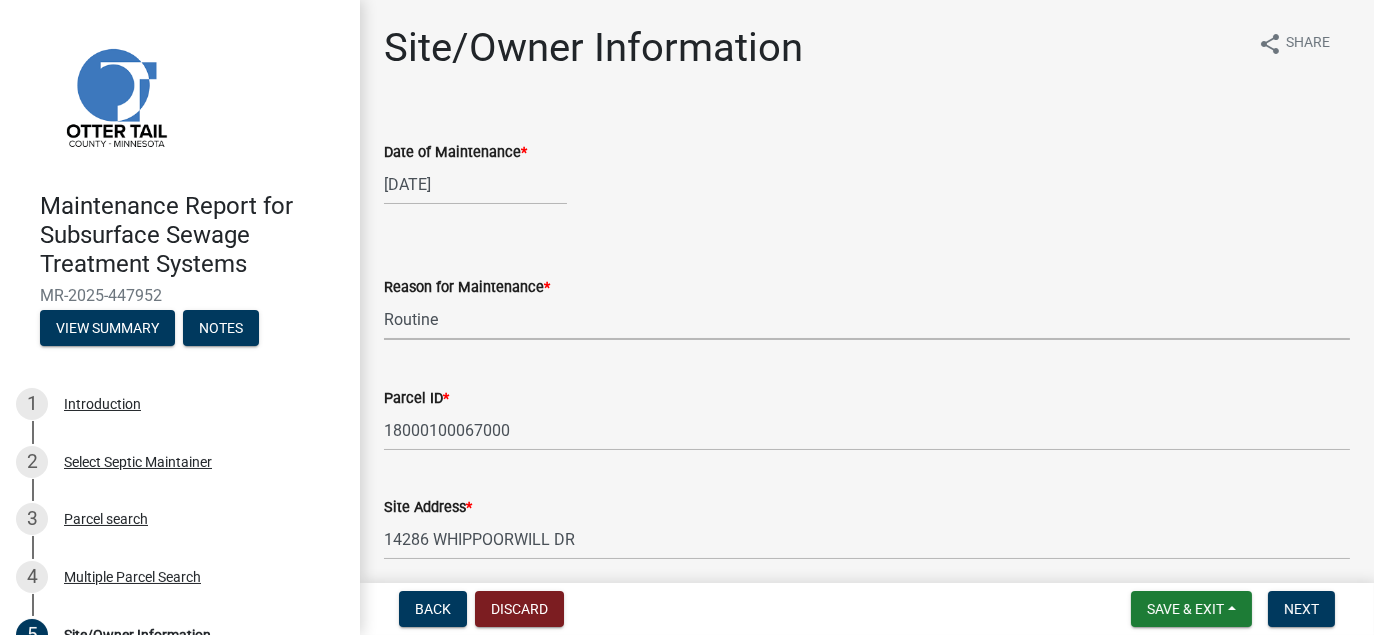 click on "Select Item...   Called   Routine   Other" at bounding box center (867, 319) 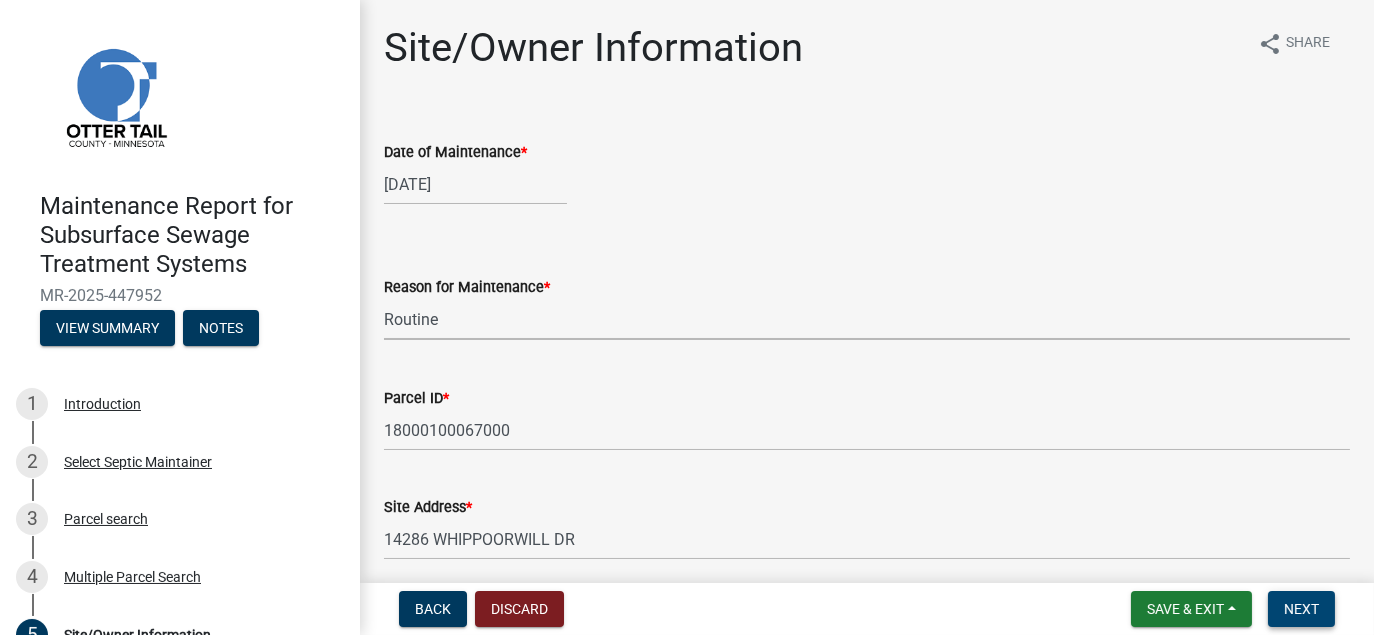 click on "Next" at bounding box center [1301, 609] 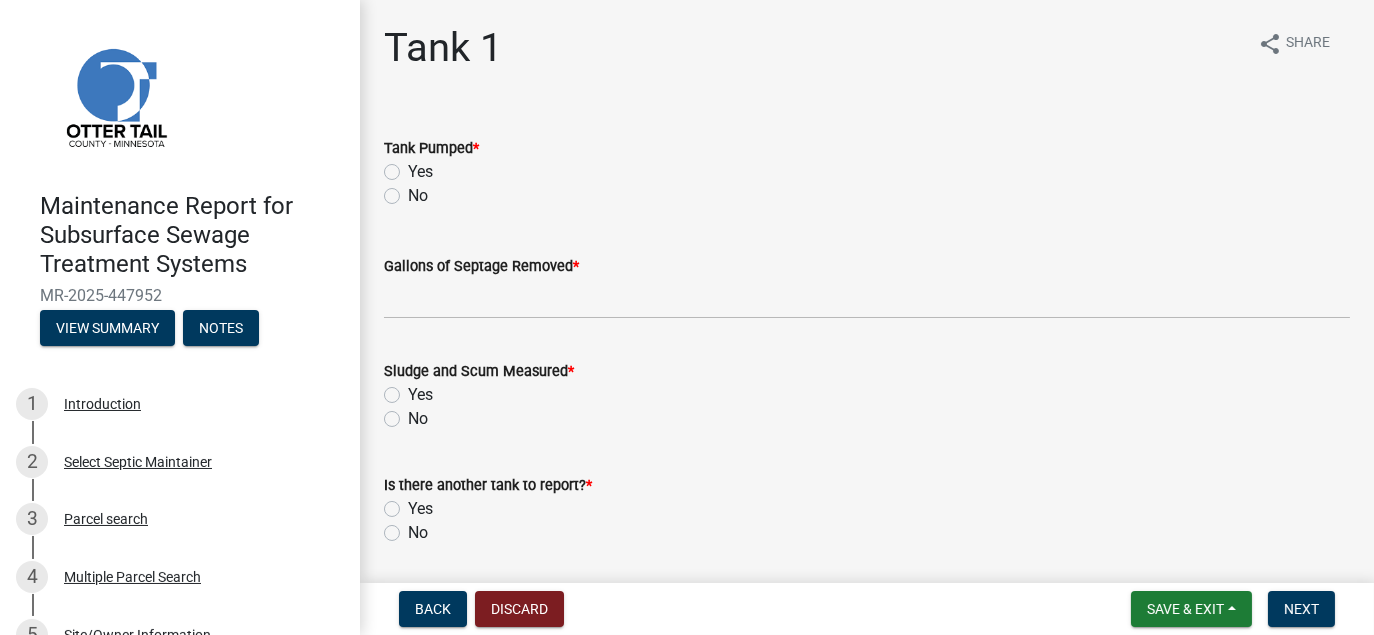 click on "Yes" 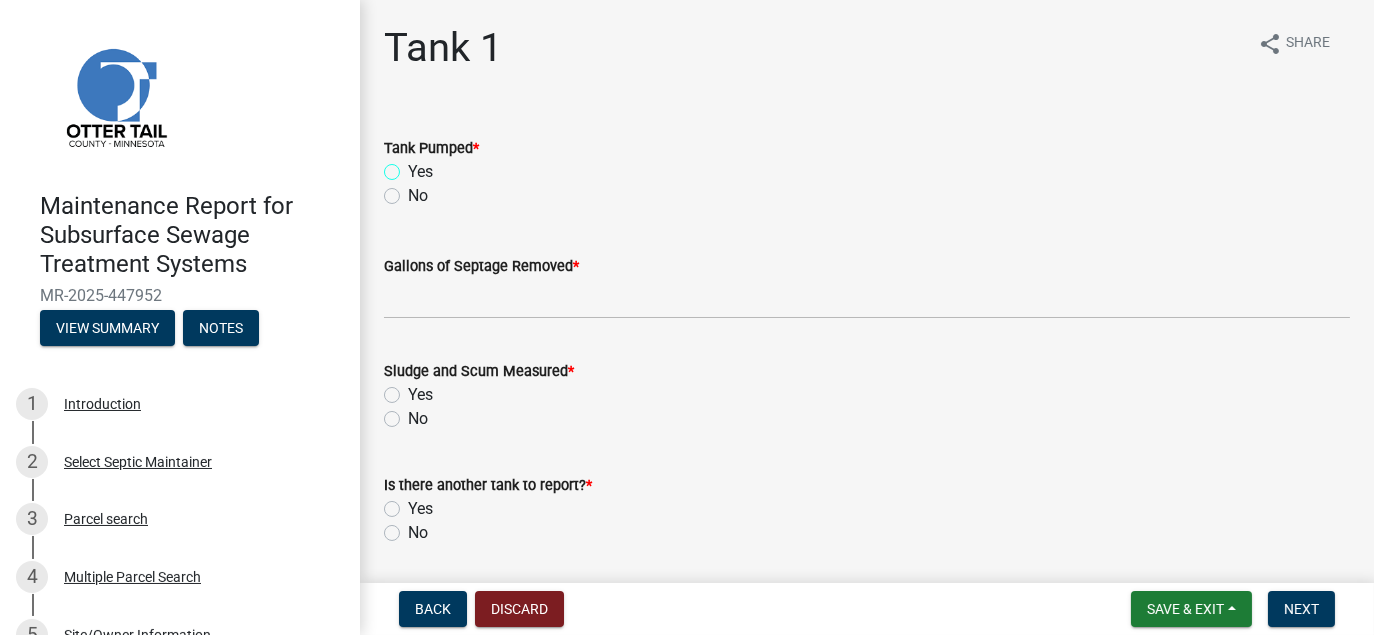 click on "Yes" at bounding box center (414, 166) 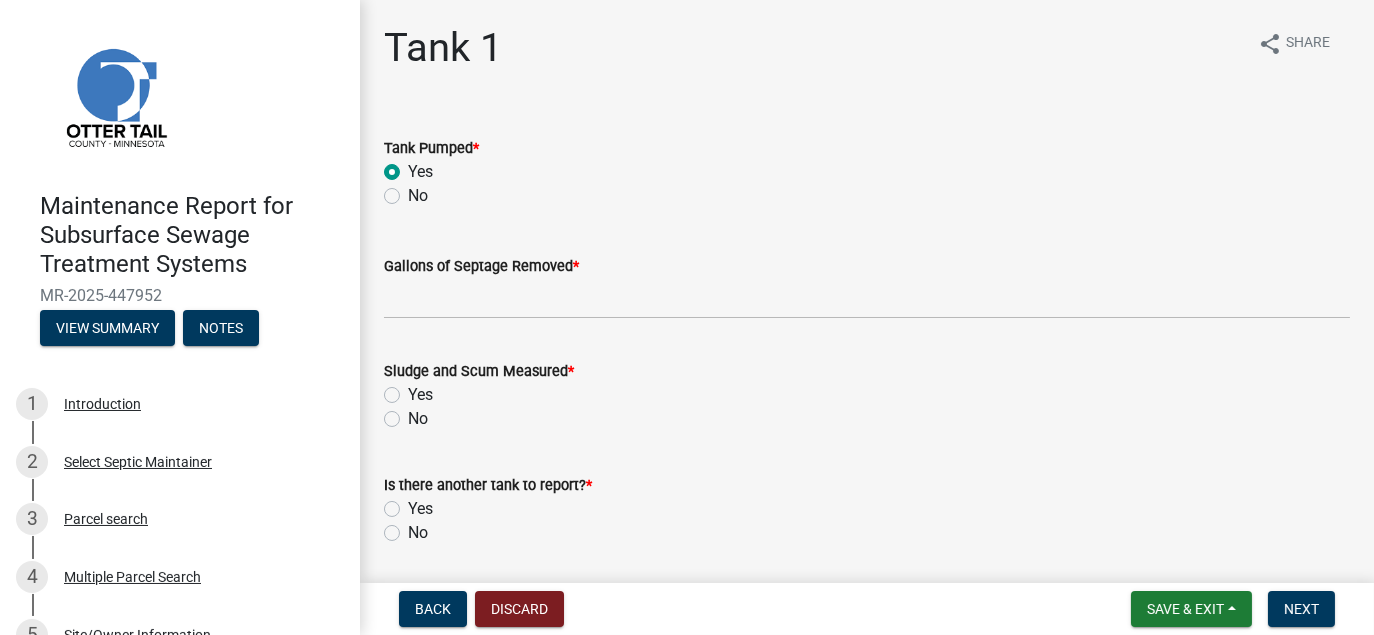 radio on "true" 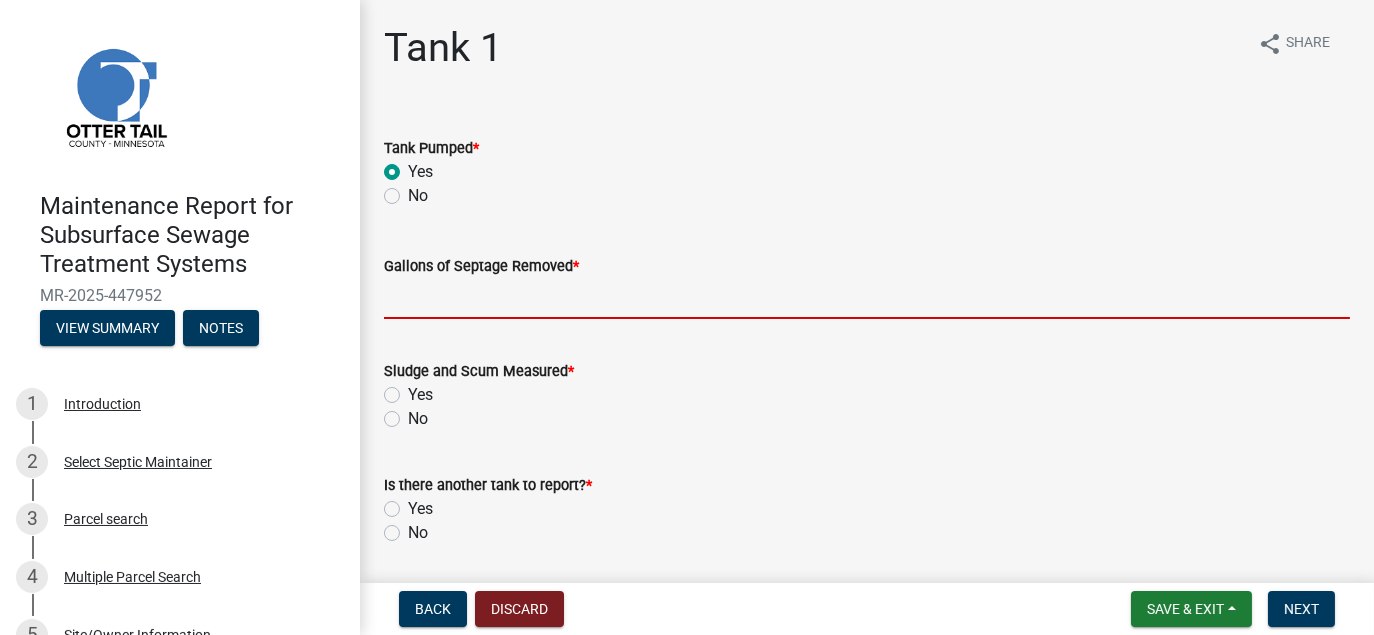 click on "Gallons of Septage Removed  *" at bounding box center (867, 298) 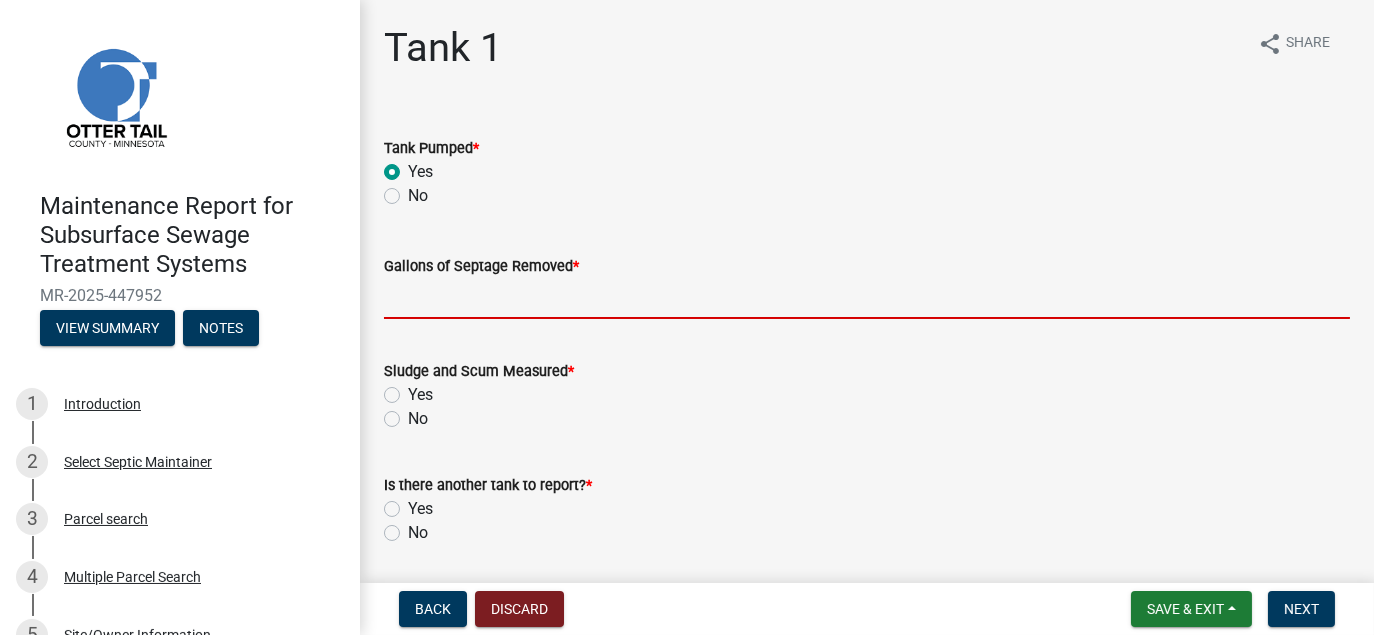 type on "1000" 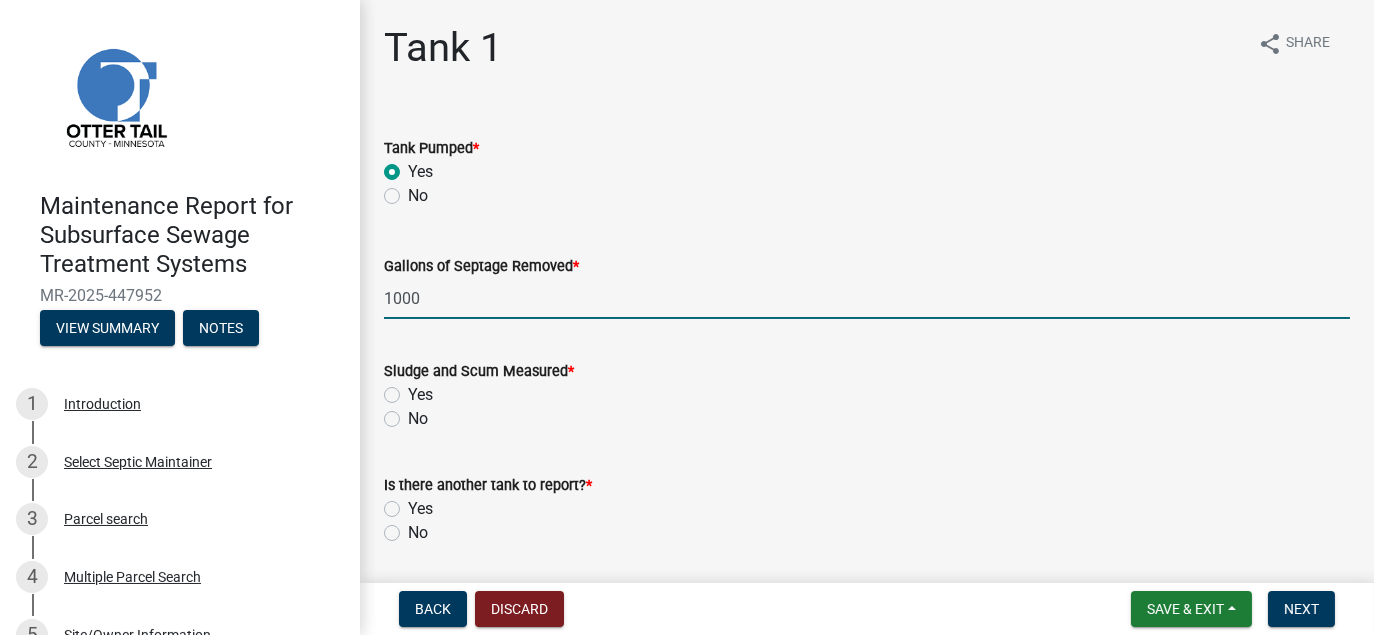 click on "No" 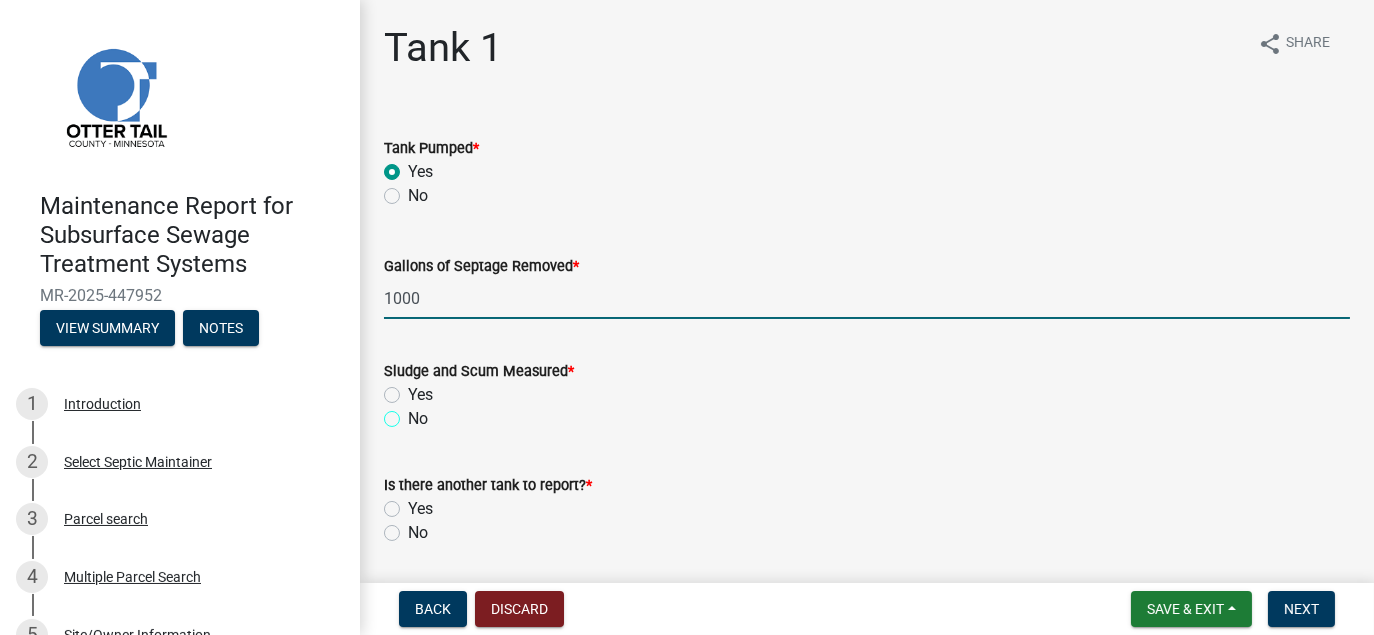 click on "No" at bounding box center [414, 413] 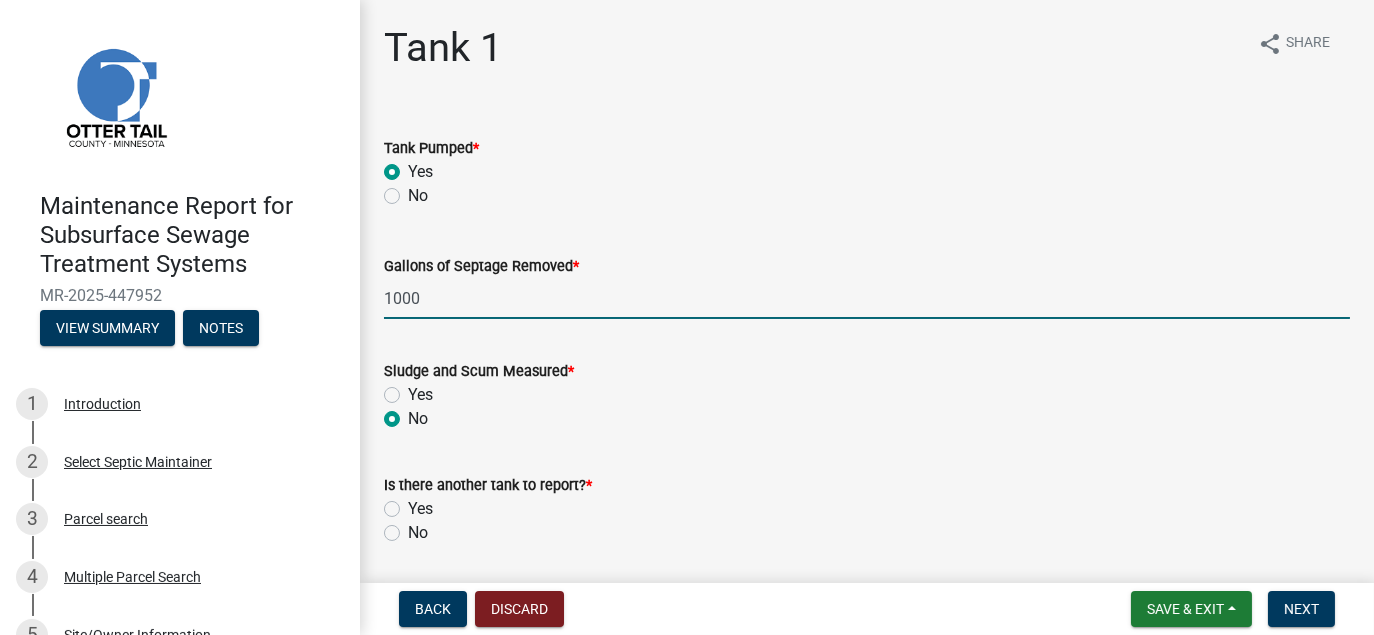 radio on "true" 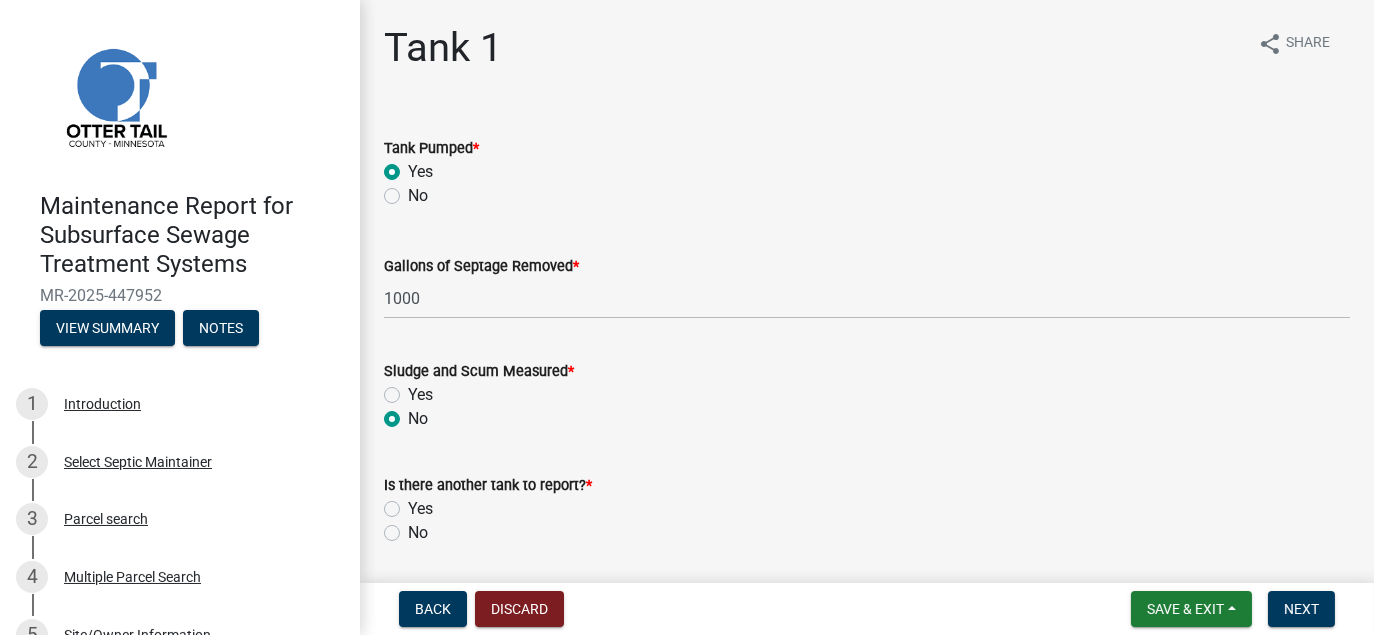 click on "No" 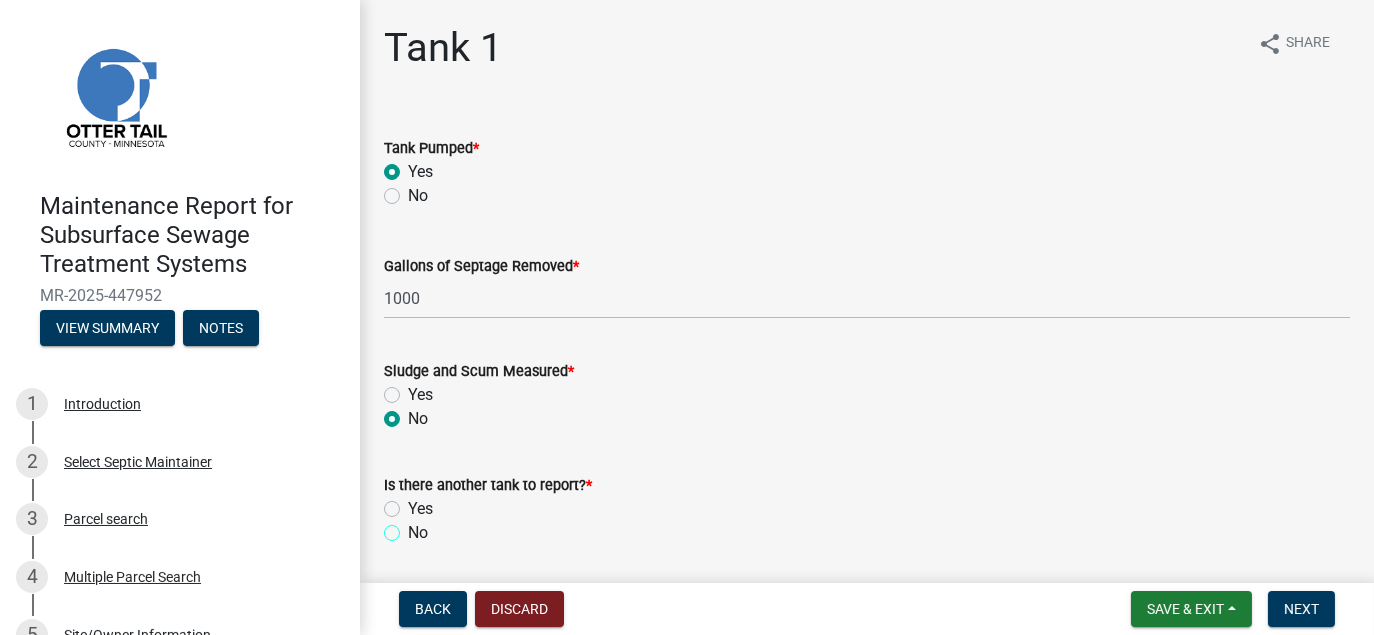 click on "No" at bounding box center (414, 527) 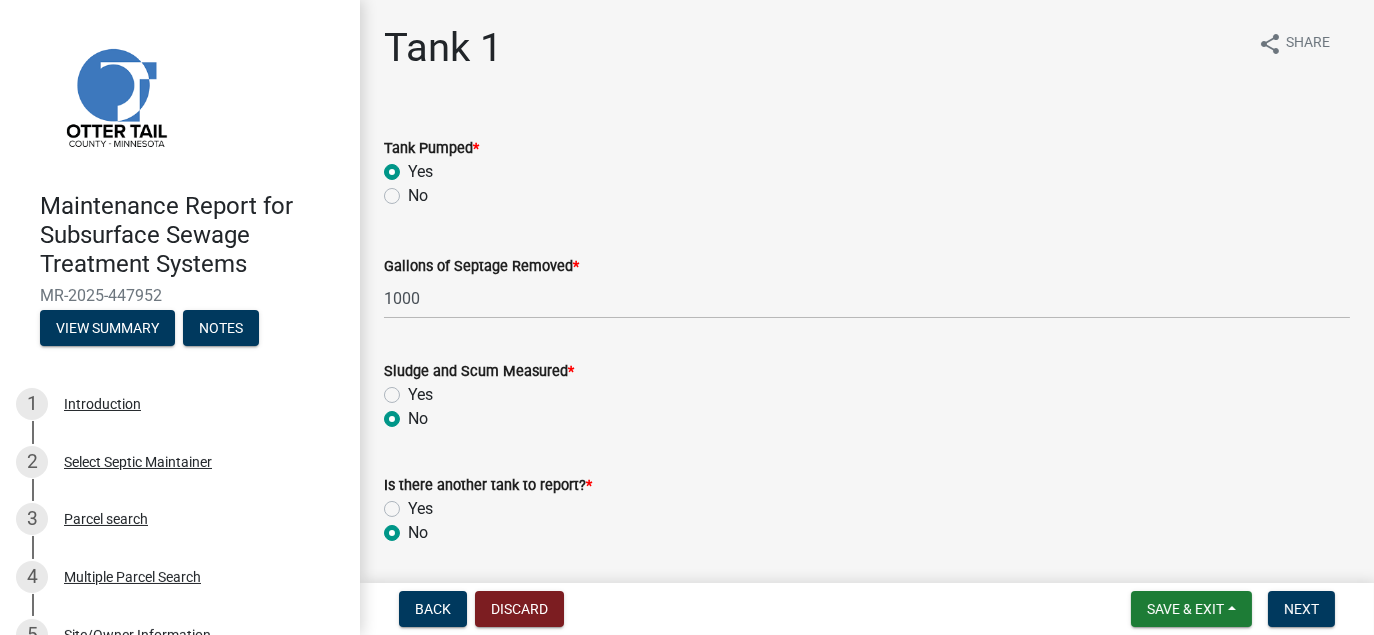radio on "true" 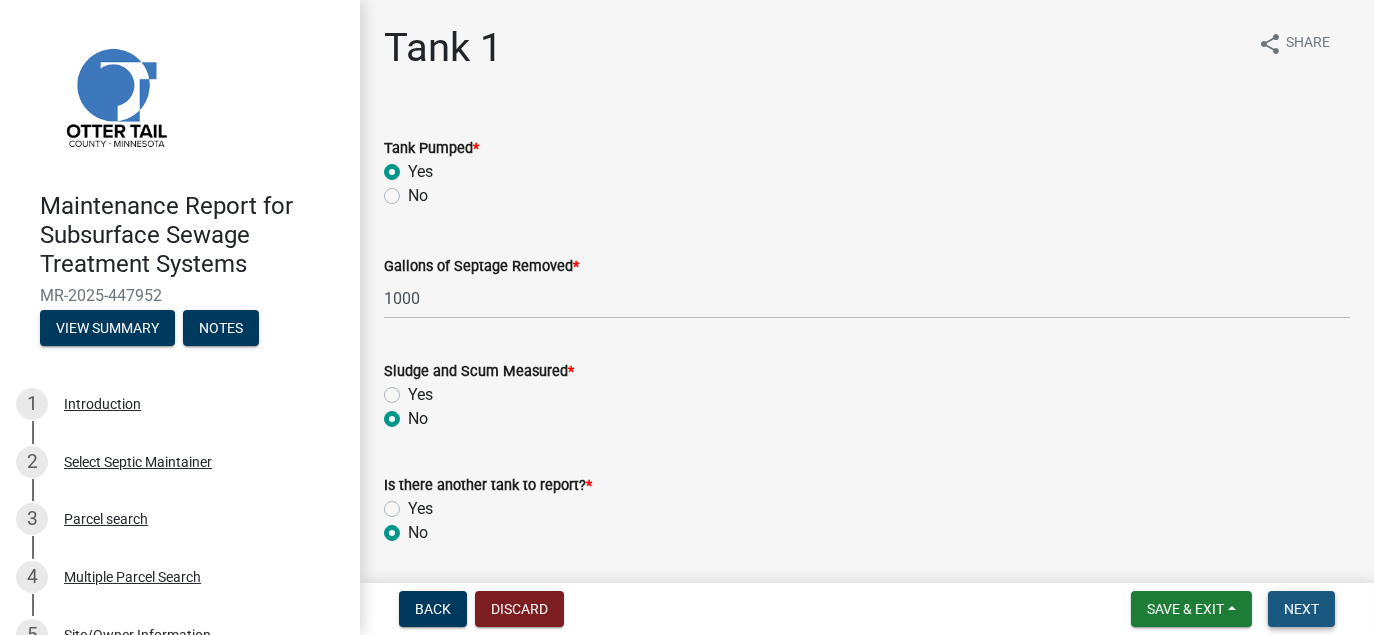 click on "Next" at bounding box center [1301, 609] 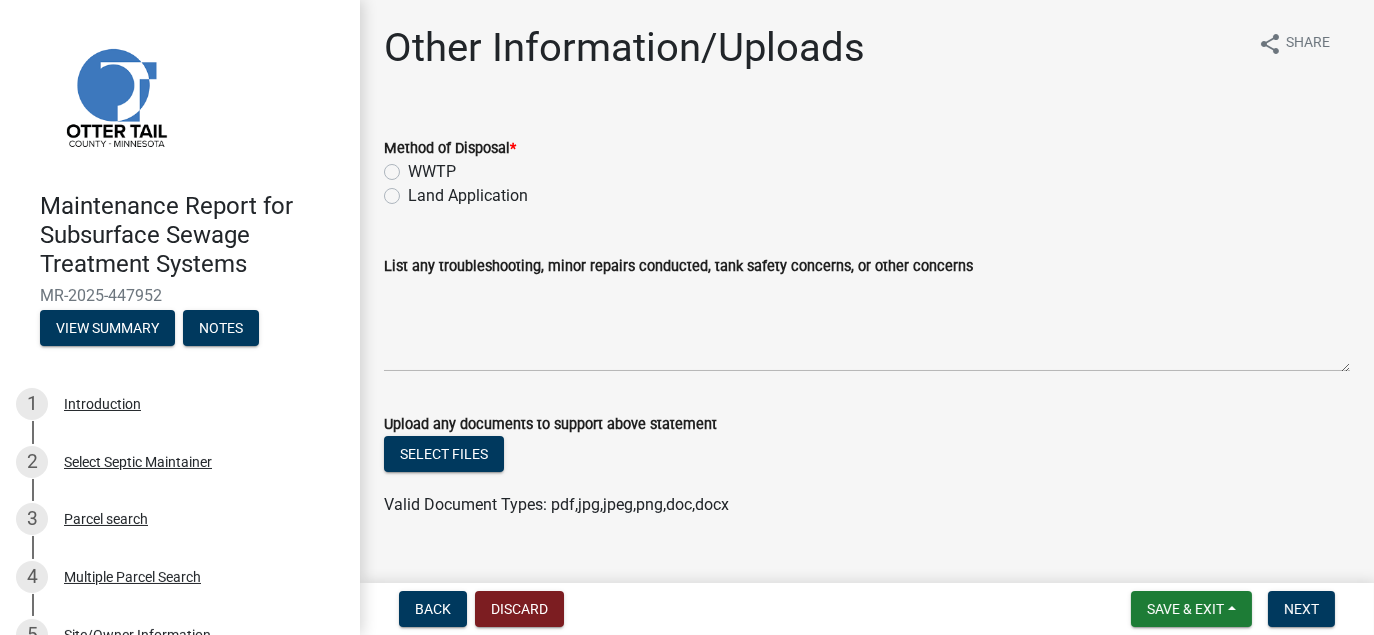 click on "Land Application" 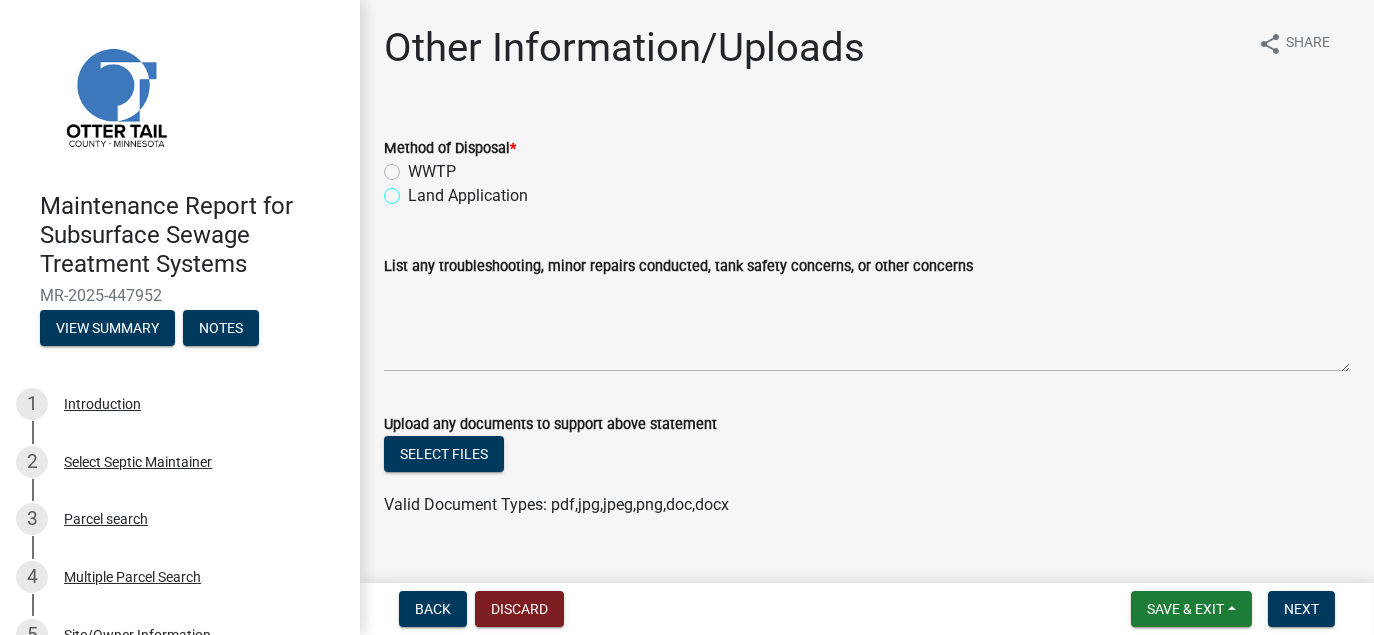 click on "Land Application" at bounding box center (414, 190) 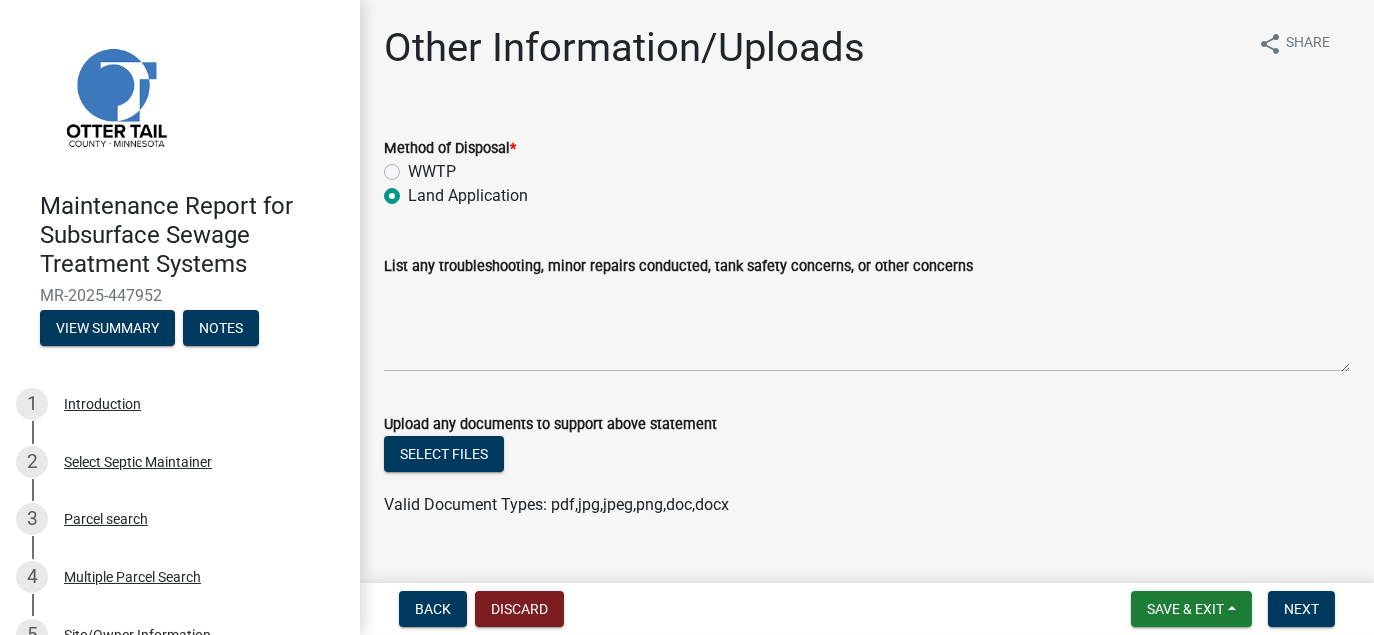 radio on "true" 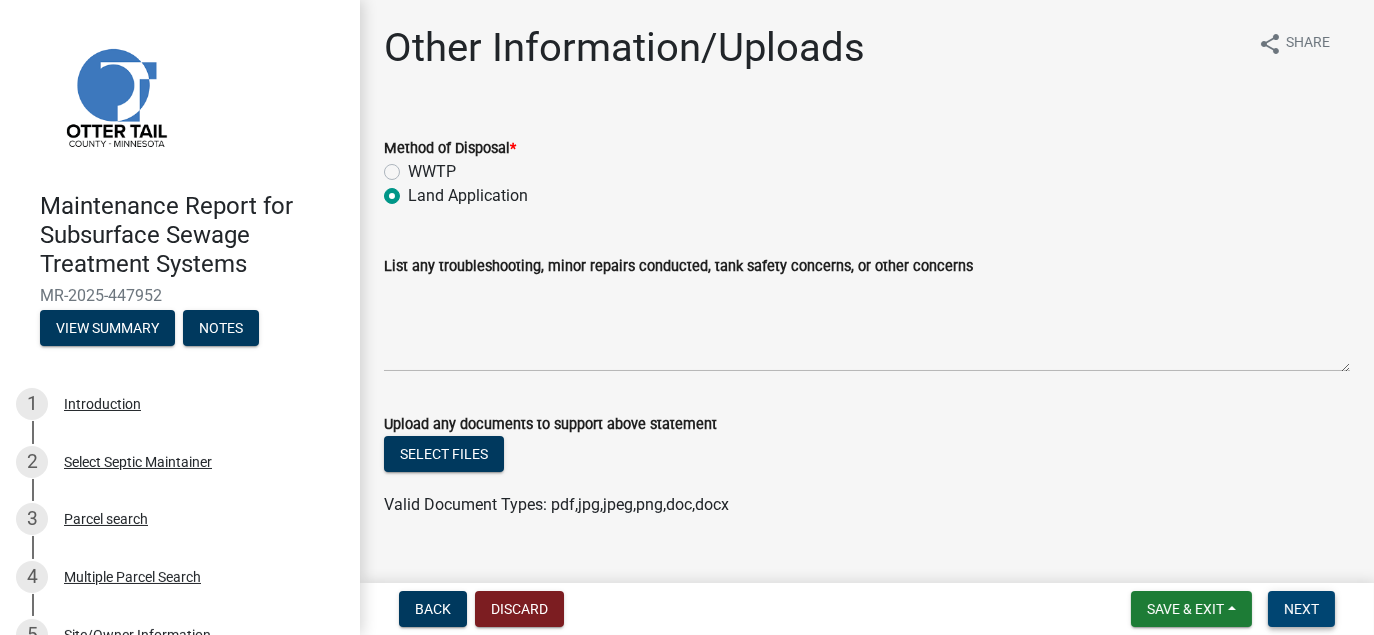 click on "Next" at bounding box center (1301, 609) 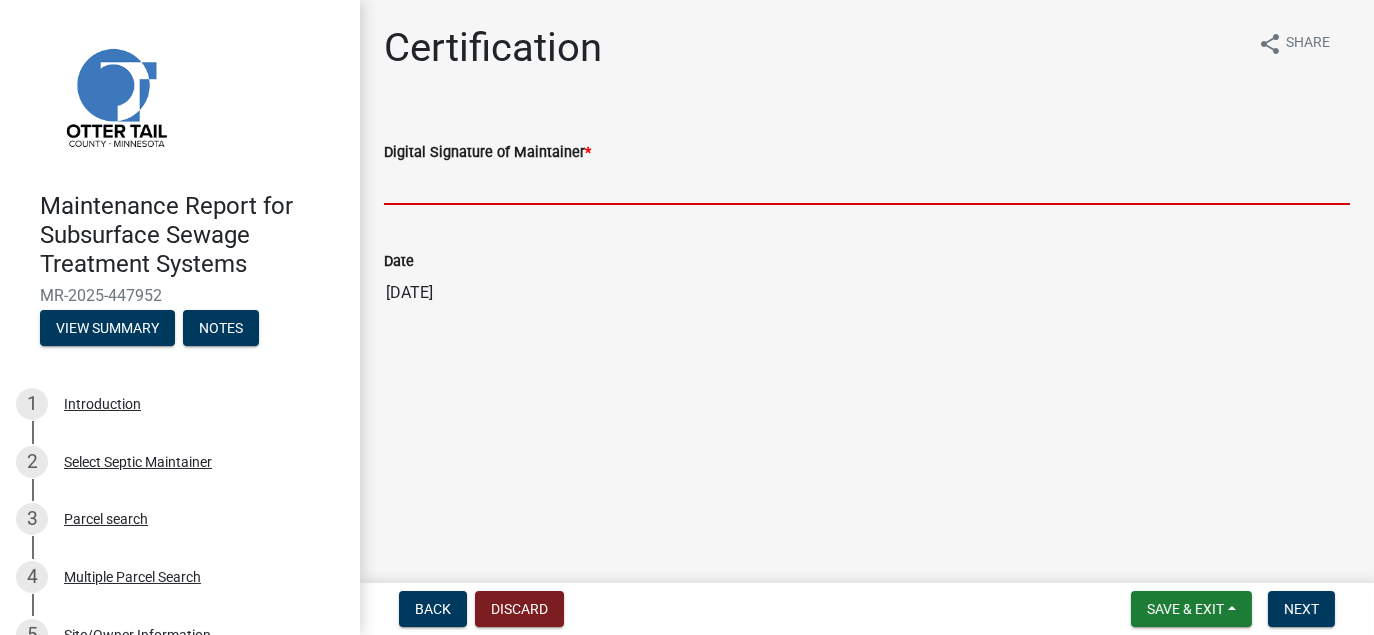 click on "Digital Signature of Maintainer  *" at bounding box center (867, 184) 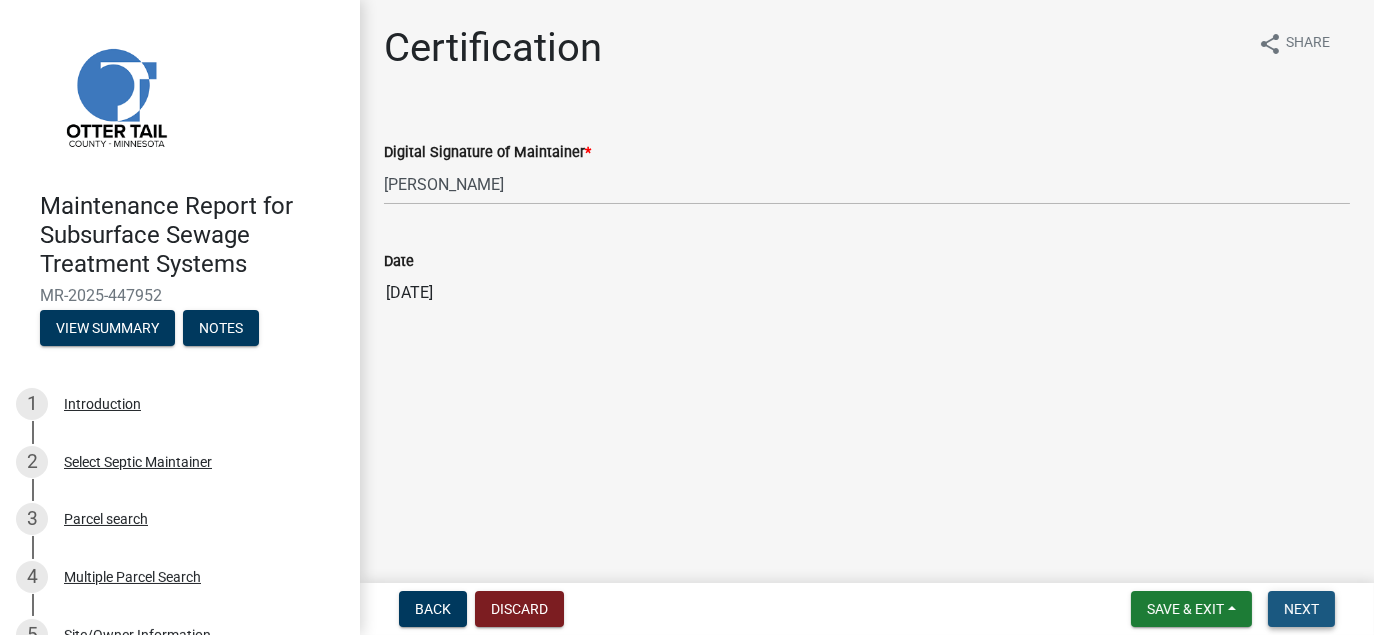 click on "Next" at bounding box center (1301, 609) 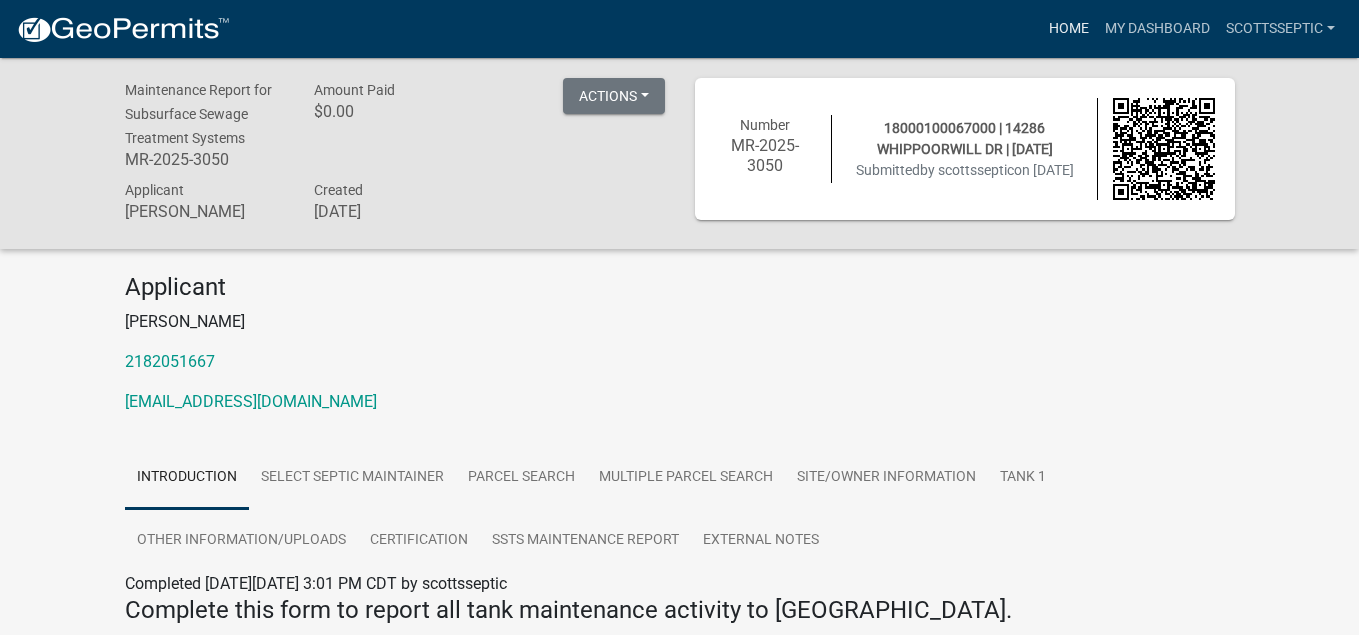 click on "Home" at bounding box center [1069, 29] 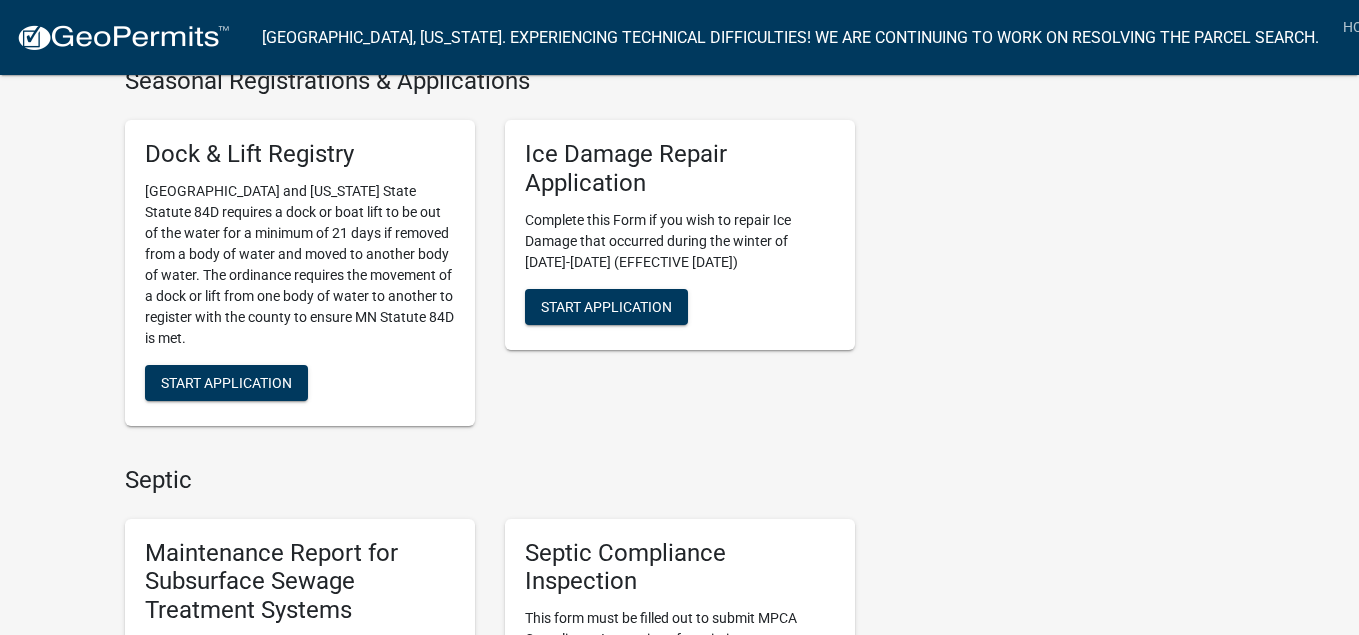 scroll, scrollTop: 1200, scrollLeft: 0, axis: vertical 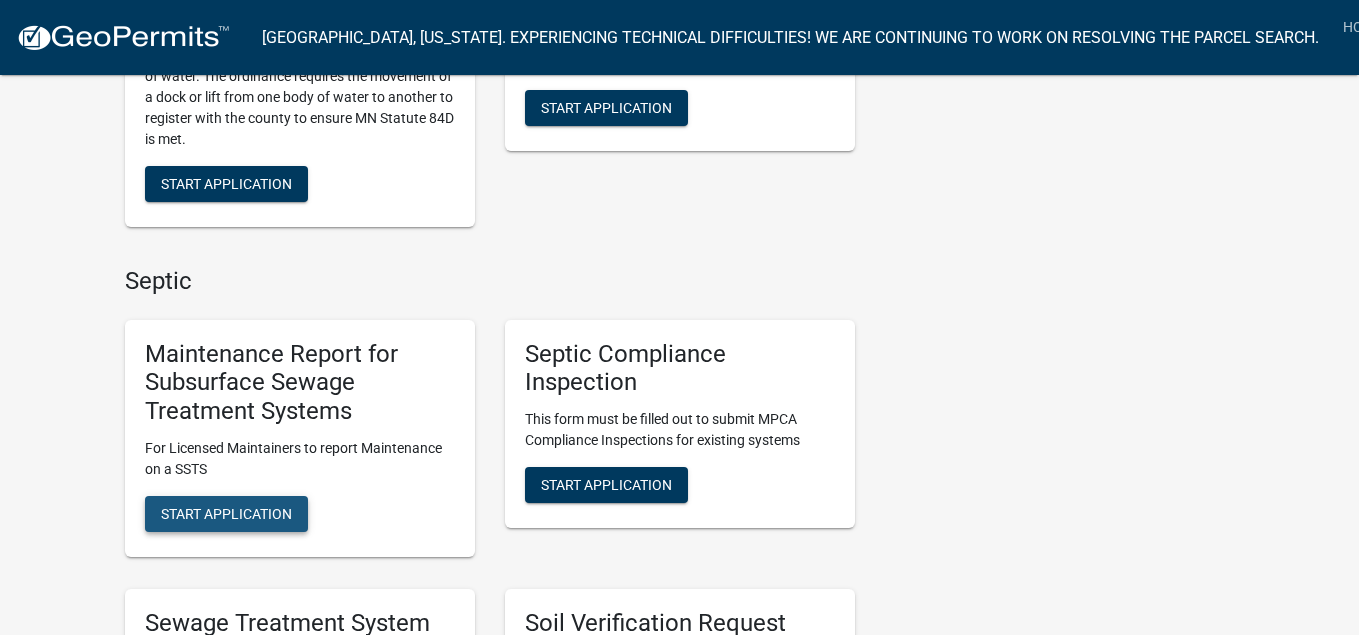 click on "Start Application" at bounding box center [226, 514] 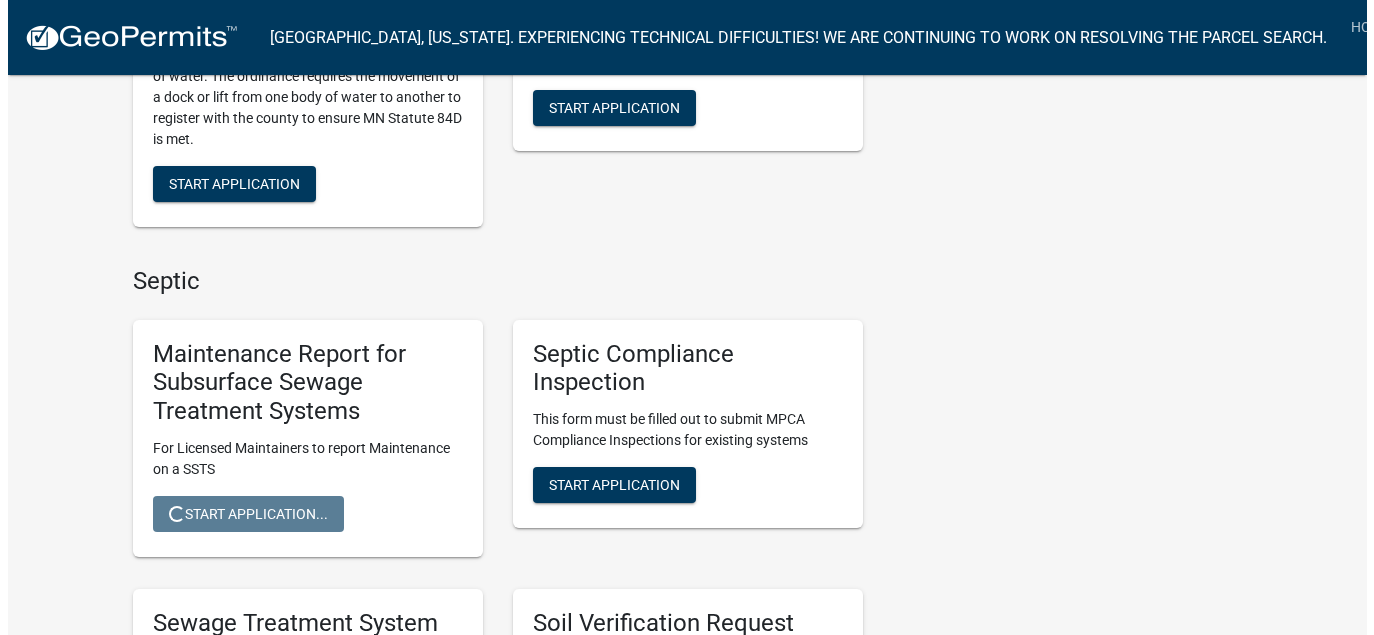 scroll, scrollTop: 0, scrollLeft: 0, axis: both 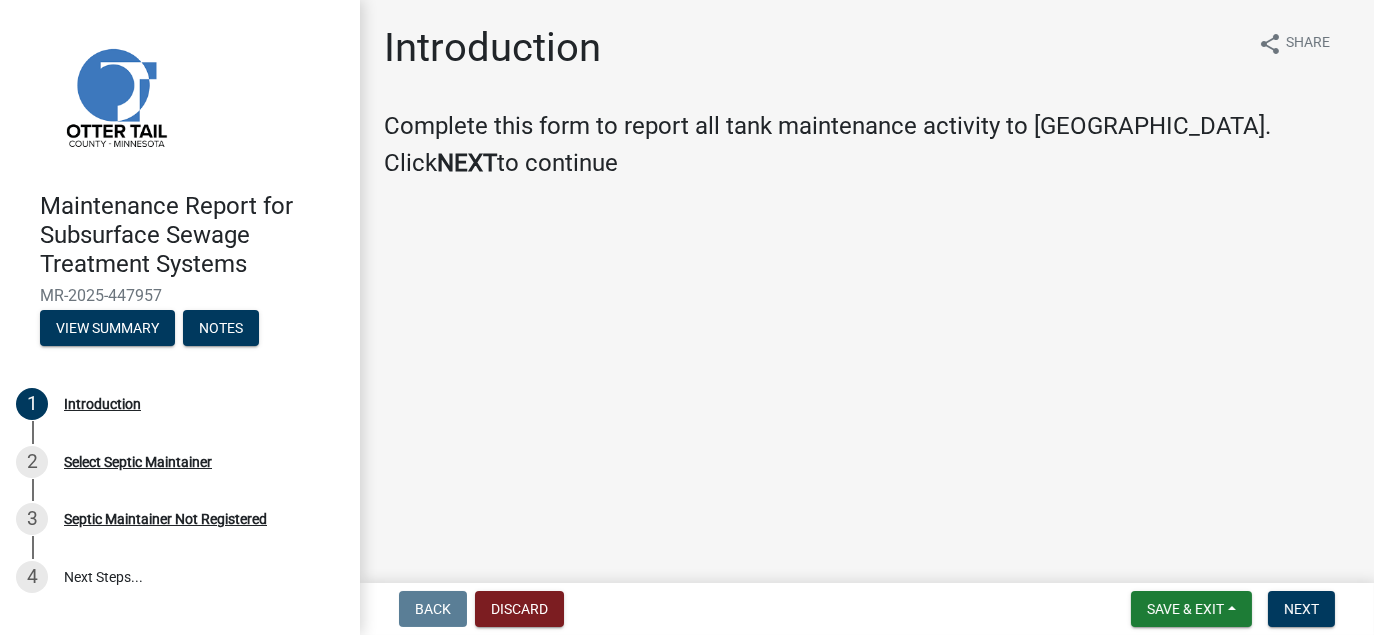 click on "Save & Exit  Save  Save & Exit   Next" at bounding box center (1233, 609) 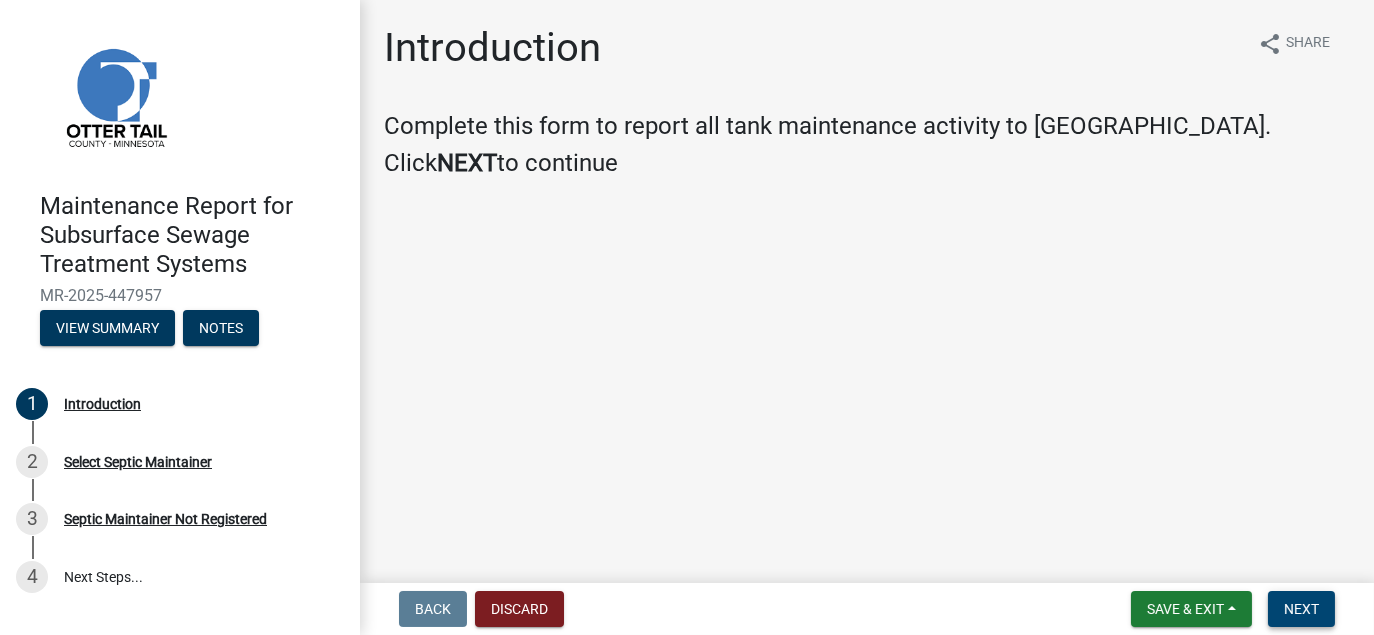 click on "Next" at bounding box center [1301, 609] 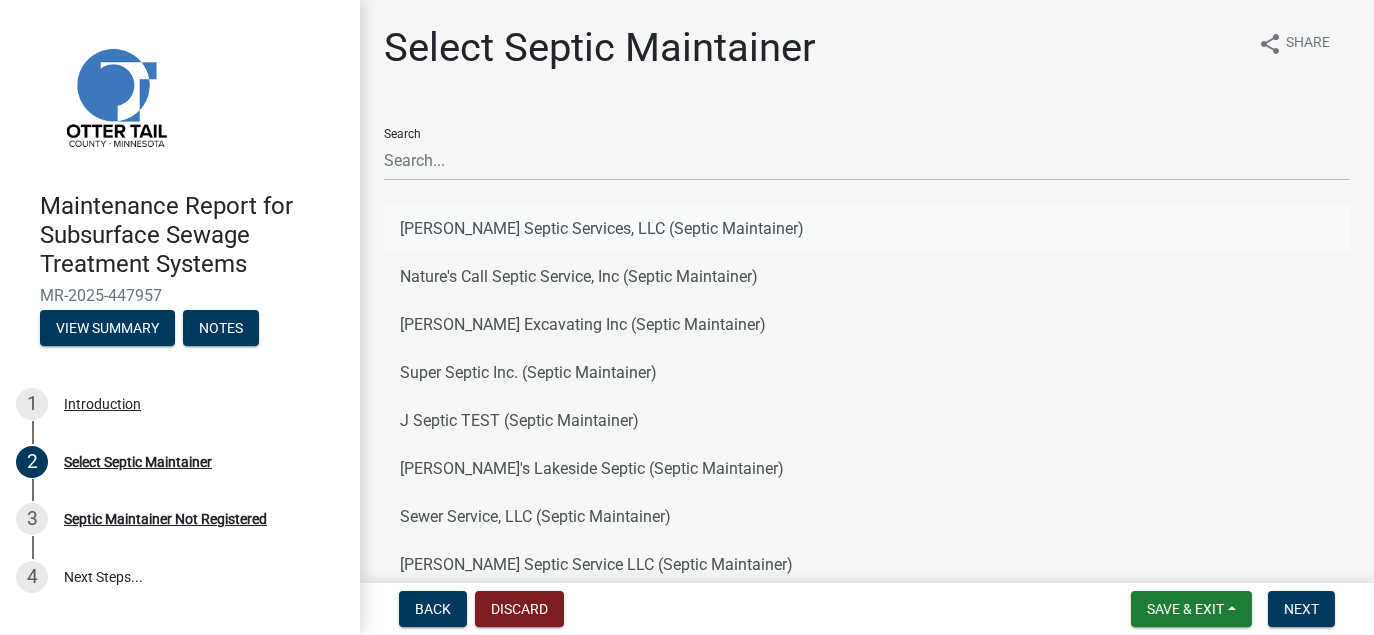 click on "[PERSON_NAME] Septic Services, LLC (Septic Maintainer)" 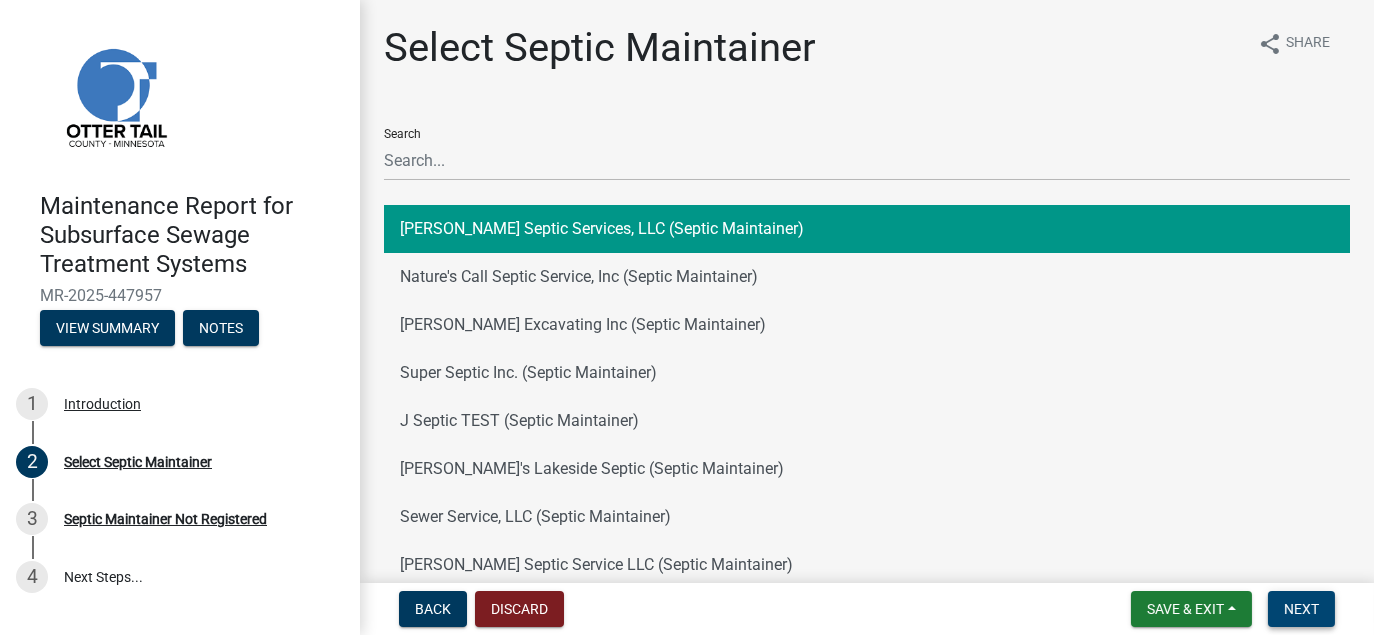 click on "Next" at bounding box center (1301, 609) 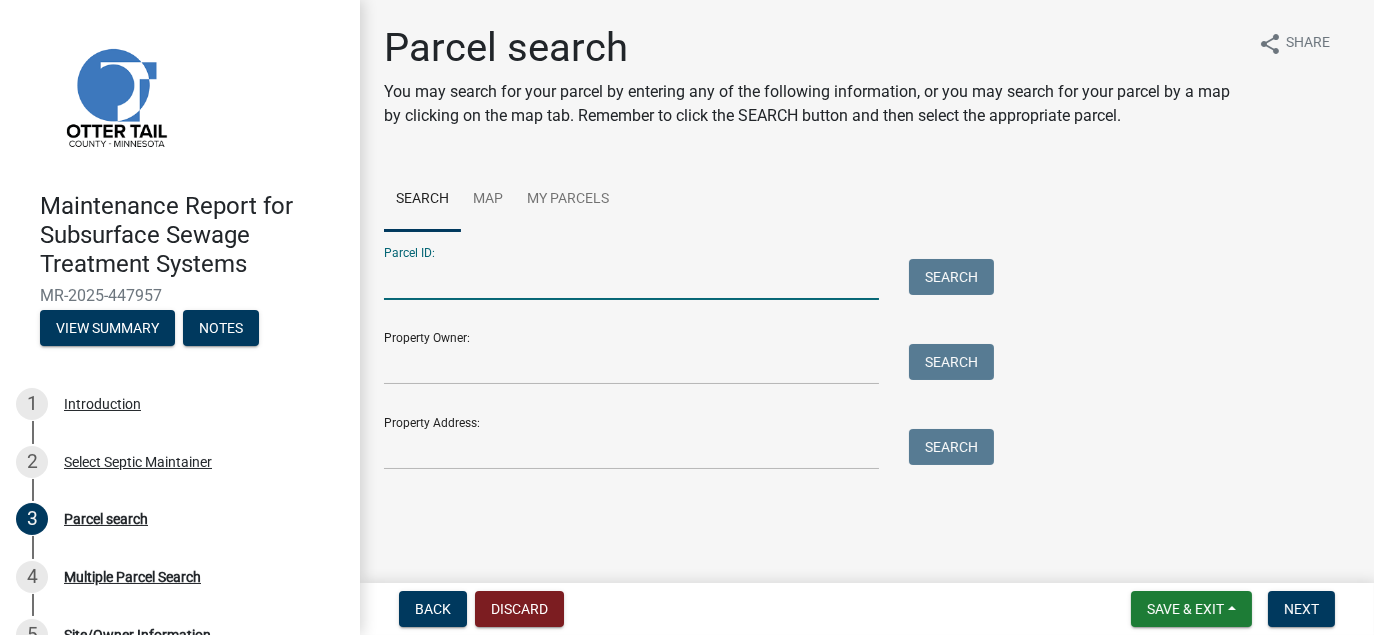 click on "Parcel ID:" at bounding box center (631, 279) 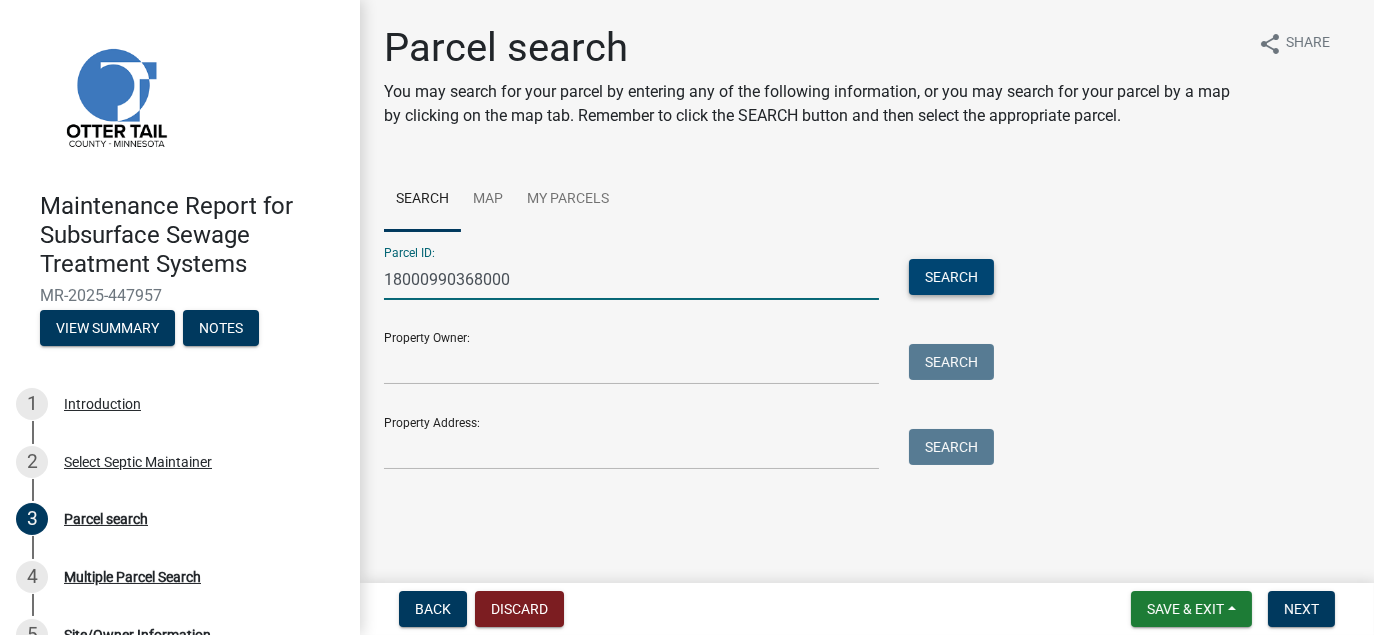 type on "18000990368000" 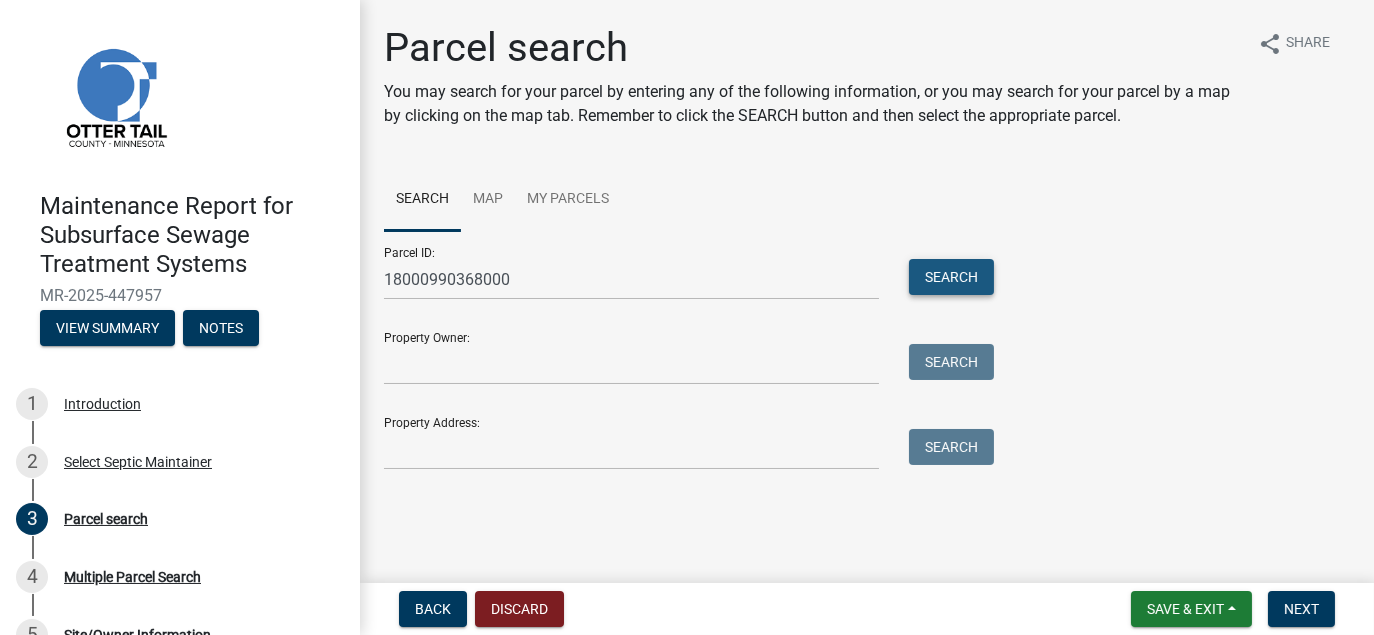 click on "Search" at bounding box center (951, 277) 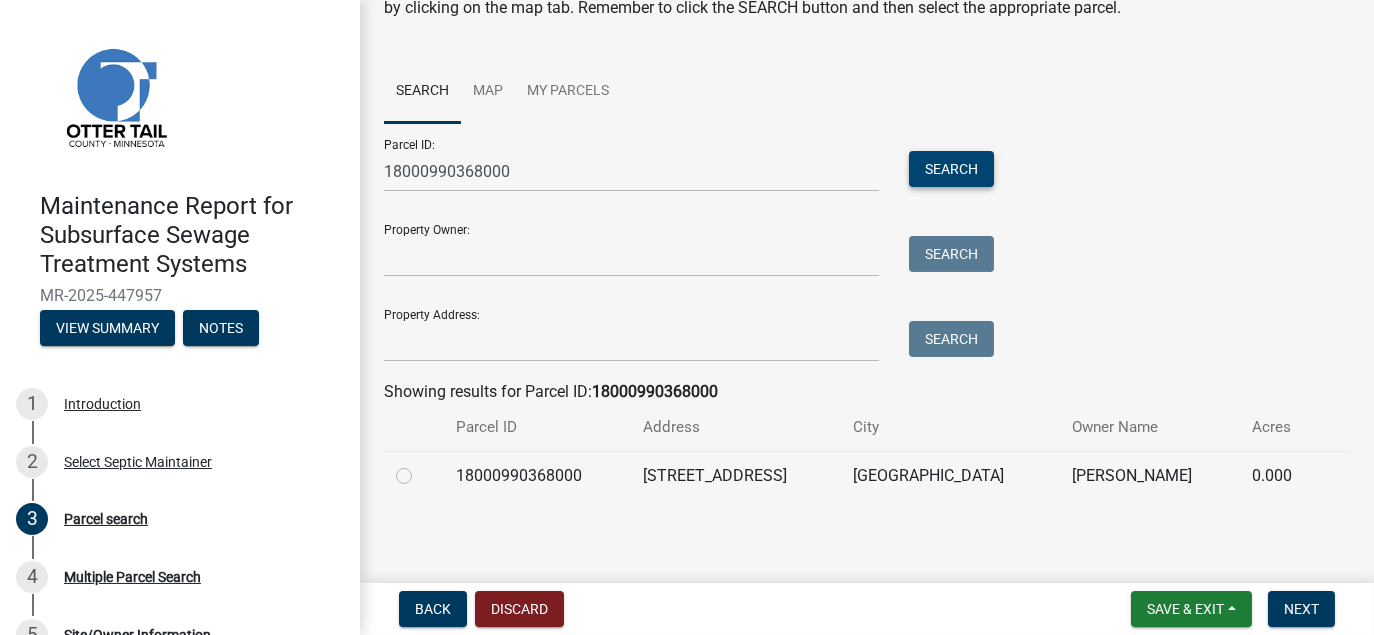 scroll, scrollTop: 109, scrollLeft: 0, axis: vertical 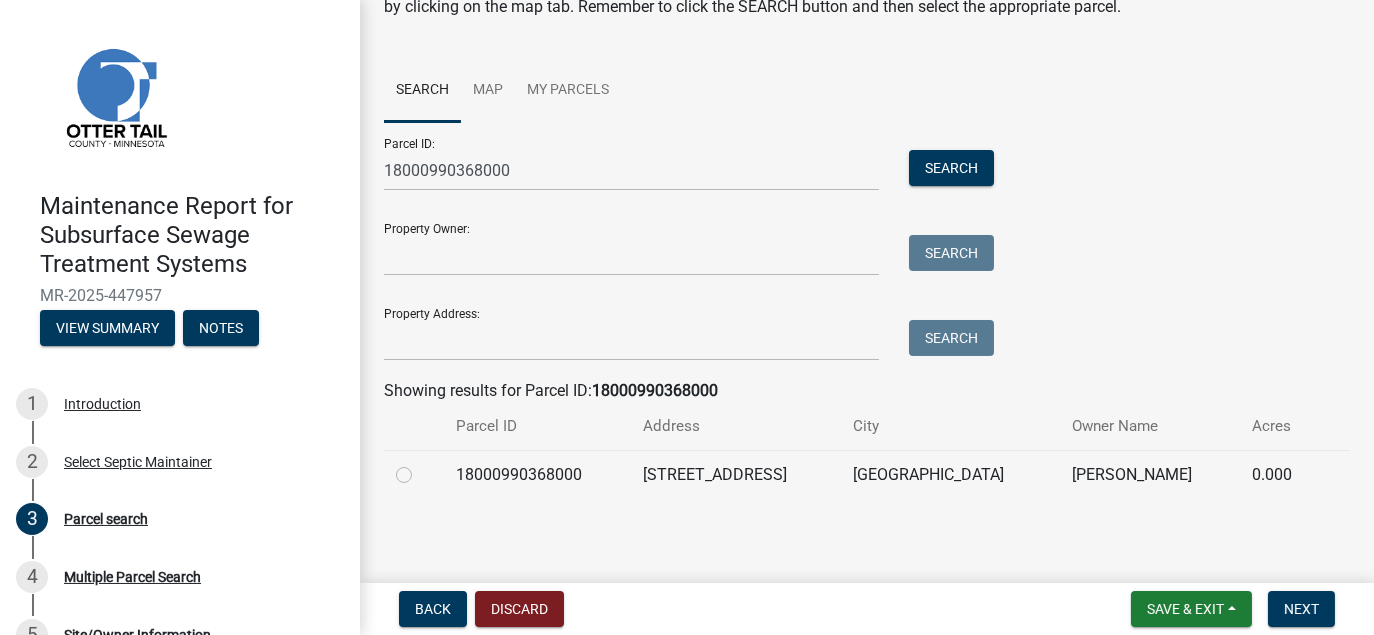 click 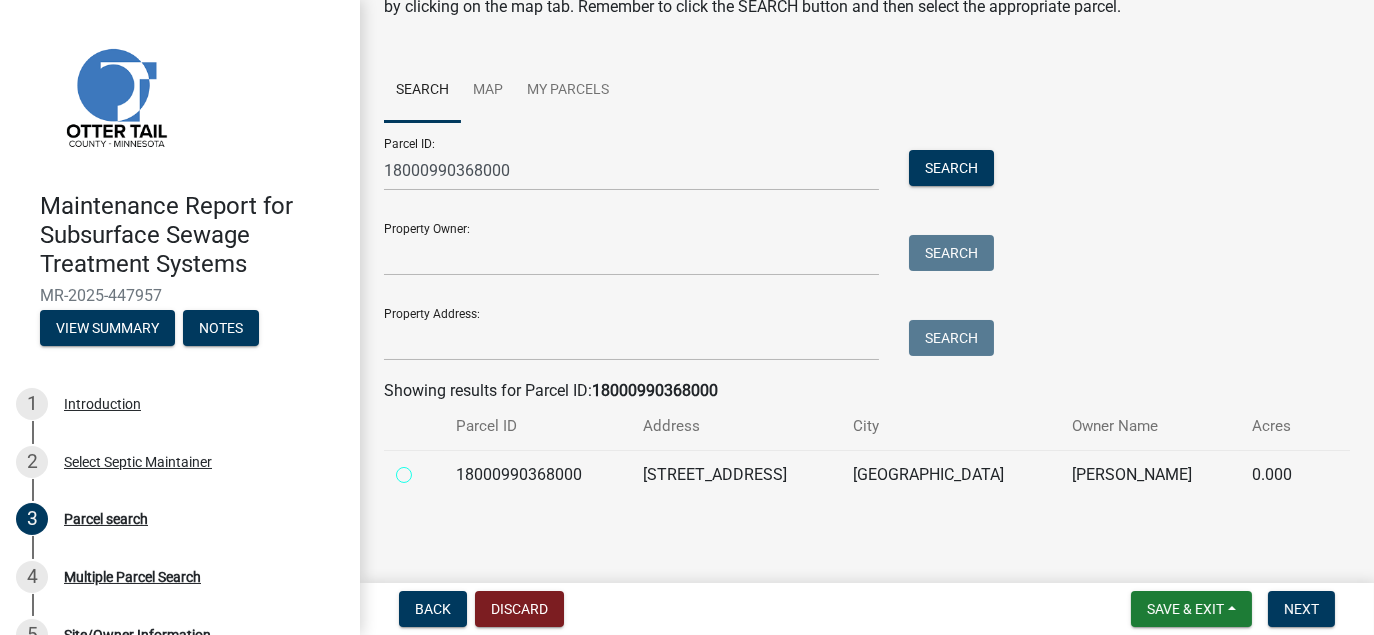 click at bounding box center (426, 469) 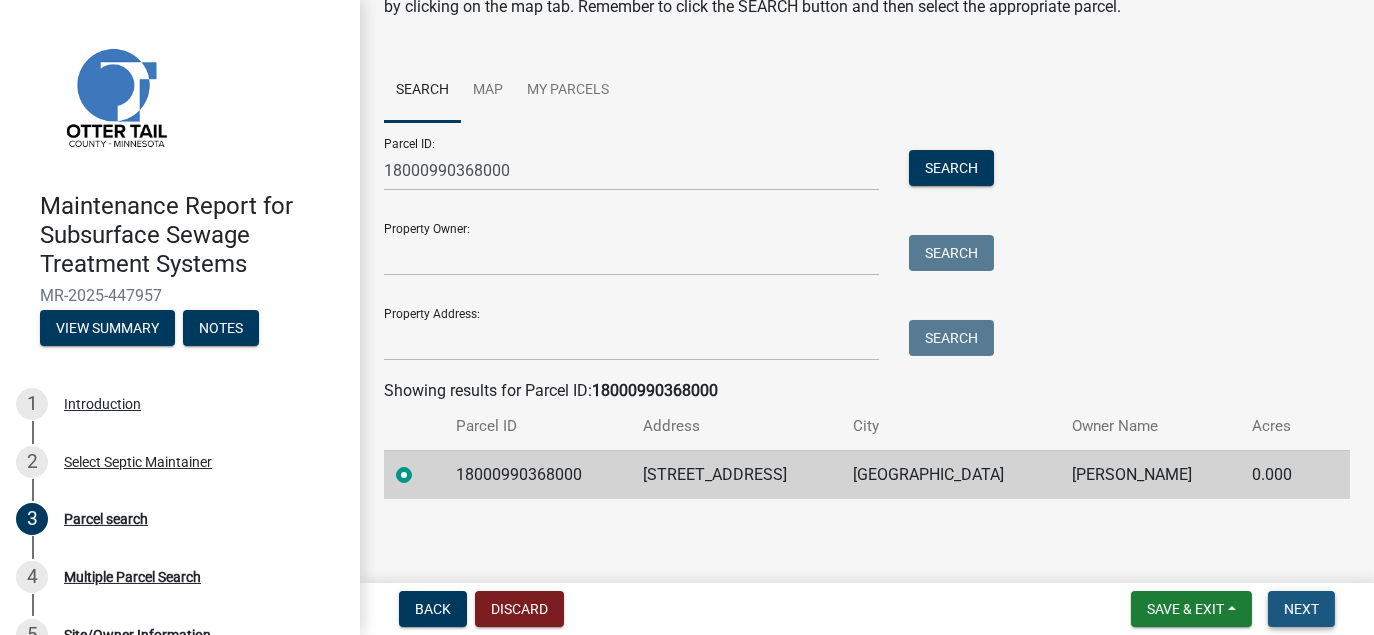 click on "Next" at bounding box center (1301, 609) 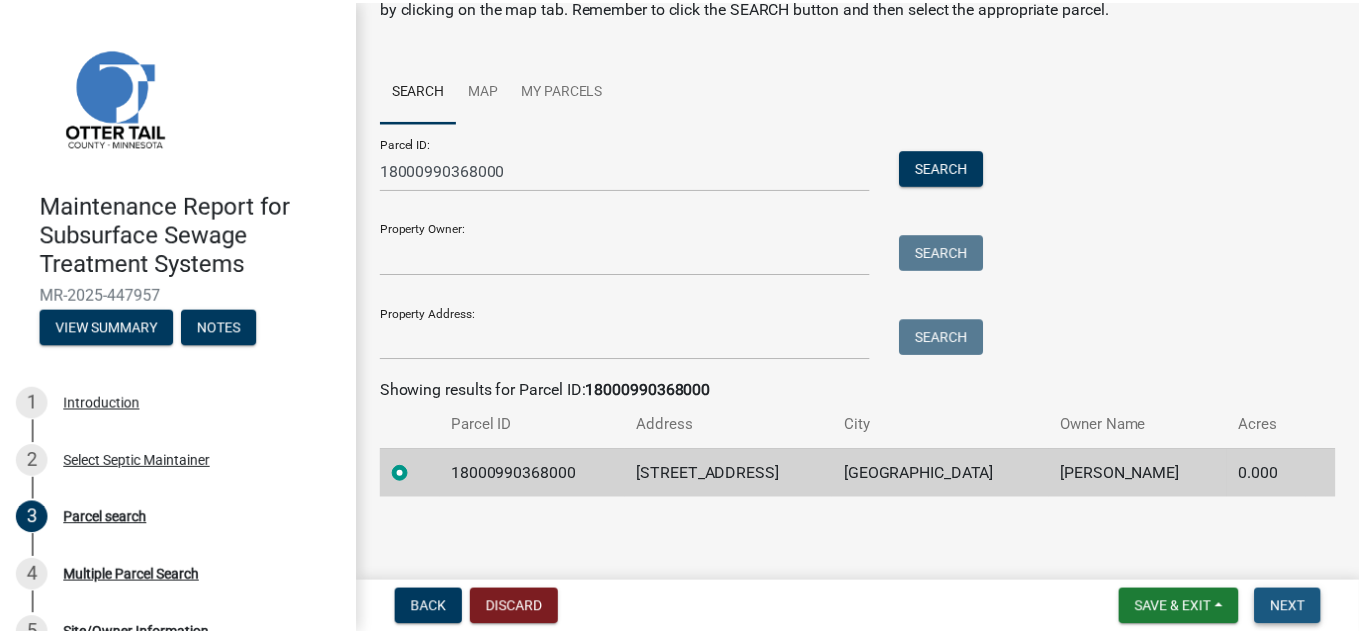 scroll, scrollTop: 0, scrollLeft: 0, axis: both 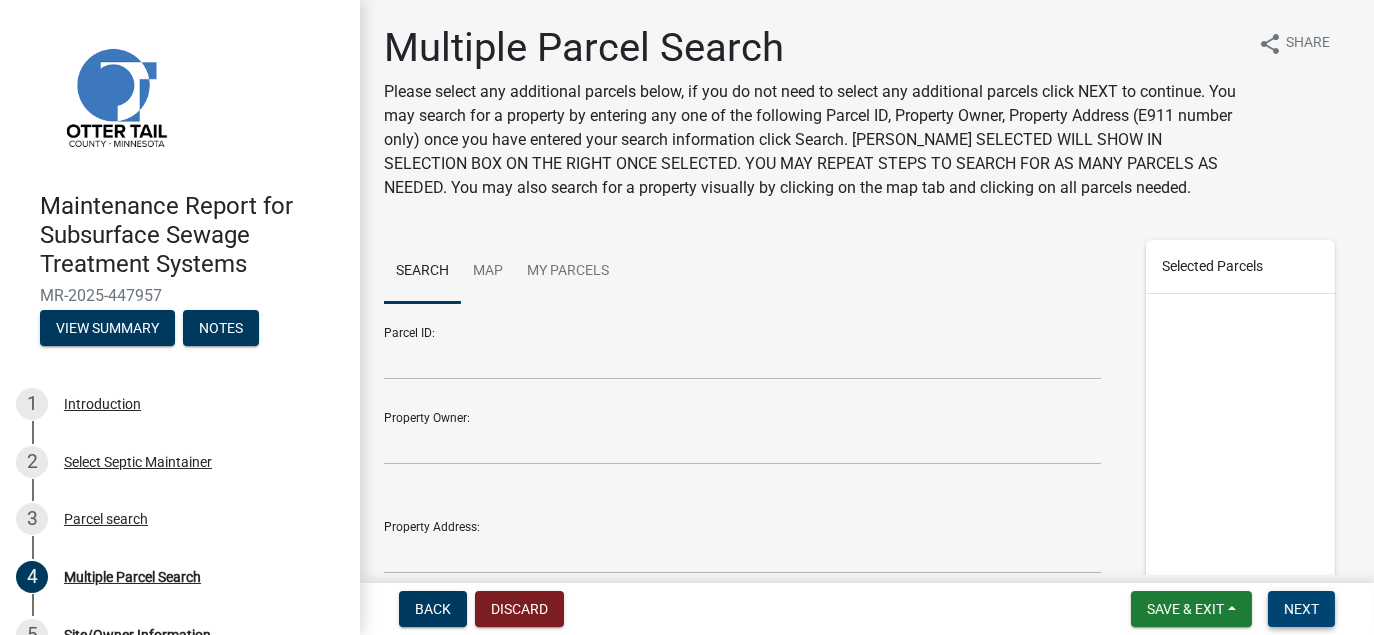 click on "Next" at bounding box center [1301, 609] 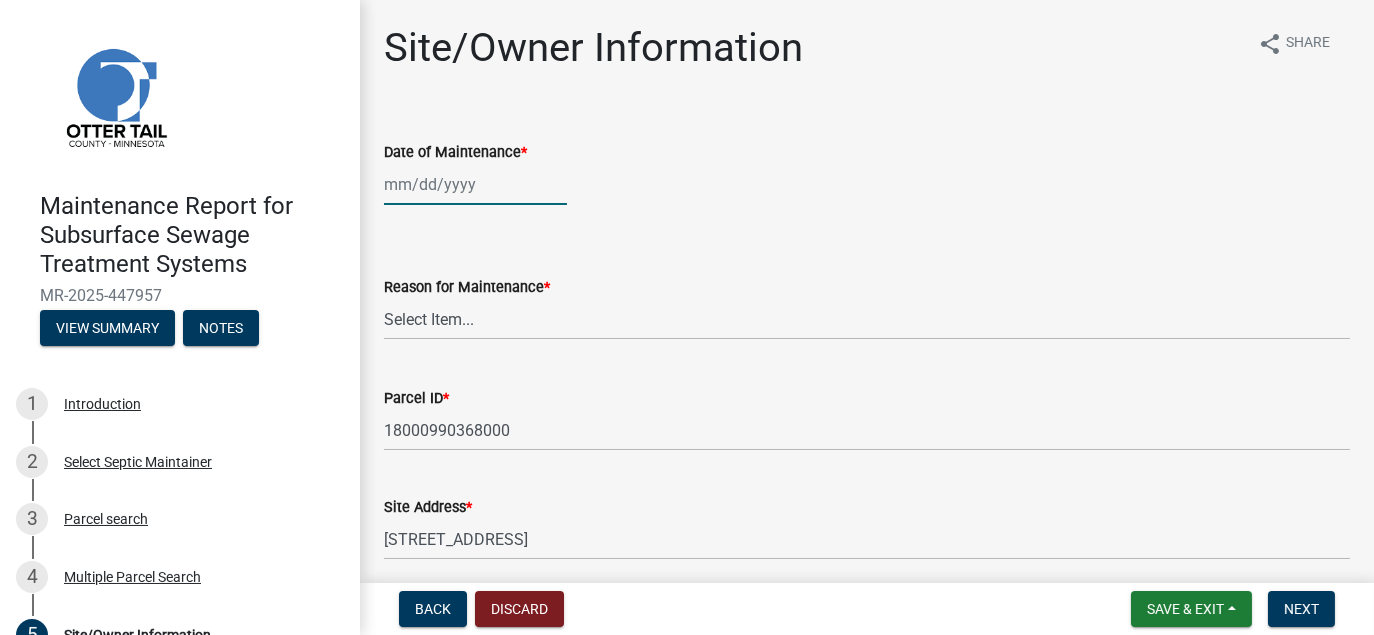 click 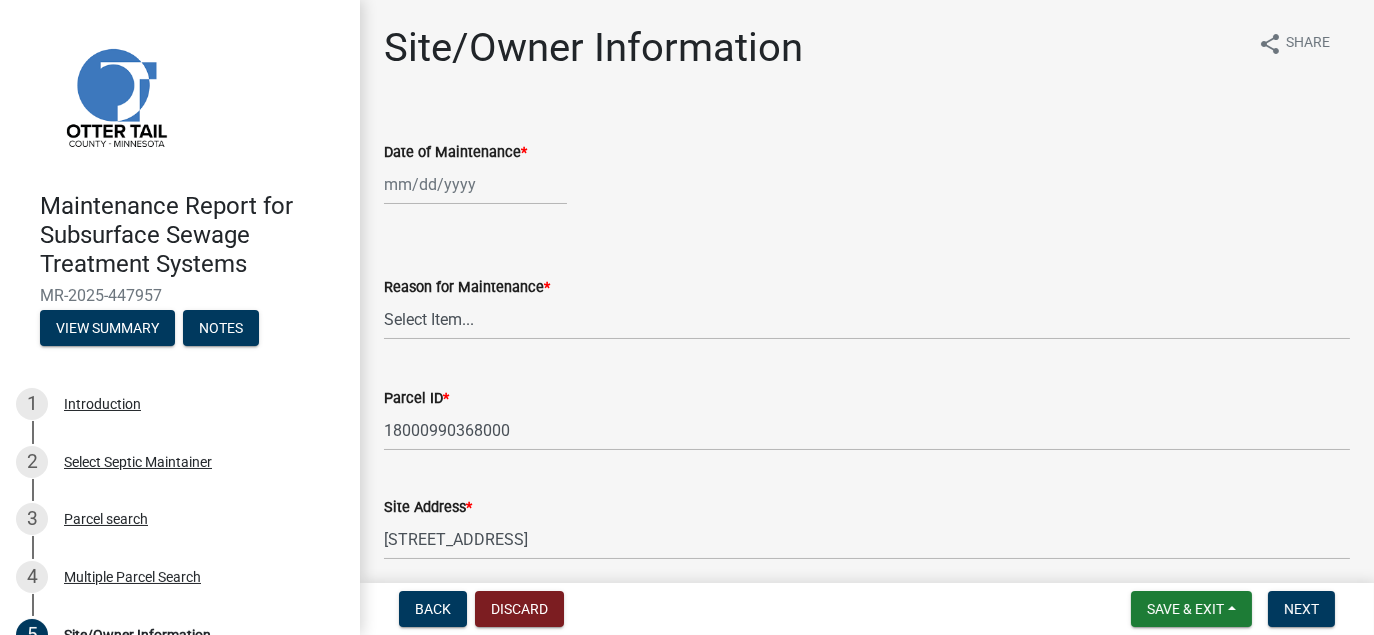 select on "7" 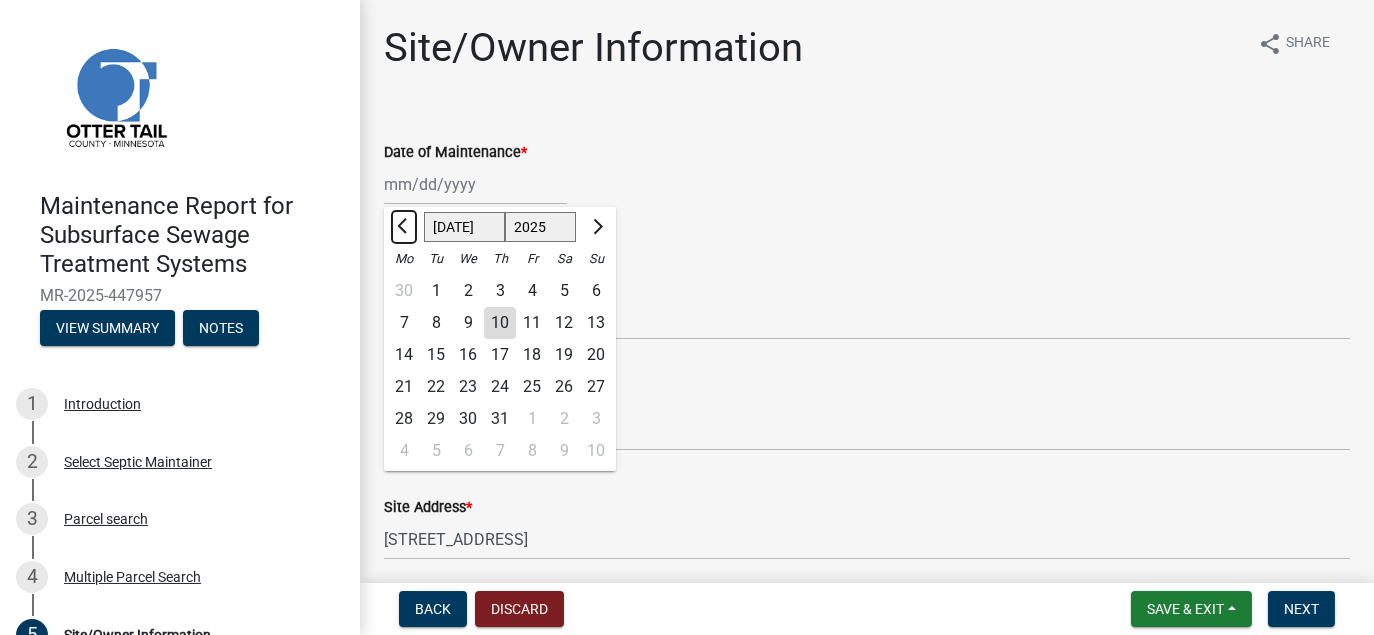 click 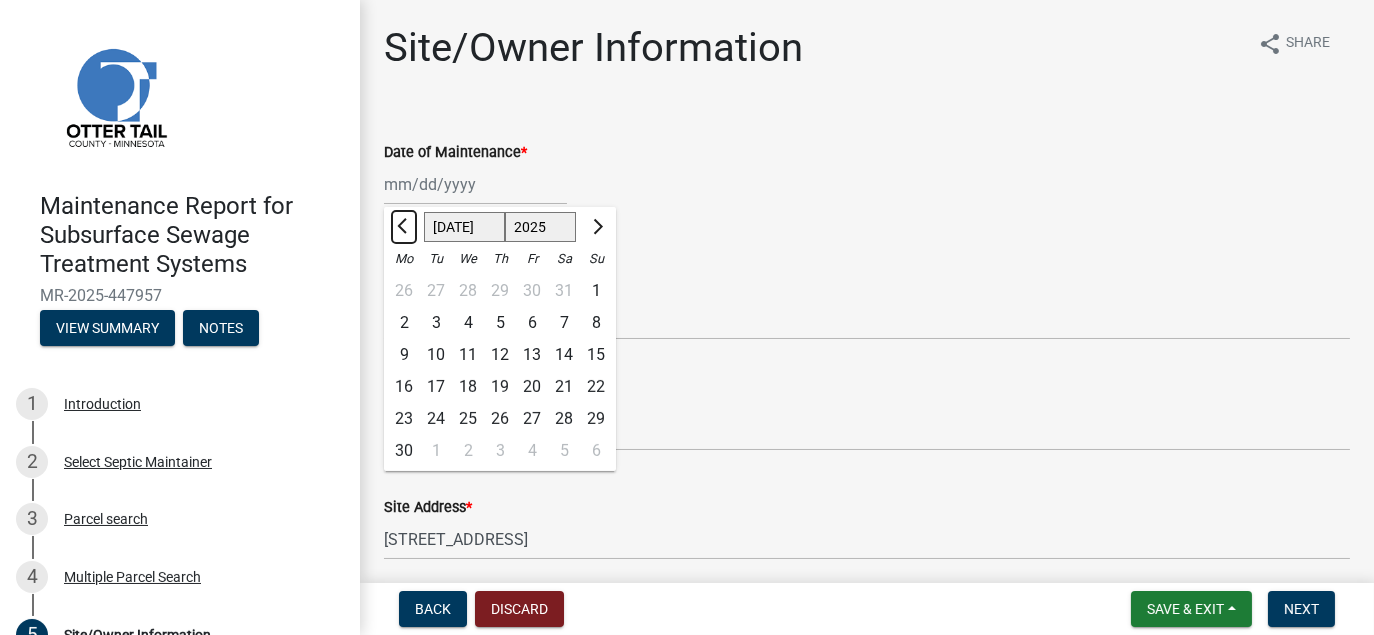 select on "6" 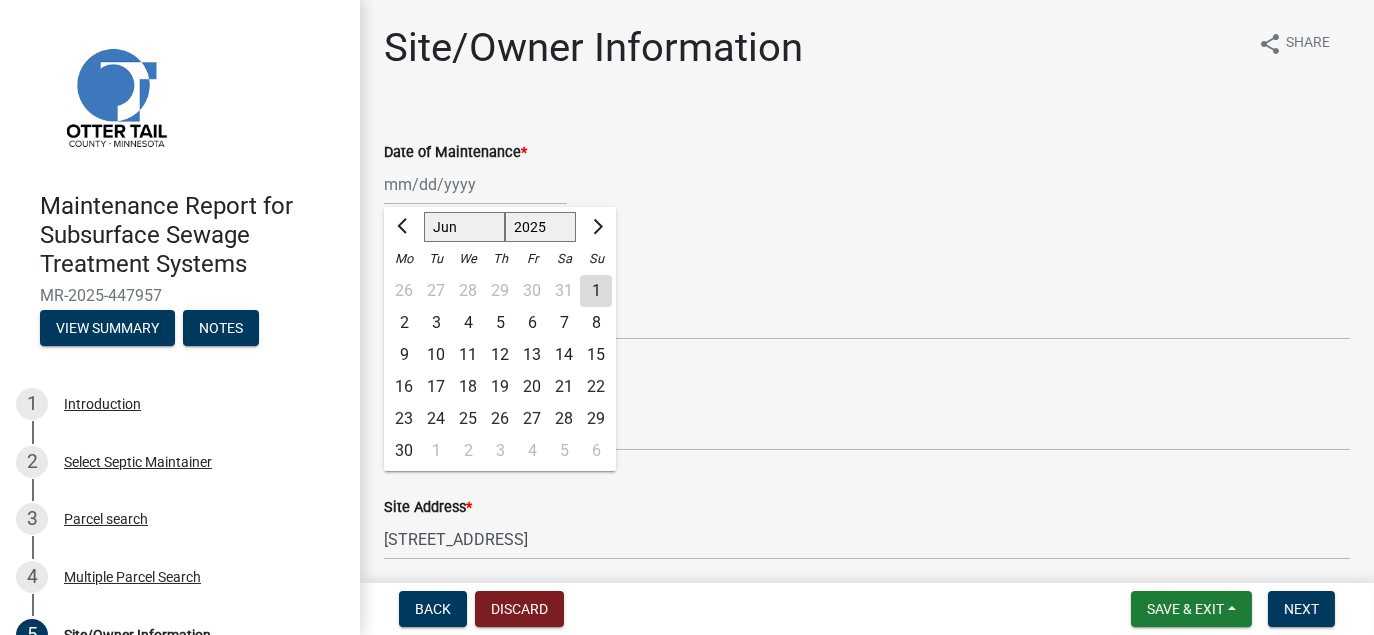 click on "30" 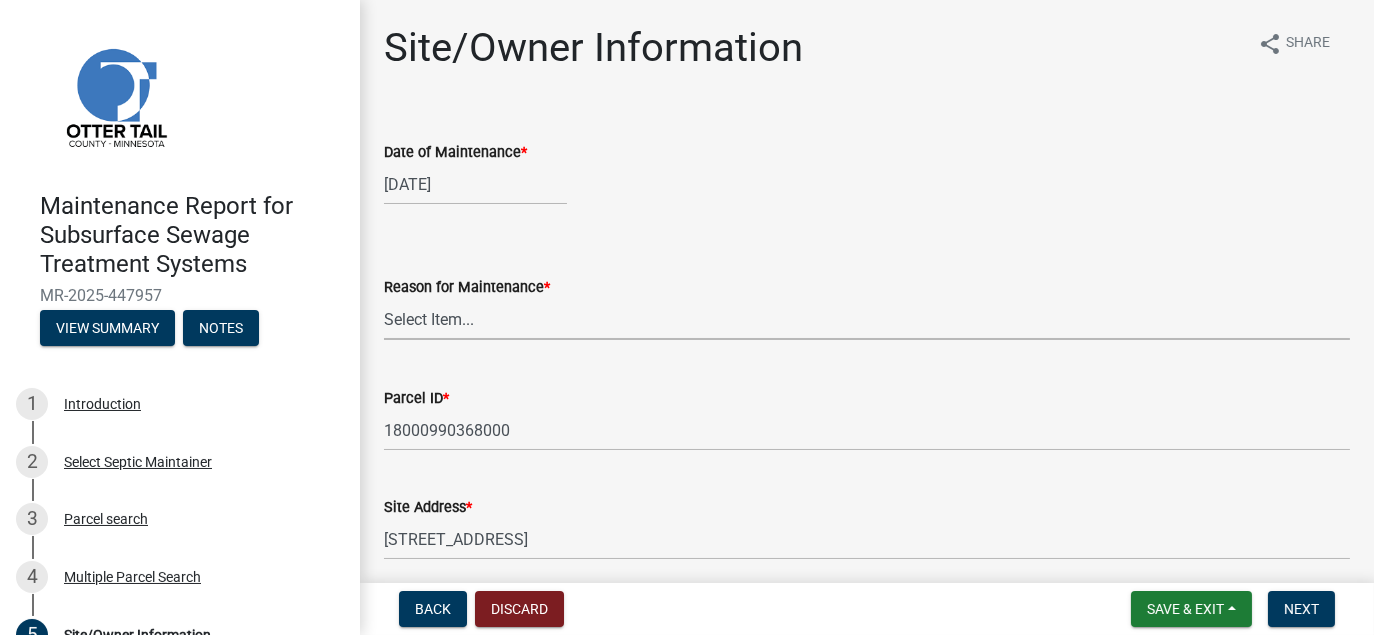click on "Select Item...   Called   Routine   Other" at bounding box center (867, 319) 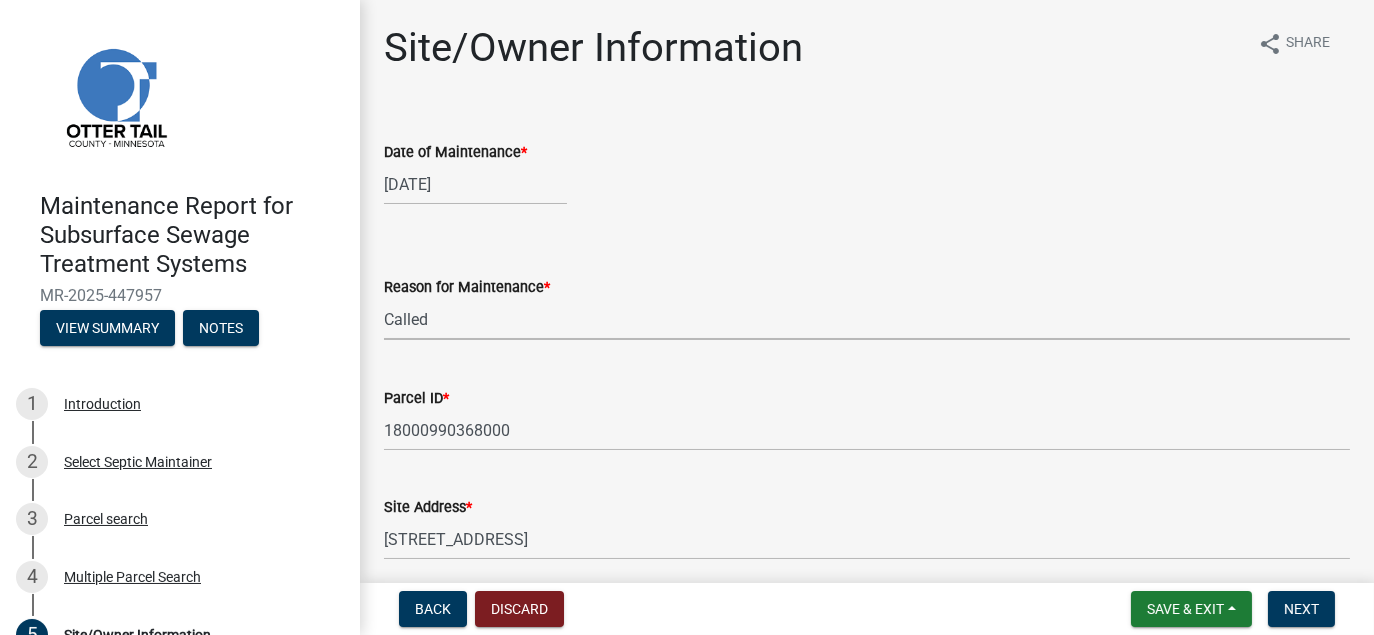 click on "Select Item...   Called   Routine   Other" at bounding box center [867, 319] 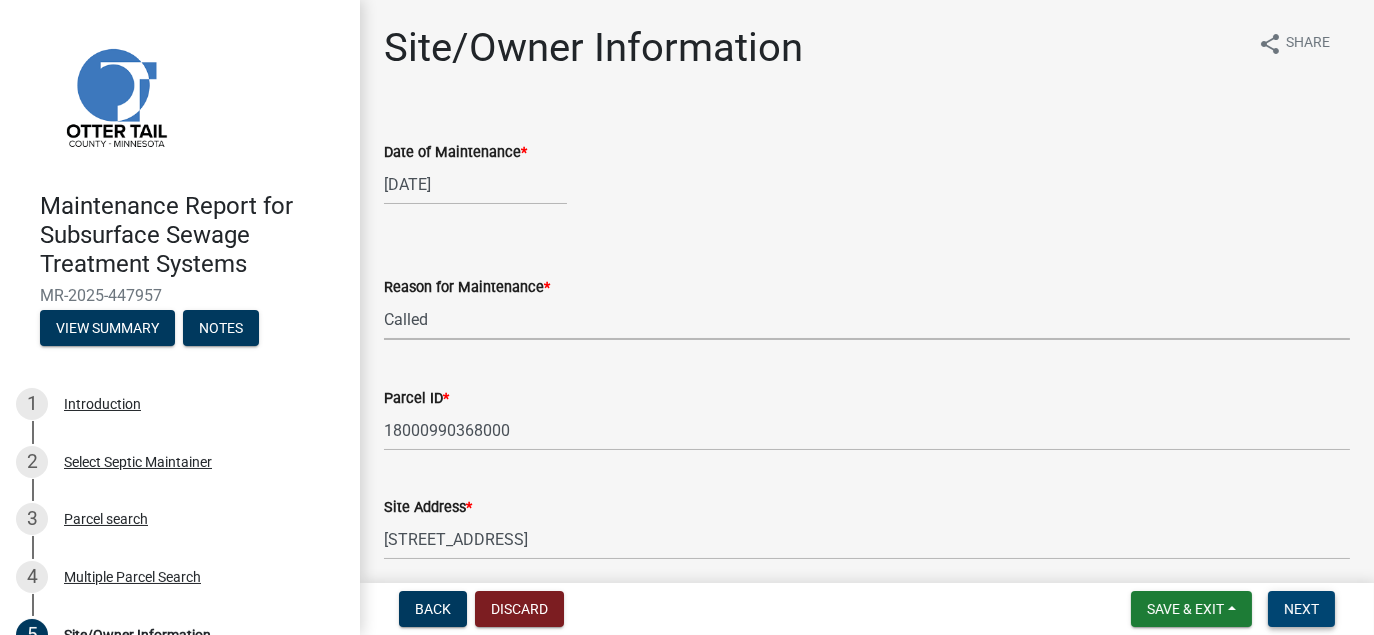 click on "Next" at bounding box center [1301, 609] 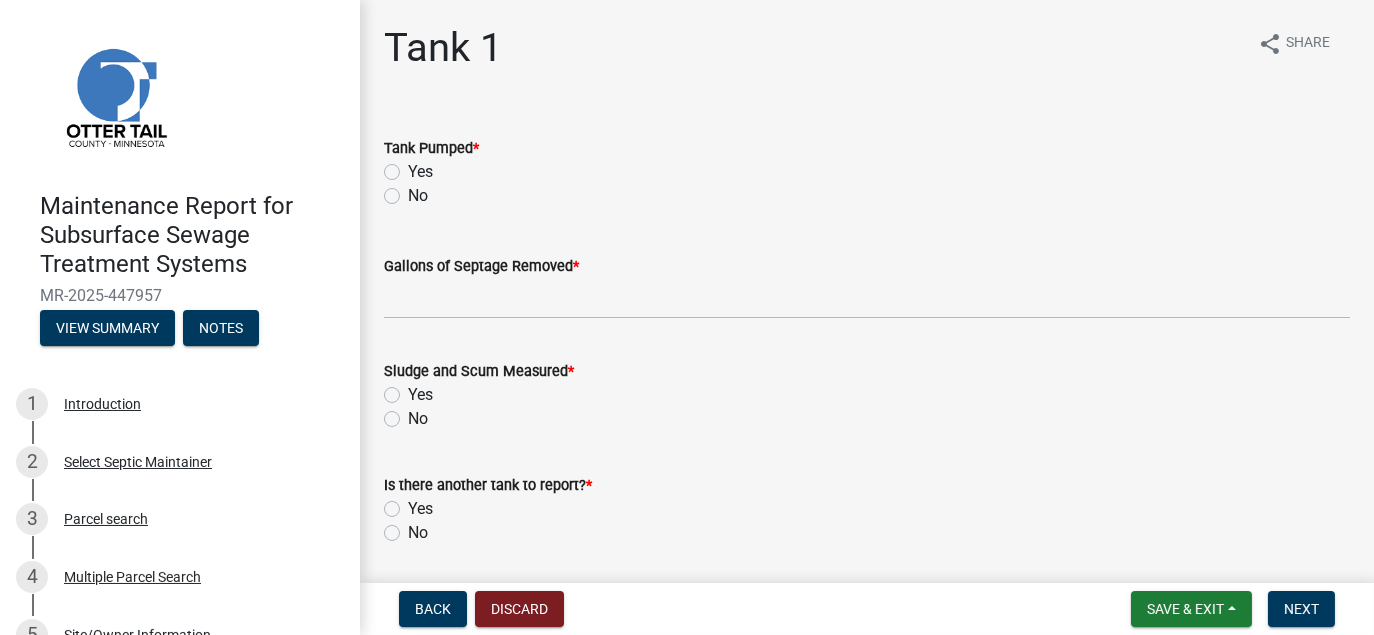 click on "Yes" 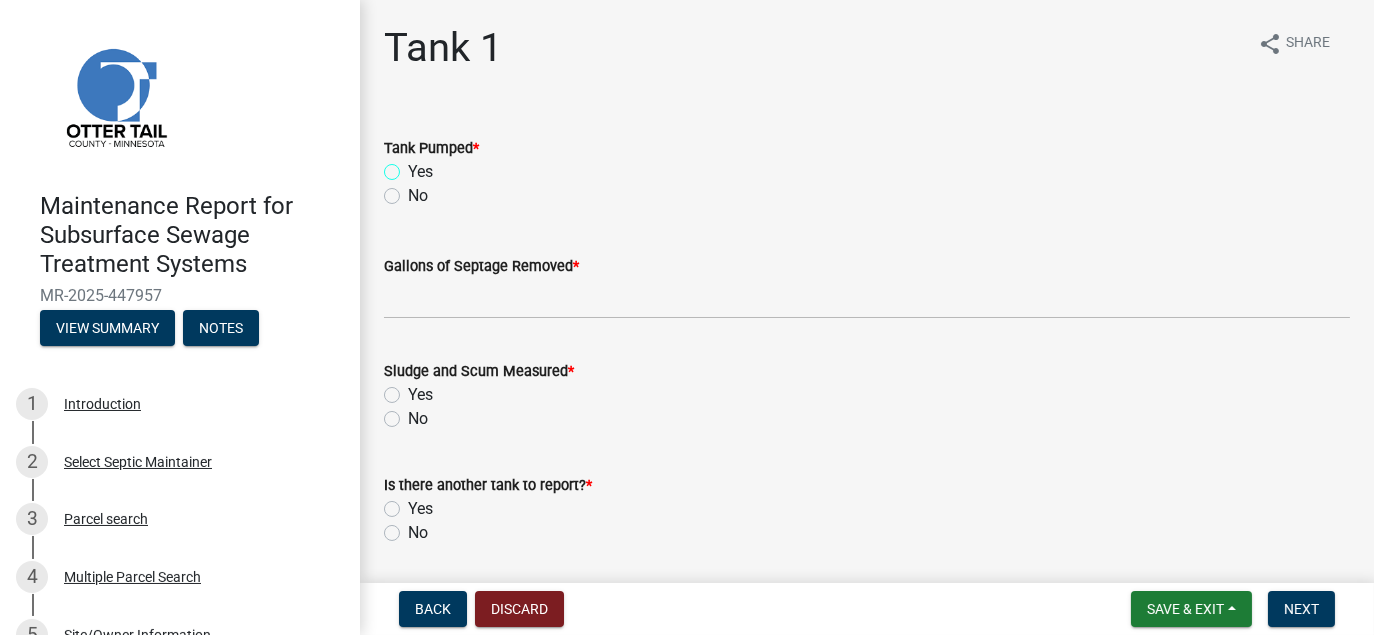 click on "Yes" at bounding box center (414, 166) 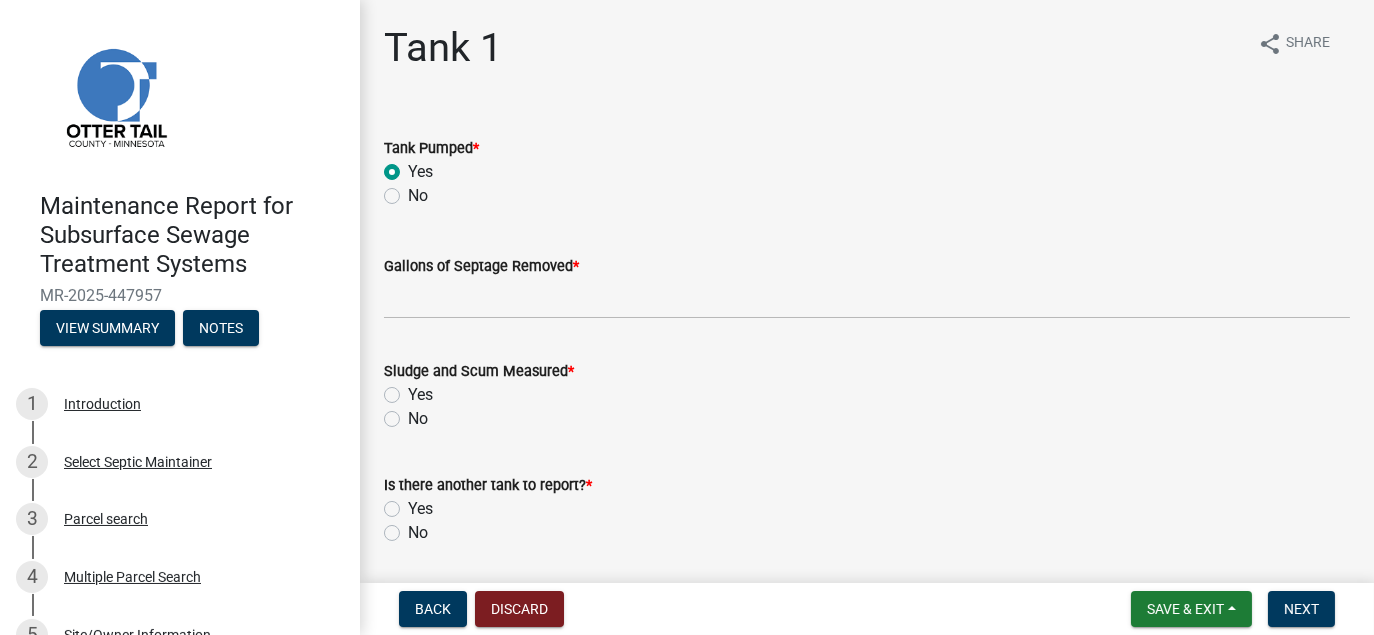 radio on "true" 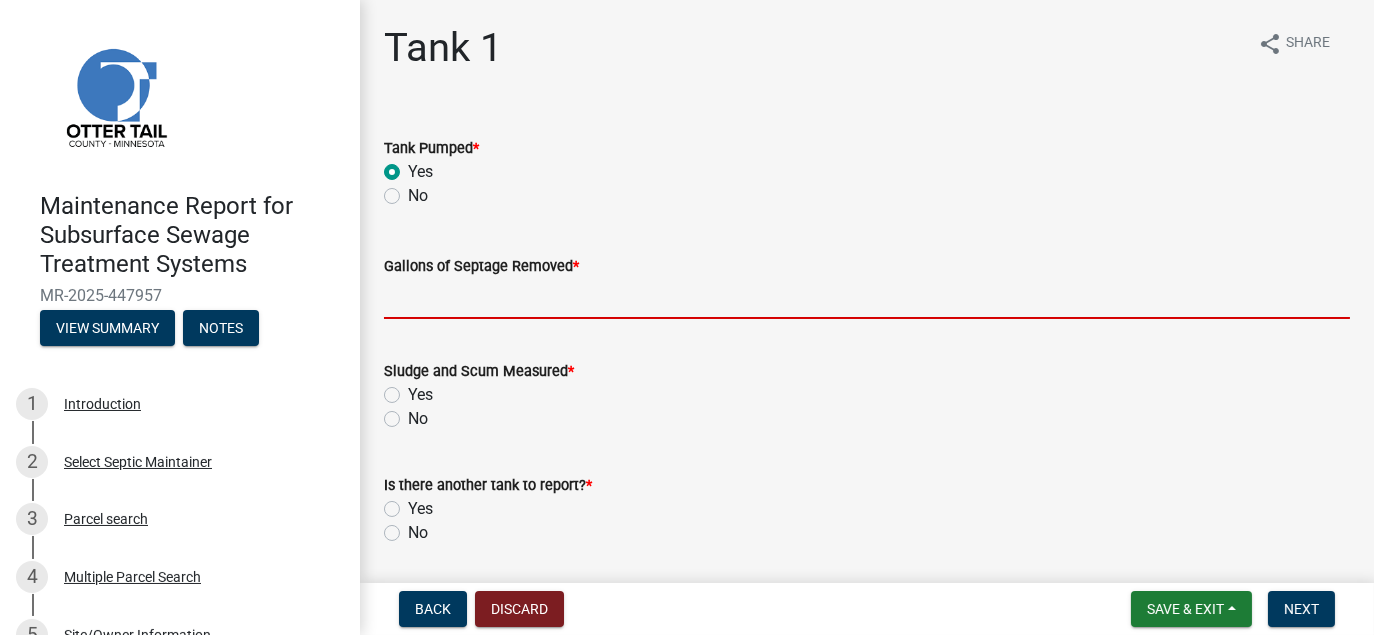 click on "Gallons of Septage Removed  *" at bounding box center [867, 298] 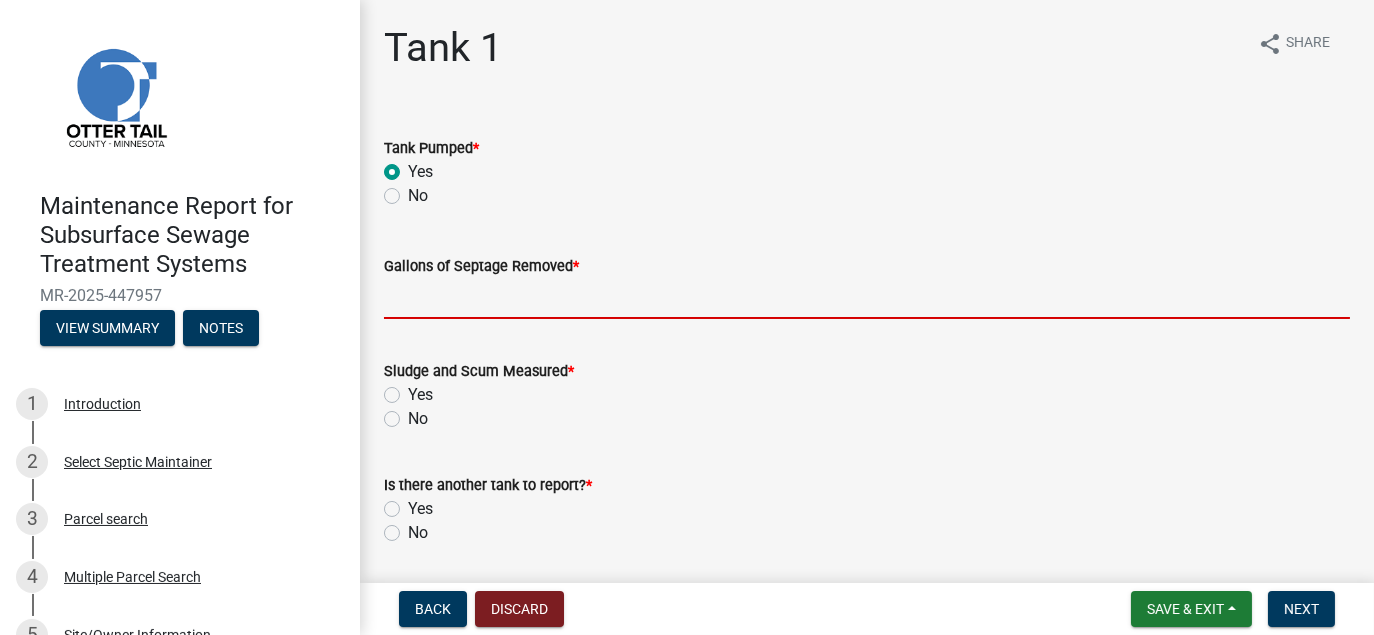 type on "1500" 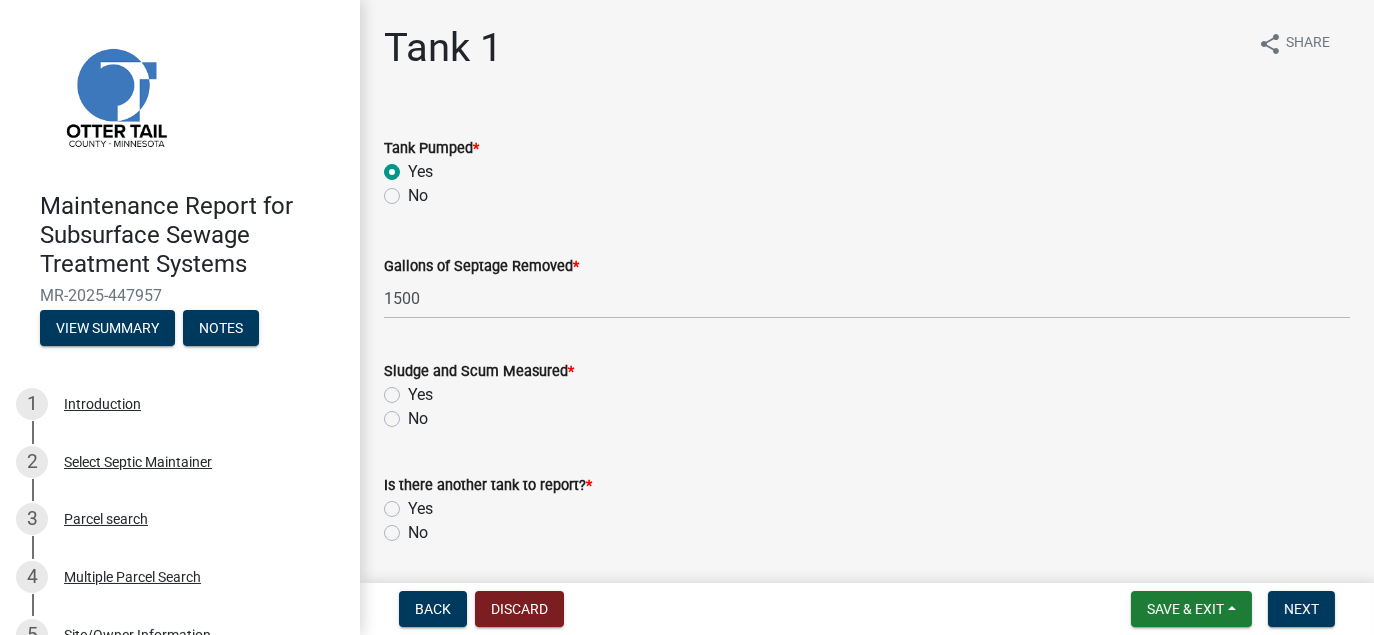 drag, startPoint x: 389, startPoint y: 419, endPoint x: 401, endPoint y: 434, distance: 19.209373 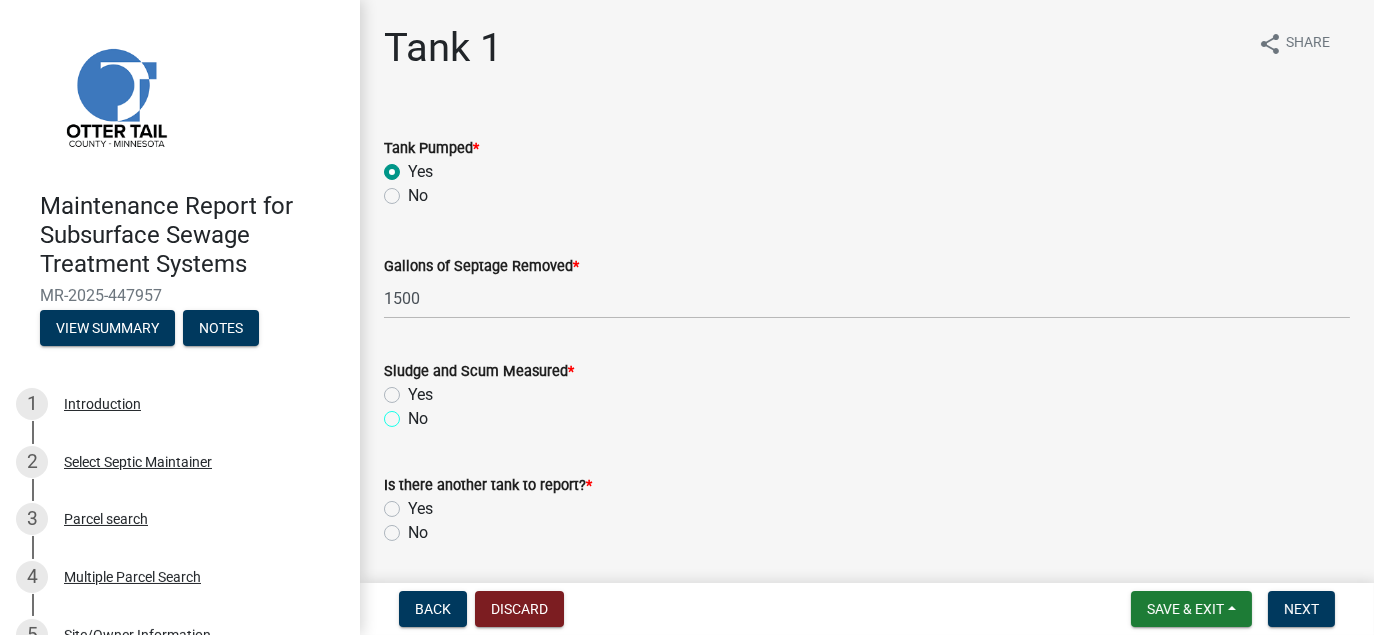 click on "No" at bounding box center (414, 413) 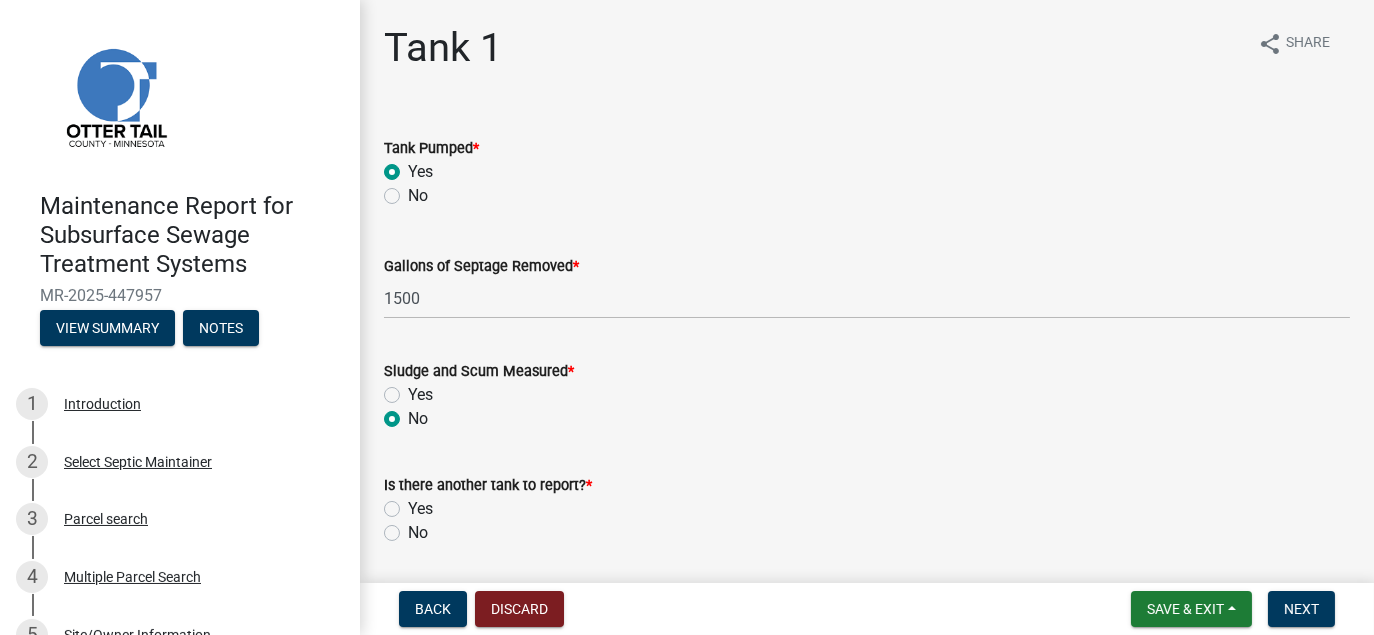 radio on "true" 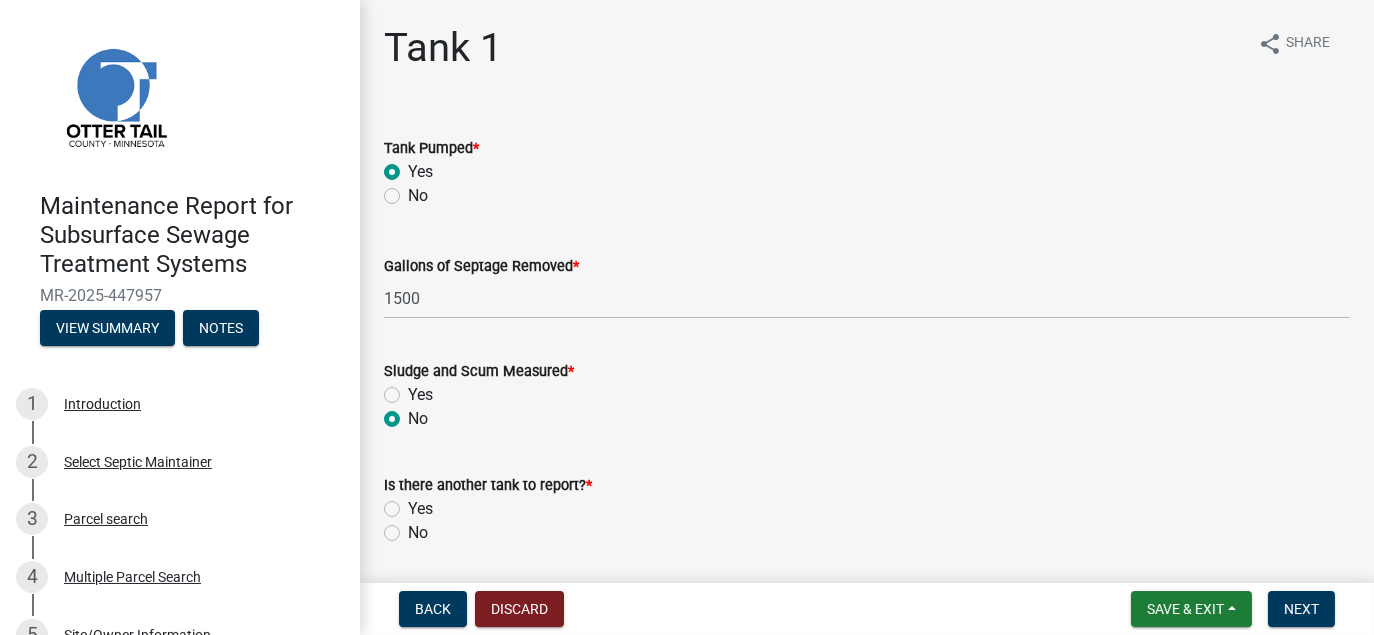 click on "No" 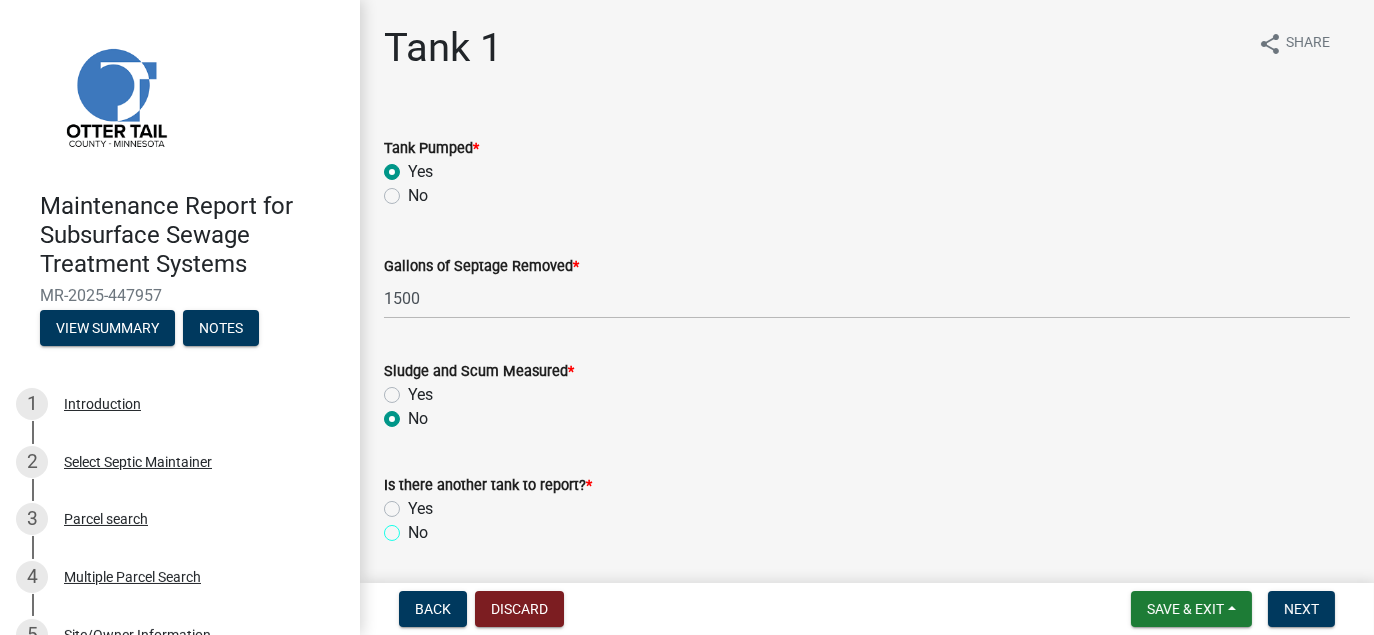 click on "No" at bounding box center (414, 527) 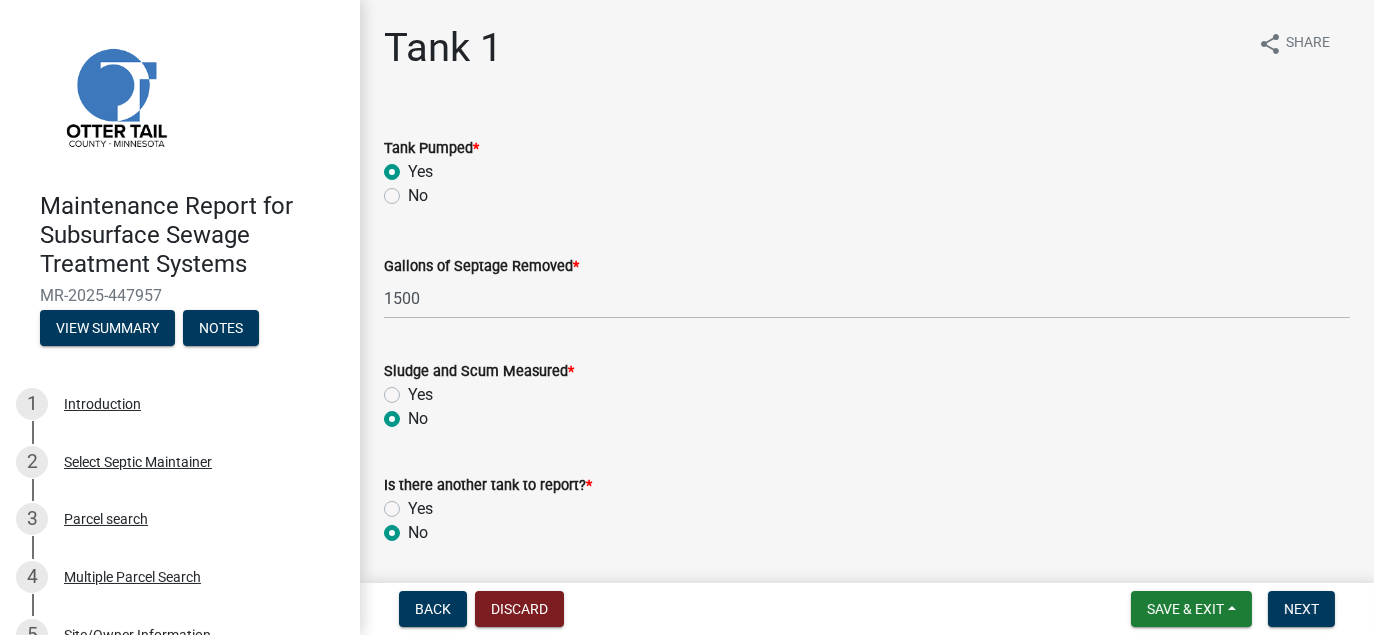 radio on "true" 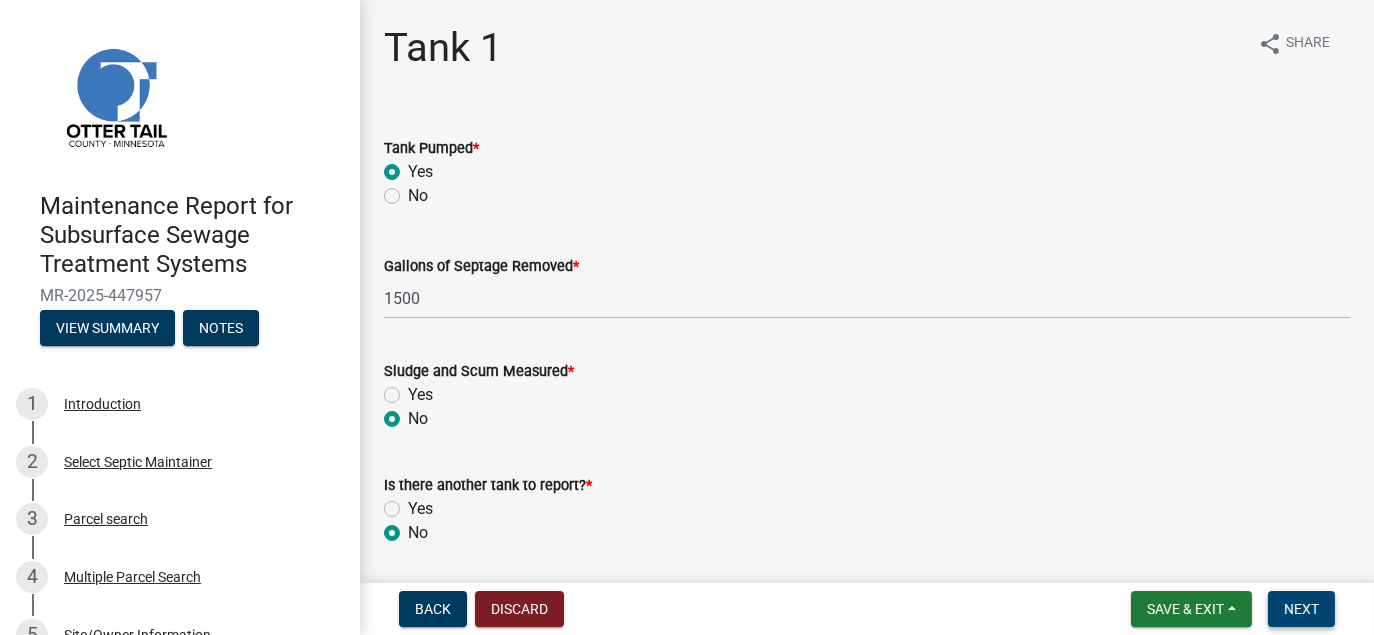 click on "Next" at bounding box center [1301, 609] 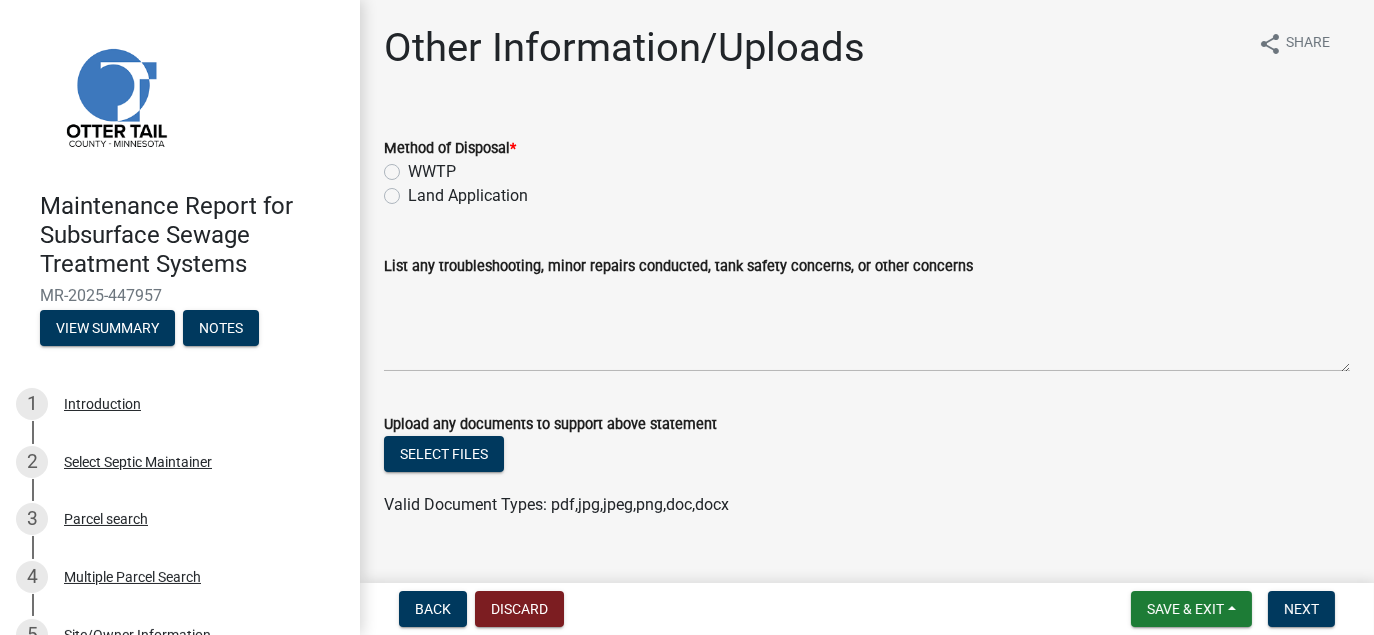 click on "Land Application" 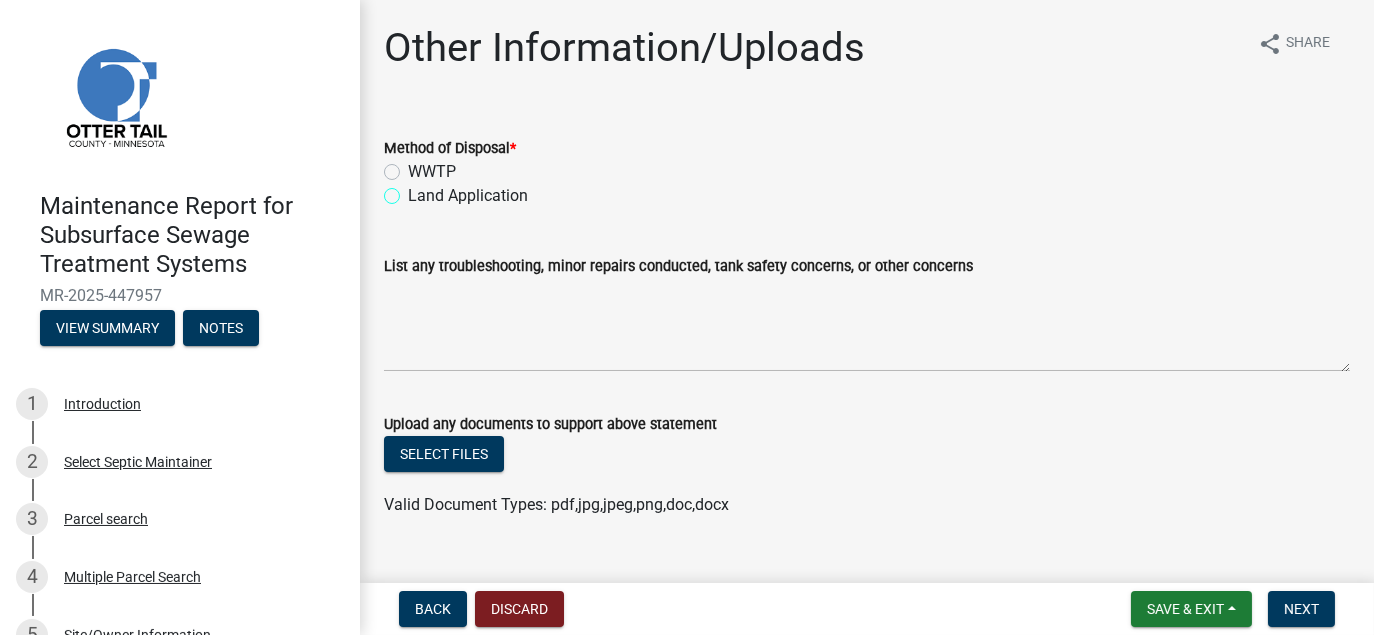 click on "Land Application" at bounding box center [414, 190] 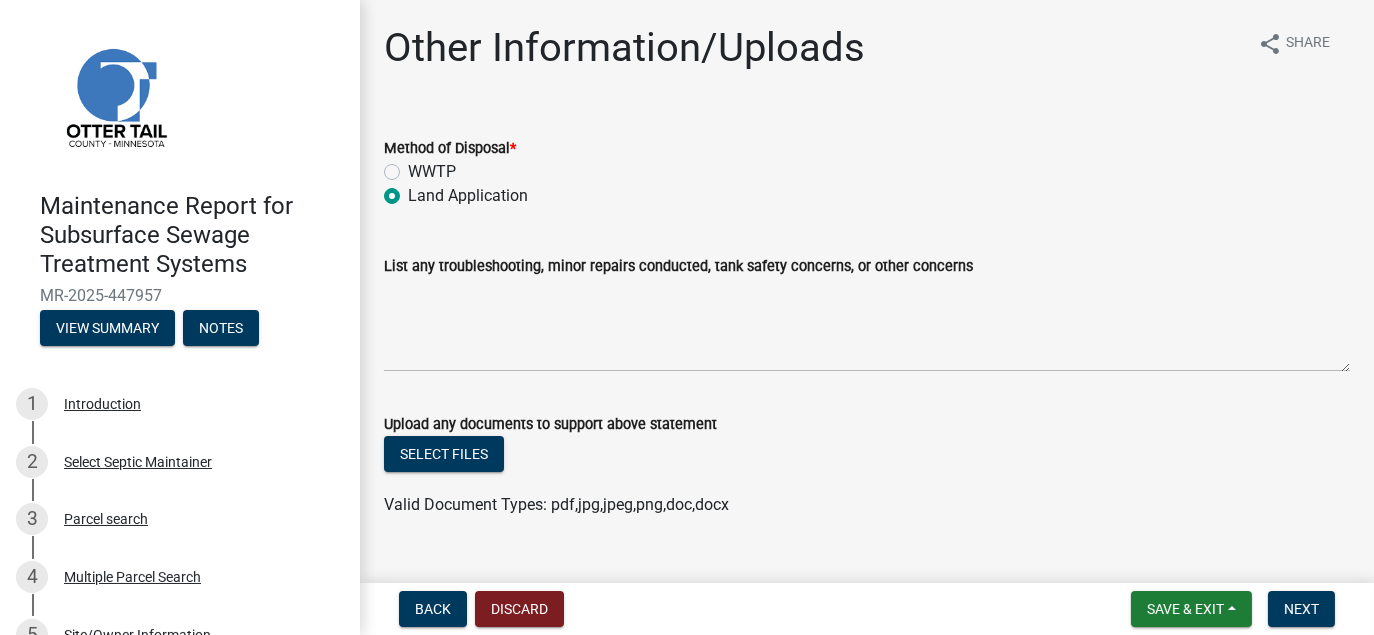 radio on "true" 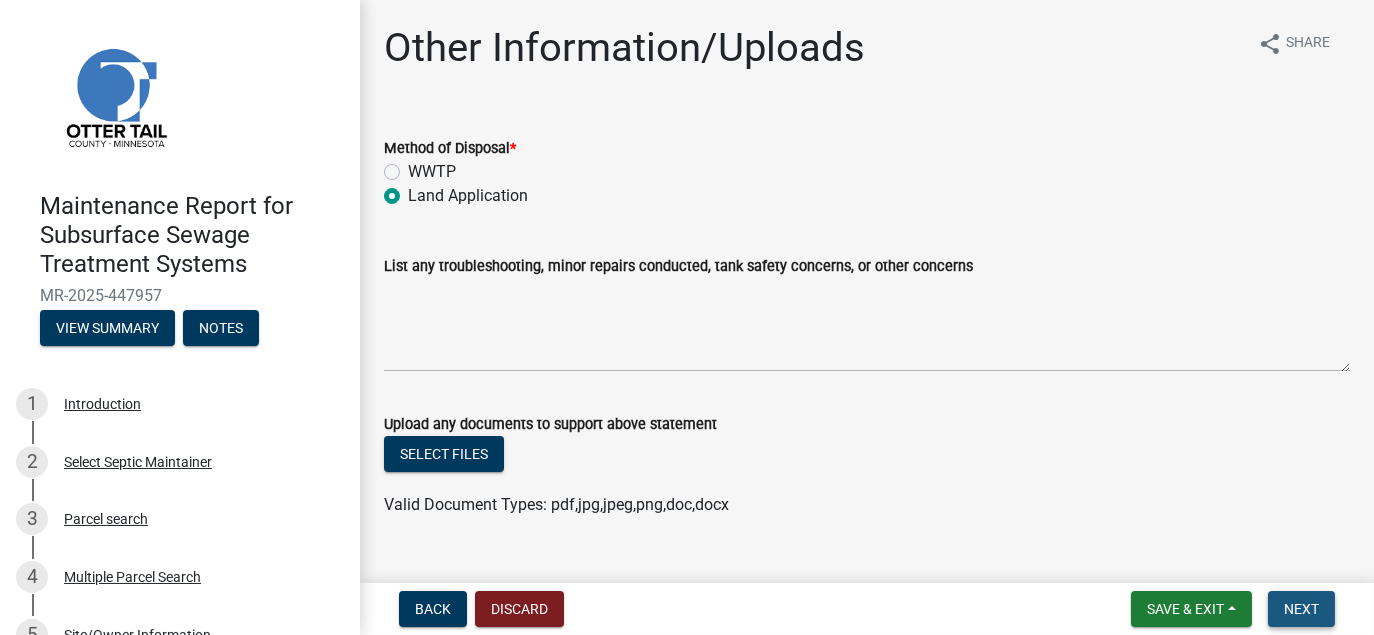 click on "Next" at bounding box center [1301, 609] 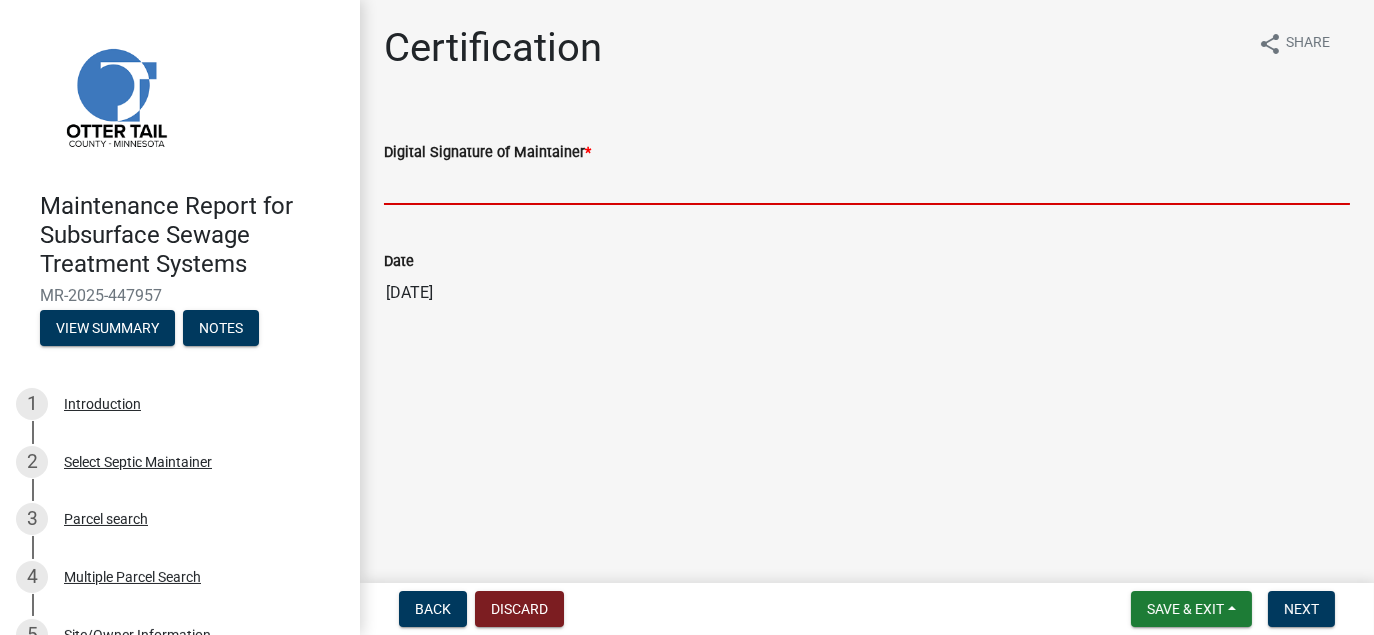 click on "Digital Signature of Maintainer  *" at bounding box center (867, 184) 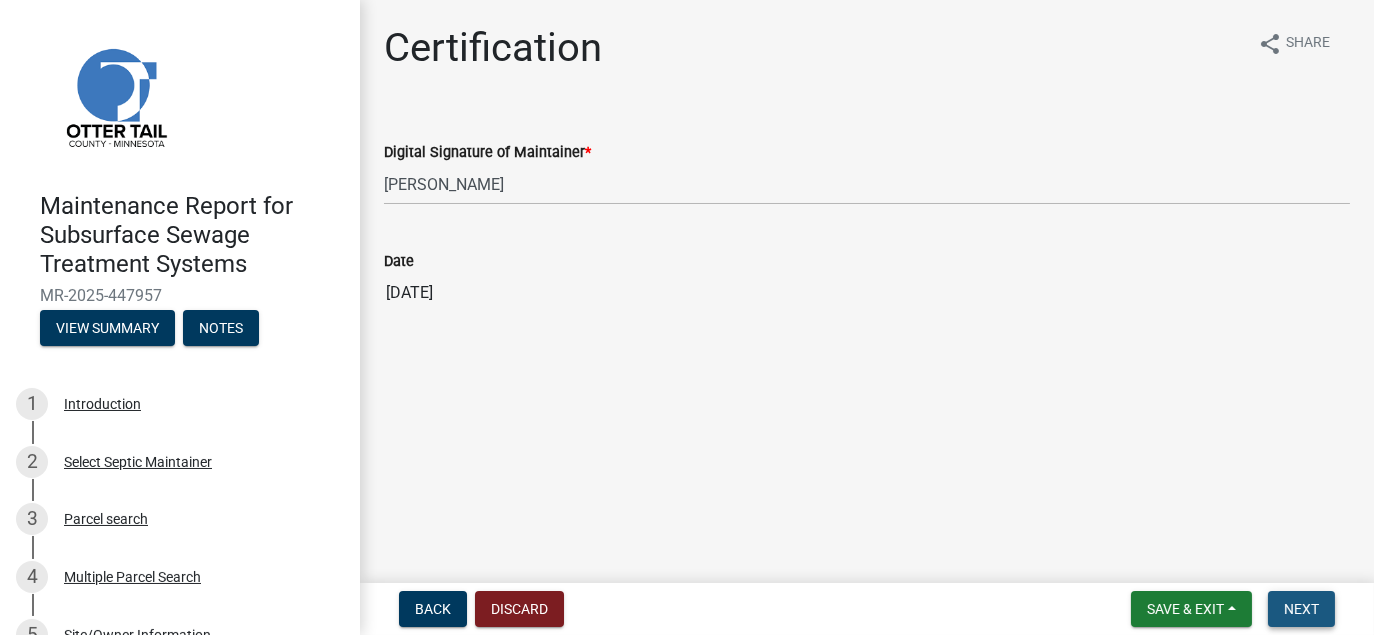 click on "Next" at bounding box center (1301, 609) 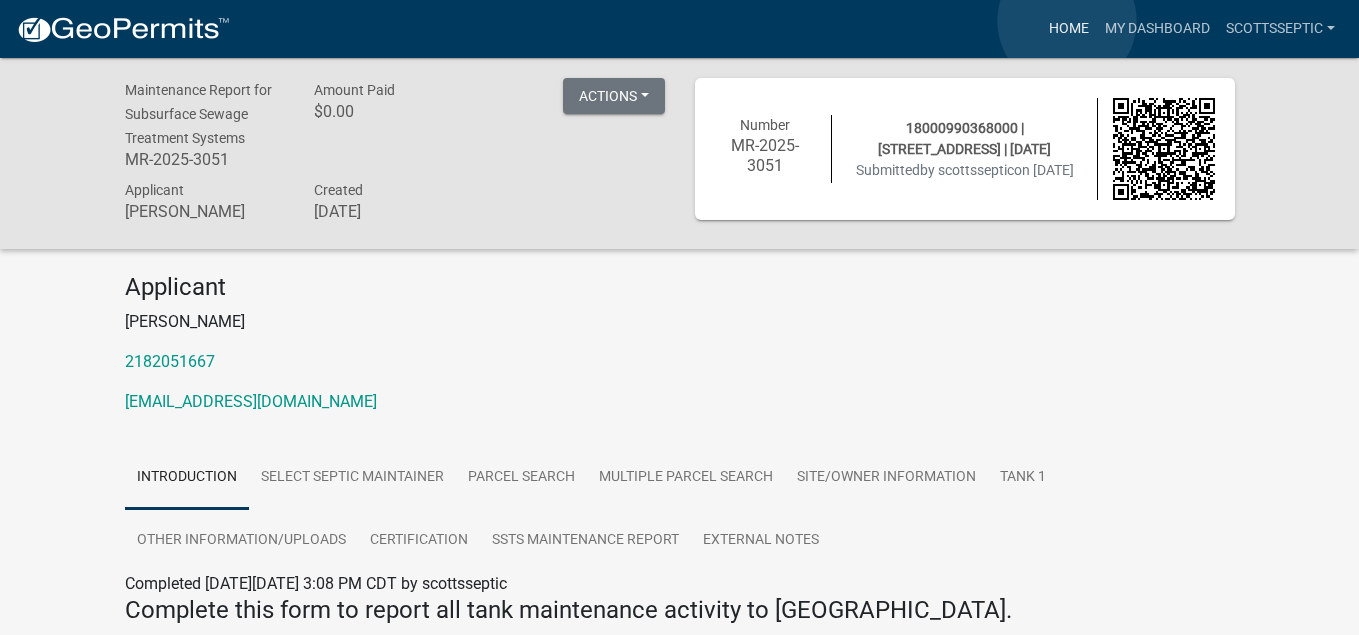 click on "Home" at bounding box center (1069, 29) 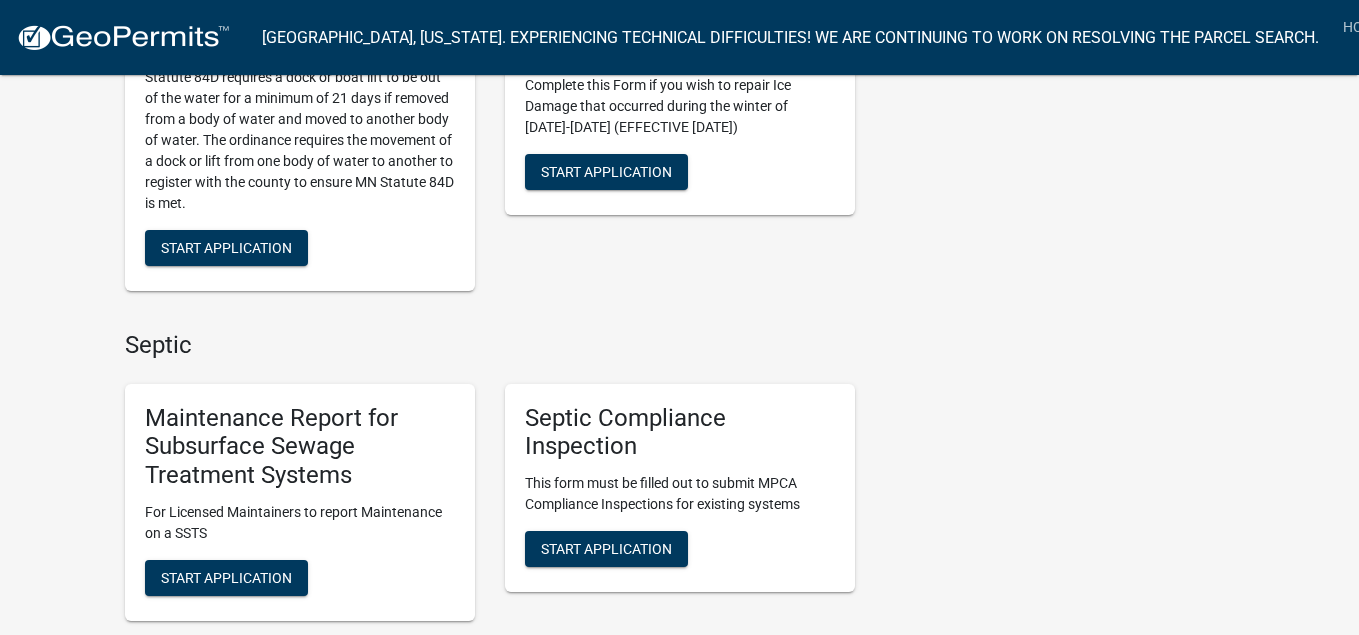scroll, scrollTop: 1300, scrollLeft: 0, axis: vertical 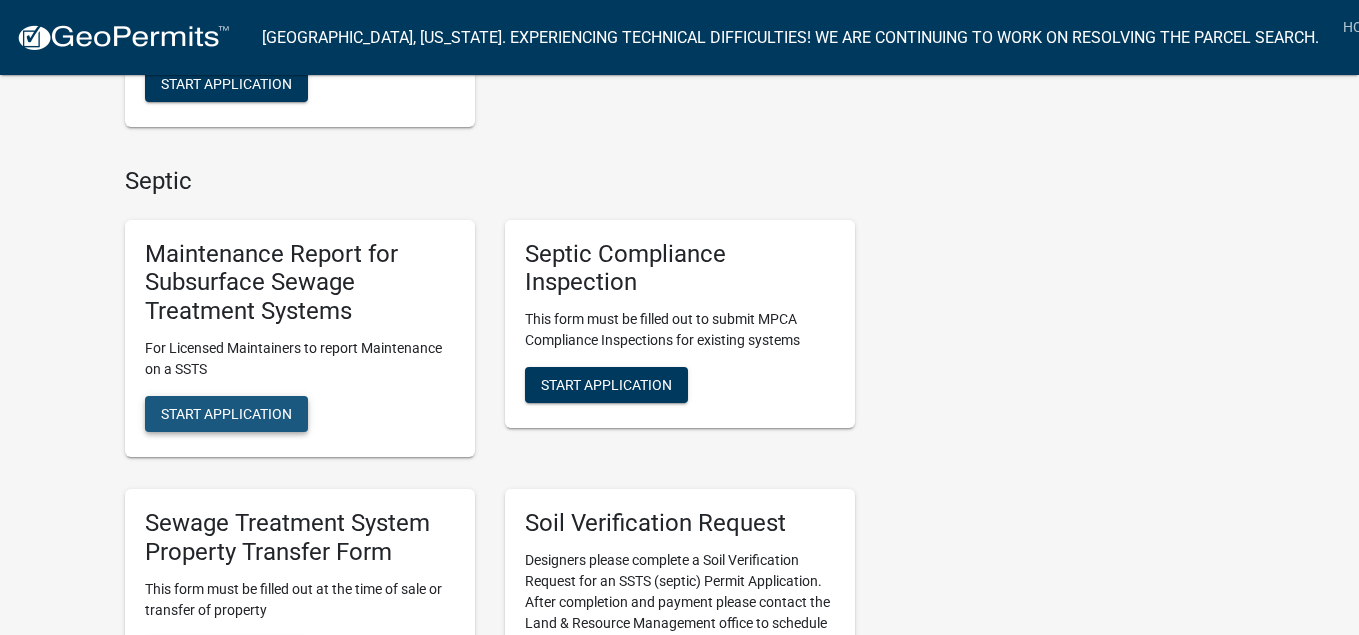click on "Start Application" at bounding box center [226, 414] 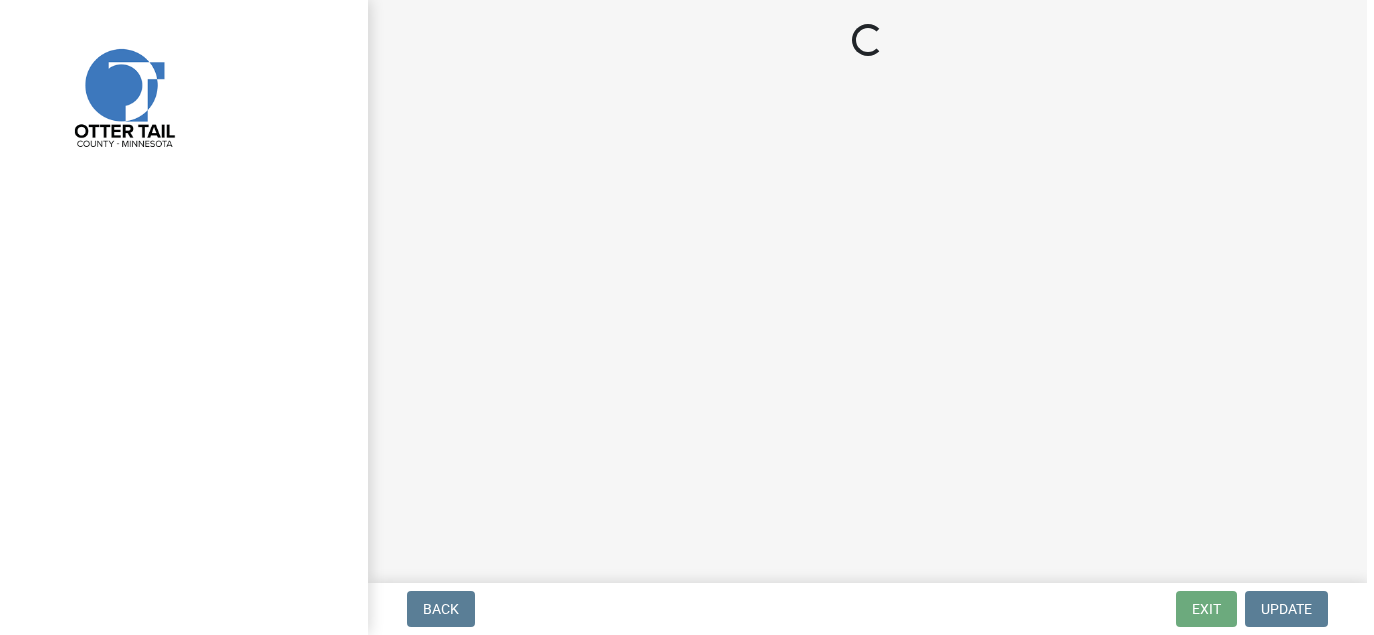 scroll, scrollTop: 0, scrollLeft: 0, axis: both 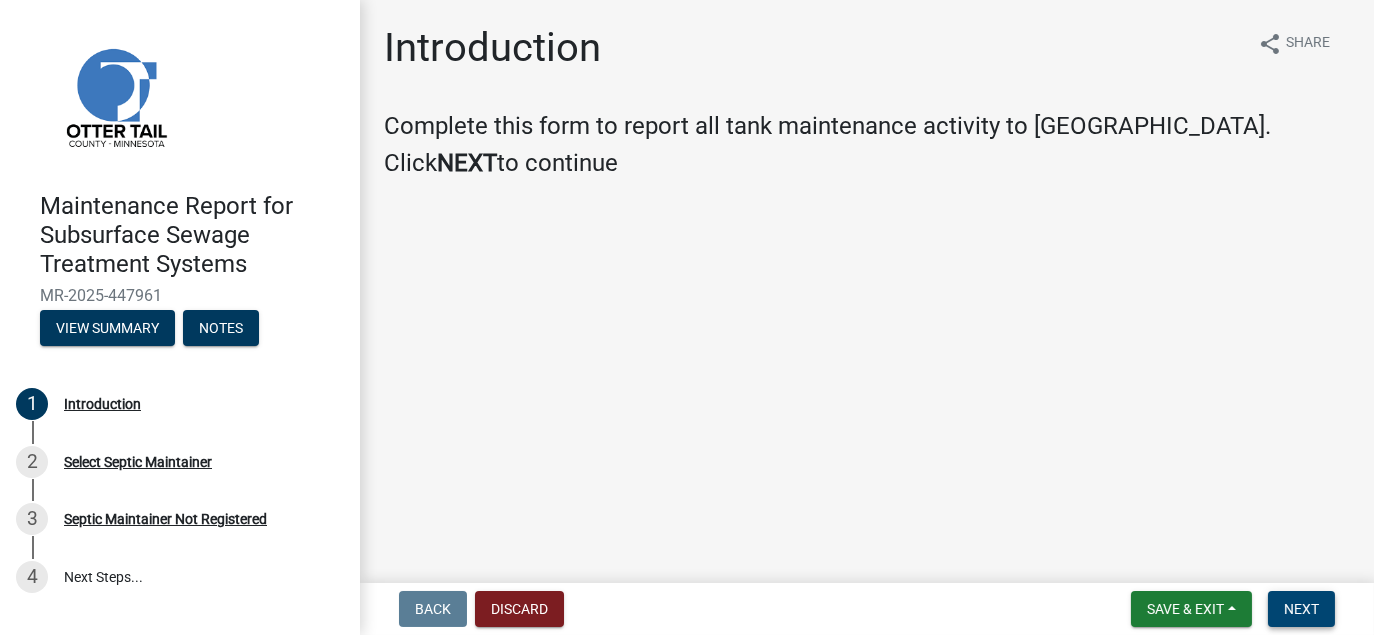 click on "Next" at bounding box center (1301, 609) 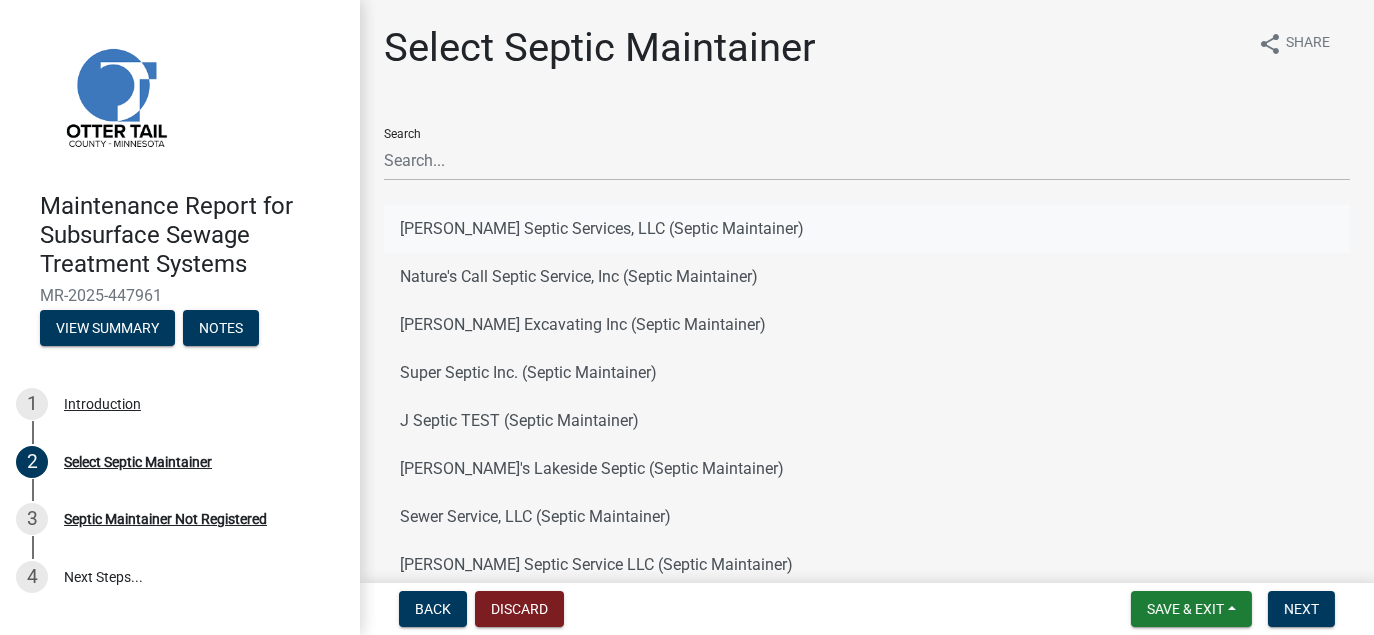 click on "[PERSON_NAME] Septic Services, LLC (Septic Maintainer)" 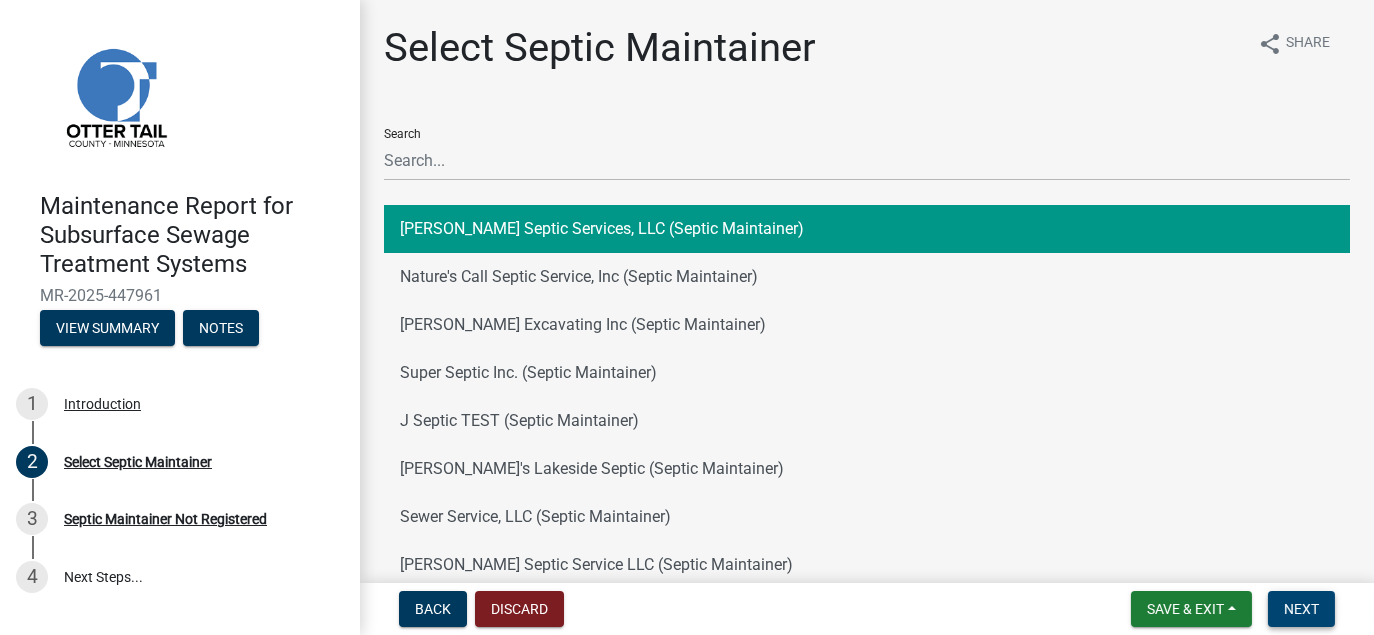 click on "Next" at bounding box center (1301, 609) 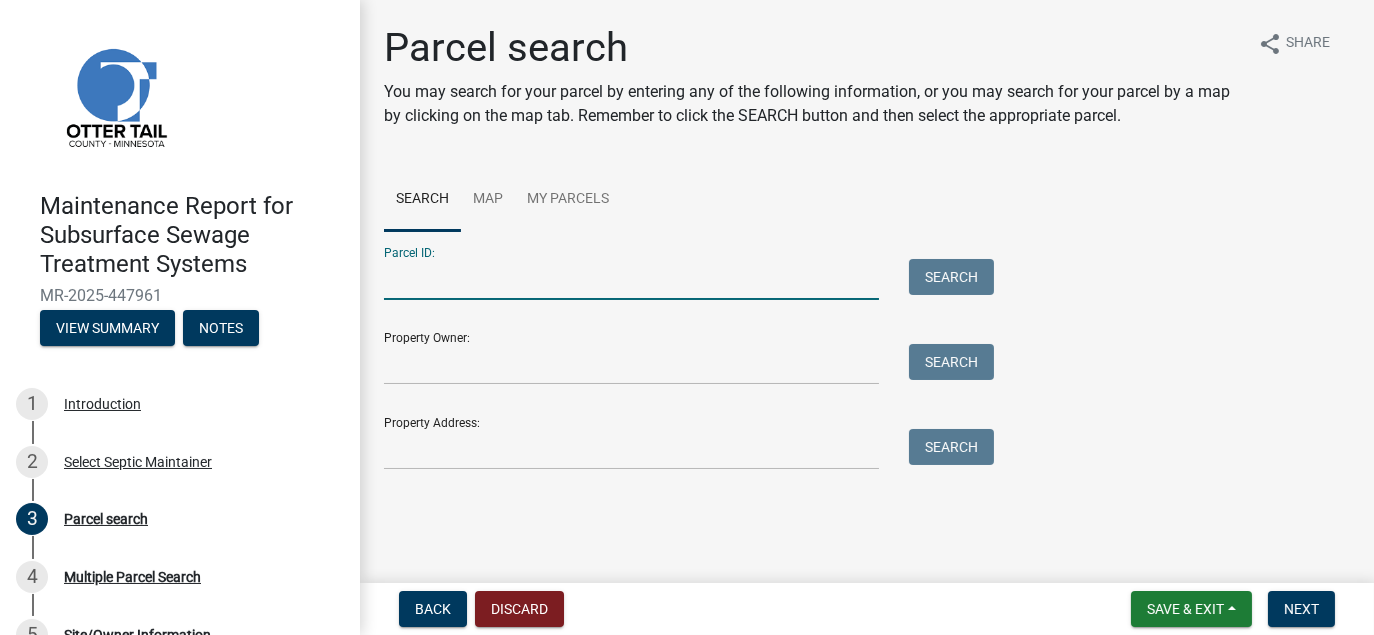 click on "Parcel ID:" at bounding box center [631, 279] 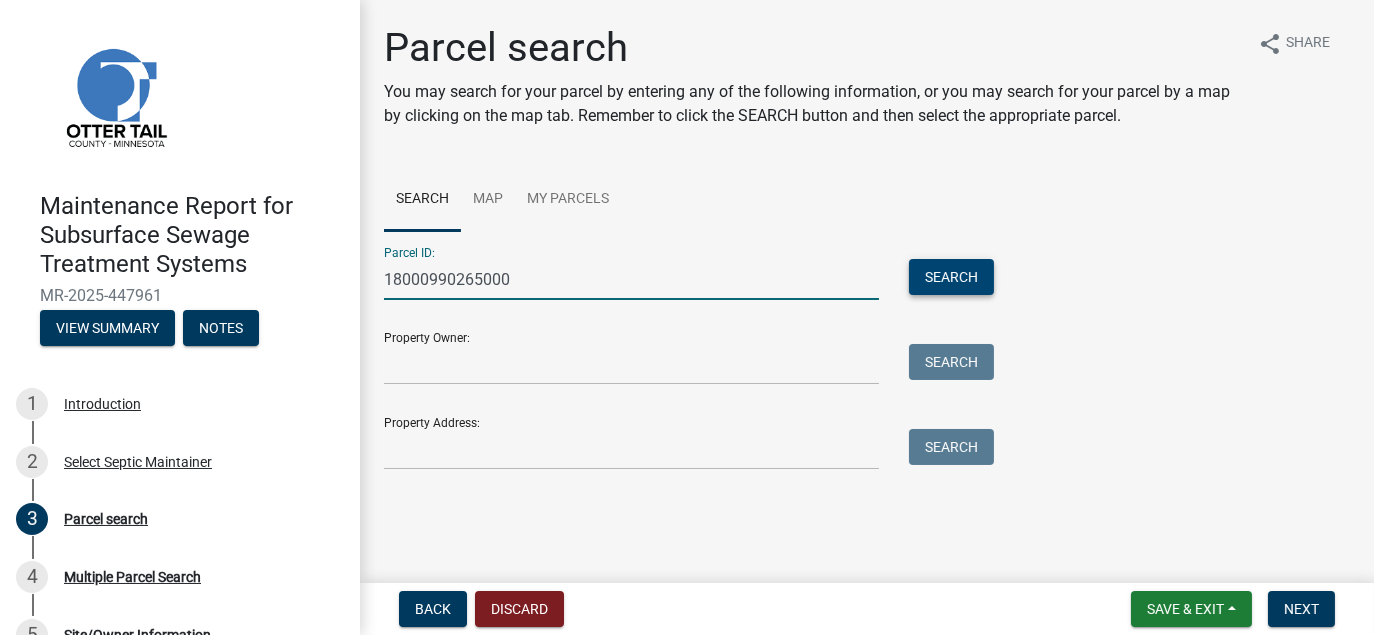 type on "18000990265000" 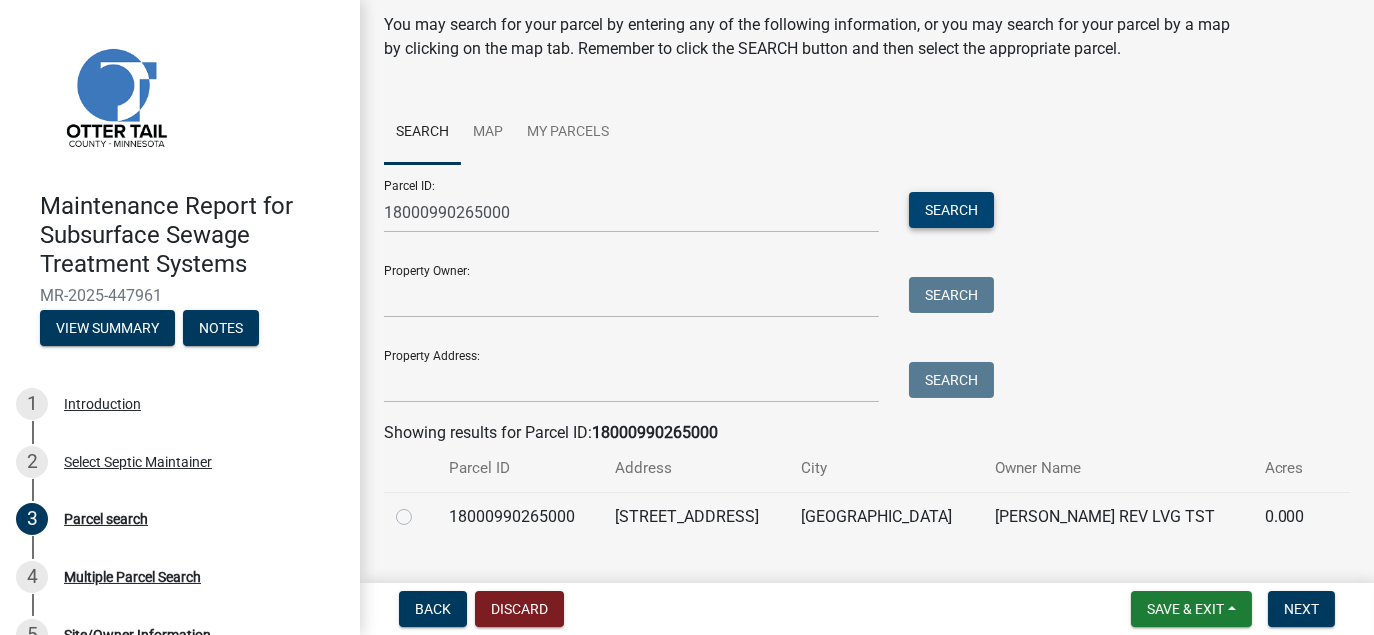 scroll, scrollTop: 100, scrollLeft: 0, axis: vertical 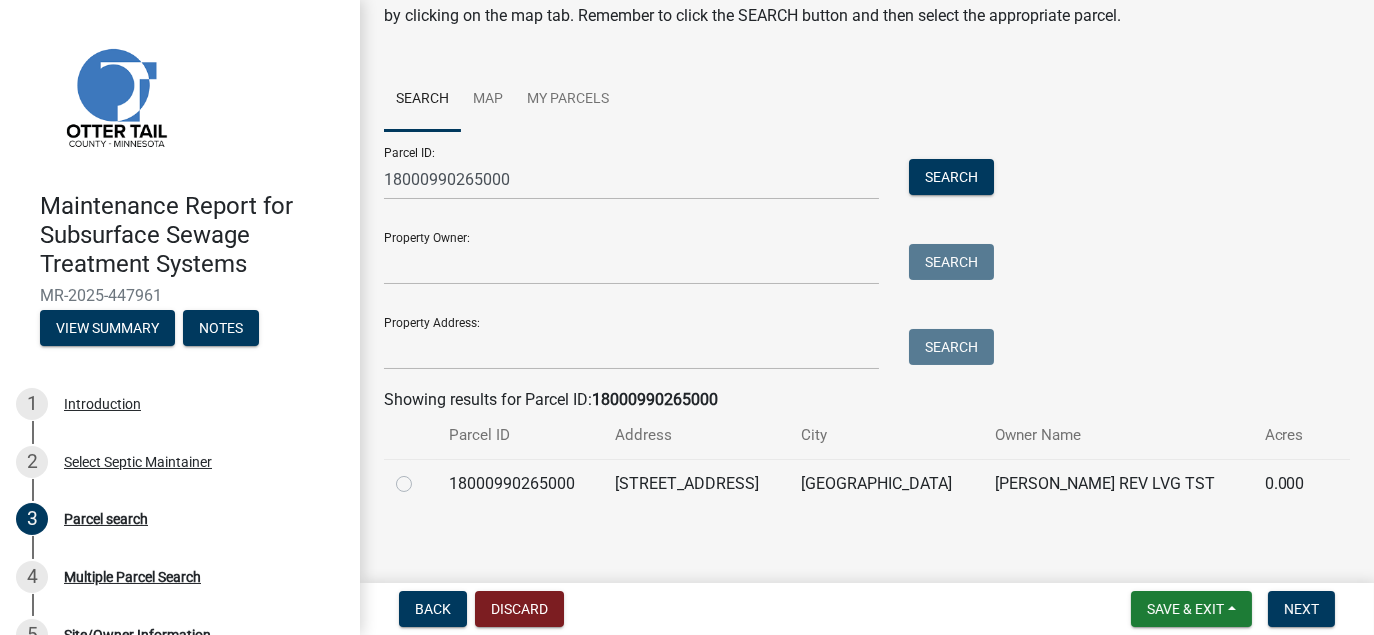 click 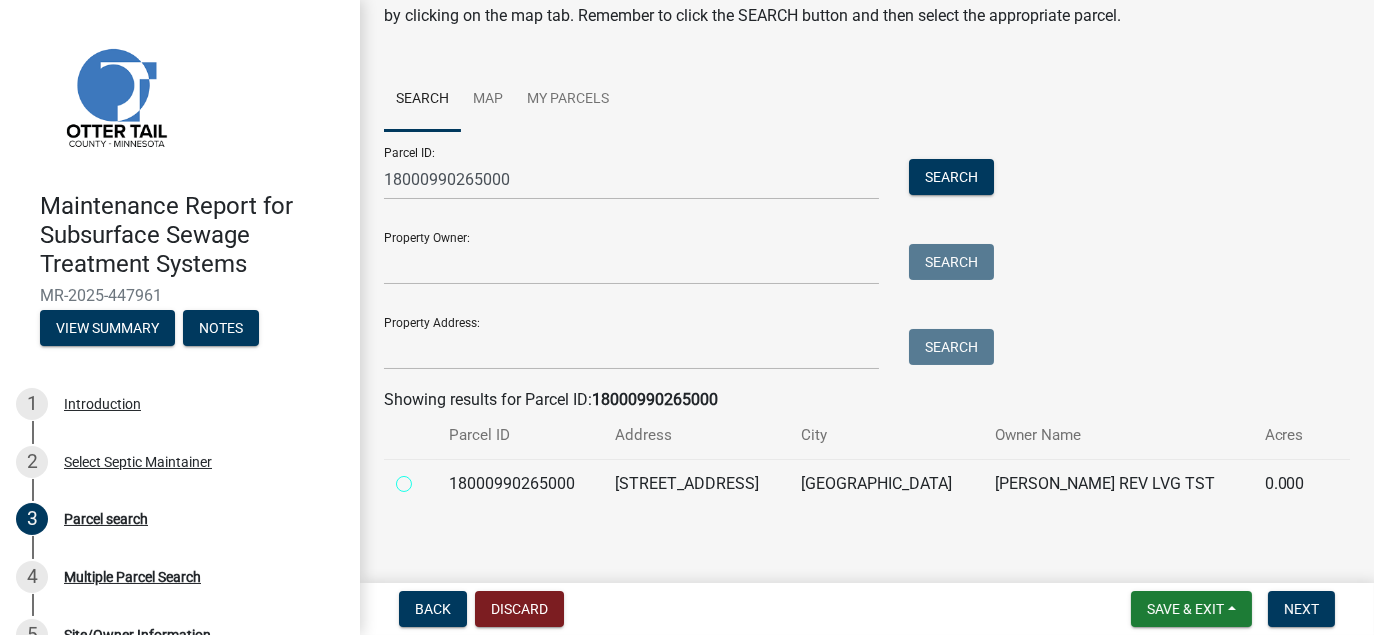 click at bounding box center (426, 478) 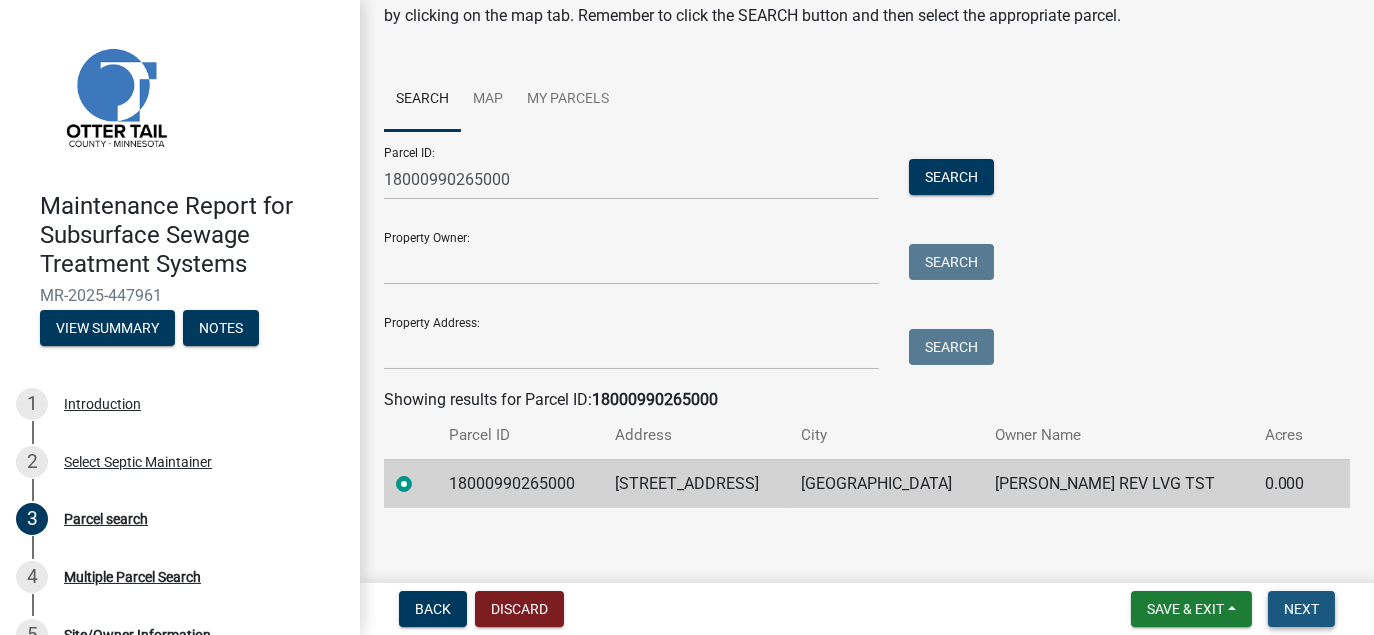 click on "Next" at bounding box center [1301, 609] 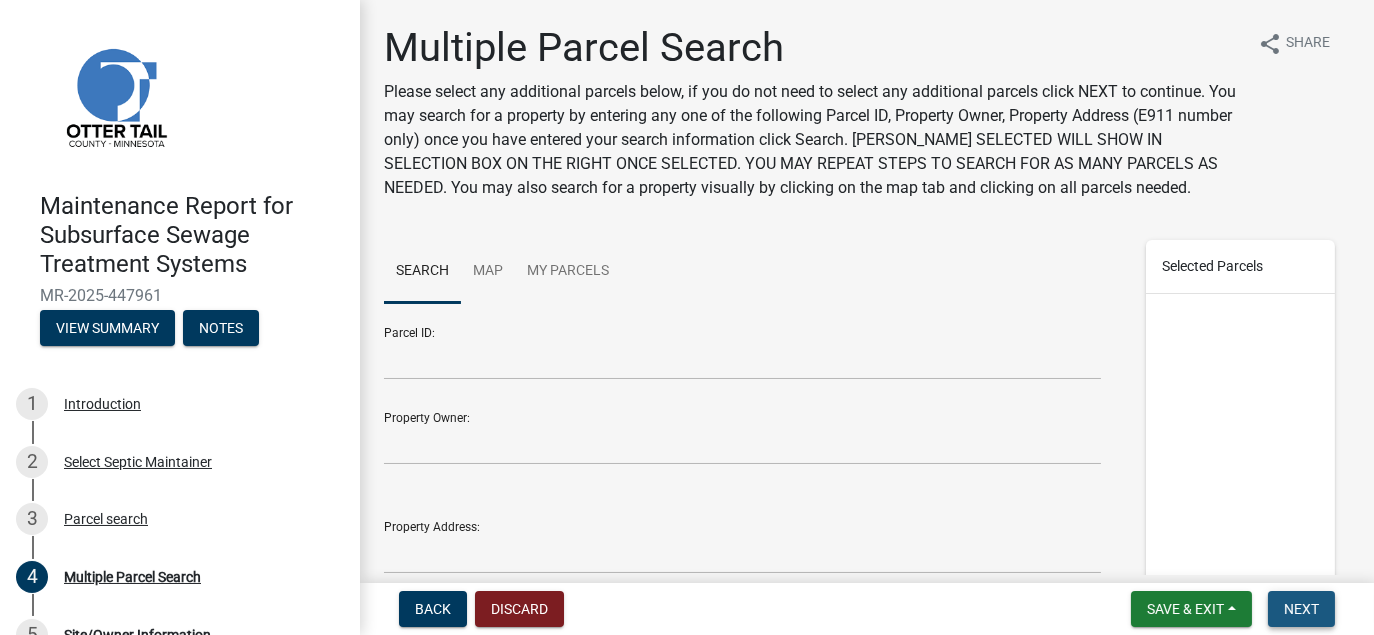 click on "Next" at bounding box center [1301, 609] 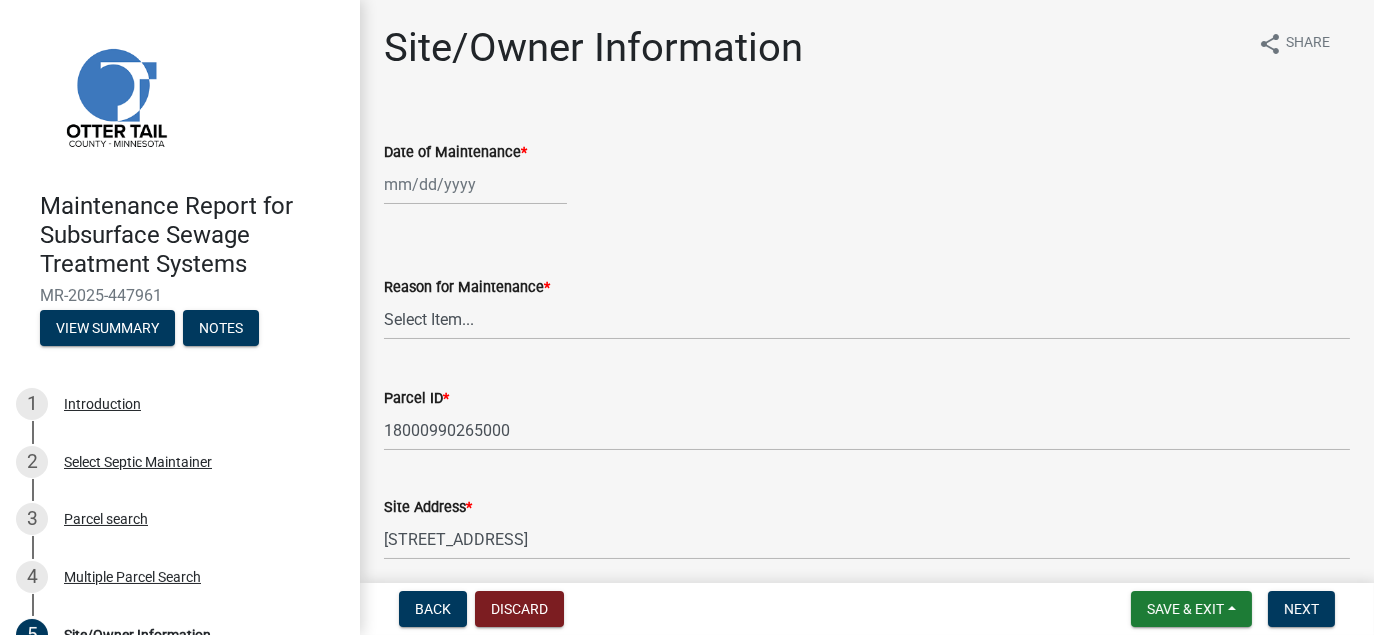 click 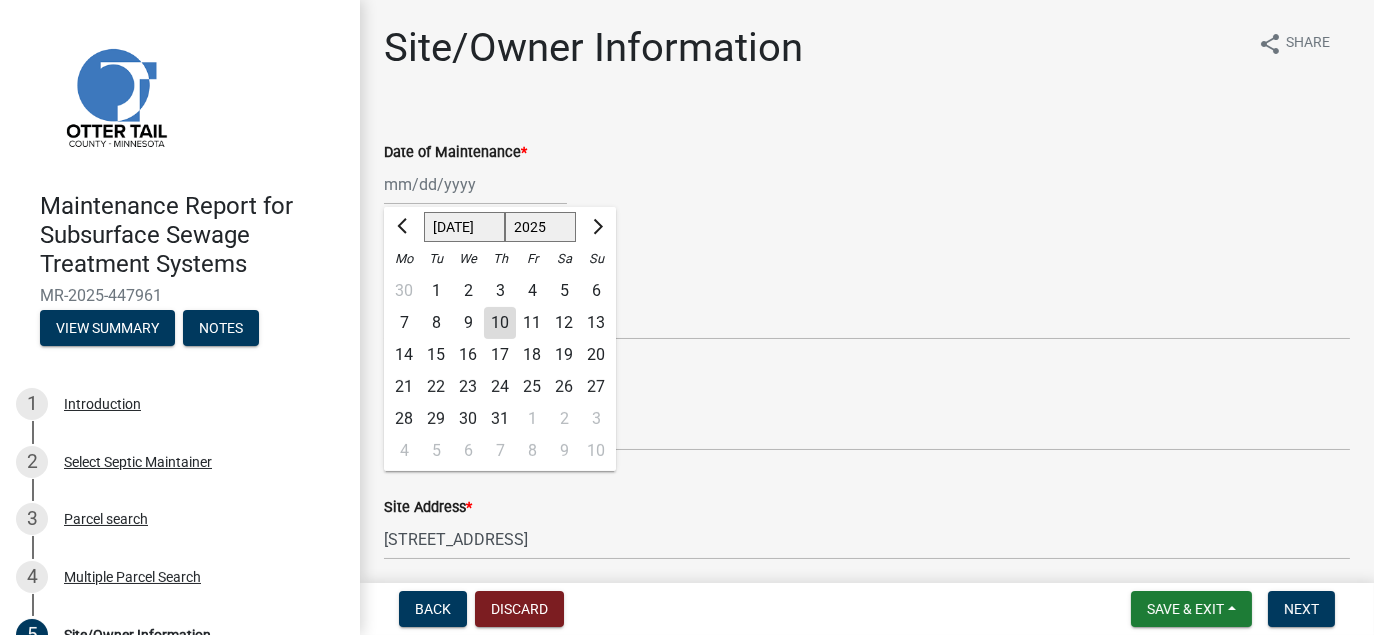 click on "1" 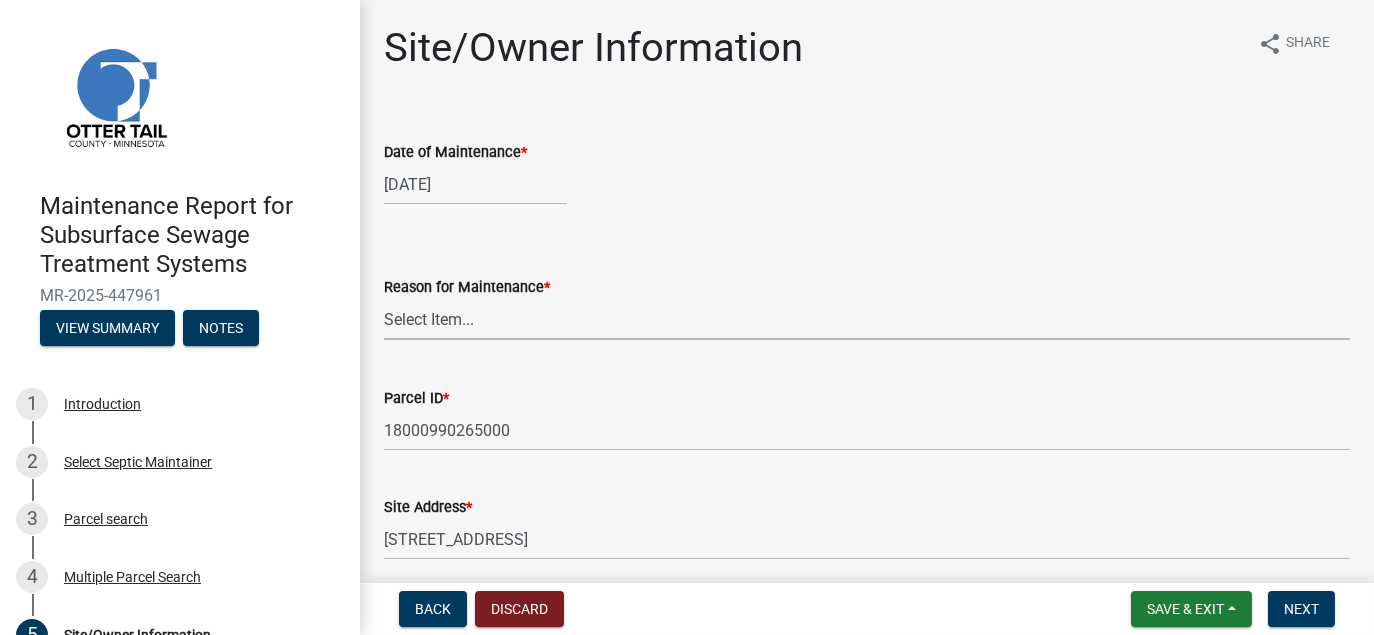 click on "Select Item...   Called   Routine   Other" at bounding box center [867, 319] 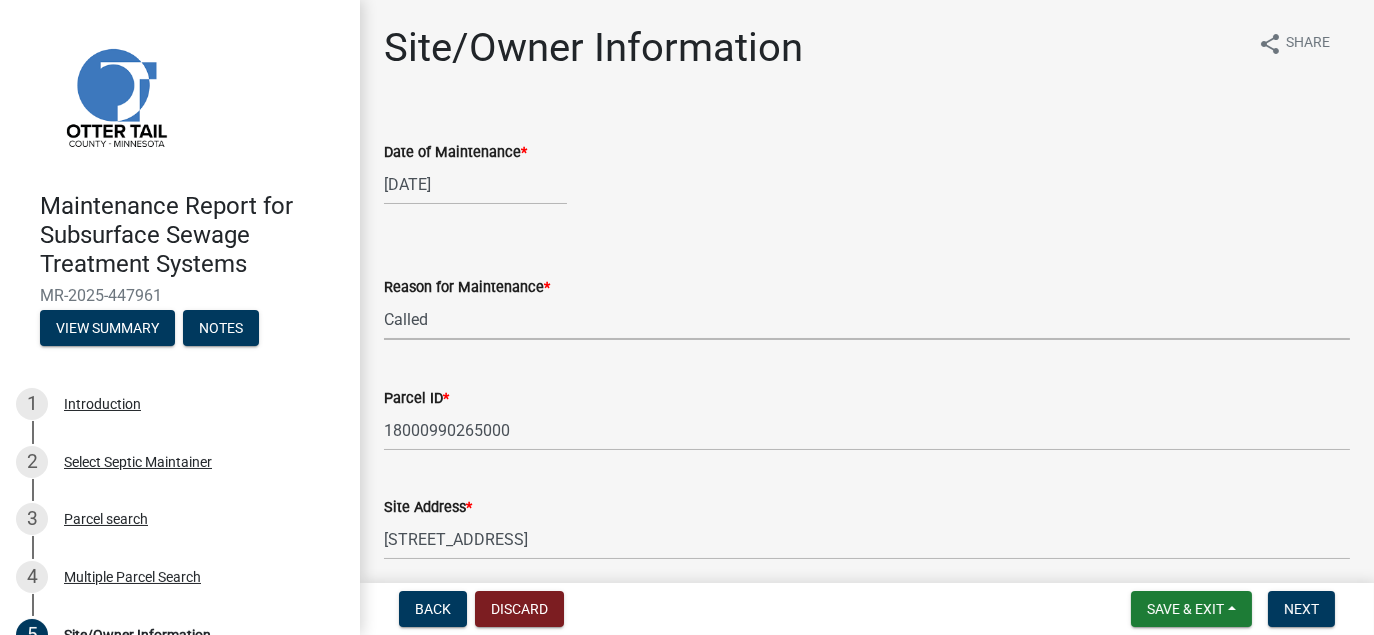 click on "Select Item...   Called   Routine   Other" at bounding box center (867, 319) 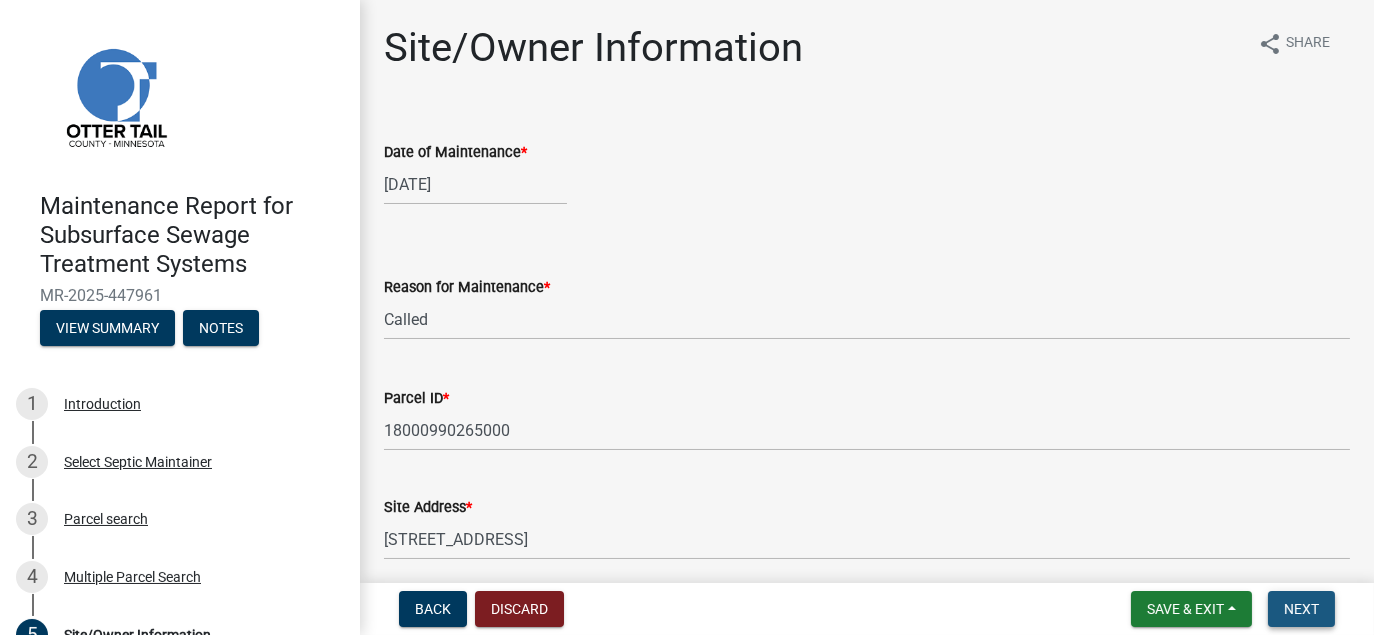click on "Next" at bounding box center (1301, 609) 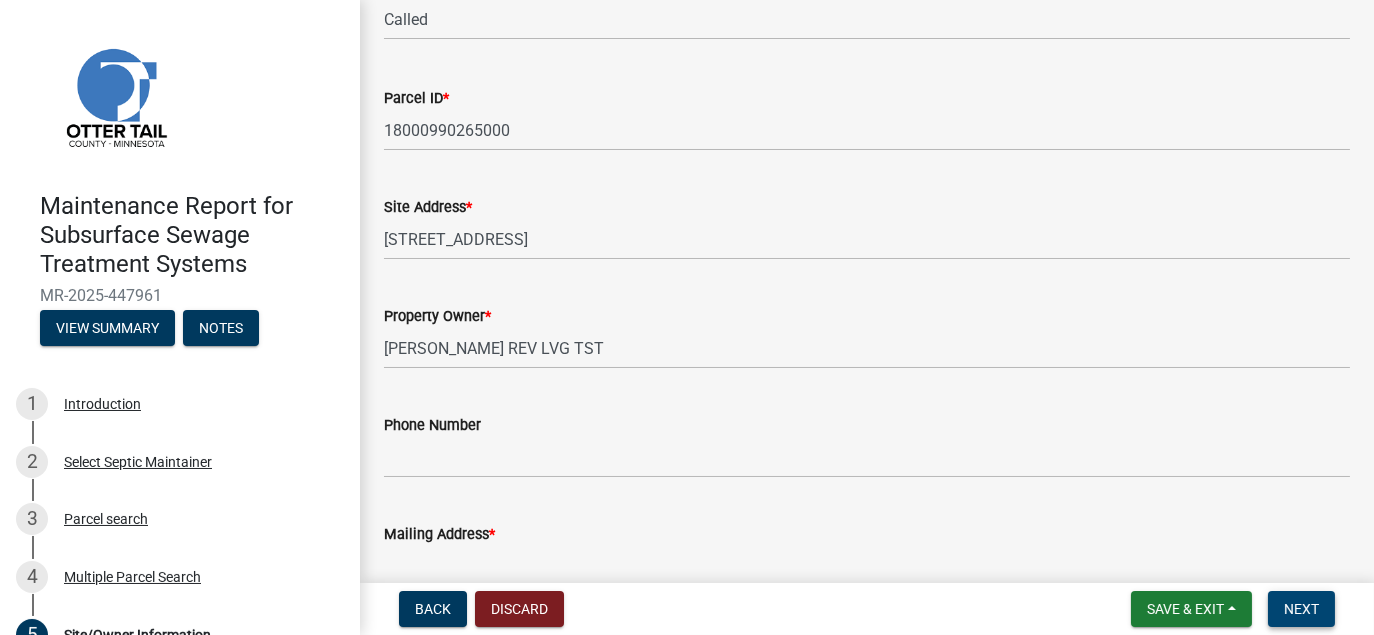 scroll, scrollTop: 500, scrollLeft: 0, axis: vertical 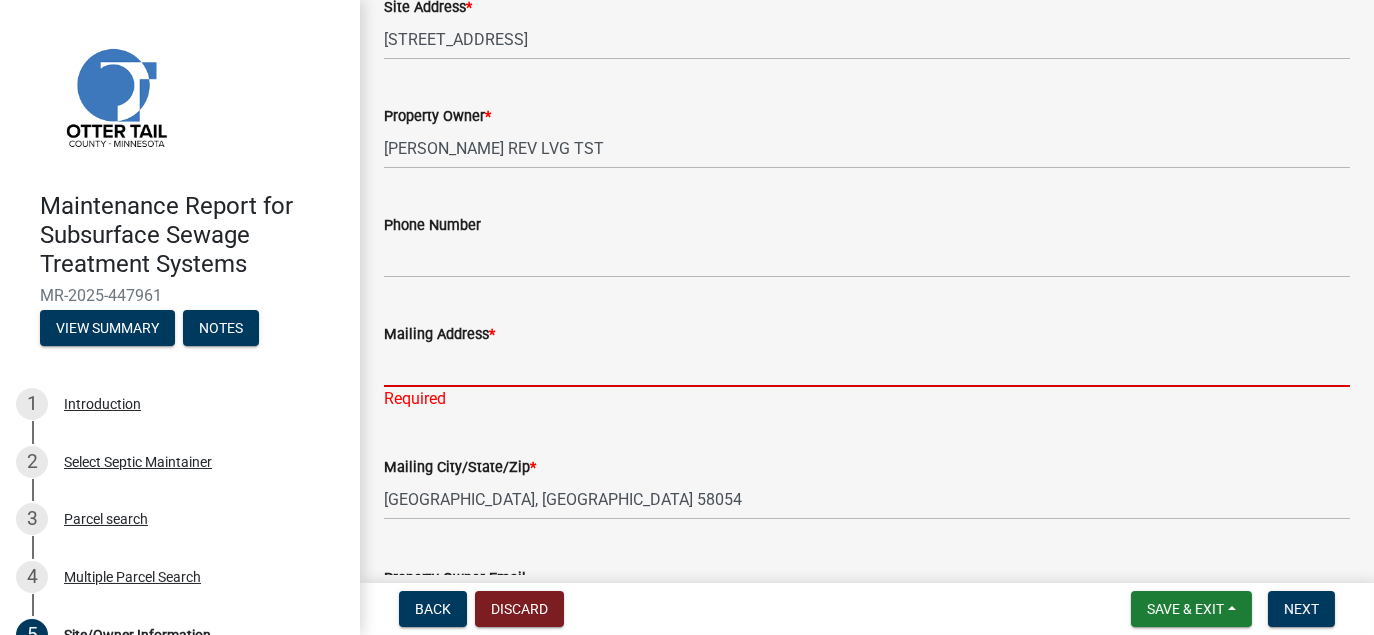 click on "Mailing Address  *" at bounding box center (867, 366) 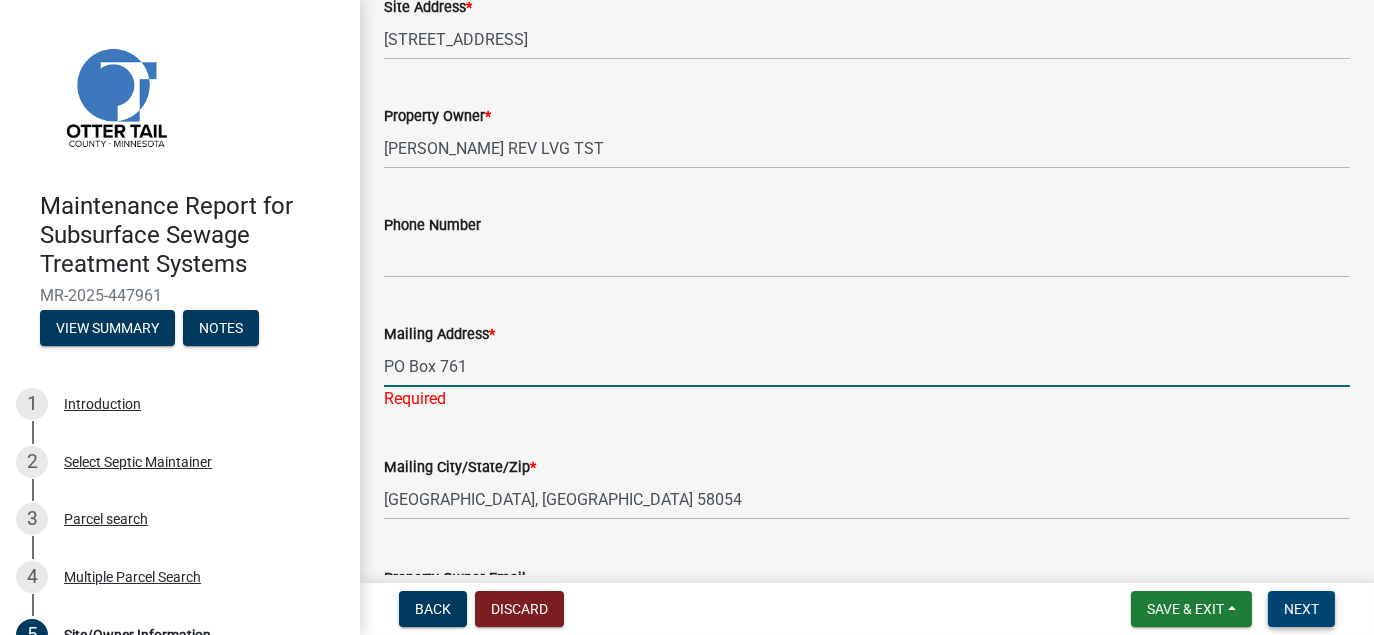 type on "PO Box 761" 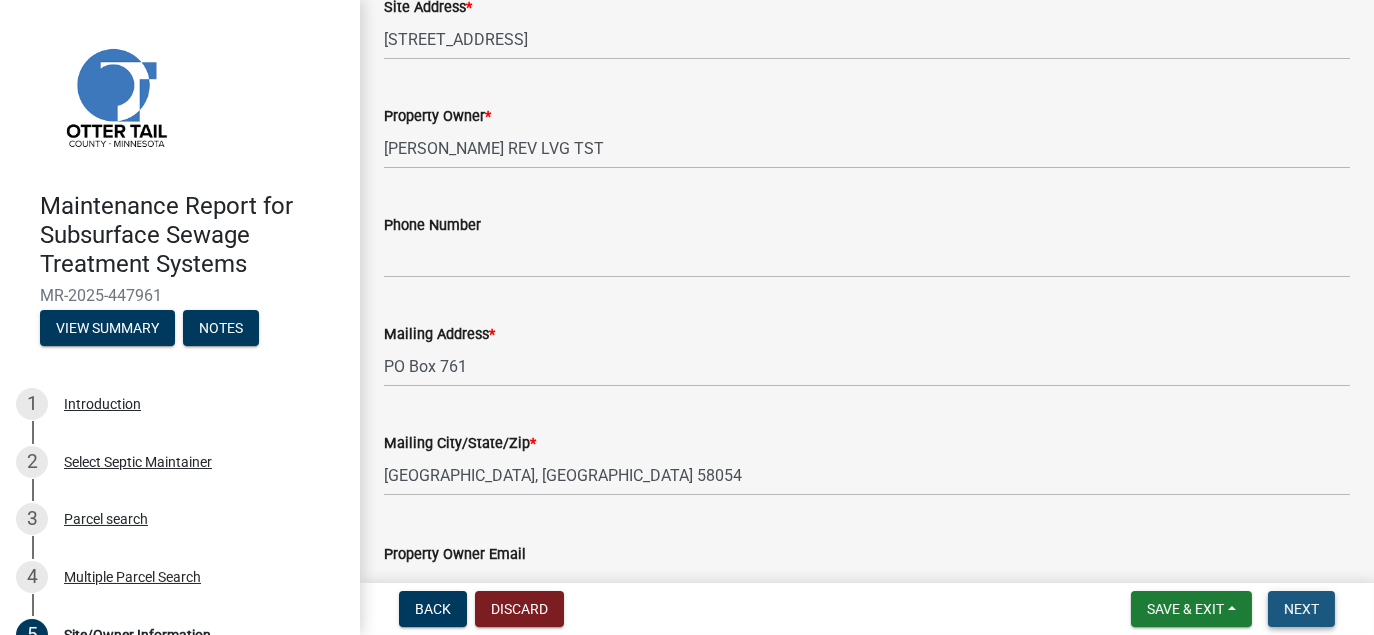 click on "Next" at bounding box center (1301, 609) 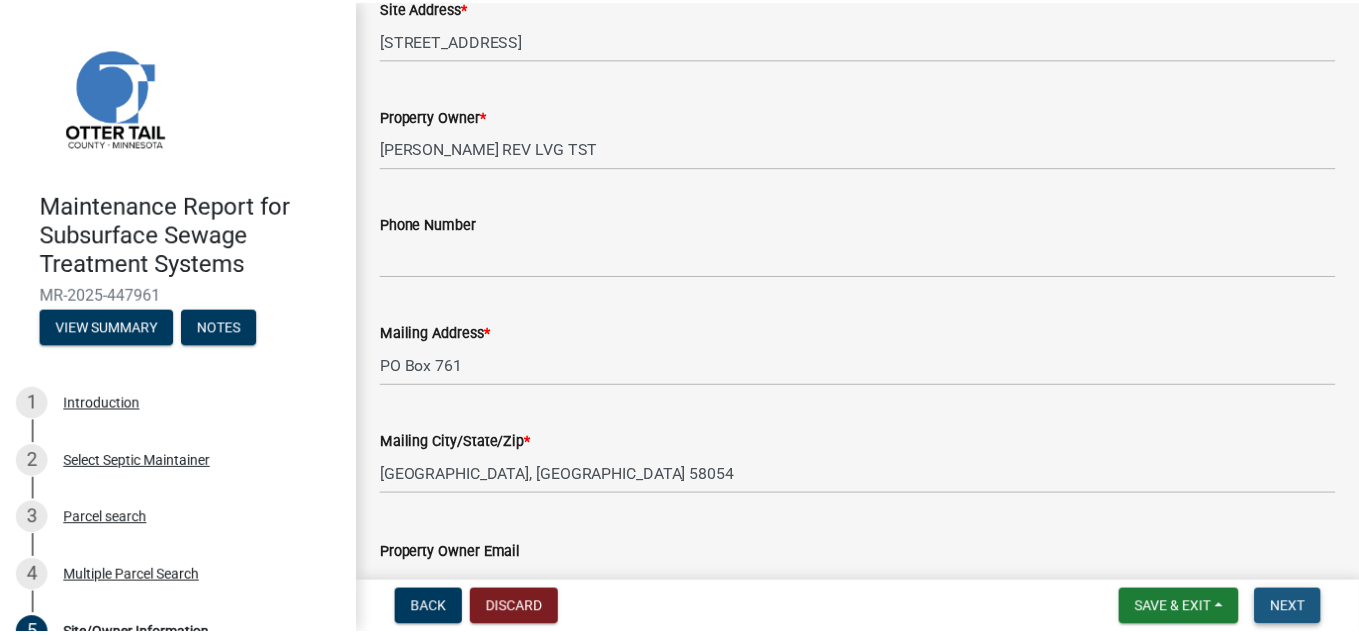 scroll, scrollTop: 0, scrollLeft: 0, axis: both 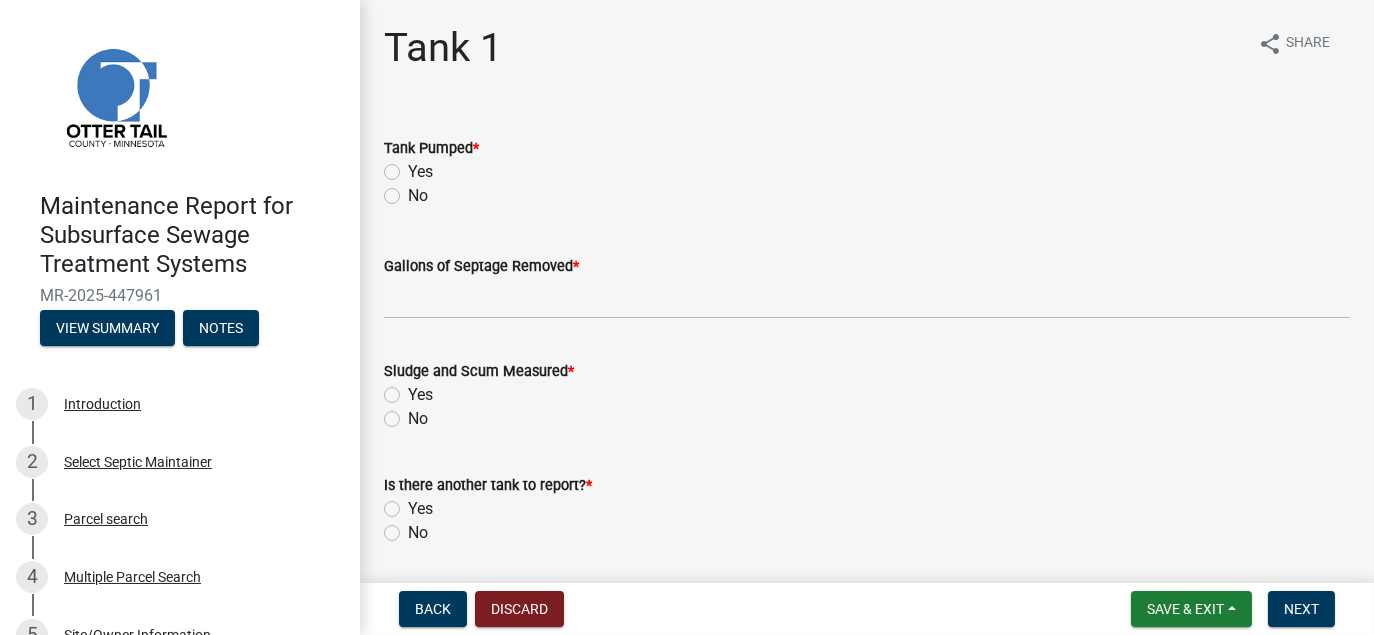 click on "Yes" 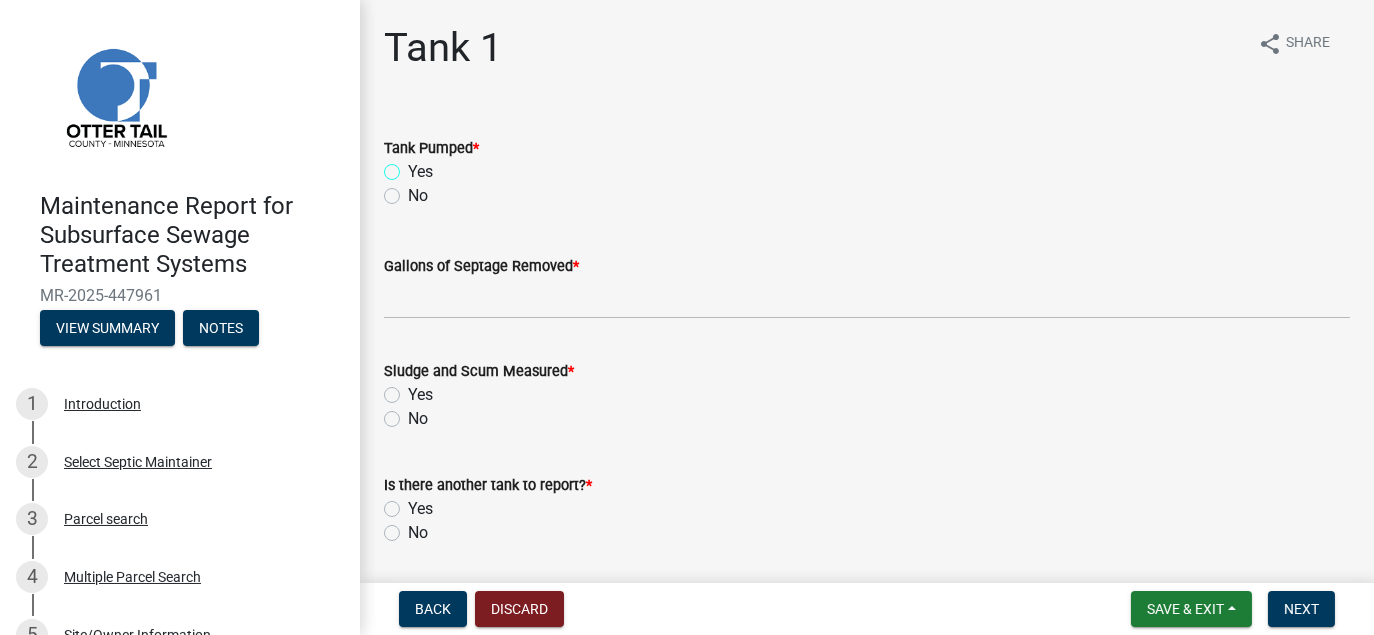 click on "Yes" at bounding box center [414, 166] 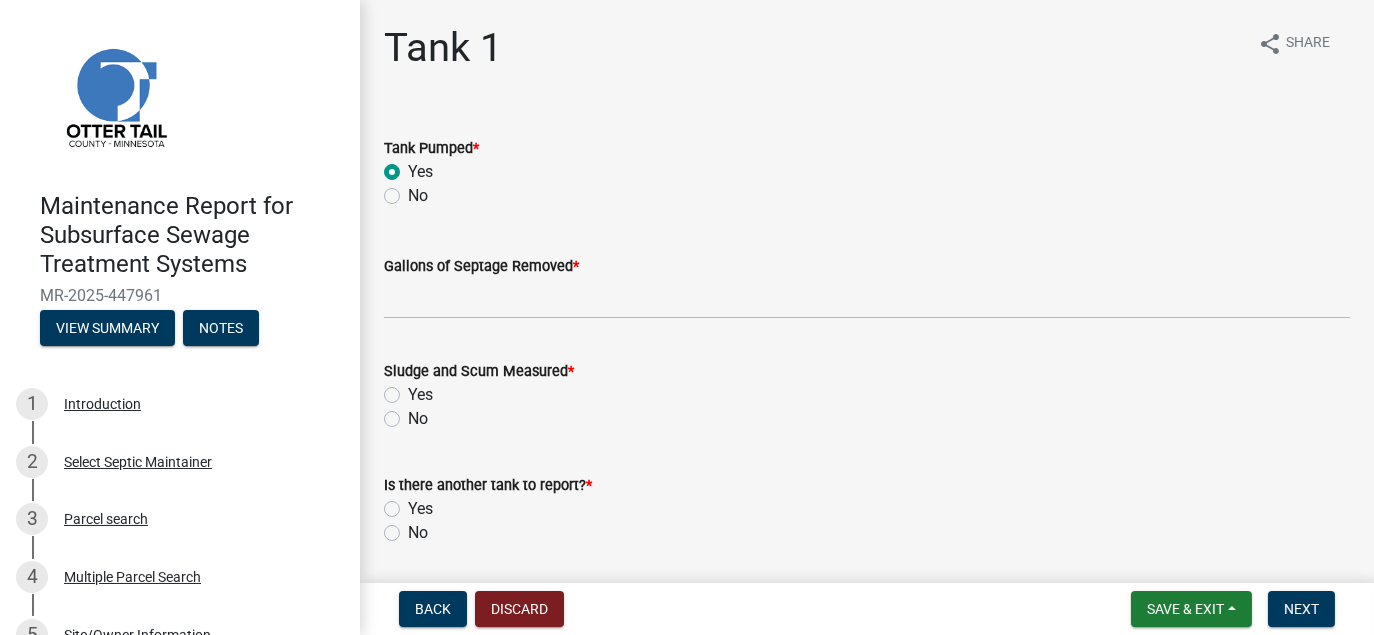radio on "true" 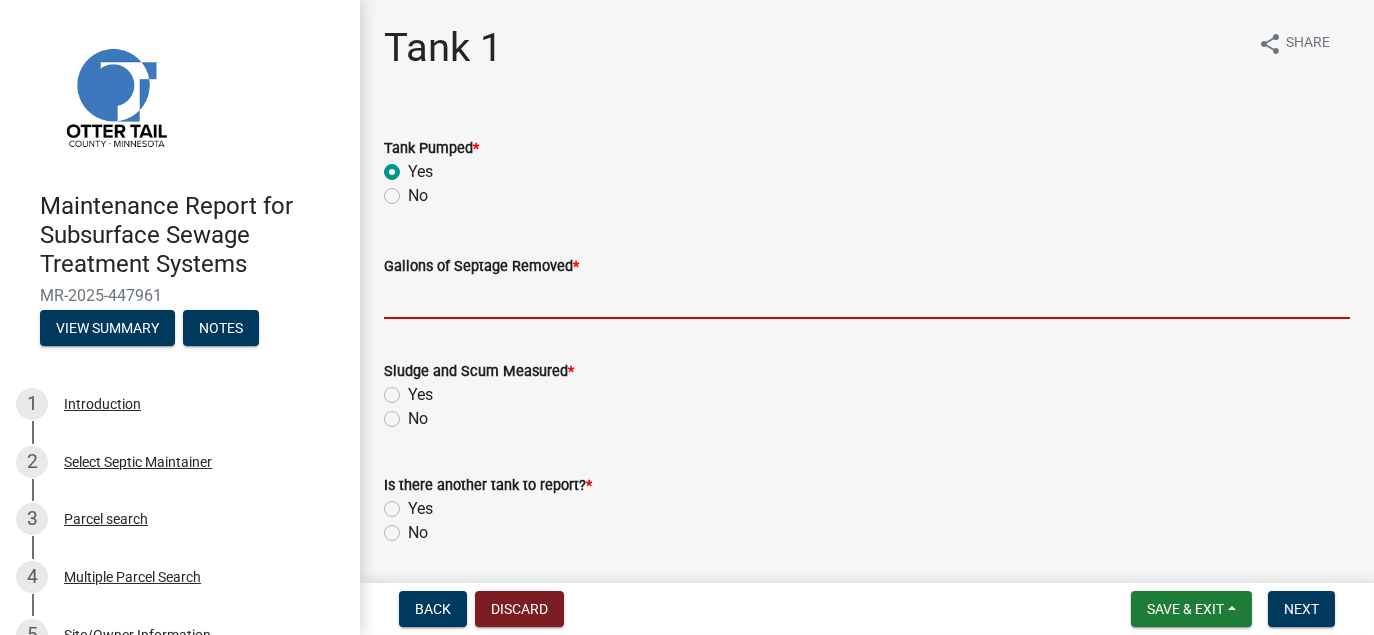 click on "Gallons of Septage Removed  *" at bounding box center [867, 298] 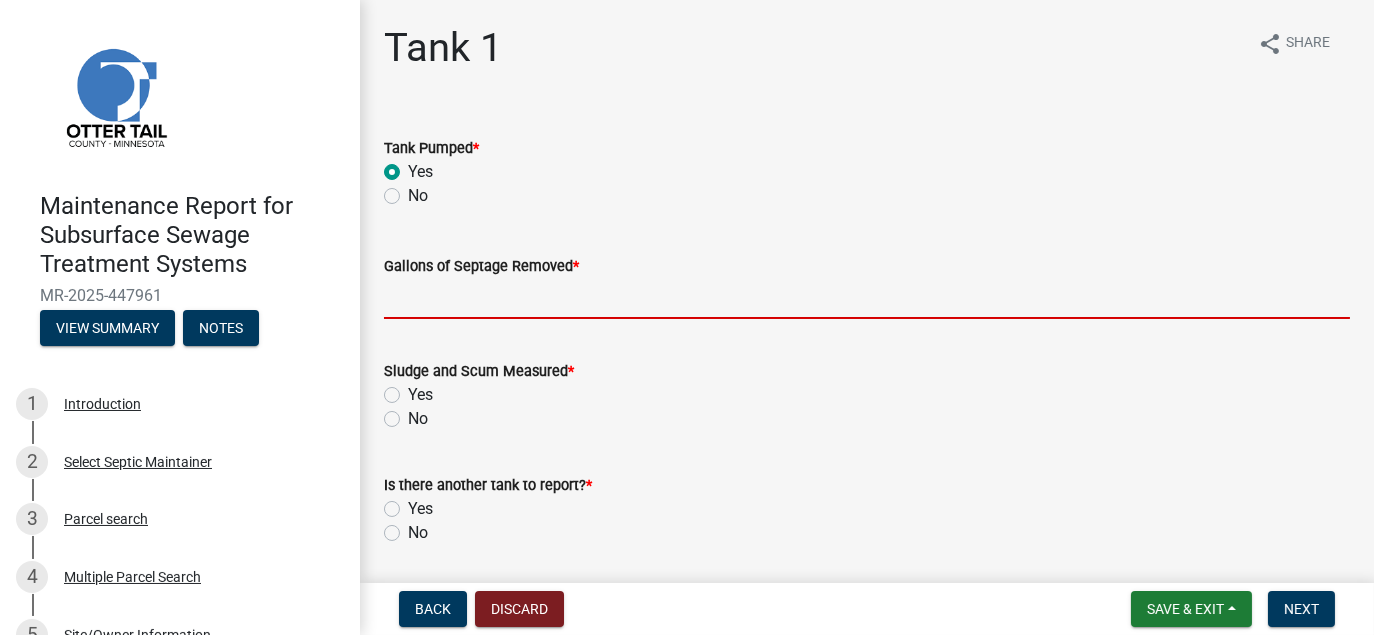 type on "2000" 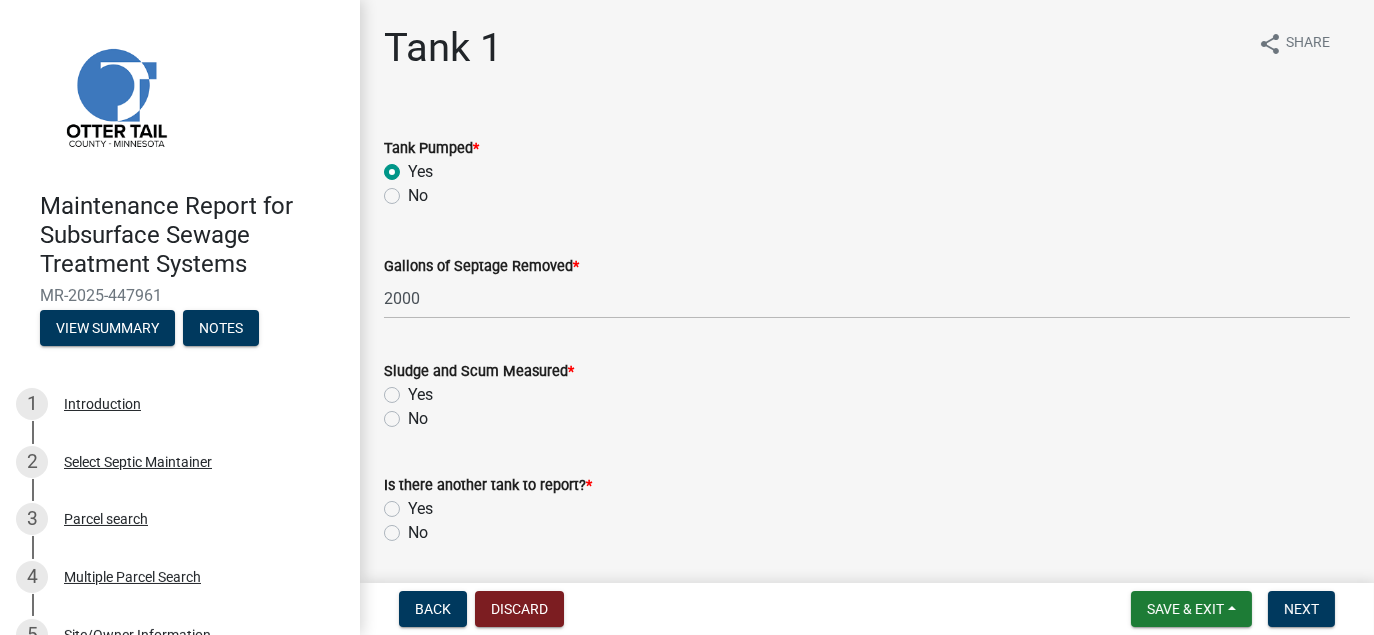 click on "No" 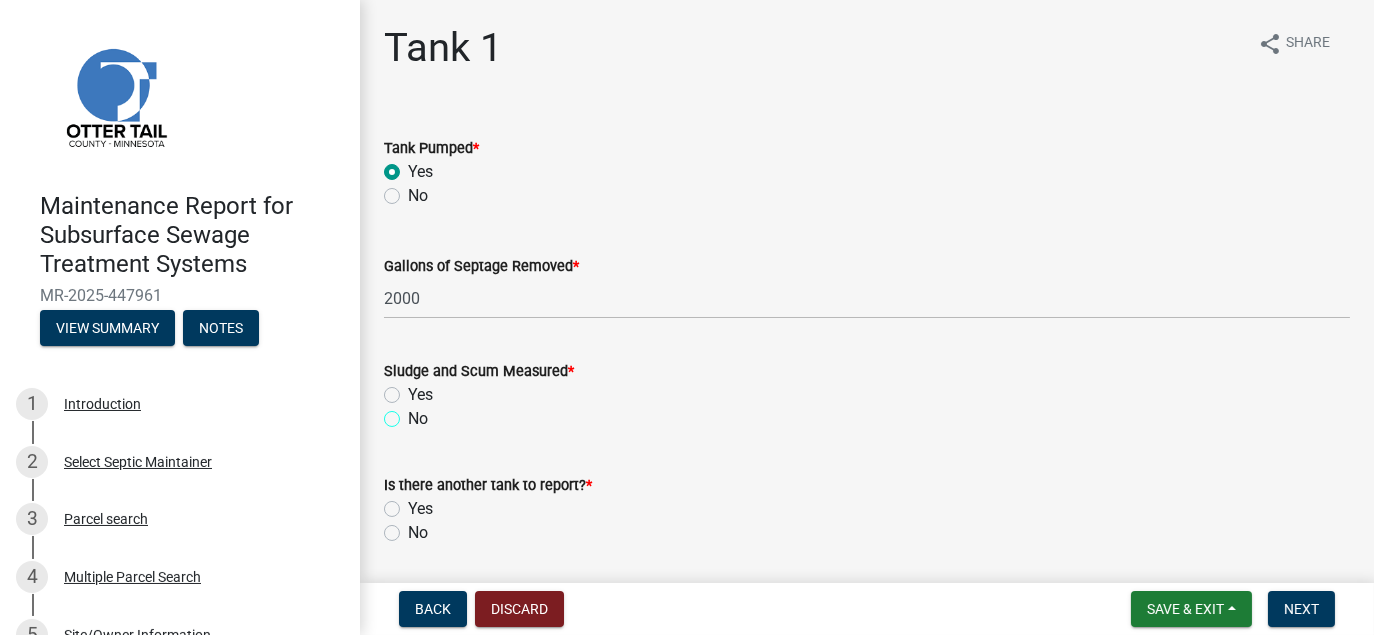 click on "No" at bounding box center [414, 413] 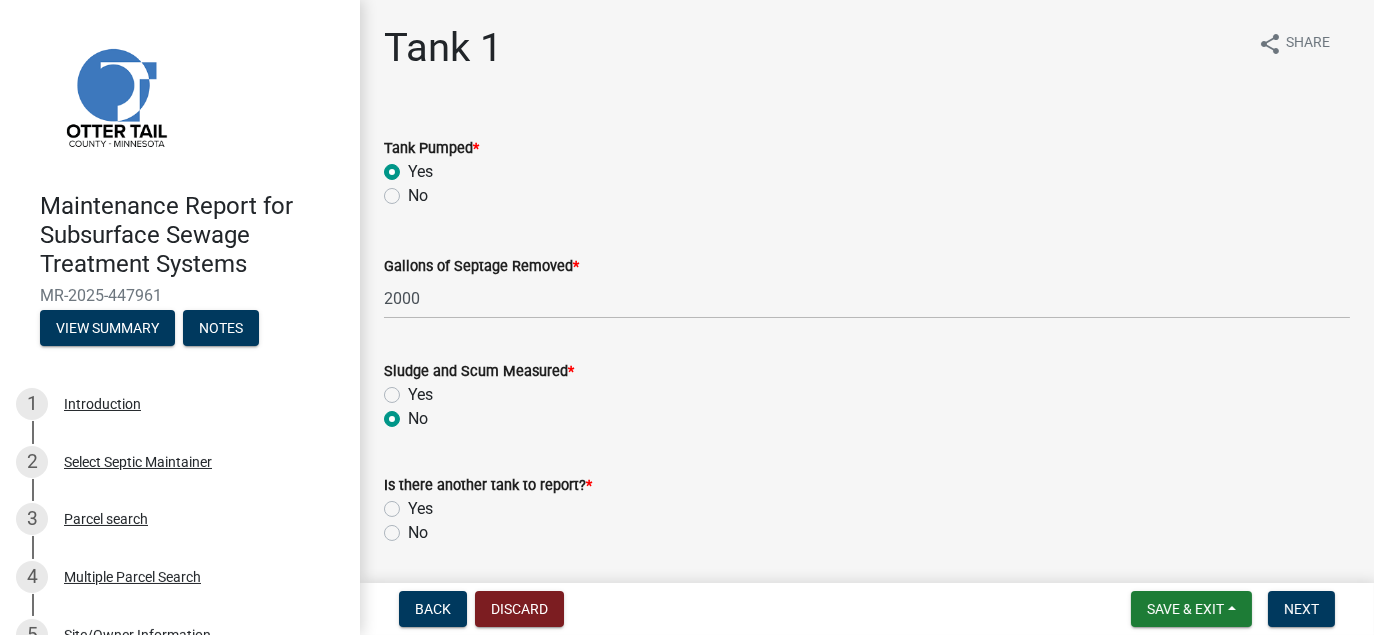 radio on "true" 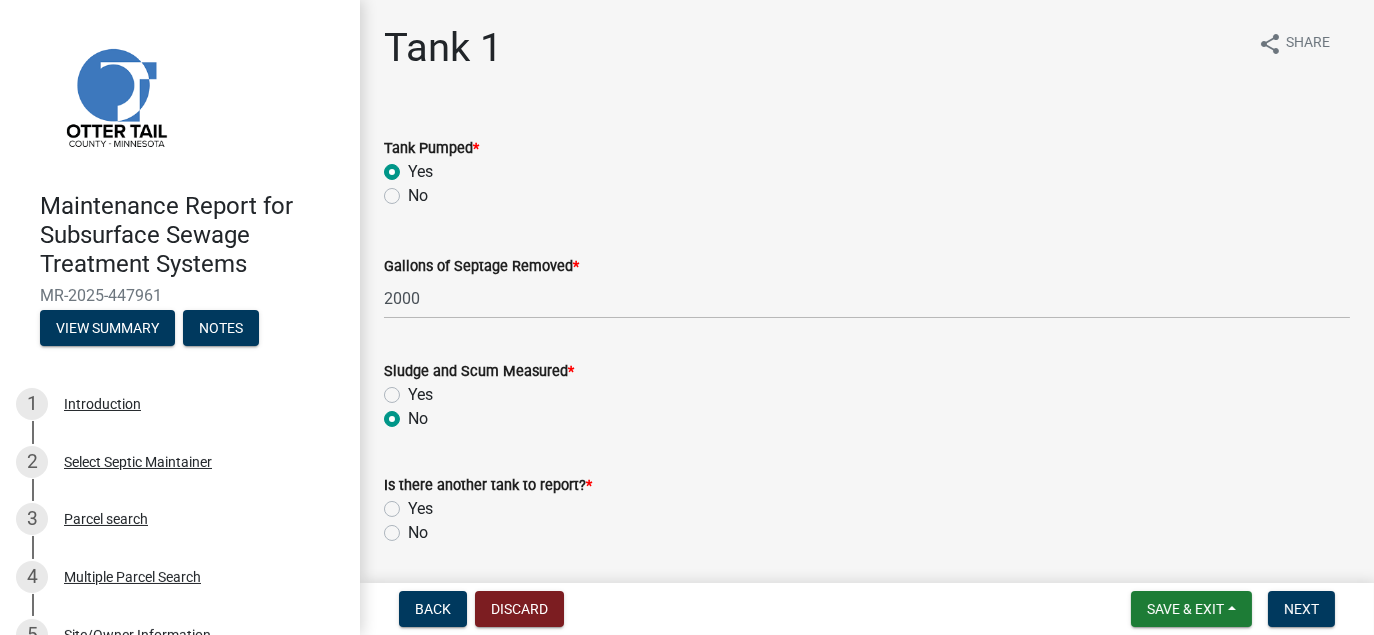 click on "No" 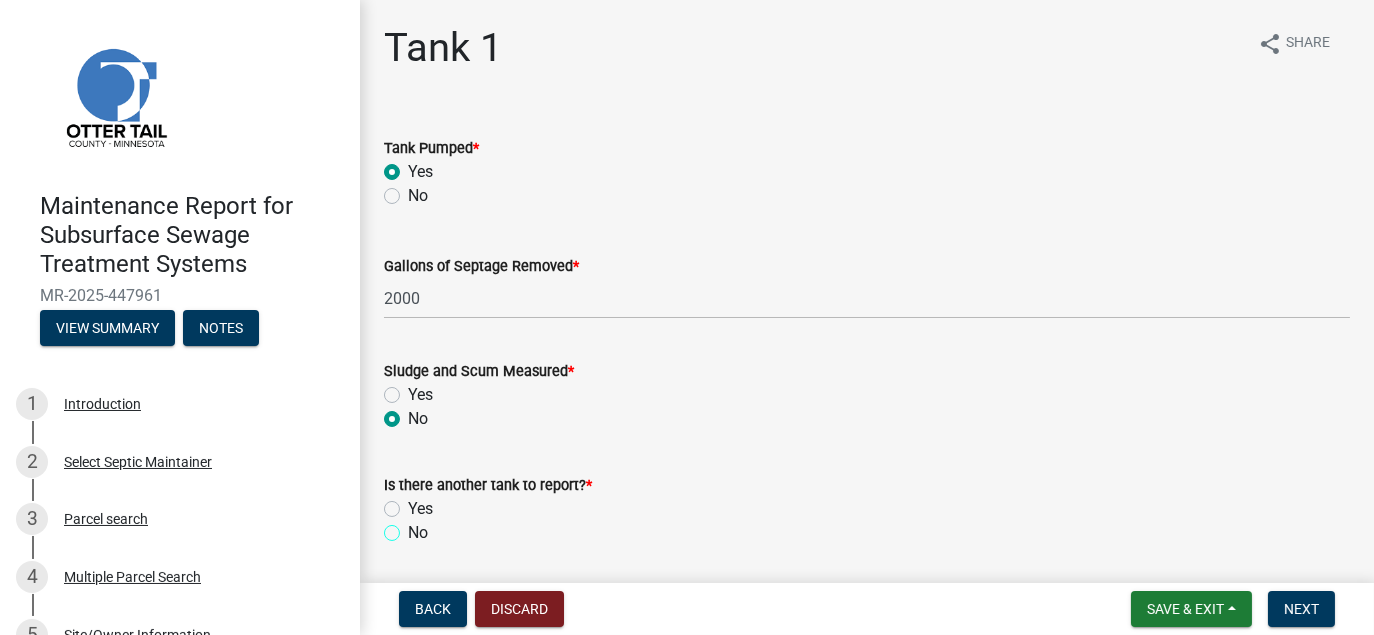 click on "No" at bounding box center [414, 527] 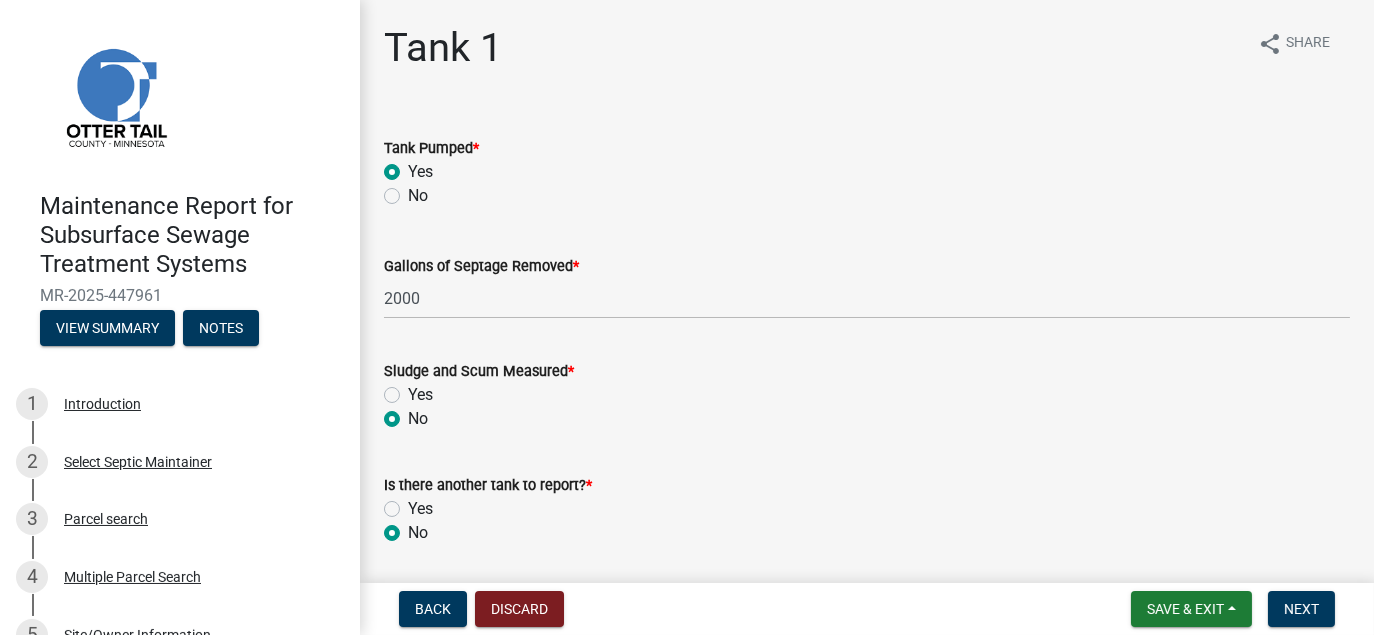 radio on "true" 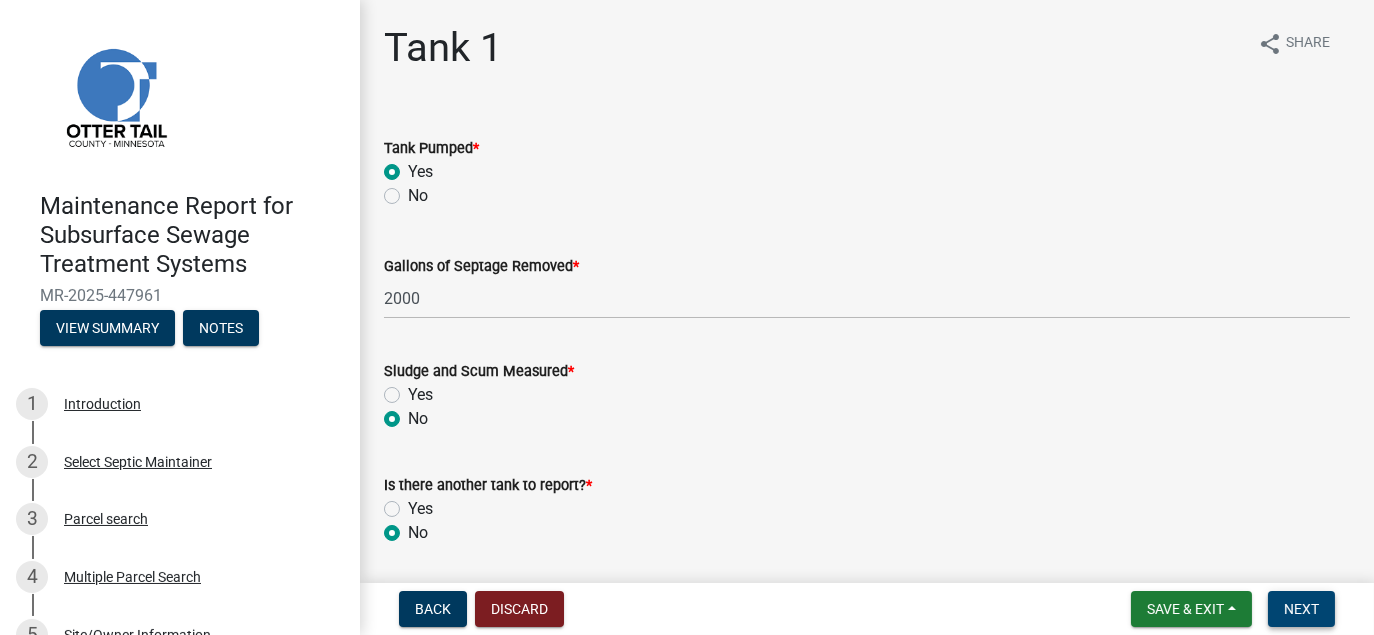 click on "Next" at bounding box center [1301, 609] 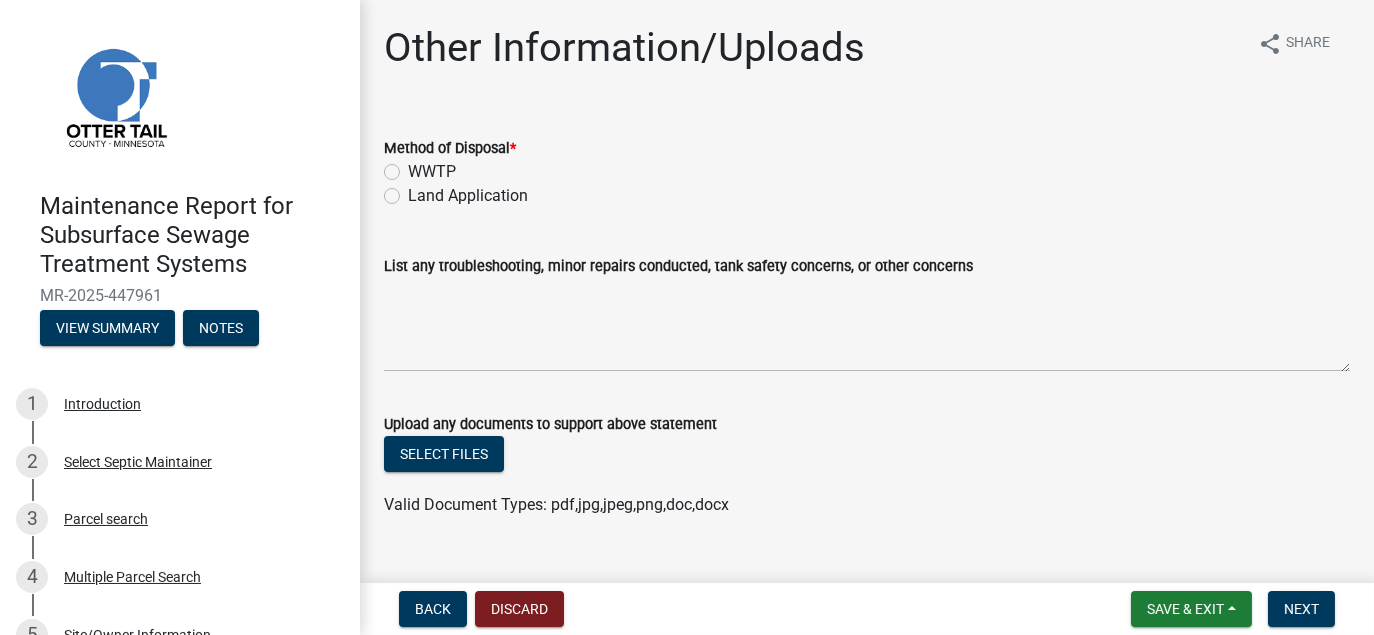 click on "Land Application" 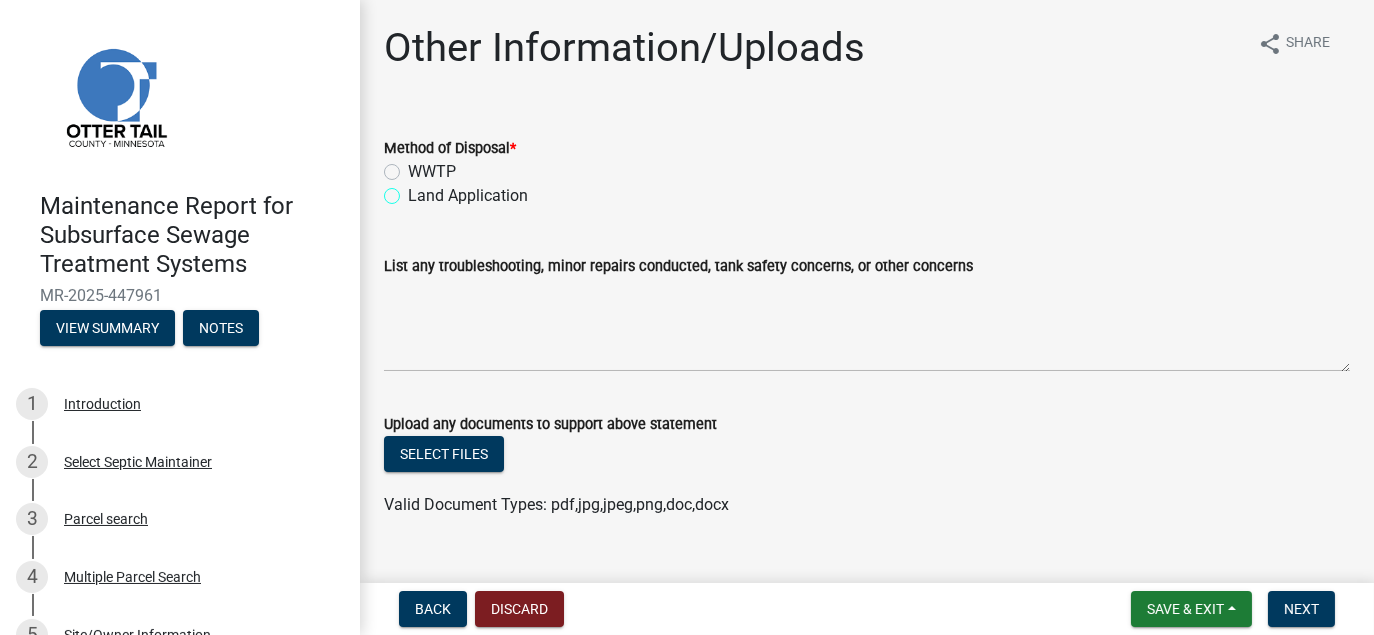 click on "Land Application" at bounding box center (414, 190) 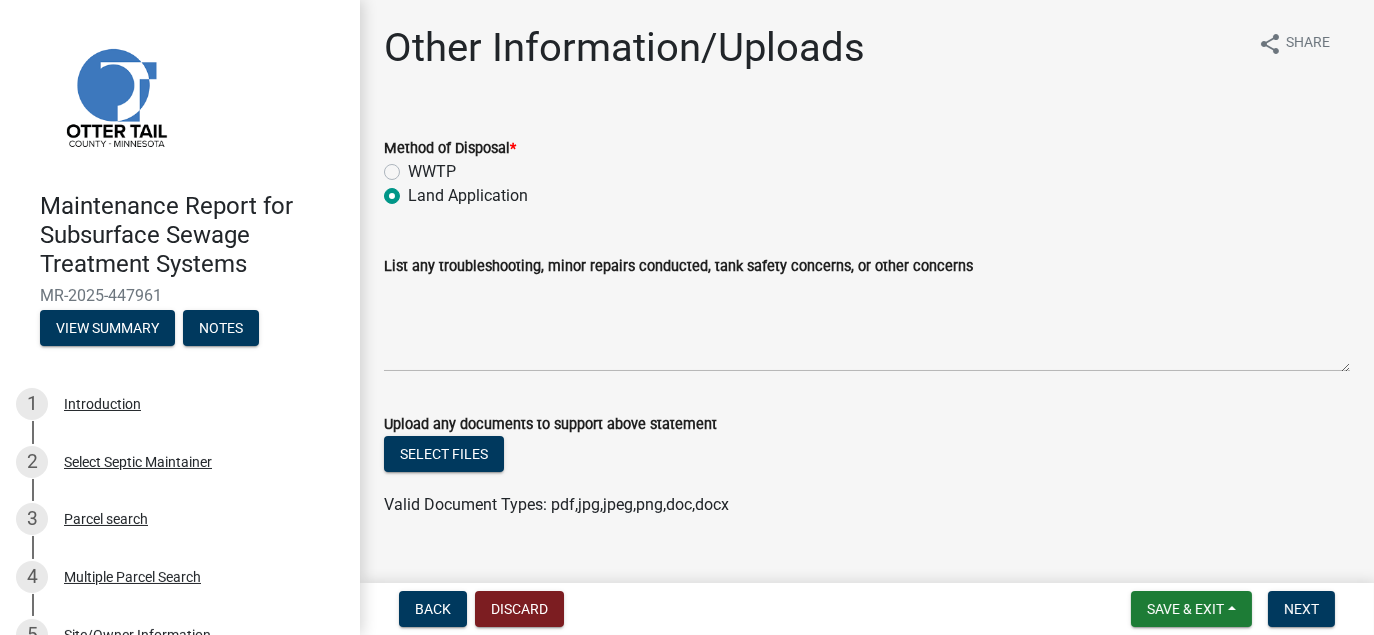 radio on "true" 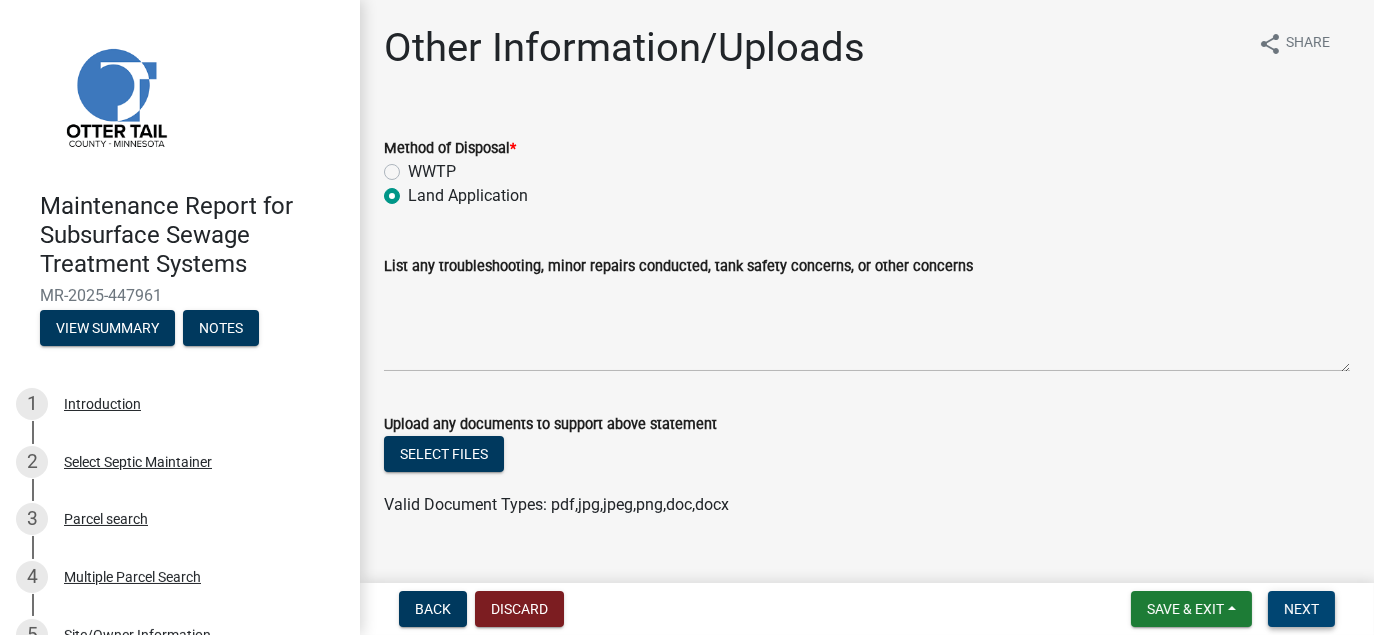 click on "Next" at bounding box center [1301, 609] 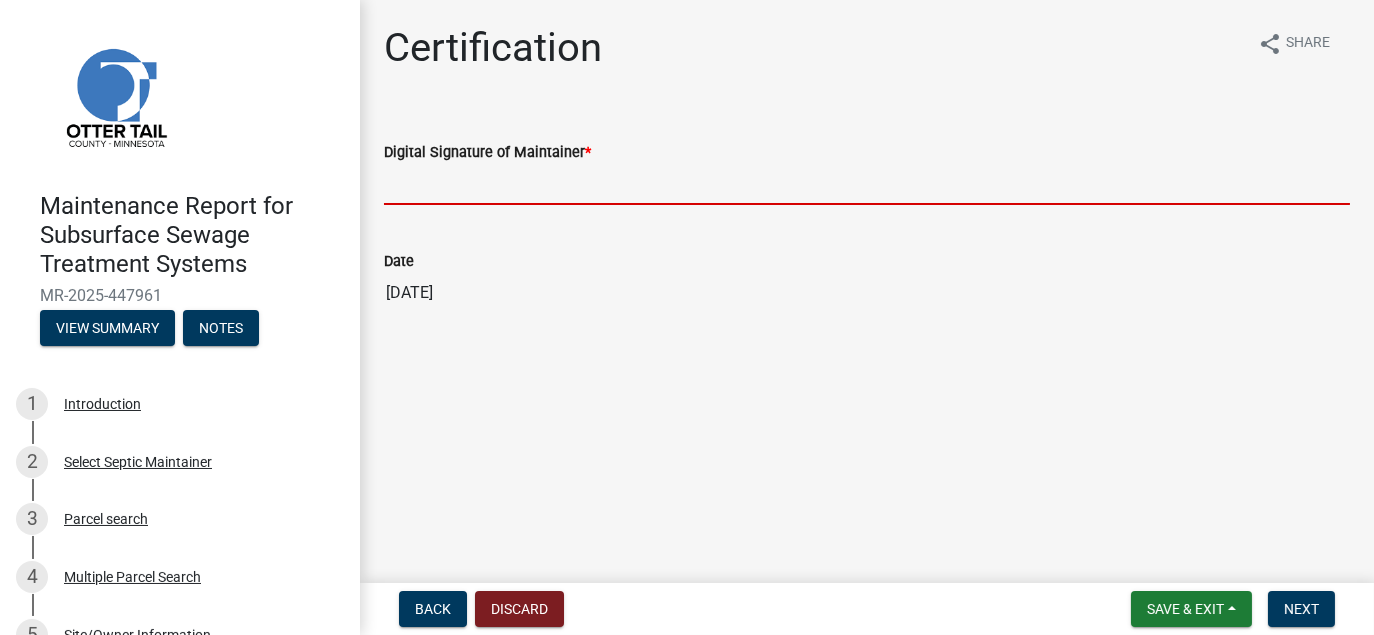 drag, startPoint x: 472, startPoint y: 180, endPoint x: 493, endPoint y: 193, distance: 24.698177 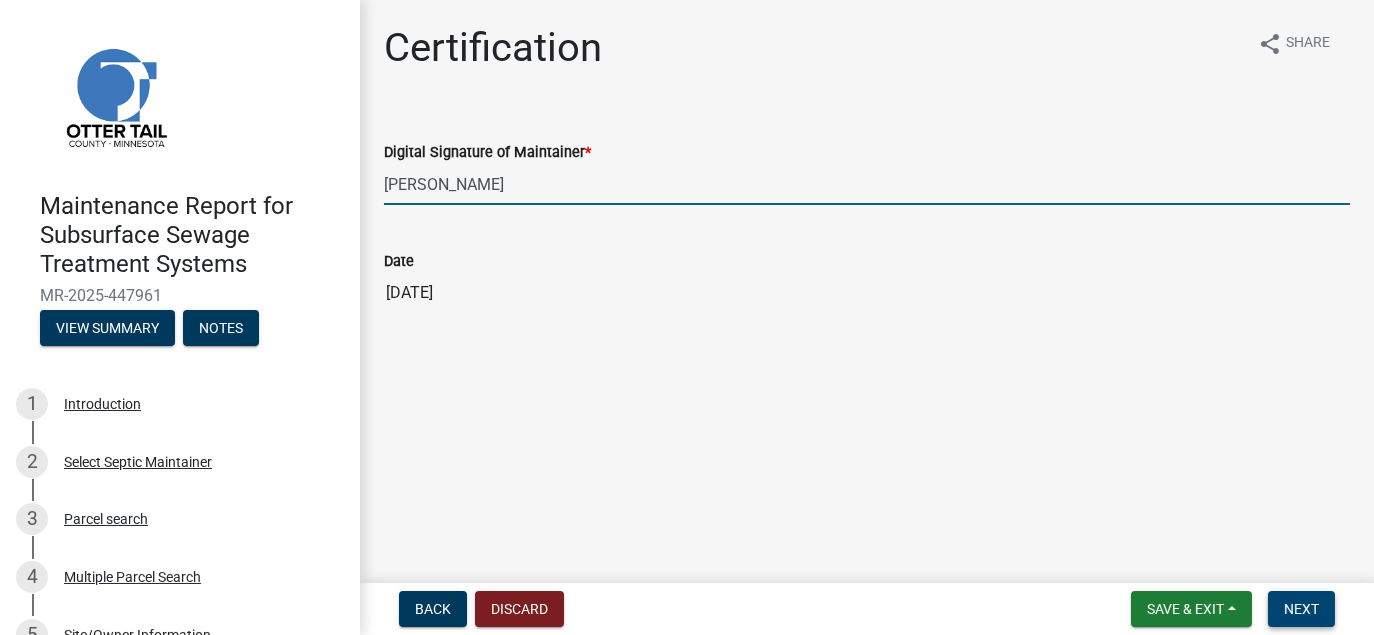 click on "Next" at bounding box center [1301, 609] 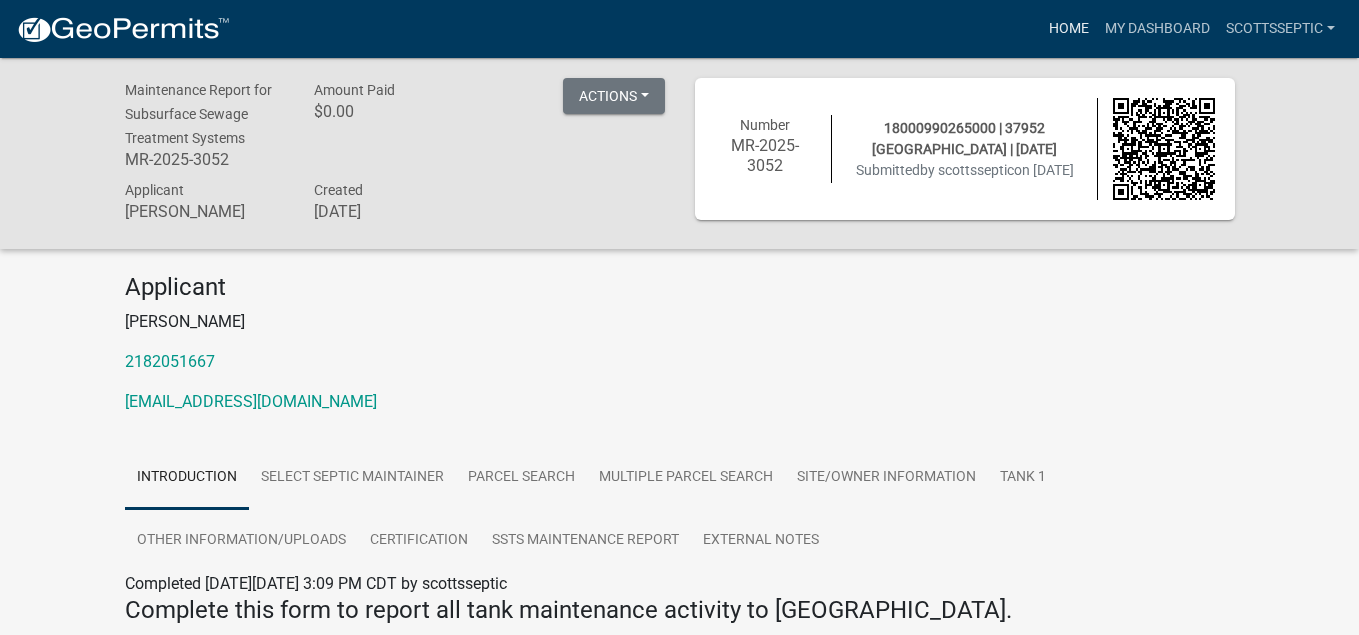 click on "Home" at bounding box center (1069, 29) 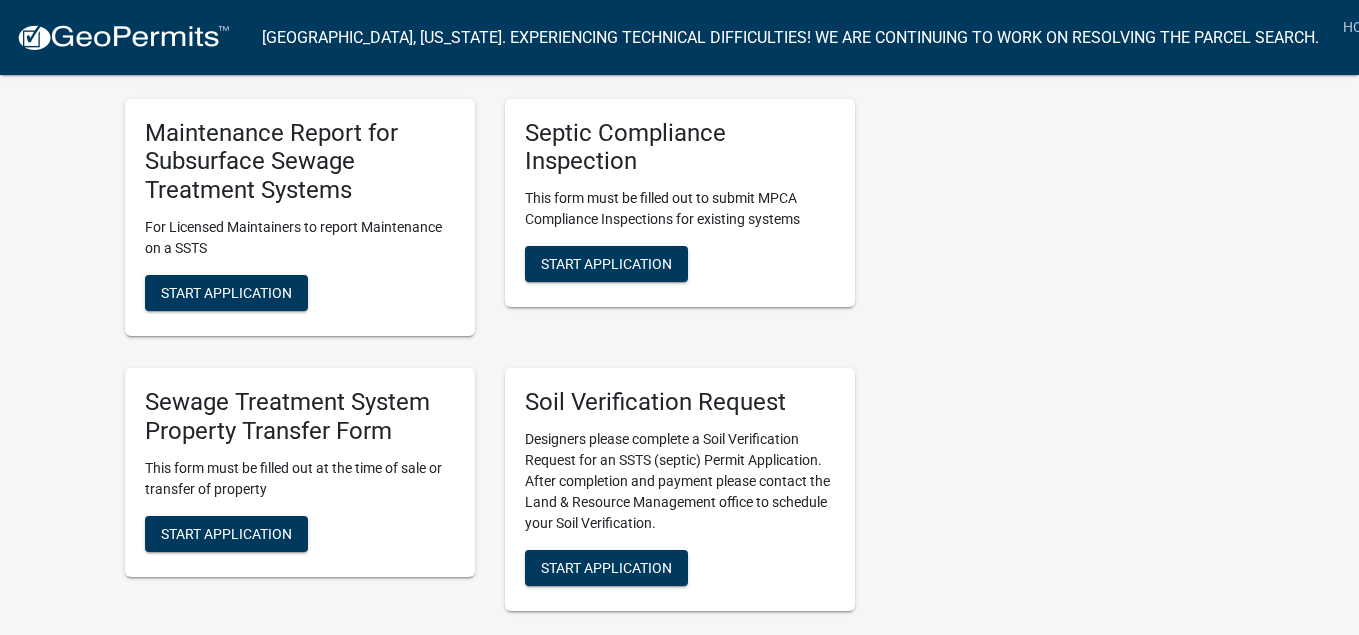 scroll, scrollTop: 1500, scrollLeft: 0, axis: vertical 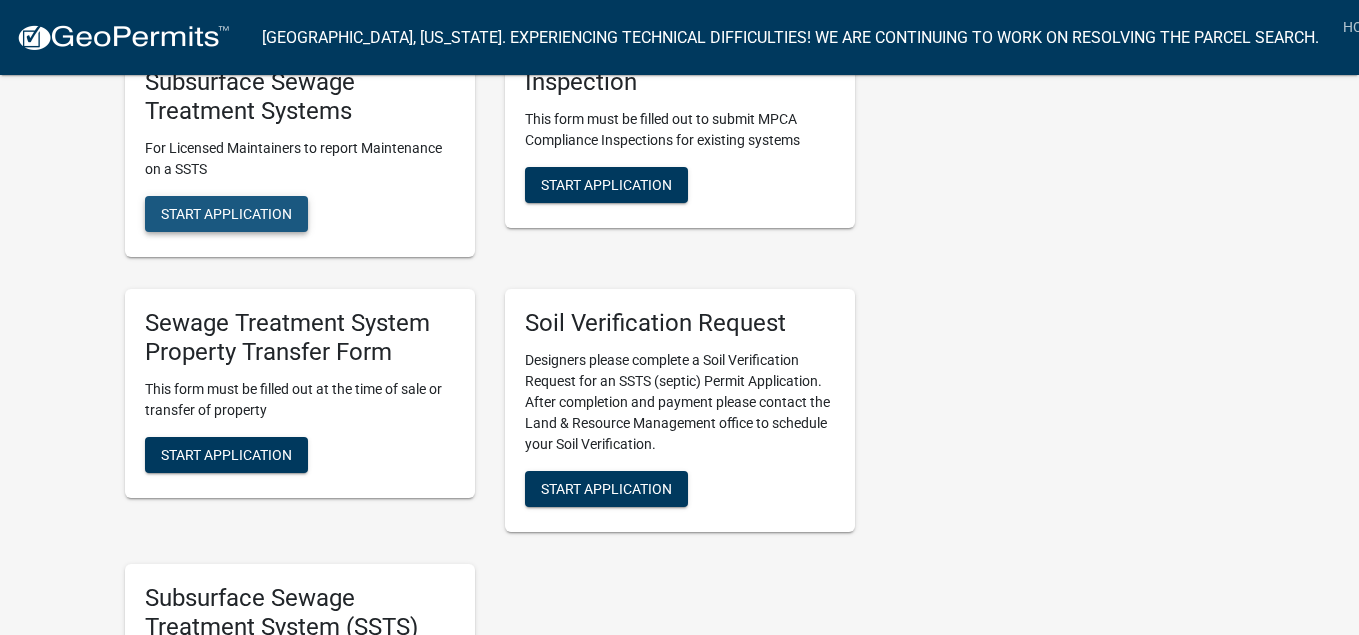 click on "Start Application" at bounding box center [226, 214] 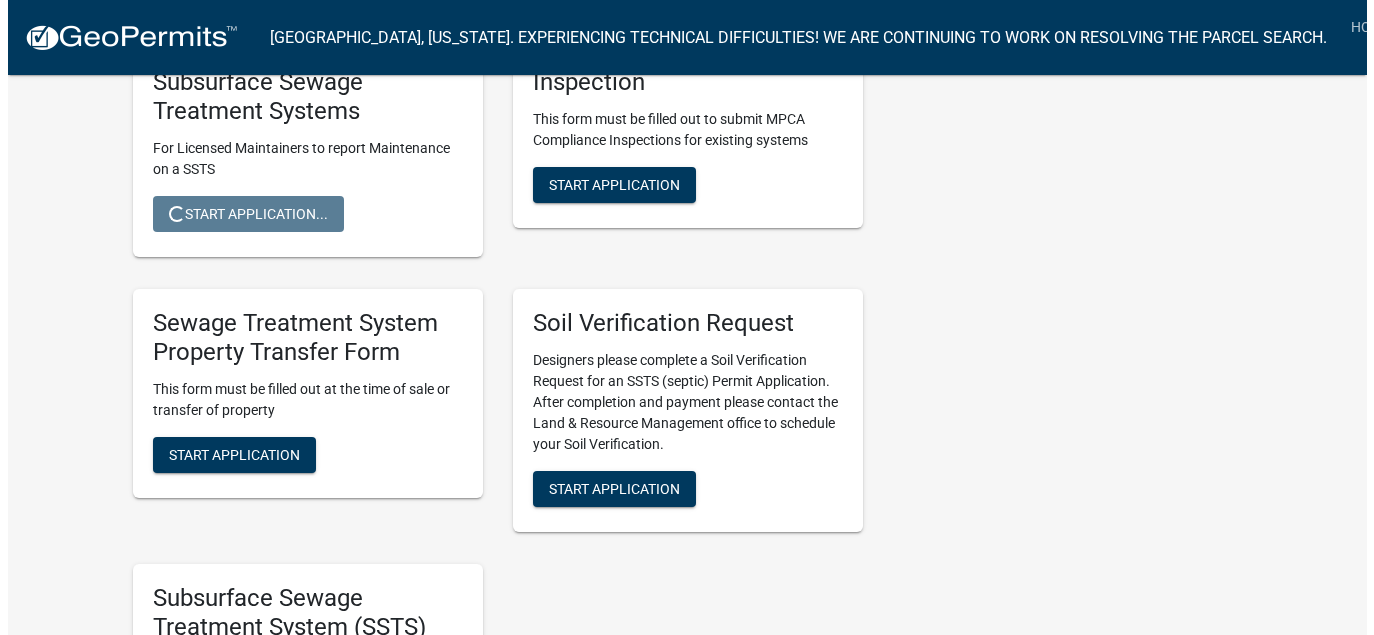 scroll, scrollTop: 0, scrollLeft: 0, axis: both 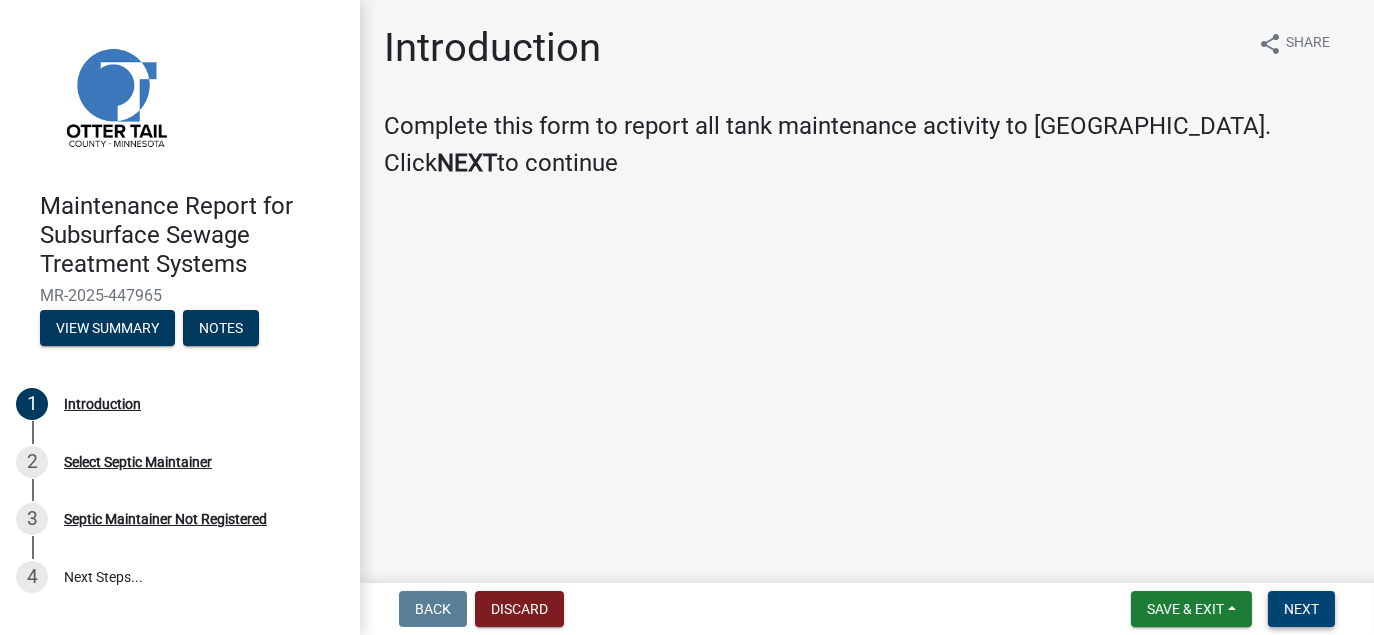 click on "Next" at bounding box center [1301, 609] 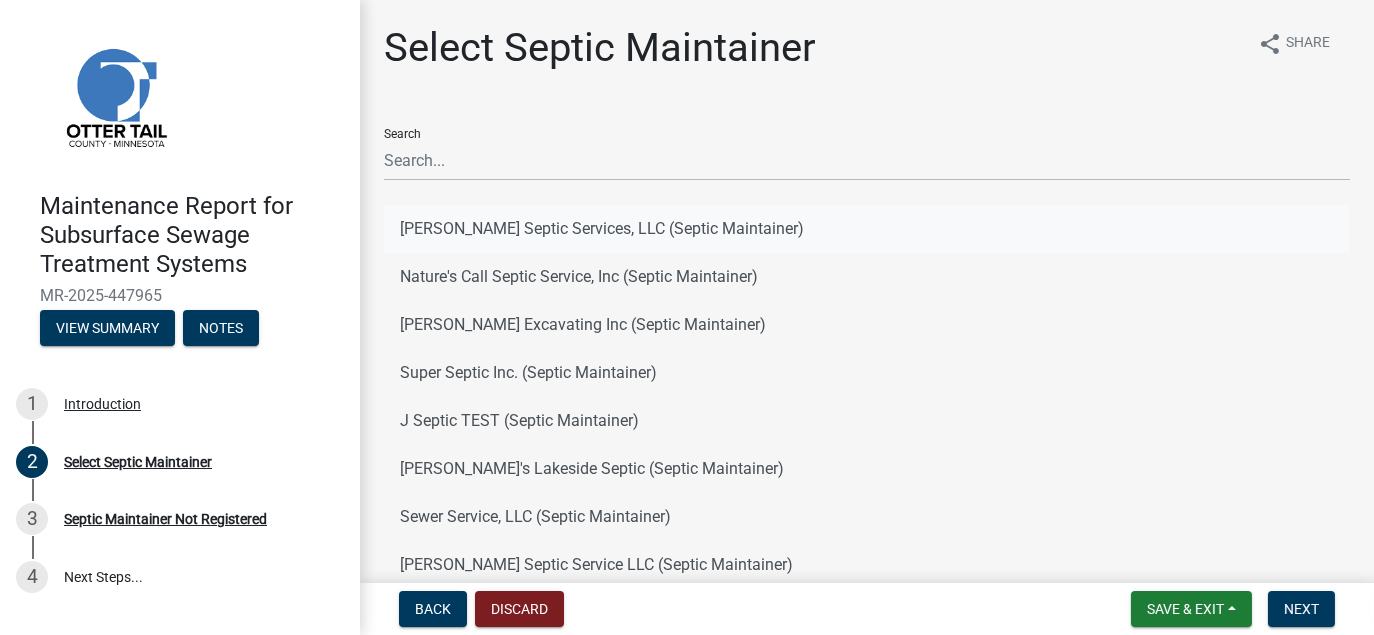 click on "[PERSON_NAME] Septic Services, LLC (Septic Maintainer)" 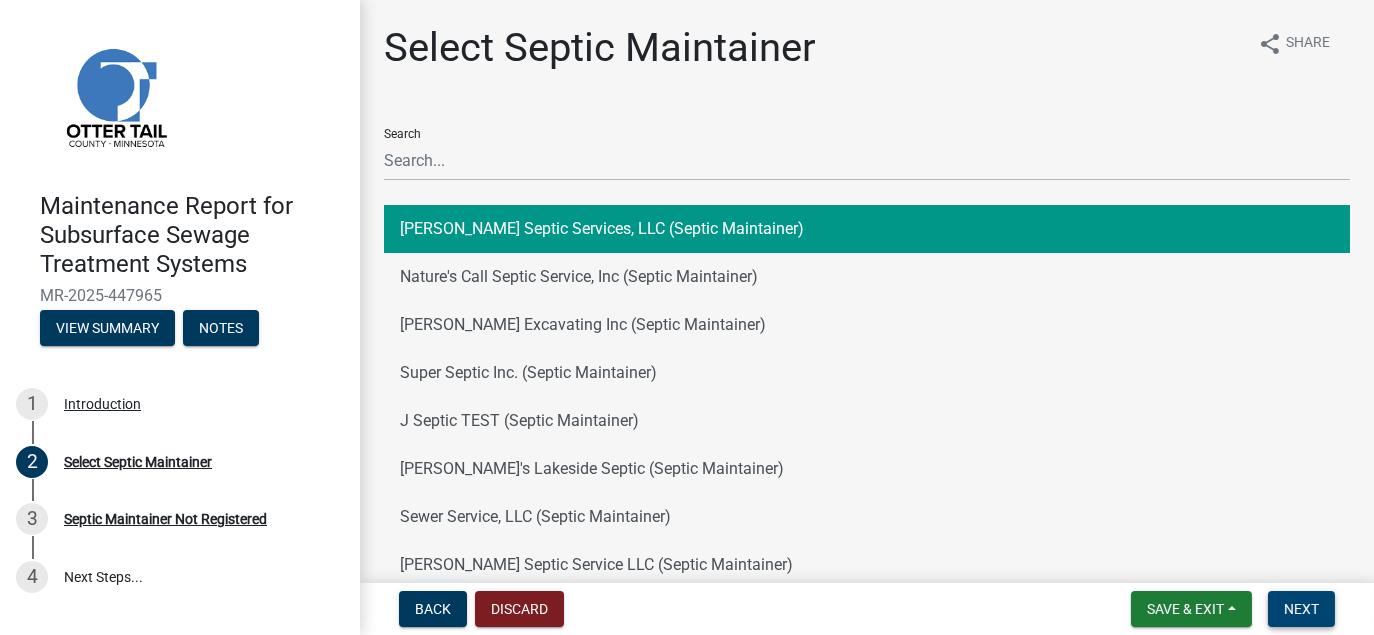 click on "Next" at bounding box center (1301, 609) 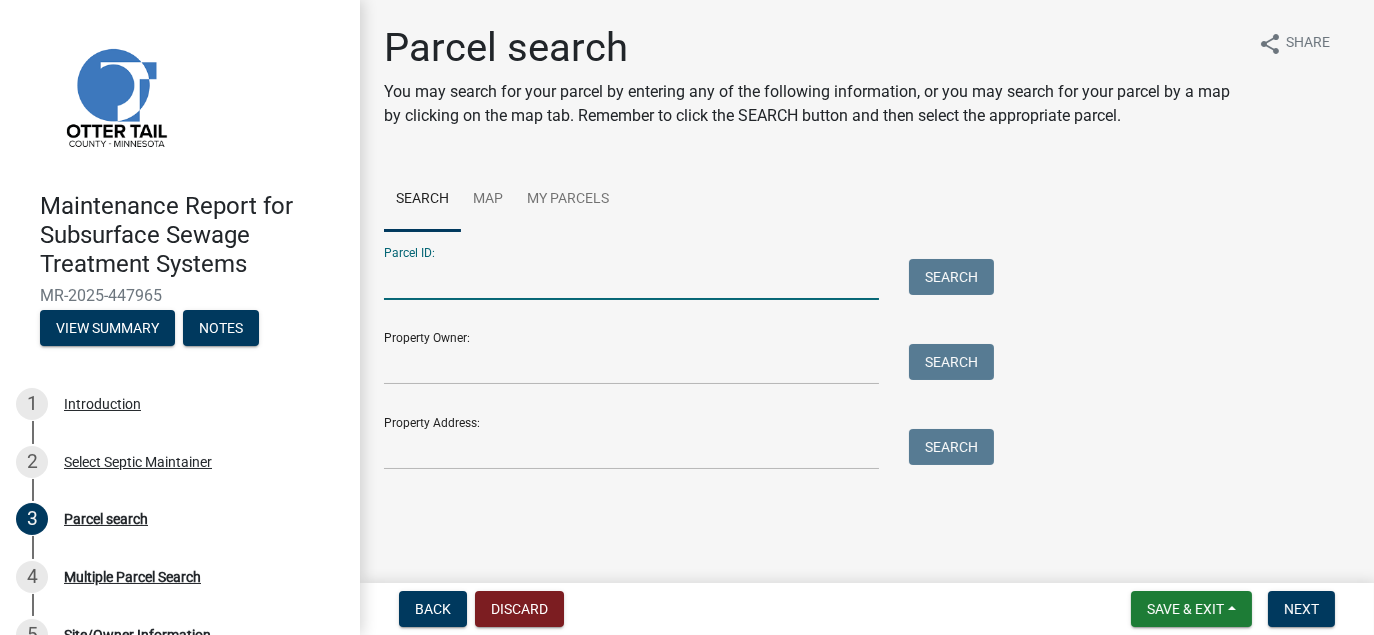 click on "Parcel ID:" at bounding box center (631, 279) 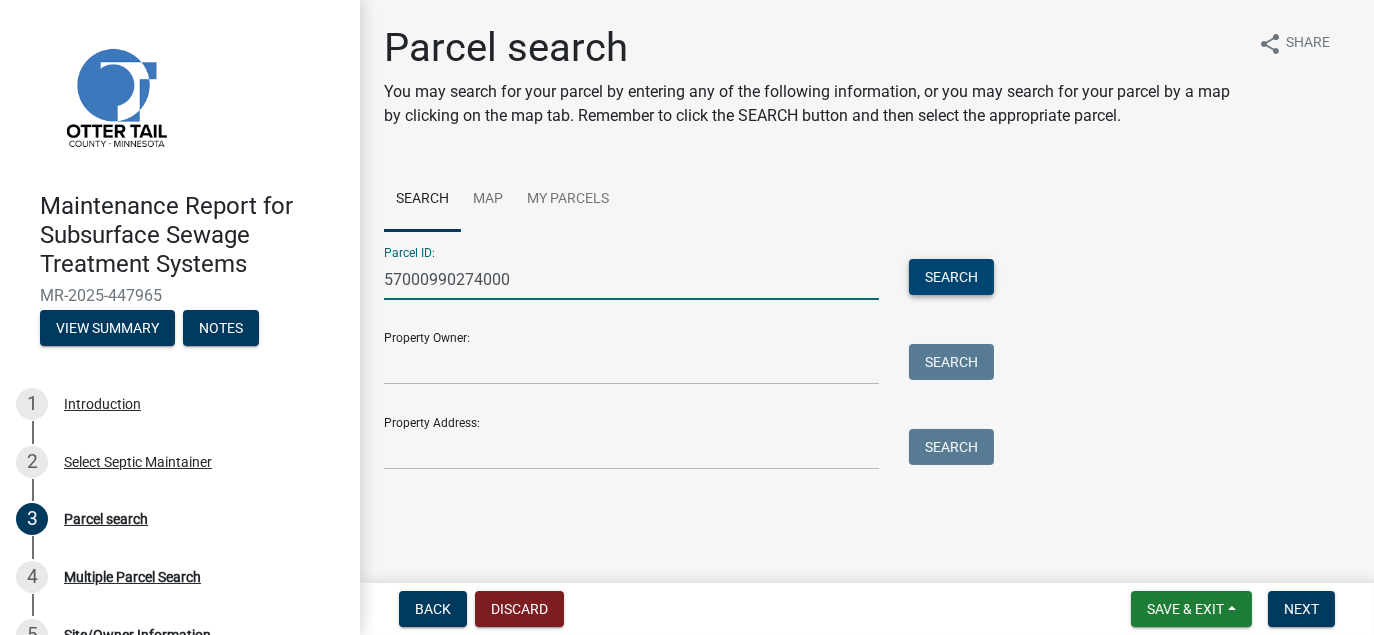type on "57000990274000" 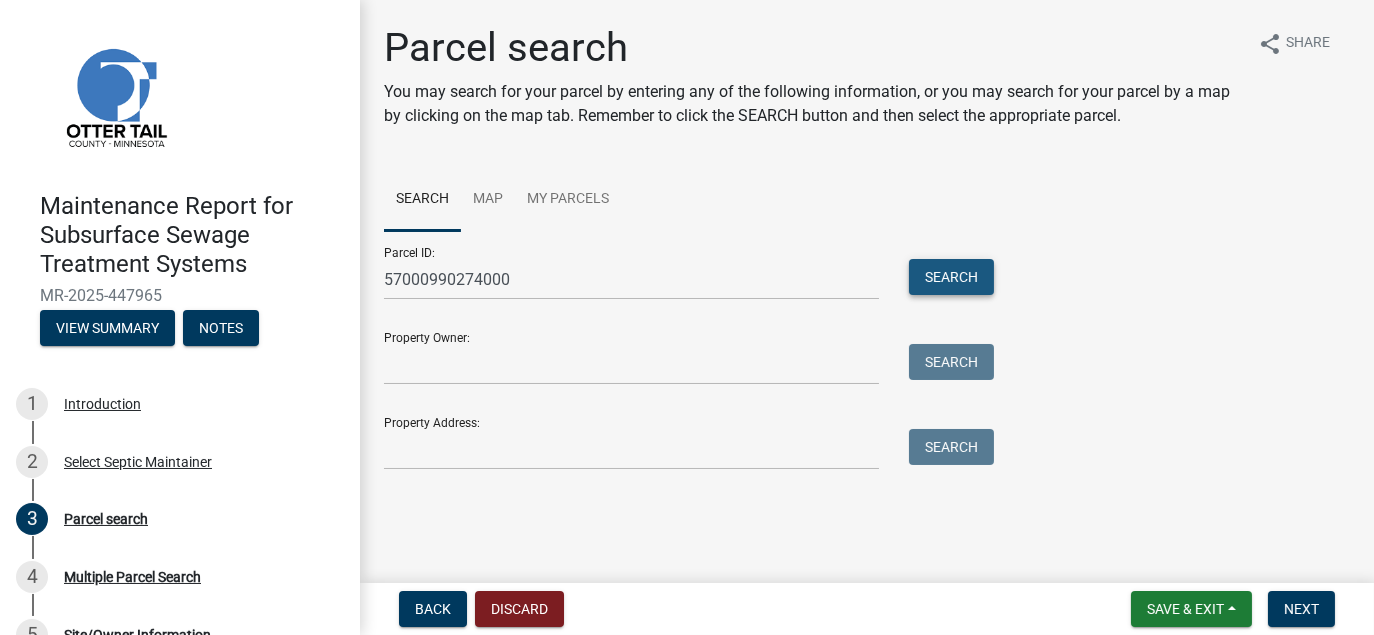 click on "Search" at bounding box center [951, 277] 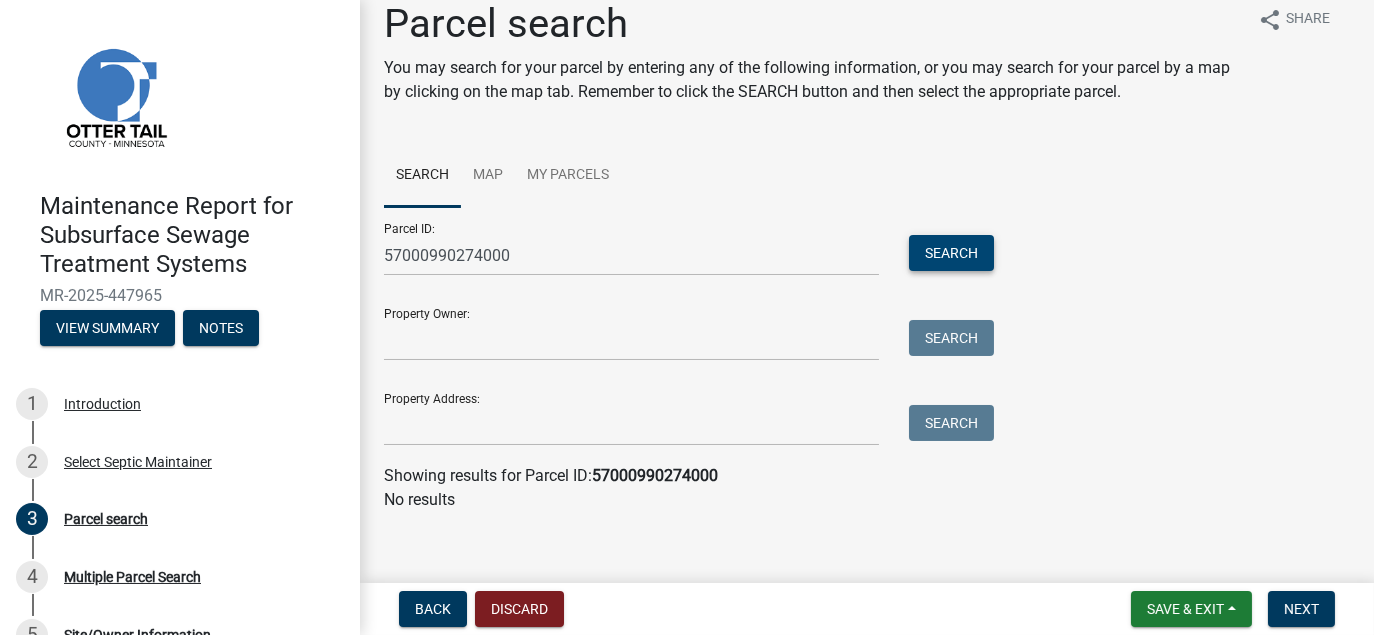 scroll, scrollTop: 38, scrollLeft: 0, axis: vertical 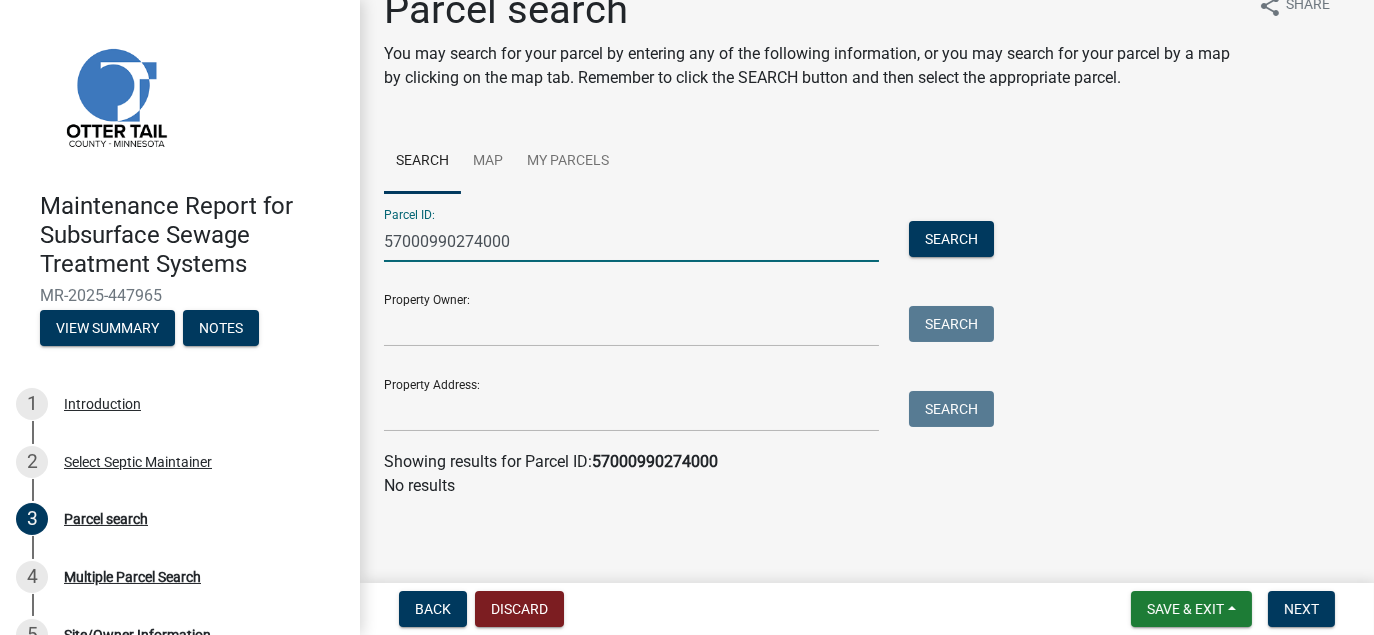 drag, startPoint x: 519, startPoint y: 243, endPoint x: 385, endPoint y: 239, distance: 134.0597 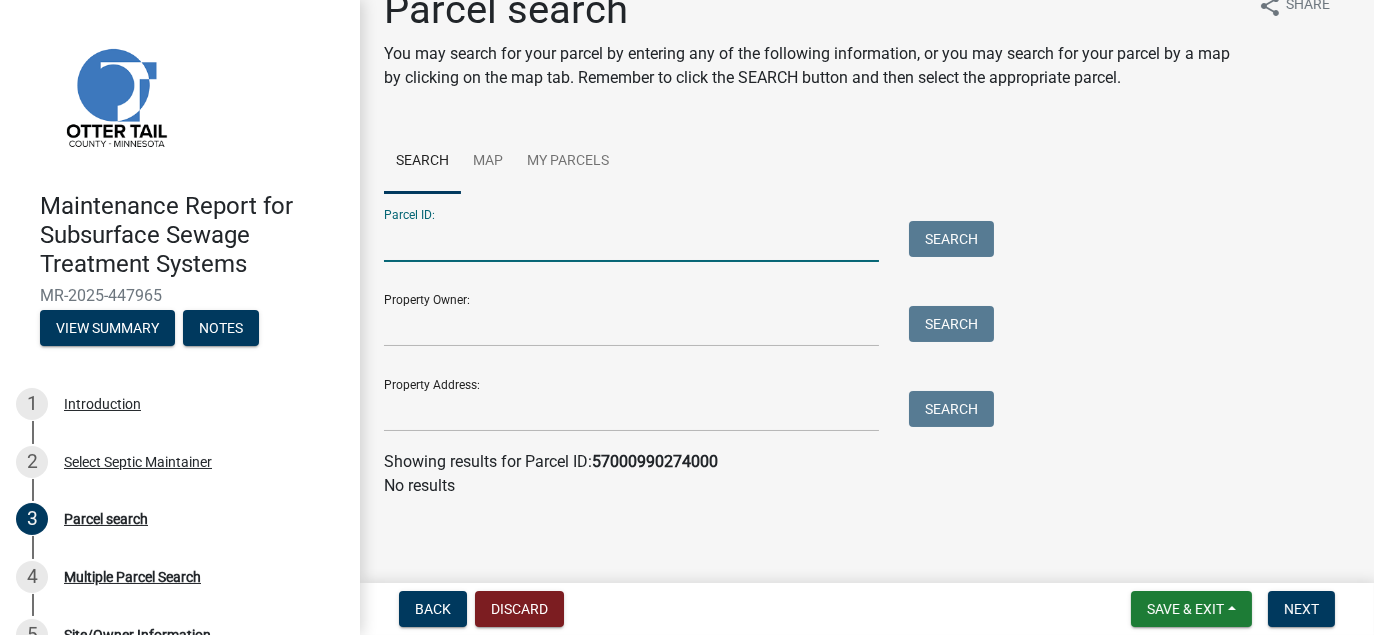 type 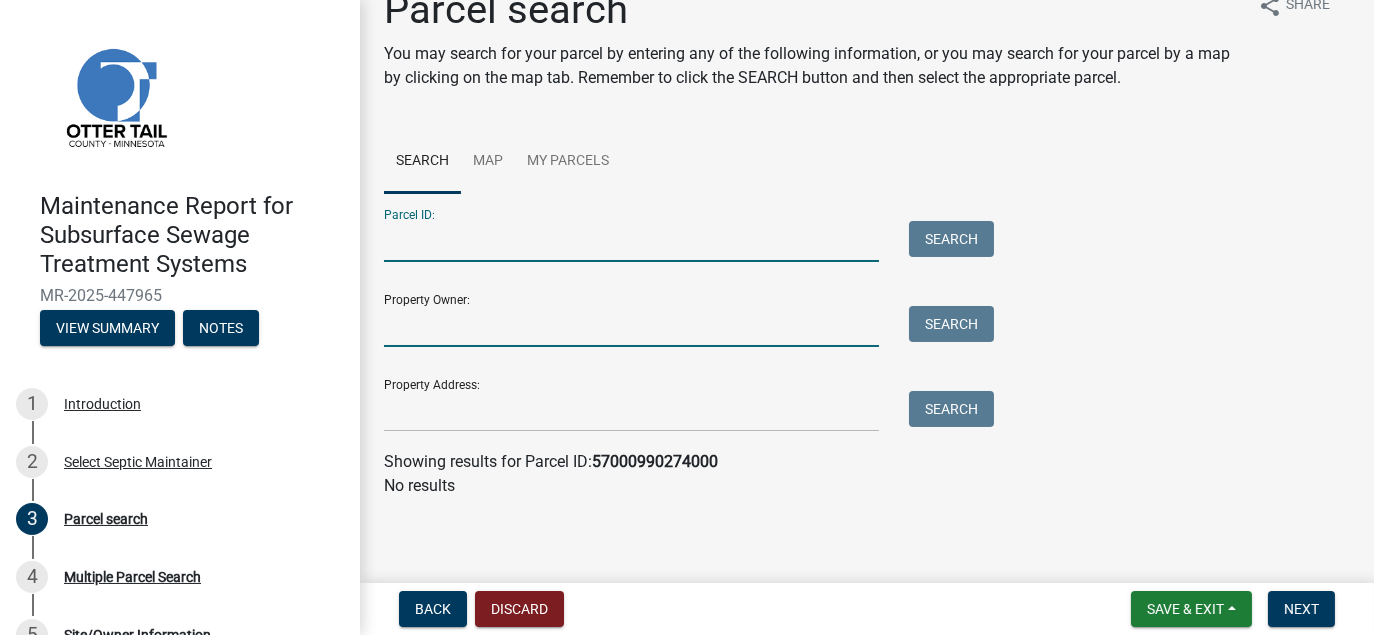 click on "Property Owner:" at bounding box center (631, 326) 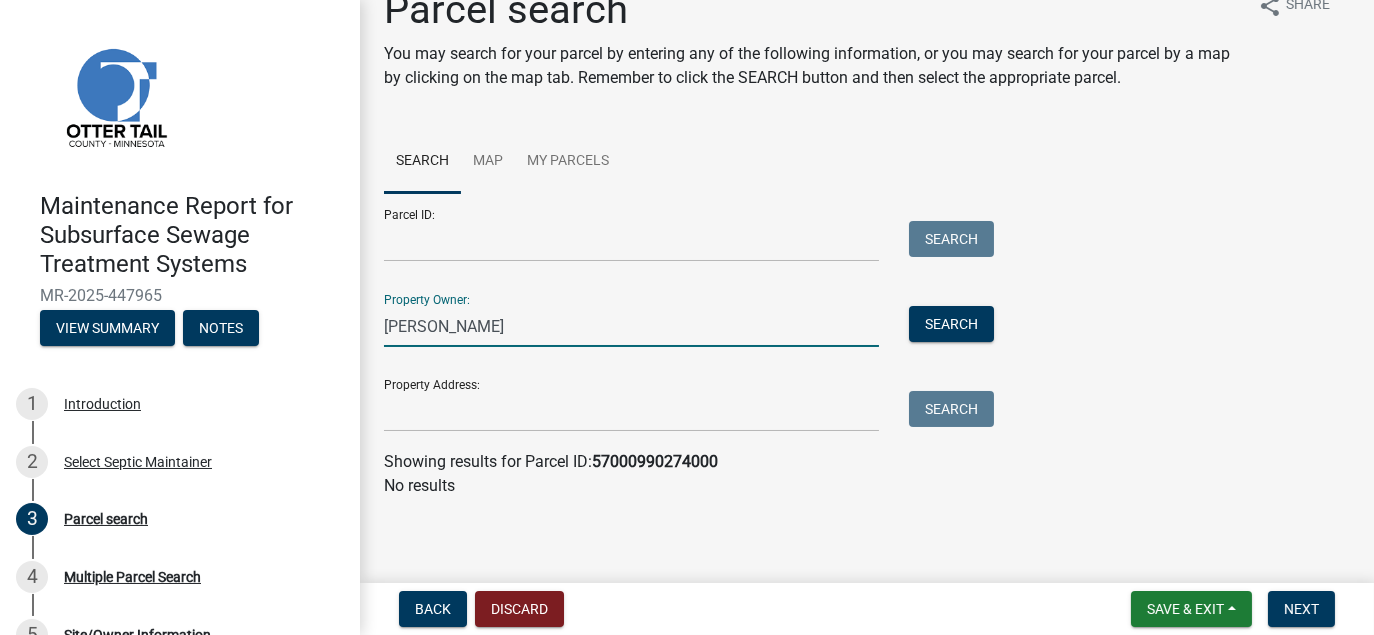 type on "[PERSON_NAME]" 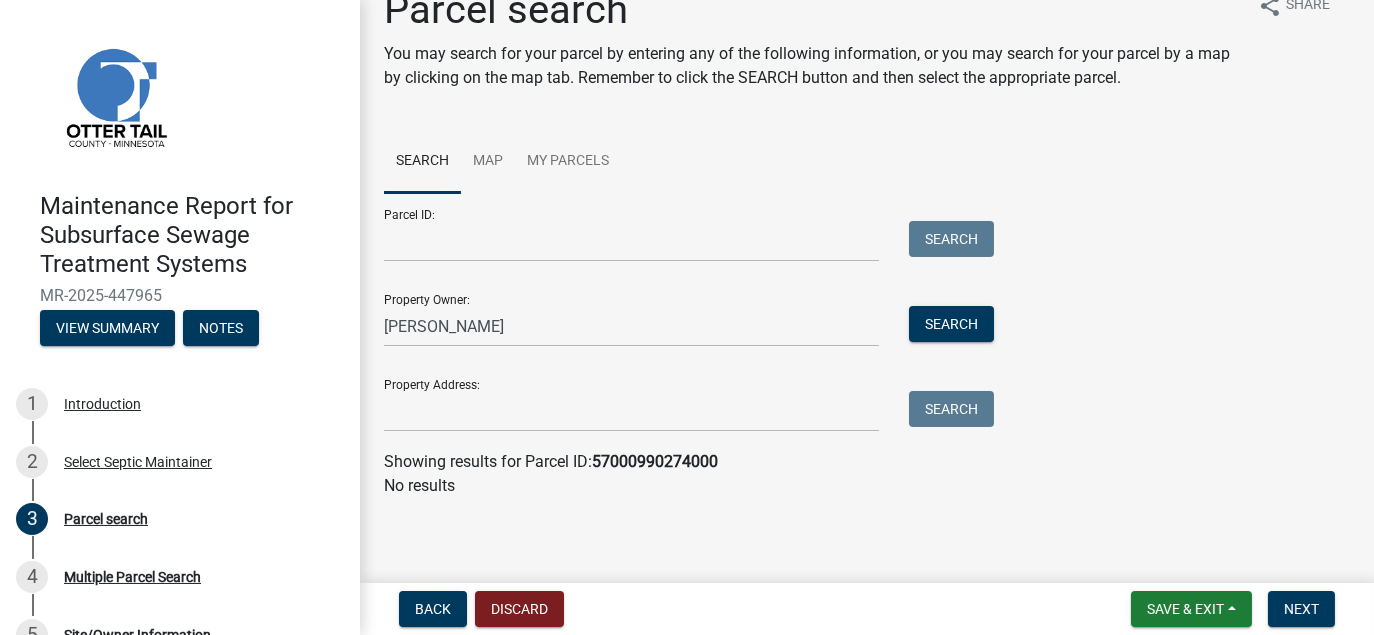 click on "Property Owner:  [PERSON_NAME]  Search" at bounding box center [684, 312] 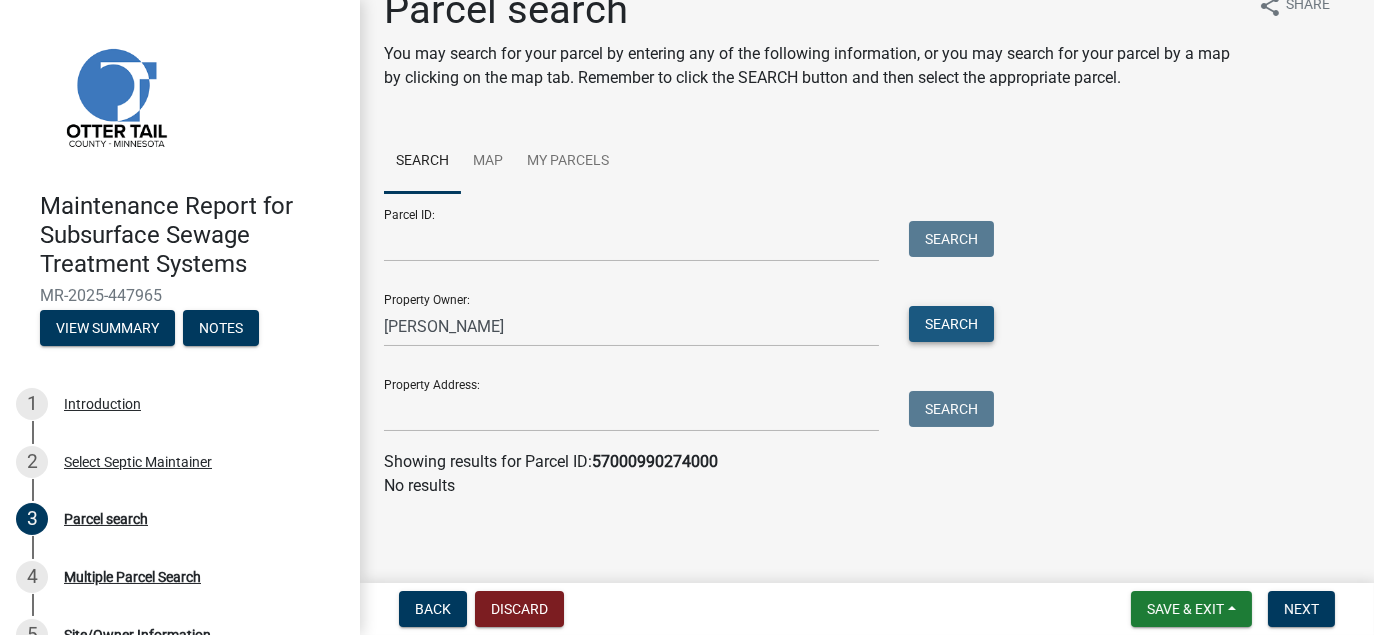 click on "Search" at bounding box center (951, 324) 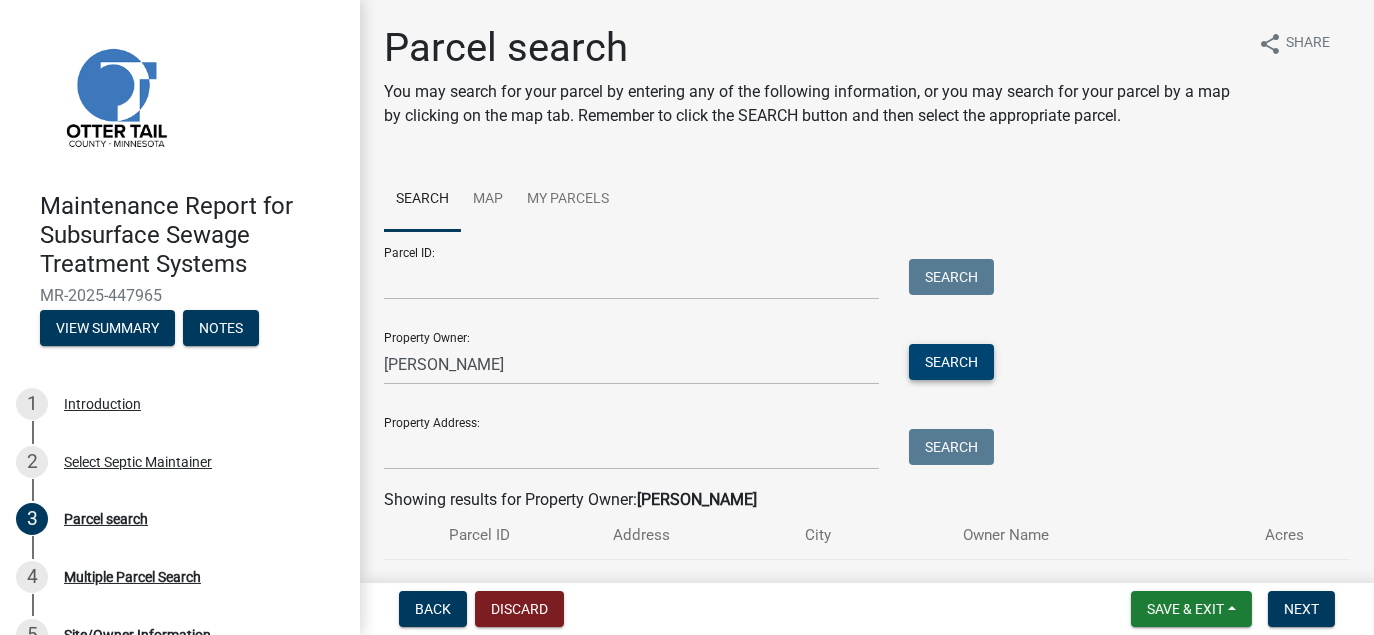 scroll, scrollTop: 109, scrollLeft: 0, axis: vertical 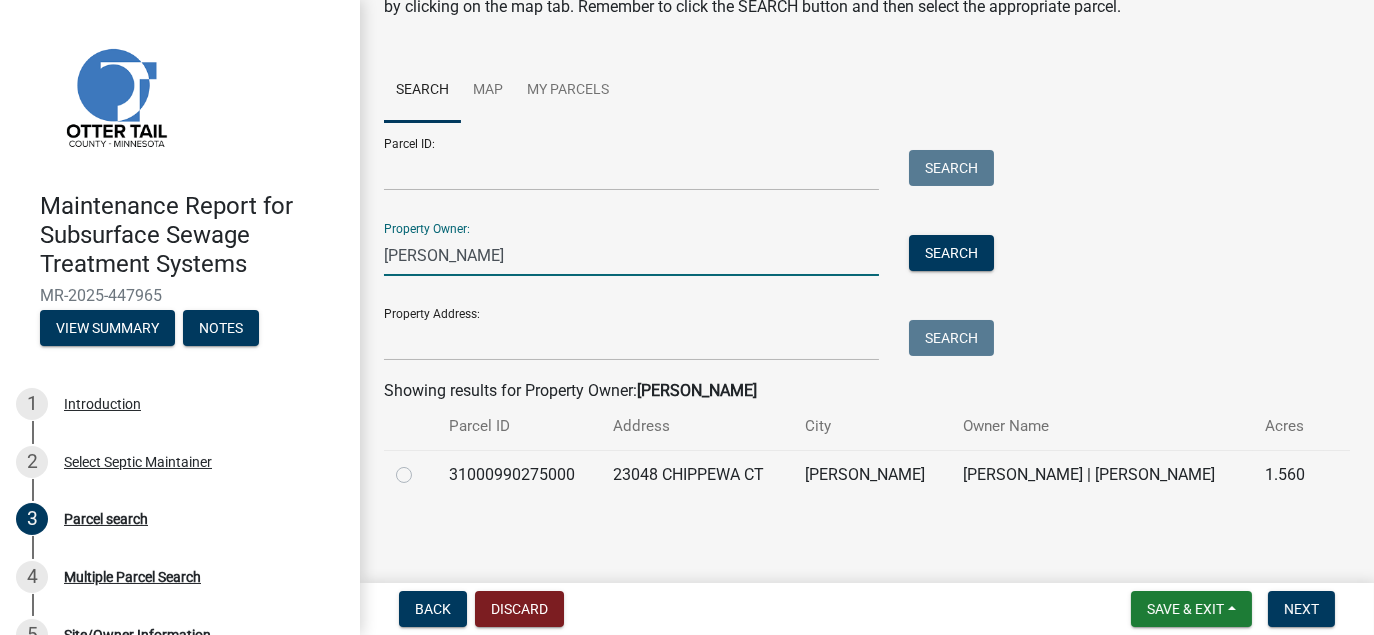 drag, startPoint x: 472, startPoint y: 254, endPoint x: 386, endPoint y: 257, distance: 86.05231 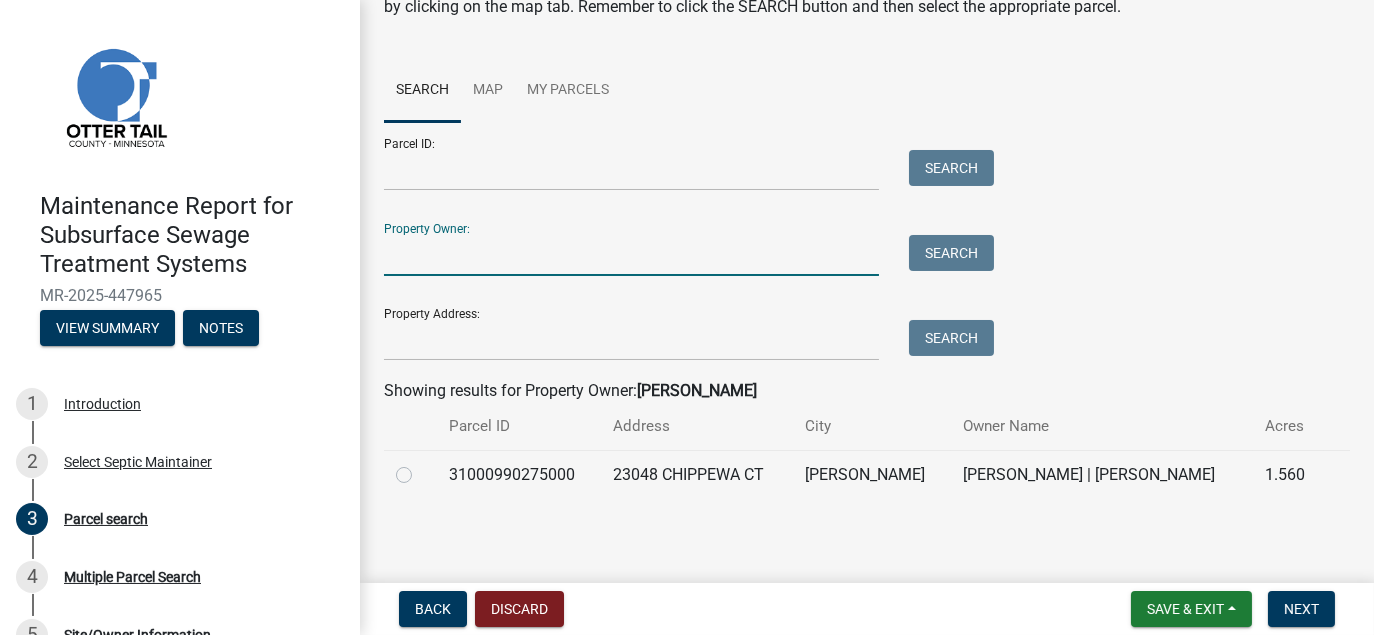type 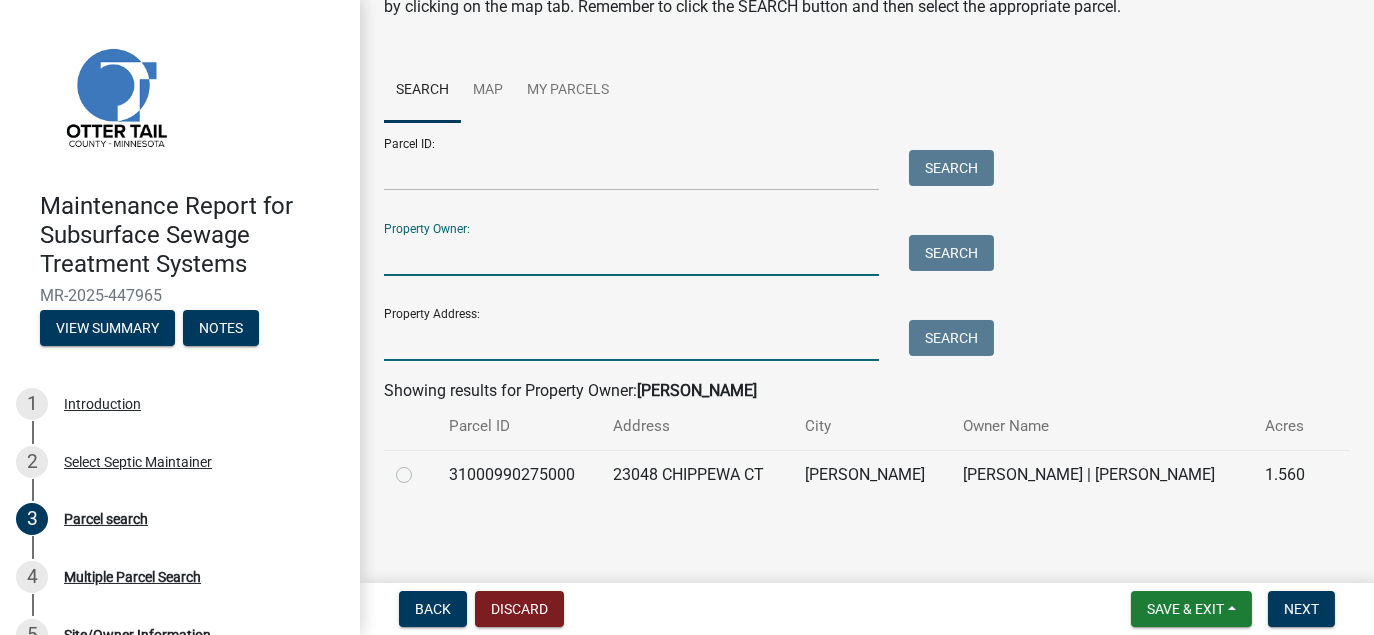 click on "Property Address:" at bounding box center [631, 340] 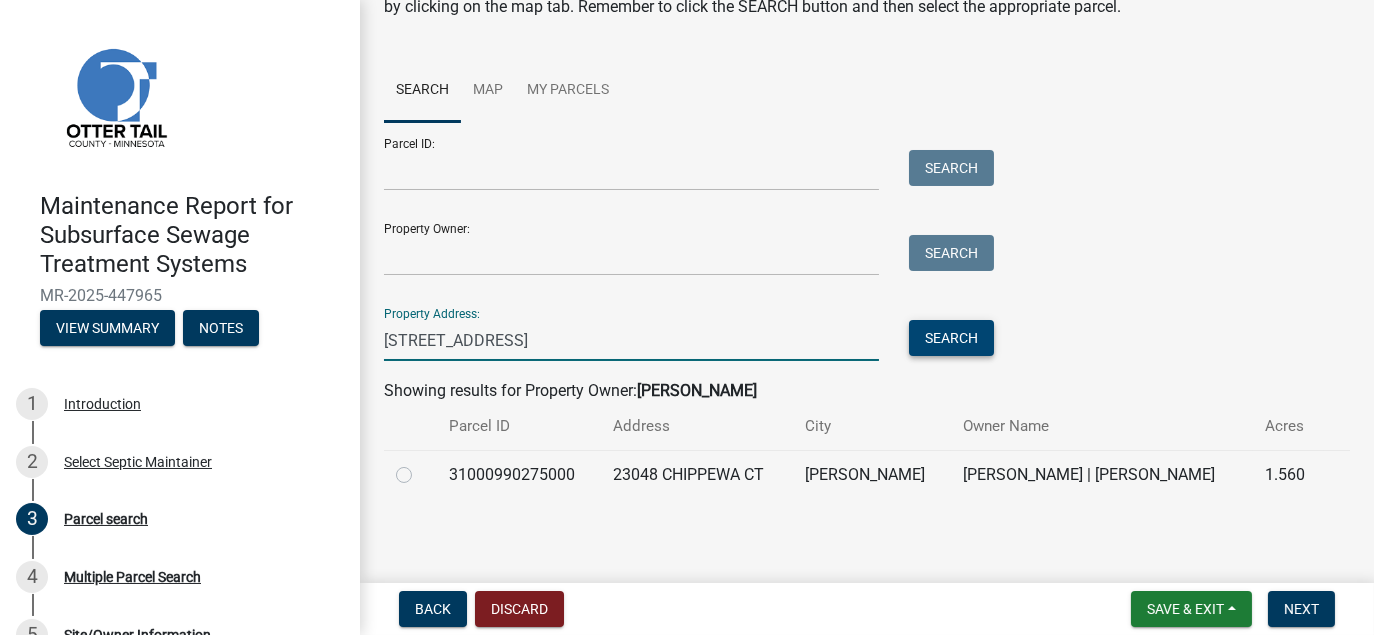 click on "Search" at bounding box center (951, 338) 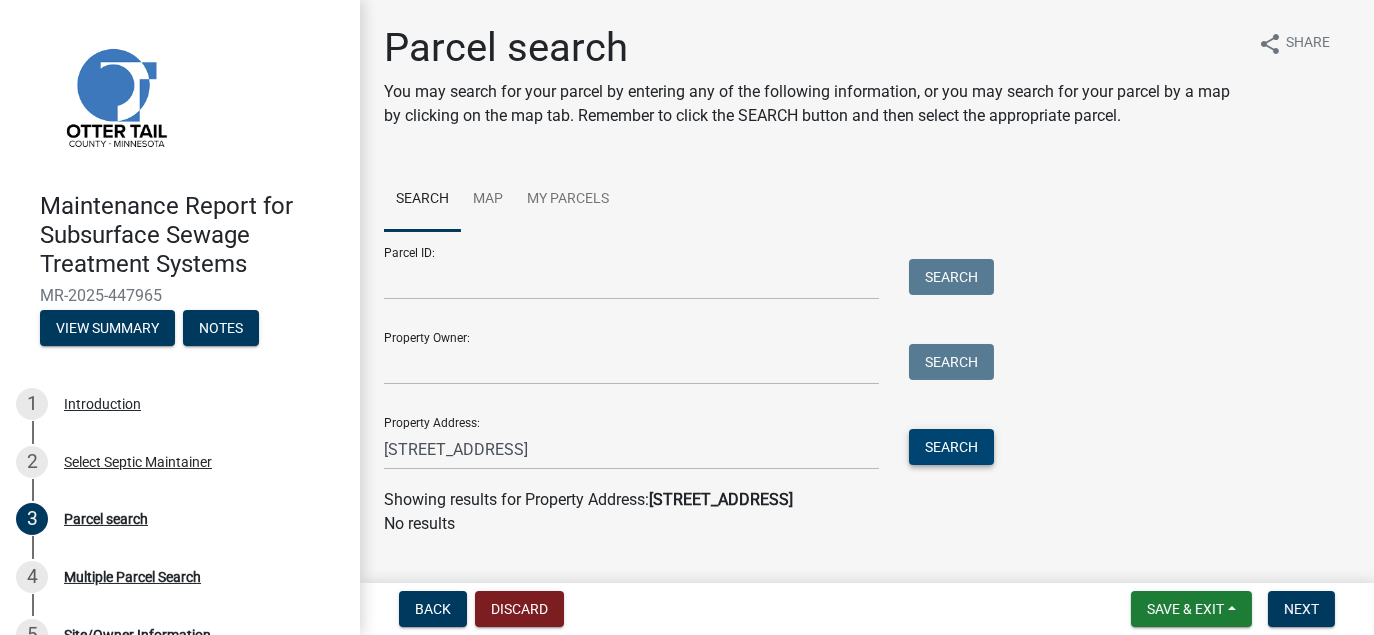 scroll, scrollTop: 38, scrollLeft: 0, axis: vertical 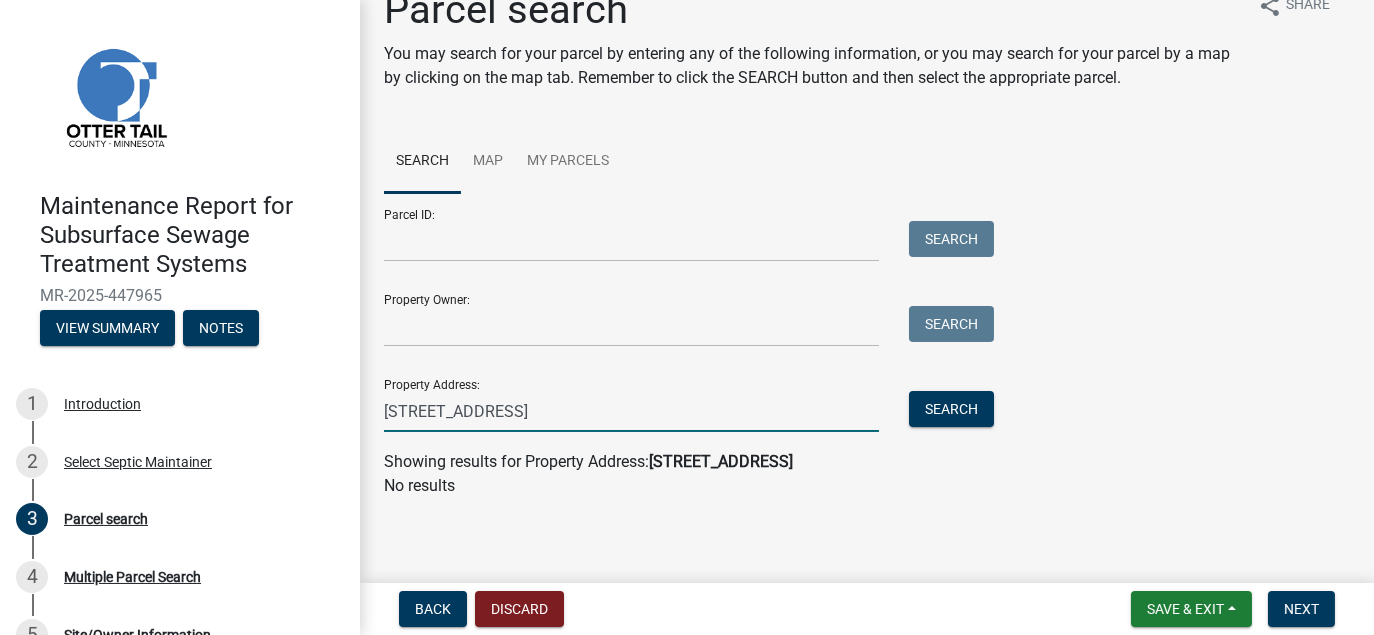click on "[STREET_ADDRESS]" at bounding box center (631, 411) 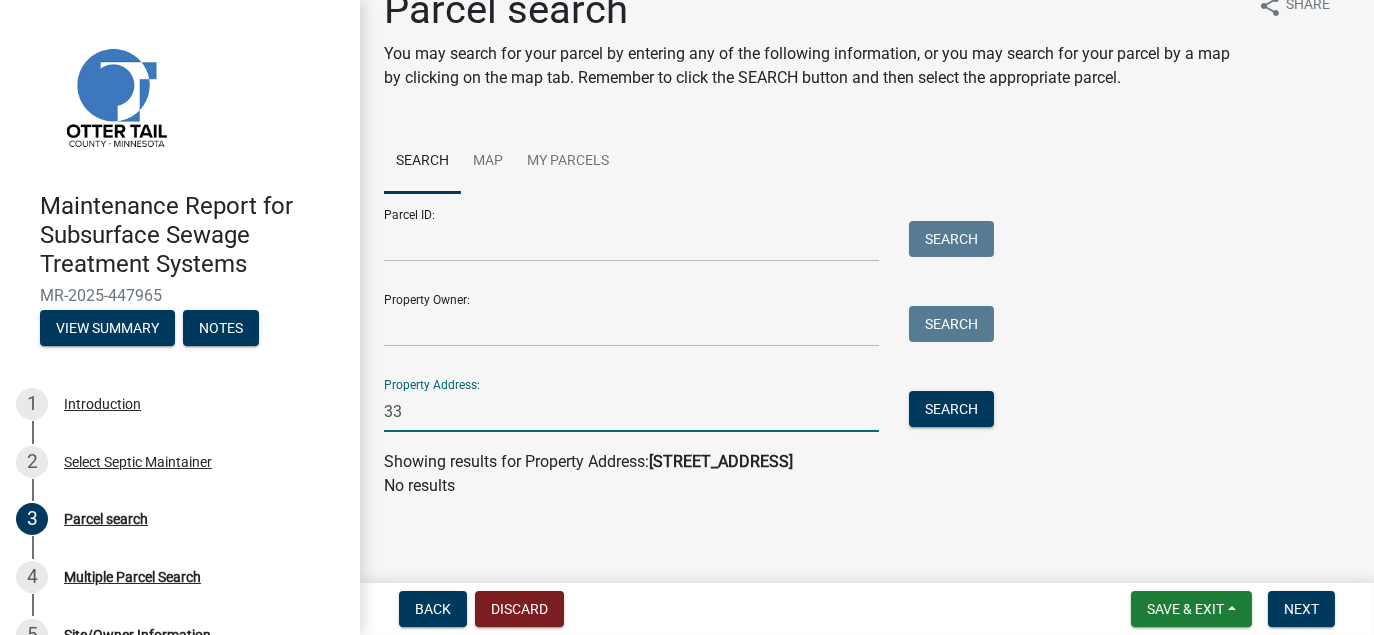 type on "3" 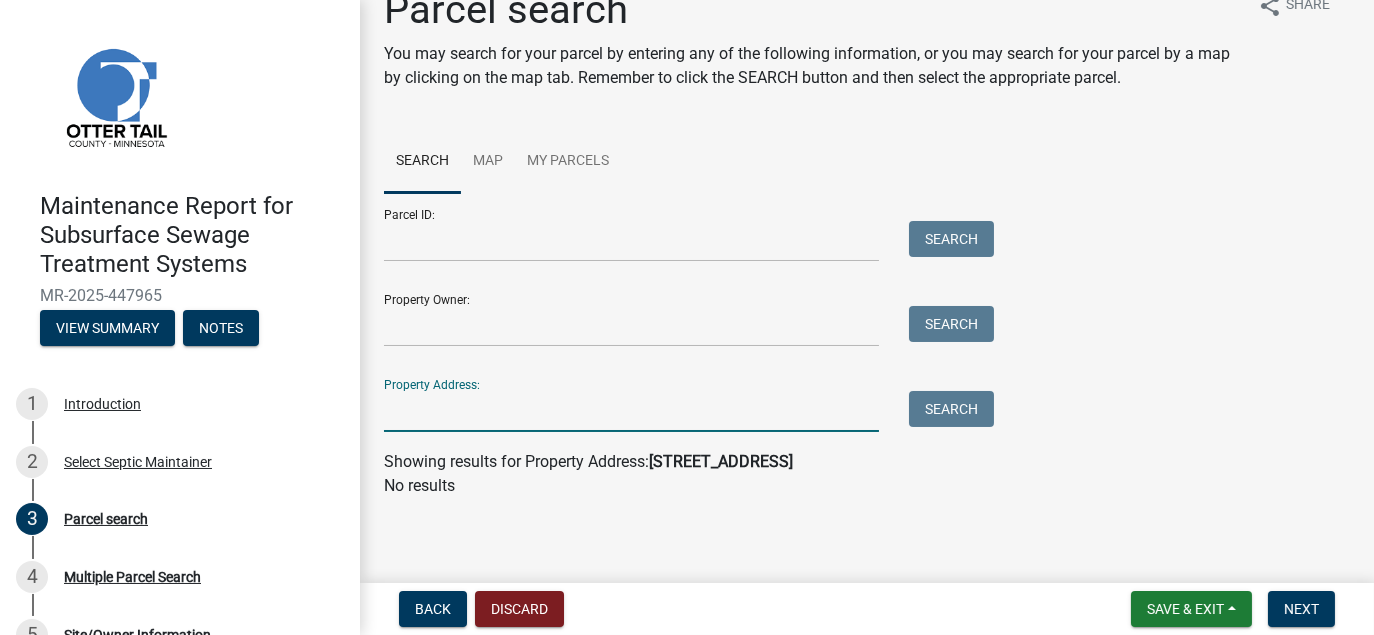 type 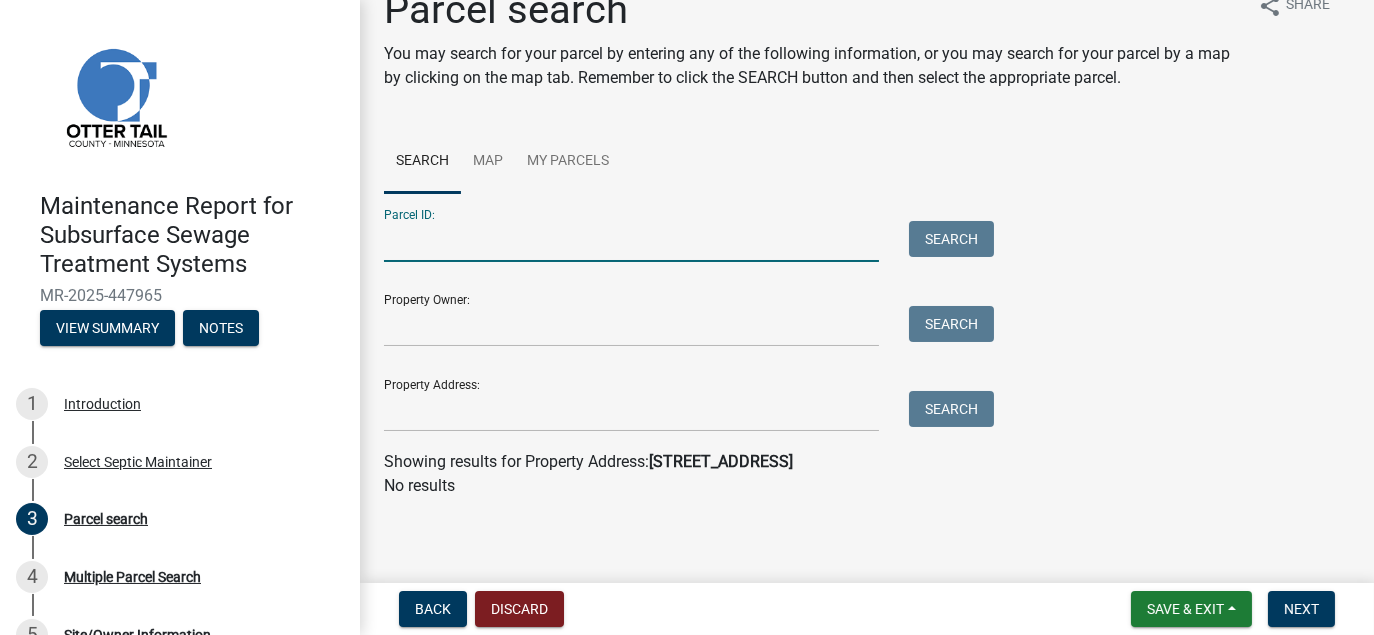click on "Parcel ID:" at bounding box center (631, 241) 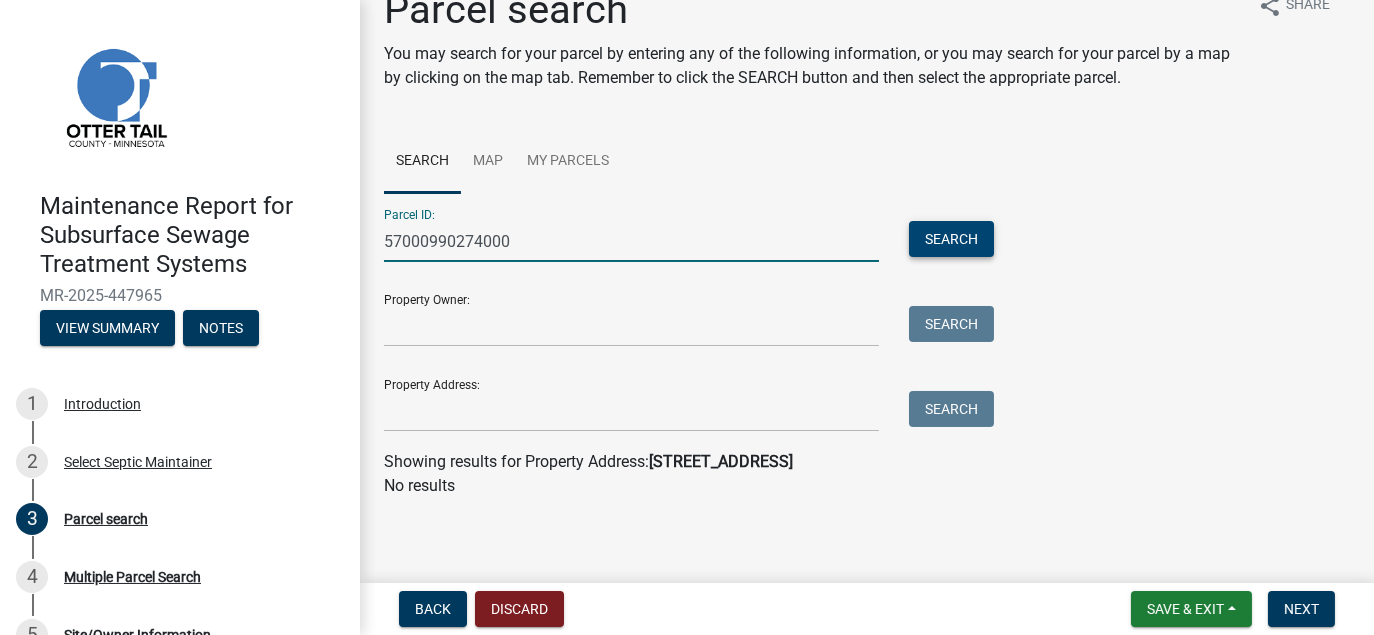 click on "Search" at bounding box center [951, 239] 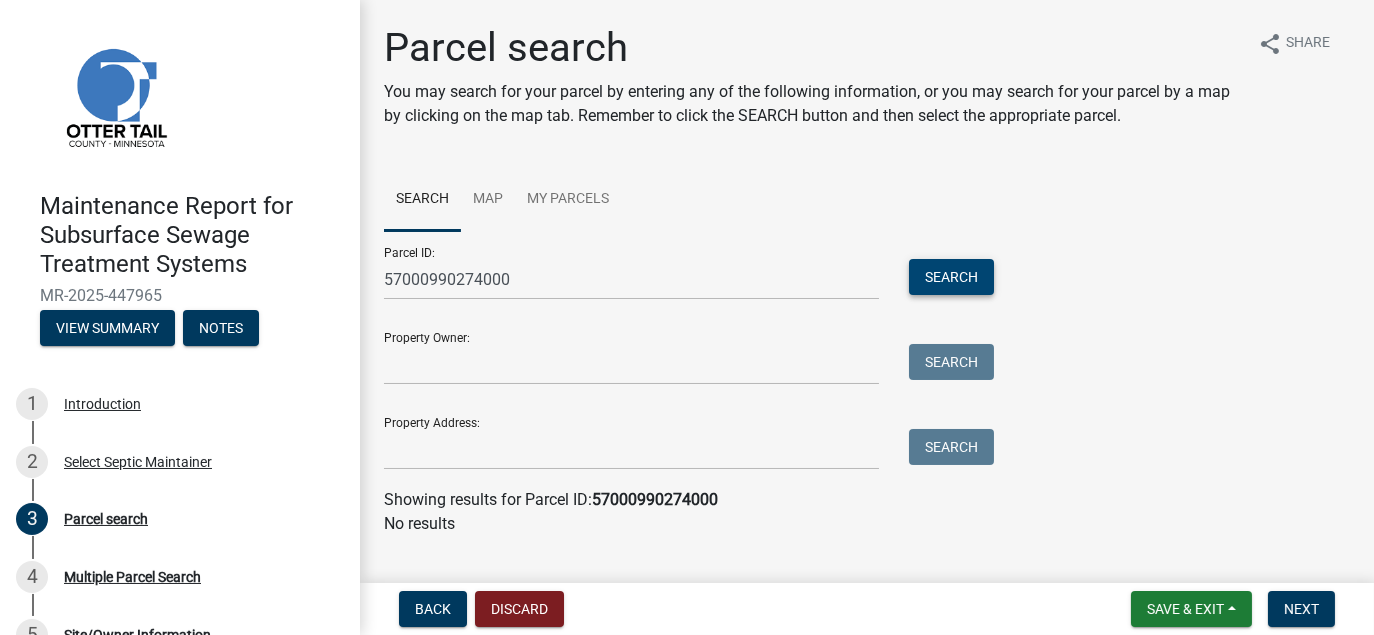 scroll, scrollTop: 38, scrollLeft: 0, axis: vertical 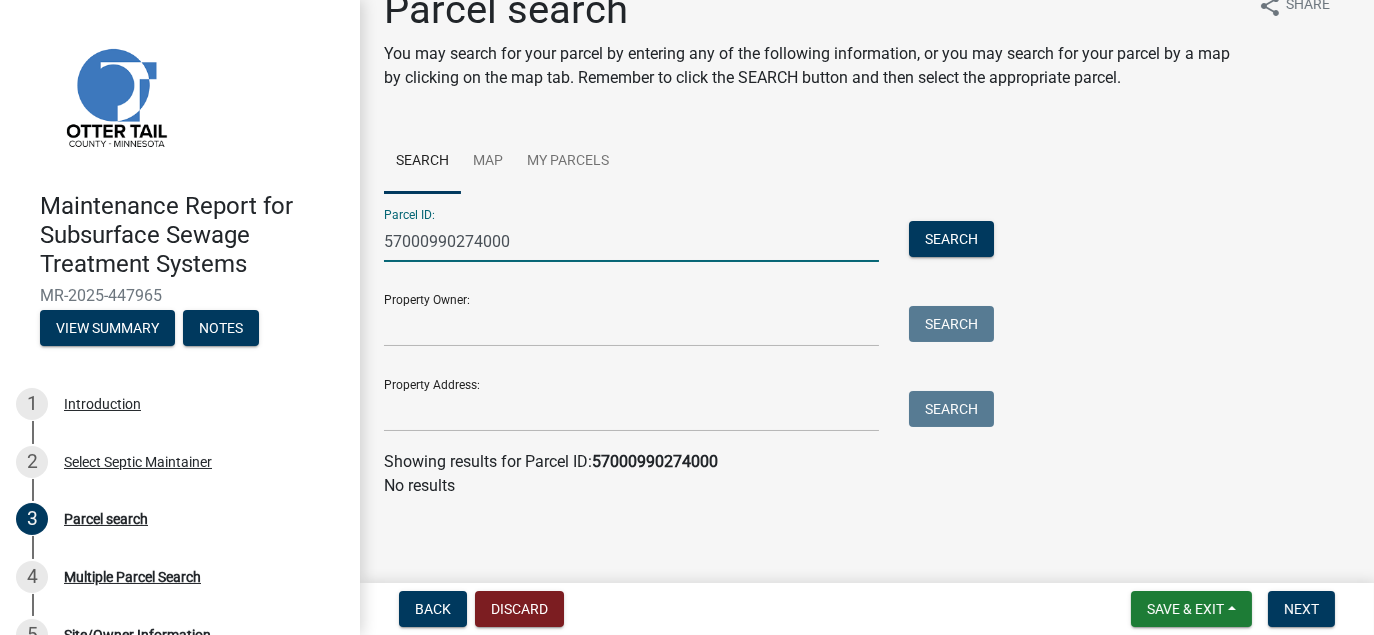 click on "57000990274000" at bounding box center (631, 241) 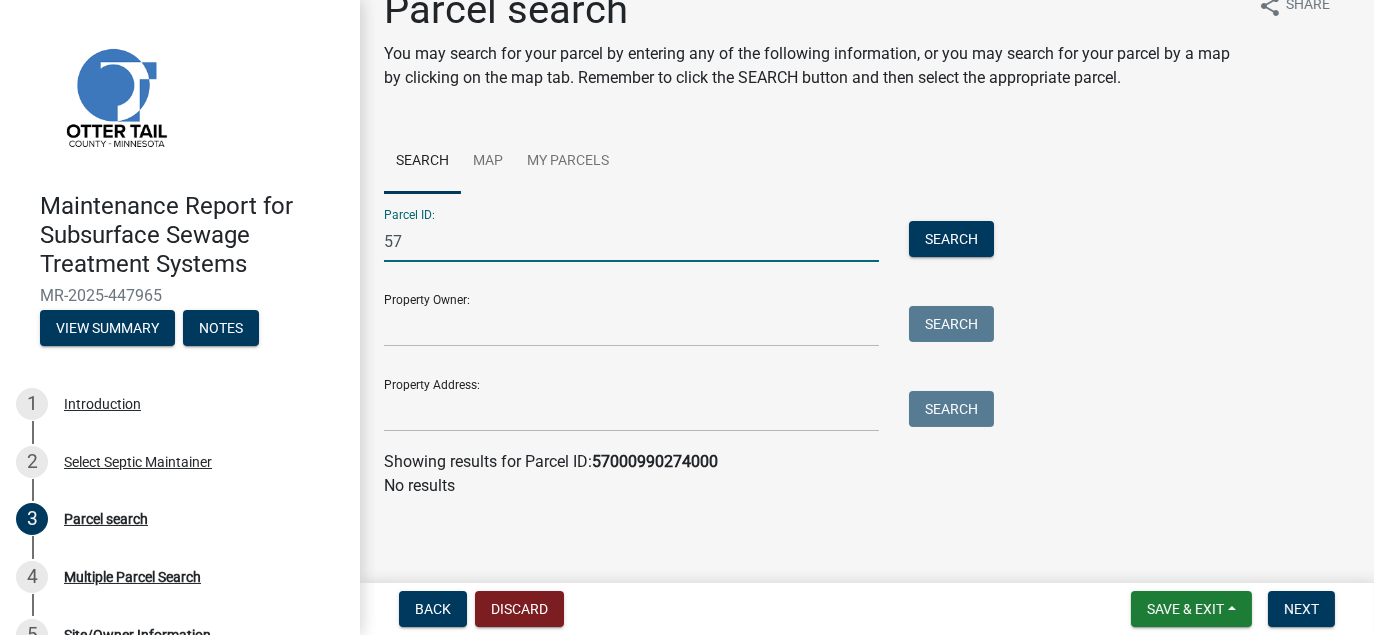 type on "5" 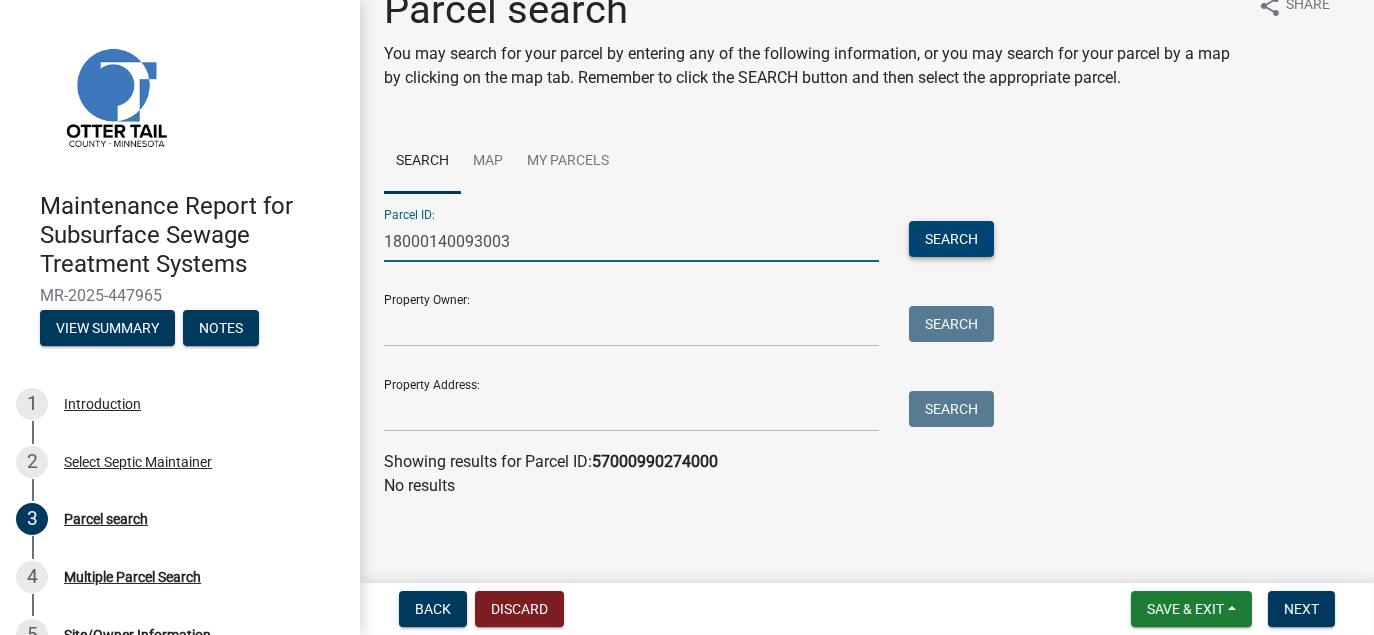 type on "18000140093003" 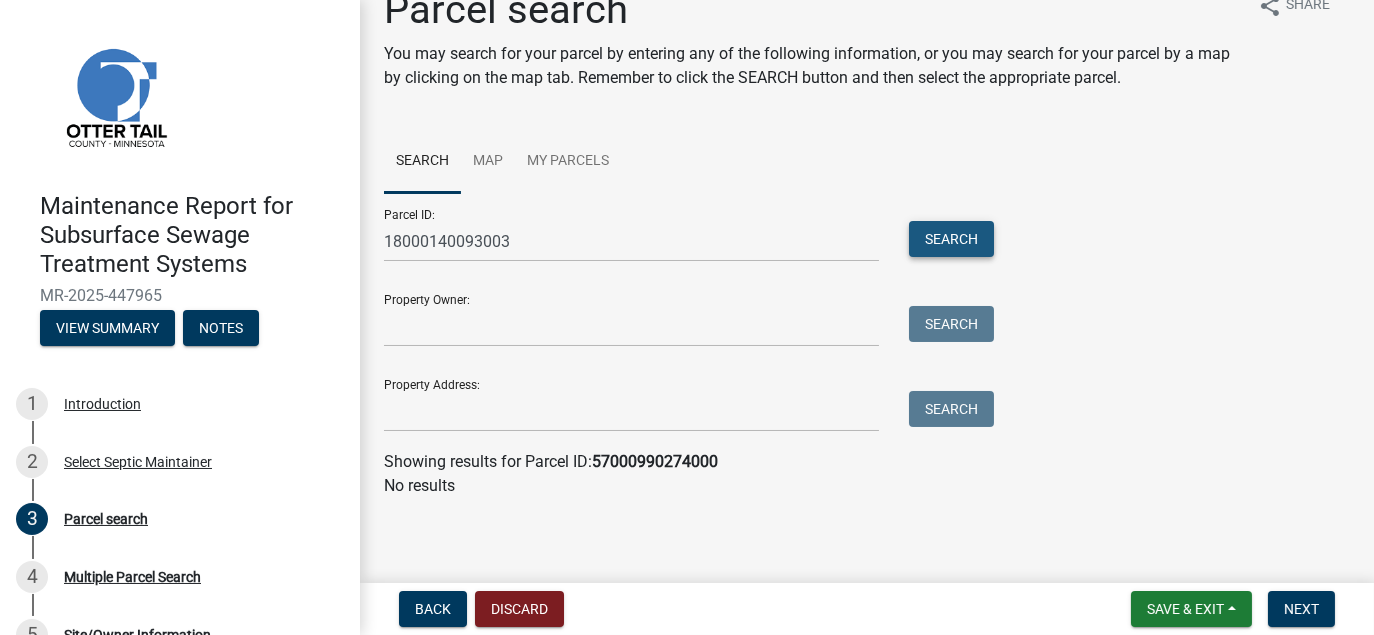 click on "Search" at bounding box center (951, 239) 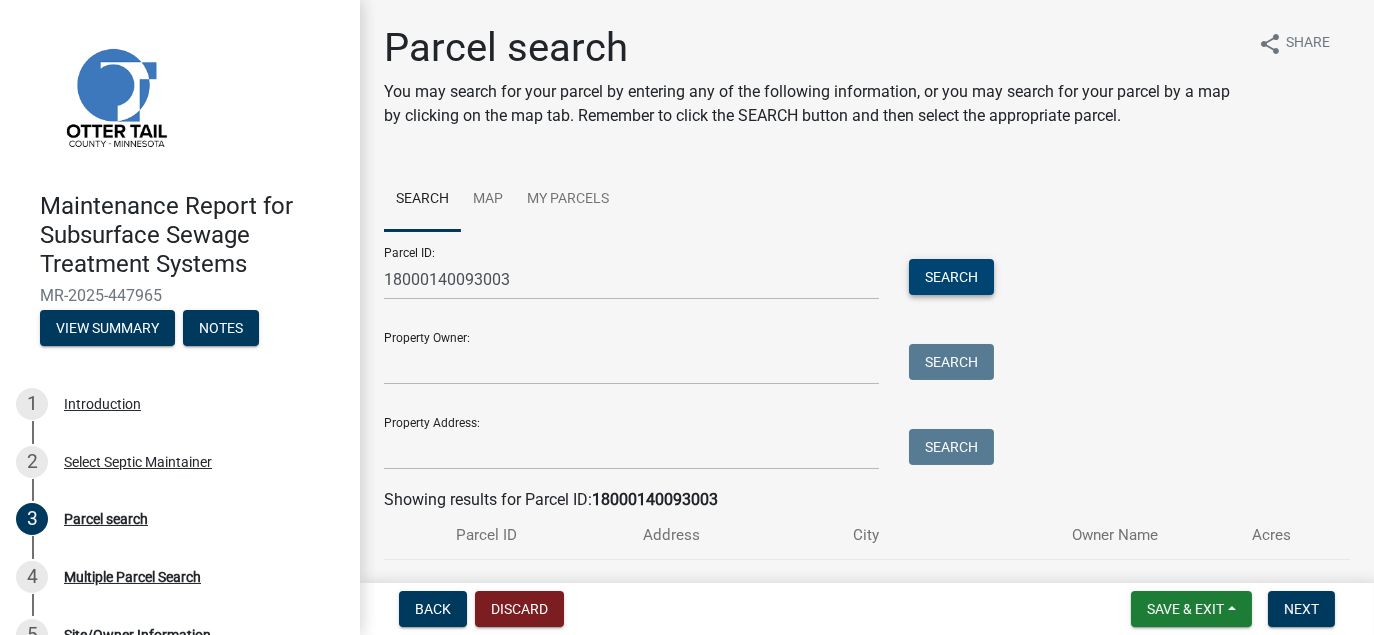 scroll, scrollTop: 100, scrollLeft: 0, axis: vertical 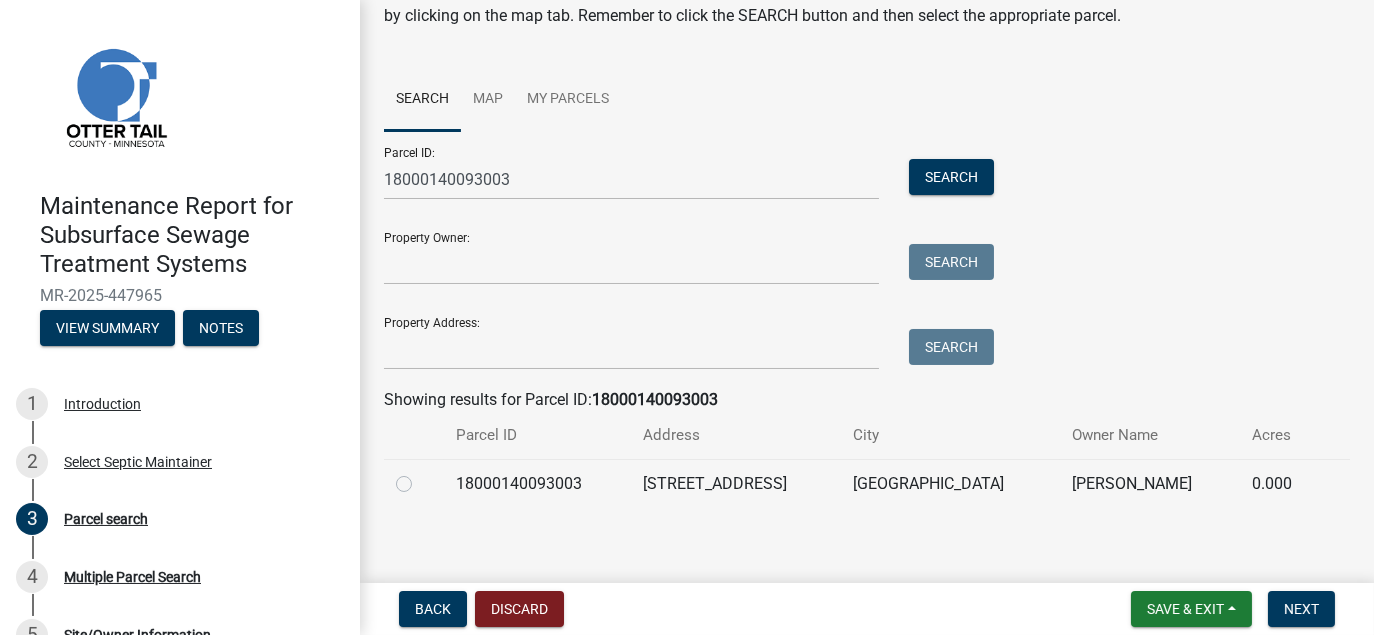 click 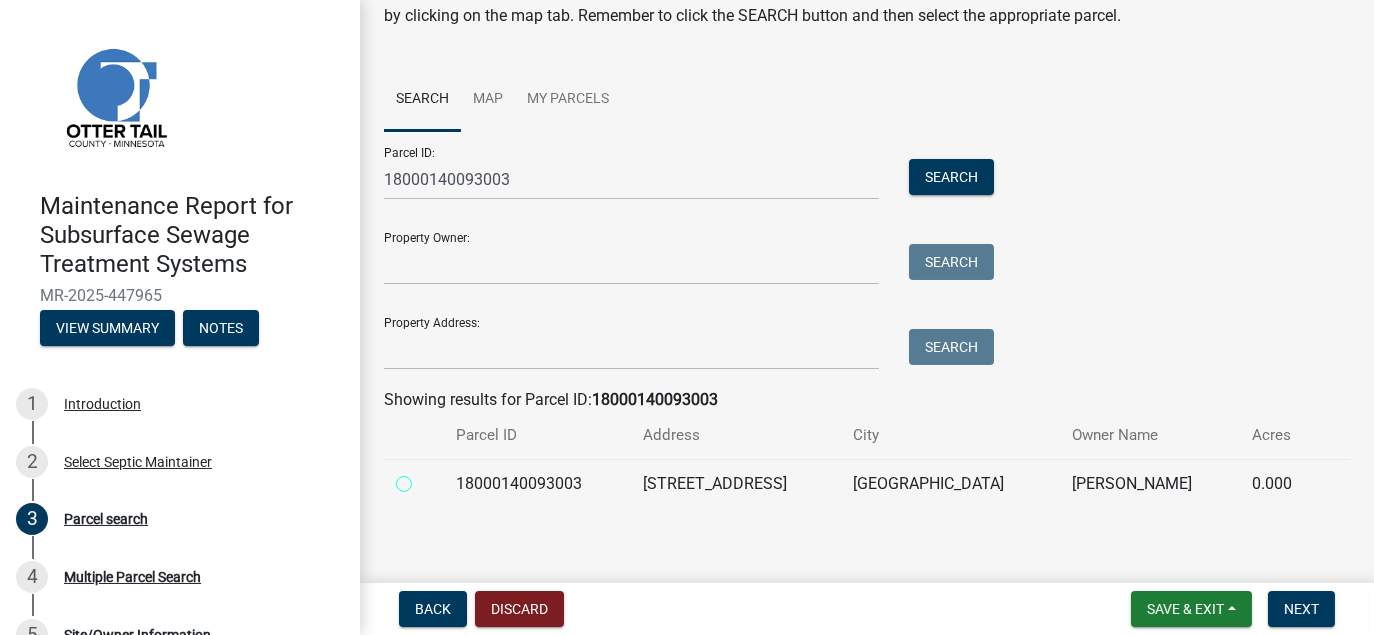 click at bounding box center (426, 478) 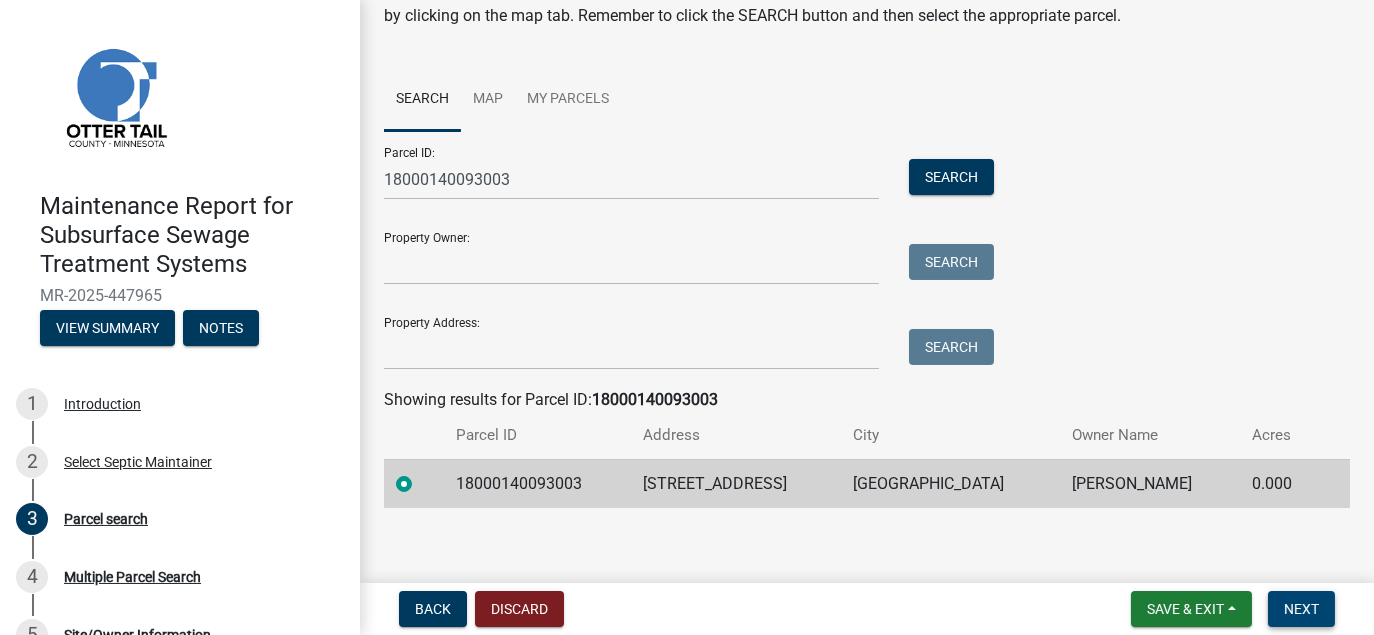 click on "Next" at bounding box center (1301, 609) 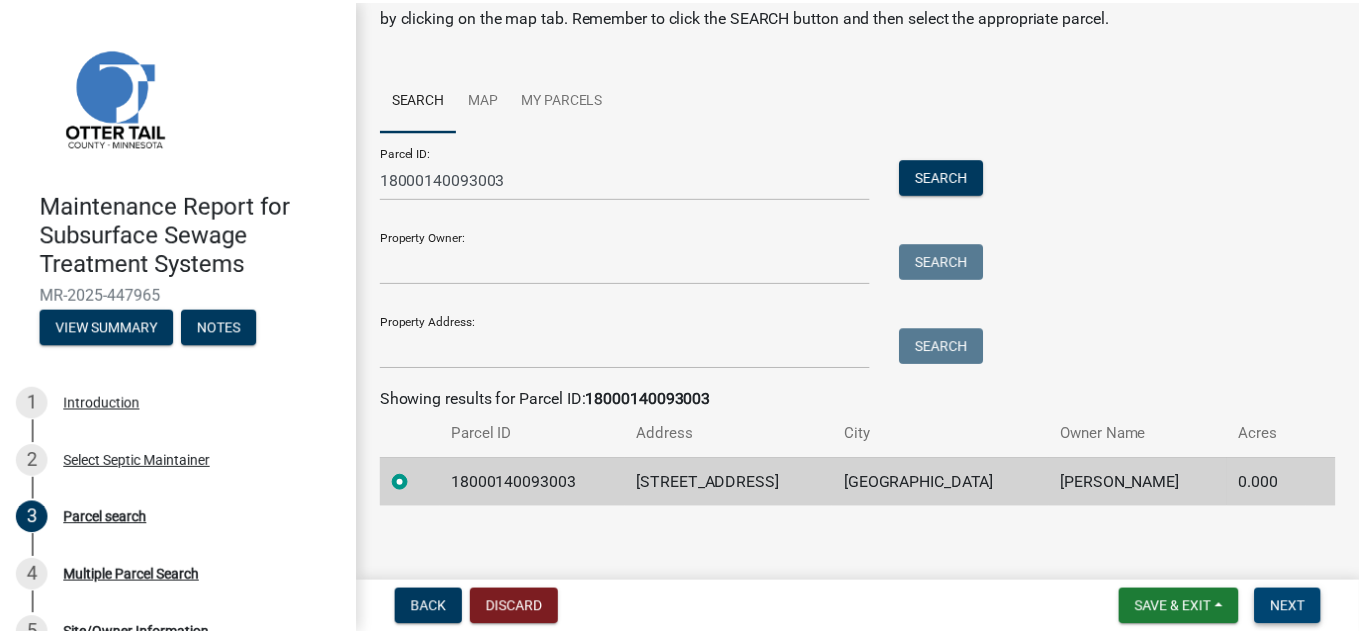 scroll, scrollTop: 0, scrollLeft: 0, axis: both 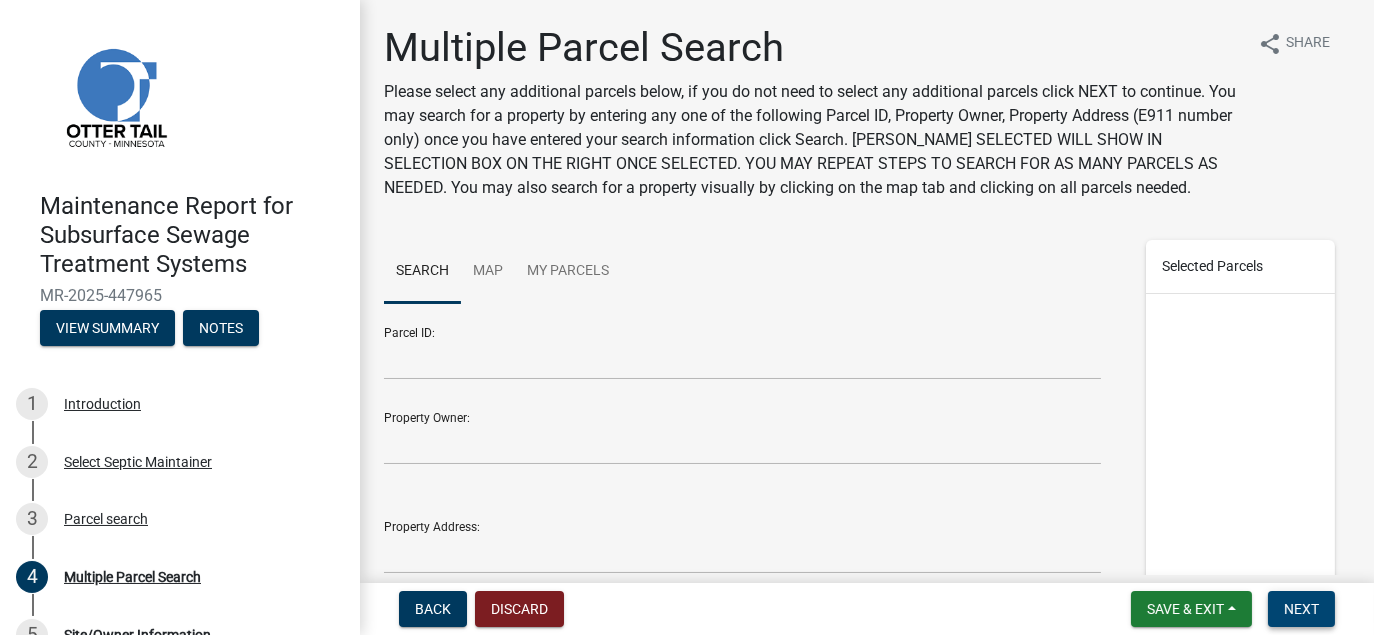 click on "Next" at bounding box center [1301, 609] 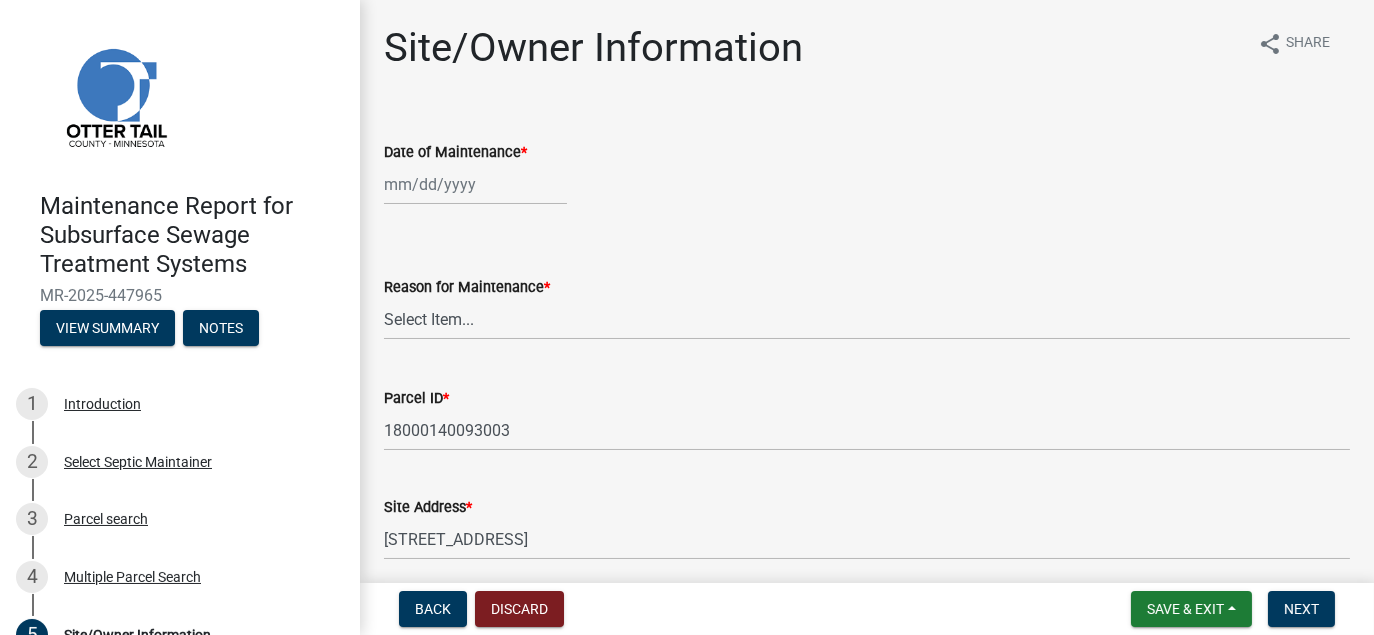 click 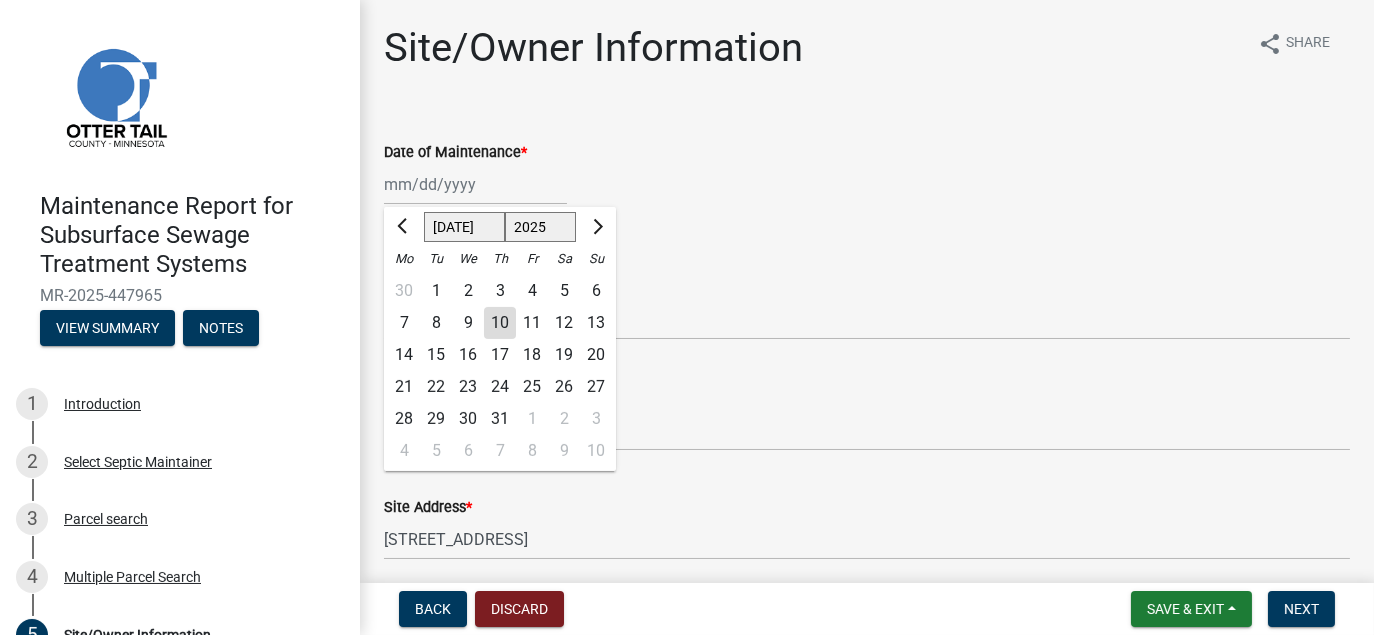 click on "1" 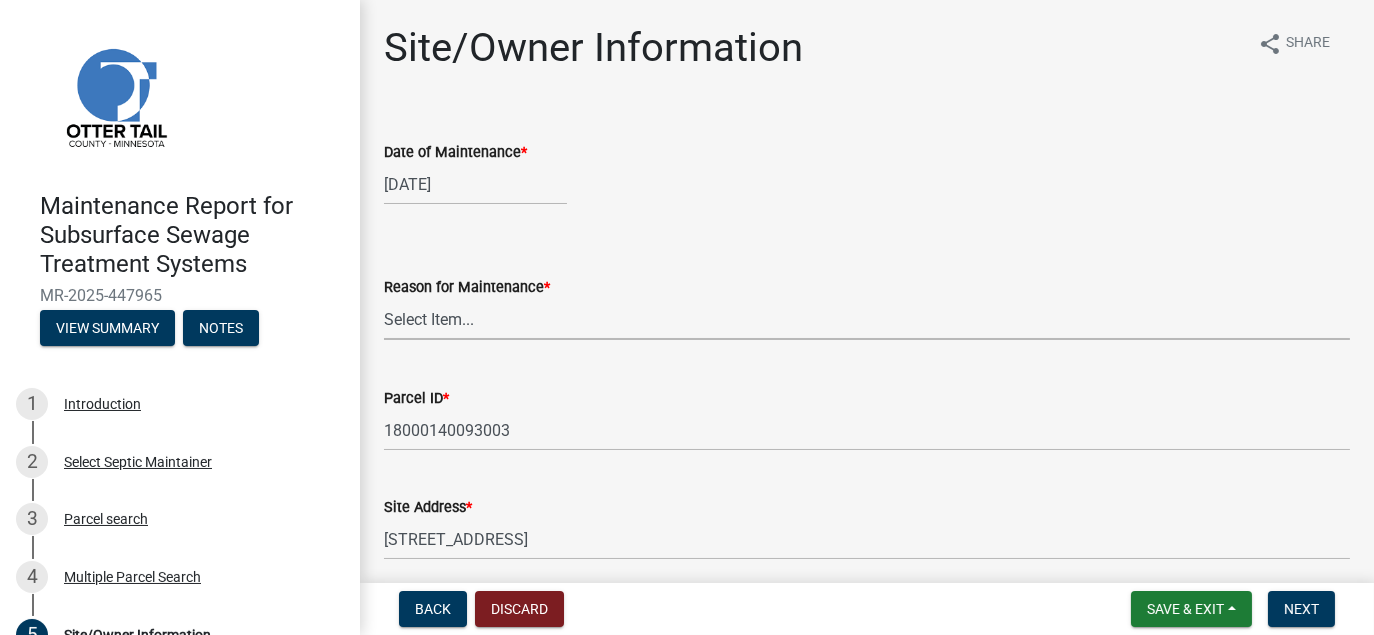 click on "Select Item...   Called   Routine   Other" at bounding box center (867, 319) 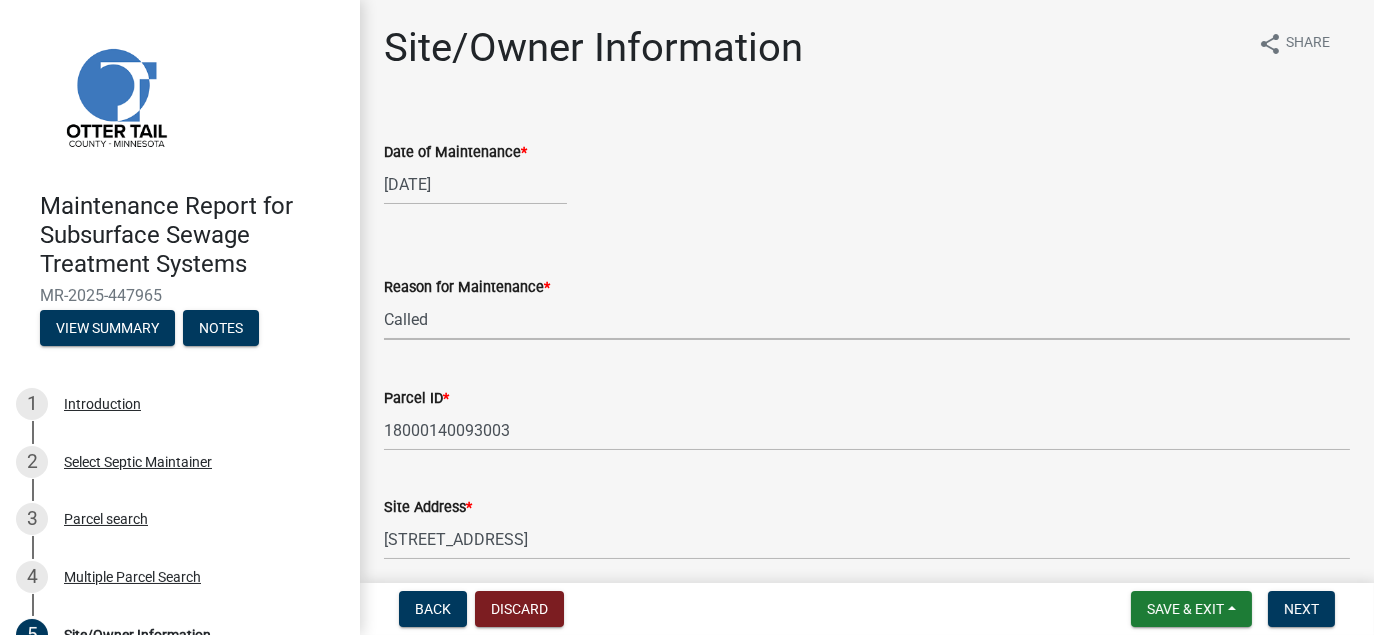 click on "Select Item...   Called   Routine   Other" at bounding box center [867, 319] 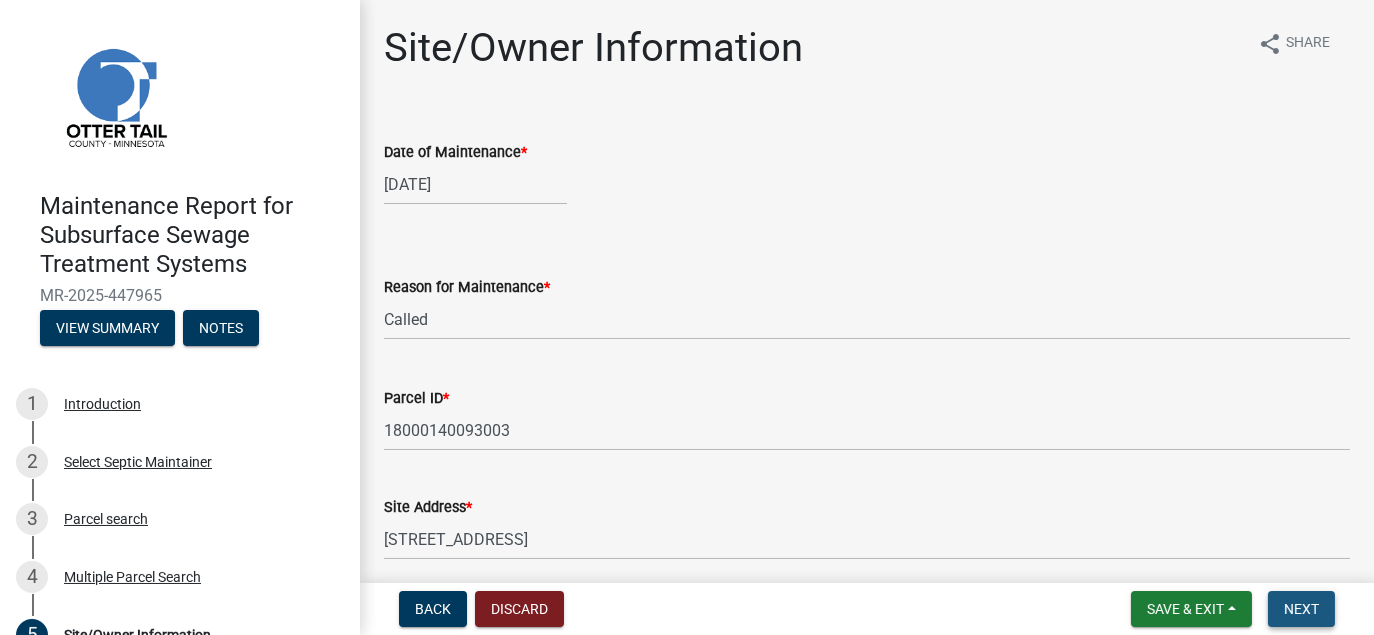 click on "Next" at bounding box center (1301, 609) 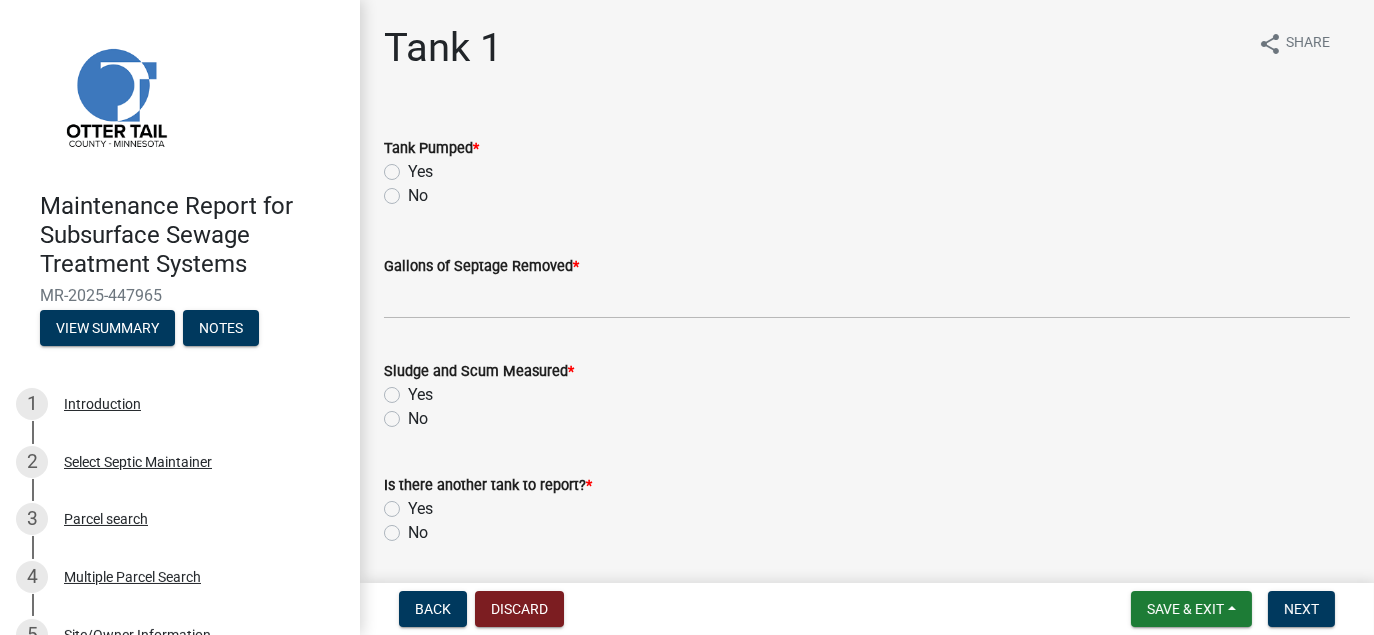 drag, startPoint x: 390, startPoint y: 171, endPoint x: 416, endPoint y: 180, distance: 27.513634 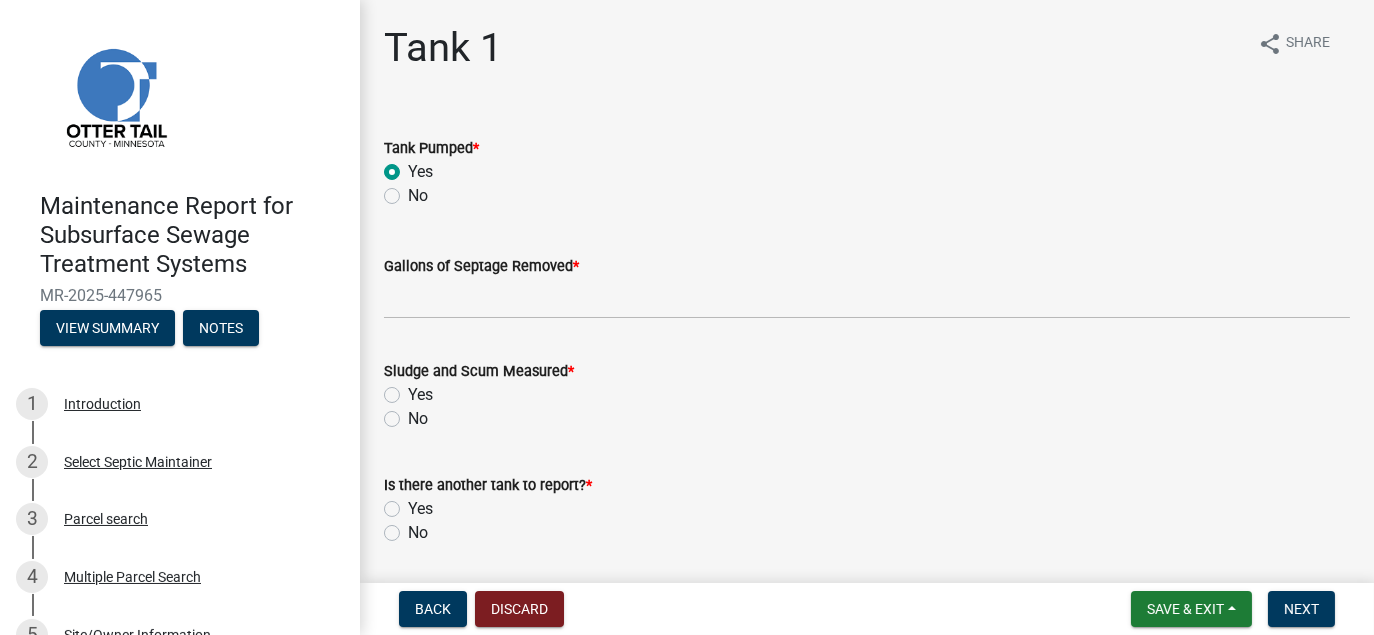 radio on "true" 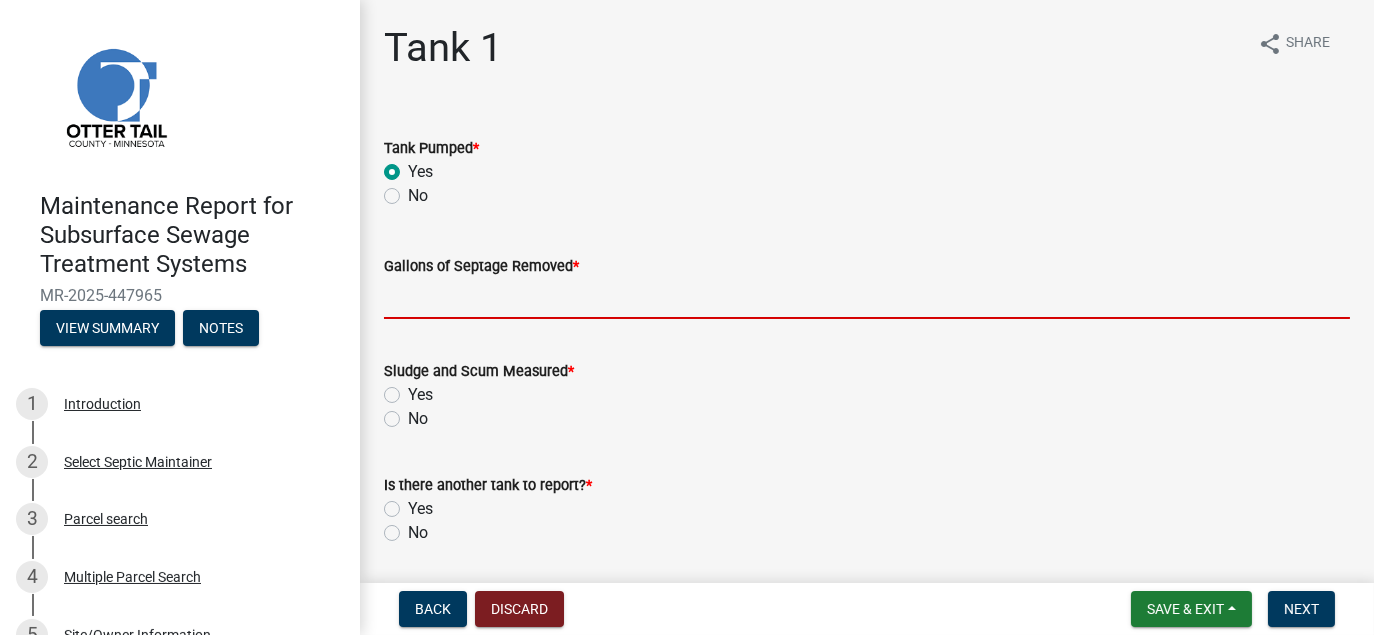 click on "Gallons of Septage Removed  *" at bounding box center [867, 298] 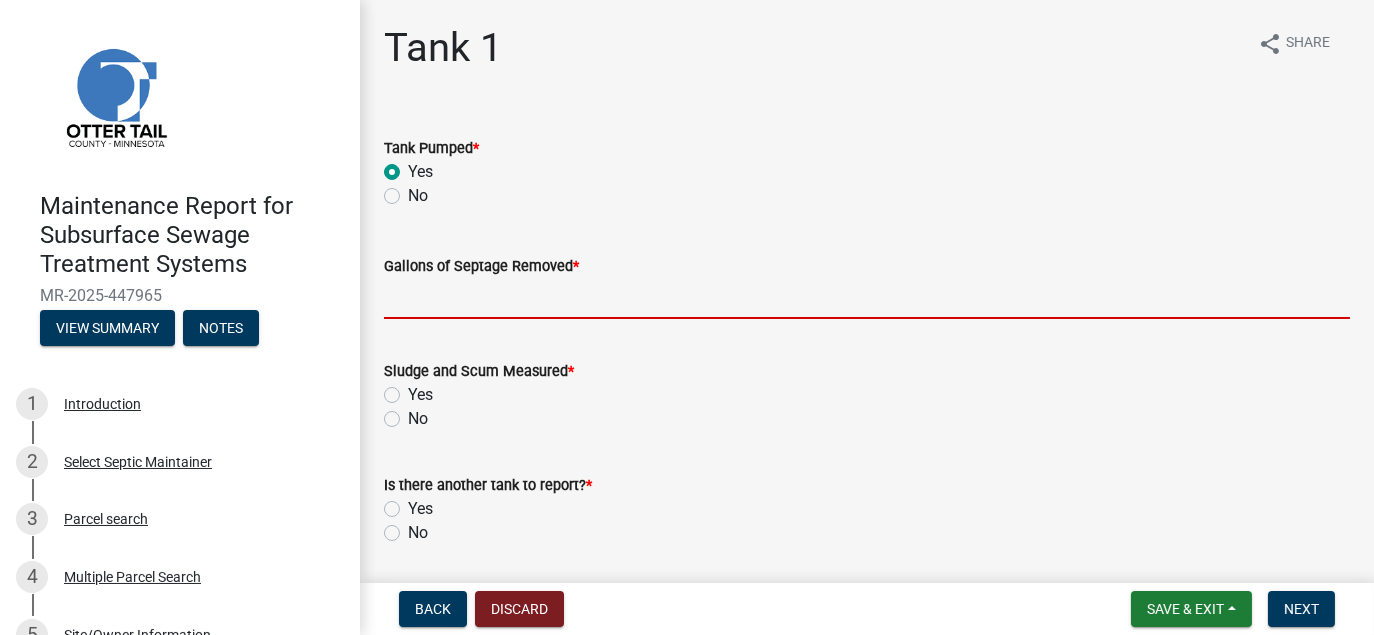 type on "1000" 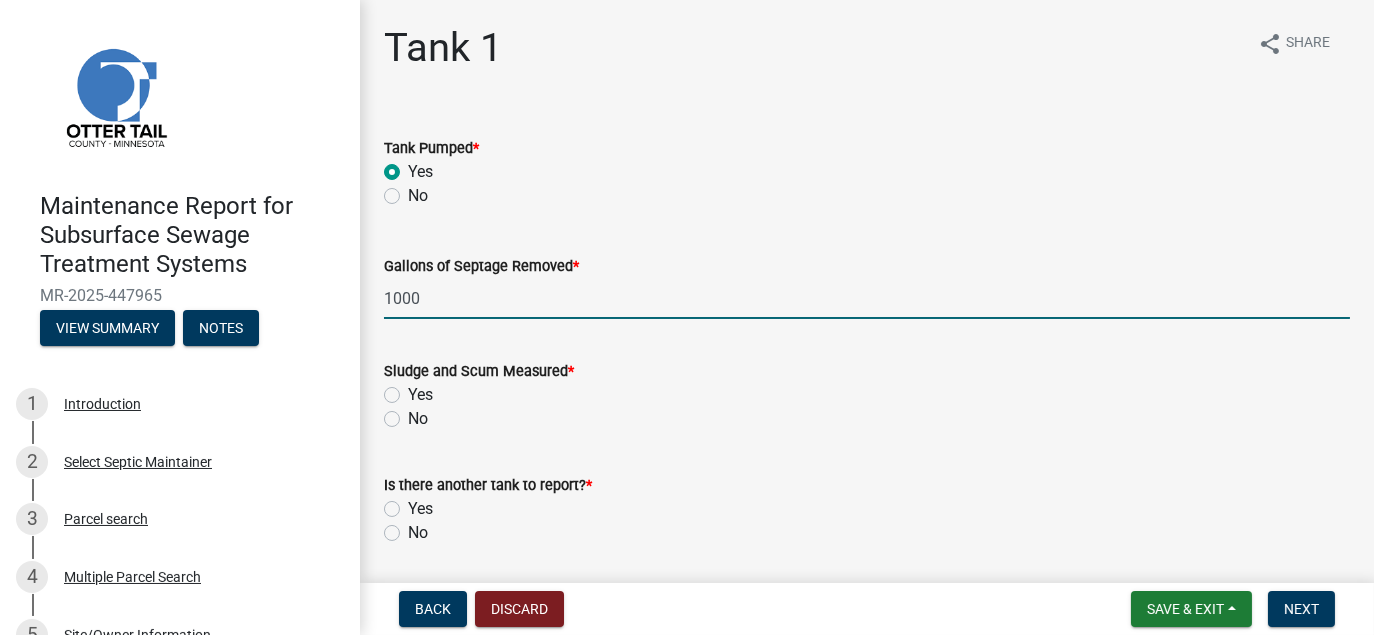 click on "No" 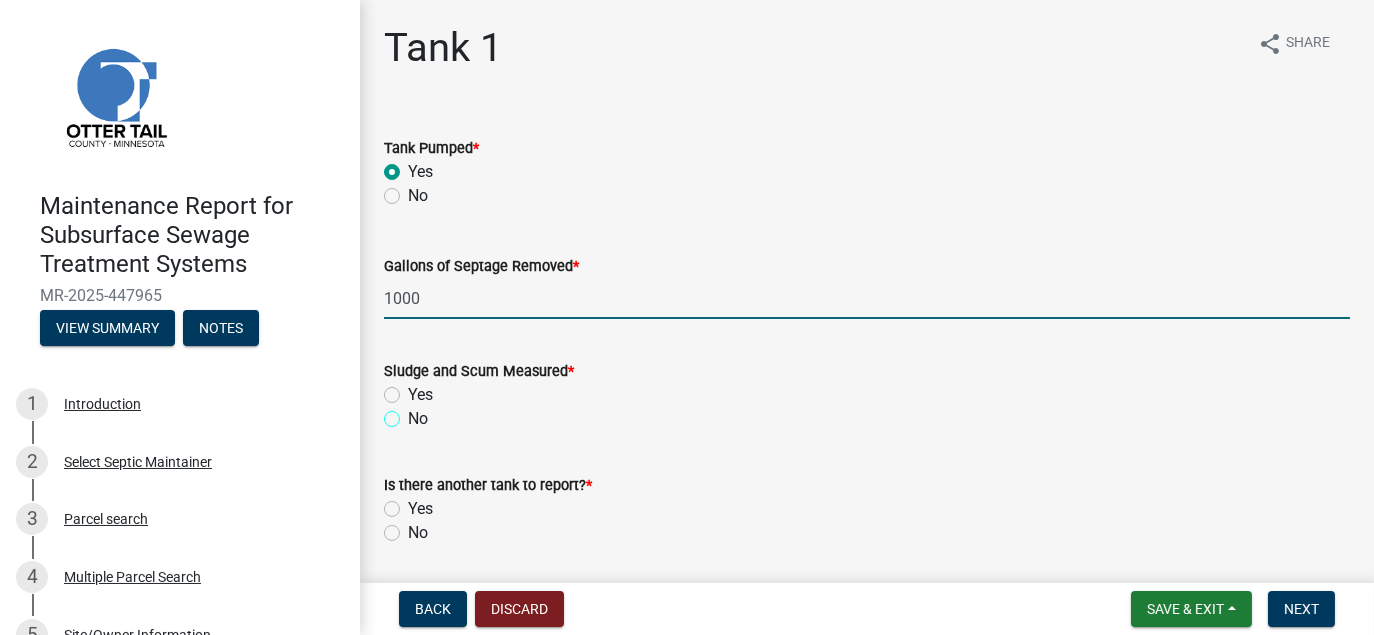 click on "No" at bounding box center [414, 413] 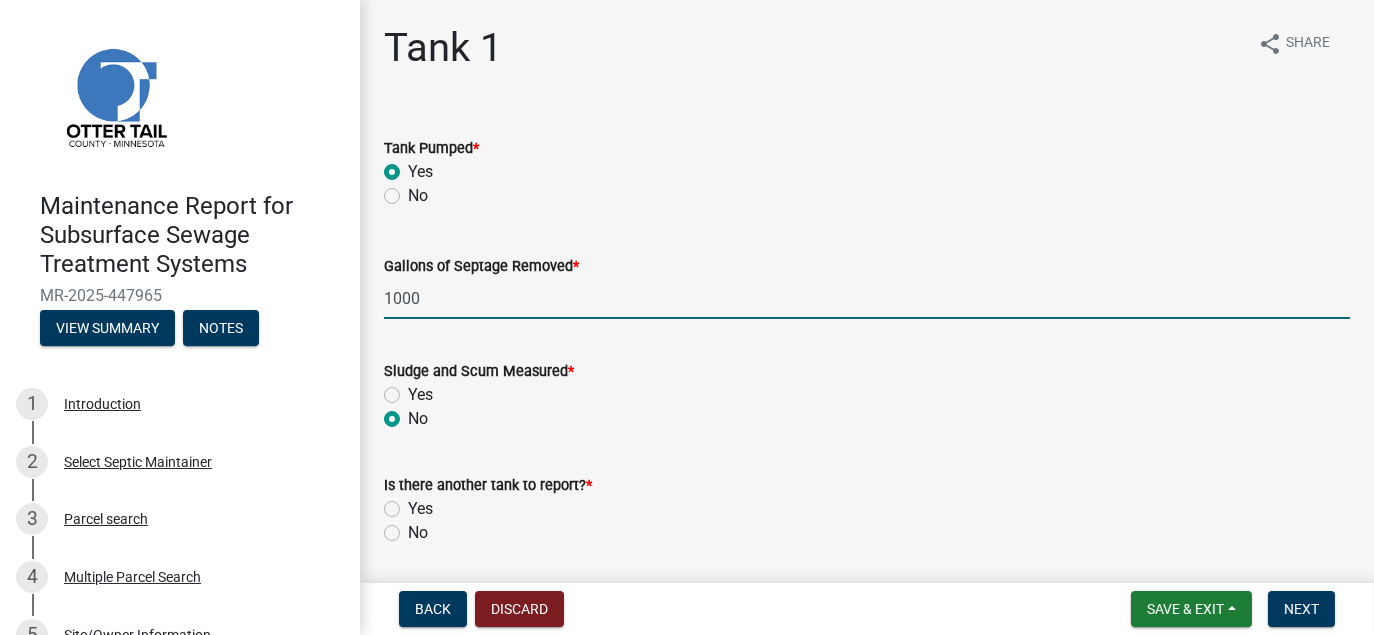 radio on "true" 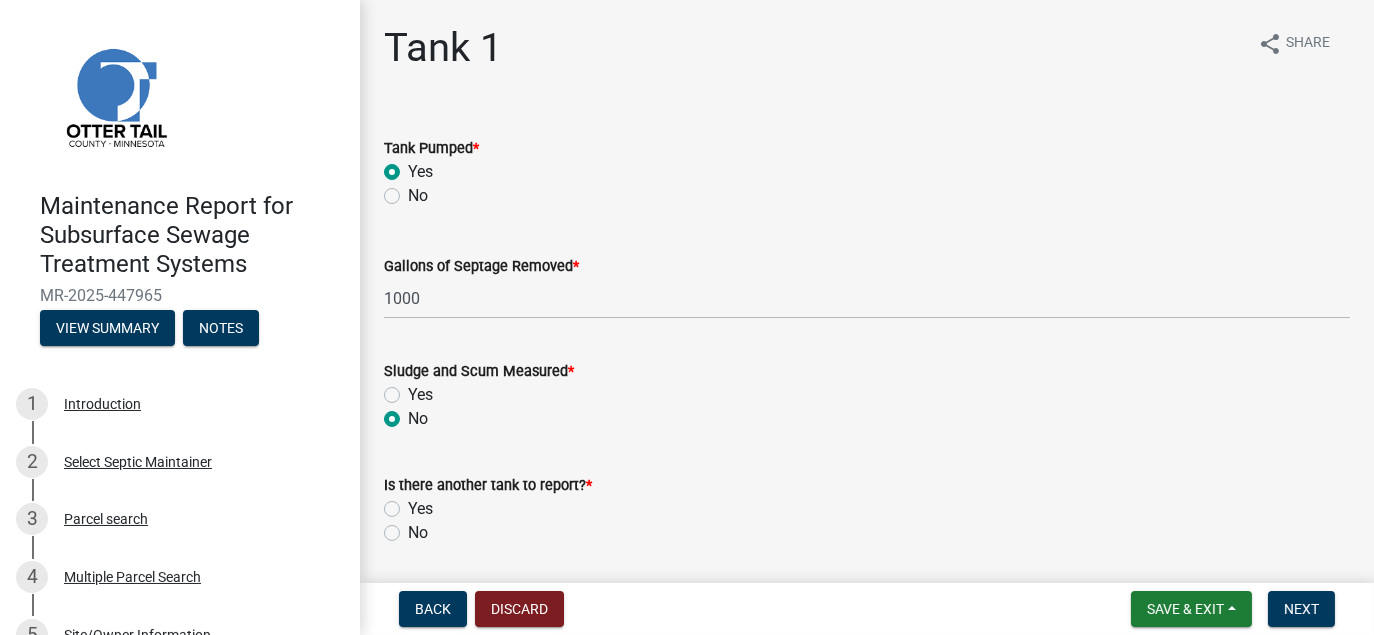 click on "No" 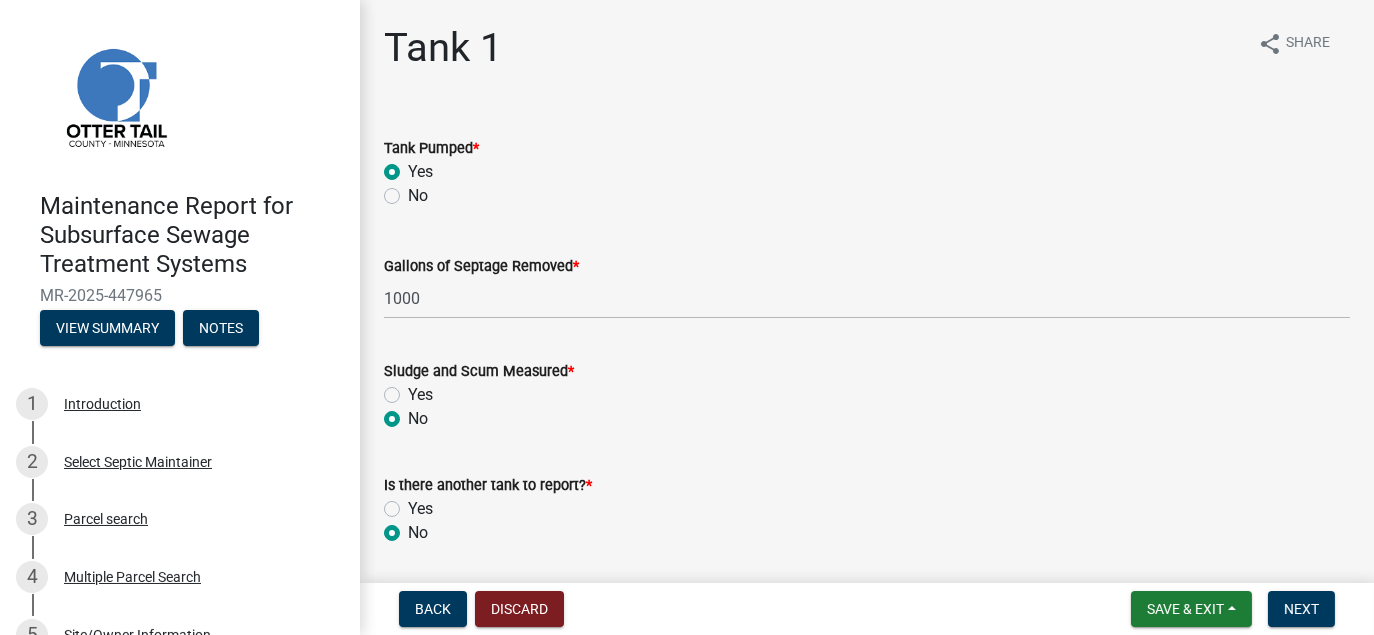 radio on "true" 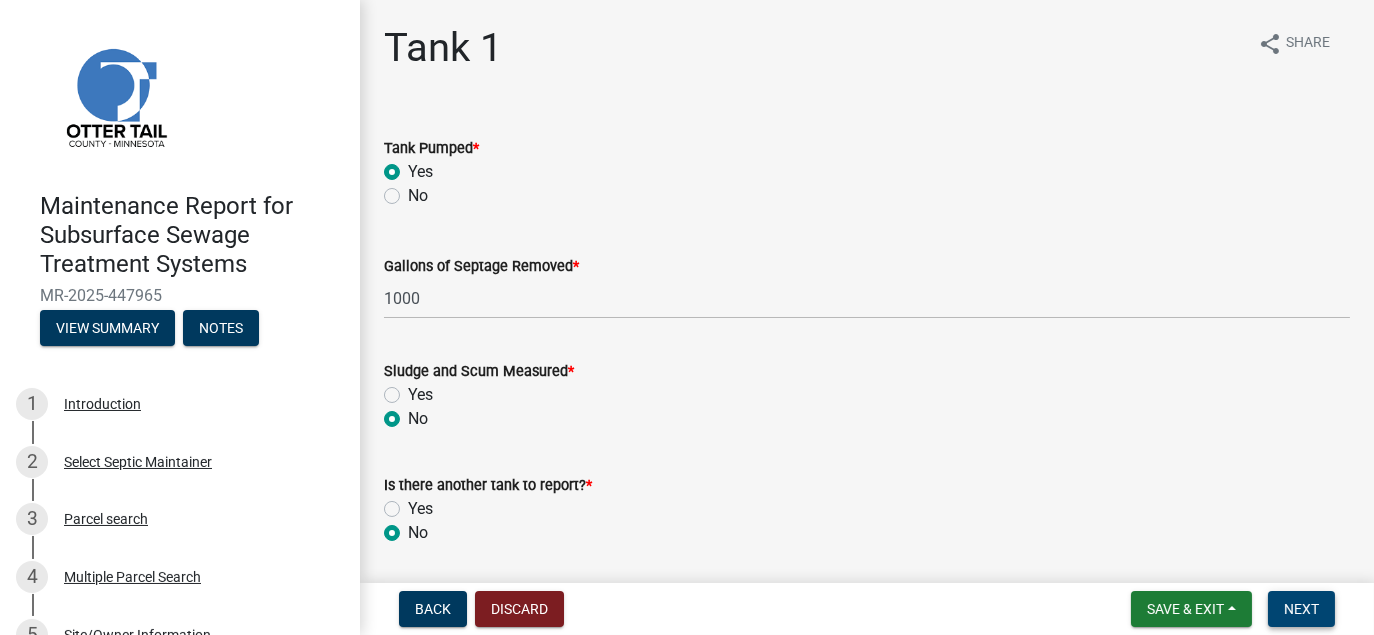 click on "Next" at bounding box center (1301, 609) 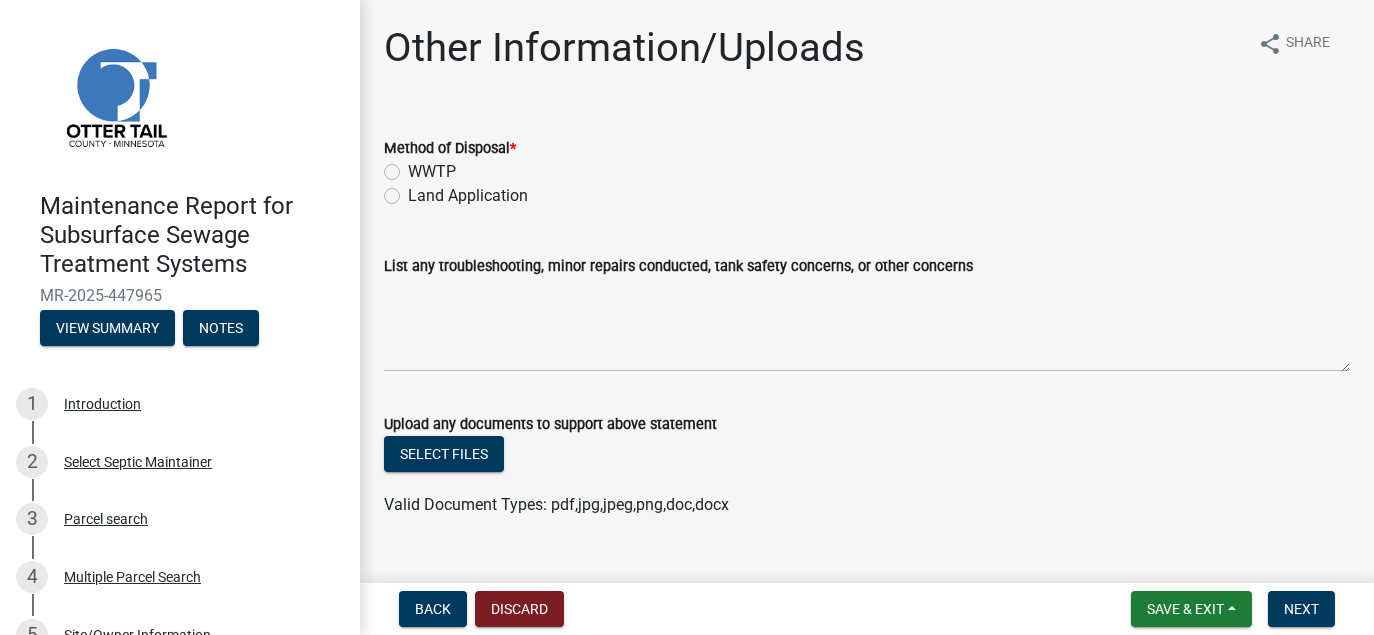 click on "Land Application" 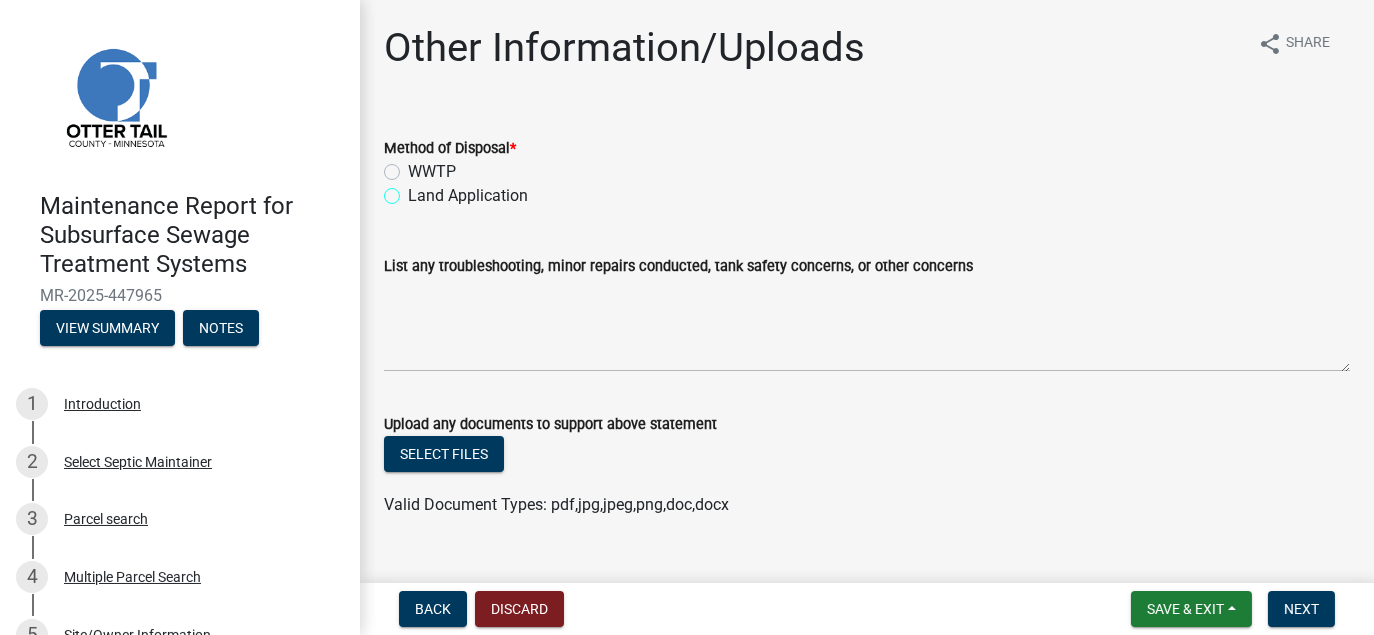 click on "Land Application" at bounding box center (414, 190) 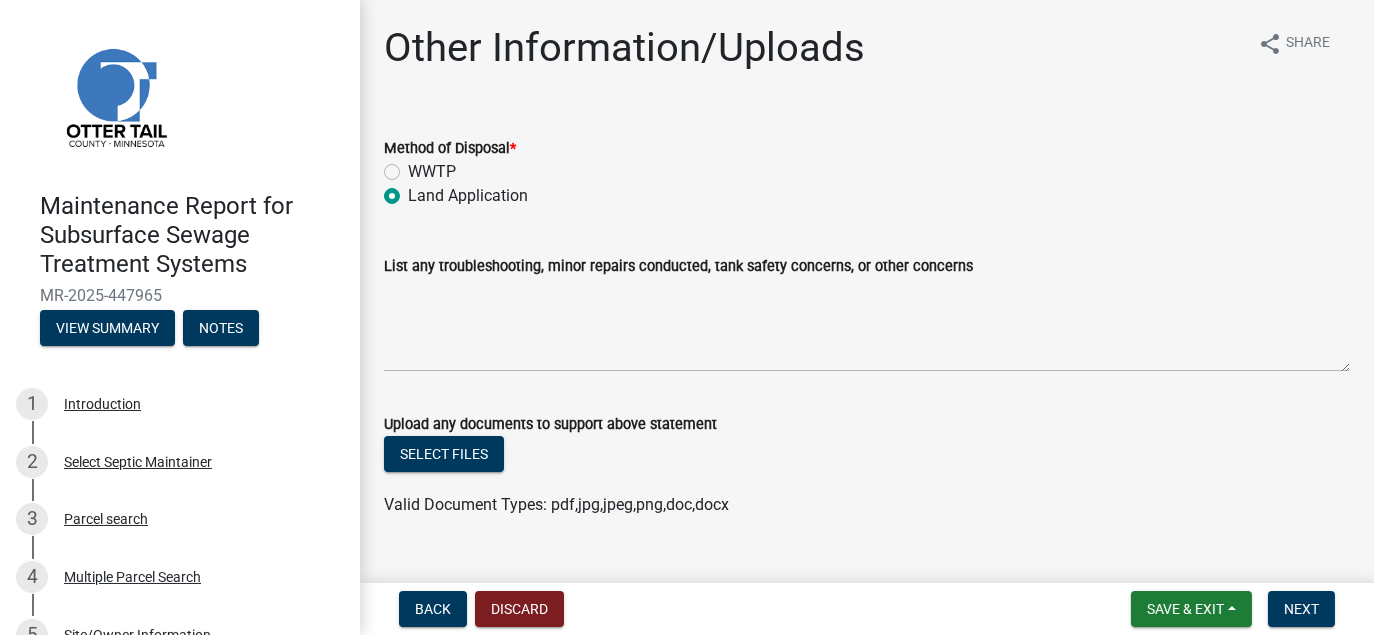 radio on "true" 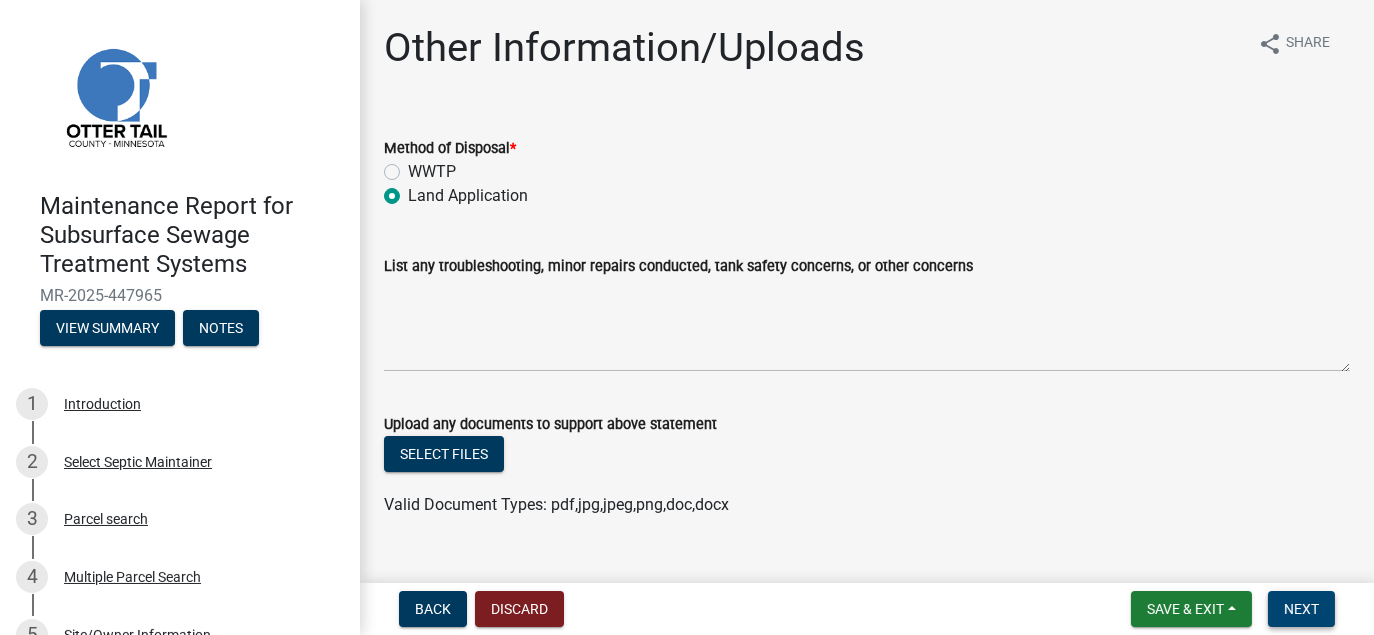 click on "Next" at bounding box center [1301, 609] 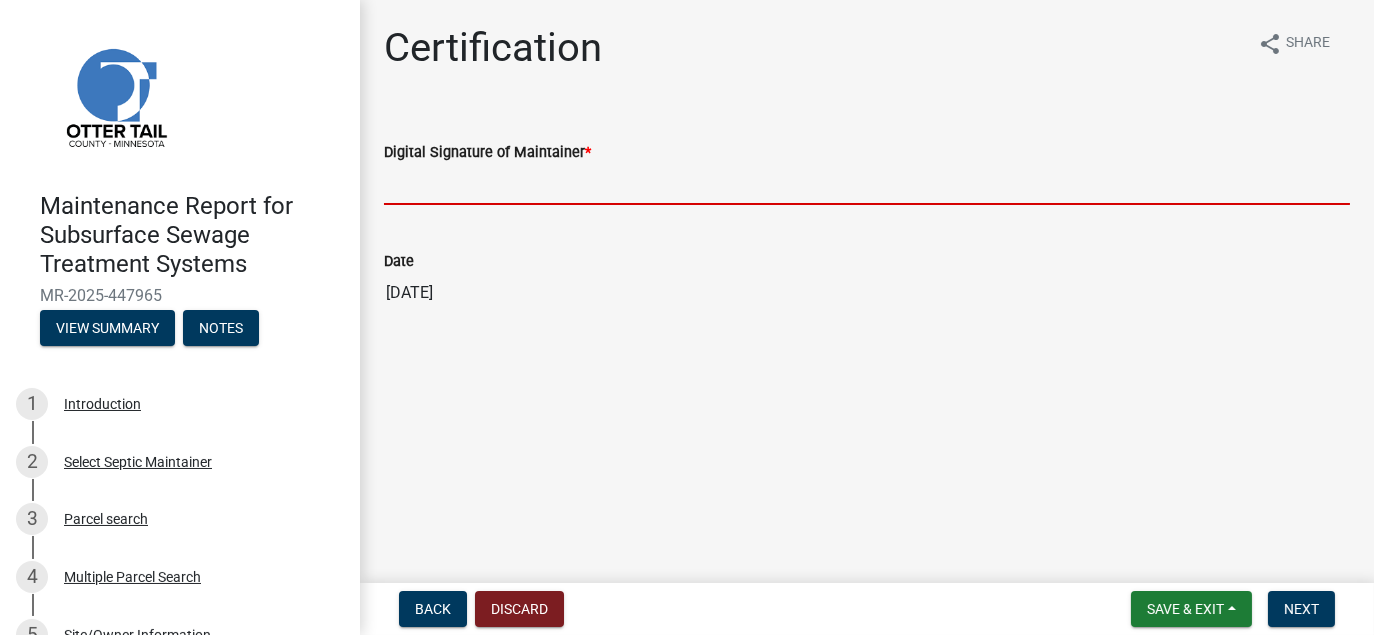 click on "Digital Signature of Maintainer  *" at bounding box center (867, 184) 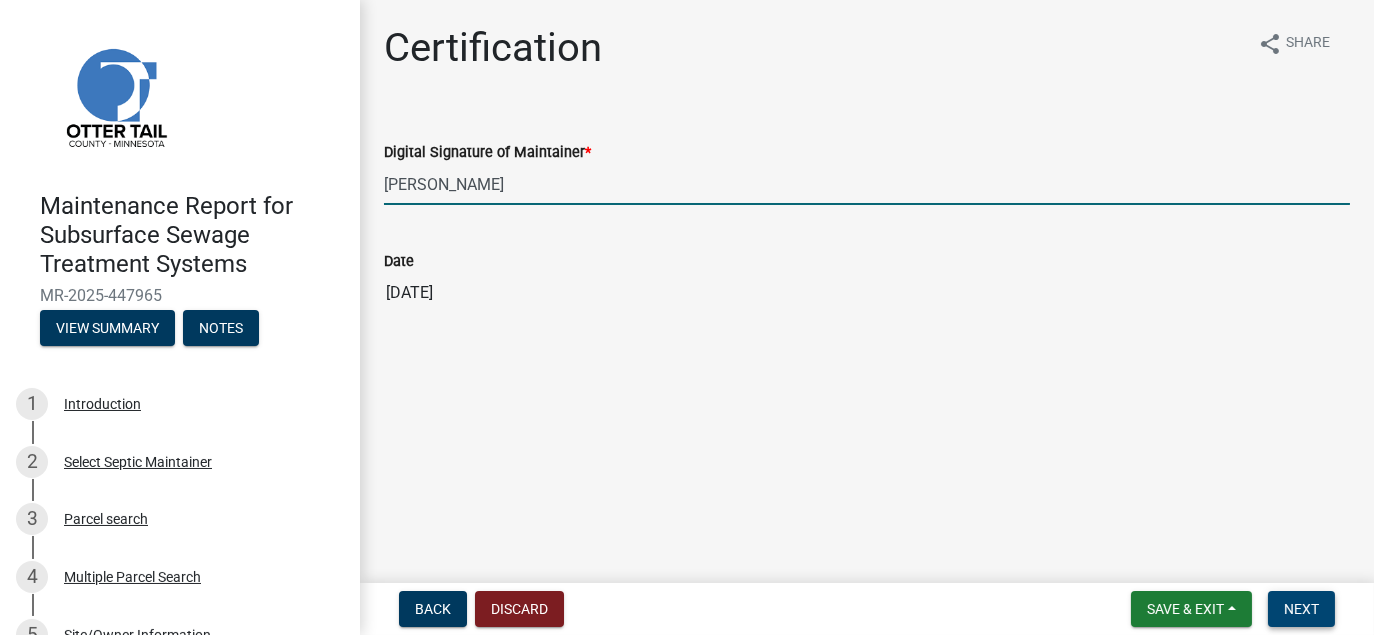 click on "Next" at bounding box center (1301, 609) 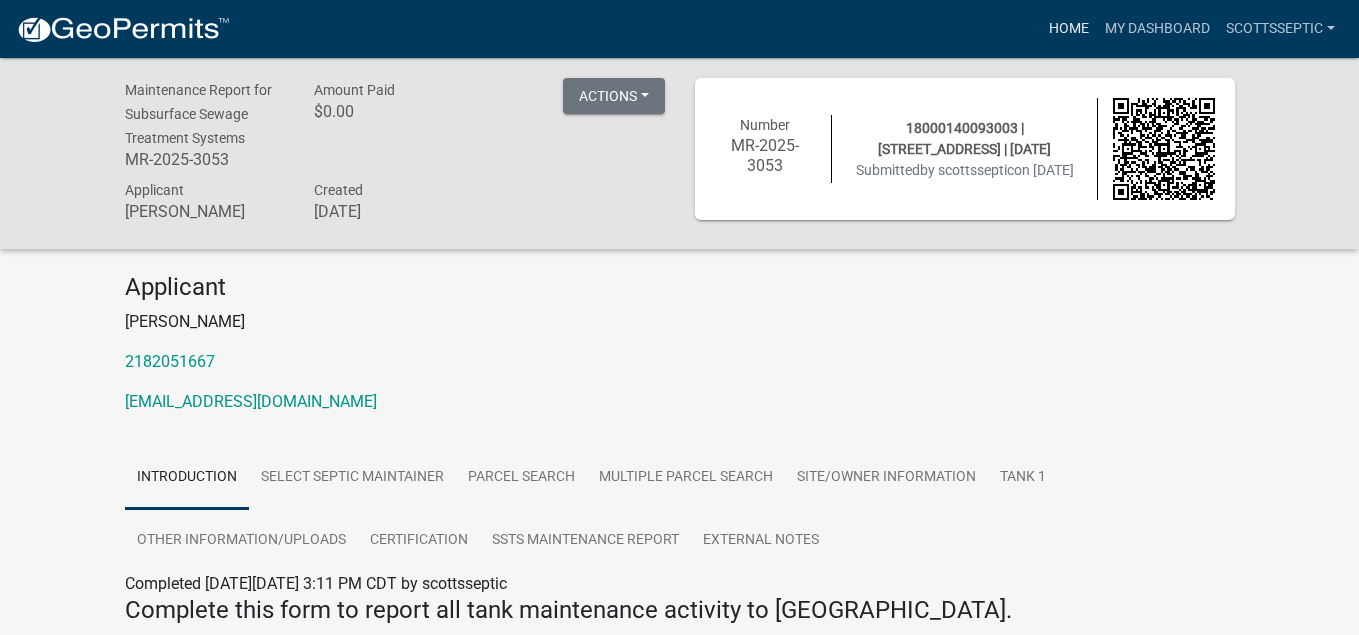 click on "Home" at bounding box center [1069, 29] 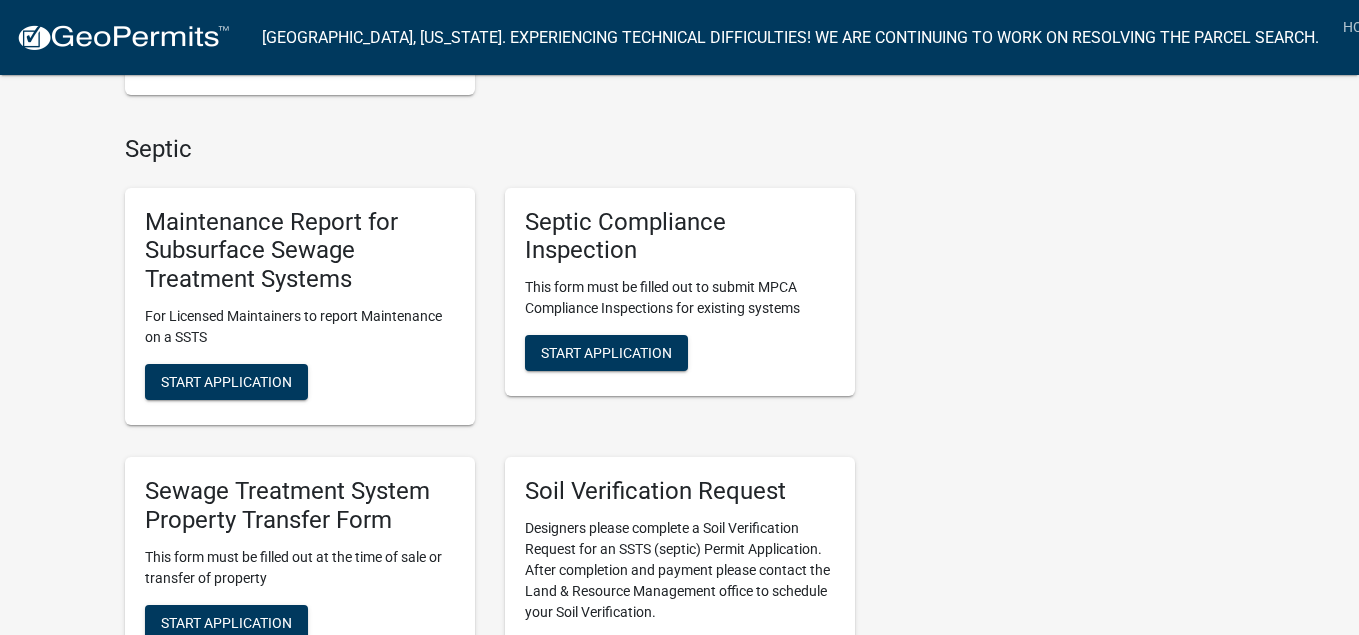 scroll, scrollTop: 1500, scrollLeft: 0, axis: vertical 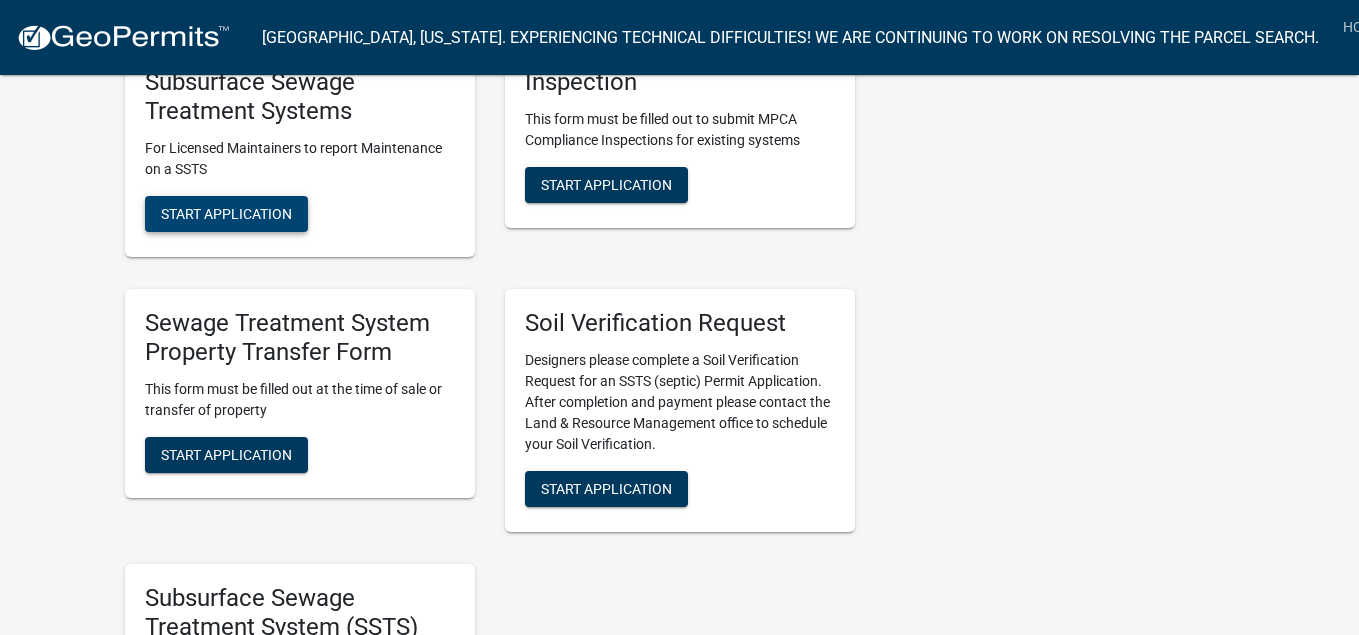 click on "Start Application" at bounding box center [226, 214] 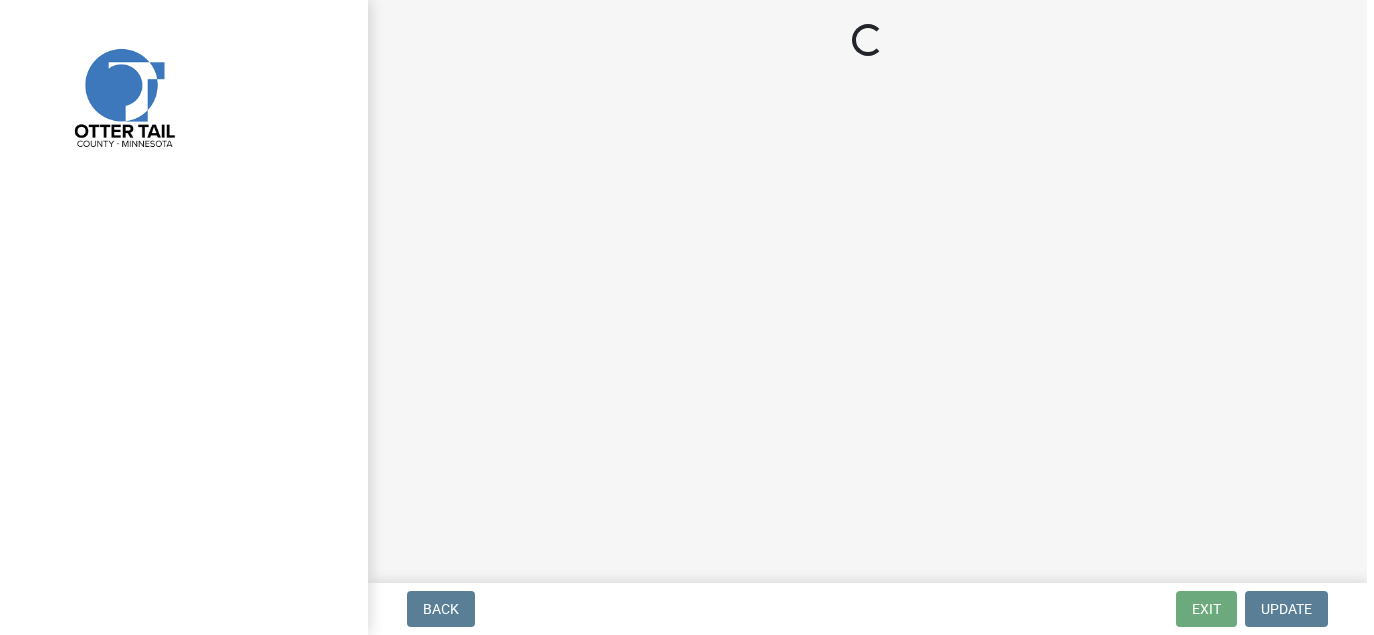 scroll, scrollTop: 0, scrollLeft: 0, axis: both 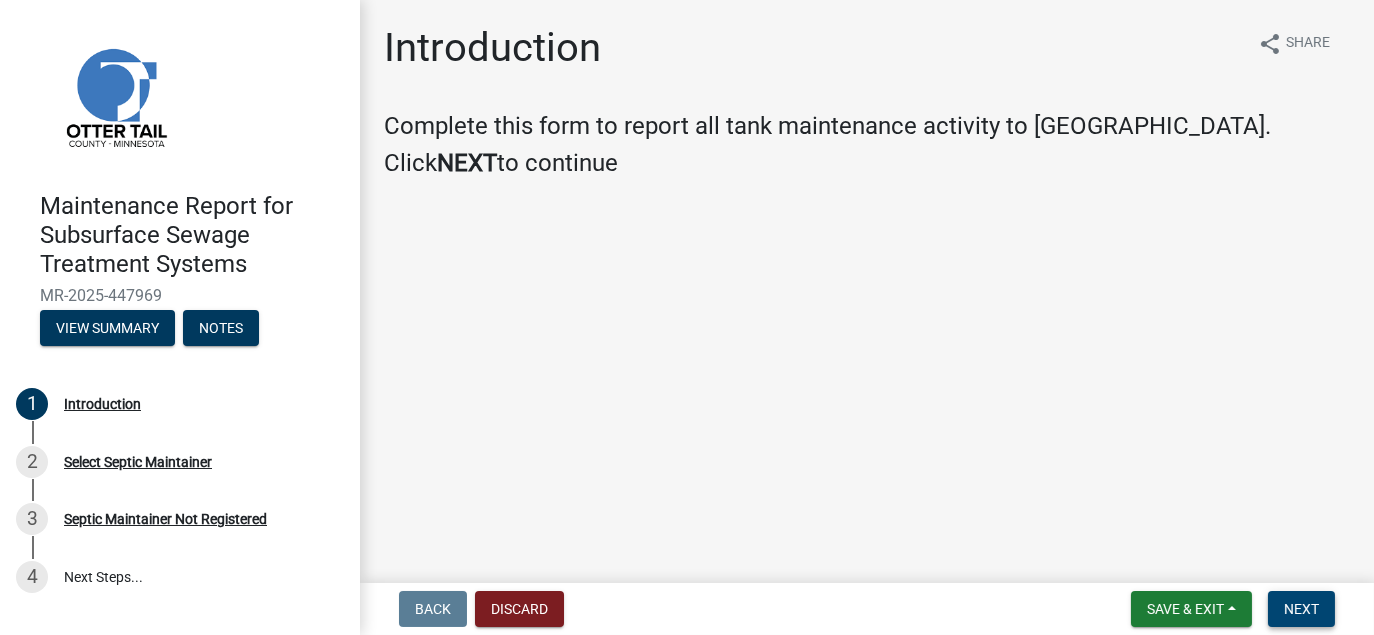 click on "Next" at bounding box center [1301, 609] 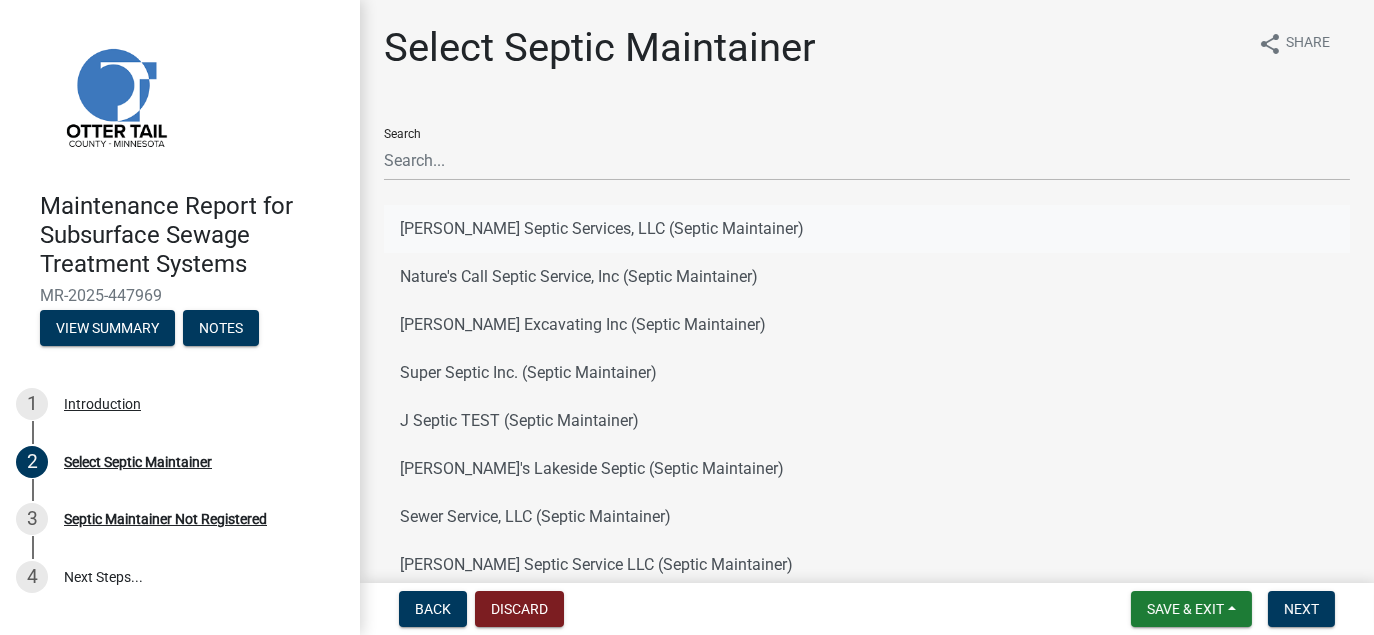 click on "[PERSON_NAME] Septic Services, LLC (Septic Maintainer)" 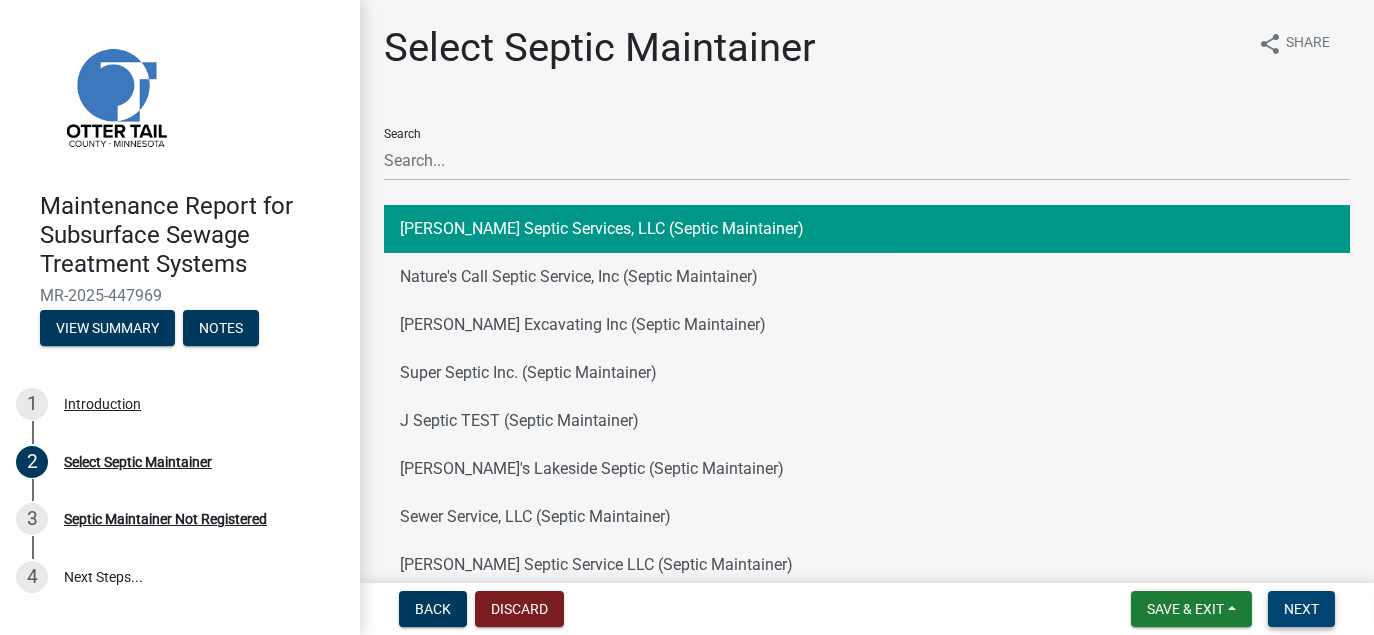 click on "Next" at bounding box center (1301, 609) 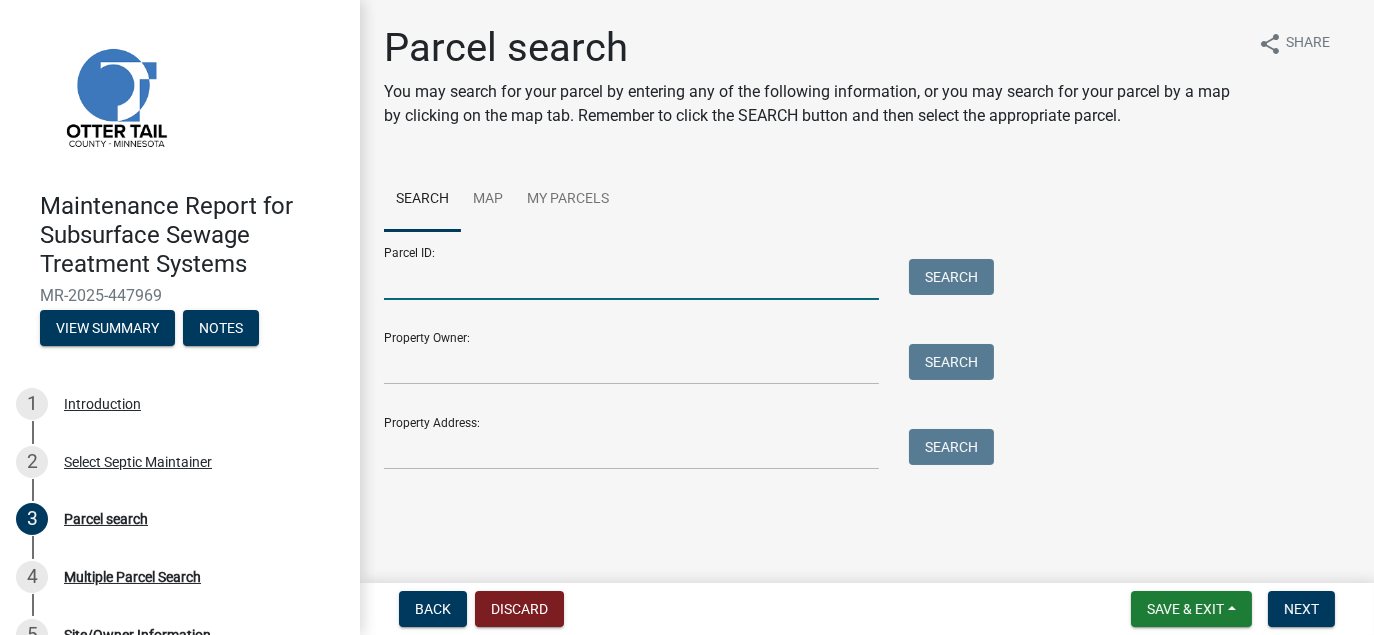 click on "Parcel ID:" at bounding box center (631, 279) 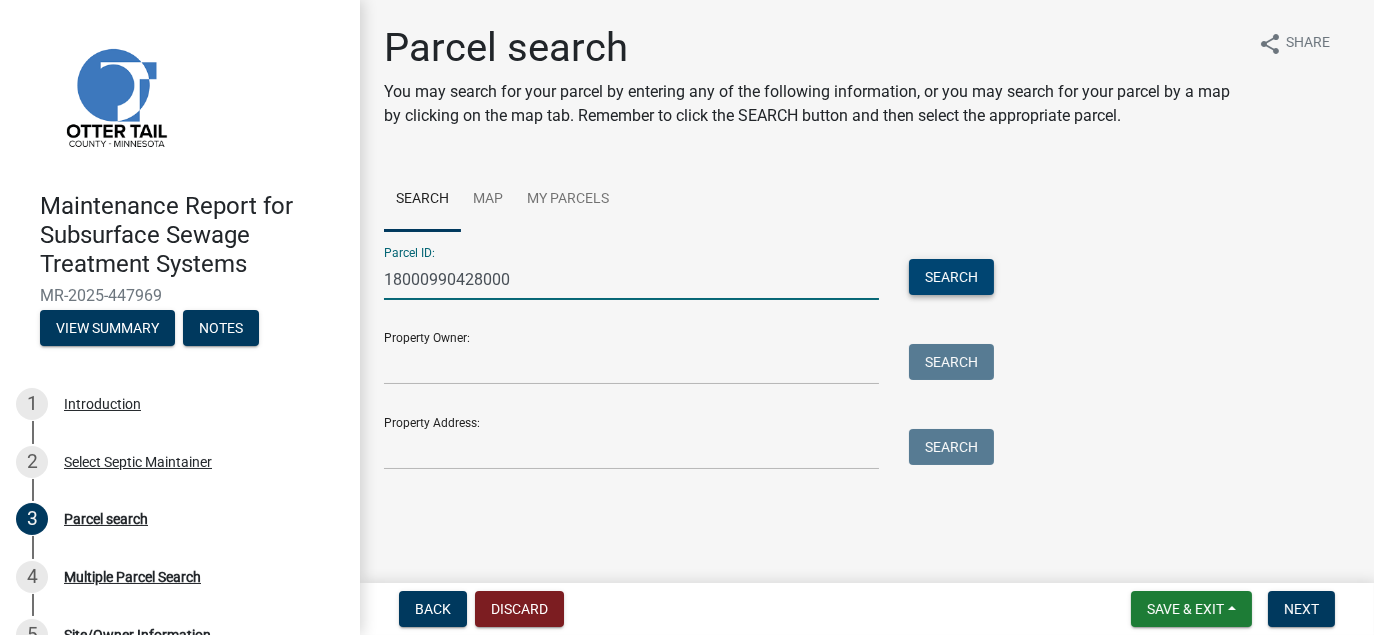 type on "18000990428000" 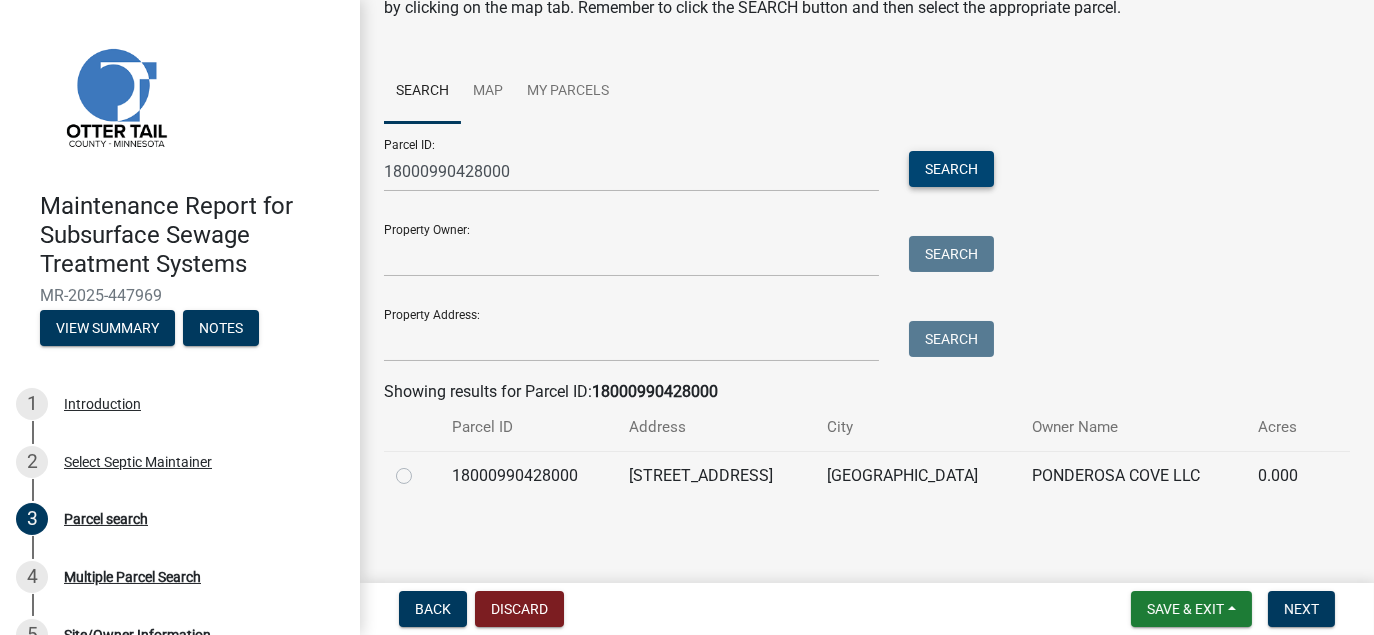 scroll, scrollTop: 109, scrollLeft: 0, axis: vertical 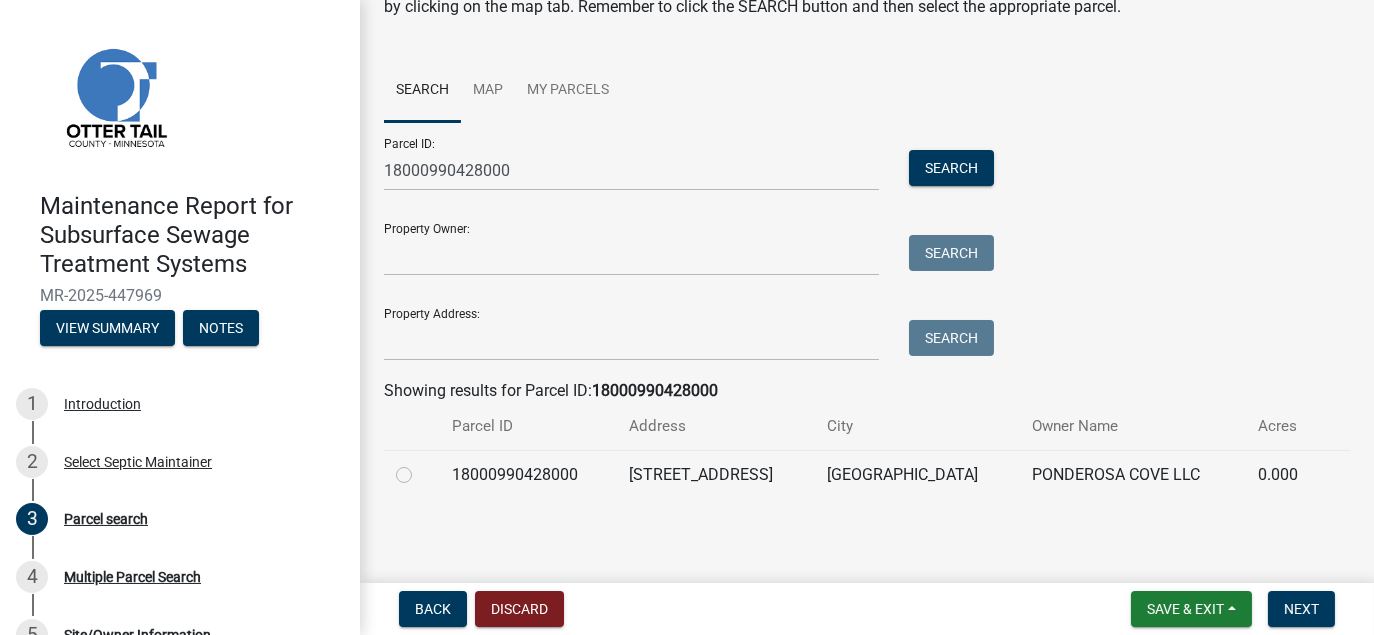 click 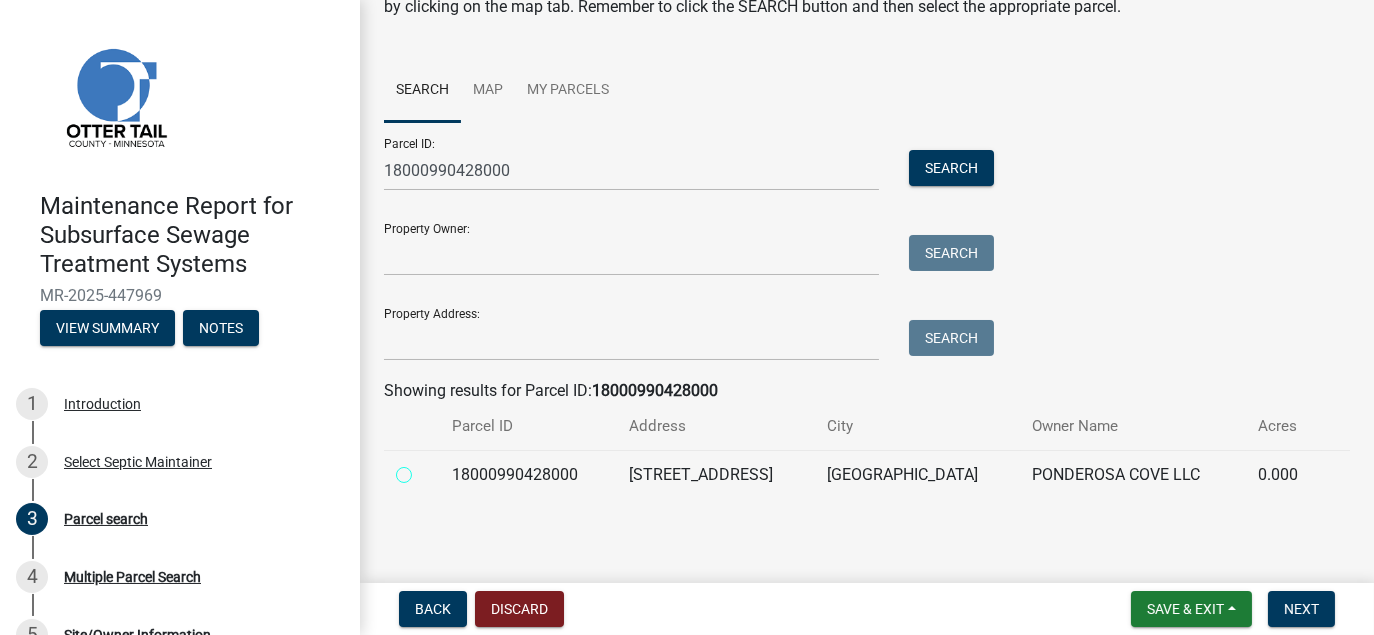 click at bounding box center (426, 469) 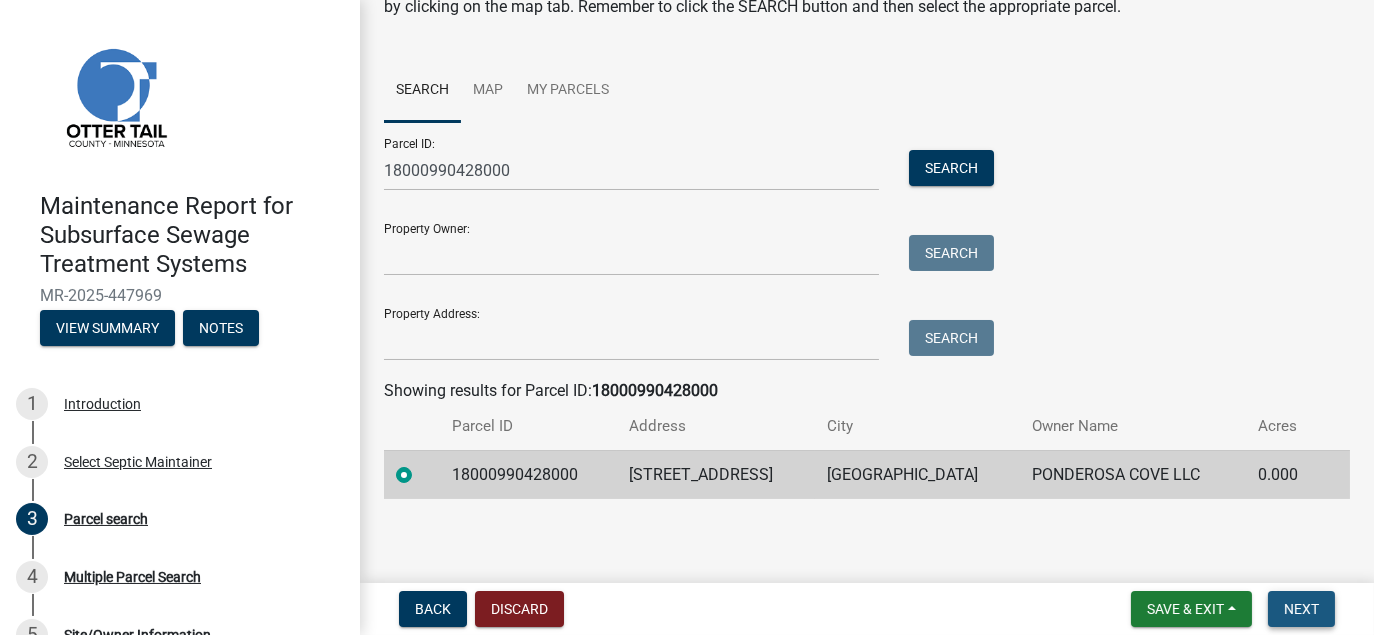 click on "Next" at bounding box center (1301, 609) 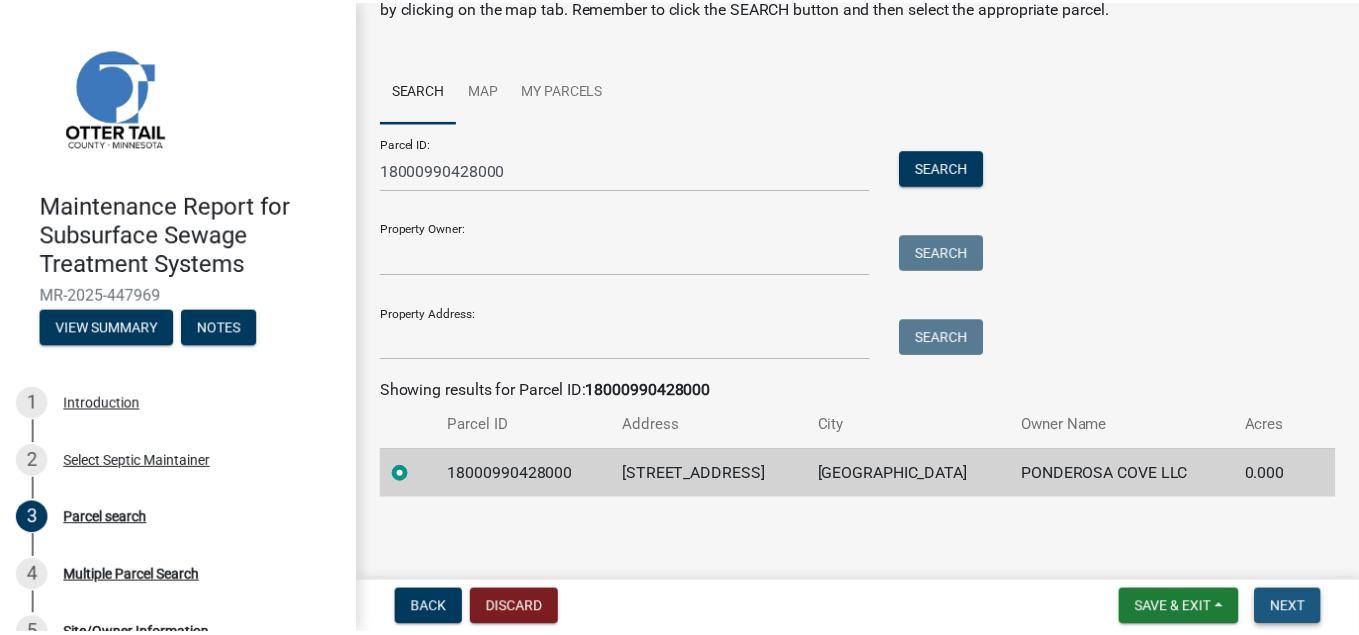 scroll, scrollTop: 0, scrollLeft: 0, axis: both 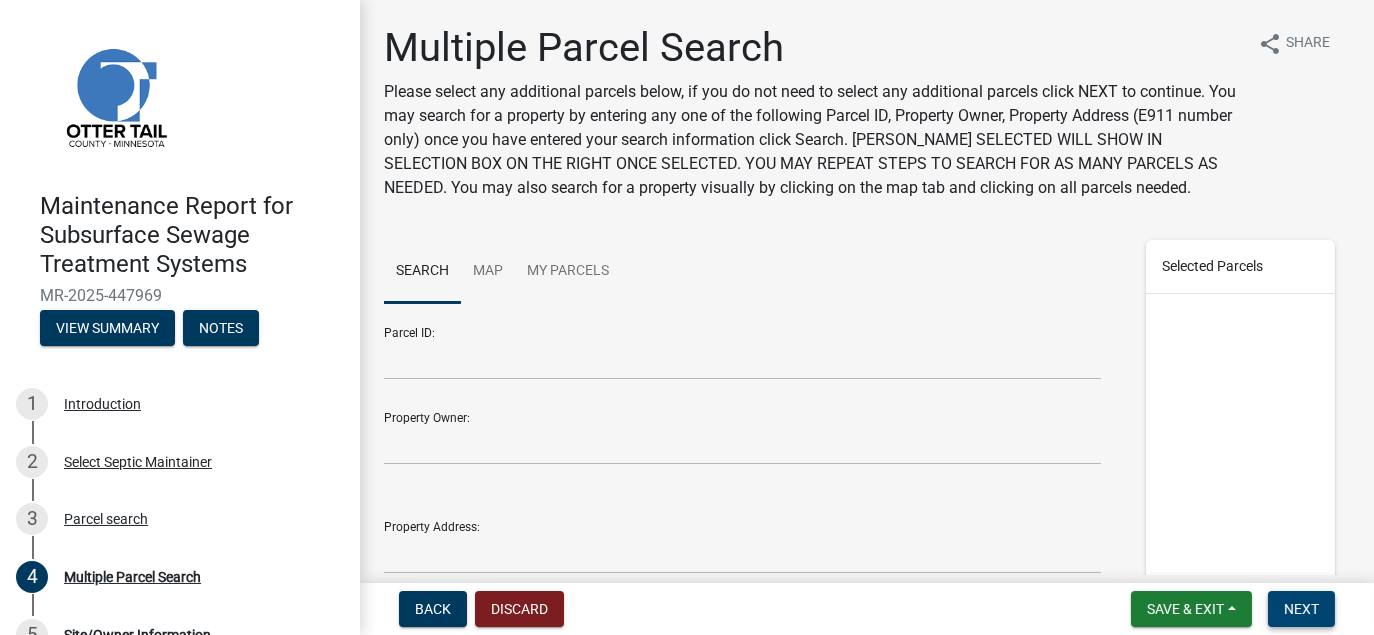 click on "Next" at bounding box center (1301, 609) 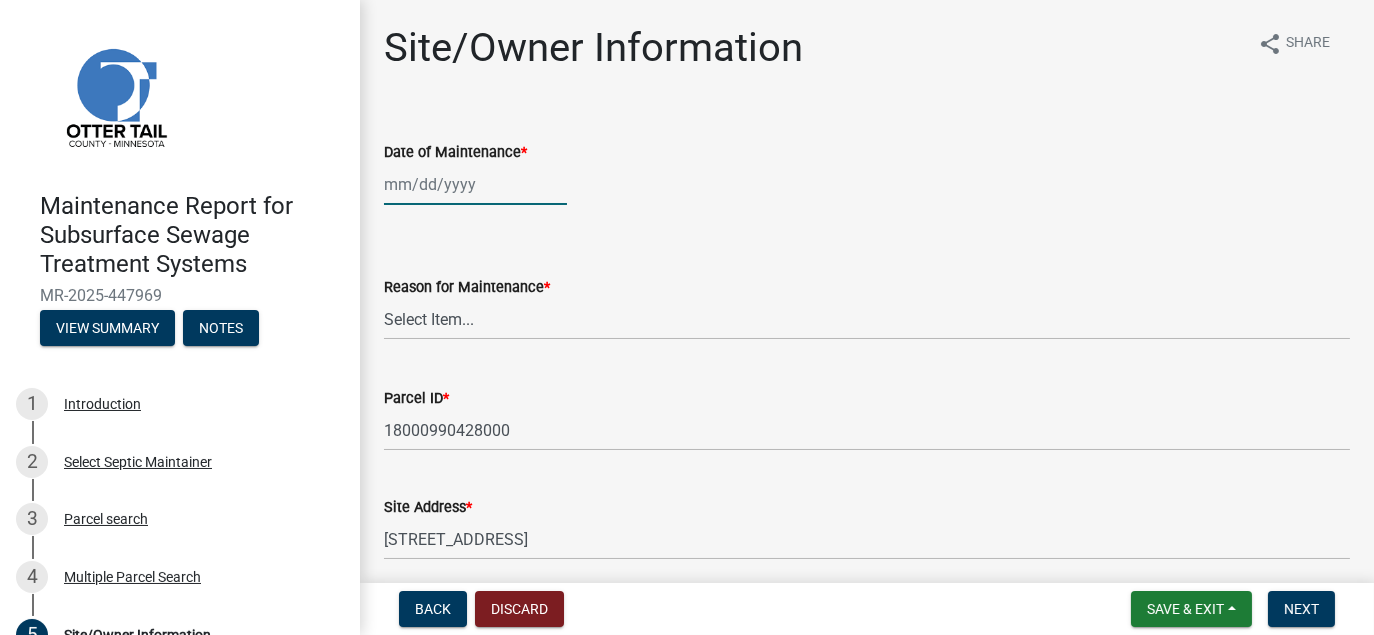 click 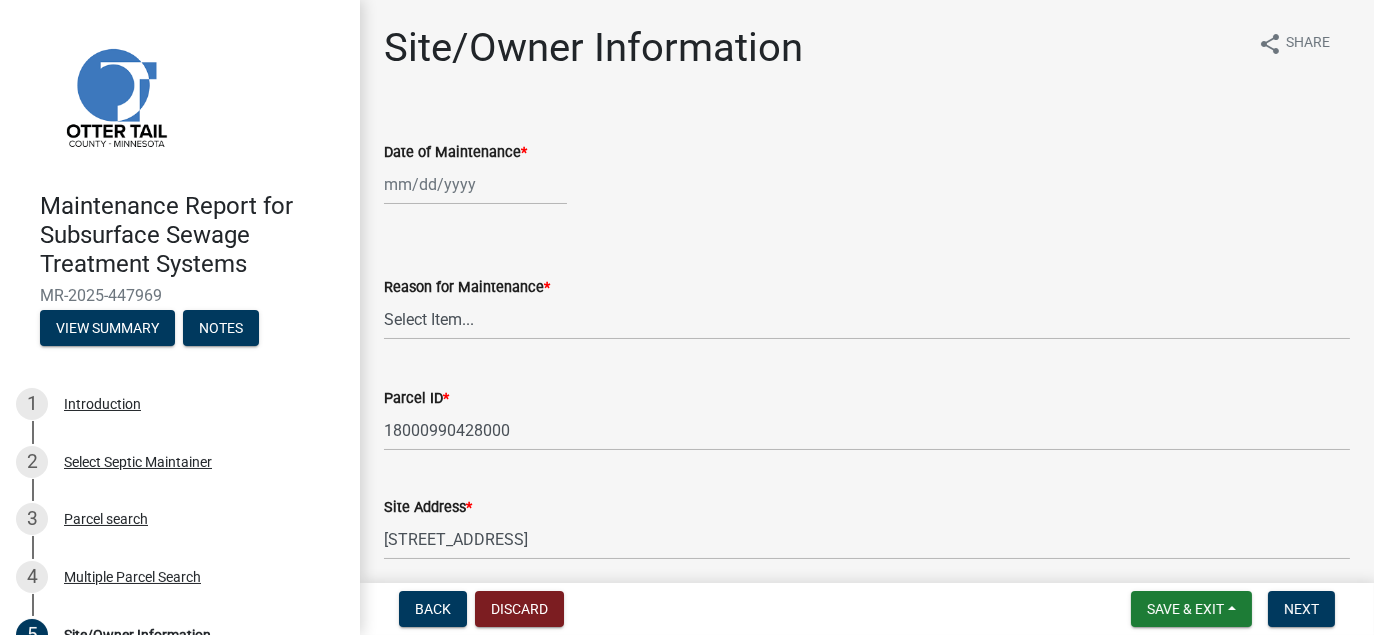 select on "7" 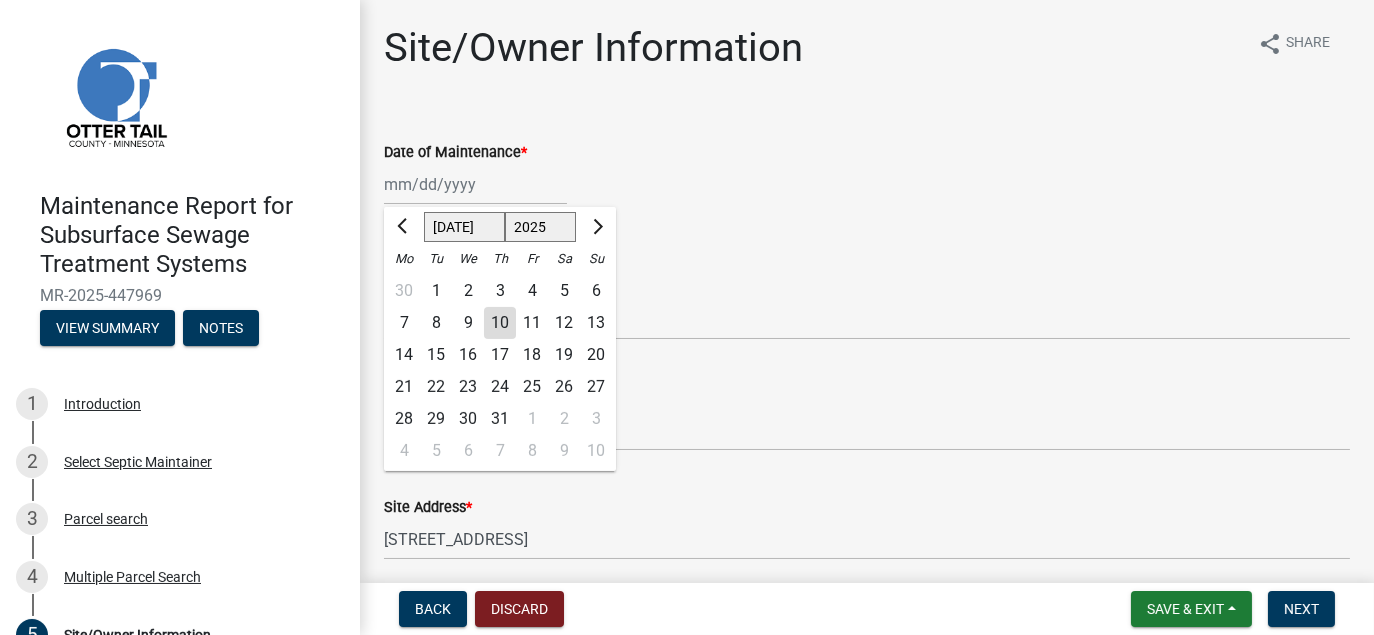 click on "2" 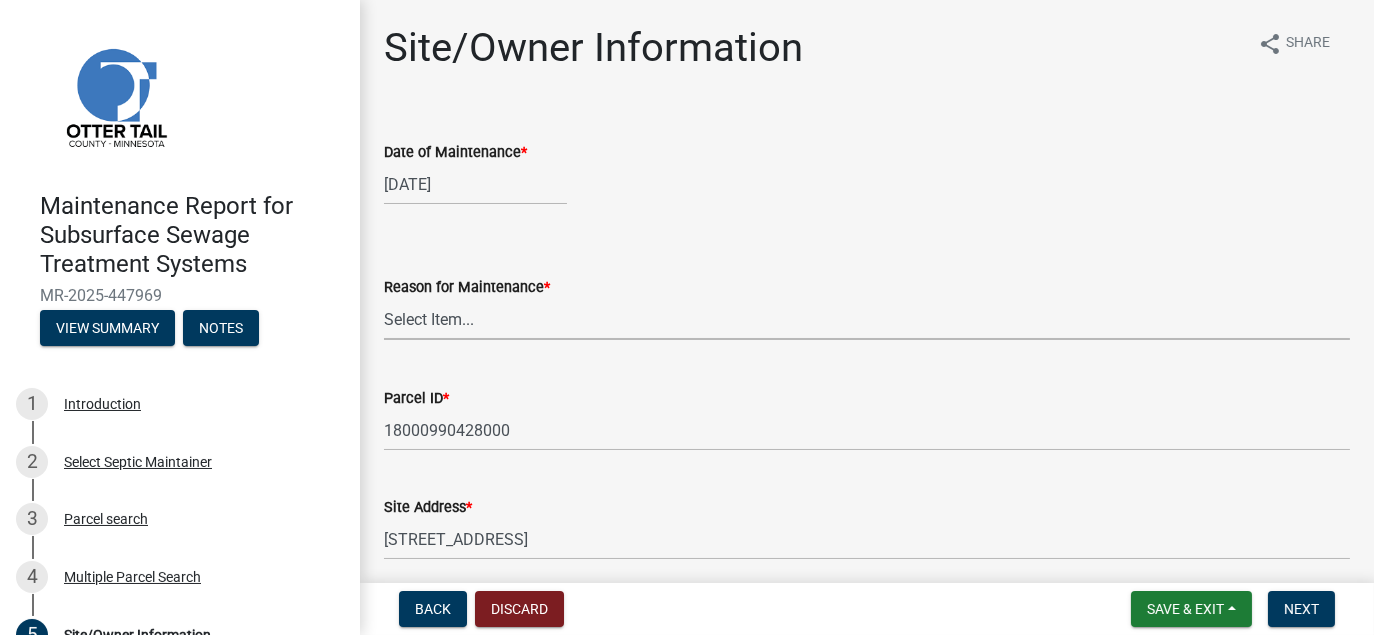 click on "Select Item...   Called   Routine   Other" at bounding box center [867, 319] 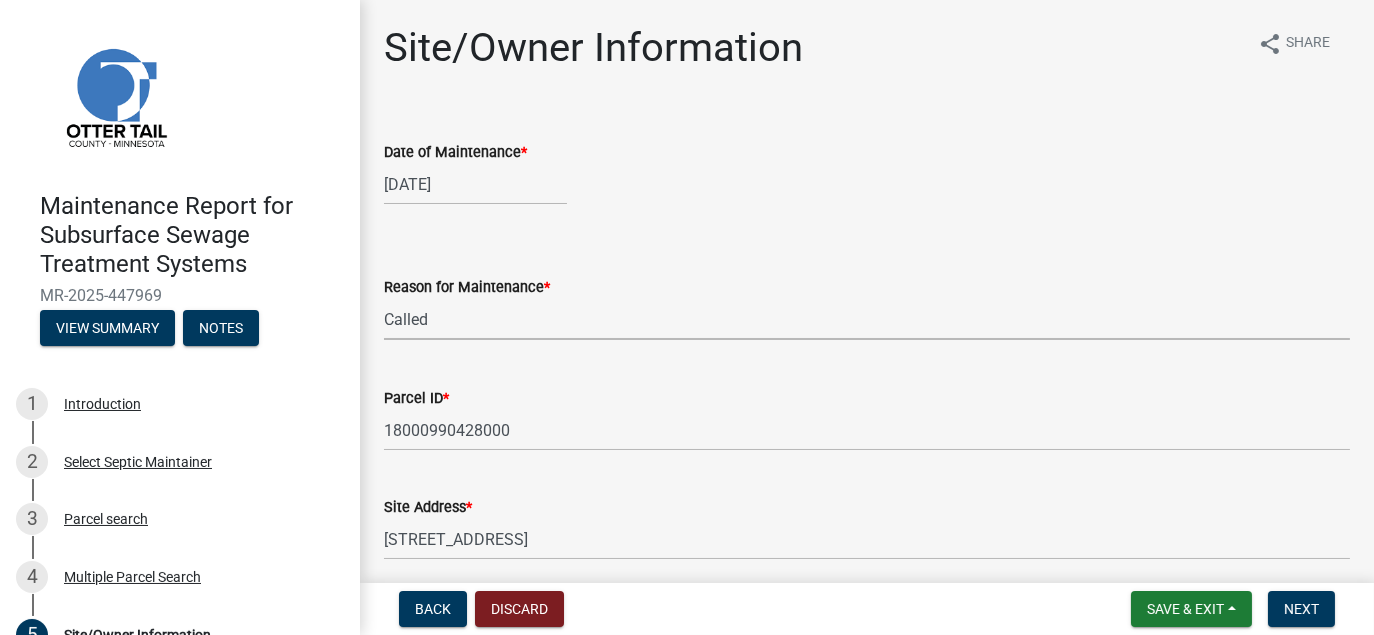 click on "Select Item...   Called   Routine   Other" at bounding box center (867, 319) 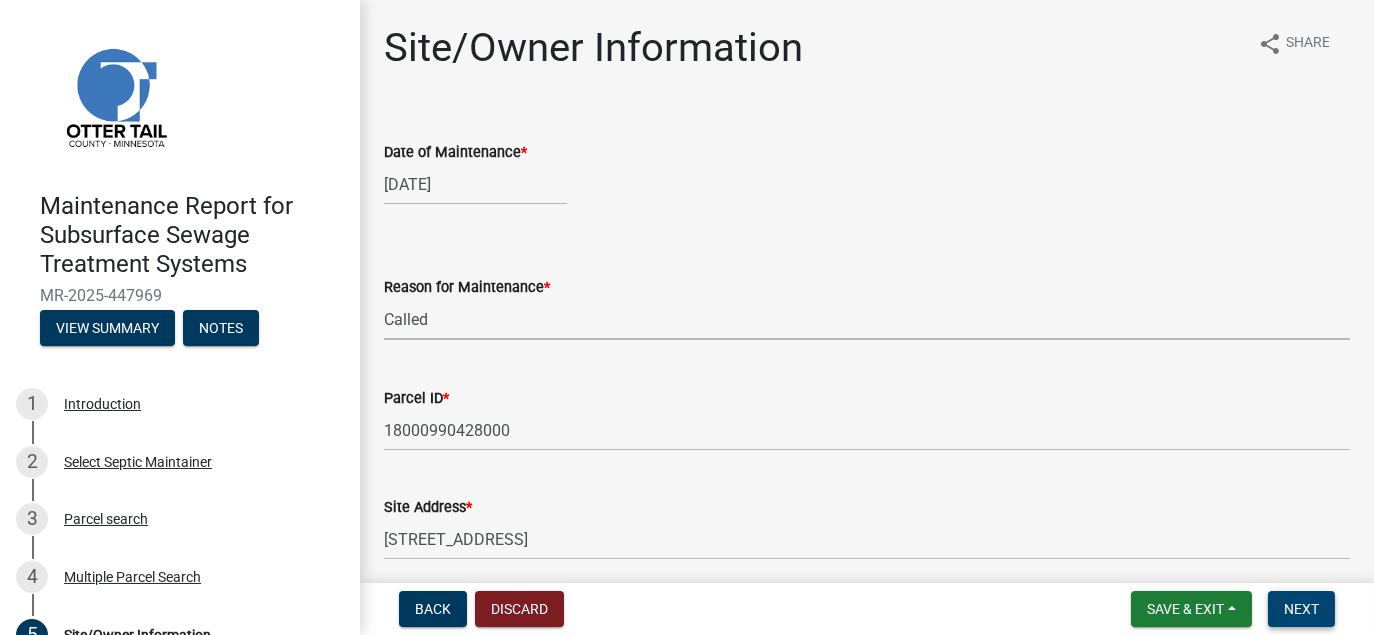 click on "Next" at bounding box center (1301, 609) 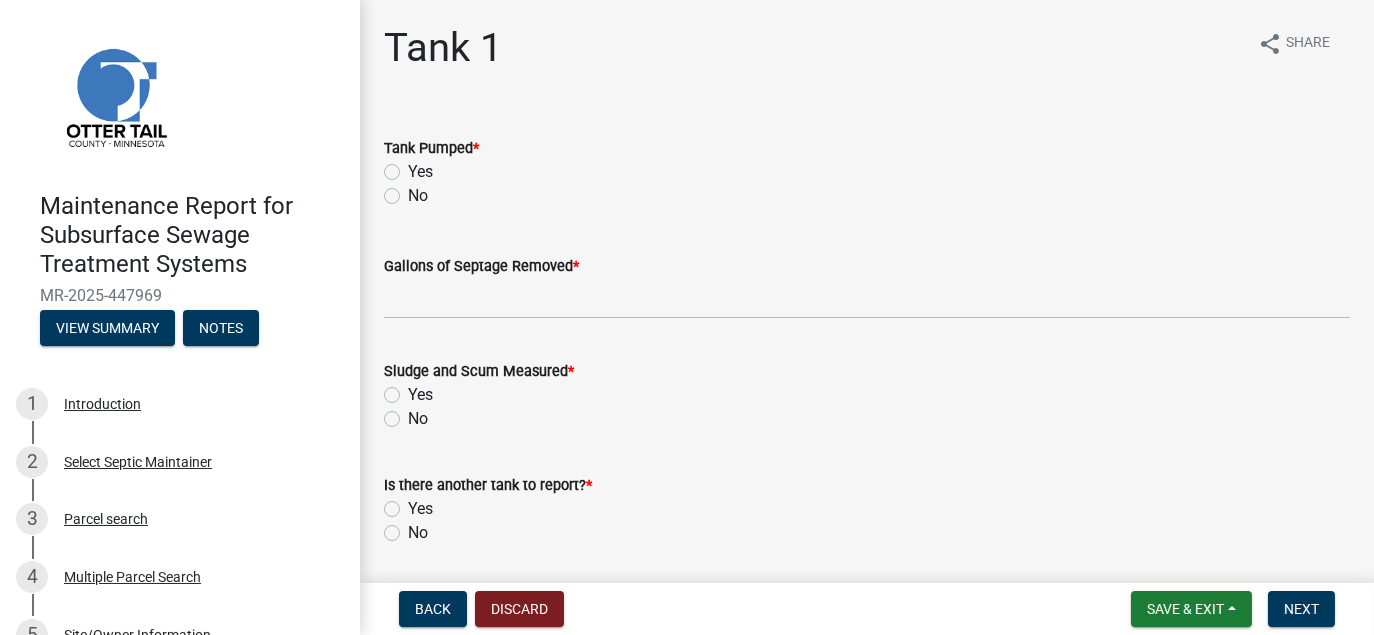 click on "Yes" 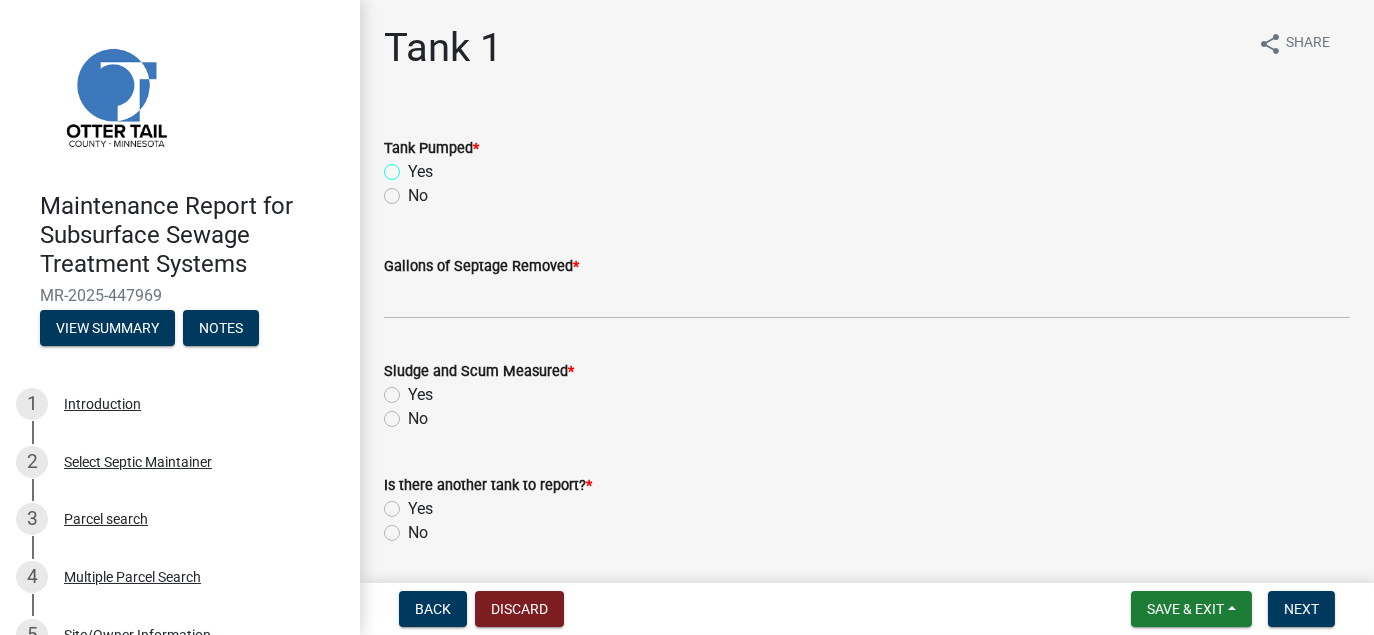 click on "Yes" at bounding box center (414, 166) 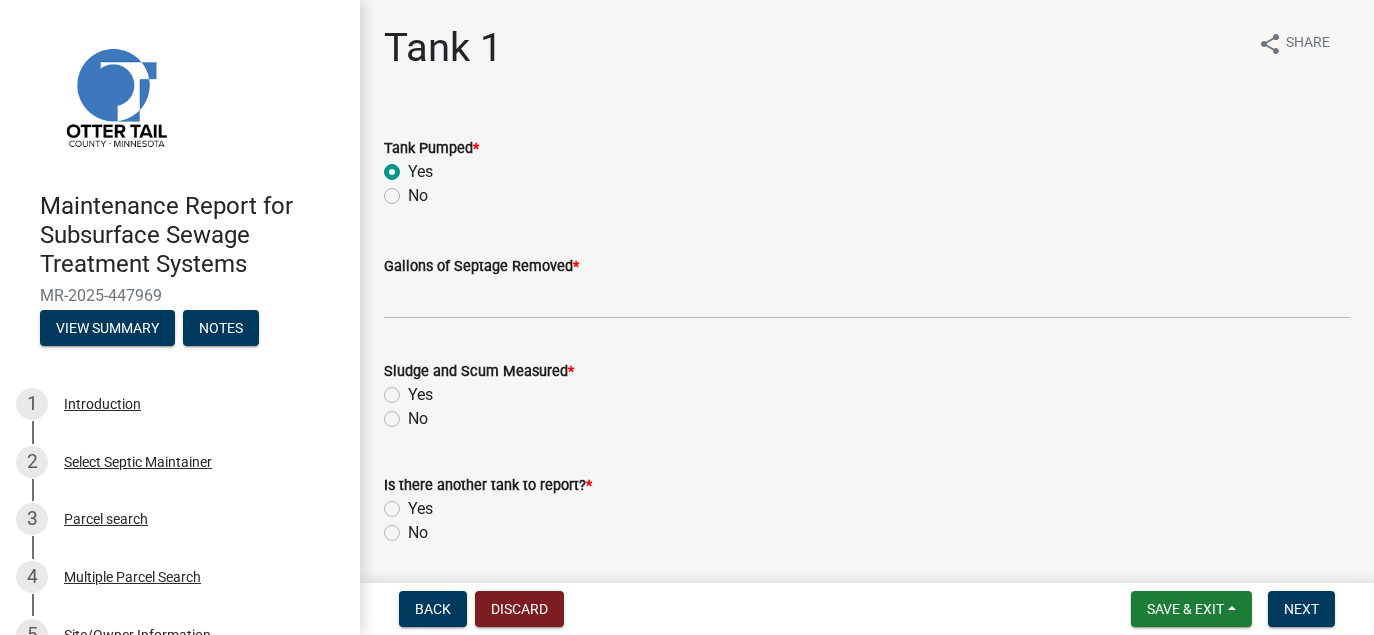 radio on "true" 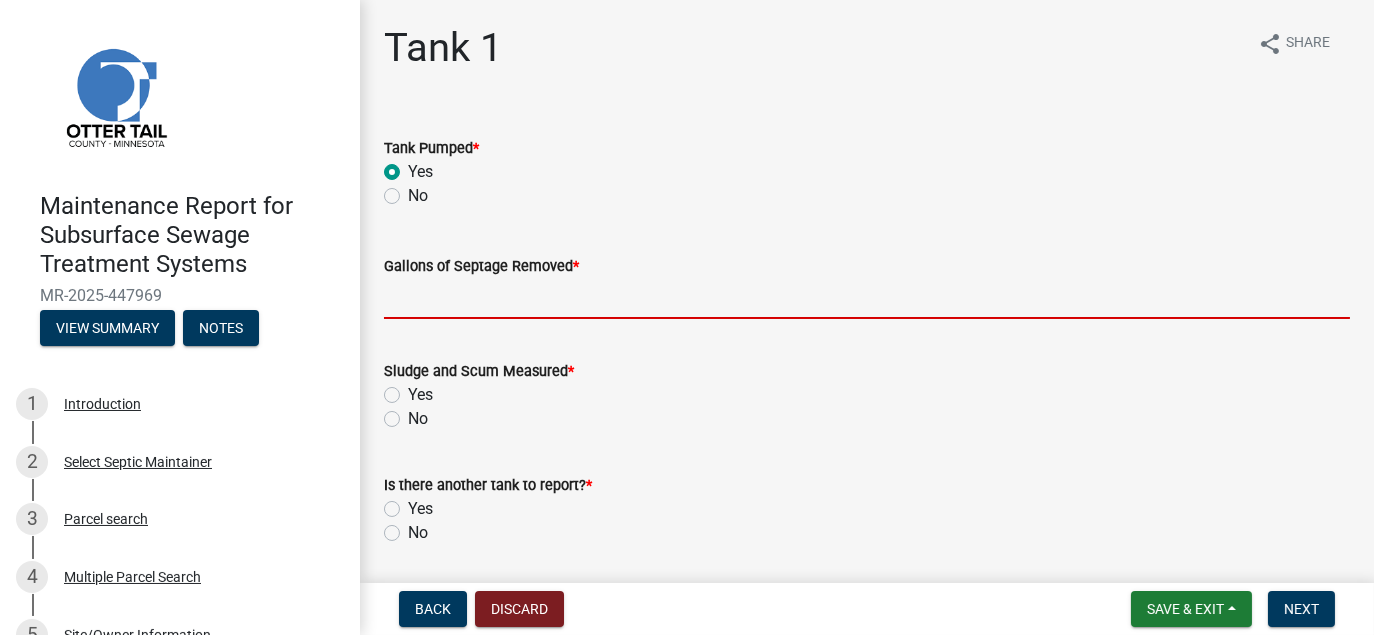 click on "Gallons of Septage Removed  *" at bounding box center (867, 298) 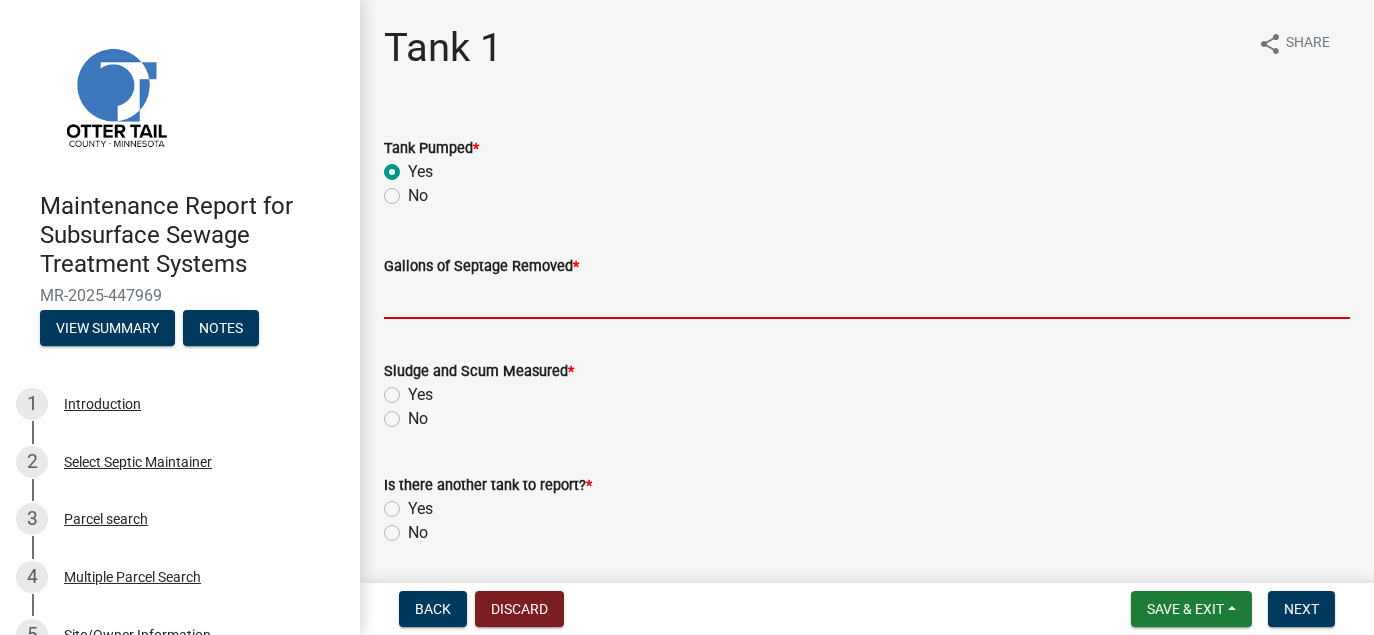 type on "2500" 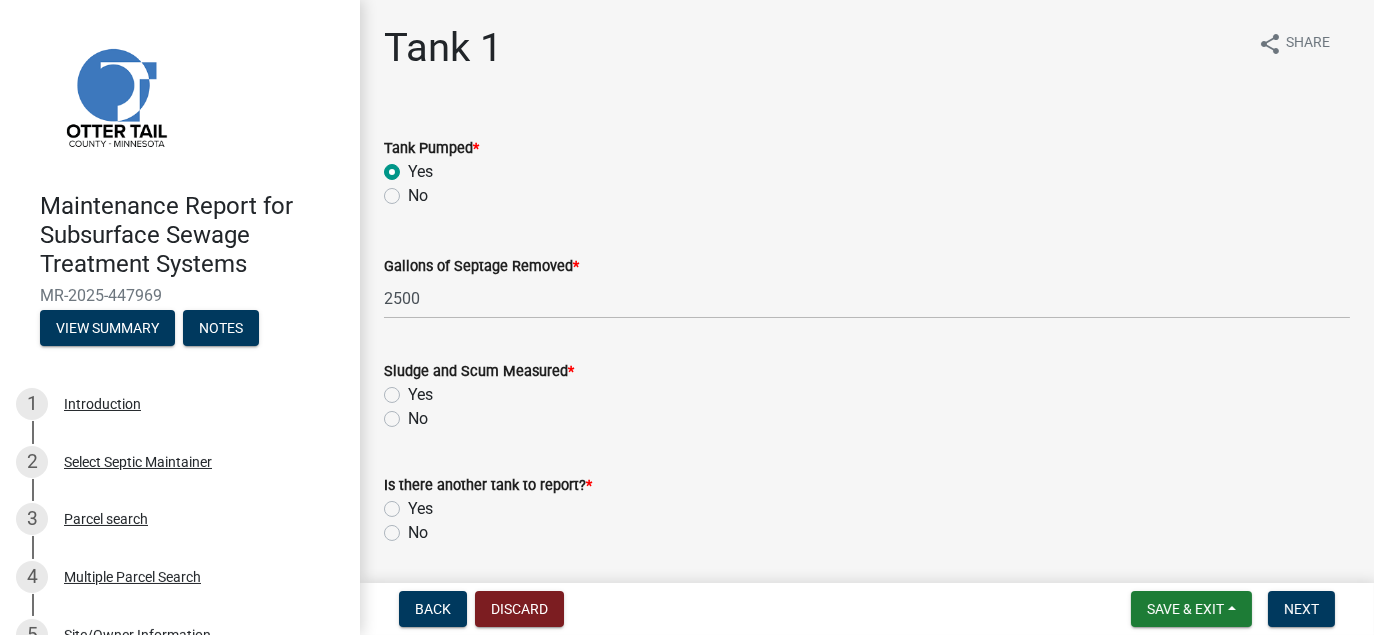 click on "No" 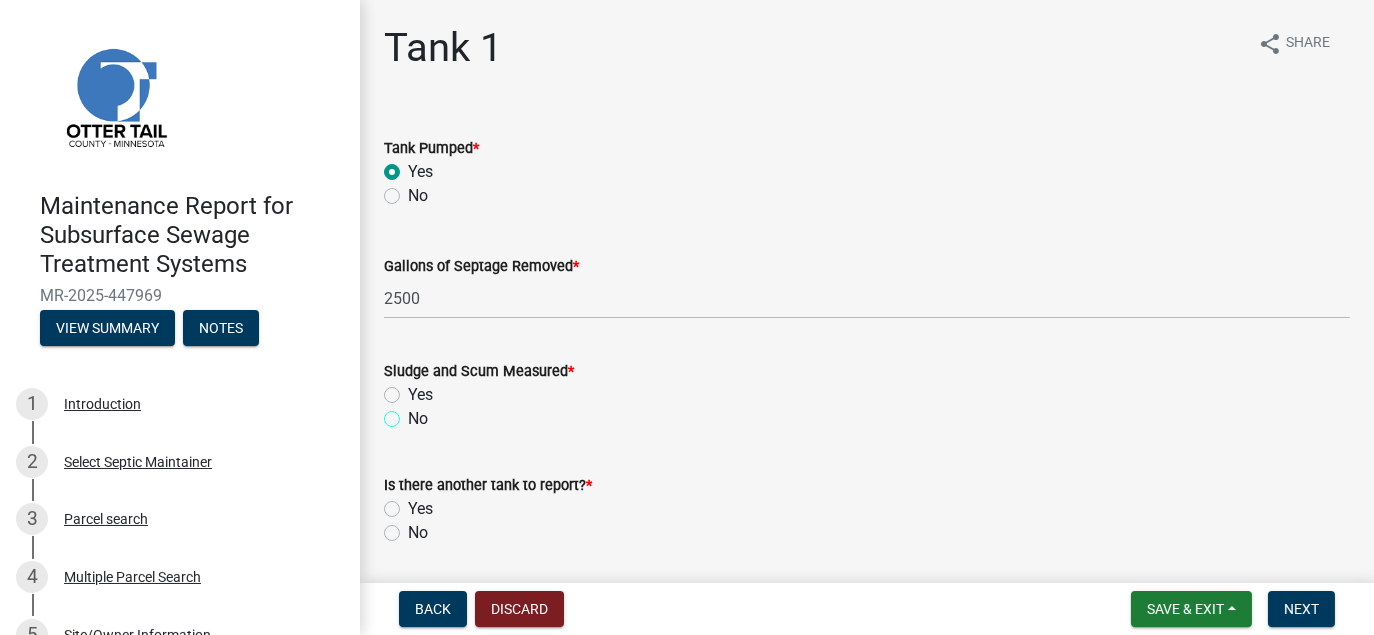 click on "No" at bounding box center [414, 413] 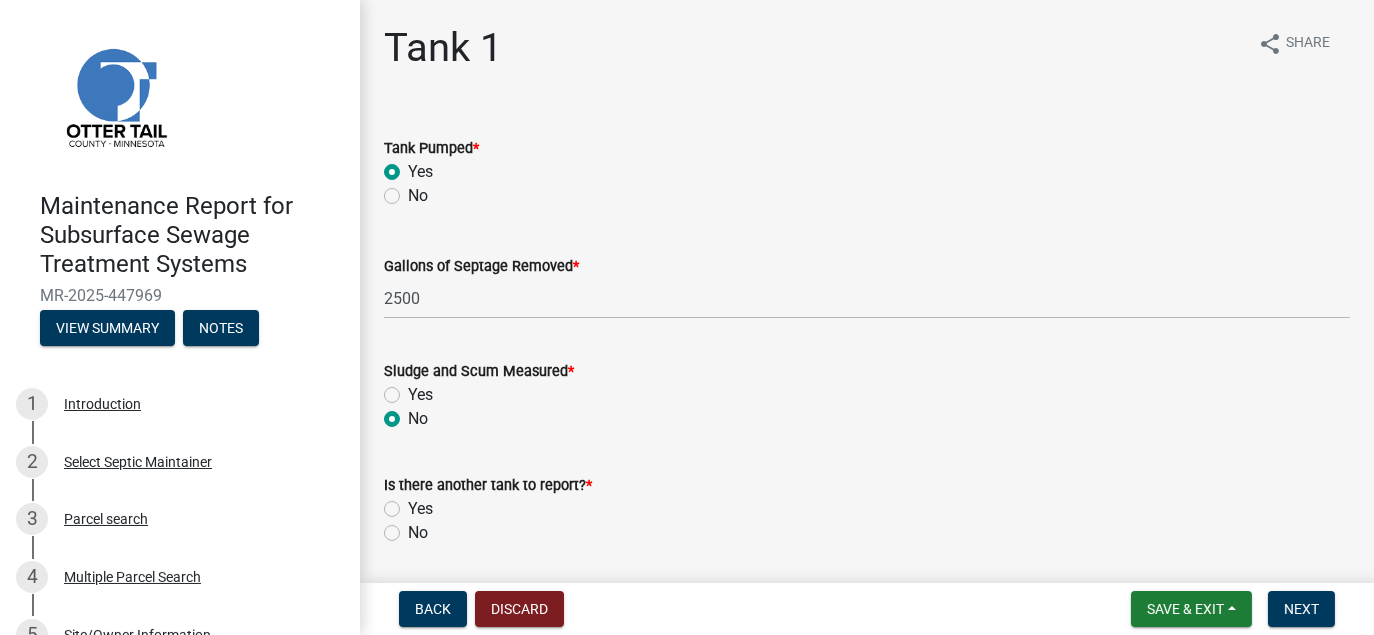 radio on "true" 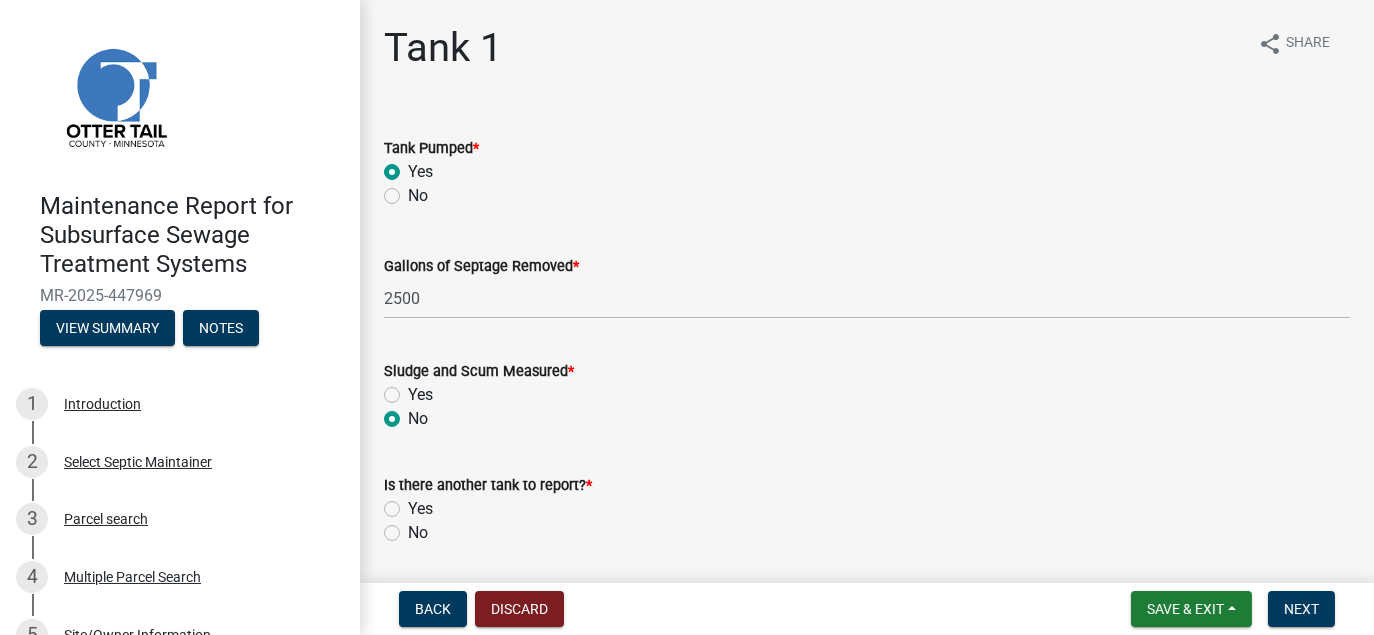 click on "No" 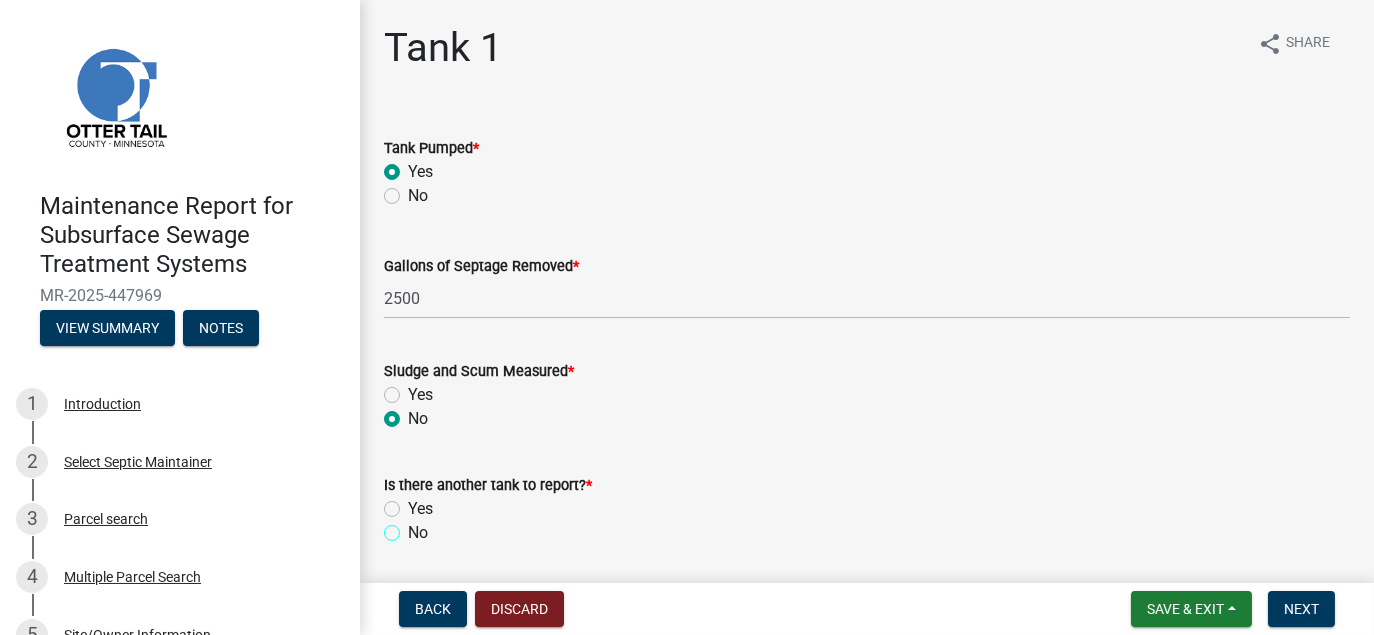 click on "No" at bounding box center (414, 527) 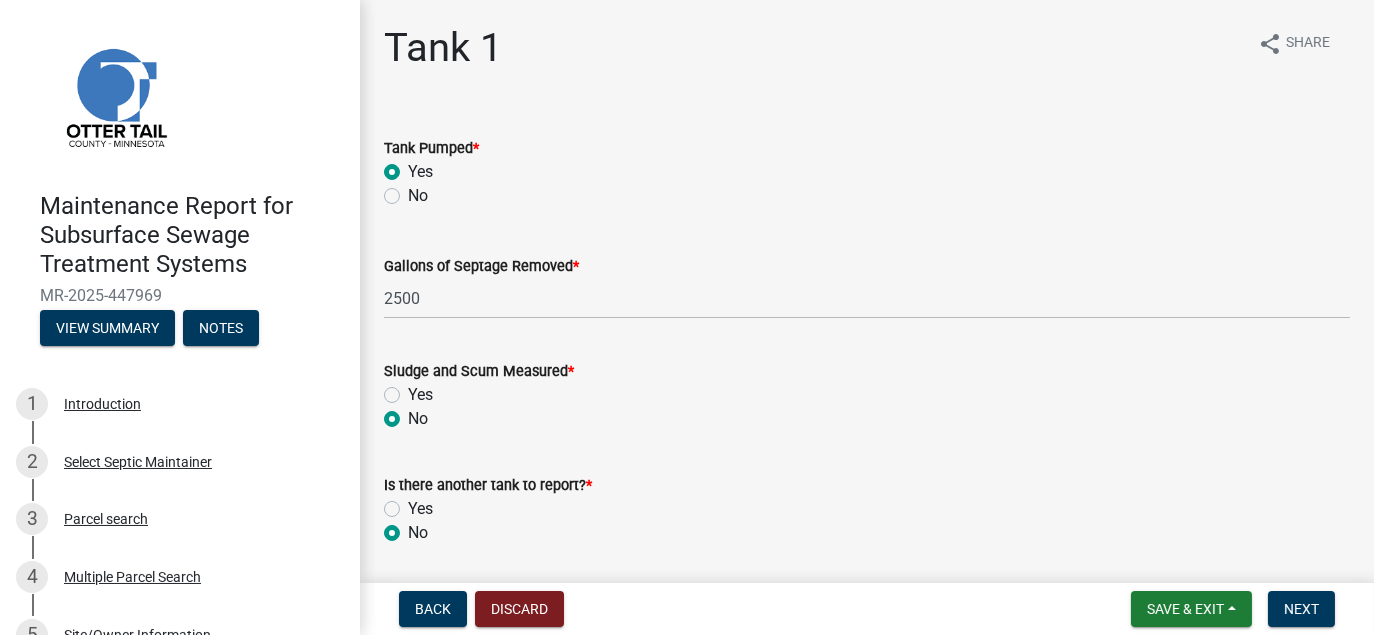 radio on "true" 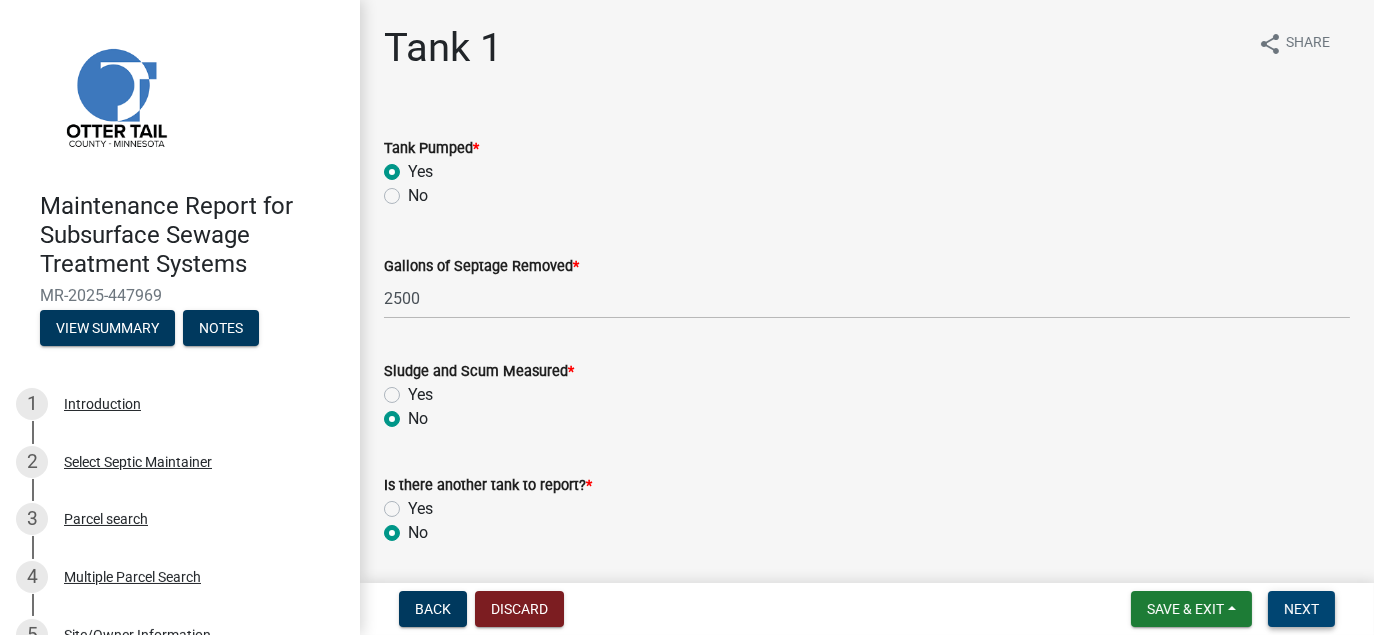 click on "Next" at bounding box center (1301, 609) 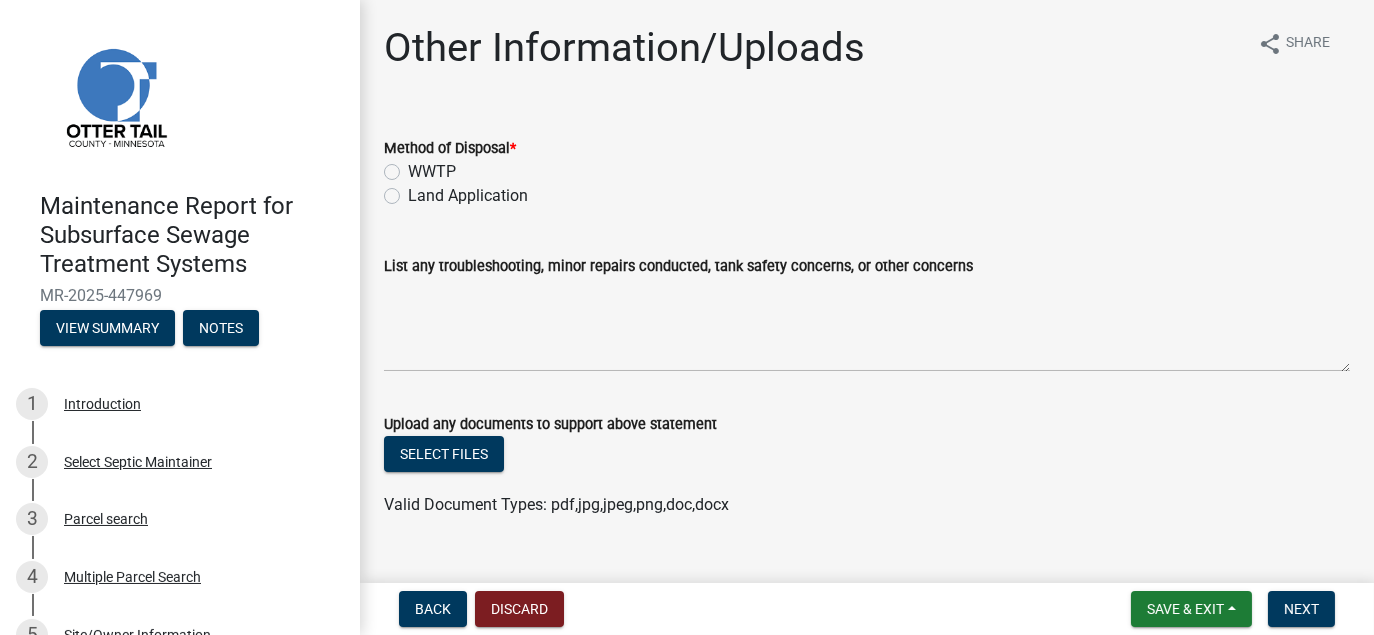 click on "Land Application" 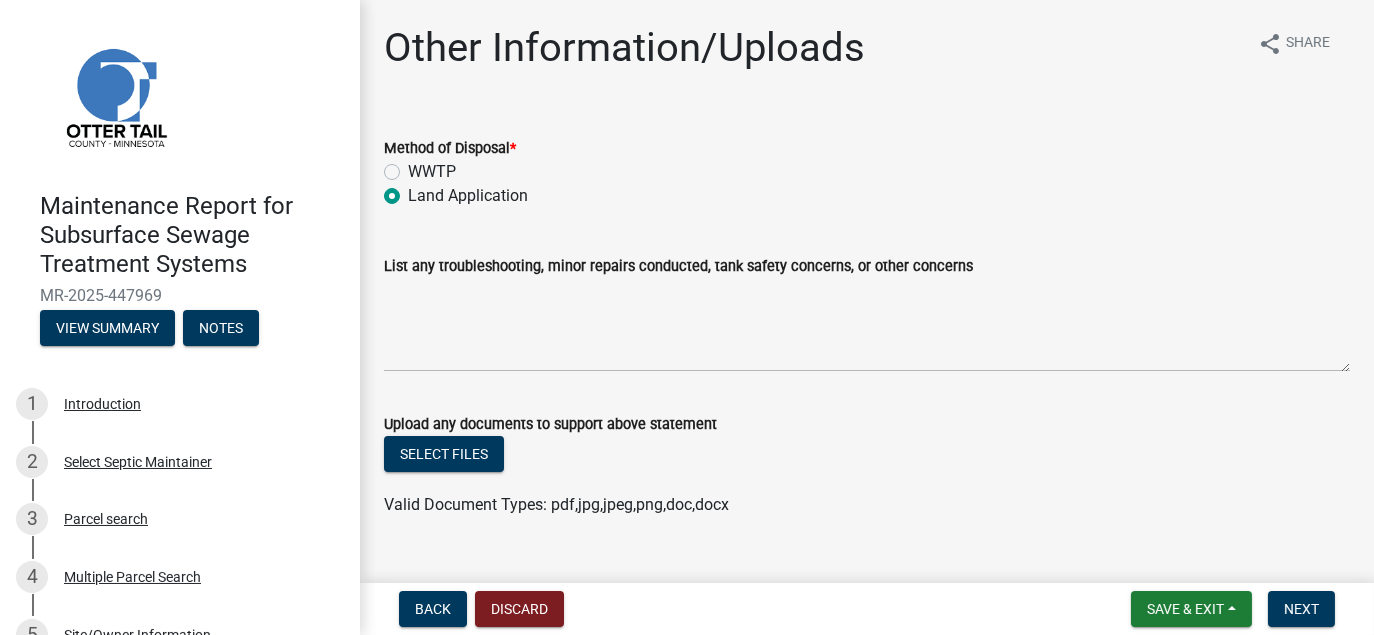 radio on "true" 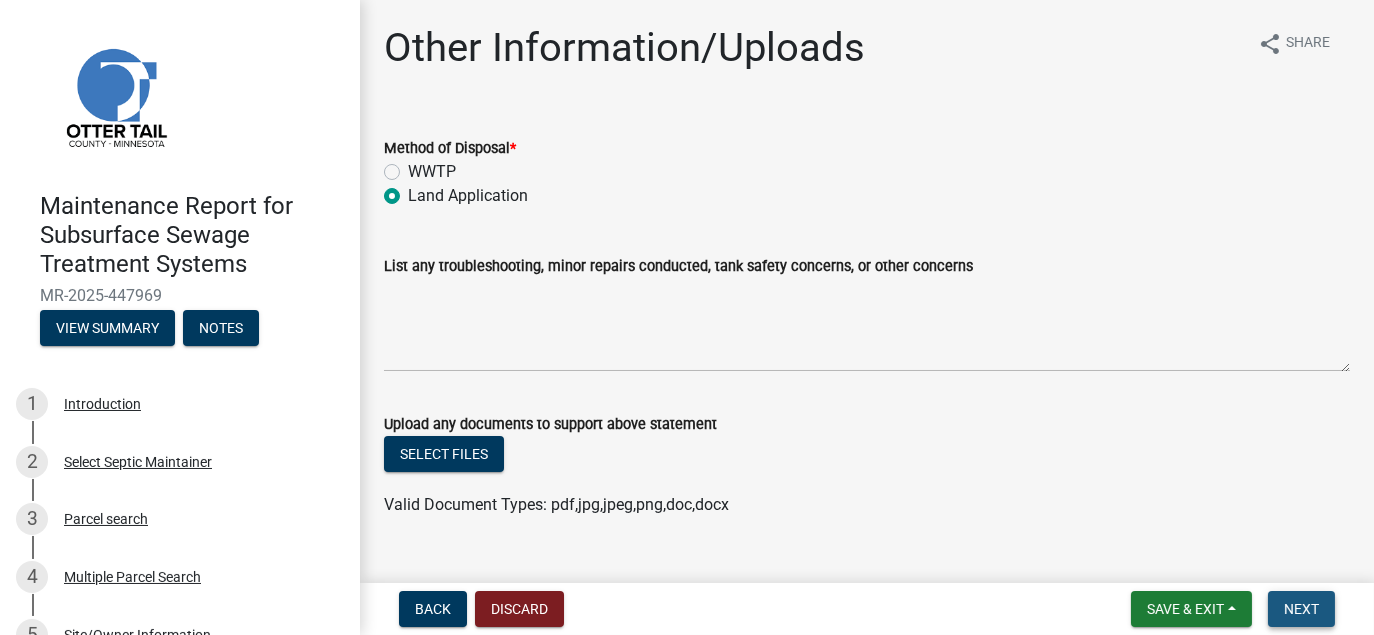click on "Next" at bounding box center [1301, 609] 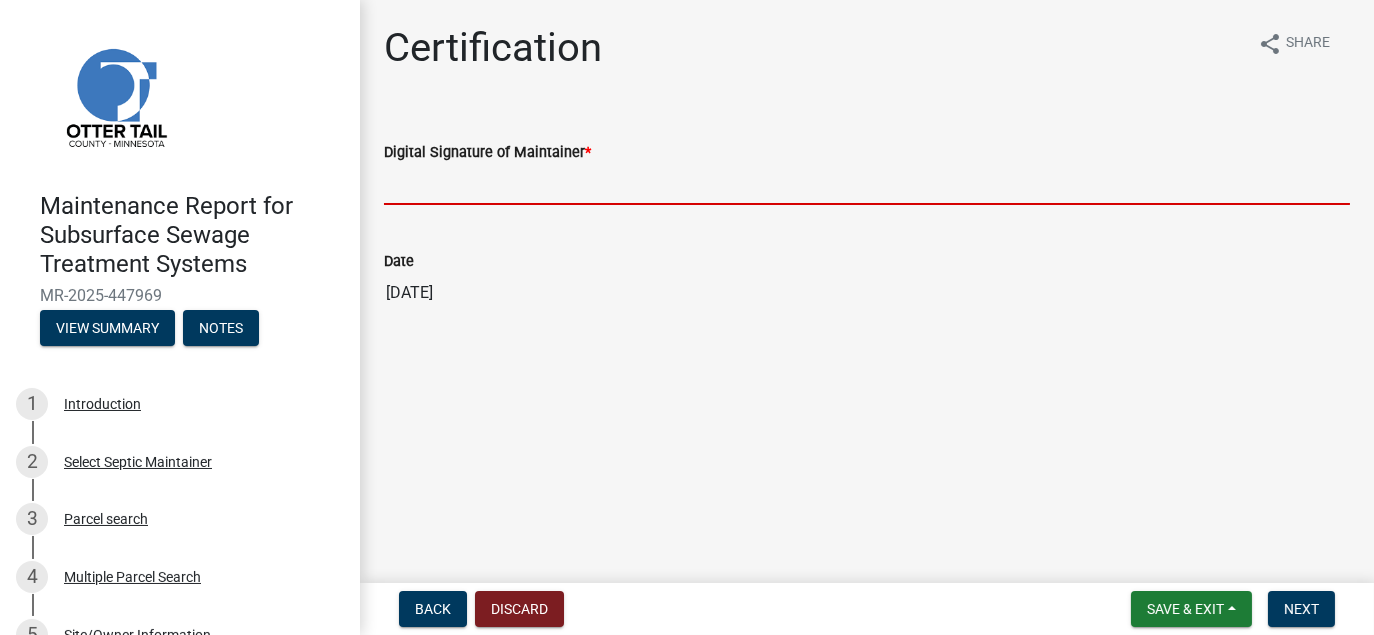 click on "Digital Signature of Maintainer  *" at bounding box center [867, 184] 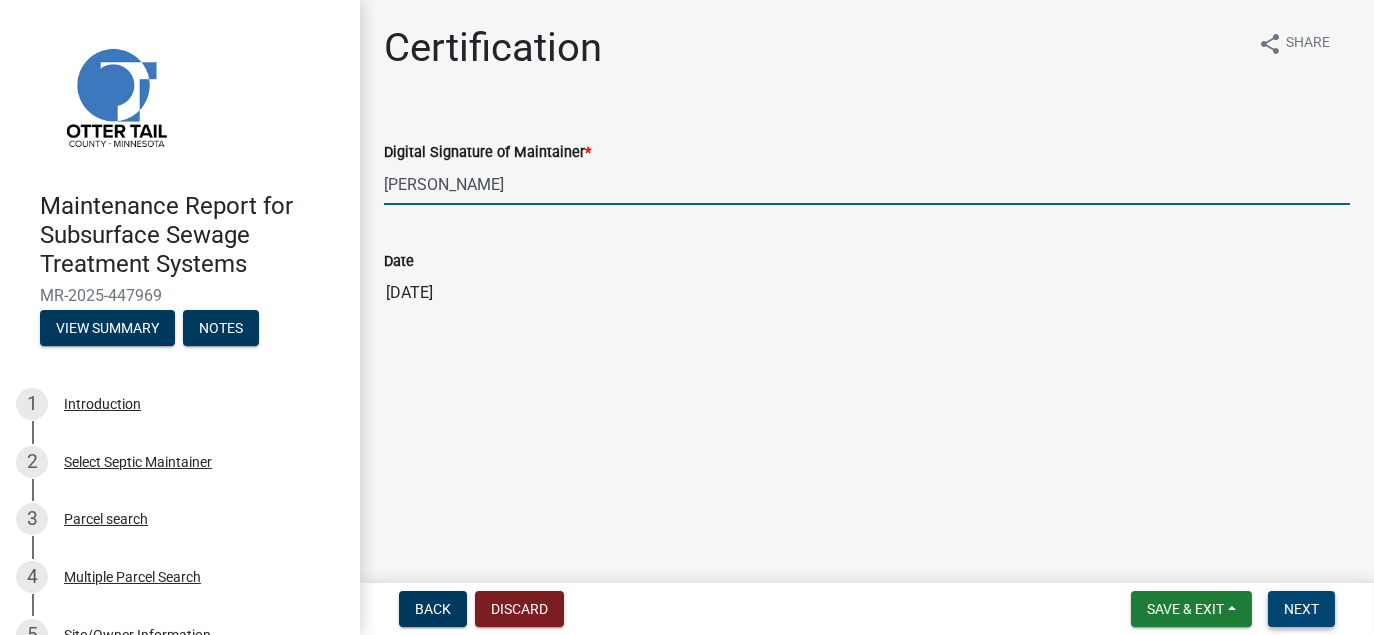 click on "Next" at bounding box center [1301, 609] 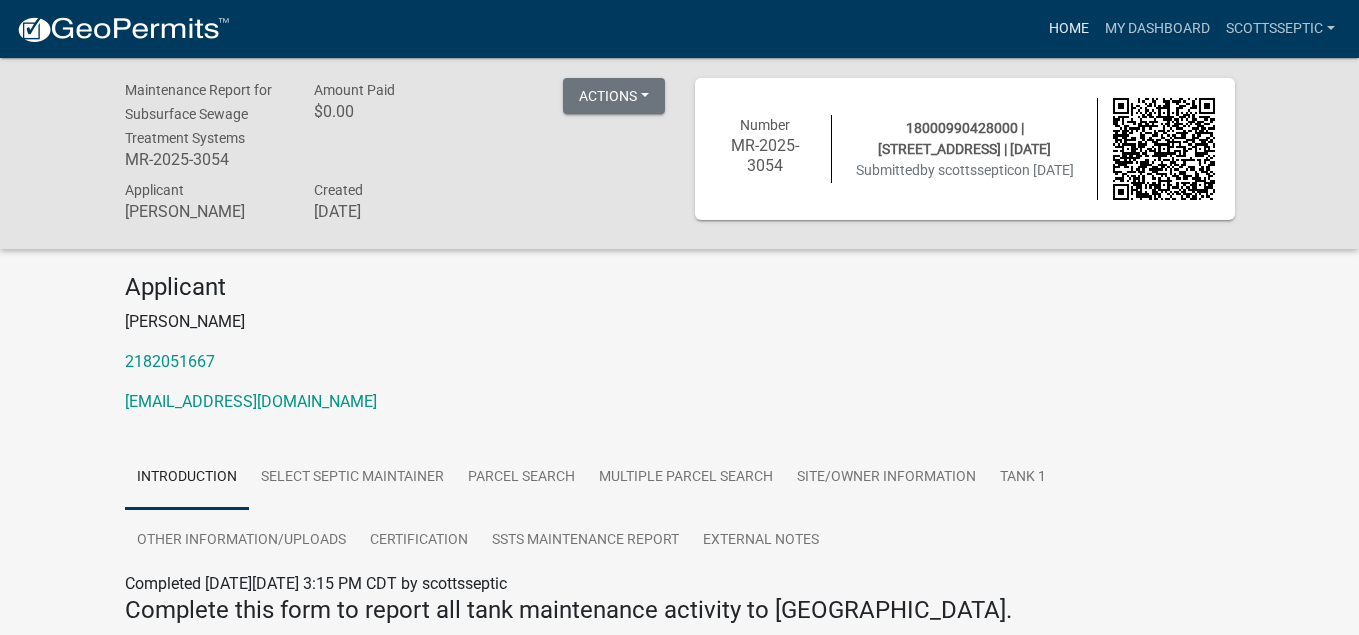 click on "Home" at bounding box center (1069, 29) 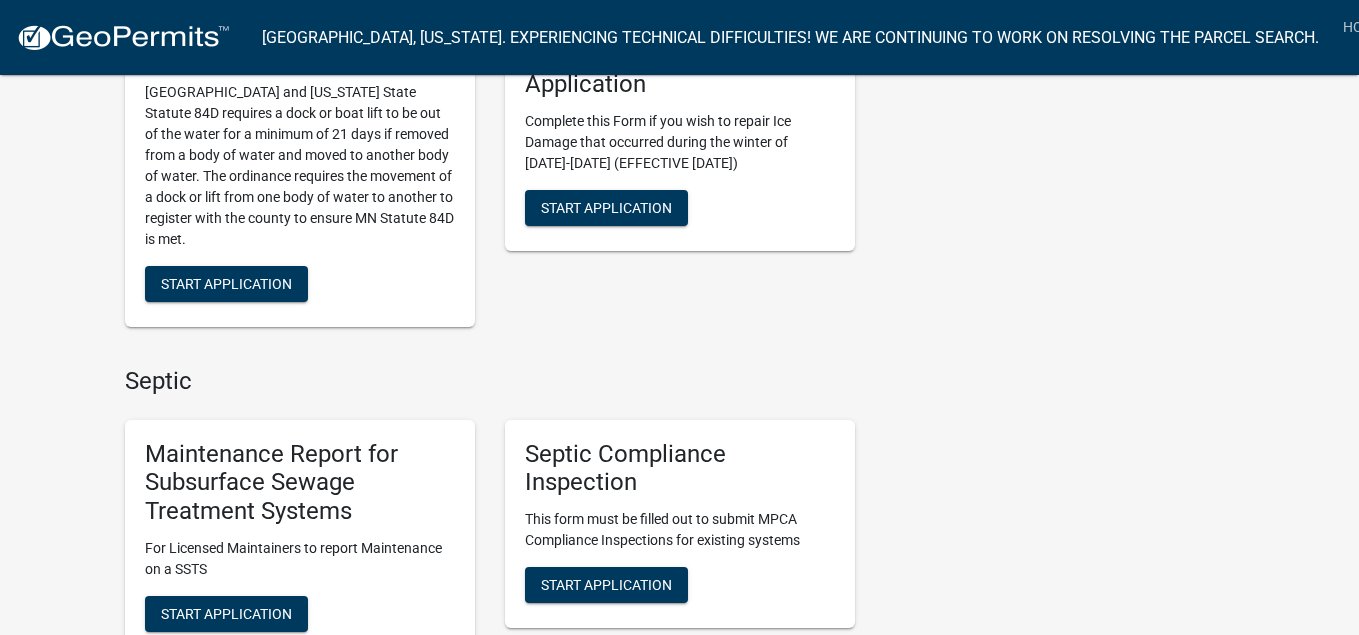 scroll, scrollTop: 1400, scrollLeft: 0, axis: vertical 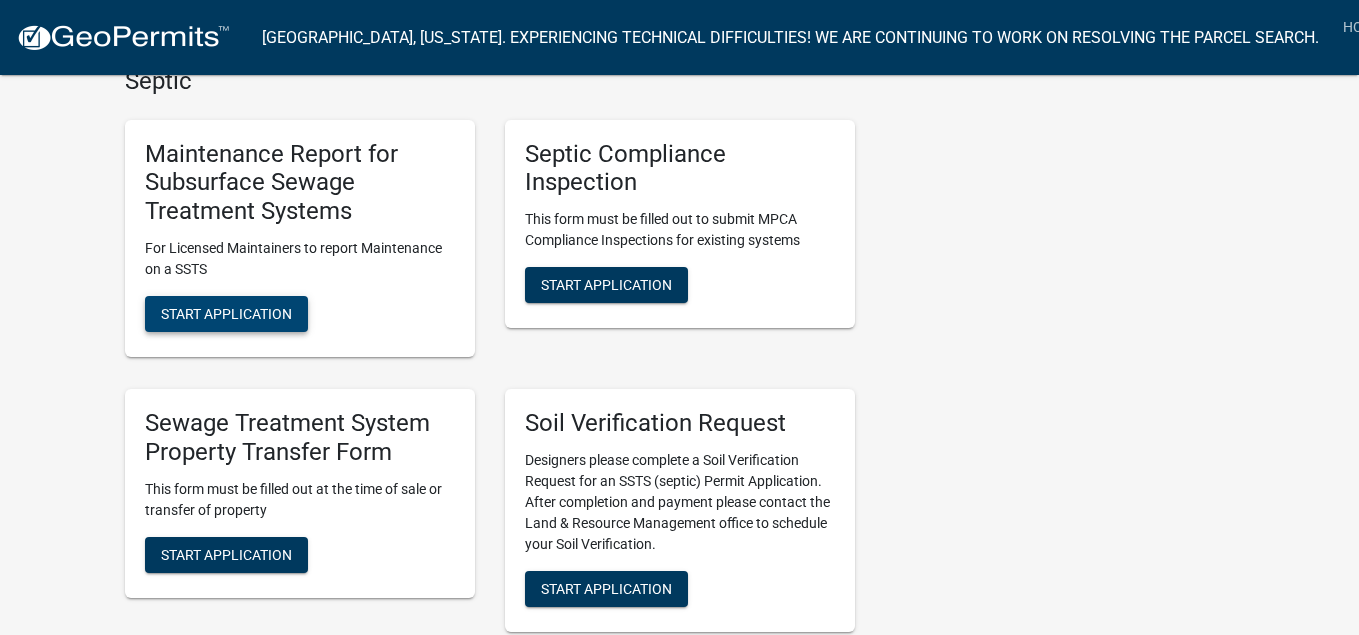 click on "Start Application" at bounding box center [226, 314] 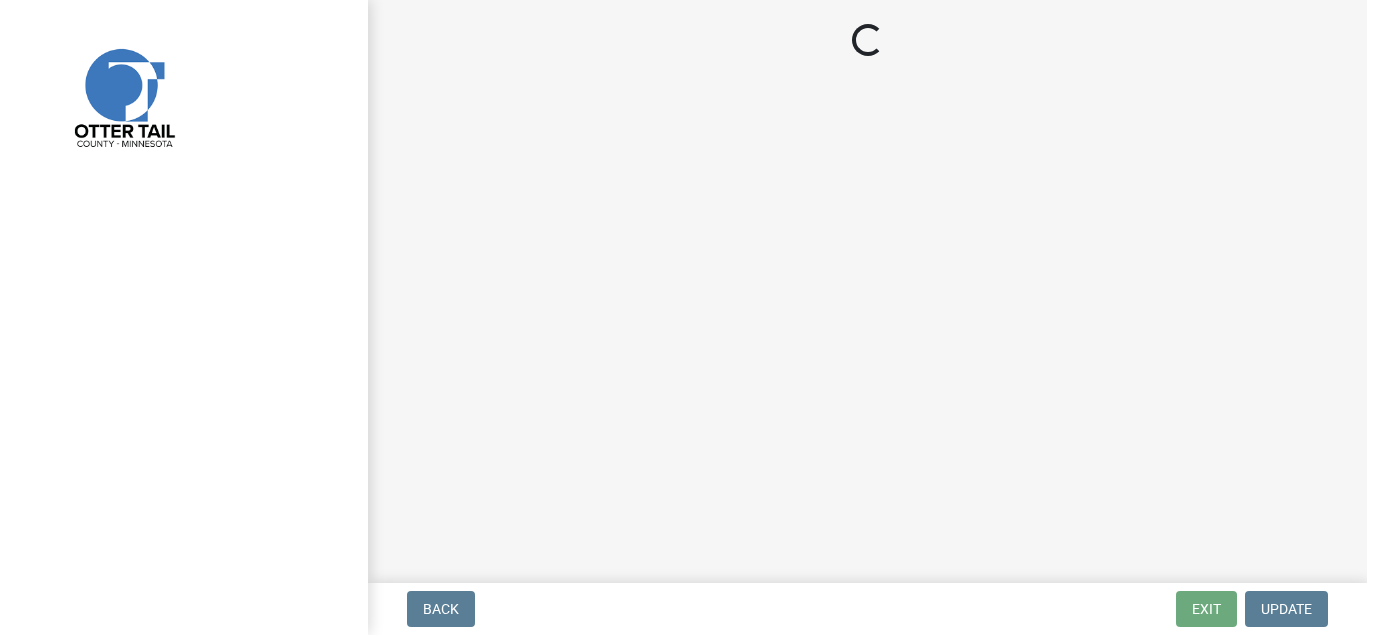 scroll, scrollTop: 0, scrollLeft: 0, axis: both 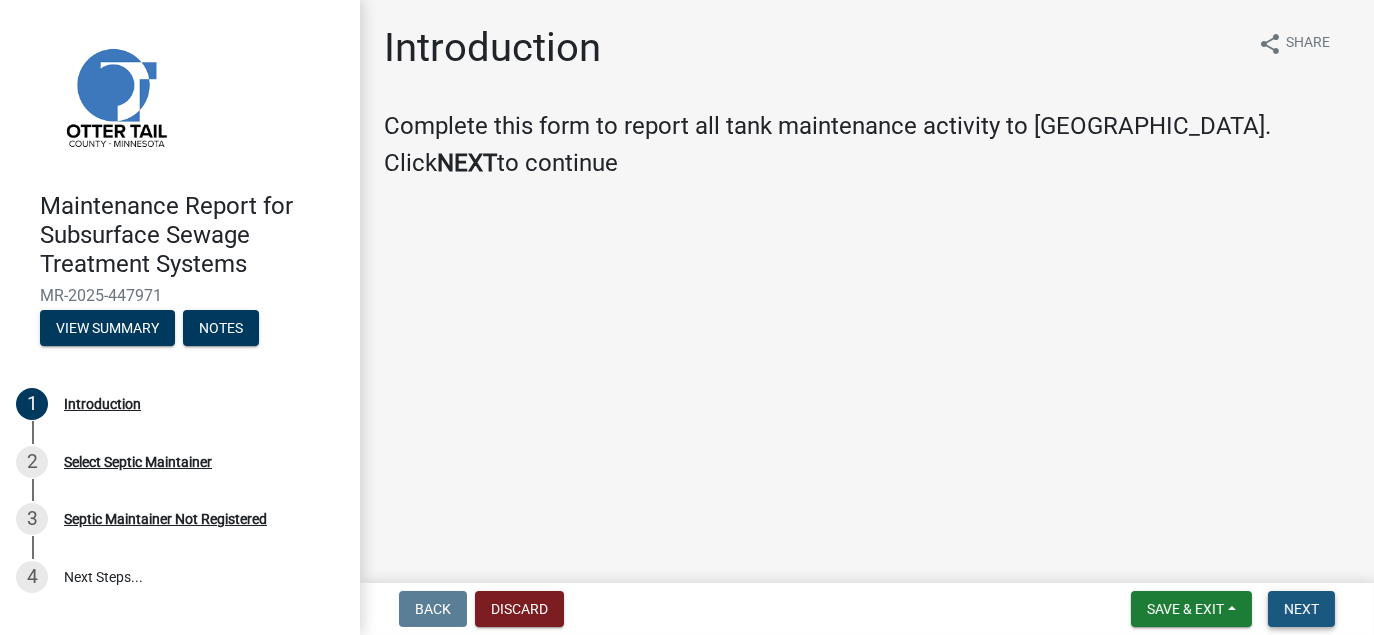 click on "Next" at bounding box center [1301, 609] 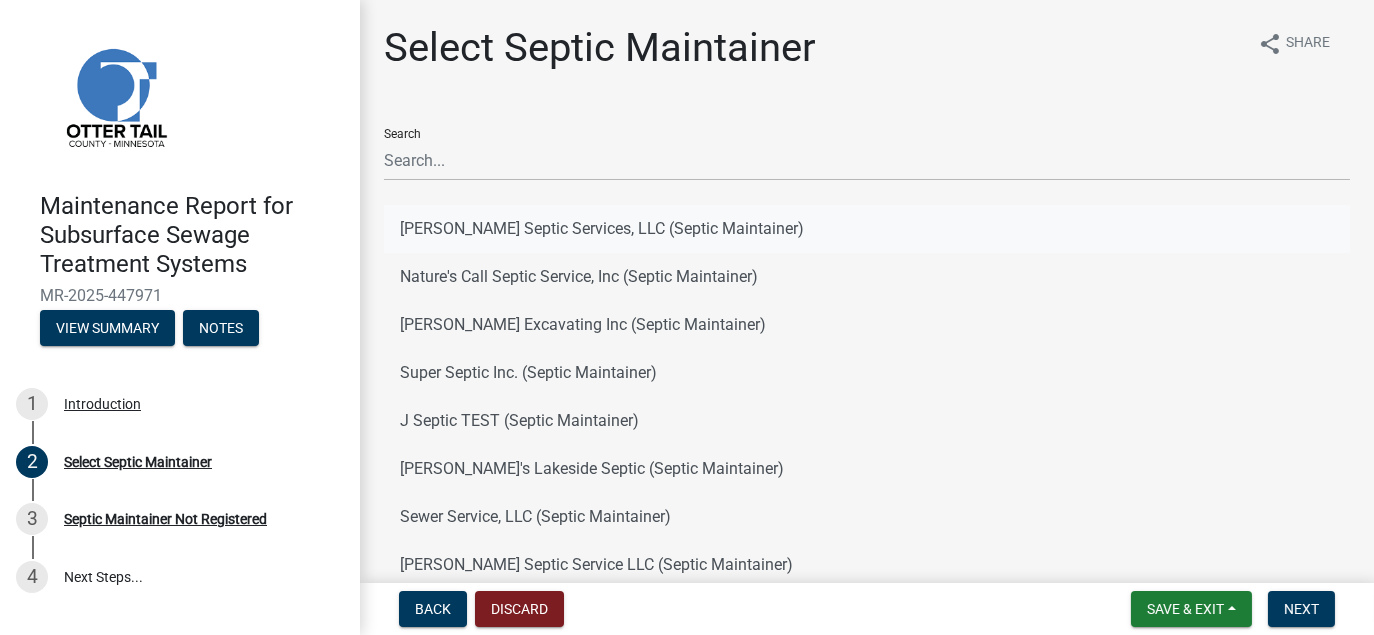 click on "[PERSON_NAME] Septic Services, LLC (Septic Maintainer)" 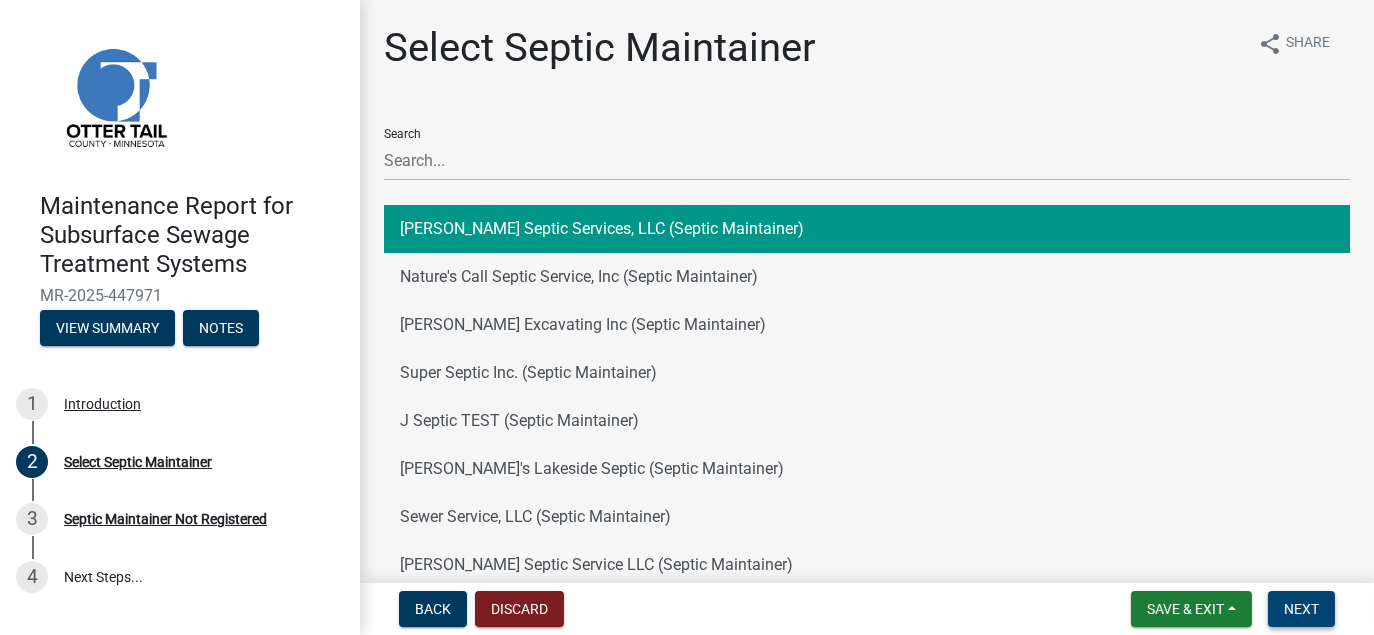 click on "Next" at bounding box center [1301, 609] 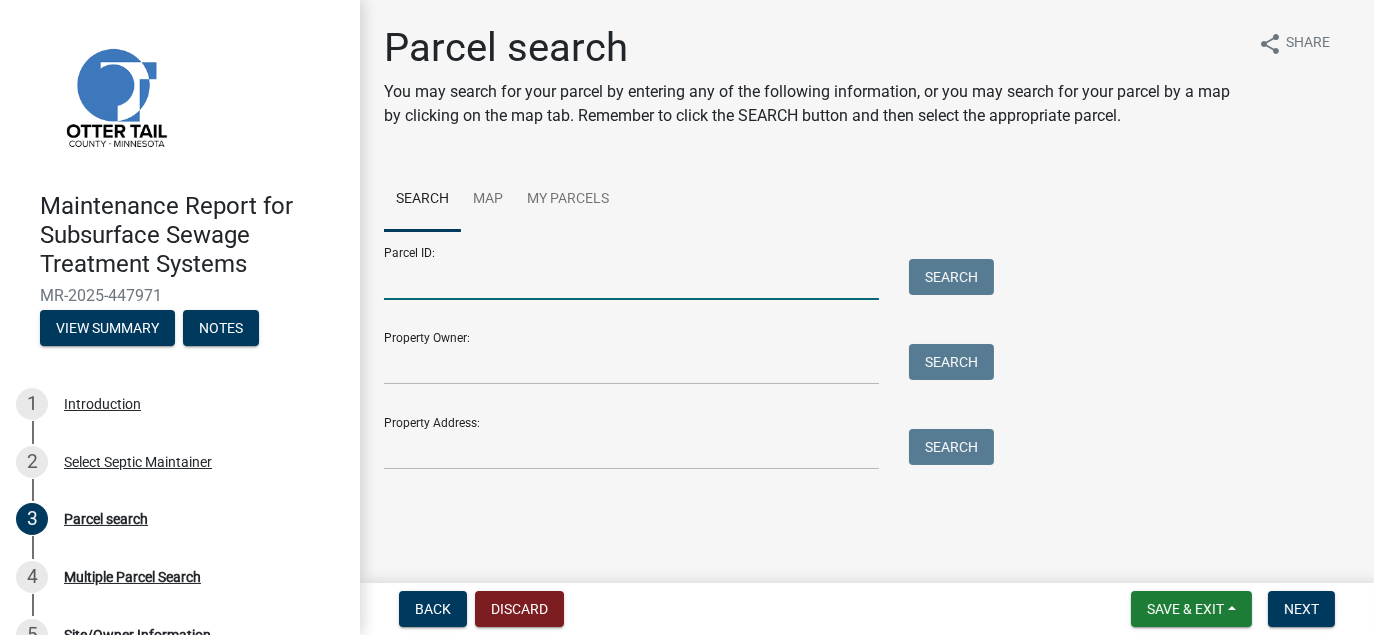 click on "Parcel ID:" at bounding box center (631, 279) 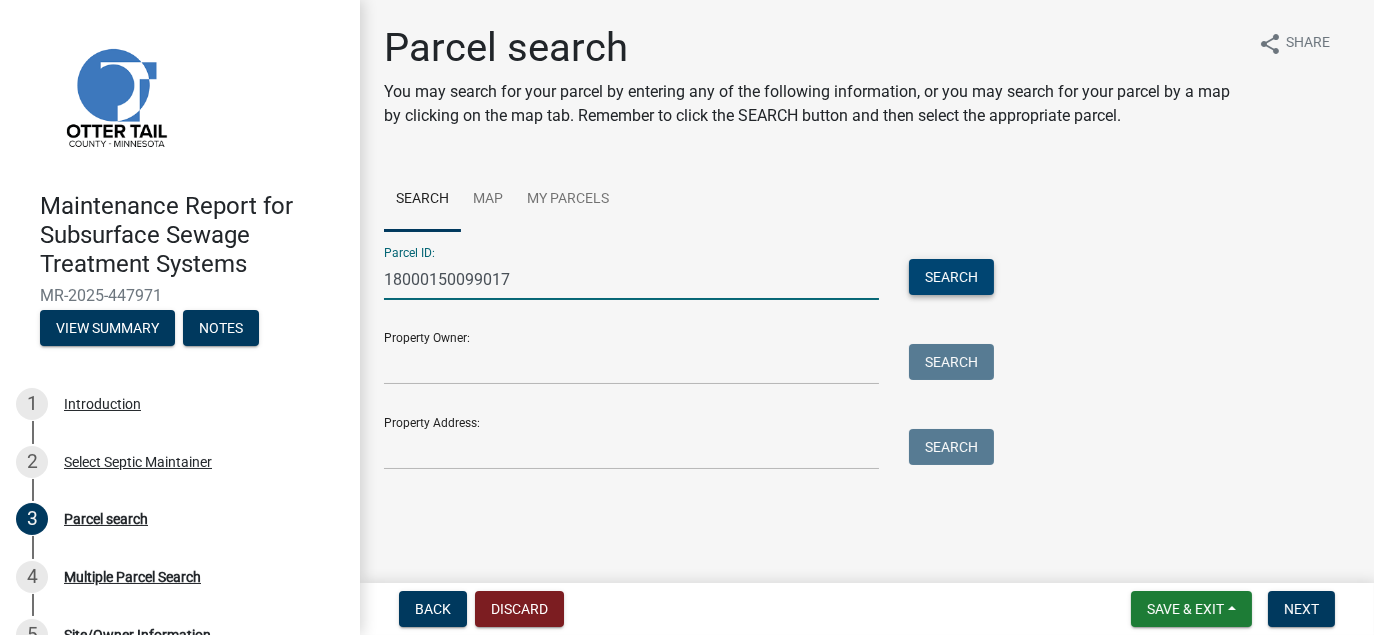 type on "18000150099017" 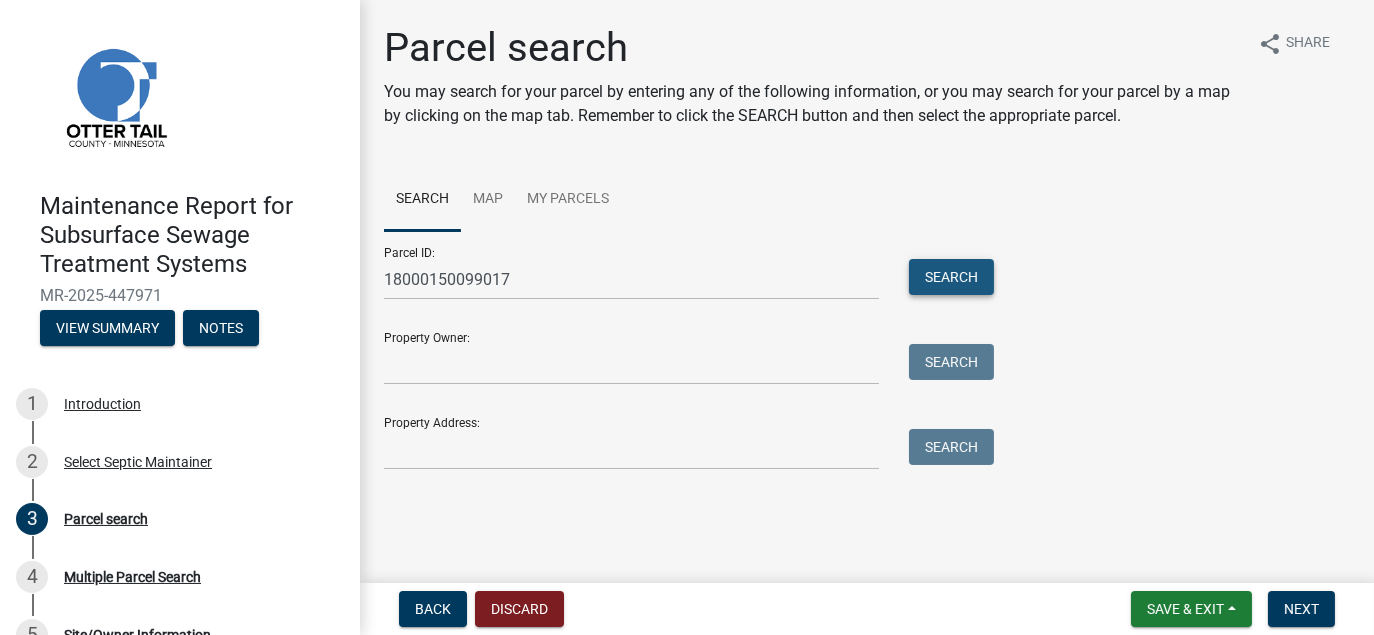 click on "Search" at bounding box center [951, 277] 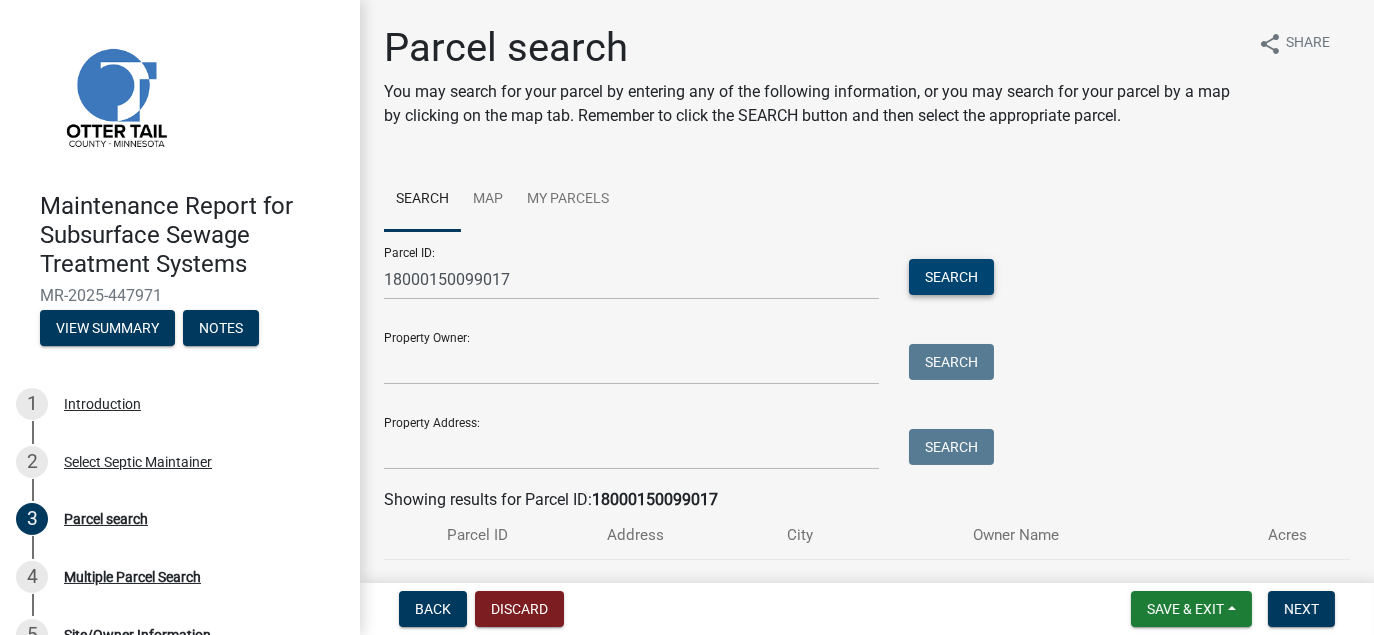 scroll, scrollTop: 133, scrollLeft: 0, axis: vertical 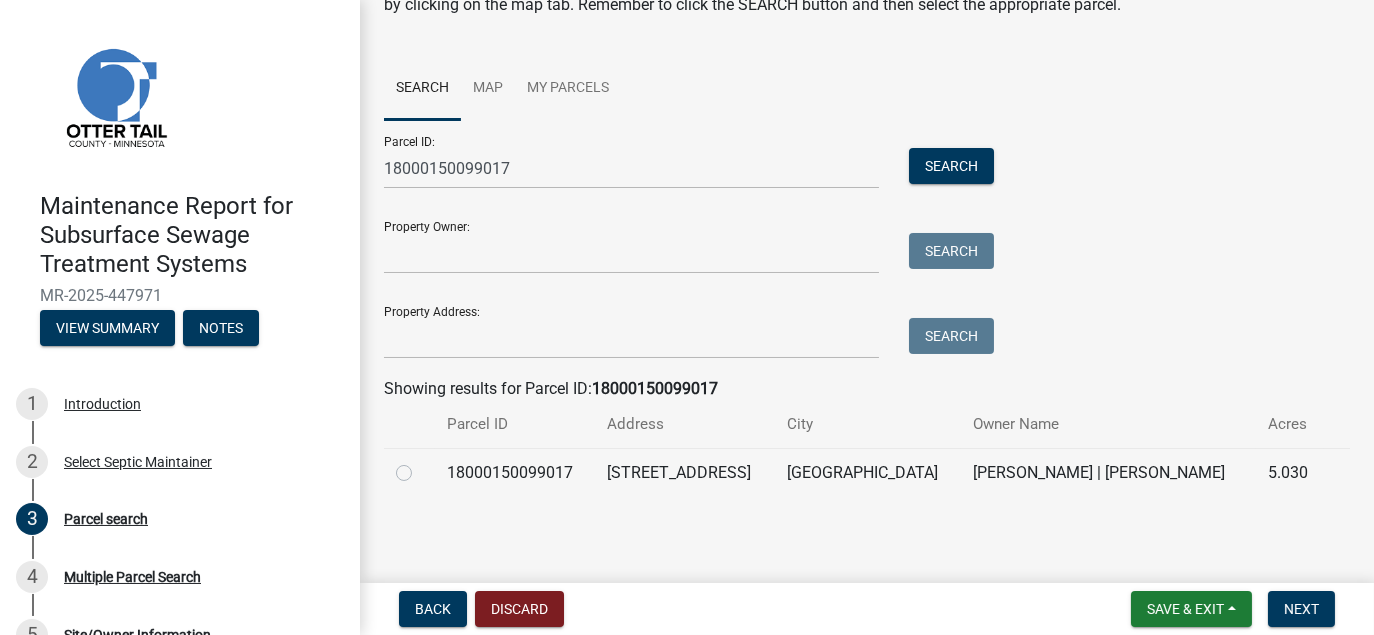 click 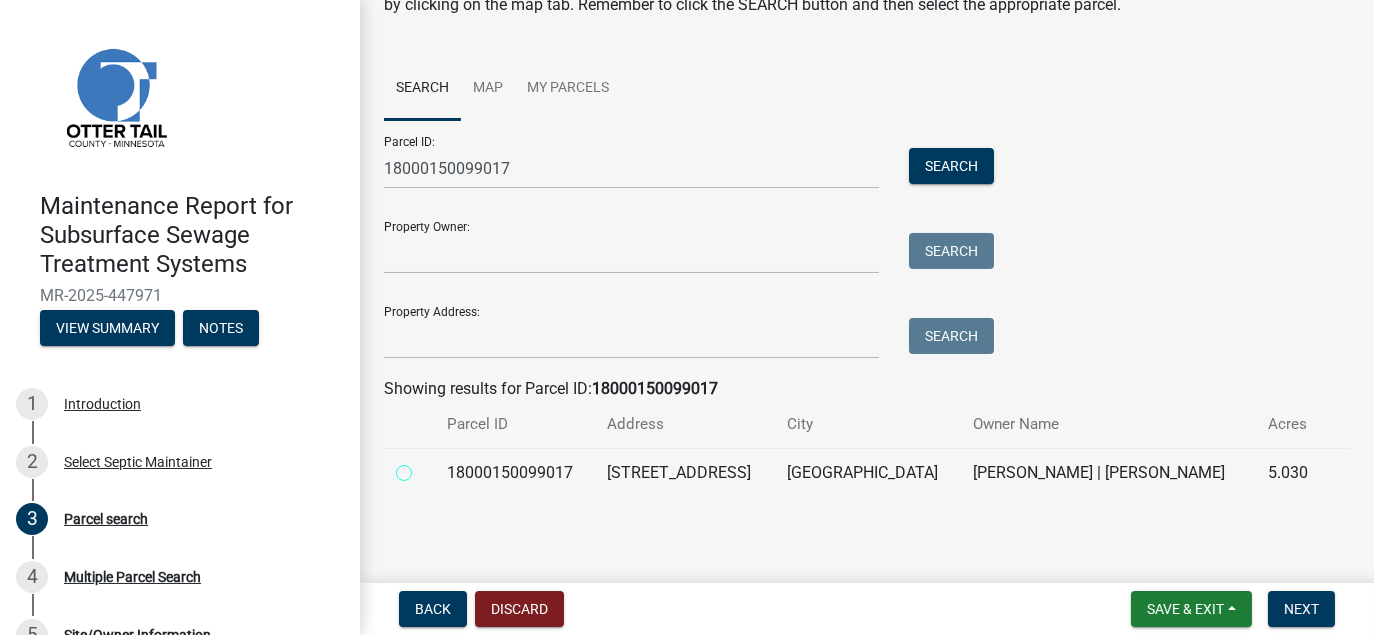 click at bounding box center [426, 467] 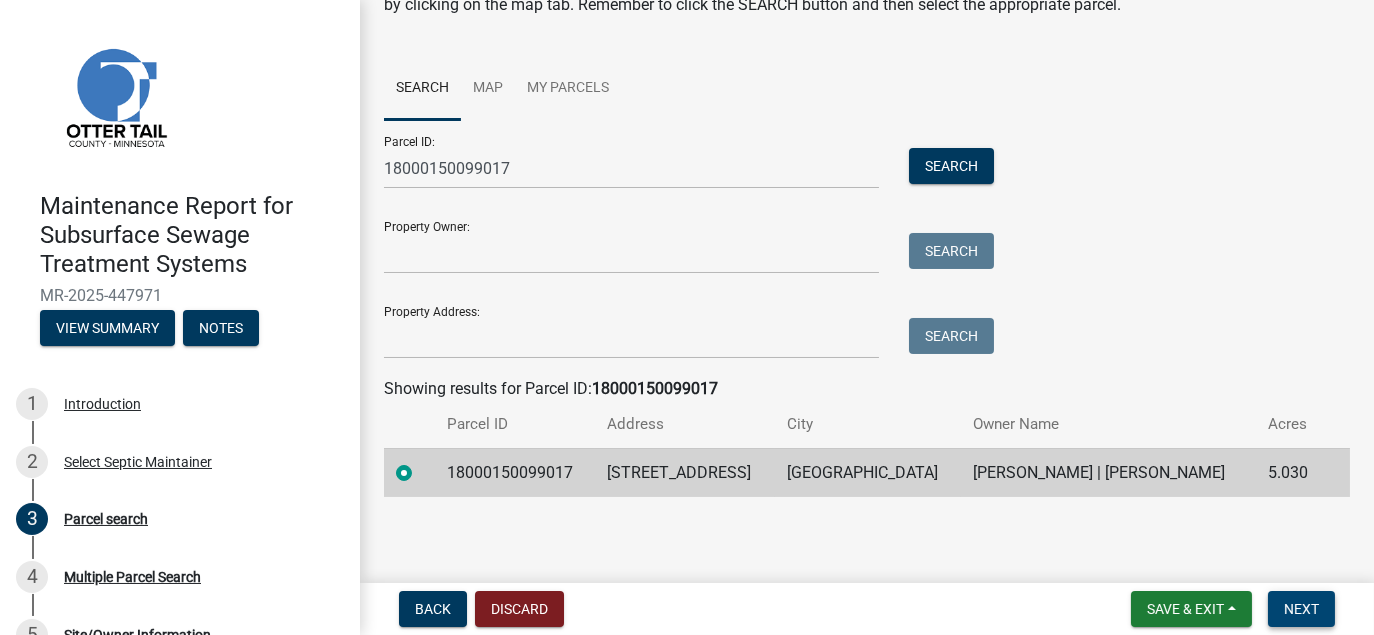 click on "Next" at bounding box center [1301, 609] 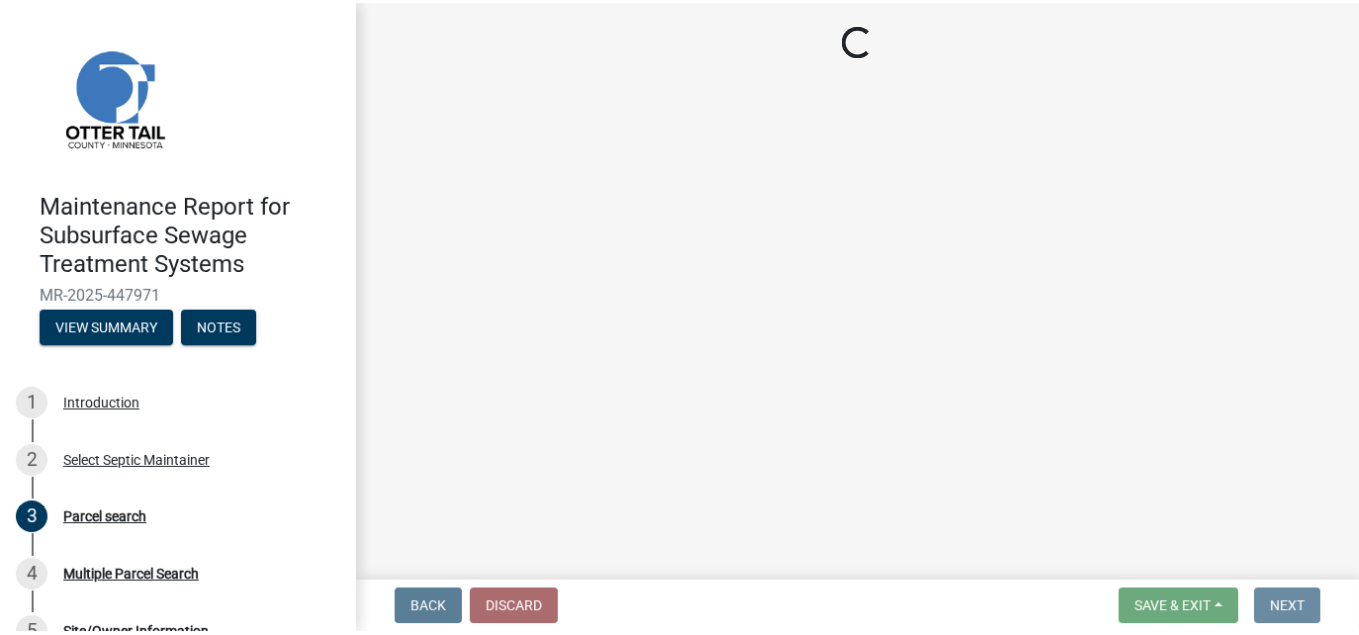 scroll, scrollTop: 0, scrollLeft: 0, axis: both 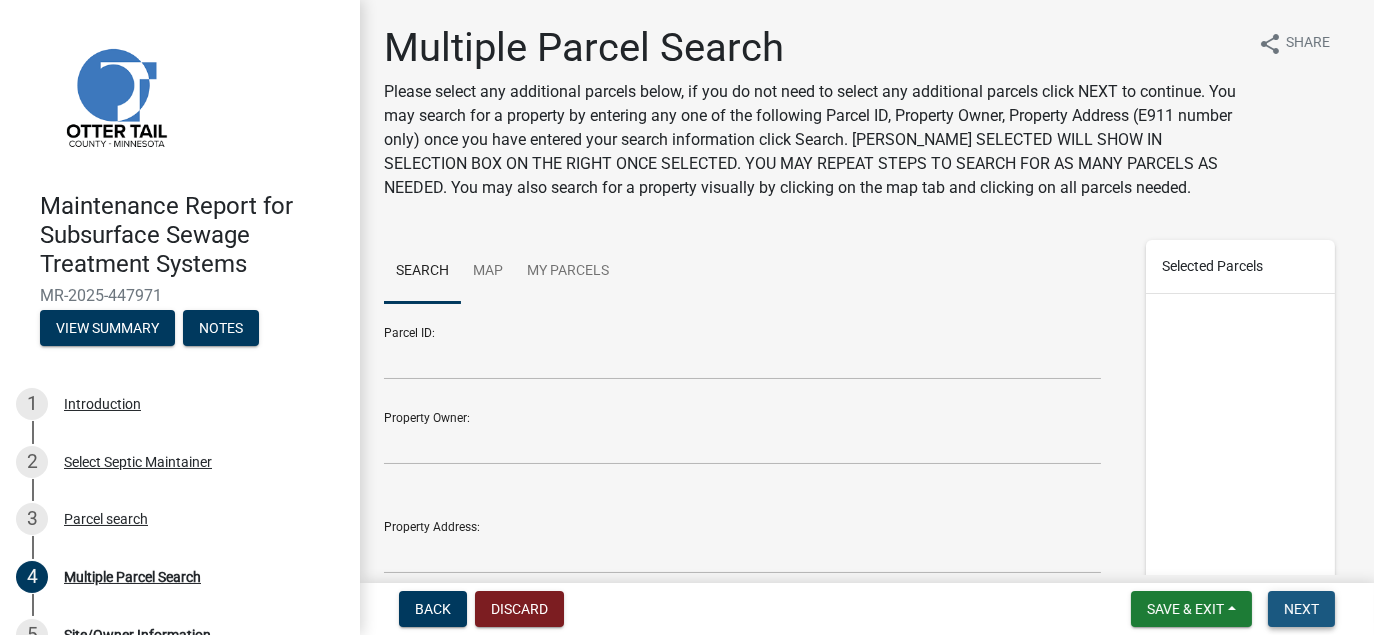click on "Next" at bounding box center (1301, 609) 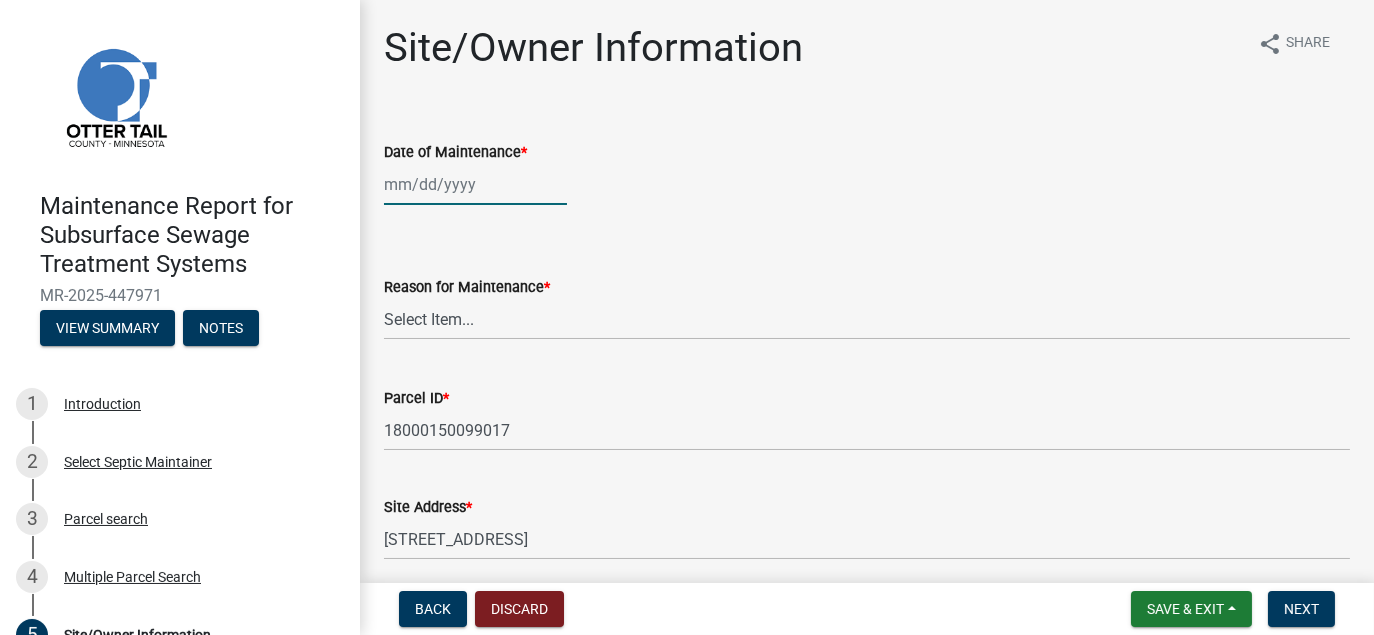 click 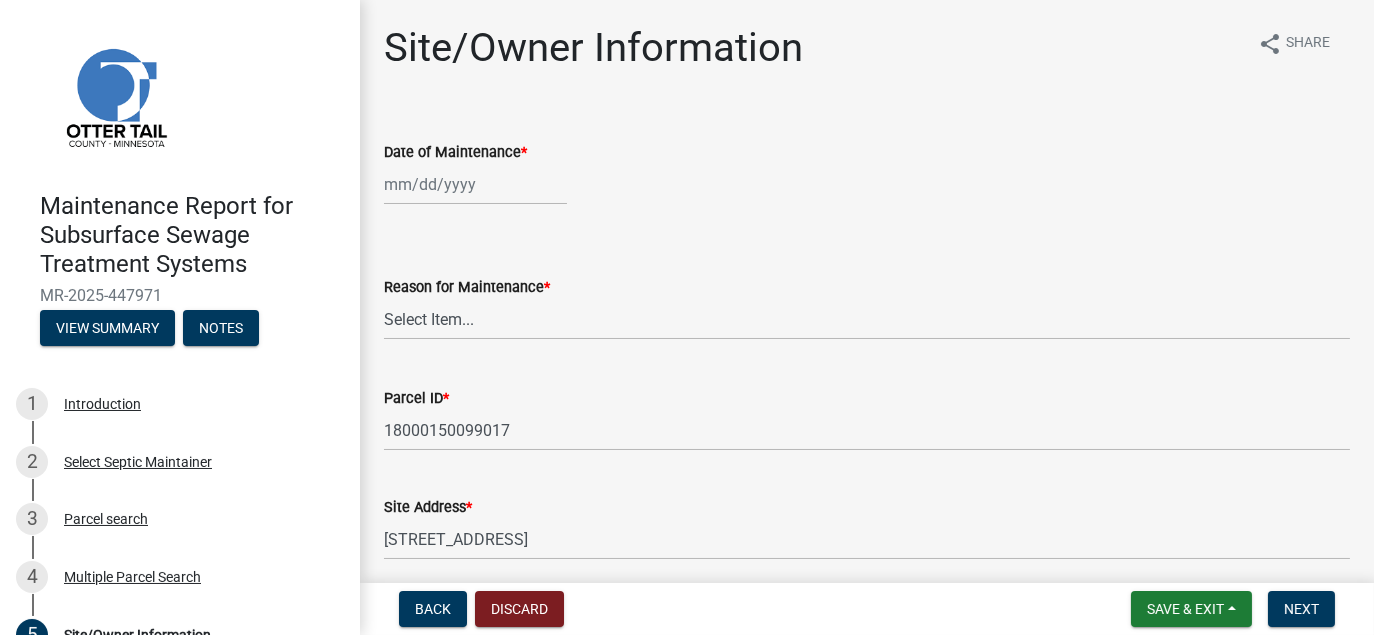 select on "7" 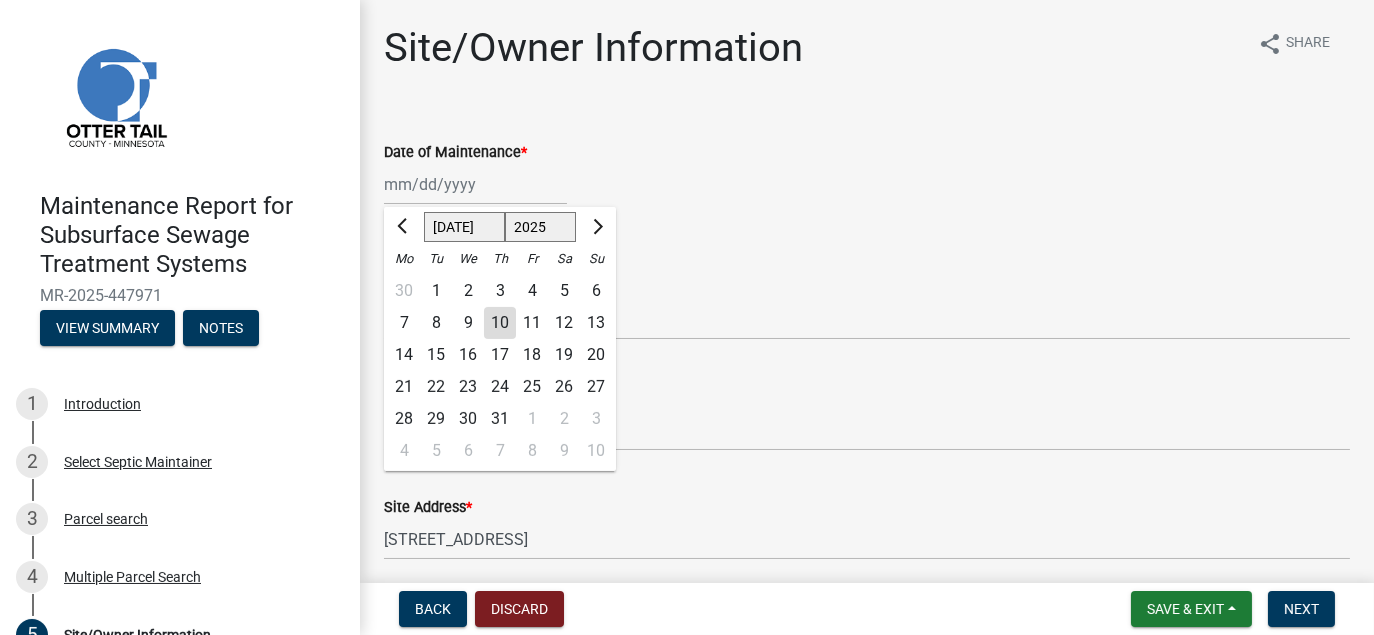 click on "2" 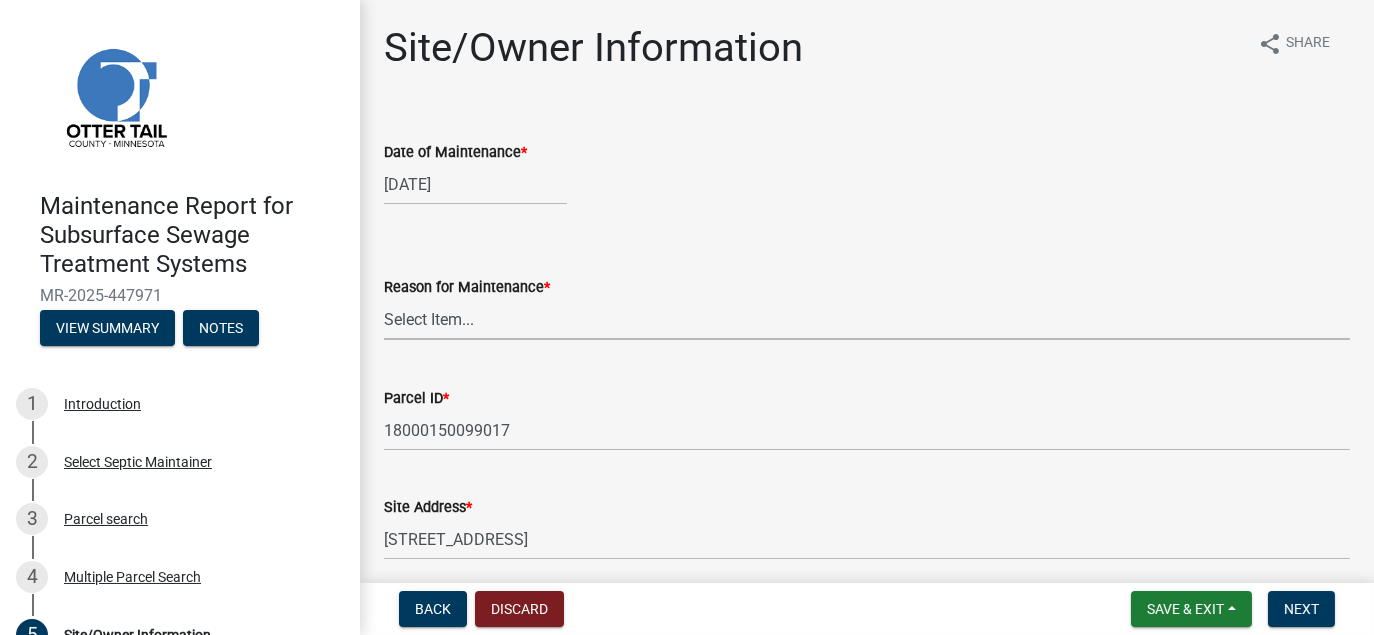 click on "Select Item...   Called   Routine   Other" at bounding box center (867, 319) 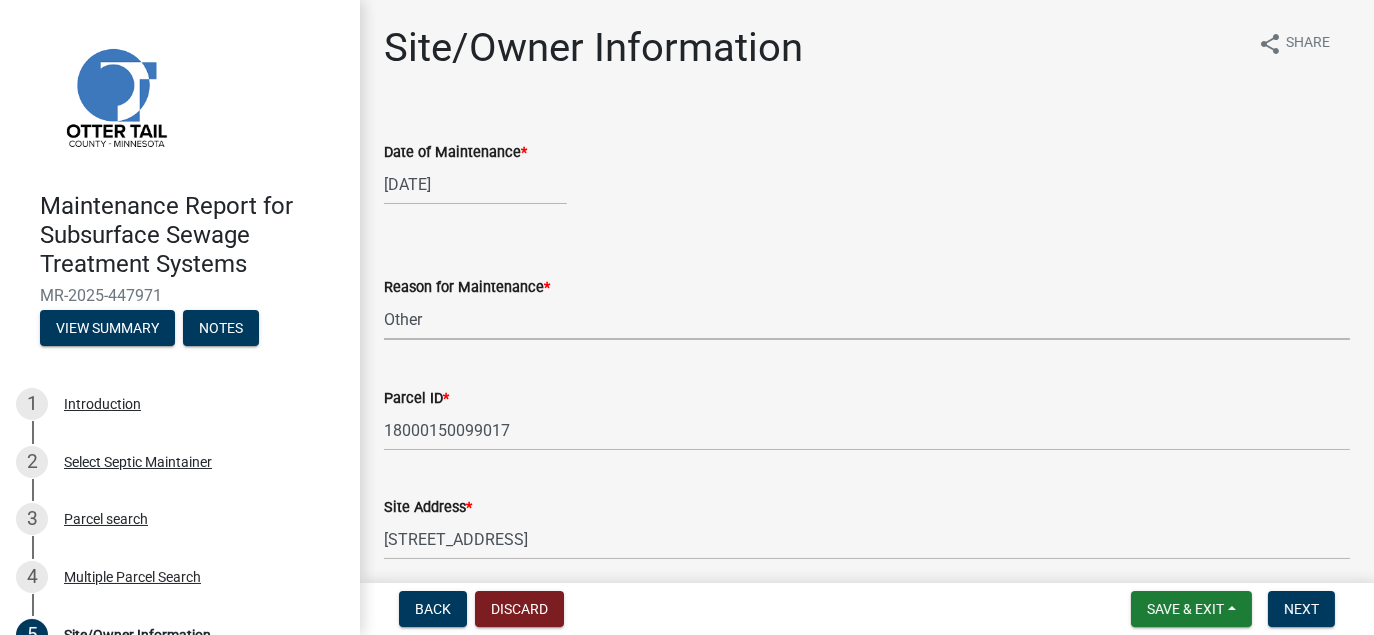 click on "Select Item...   Called   Routine   Other" at bounding box center [867, 319] 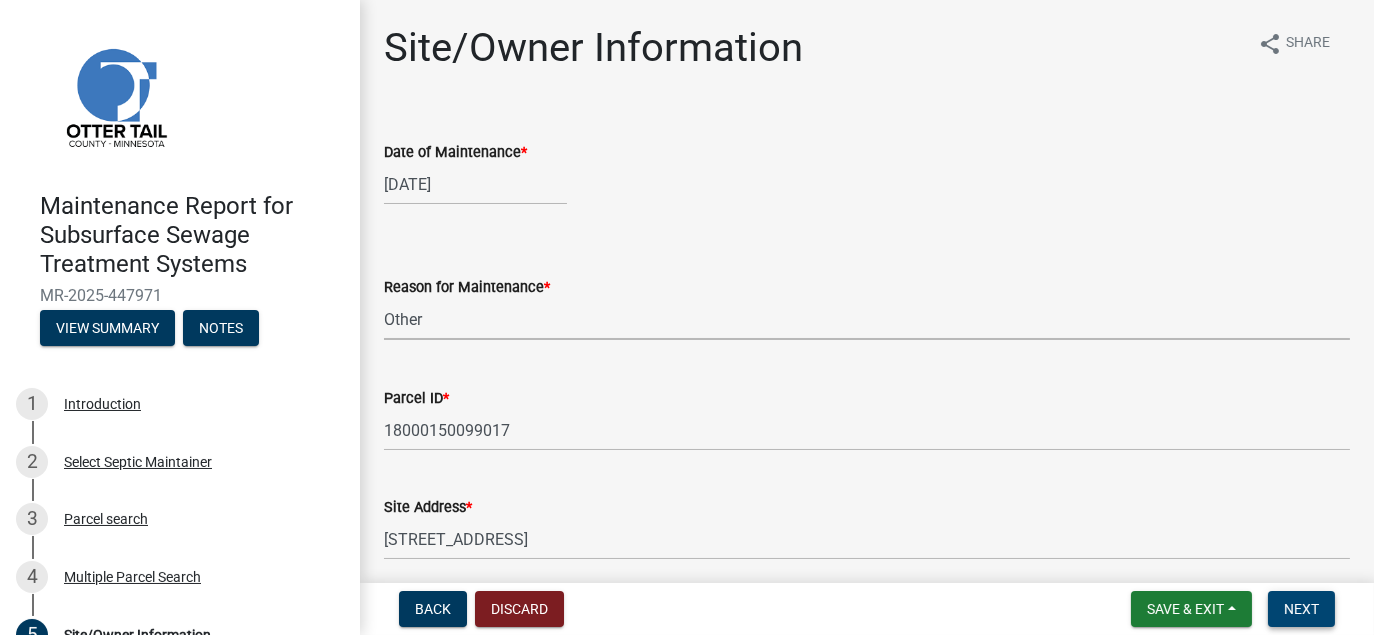 click on "Next" at bounding box center (1301, 609) 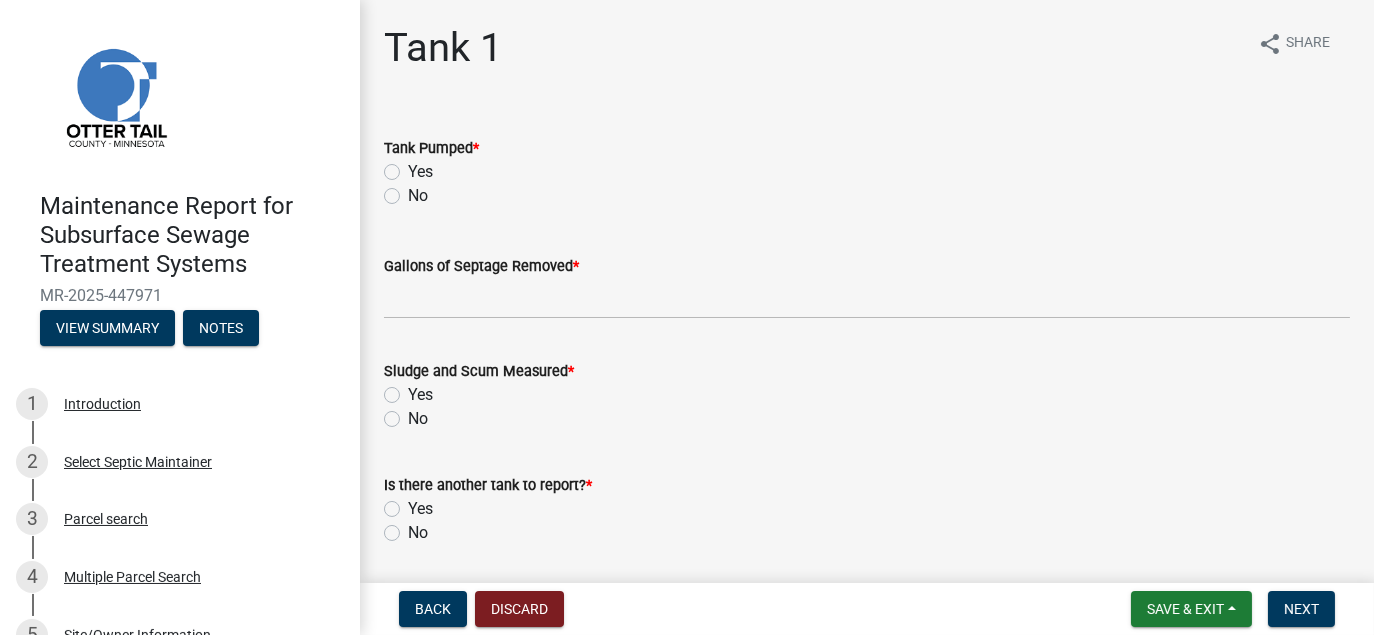 click on "Yes" 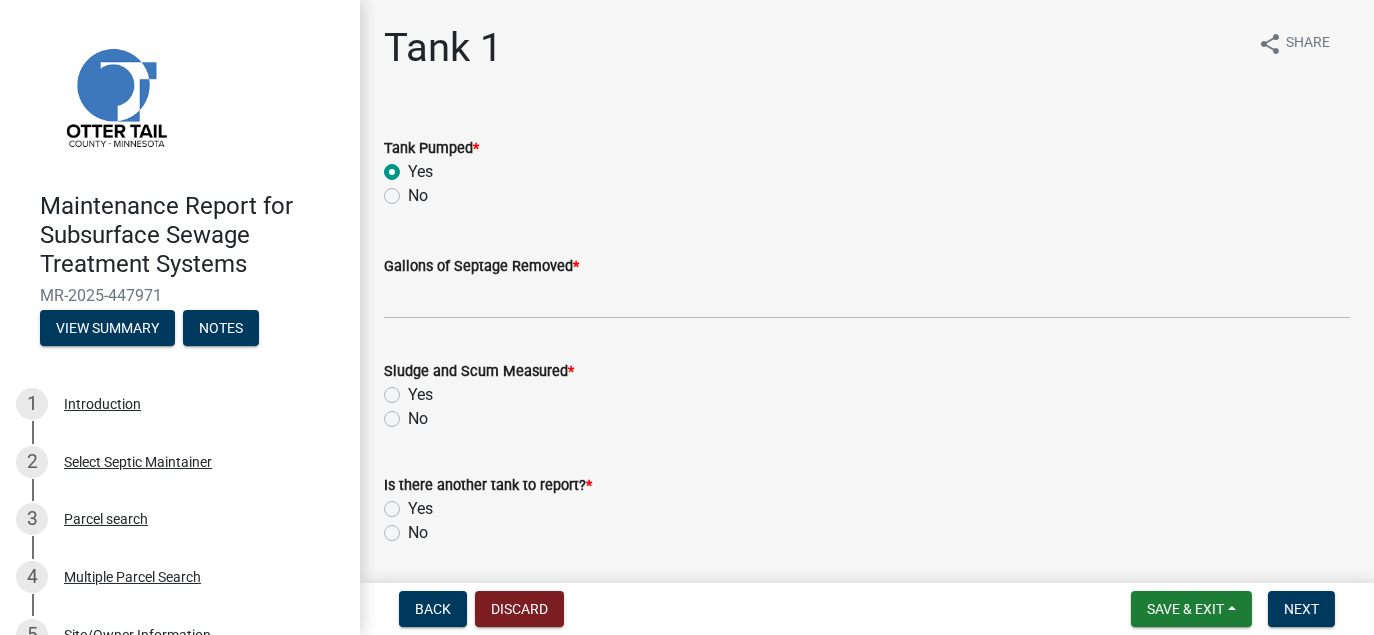 radio on "true" 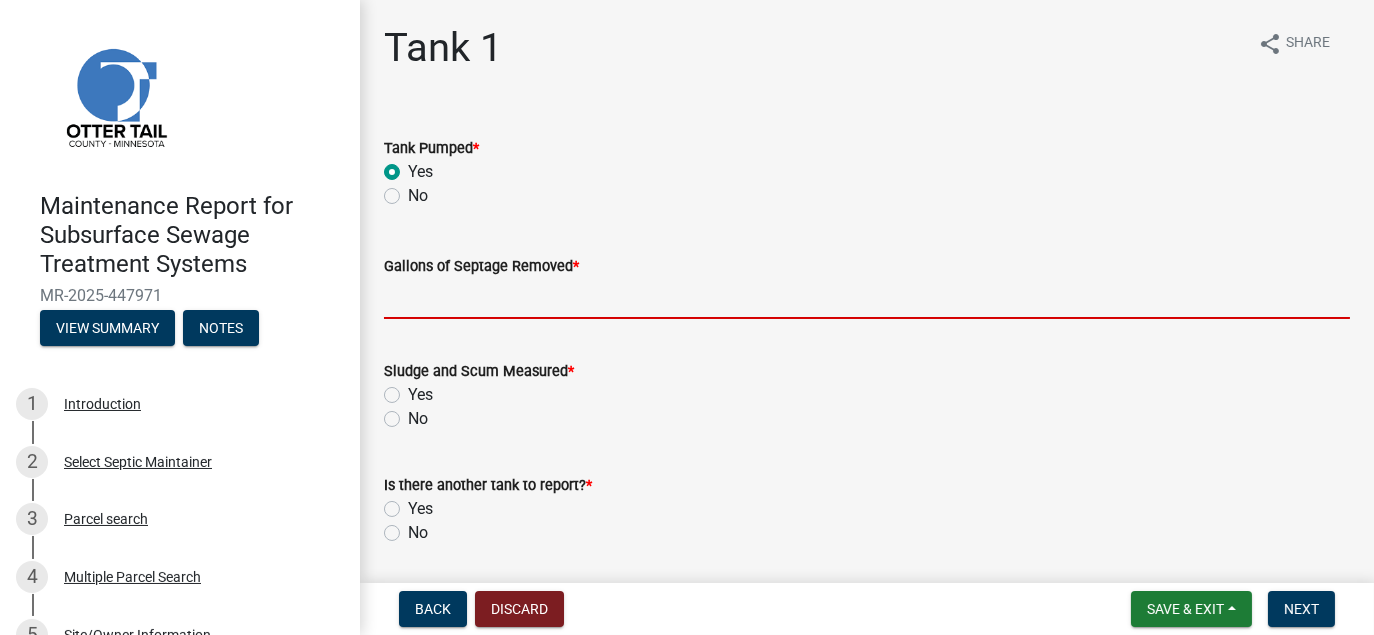 click on "Gallons of Septage Removed  *" at bounding box center (867, 298) 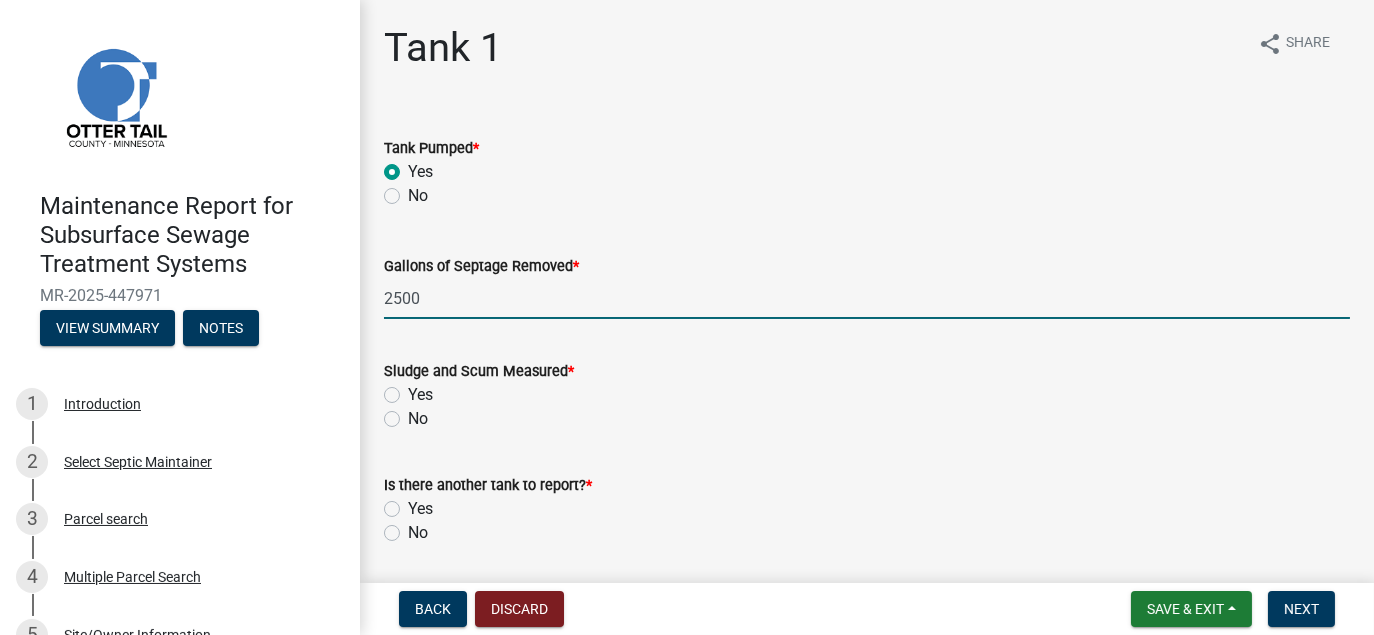 type on "2500" 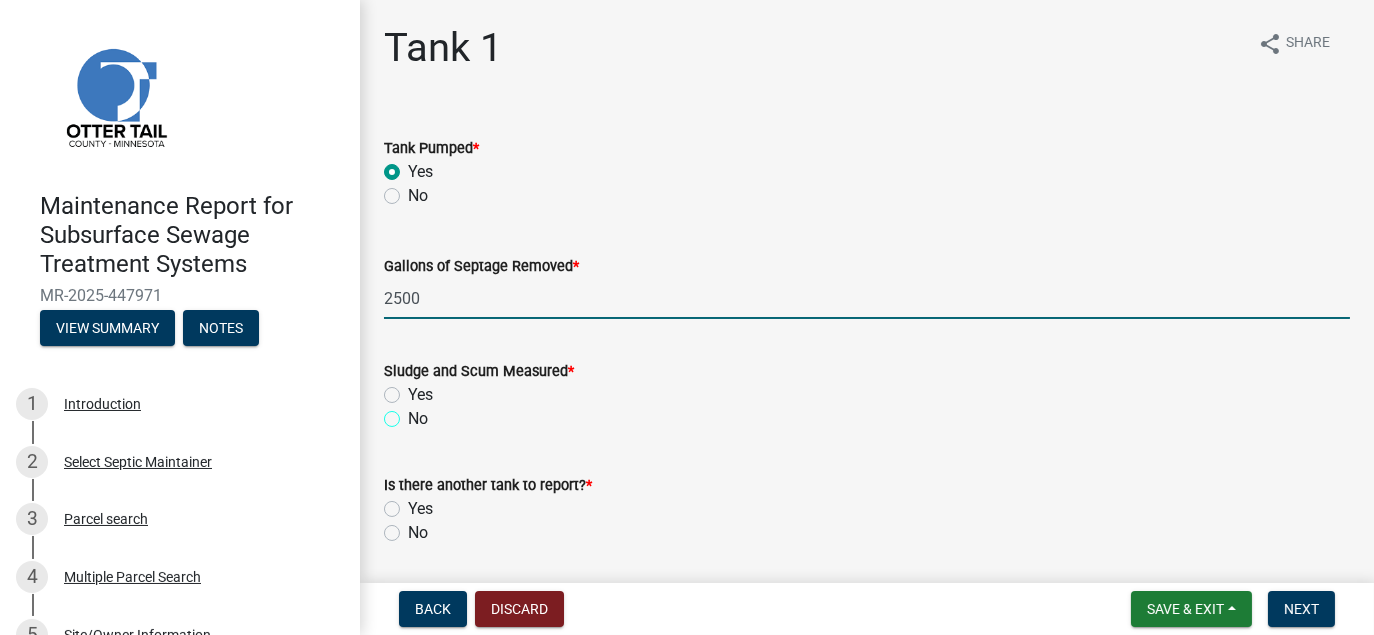 click on "No" at bounding box center [414, 413] 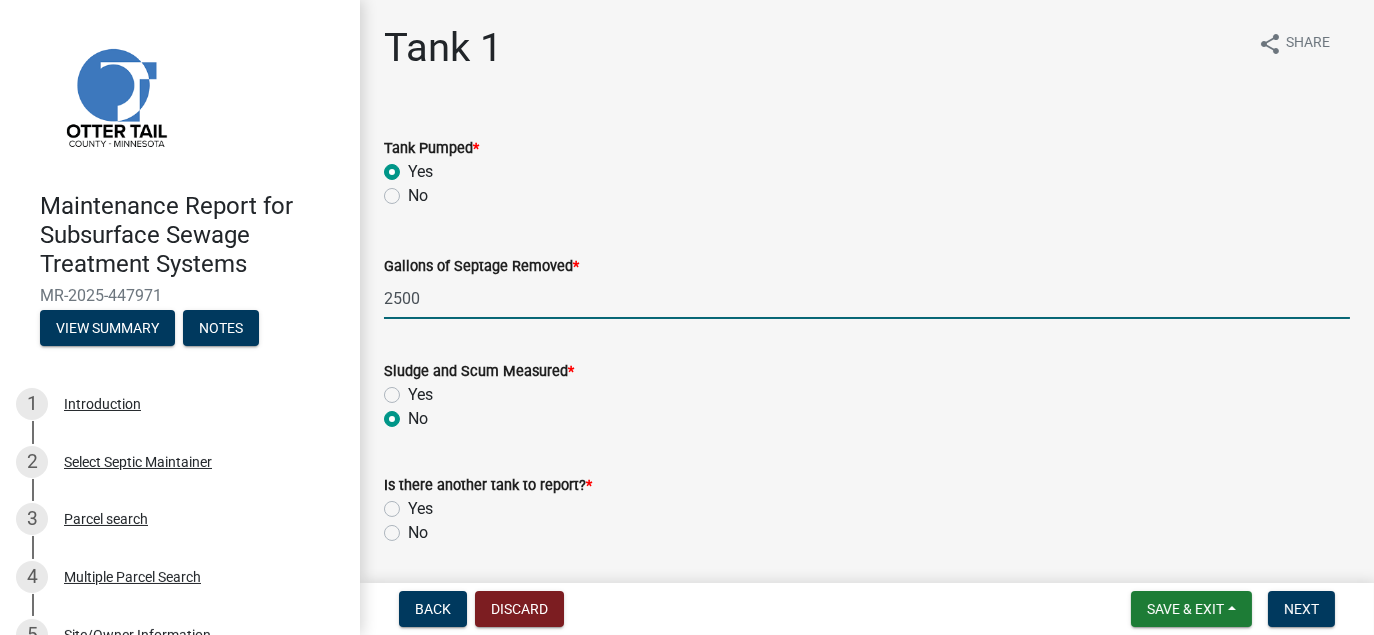 radio on "true" 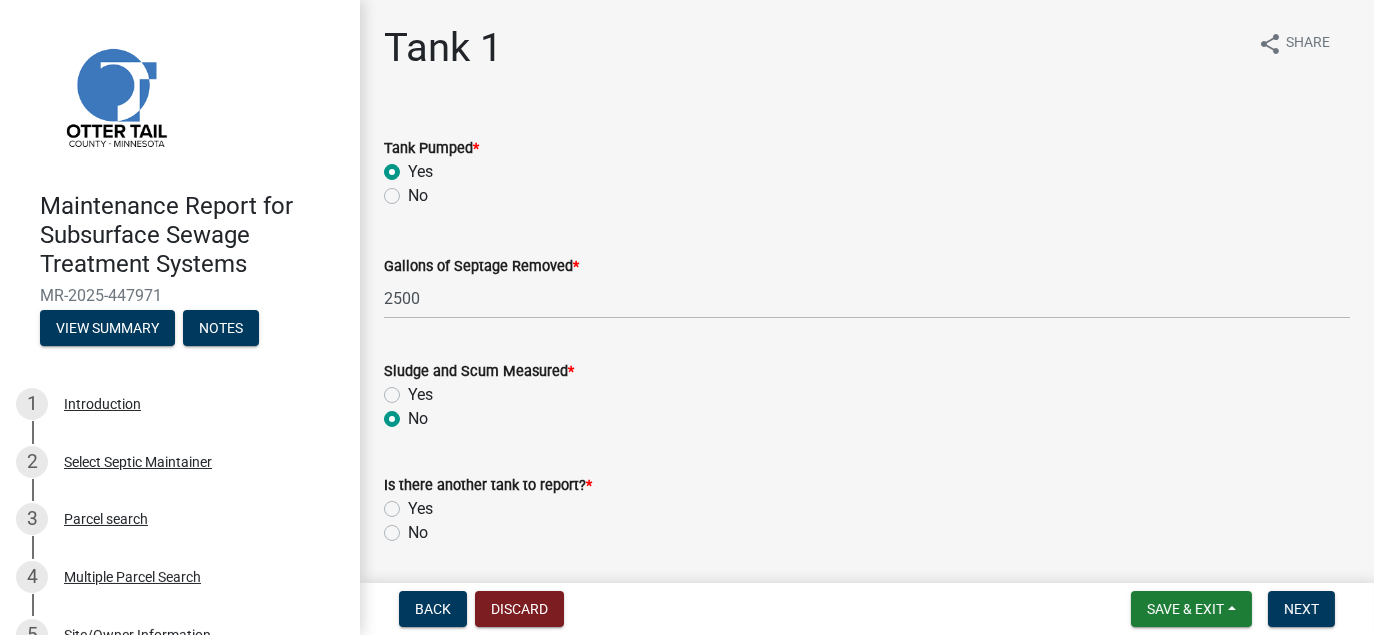 click on "No" 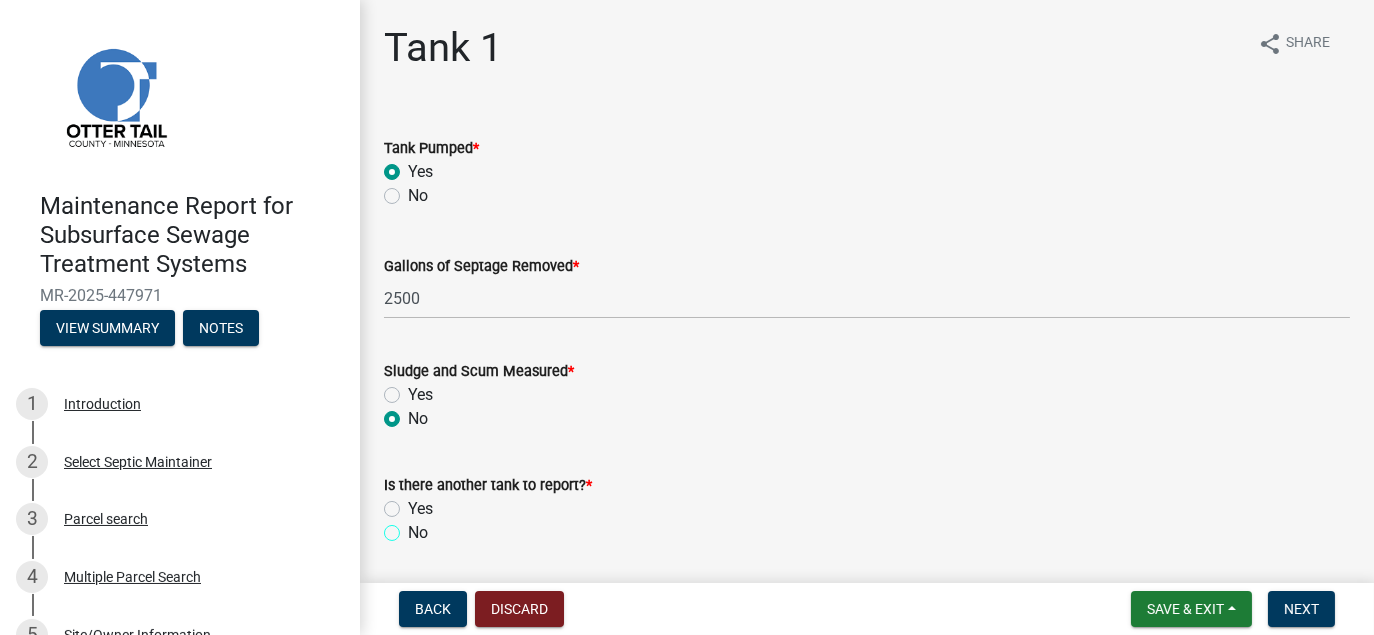 click on "No" at bounding box center (414, 527) 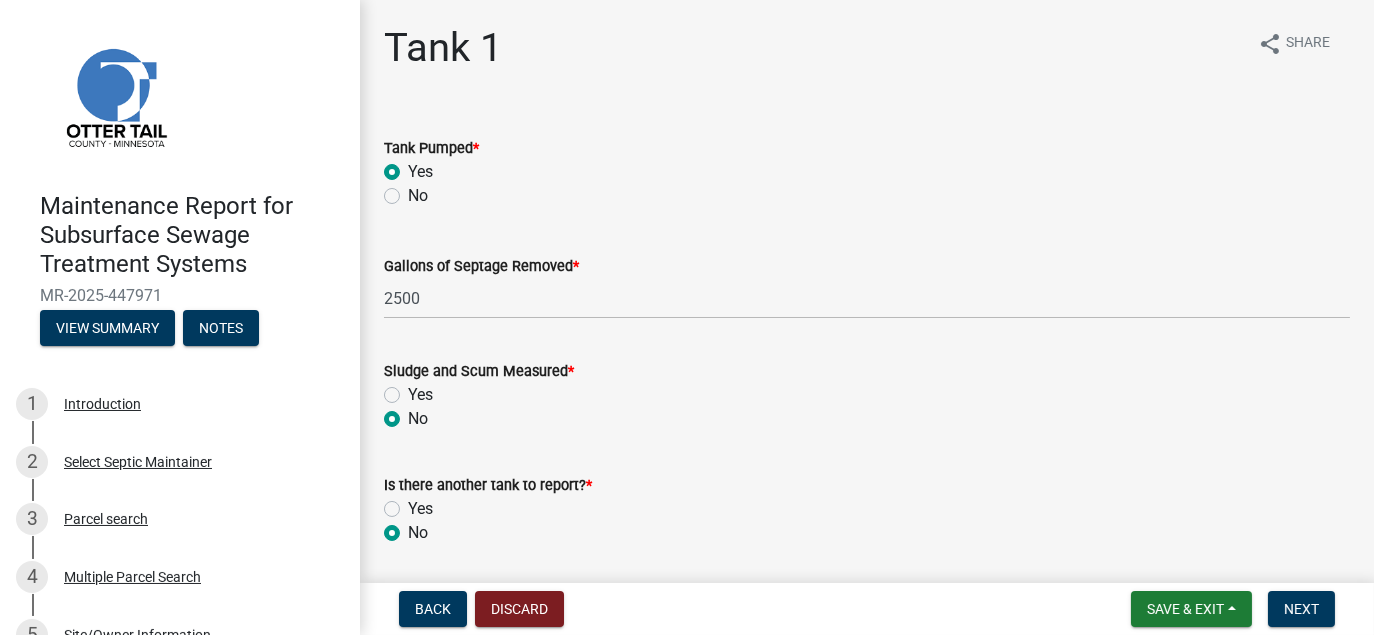 radio on "true" 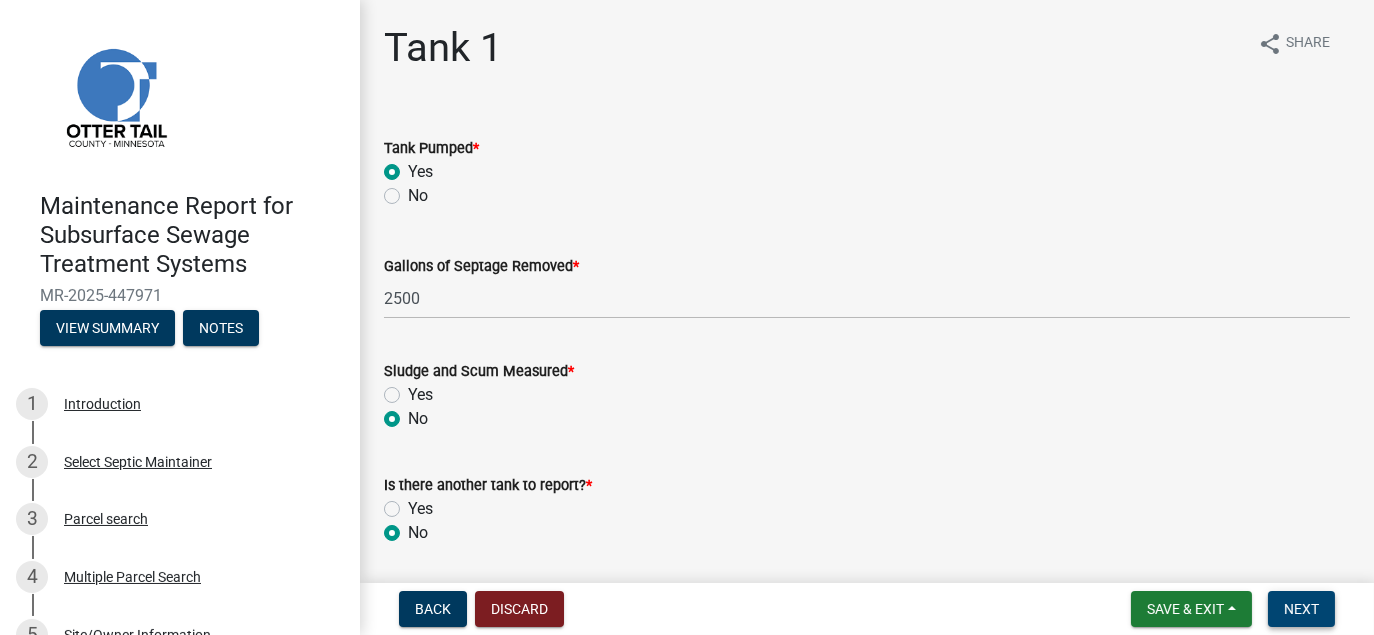 click on "Next" at bounding box center (1301, 609) 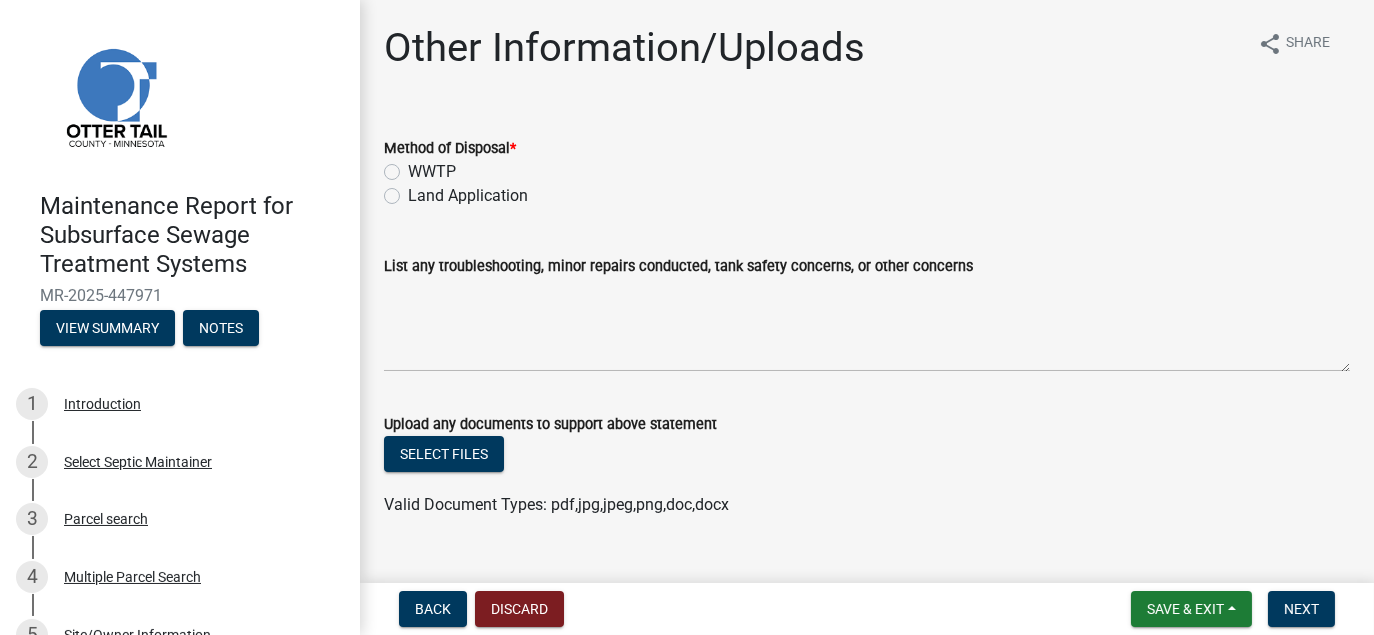 click on "Land Application" 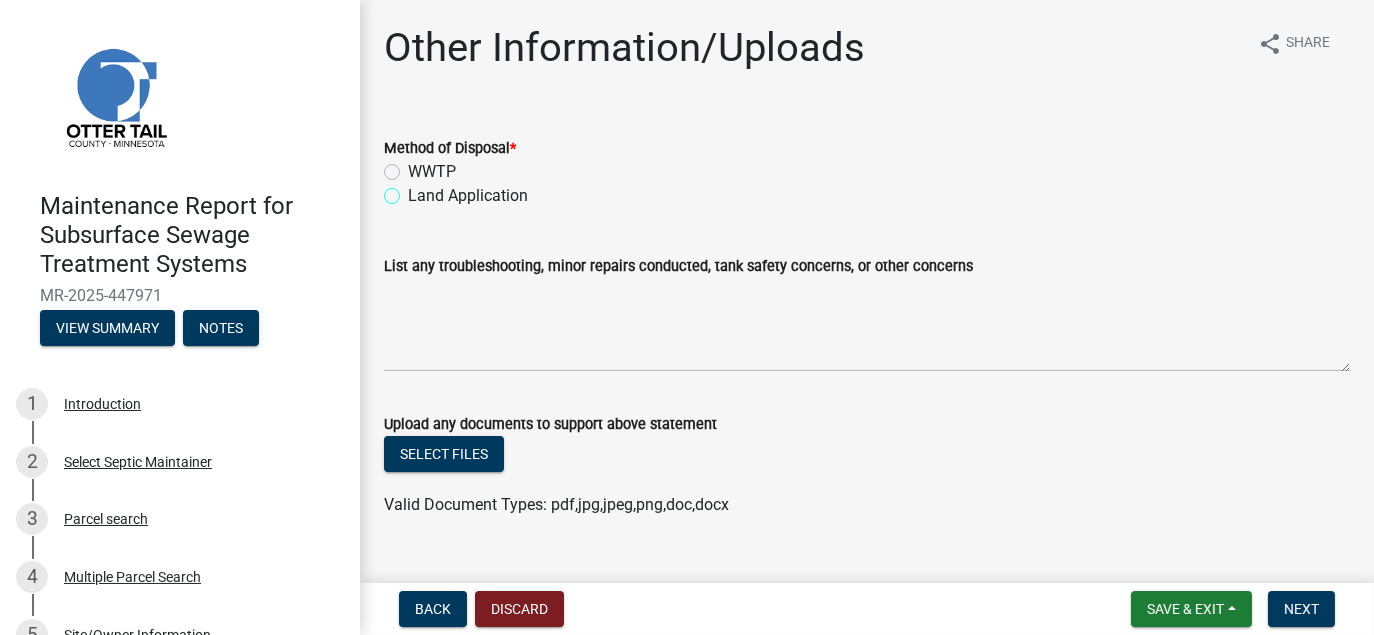 click on "Land Application" at bounding box center [414, 190] 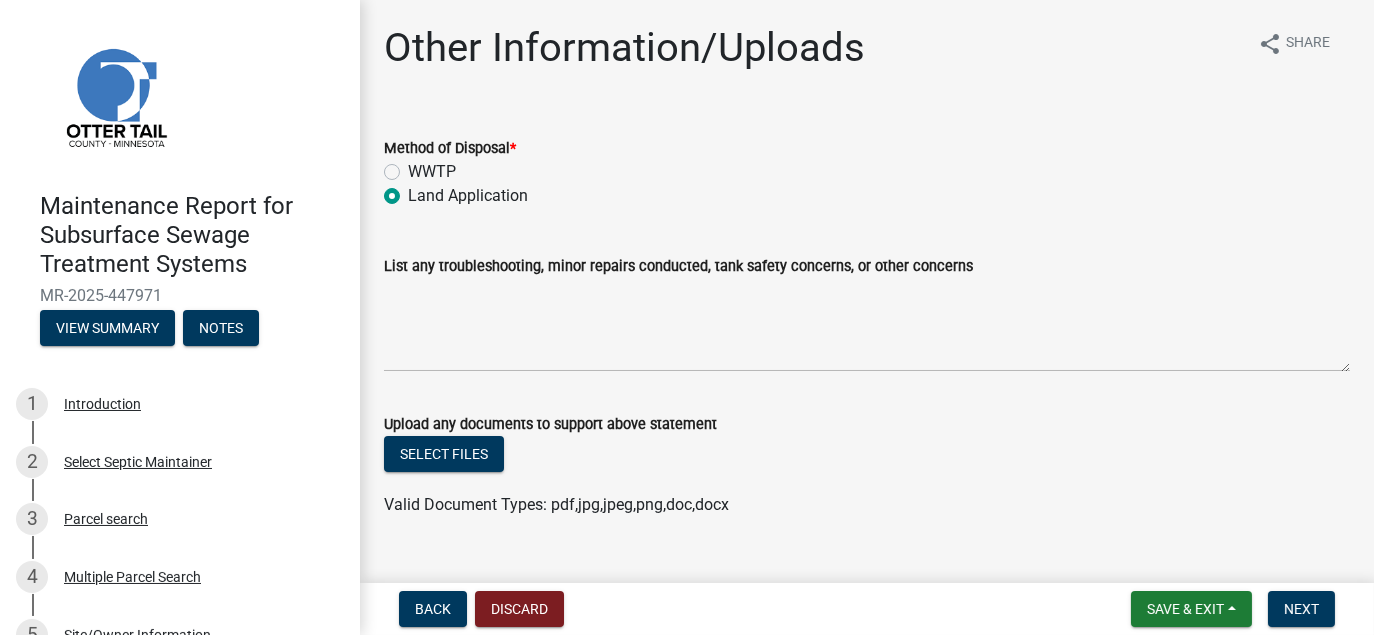 radio on "true" 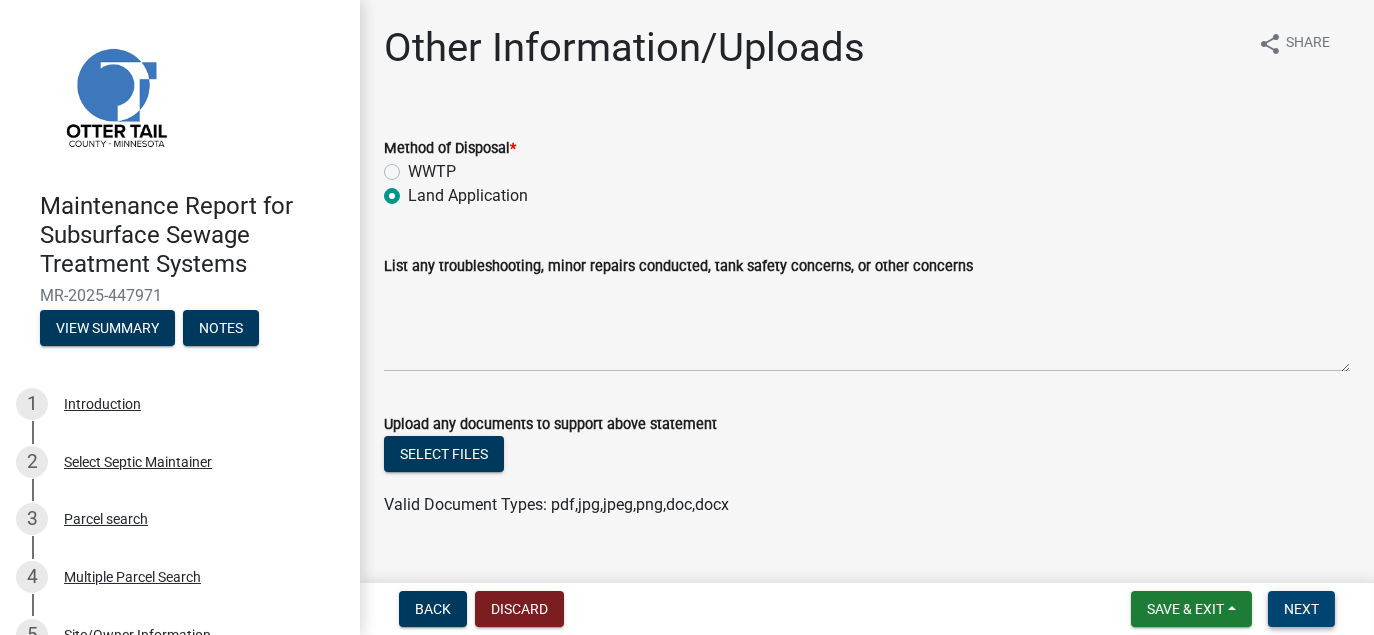 click on "Next" at bounding box center [1301, 609] 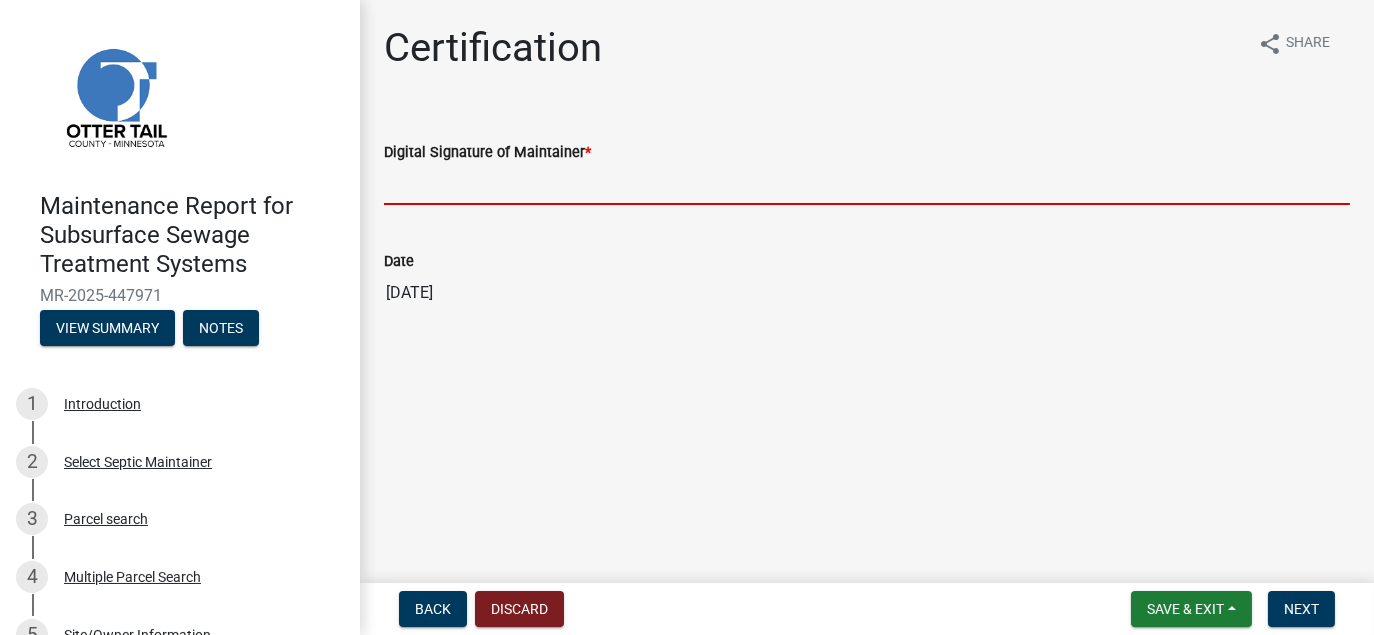 click on "Digital Signature of Maintainer  *" at bounding box center (867, 184) 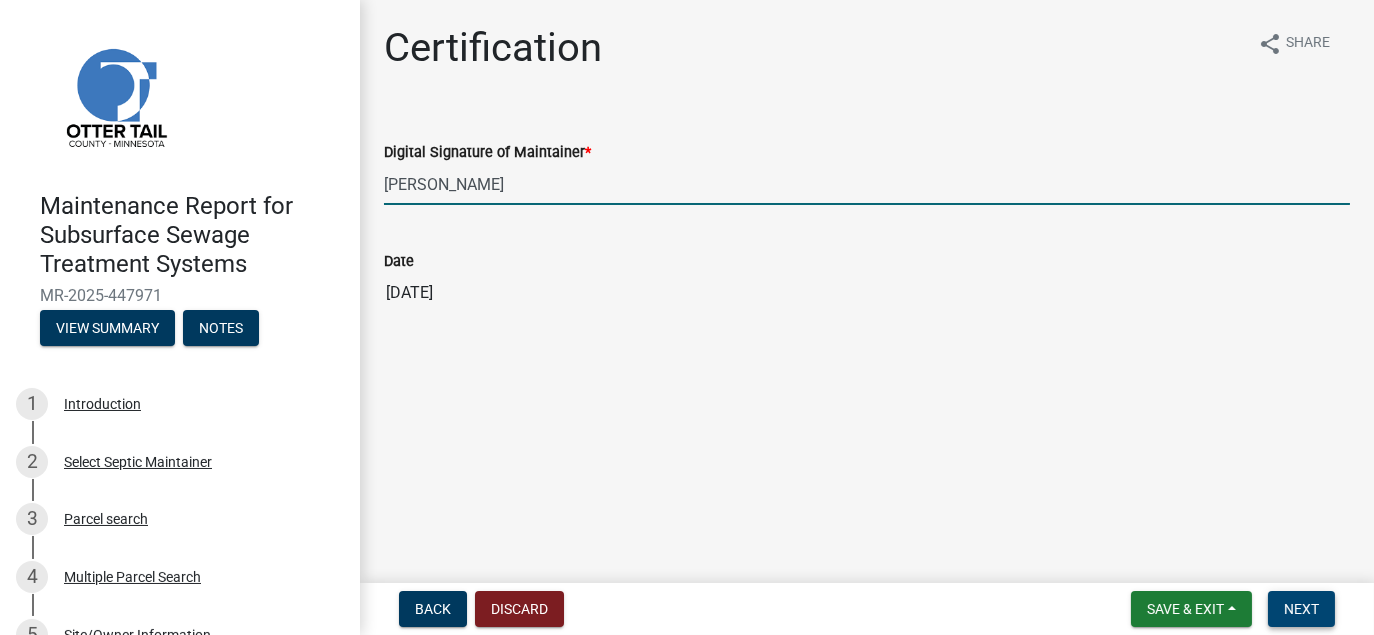 click on "Next" at bounding box center (1301, 609) 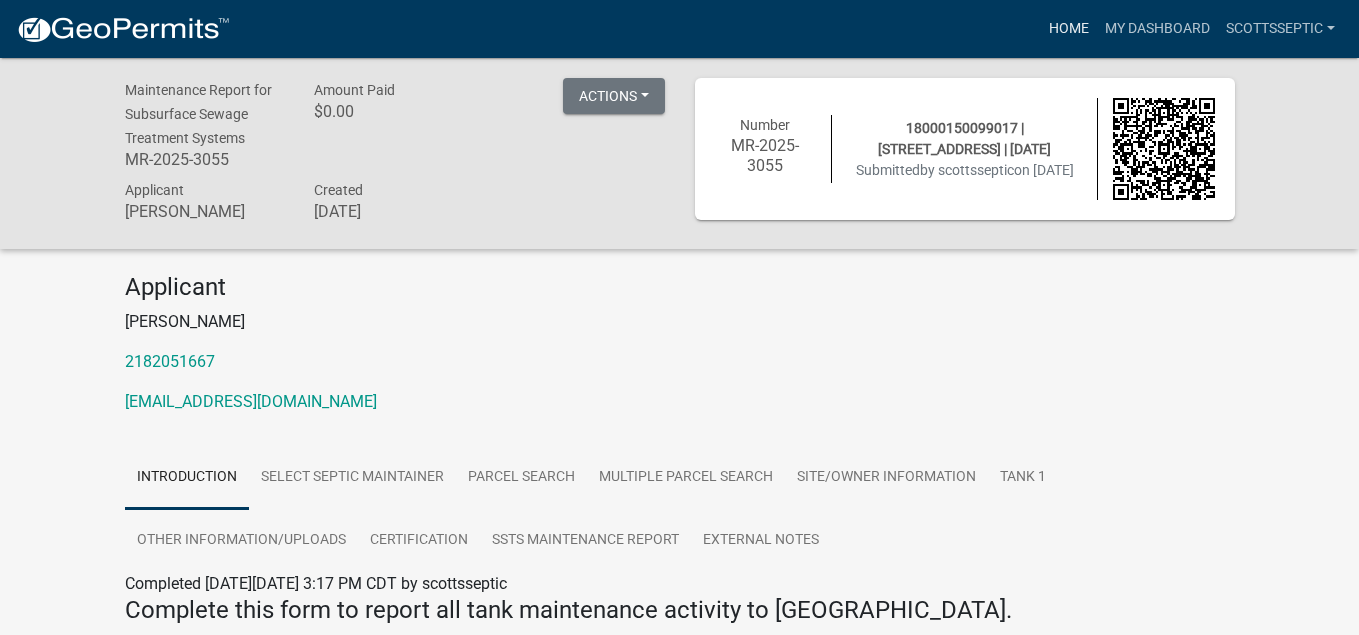 click on "Home" at bounding box center (1069, 29) 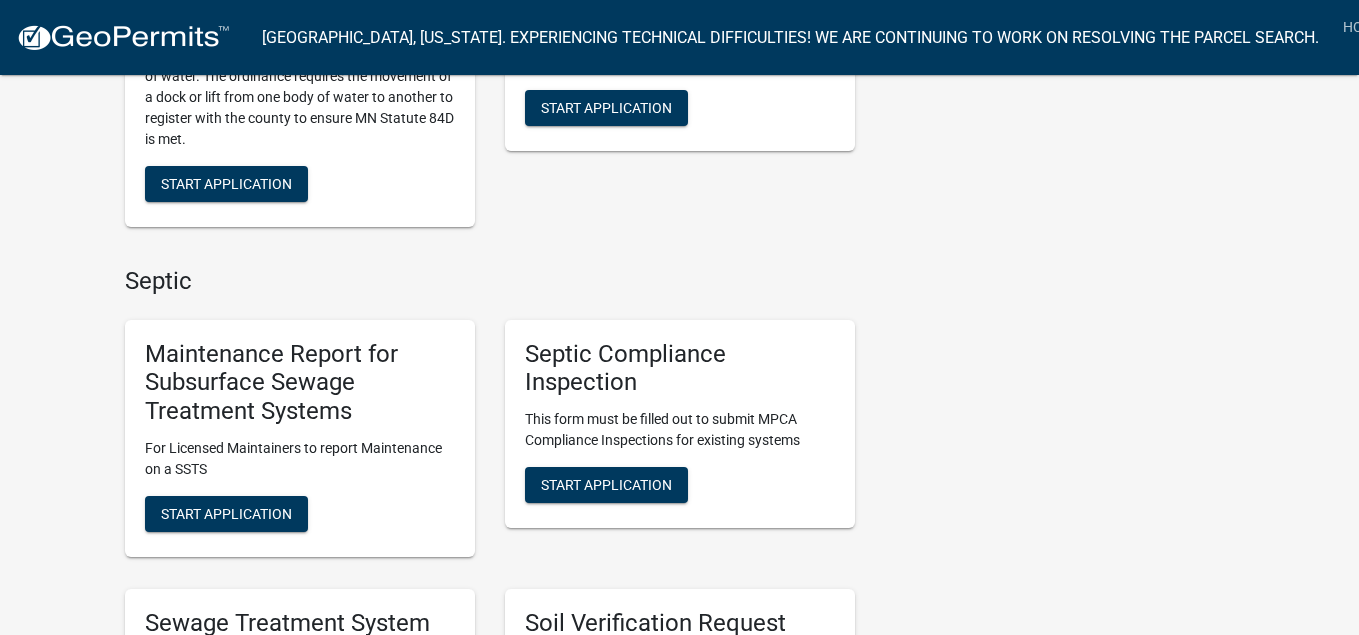 scroll, scrollTop: 1300, scrollLeft: 0, axis: vertical 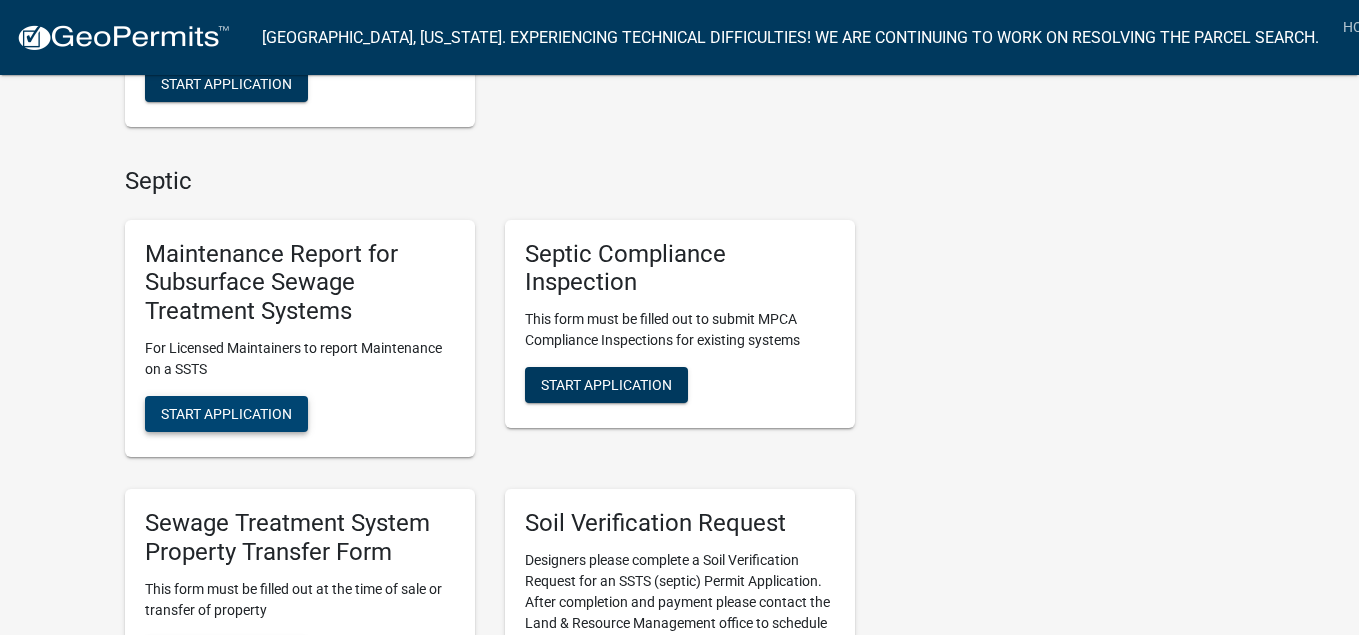 click on "Start Application" at bounding box center [226, 414] 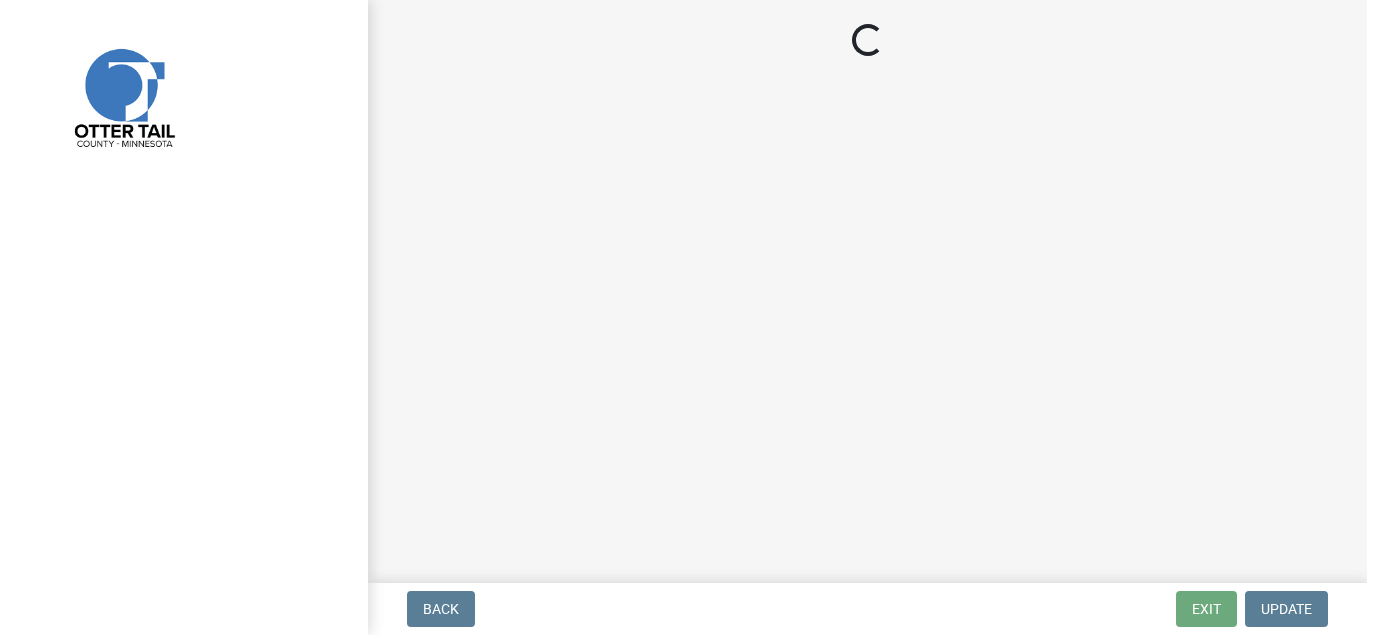 scroll, scrollTop: 0, scrollLeft: 0, axis: both 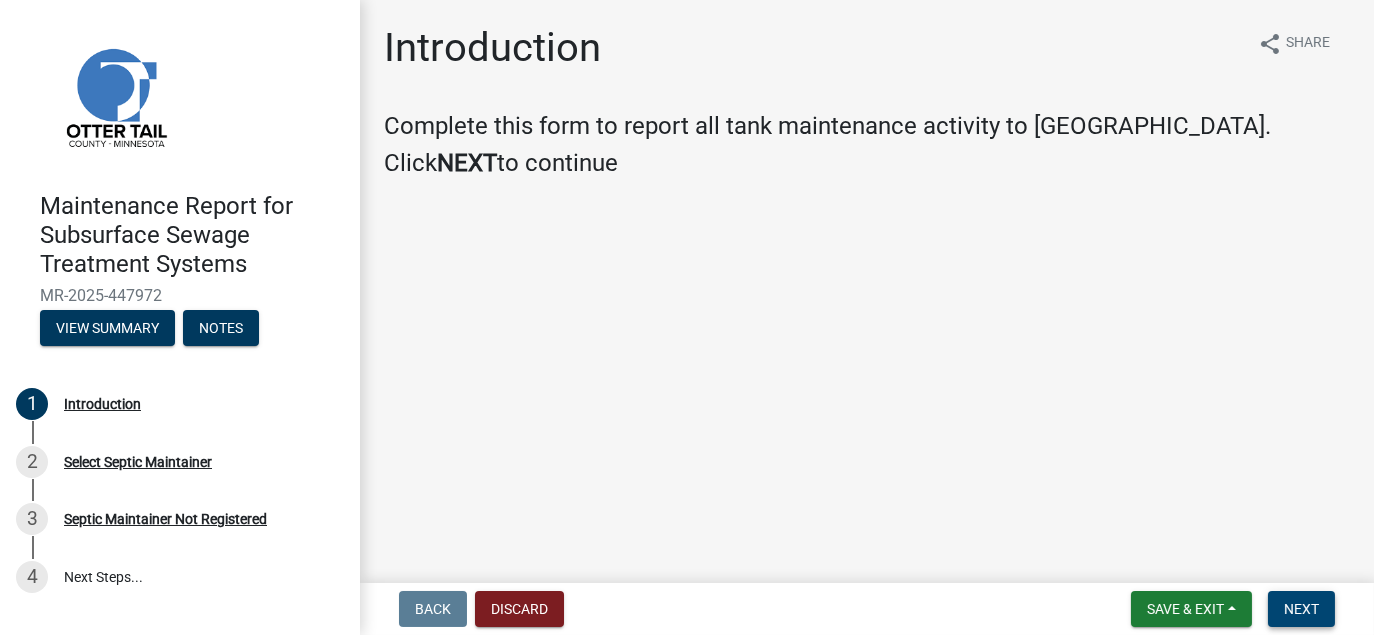 click on "Next" at bounding box center [1301, 609] 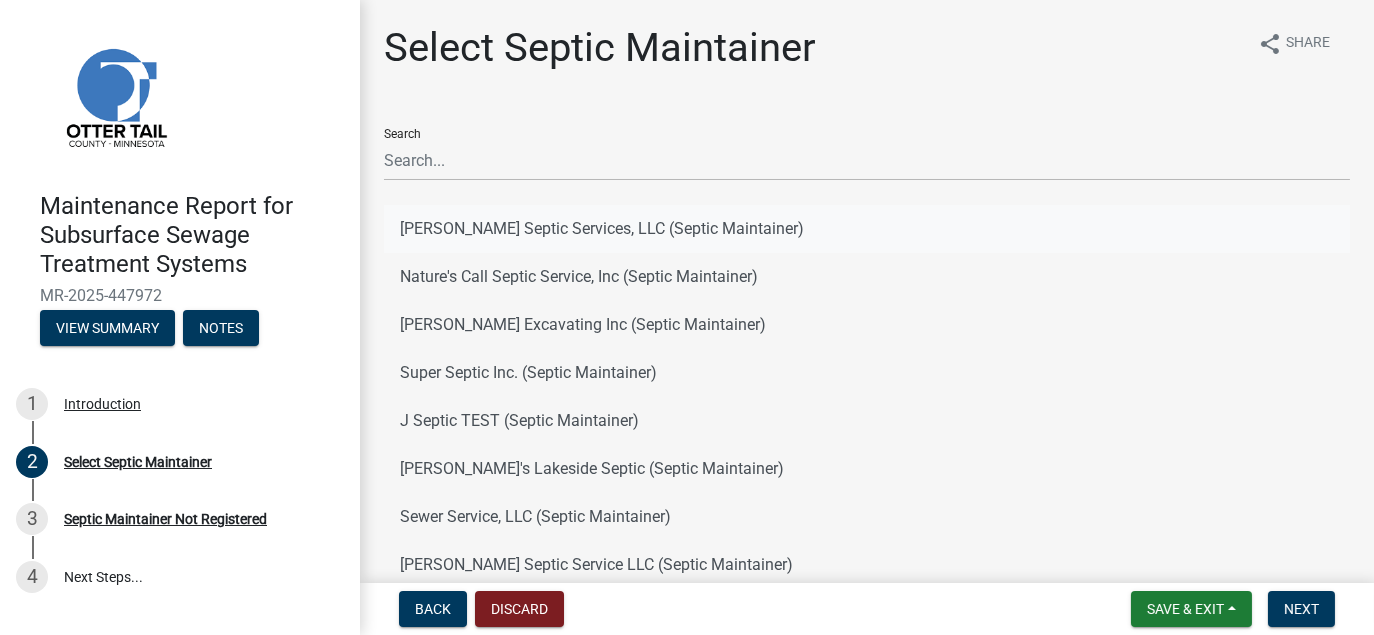 click on "[PERSON_NAME] Septic Services, LLC (Septic Maintainer)" 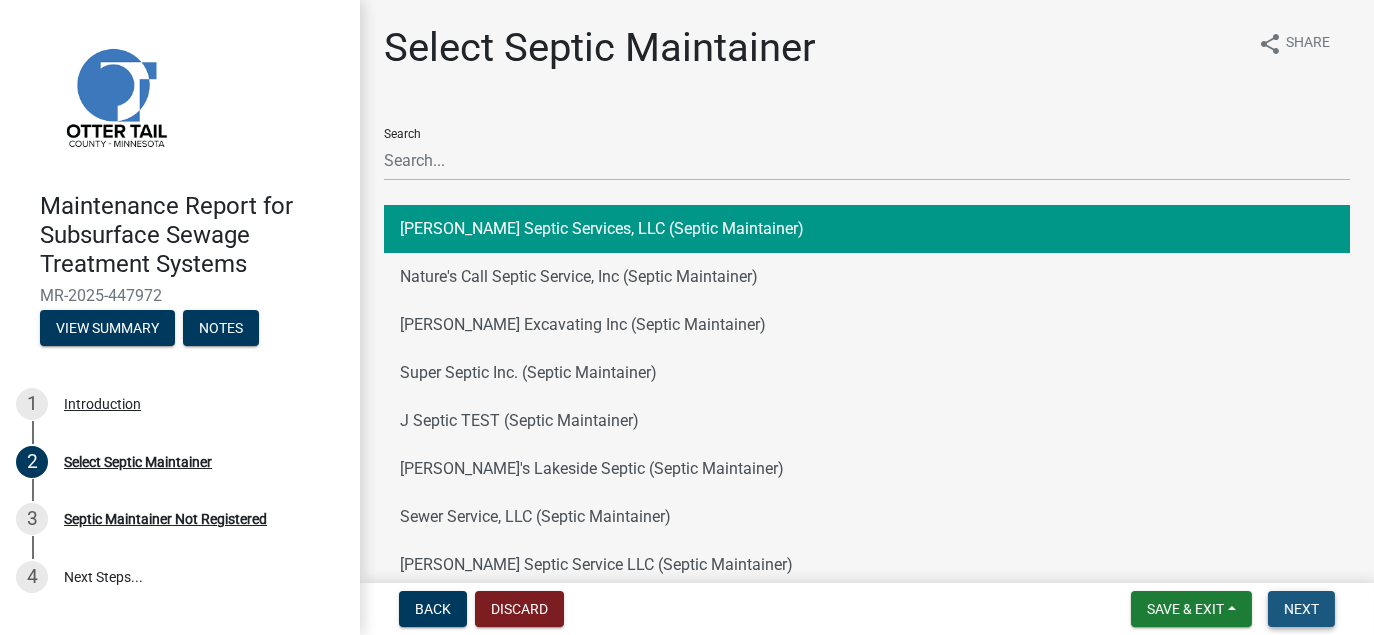 click on "Next" at bounding box center [1301, 609] 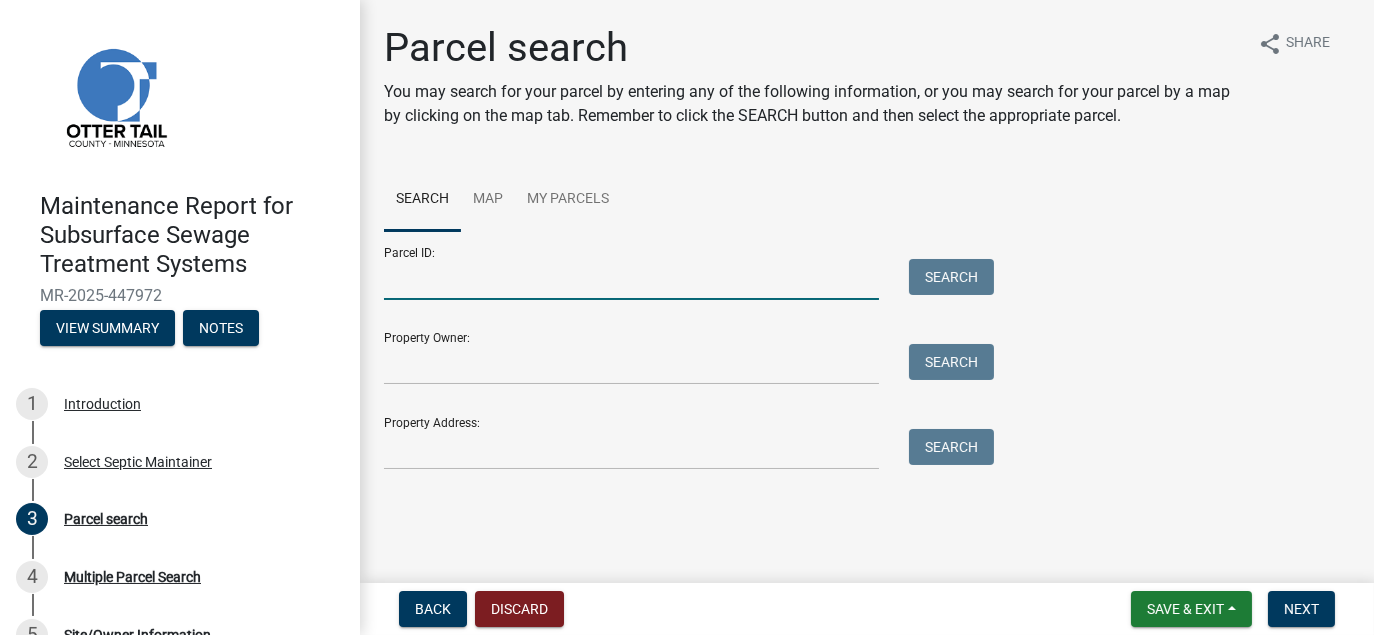 click on "Parcel ID:" at bounding box center (631, 279) 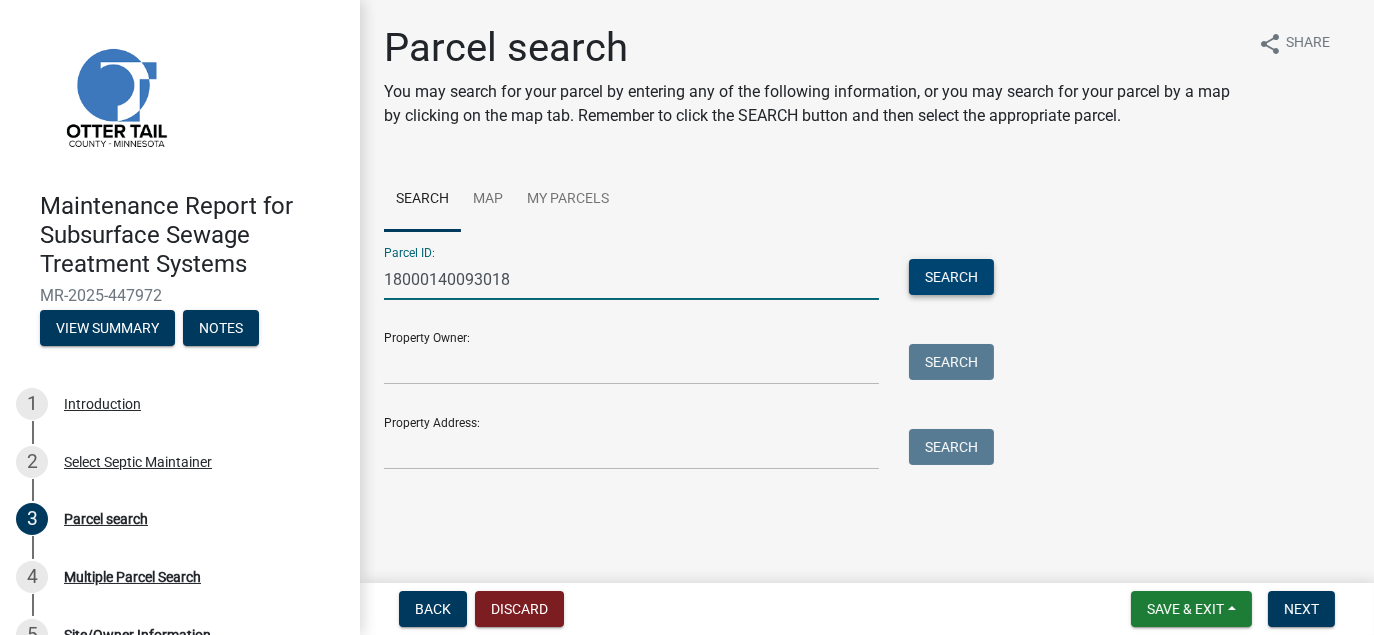 type on "18000140093018" 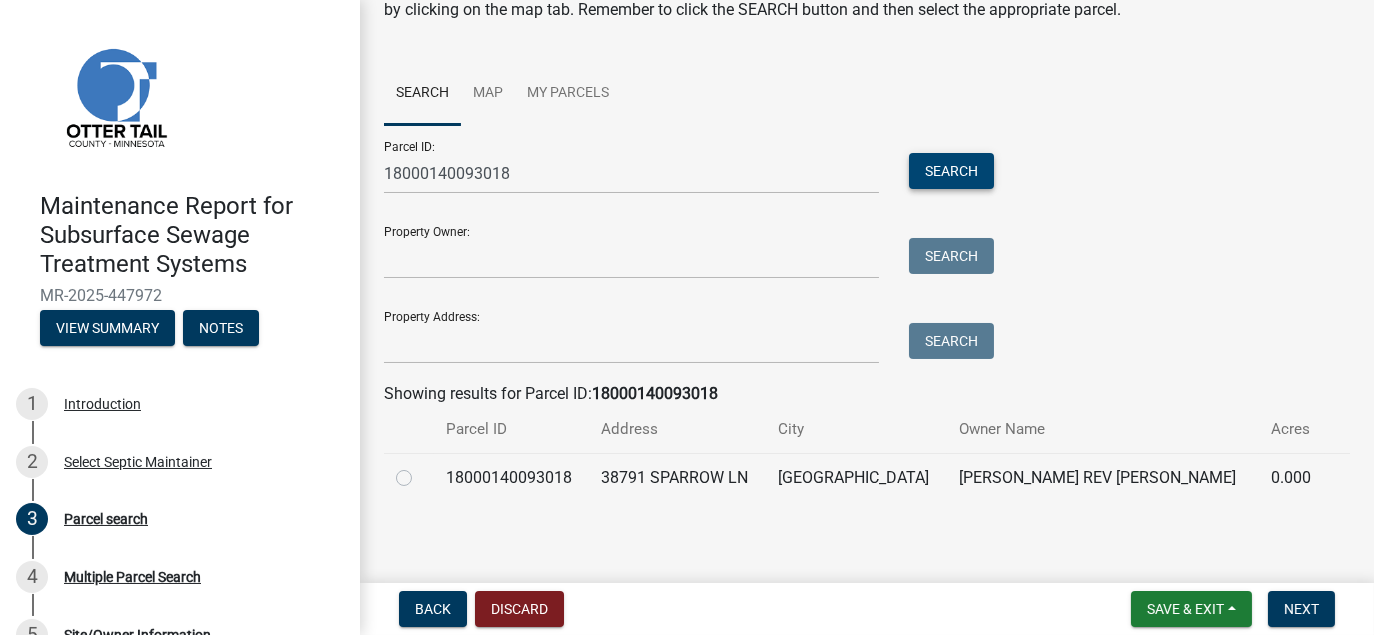 scroll, scrollTop: 109, scrollLeft: 0, axis: vertical 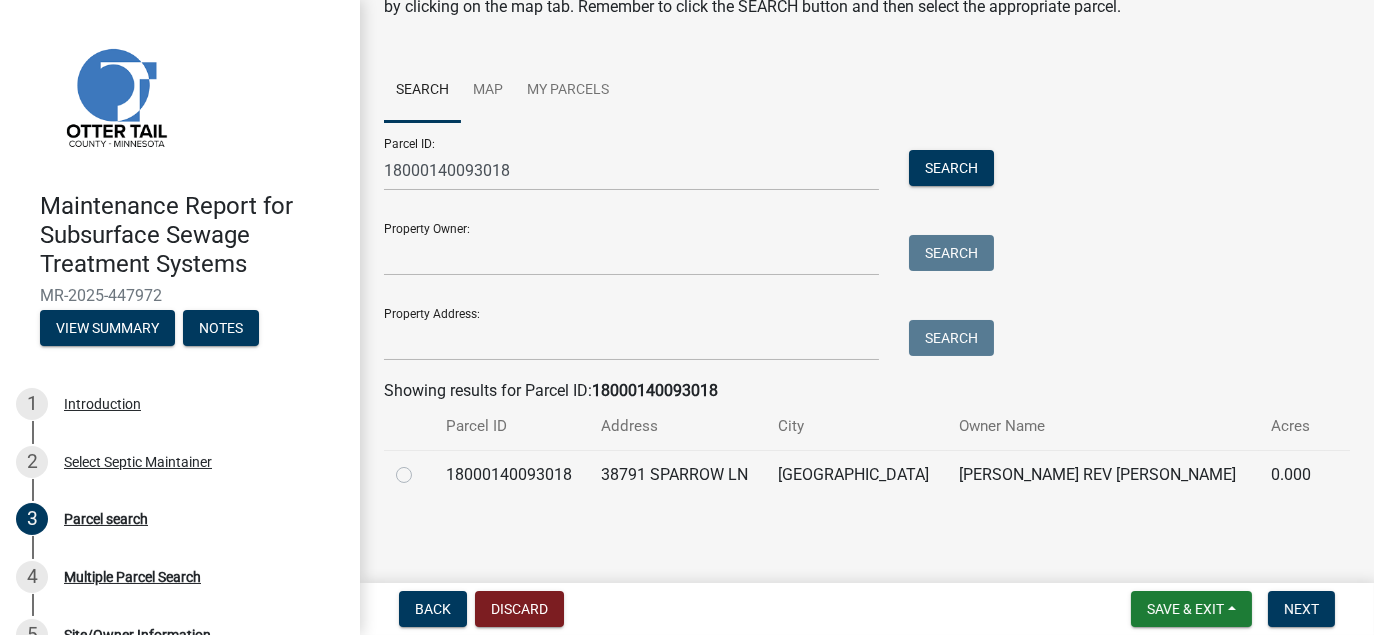 click 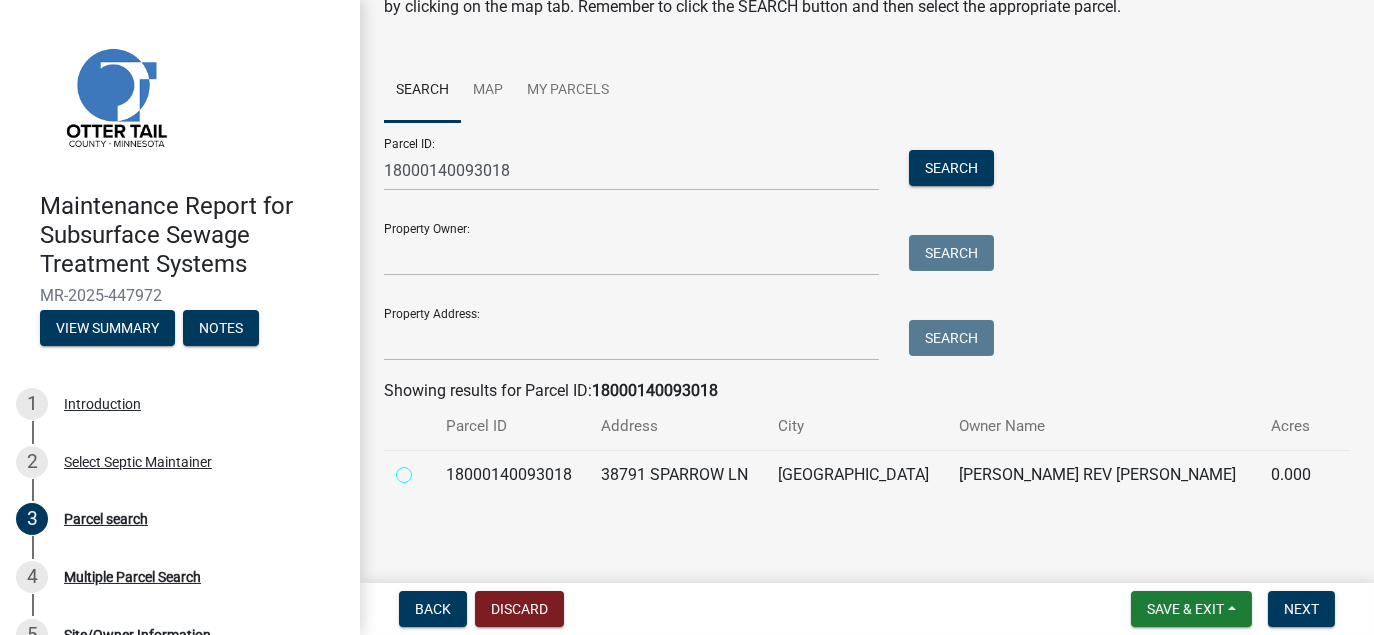 click at bounding box center (426, 469) 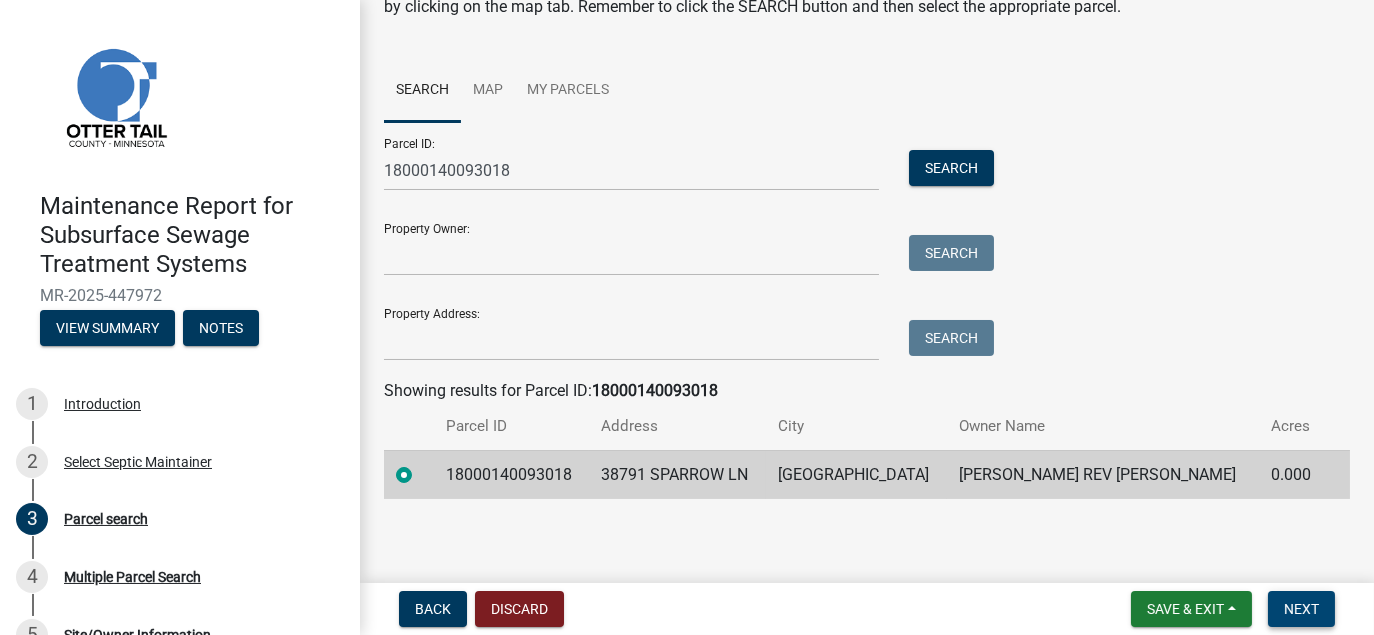 click on "Next" at bounding box center (1301, 609) 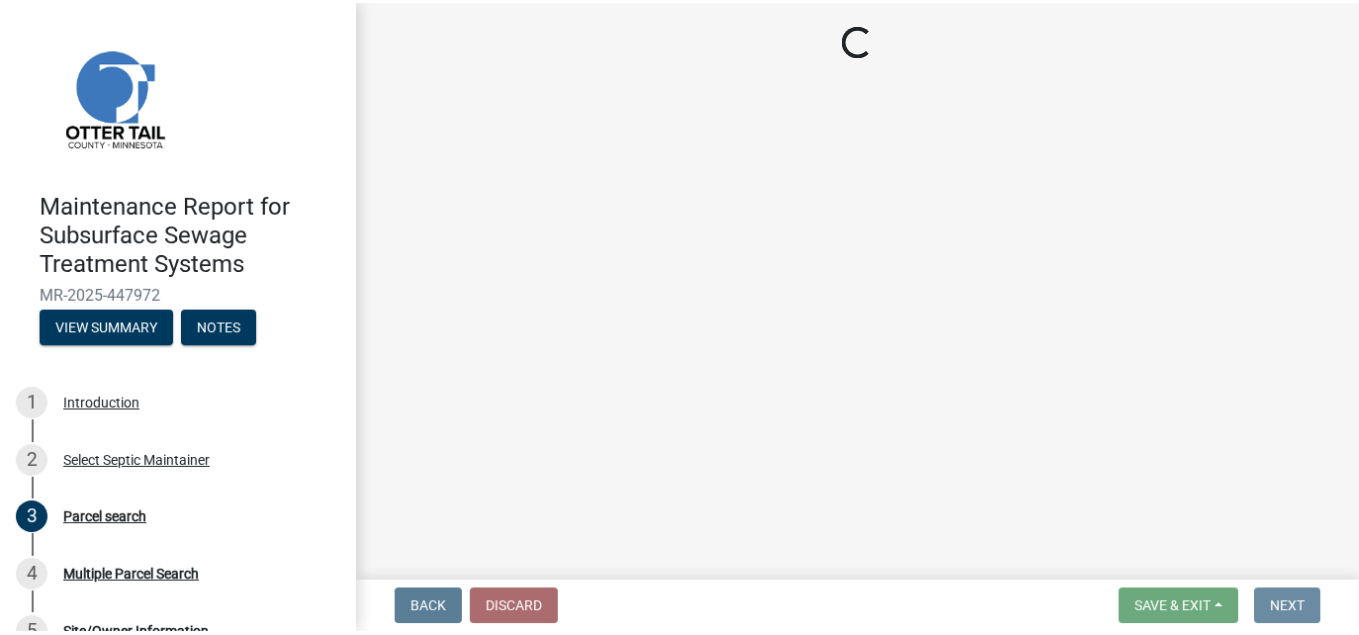 scroll, scrollTop: 0, scrollLeft: 0, axis: both 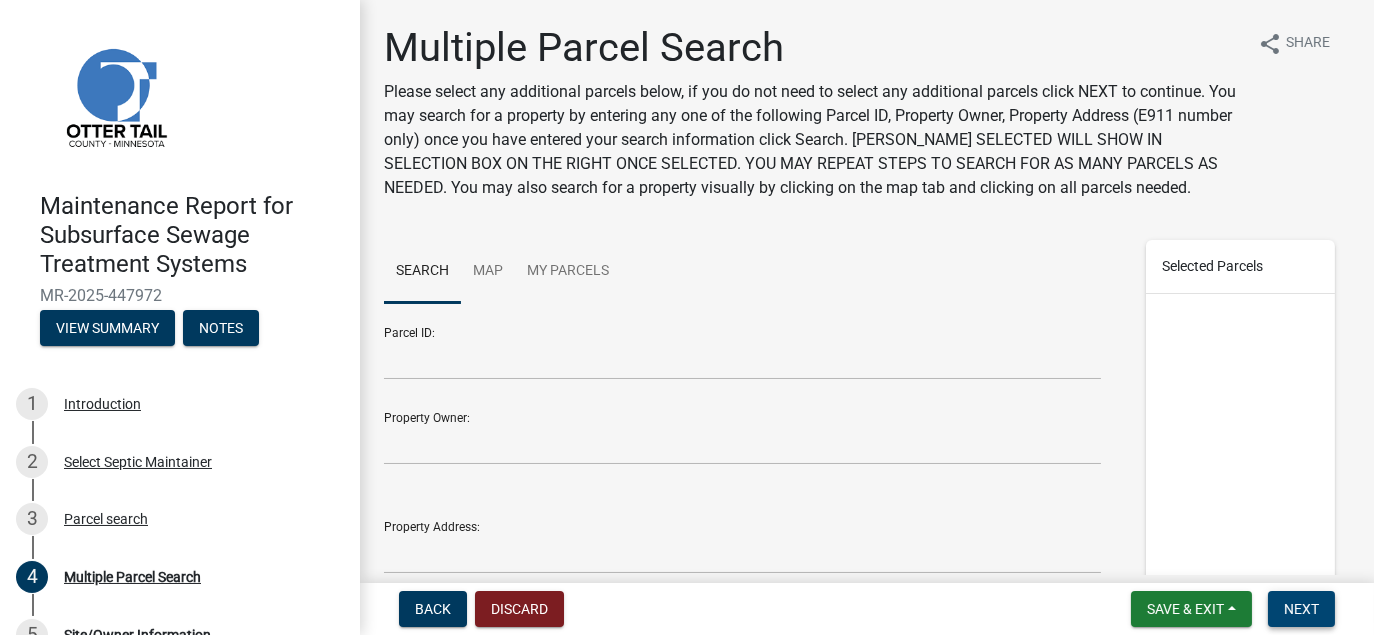 click on "Next" at bounding box center (1301, 609) 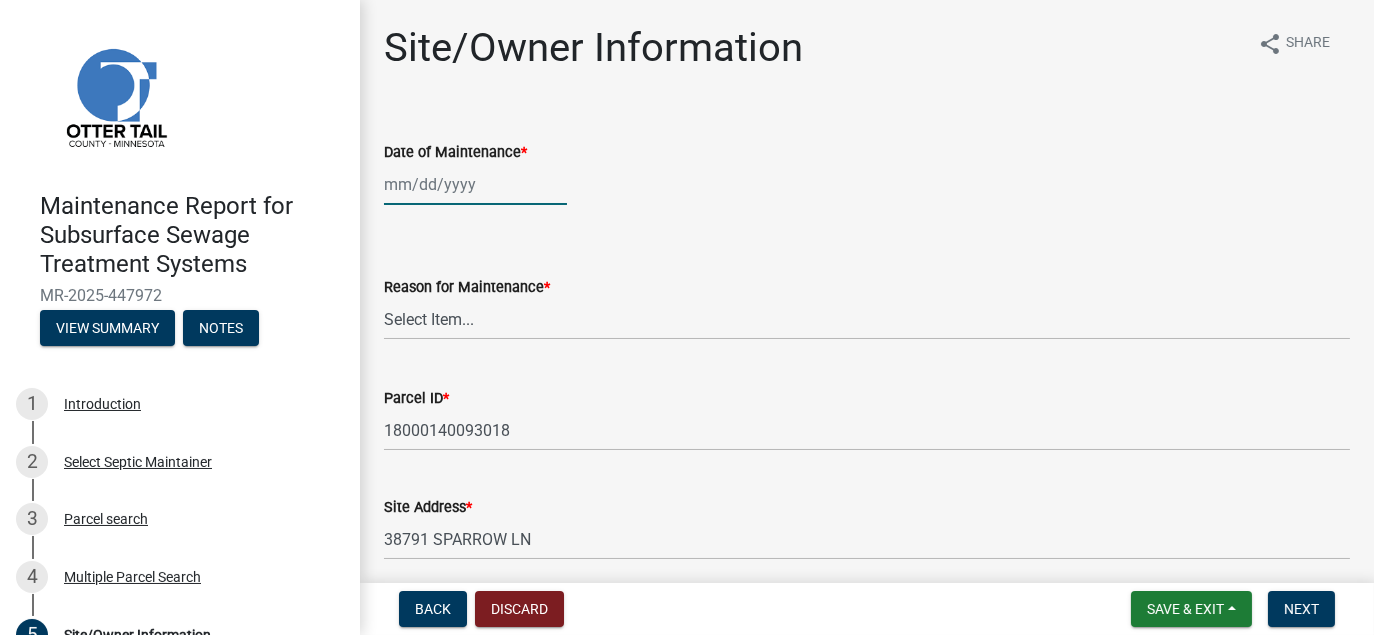 click 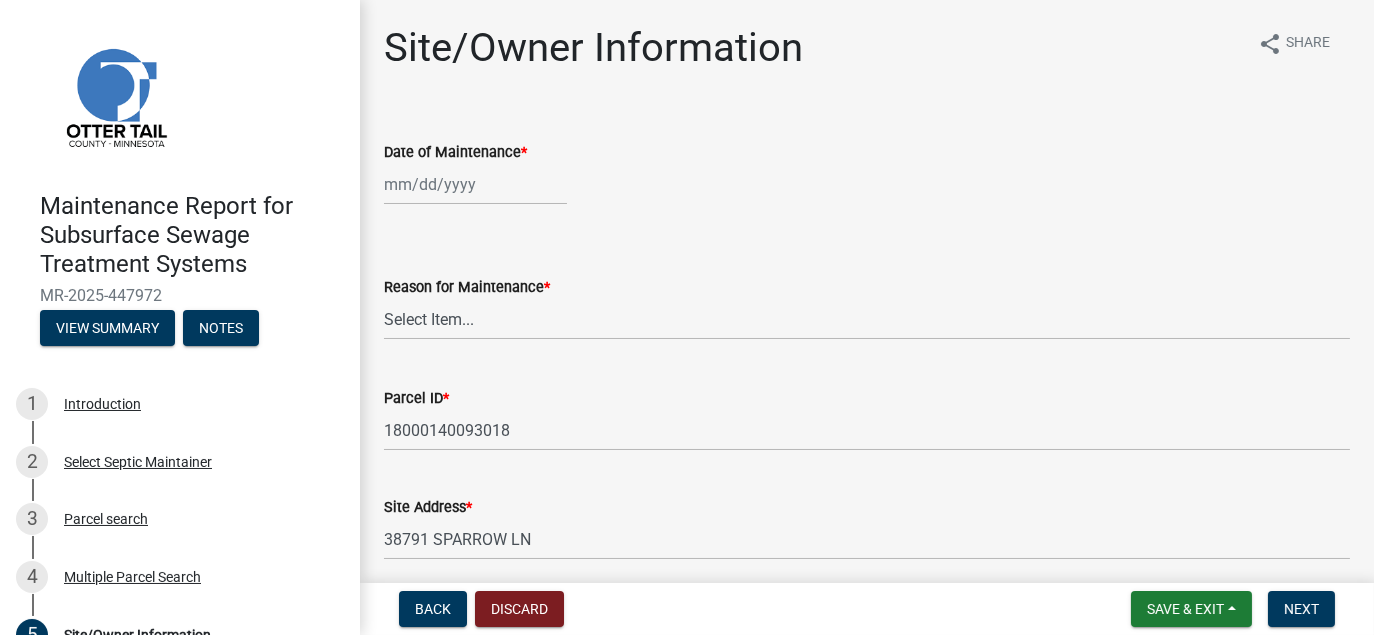 select on "7" 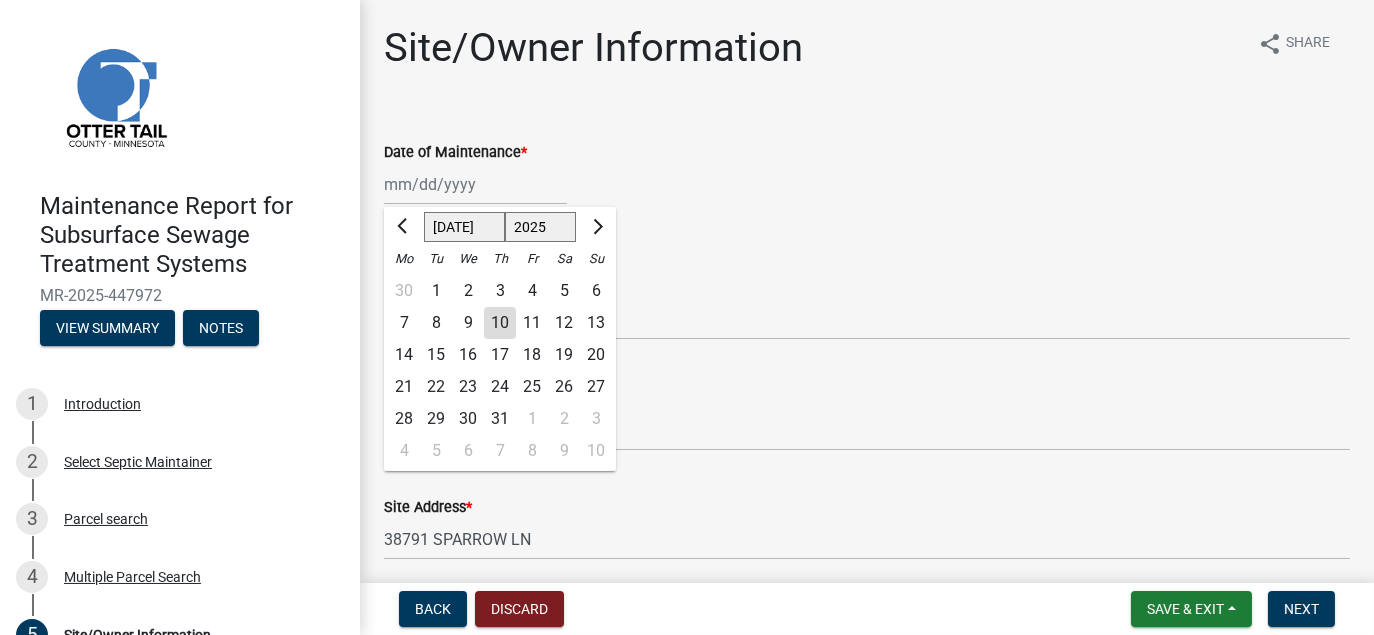 click on "5" 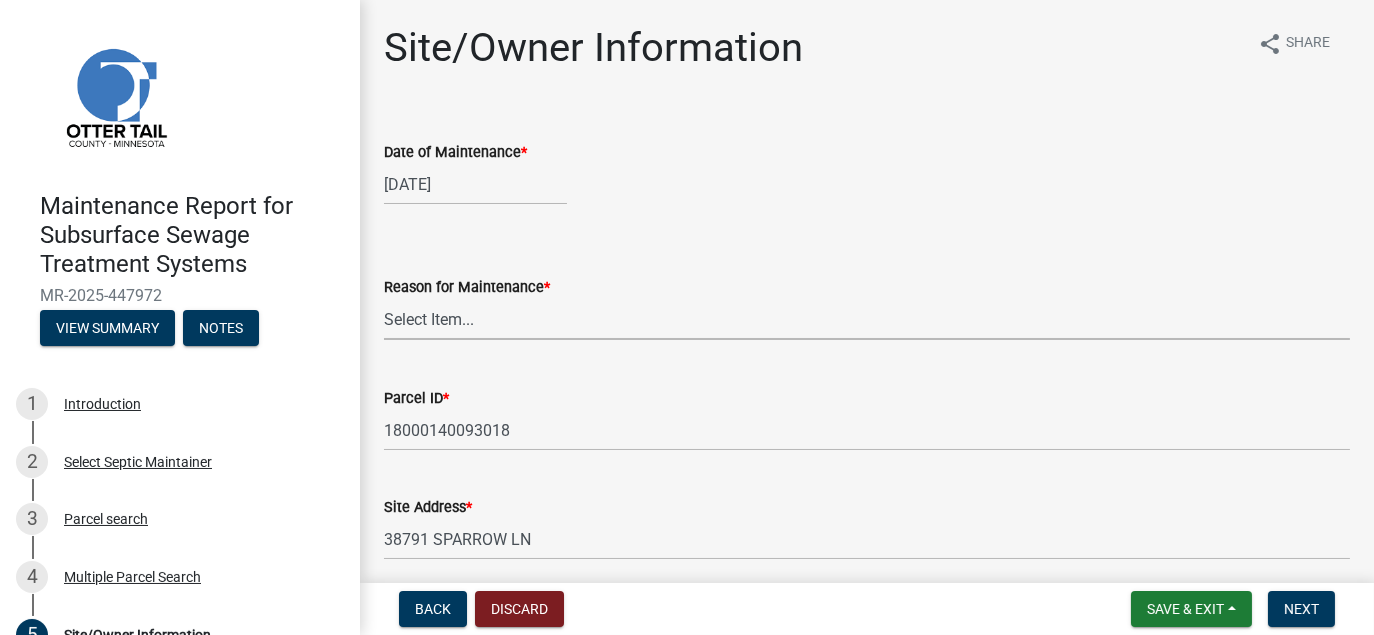 click on "Select Item...   Called   Routine   Other" at bounding box center (867, 319) 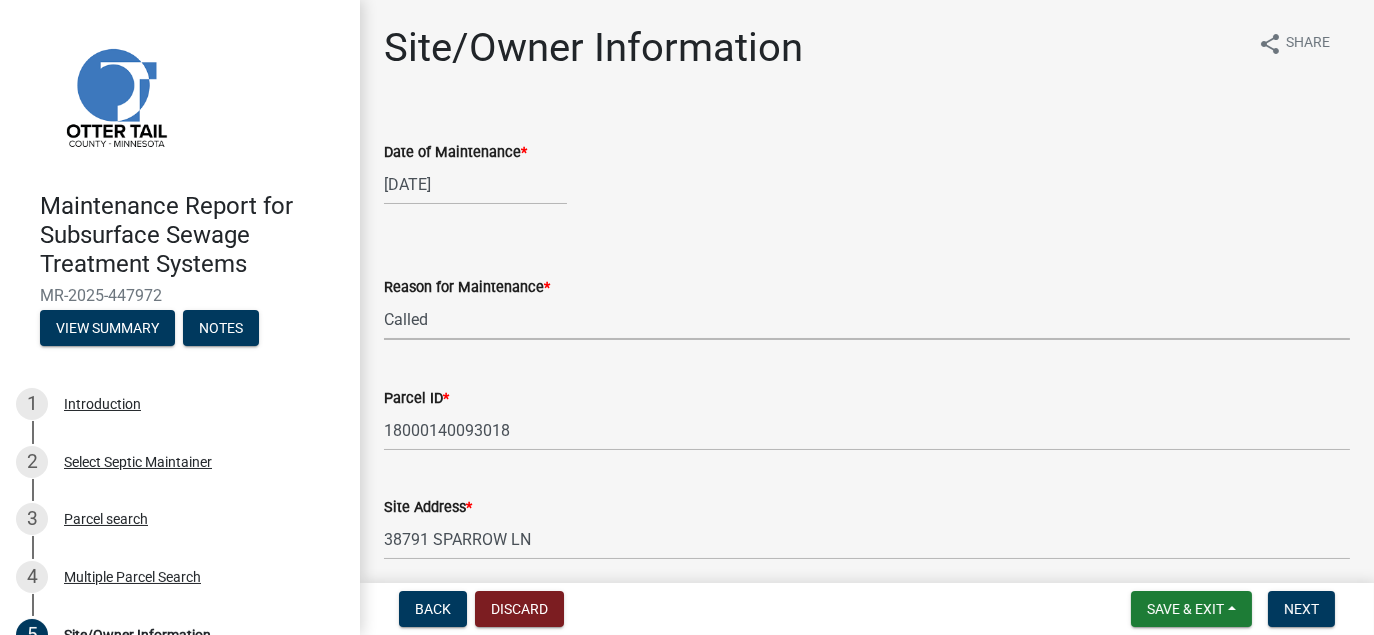 click on "Select Item...   Called   Routine   Other" at bounding box center [867, 319] 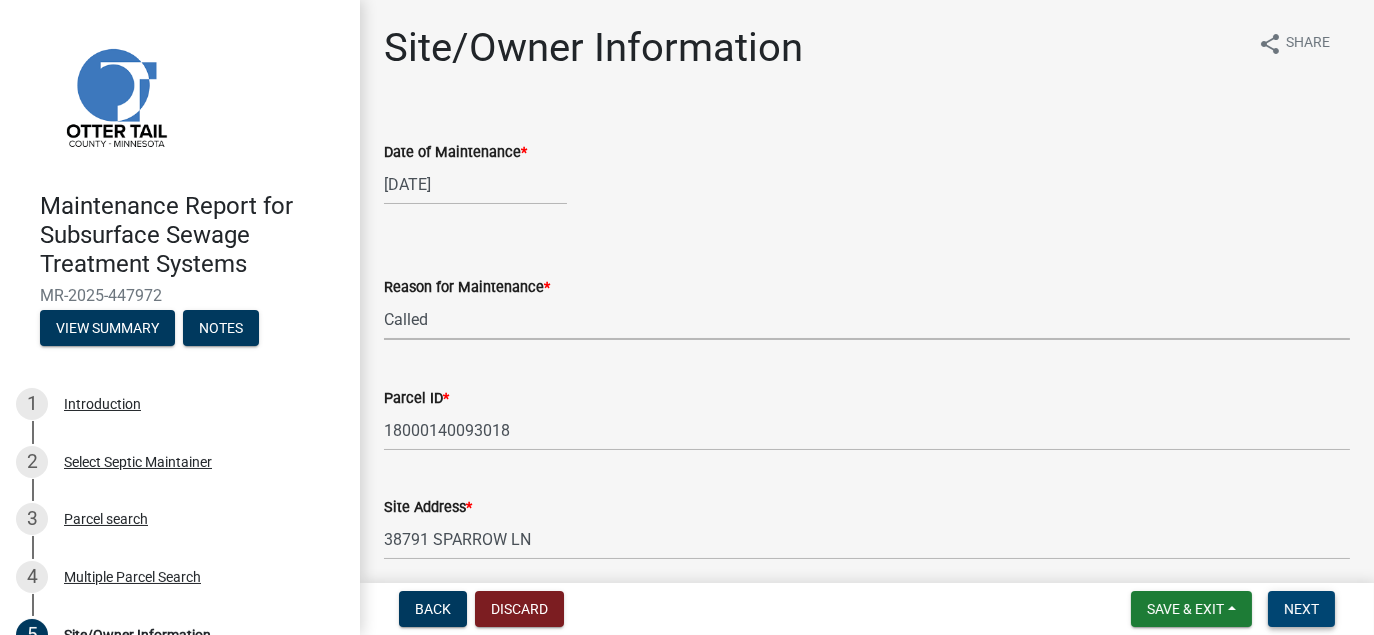 drag, startPoint x: 1321, startPoint y: 602, endPoint x: 1308, endPoint y: 593, distance: 15.811388 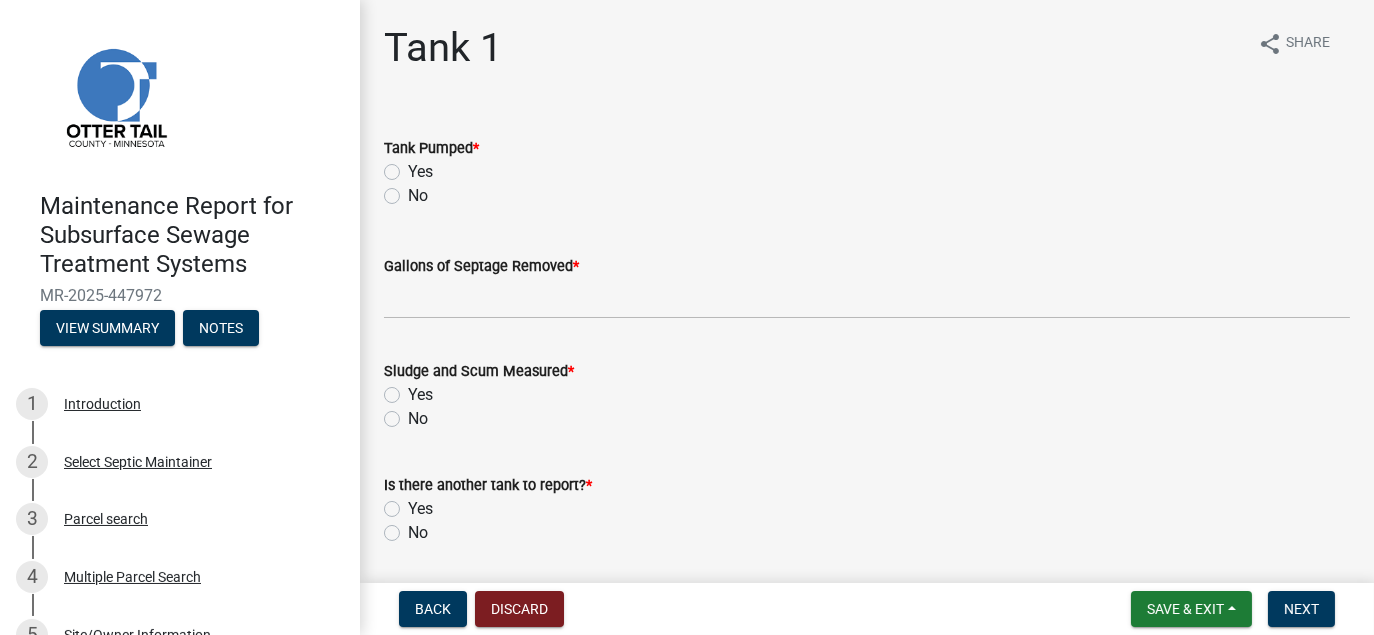click on "Yes" 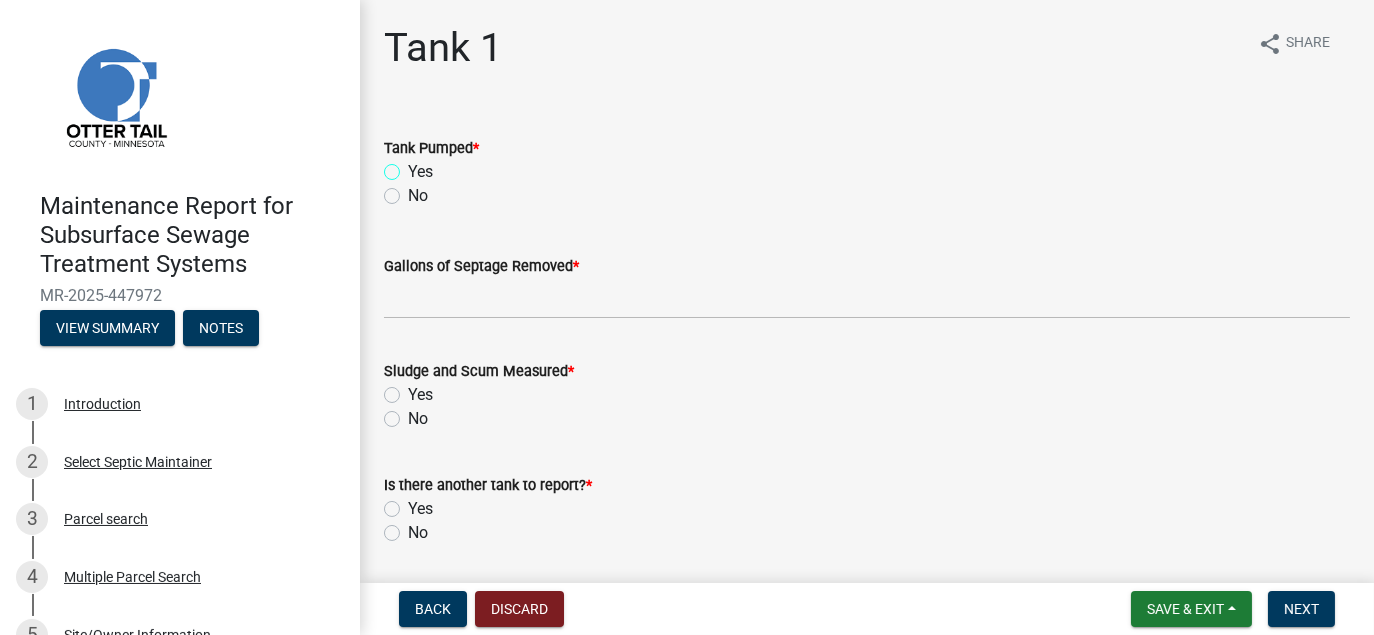 click on "Yes" at bounding box center (414, 166) 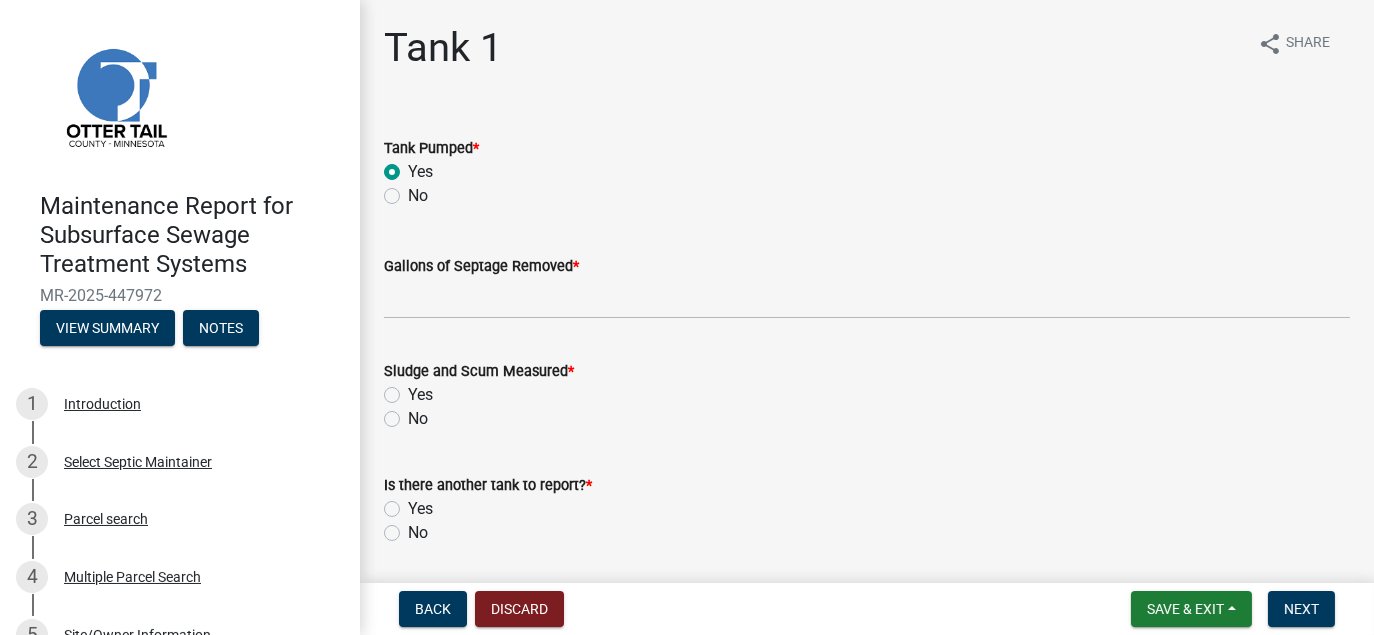 radio on "true" 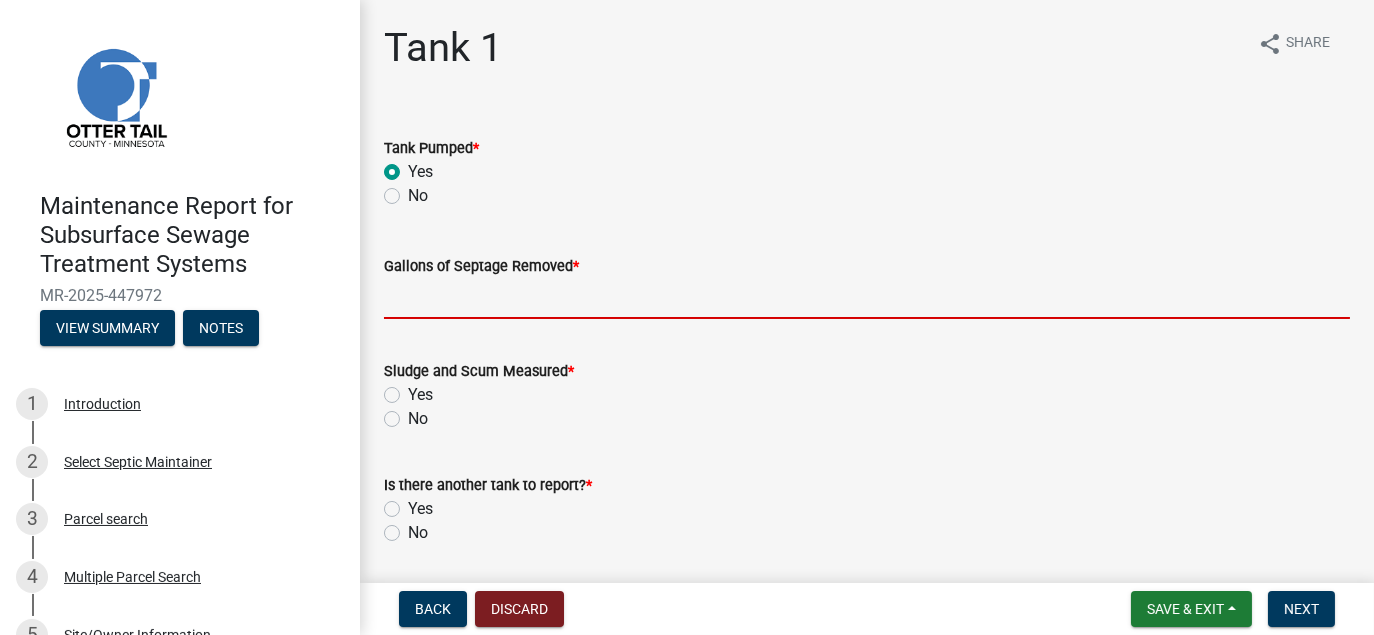 click on "Gallons of Septage Removed  *" at bounding box center (867, 298) 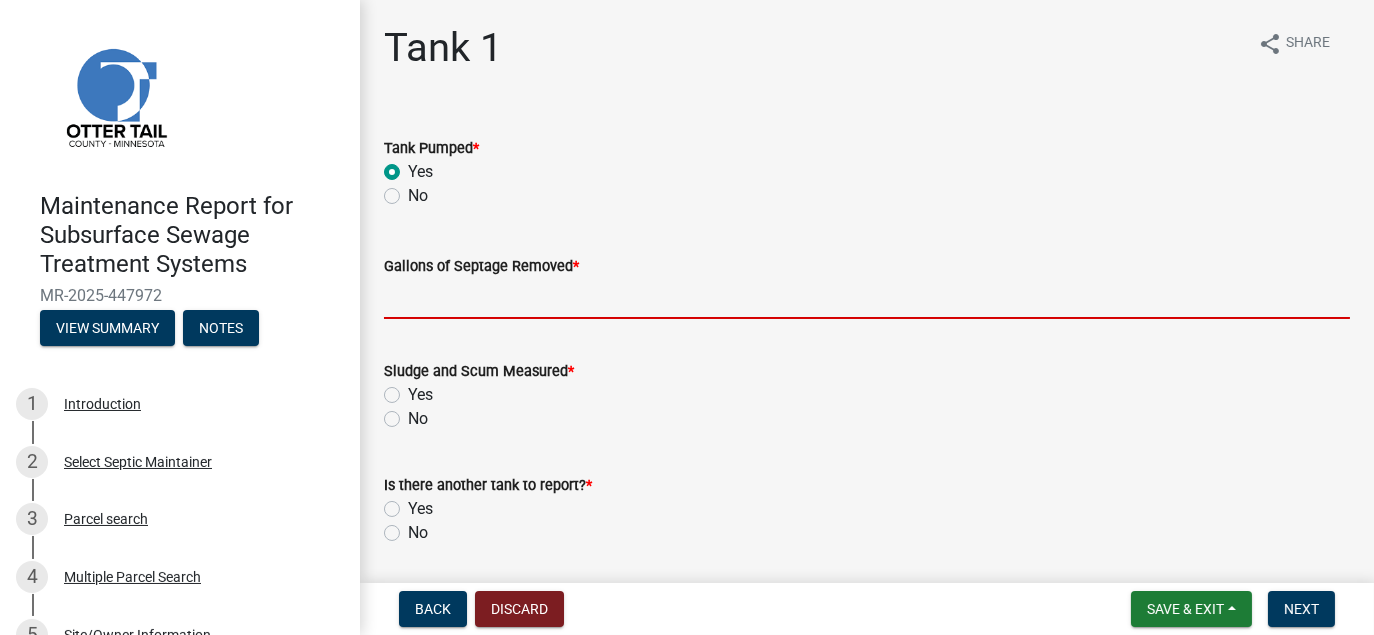 type on "1500" 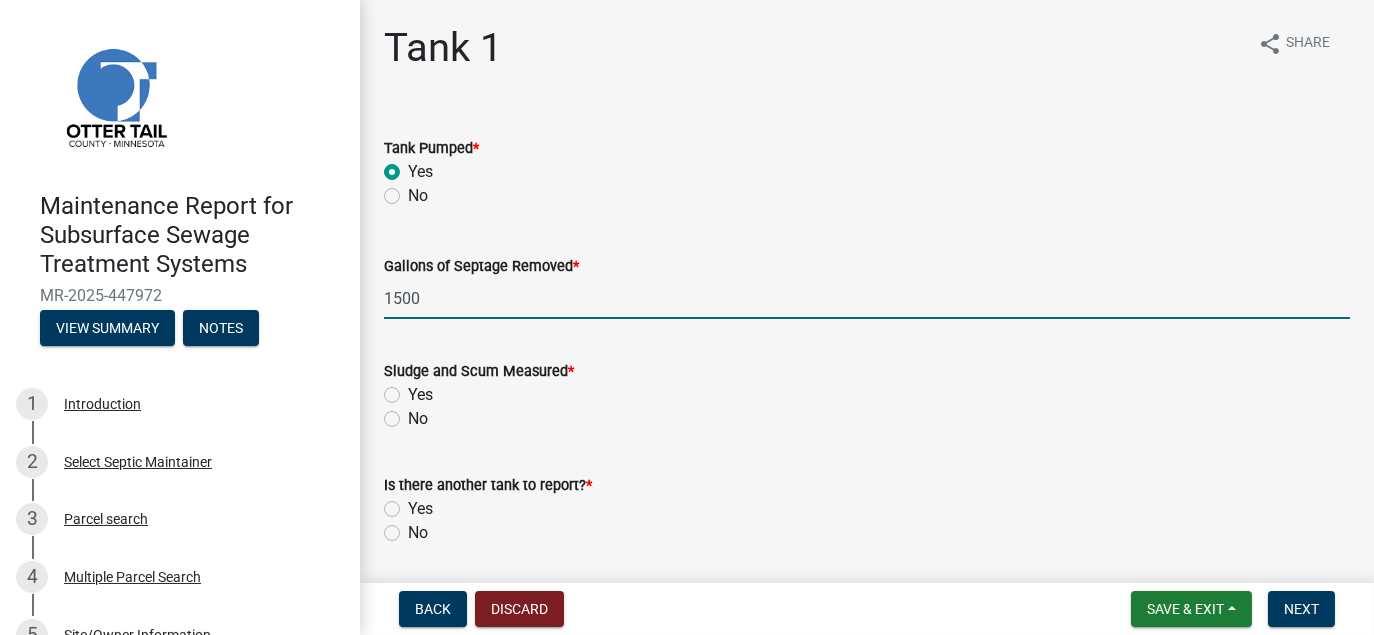 click on "No" 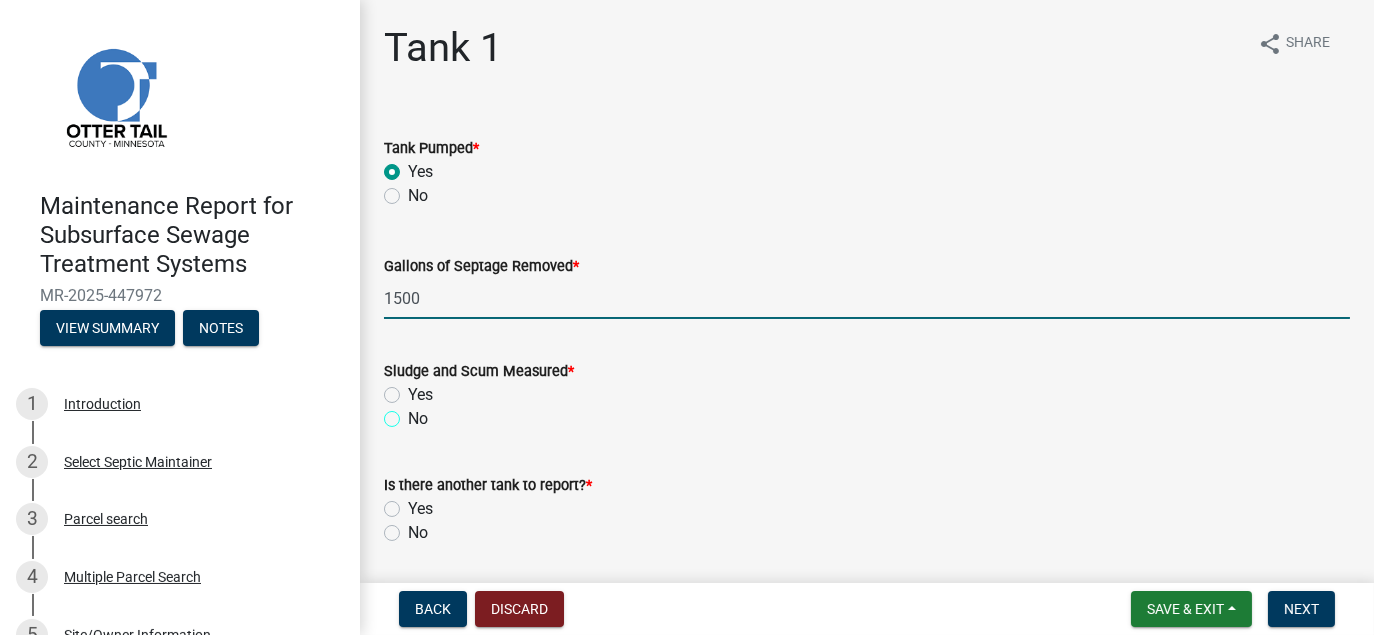 click on "No" at bounding box center (414, 413) 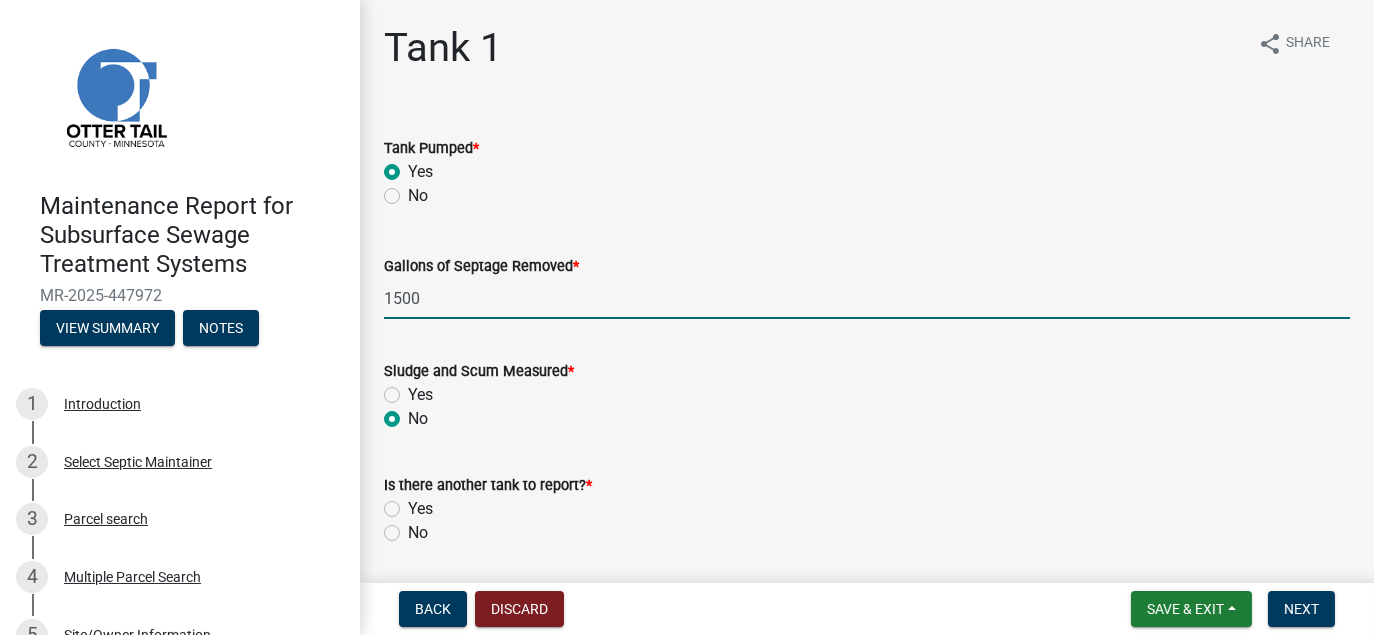 radio on "true" 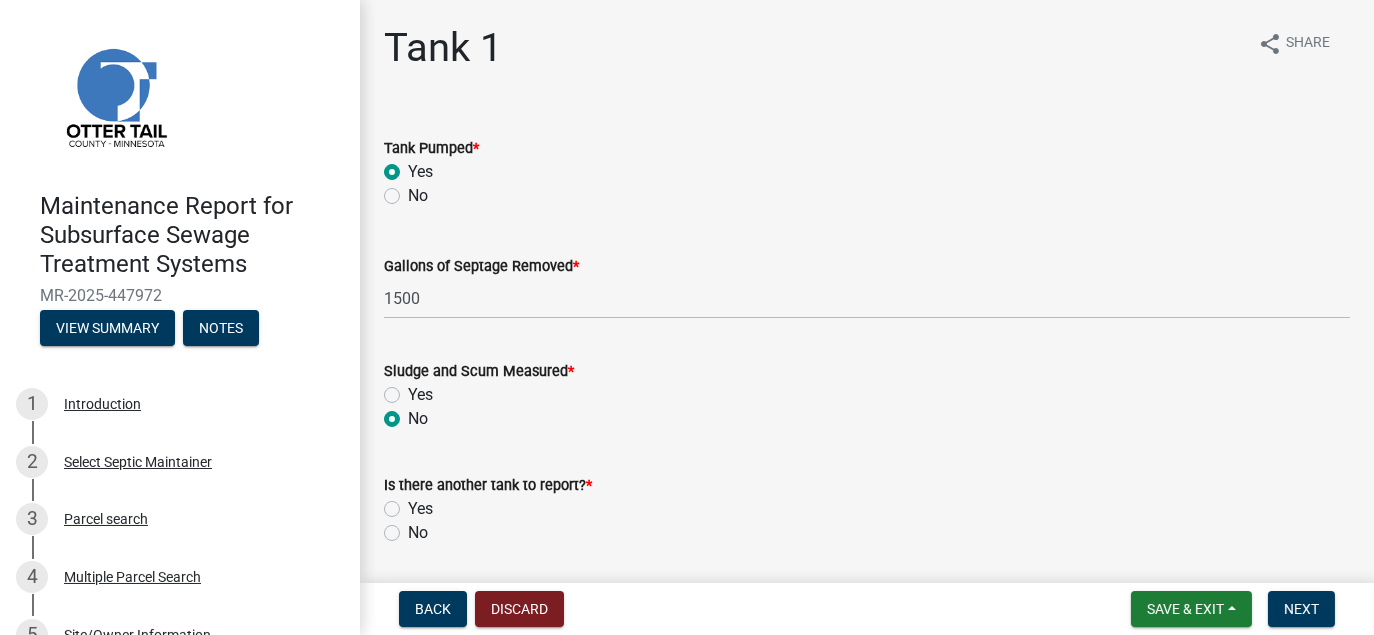drag, startPoint x: 385, startPoint y: 534, endPoint x: 400, endPoint y: 527, distance: 16.552946 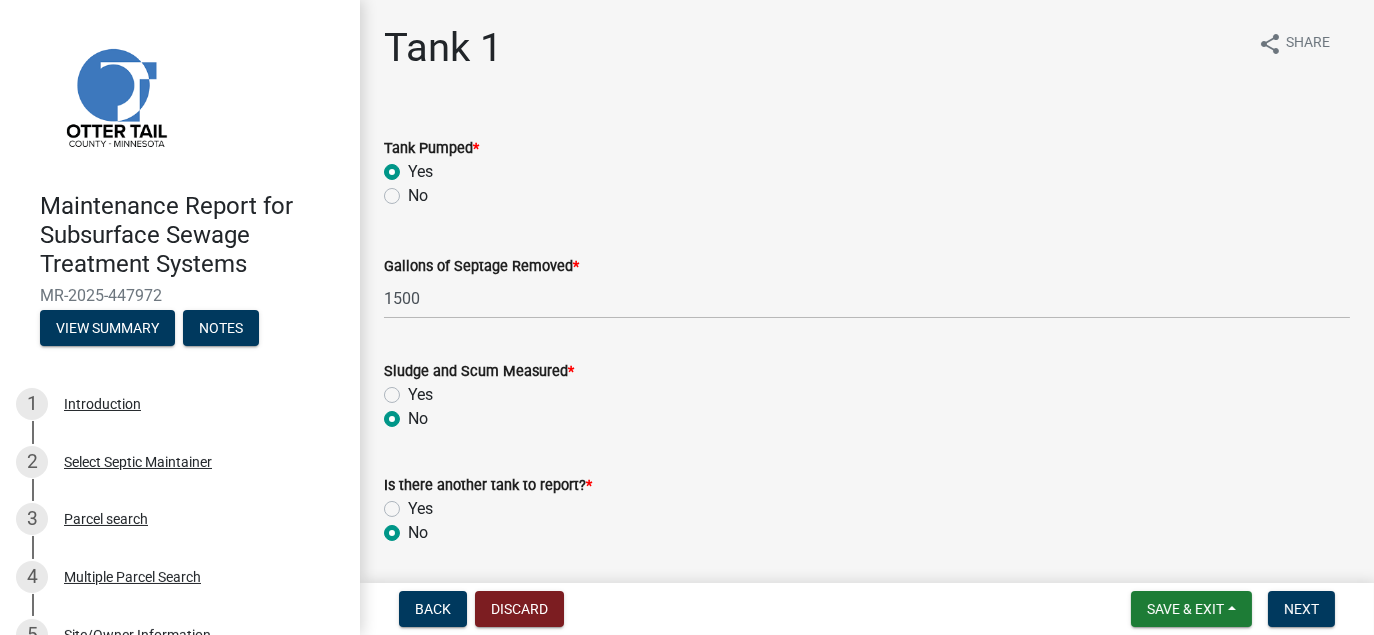 radio on "true" 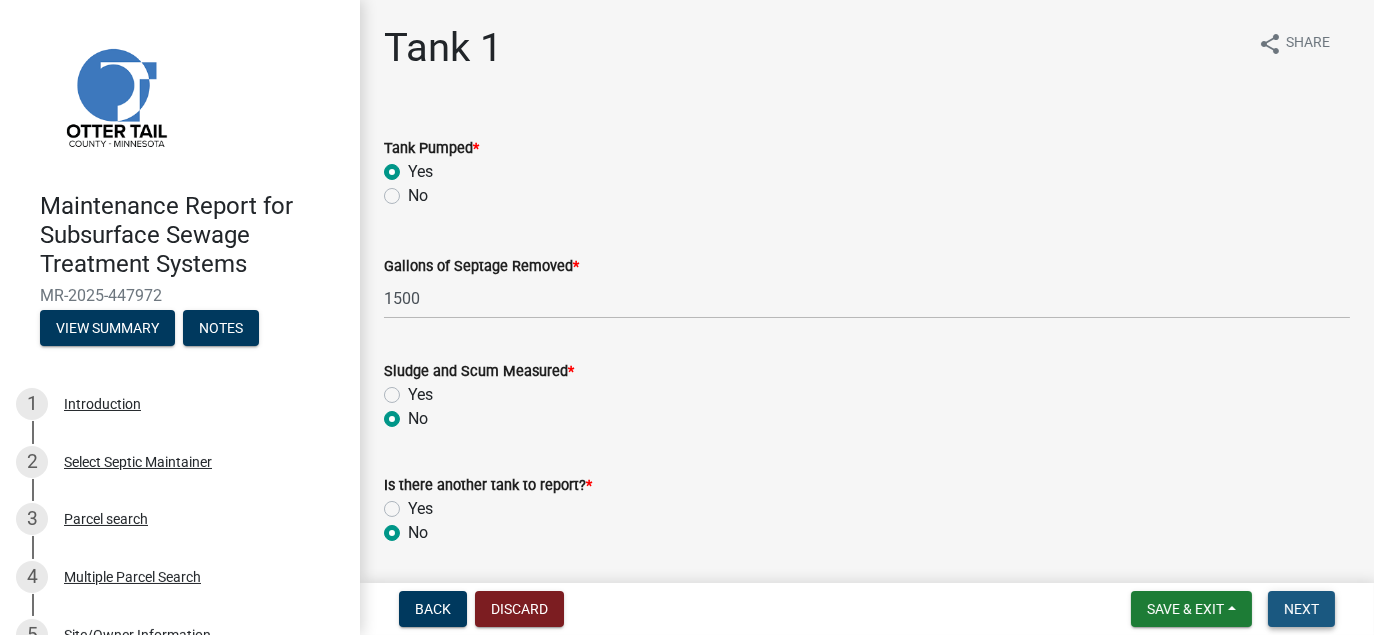 click on "Next" at bounding box center [1301, 609] 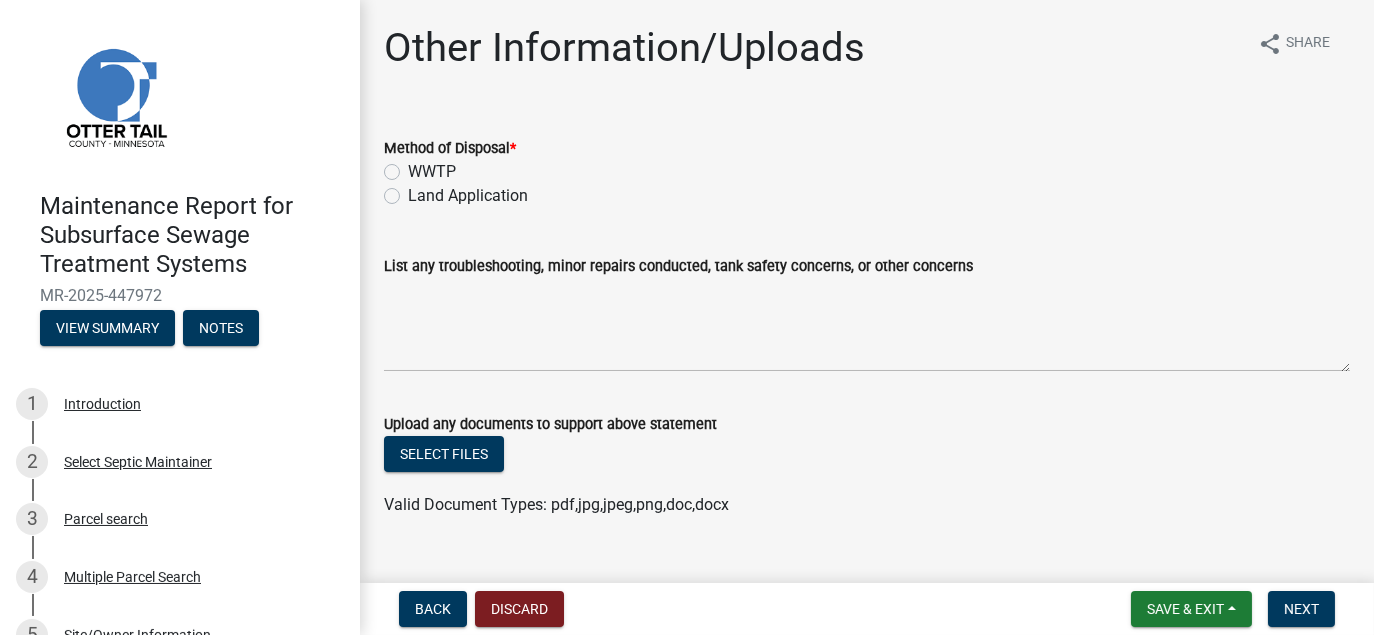 click on "Land Application" 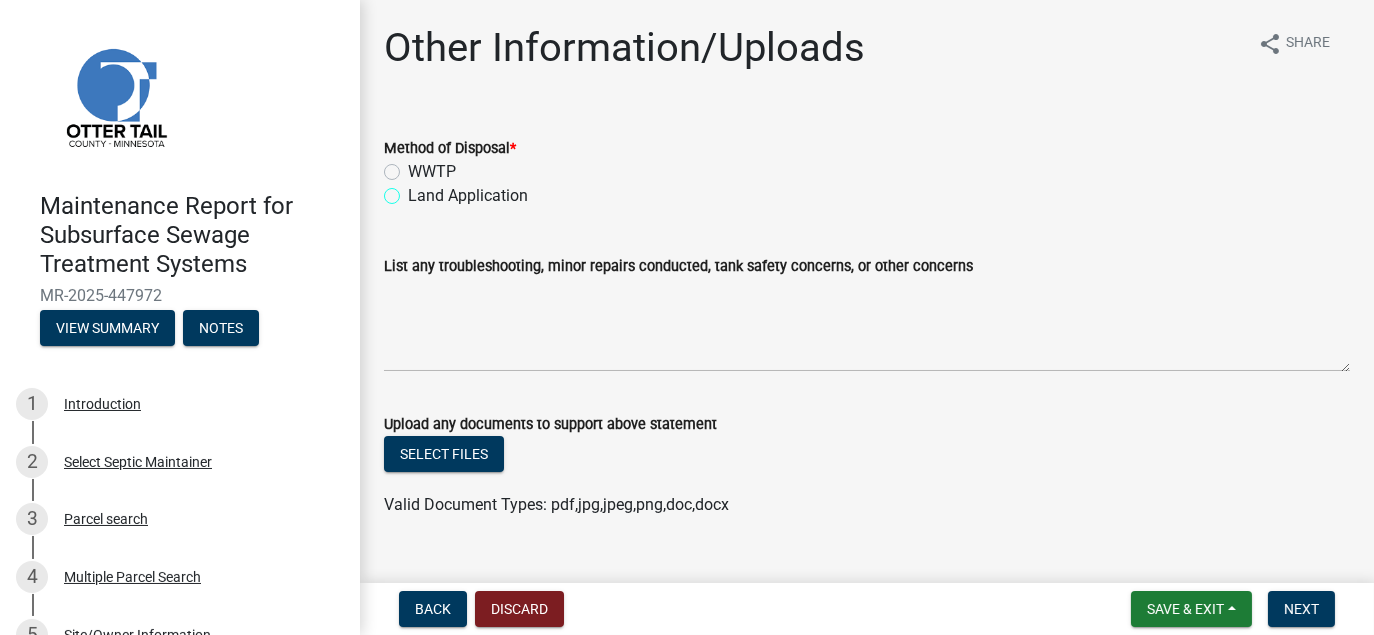 click on "Land Application" at bounding box center (414, 190) 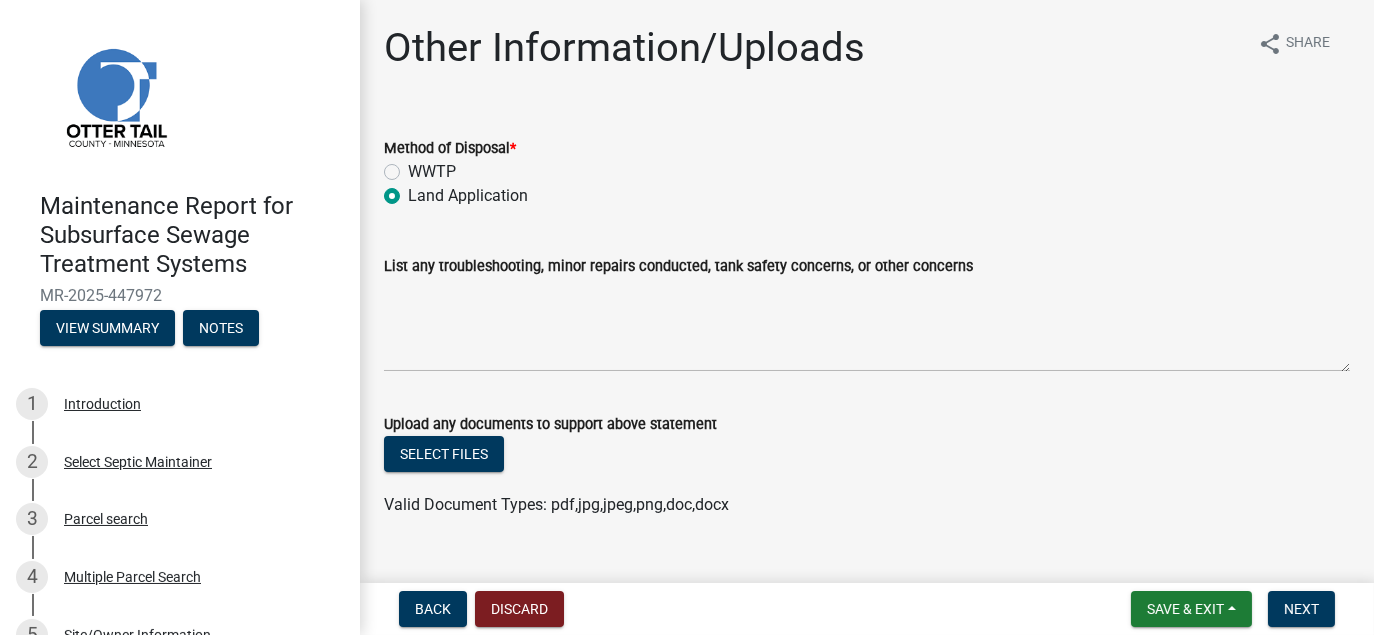 radio on "true" 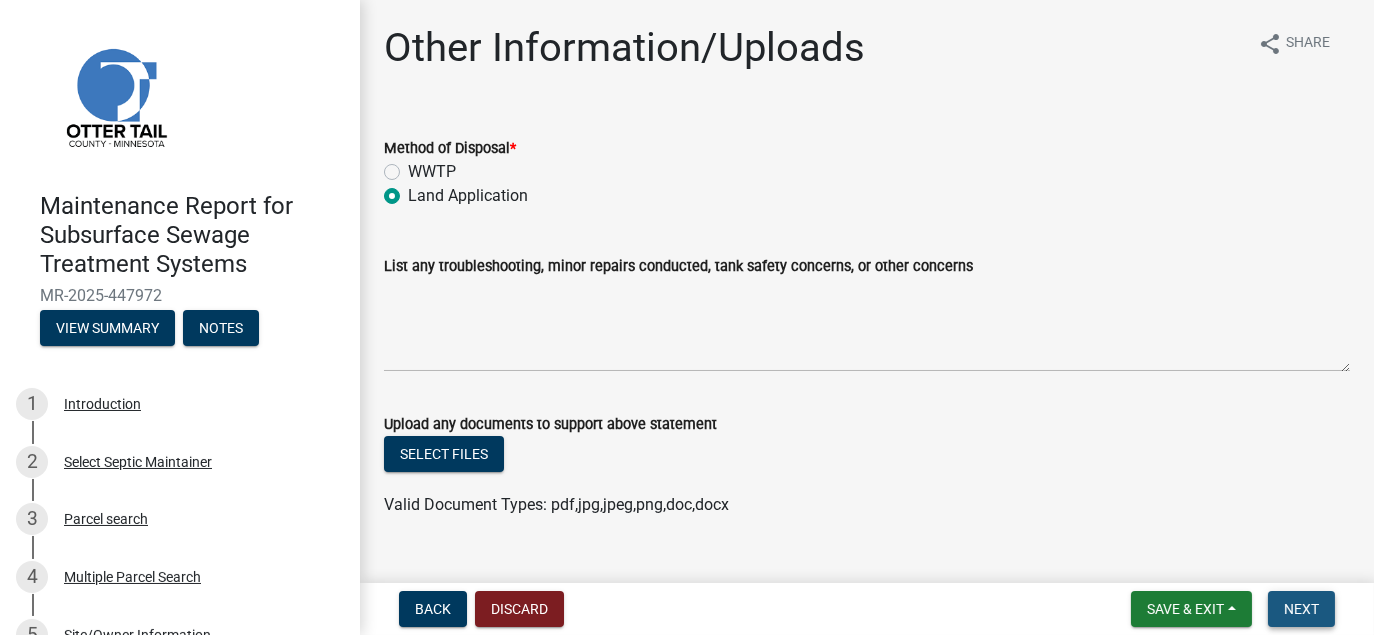 click on "Next" at bounding box center (1301, 609) 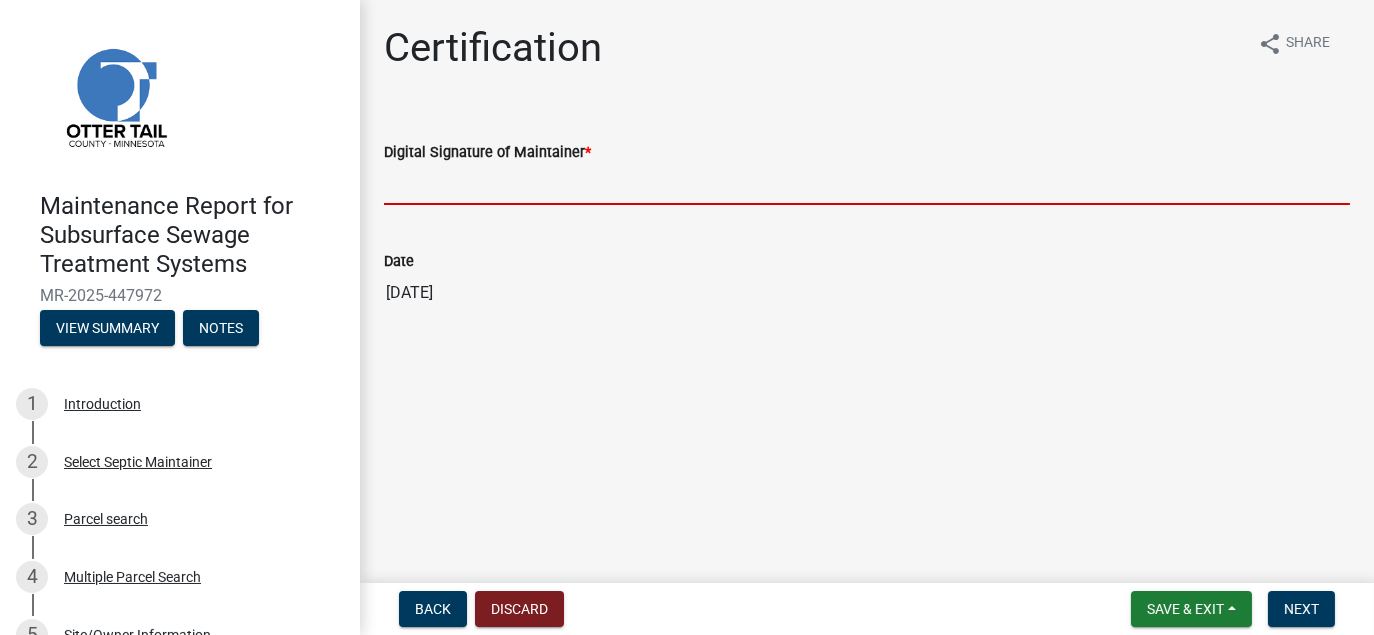 click on "Digital Signature of Maintainer  *" at bounding box center [867, 184] 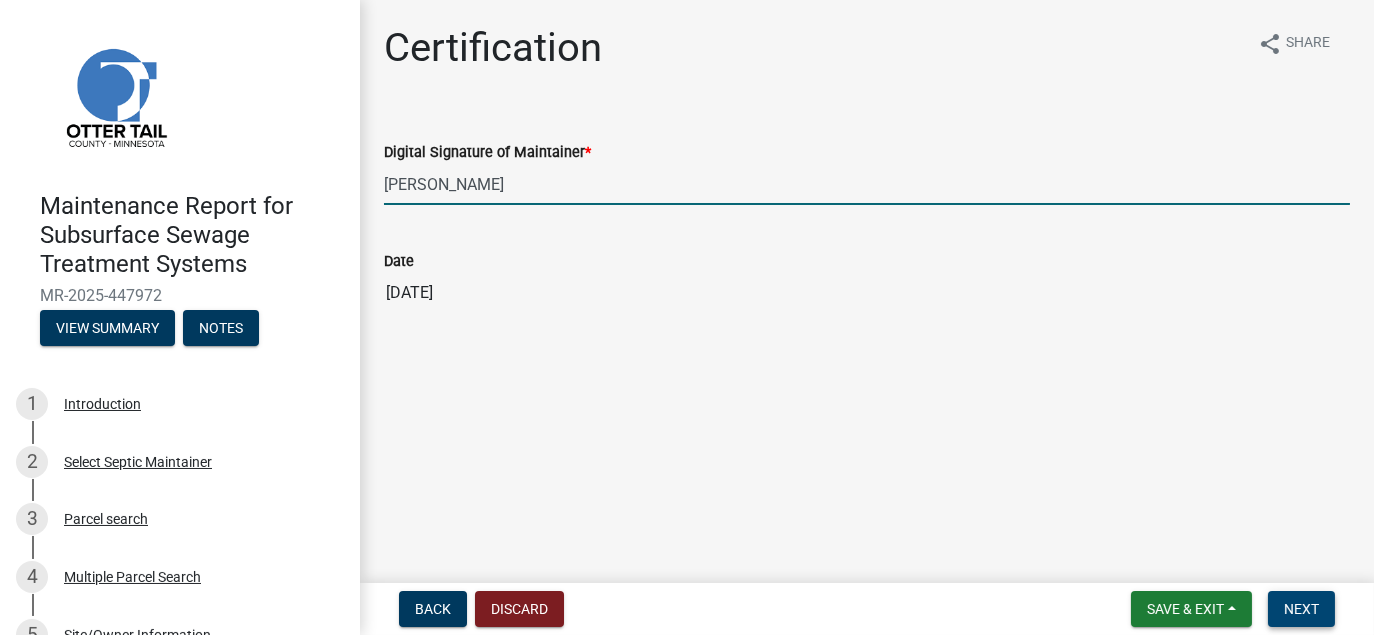 click on "Next" at bounding box center (1301, 609) 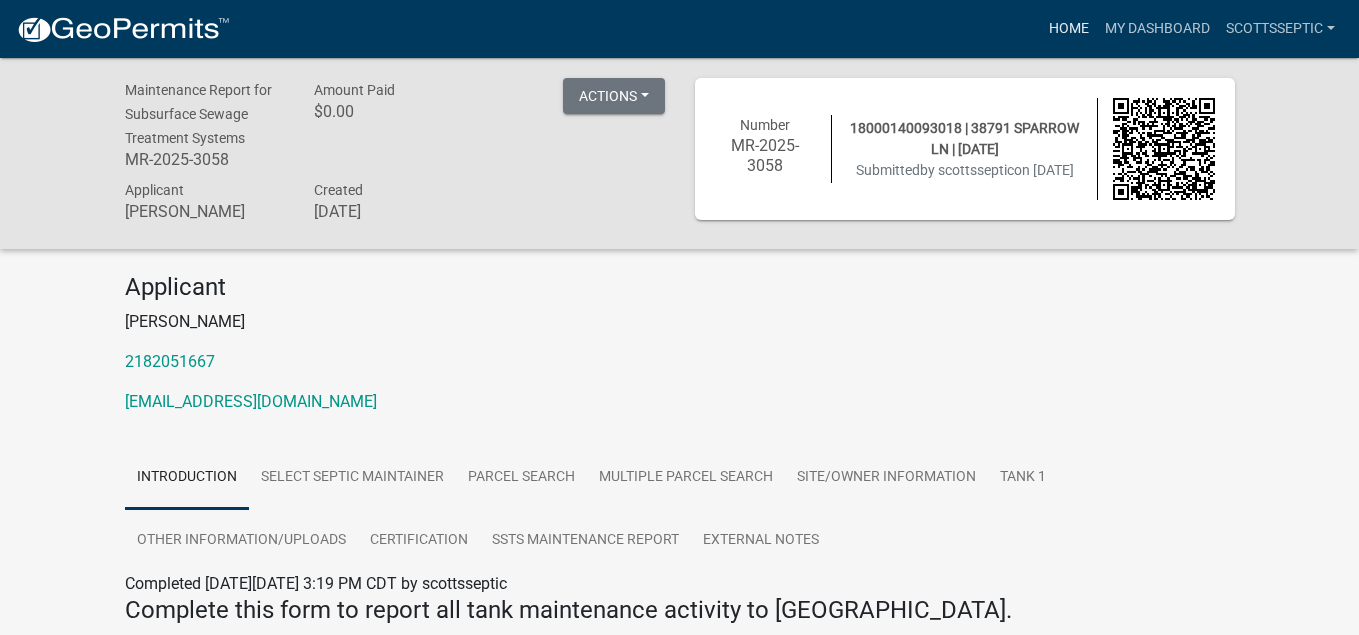 click on "Home" at bounding box center [1069, 29] 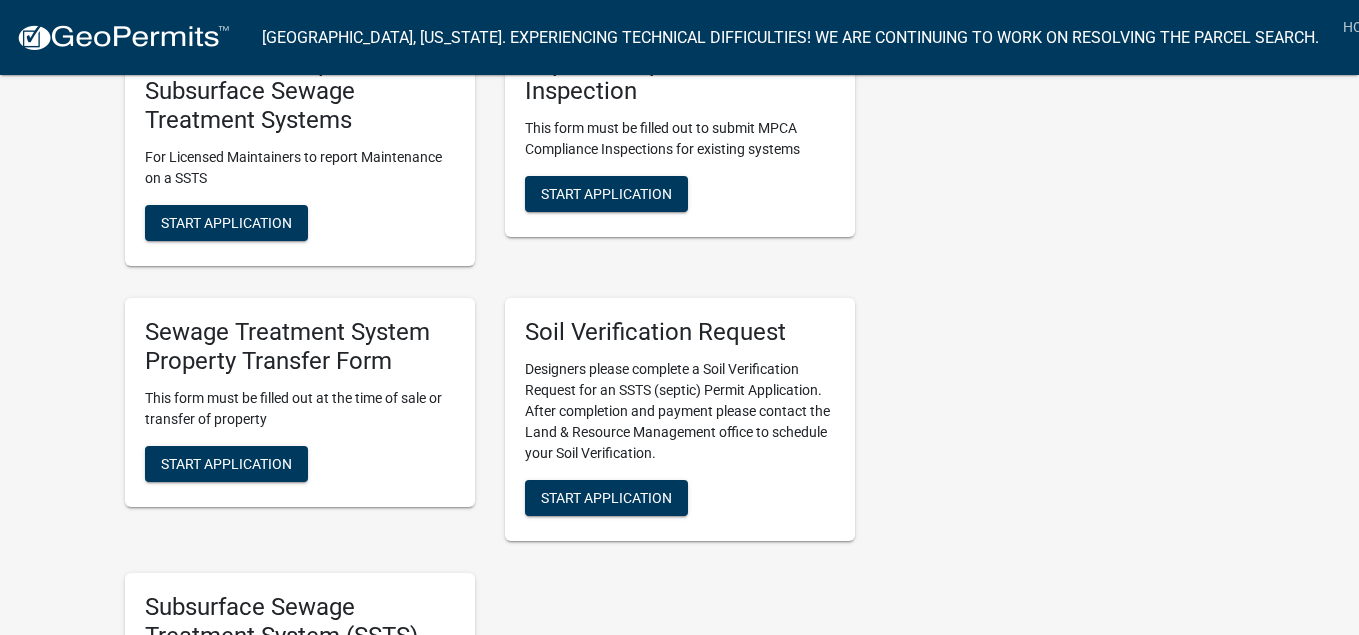 scroll, scrollTop: 1600, scrollLeft: 0, axis: vertical 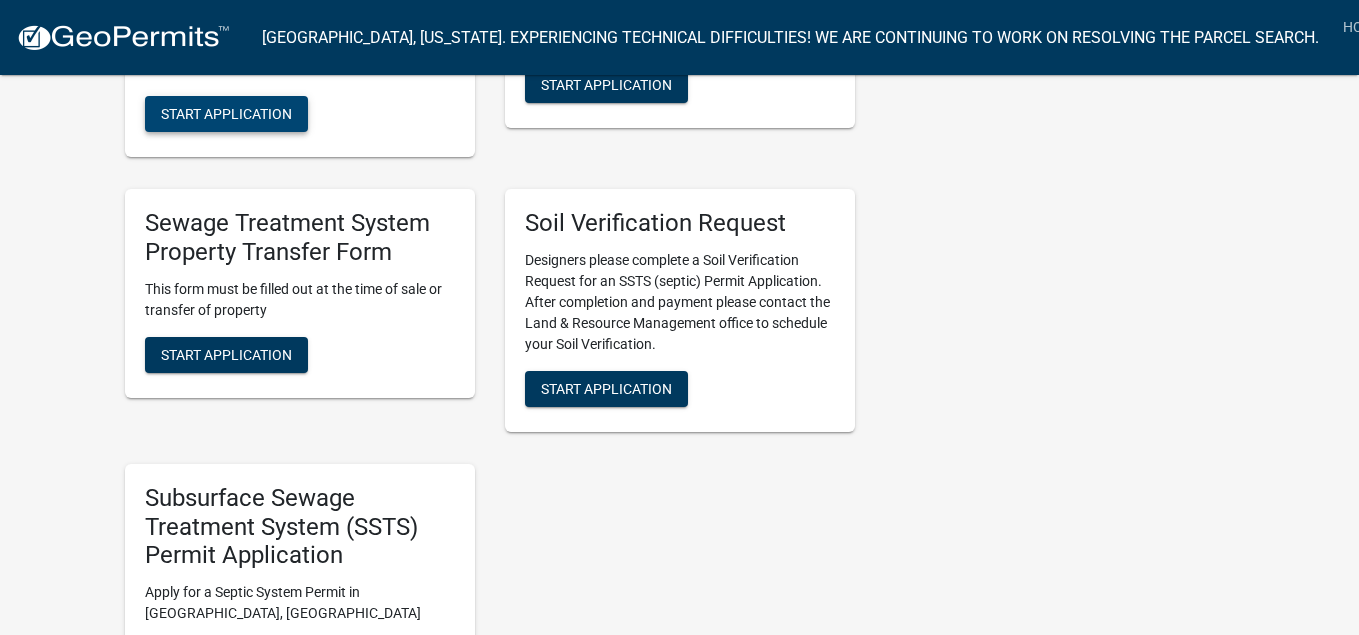 click on "Start Application" at bounding box center (226, 114) 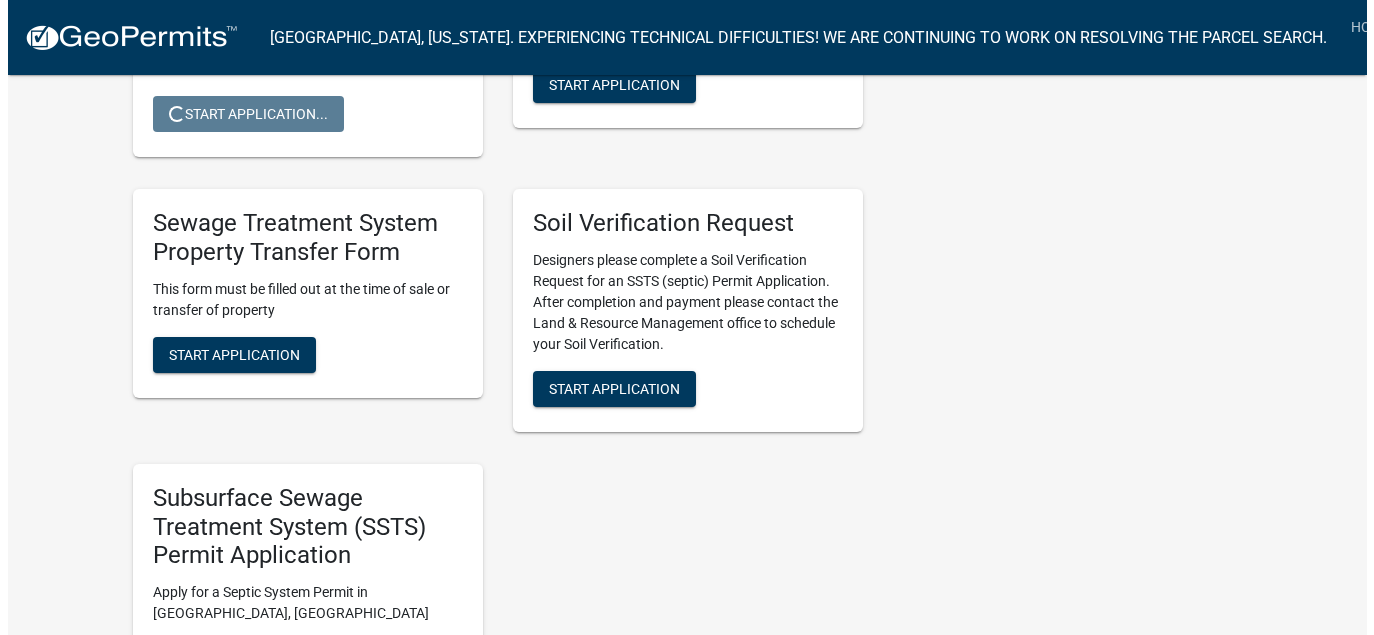 scroll, scrollTop: 0, scrollLeft: 0, axis: both 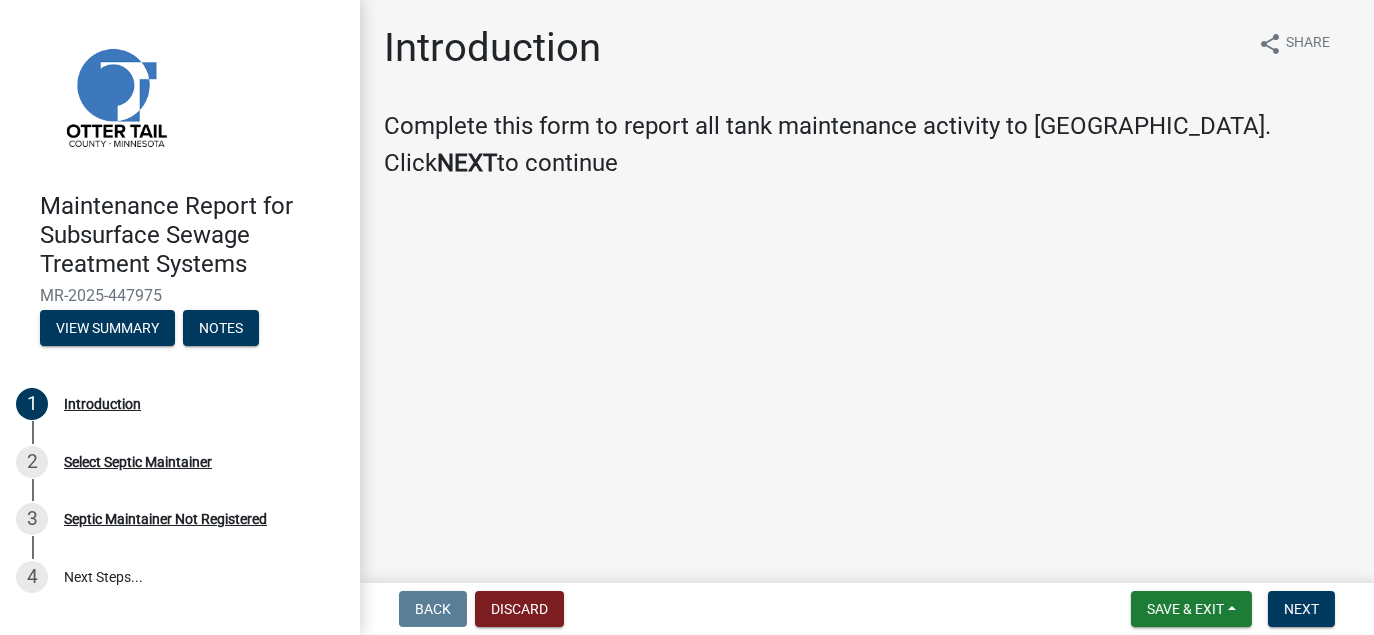 click on "Save & Exit  Save  Save & Exit   Next" at bounding box center [1233, 609] 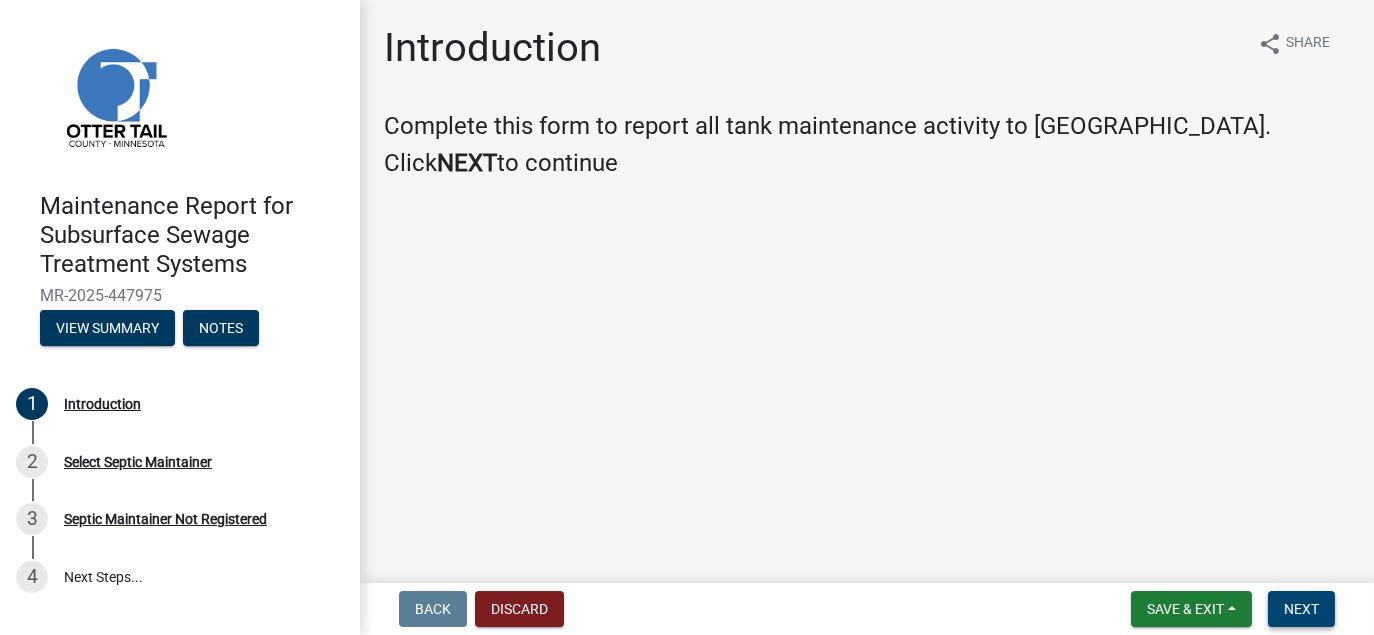 click on "Next" at bounding box center [1301, 609] 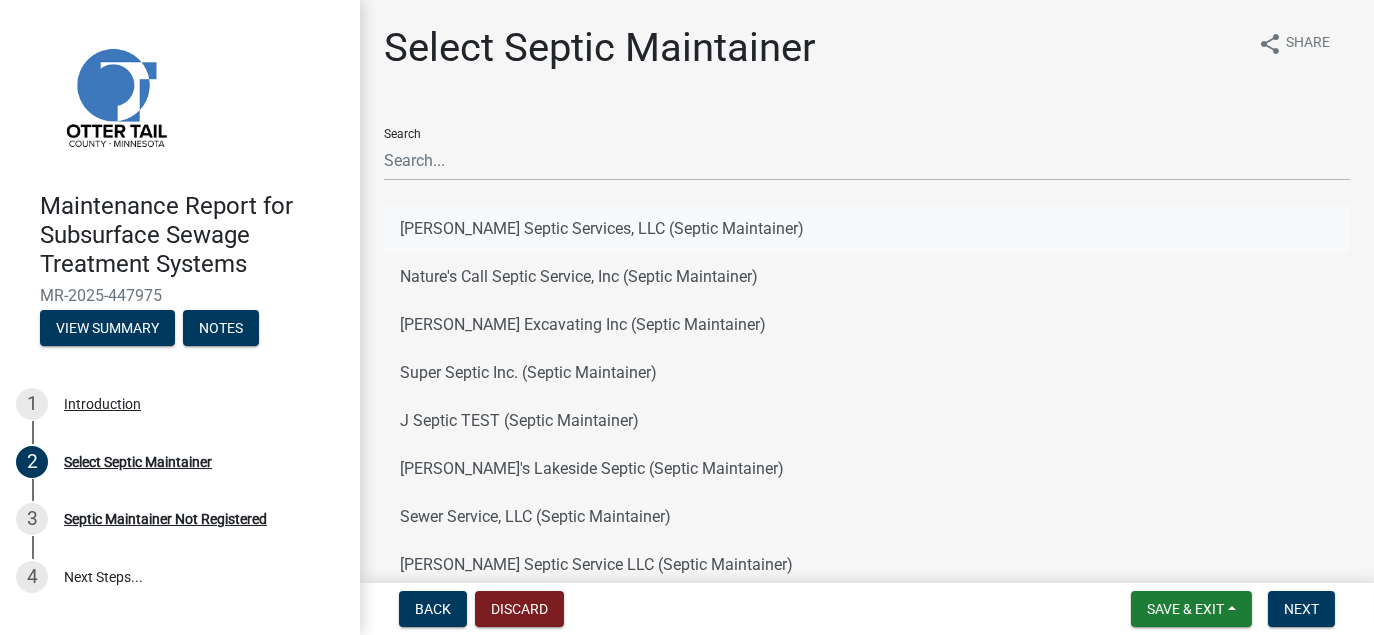 click on "[PERSON_NAME] Septic Services, LLC (Septic Maintainer)" 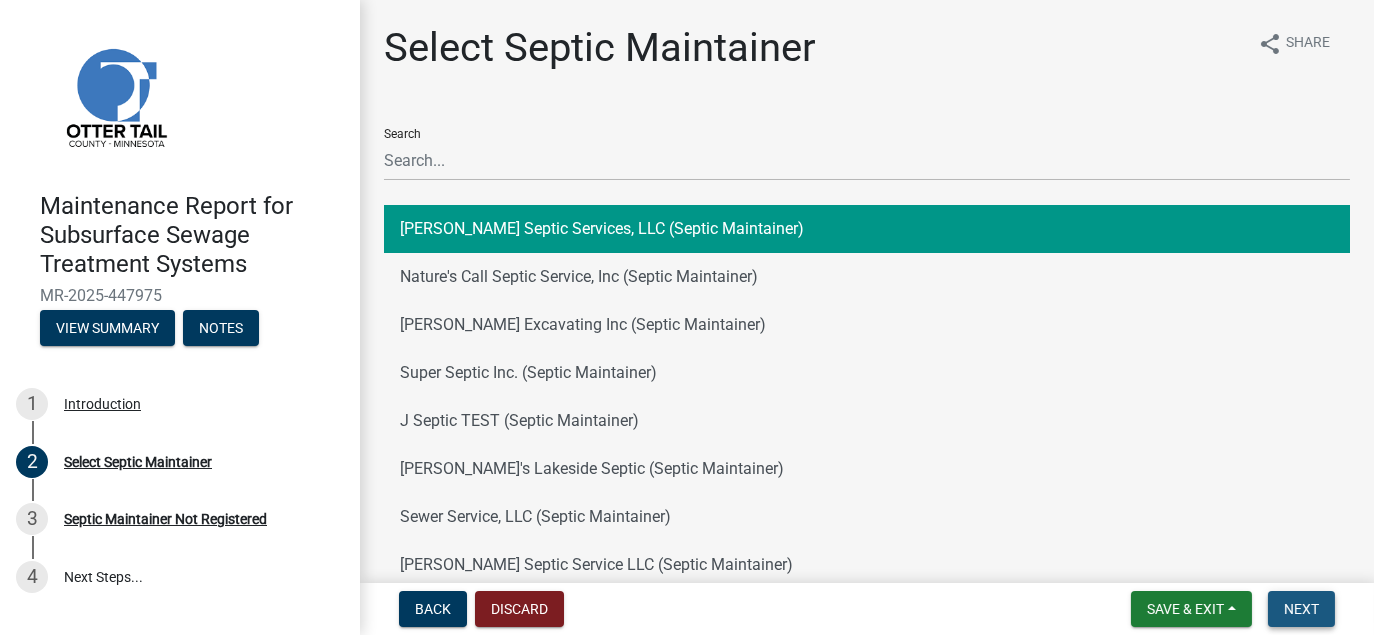 click on "Next" at bounding box center [1301, 609] 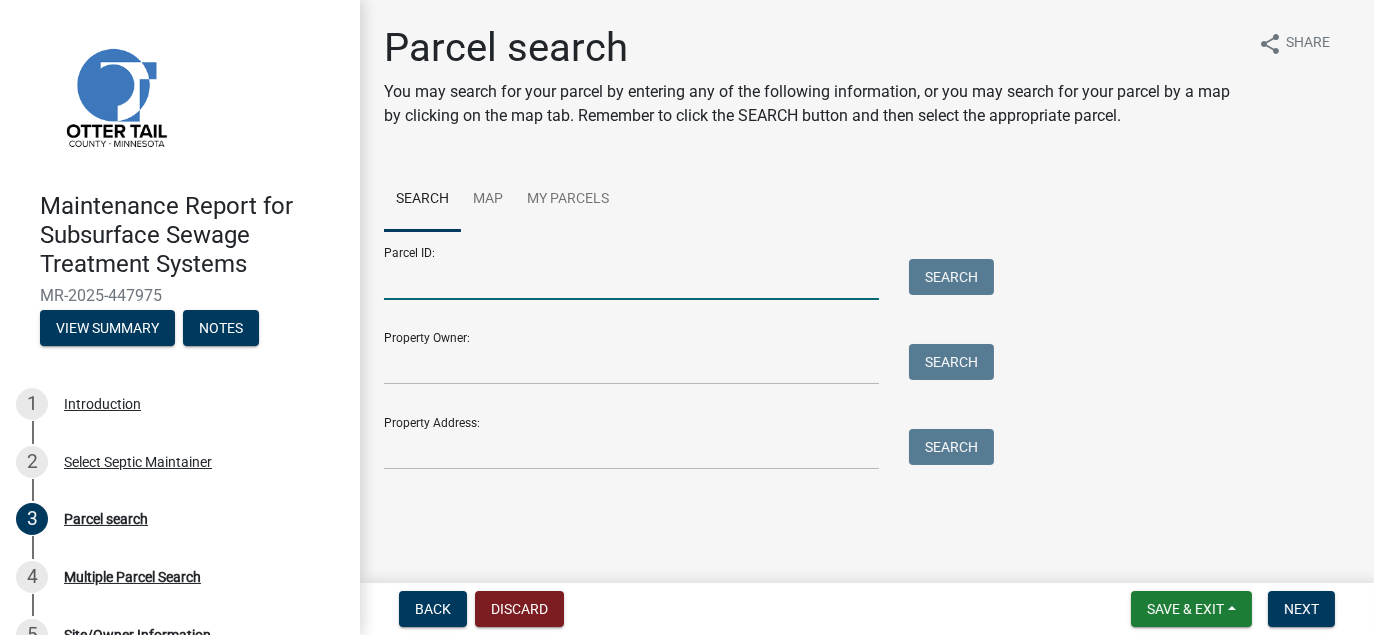 click on "Parcel ID:" at bounding box center [631, 279] 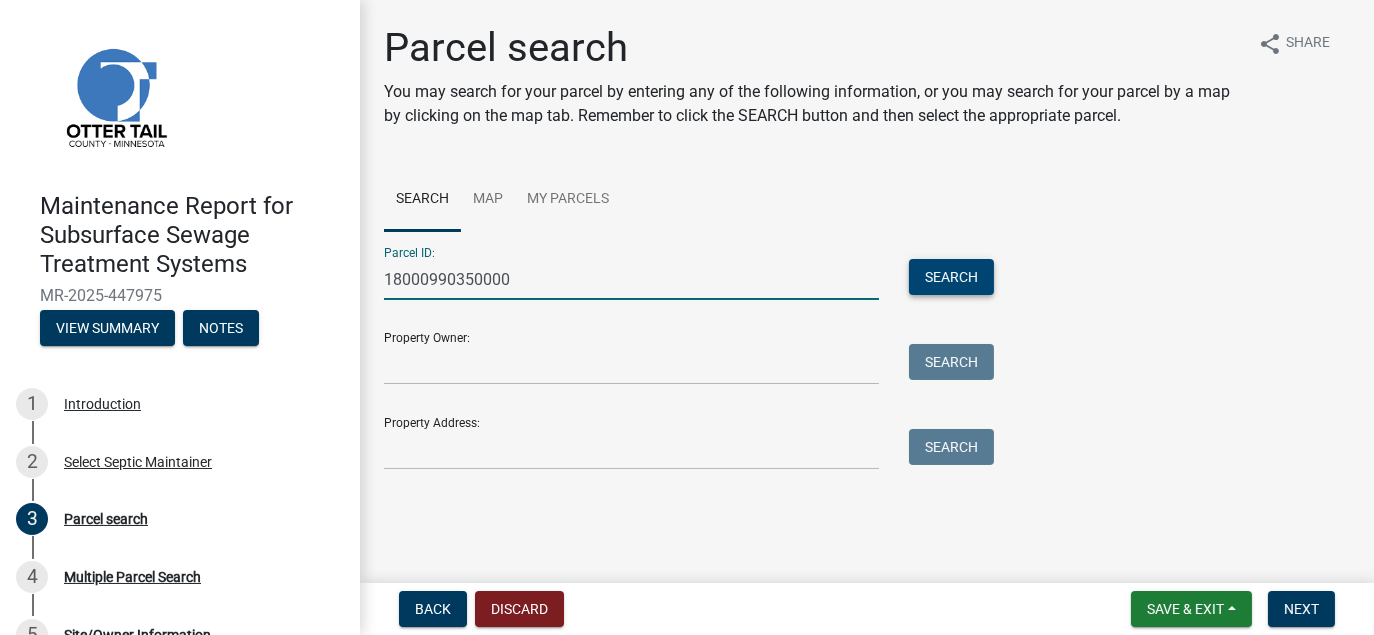 type 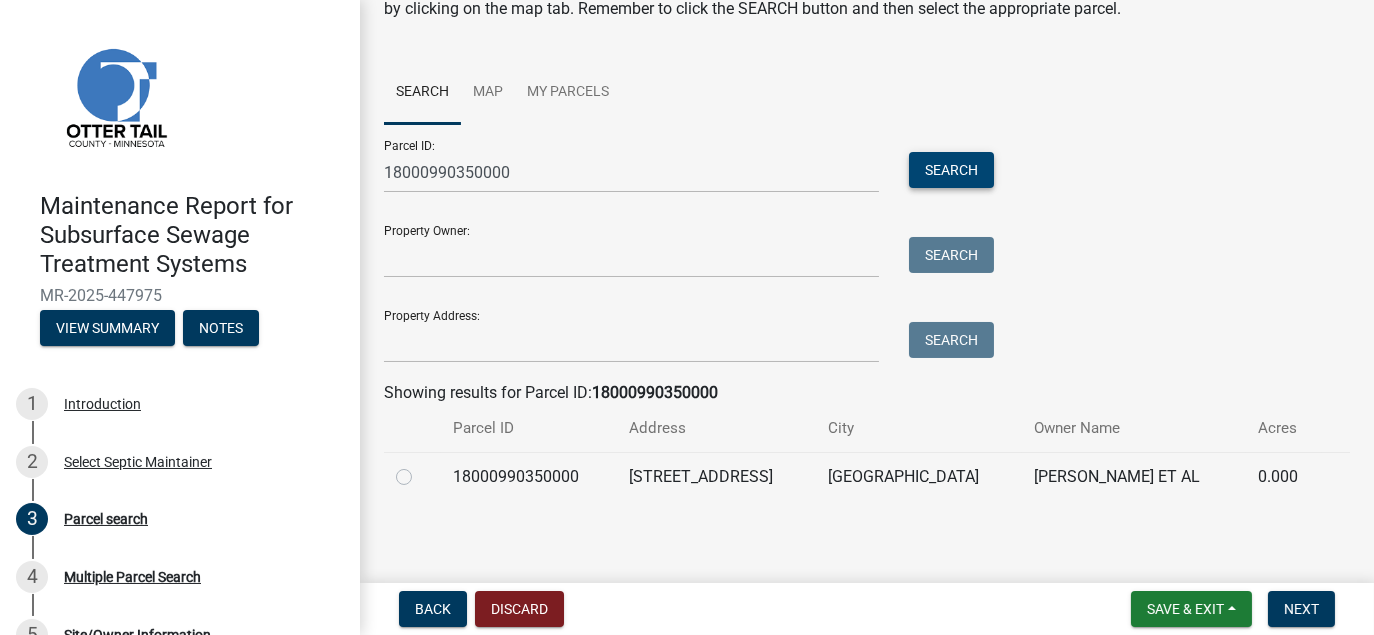 scroll, scrollTop: 109, scrollLeft: 0, axis: vertical 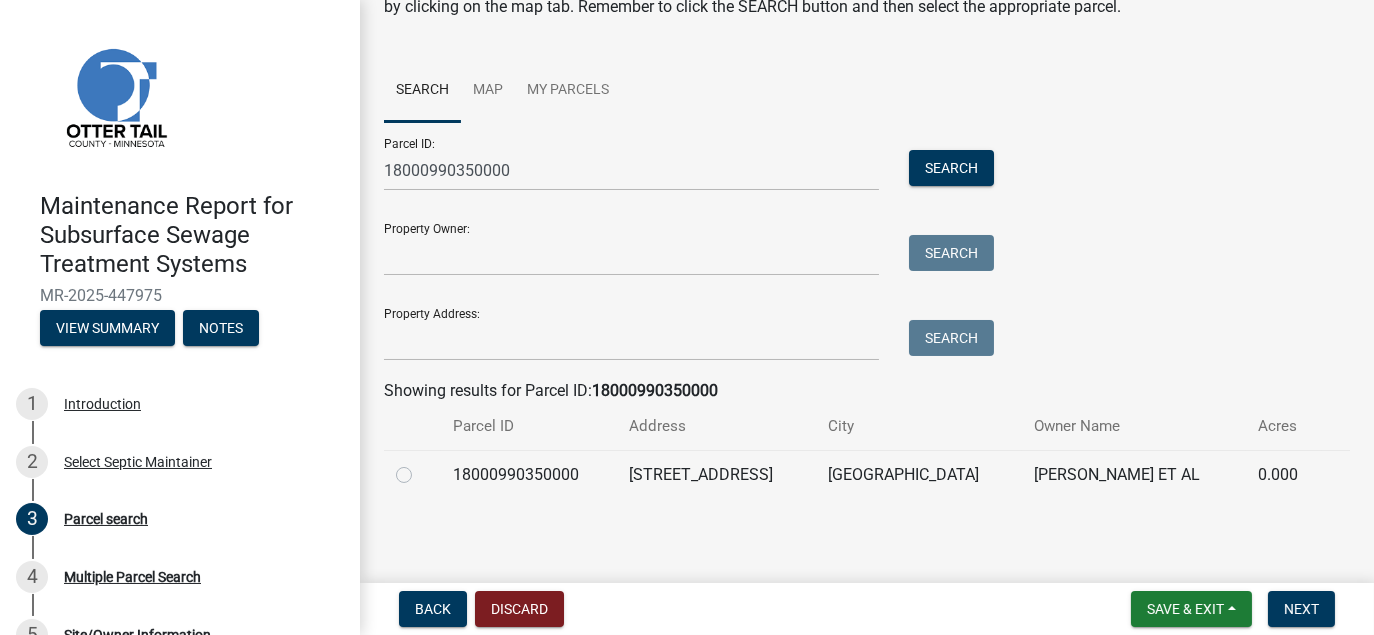 click 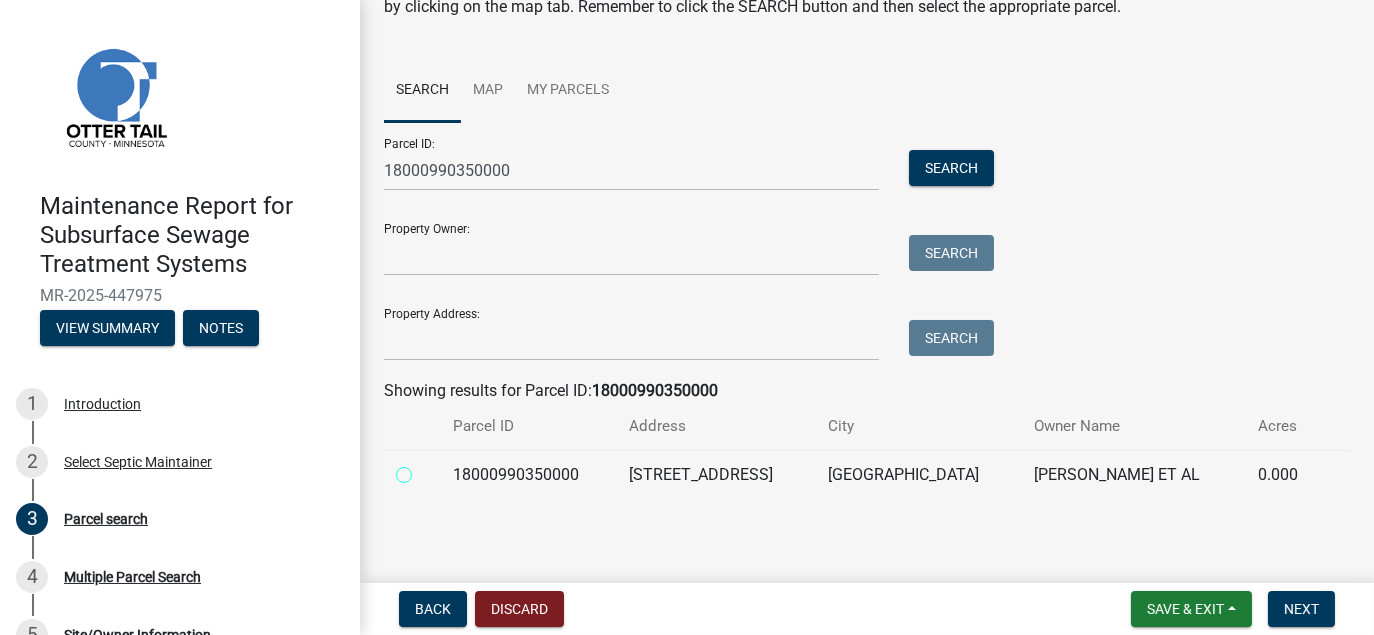 click at bounding box center [426, 469] 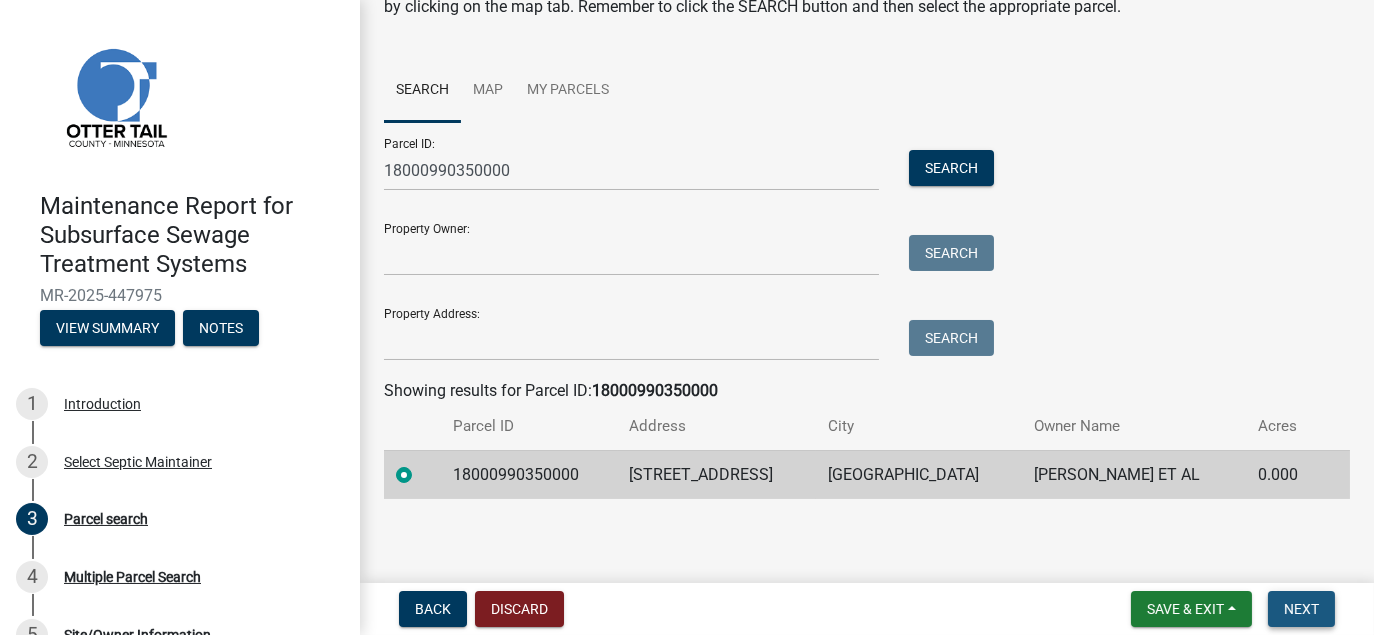 click on "Next" at bounding box center (1301, 609) 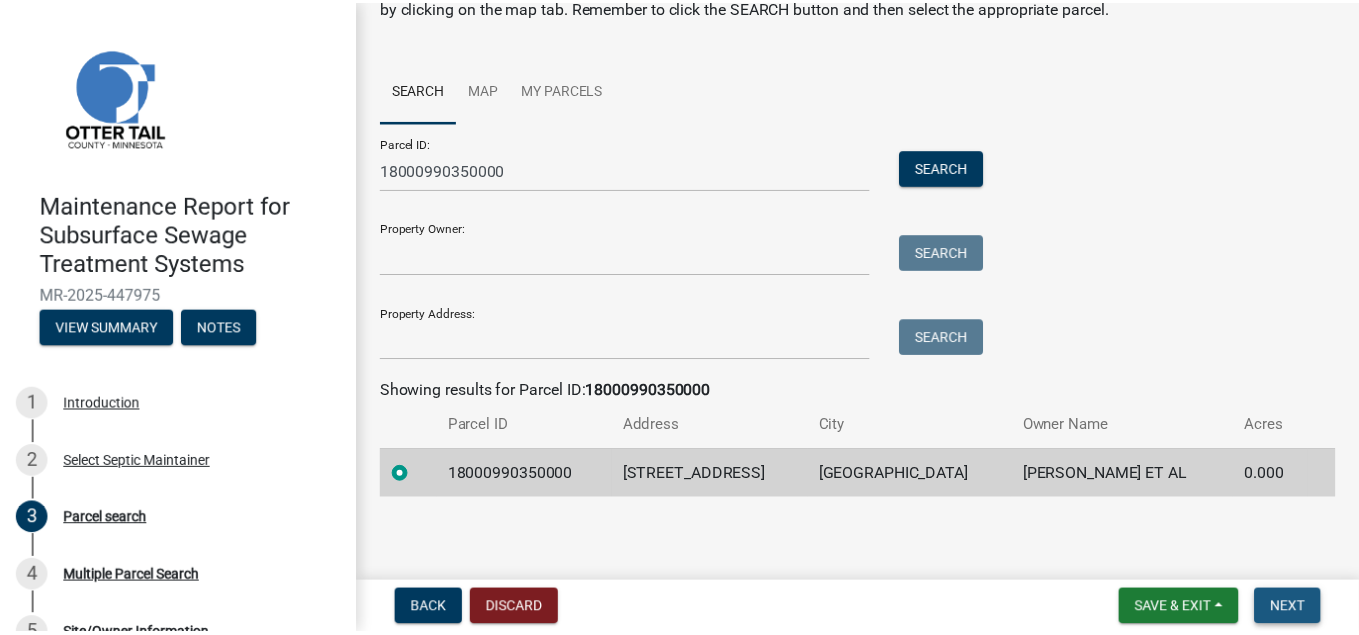 scroll, scrollTop: 0, scrollLeft: 0, axis: both 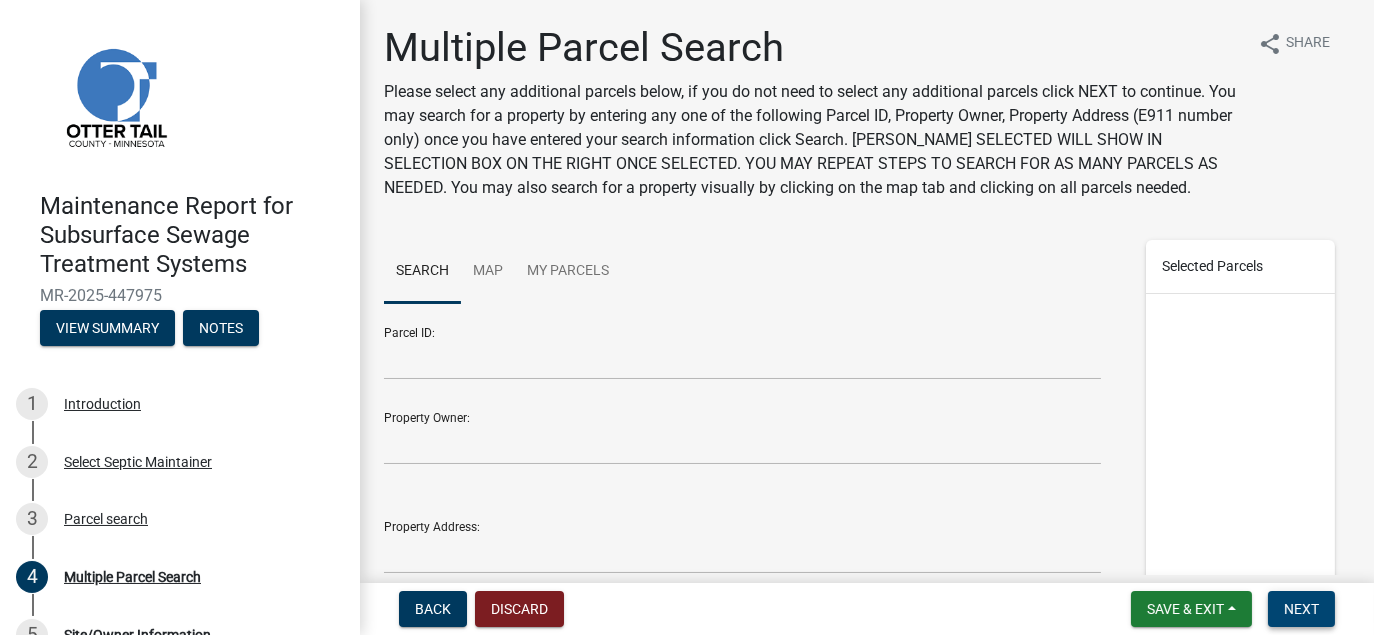 click on "Next" at bounding box center (1301, 609) 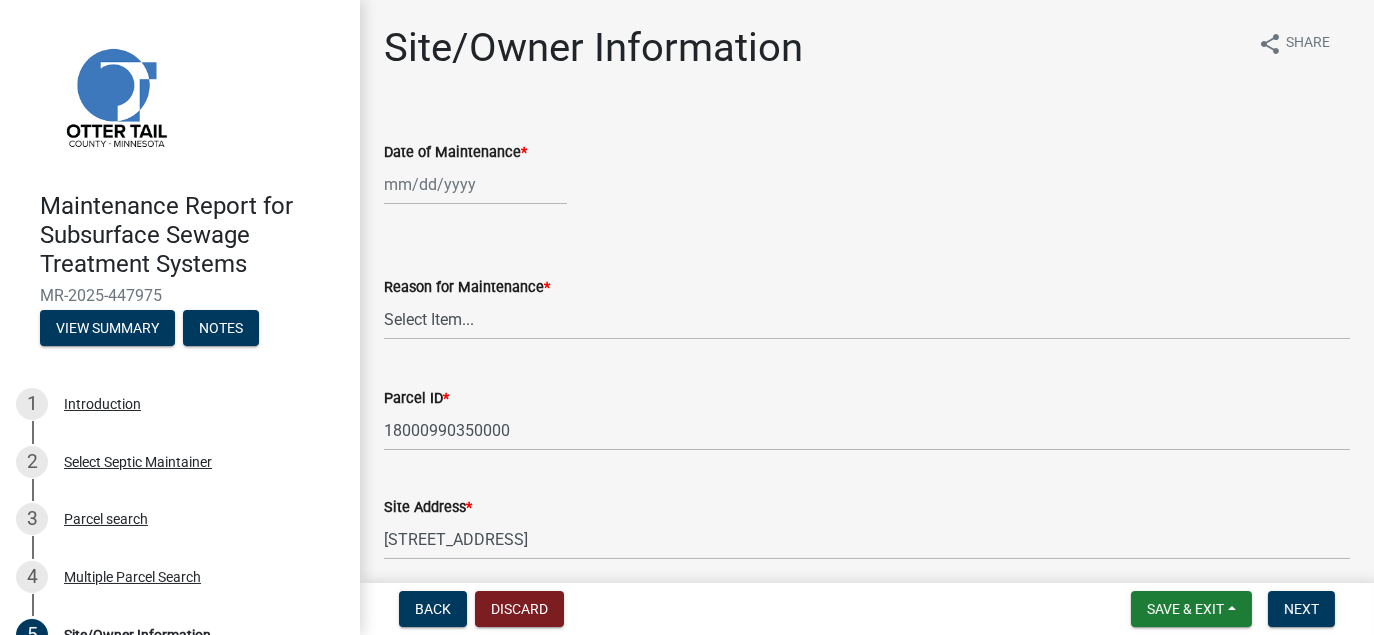 click 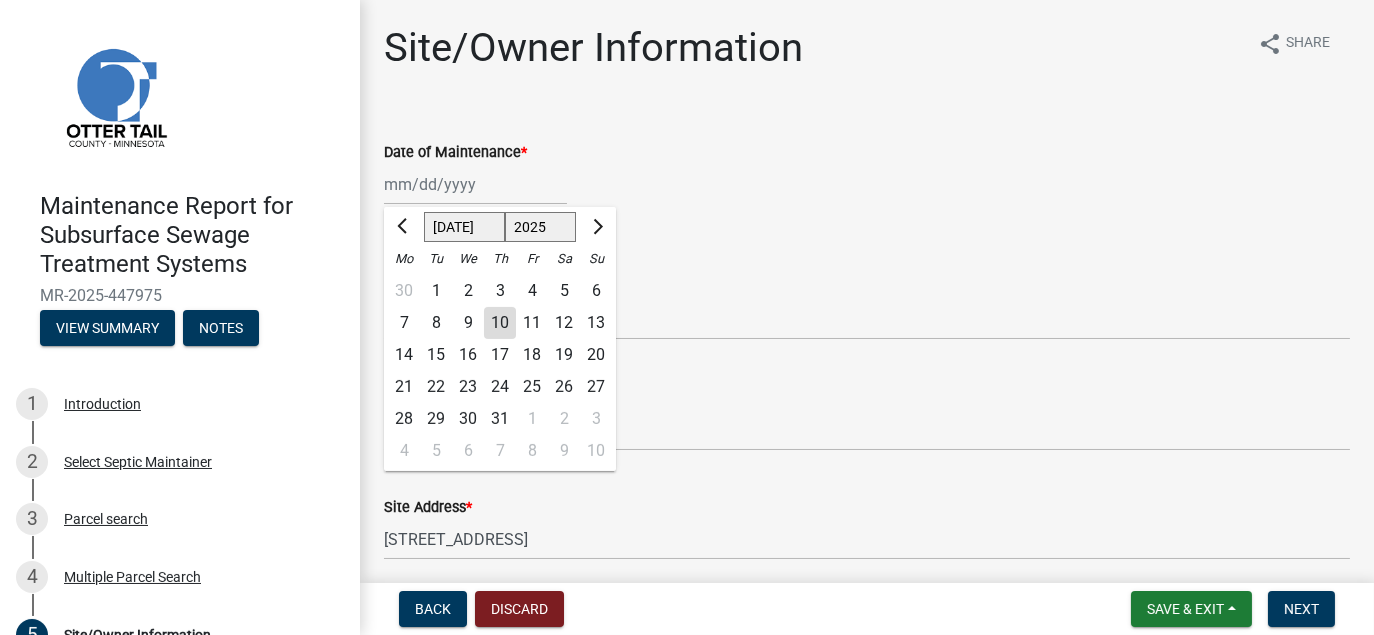 click on "5" 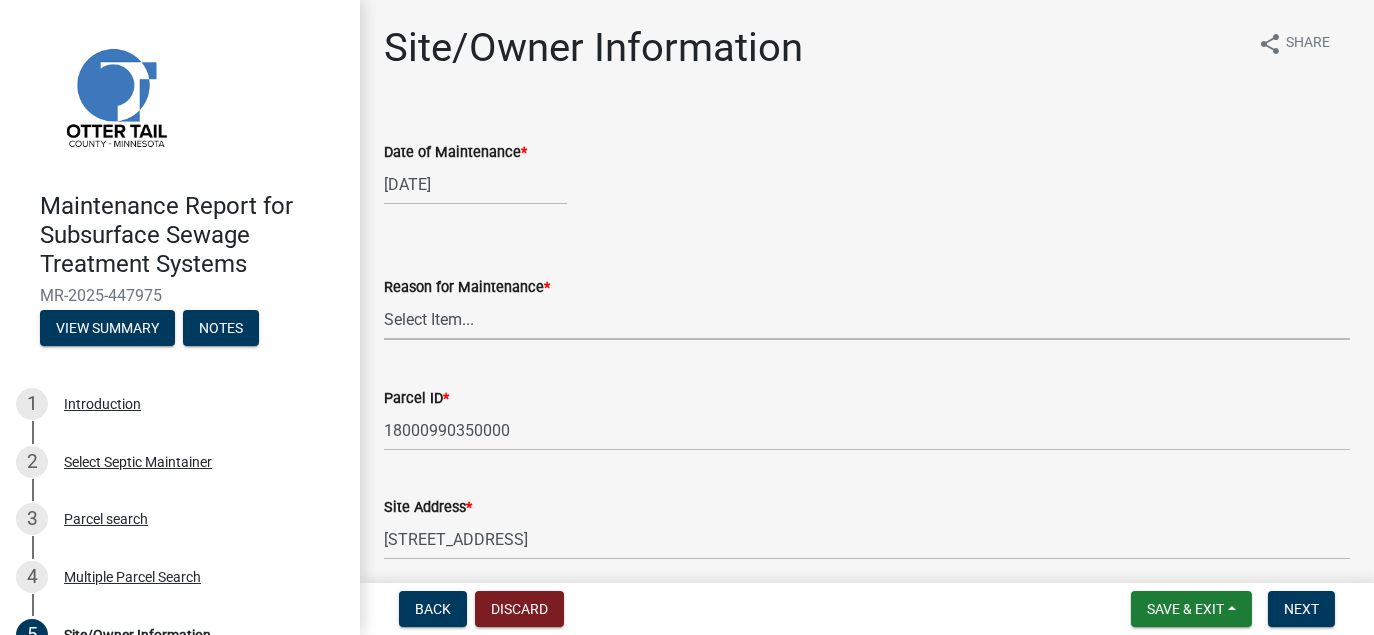 click on "Select Item...   Called   Routine   Other" at bounding box center [867, 319] 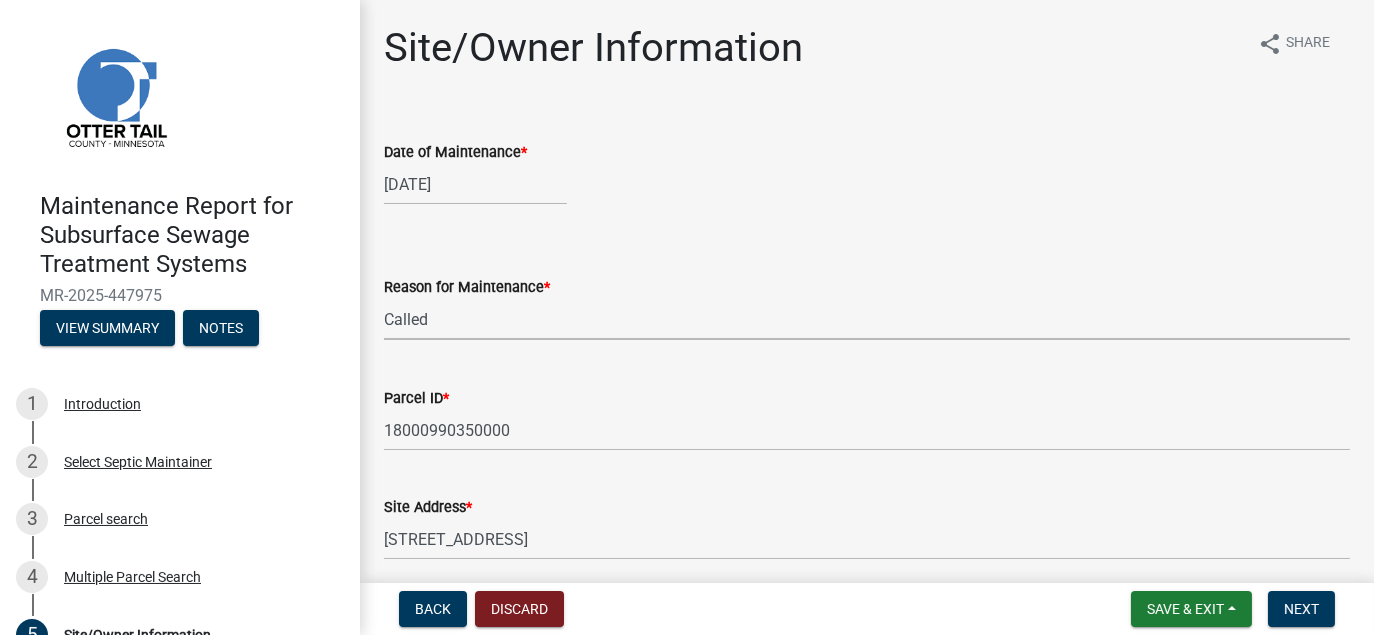 click on "Select Item...   Called   Routine   Other" at bounding box center (867, 319) 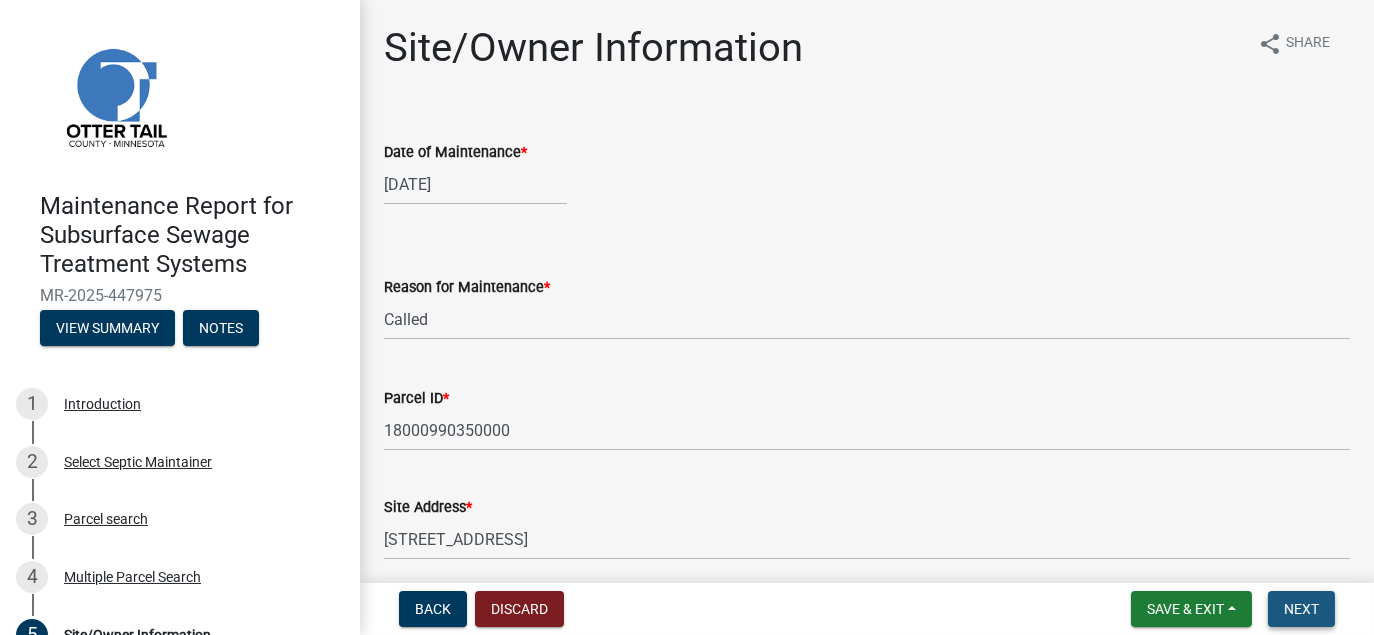 click on "Next" at bounding box center (1301, 609) 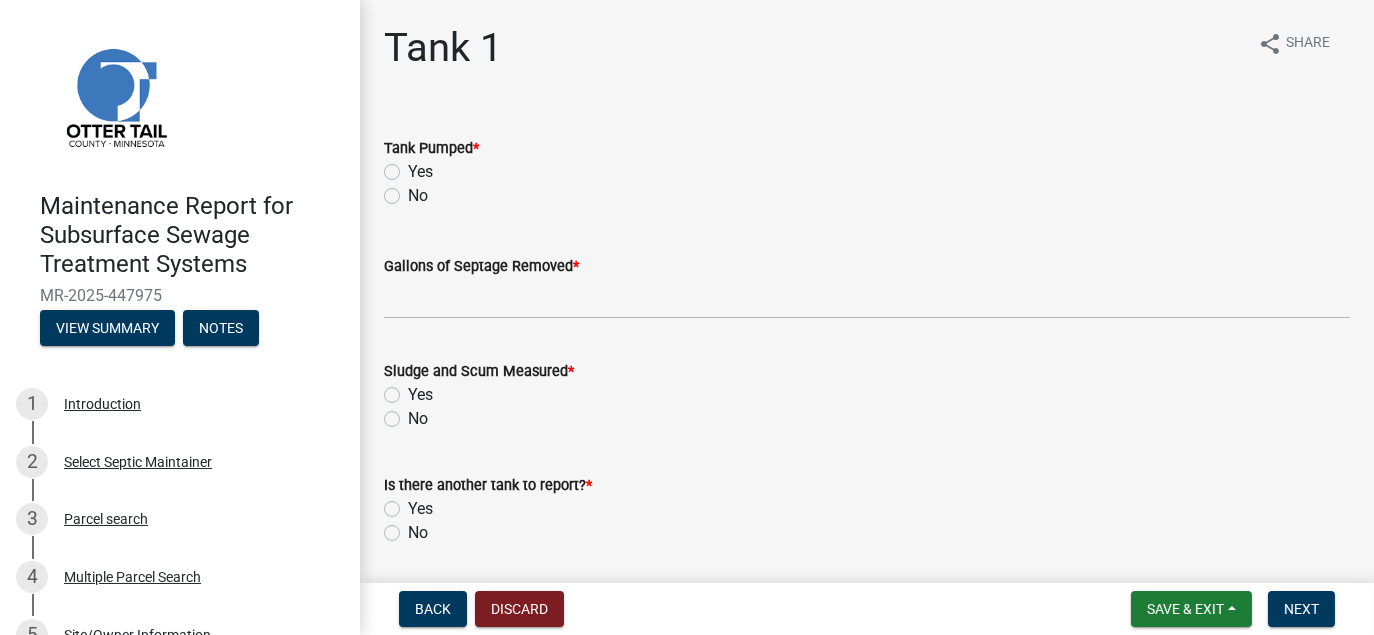 click on "Yes" 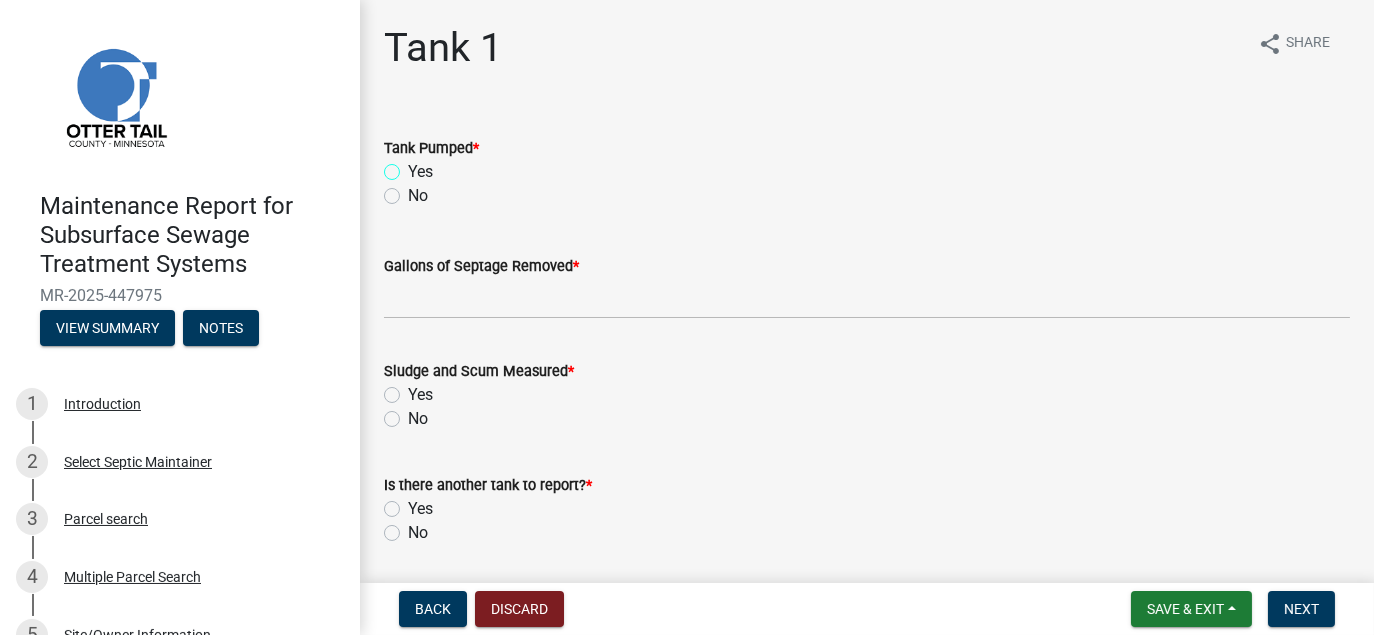 click on "Yes" at bounding box center (414, 166) 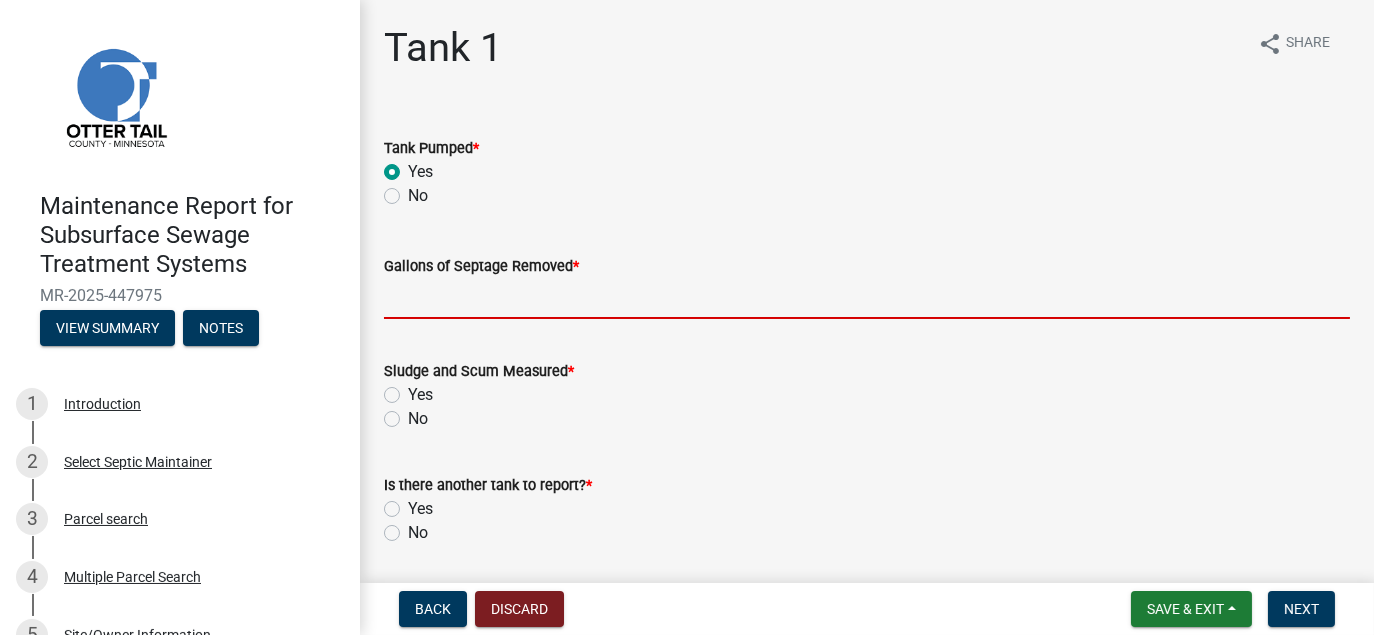 click on "Gallons of Septage Removed  *" at bounding box center [867, 298] 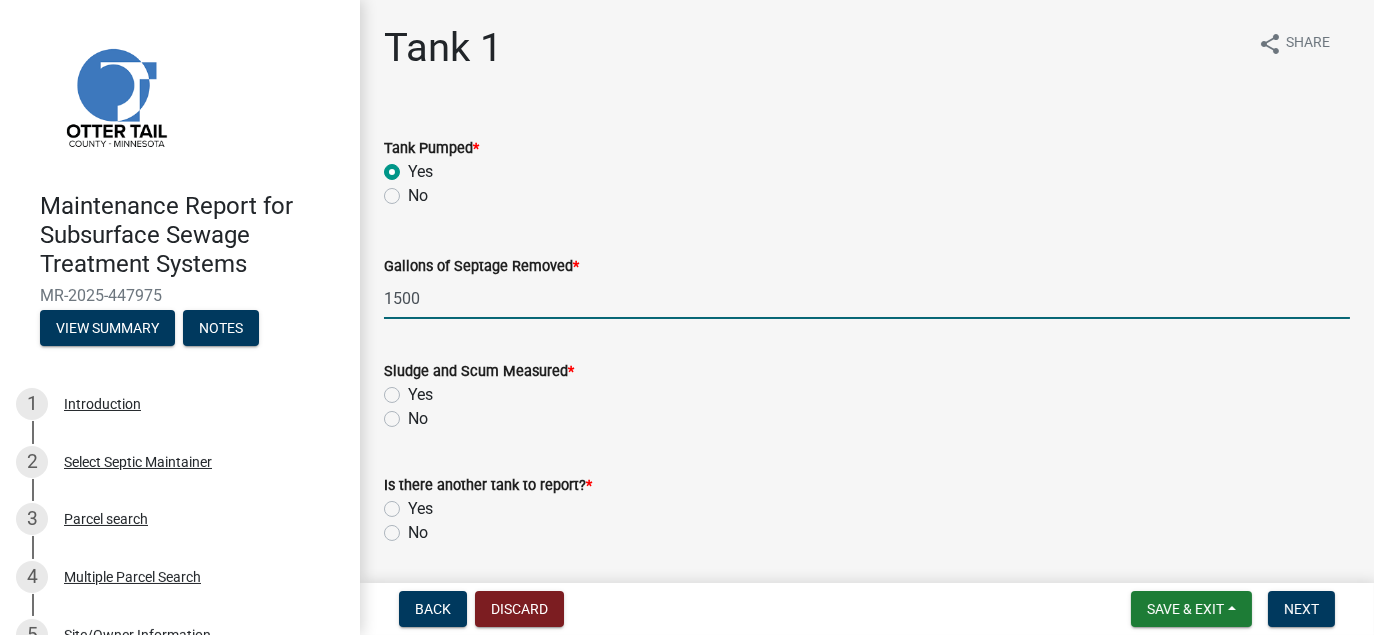 click on "No" 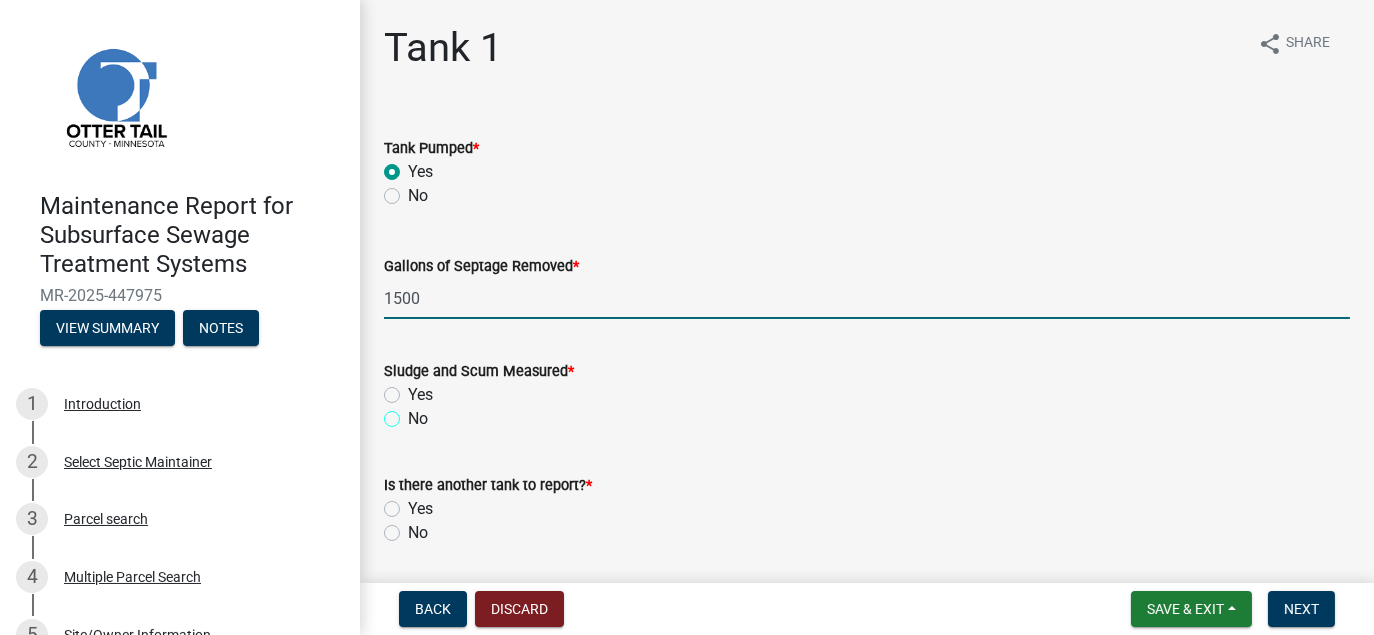 click on "No" at bounding box center [414, 413] 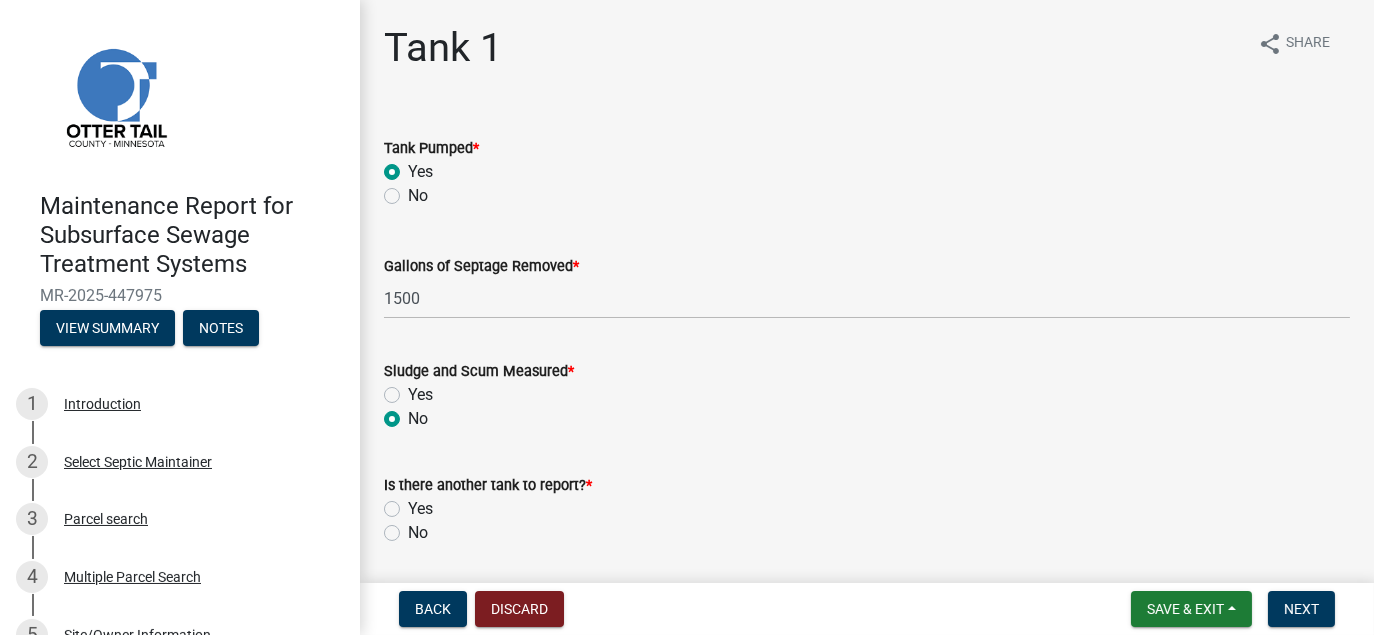 click on "Is there another tank to report?  *  Yes   No" 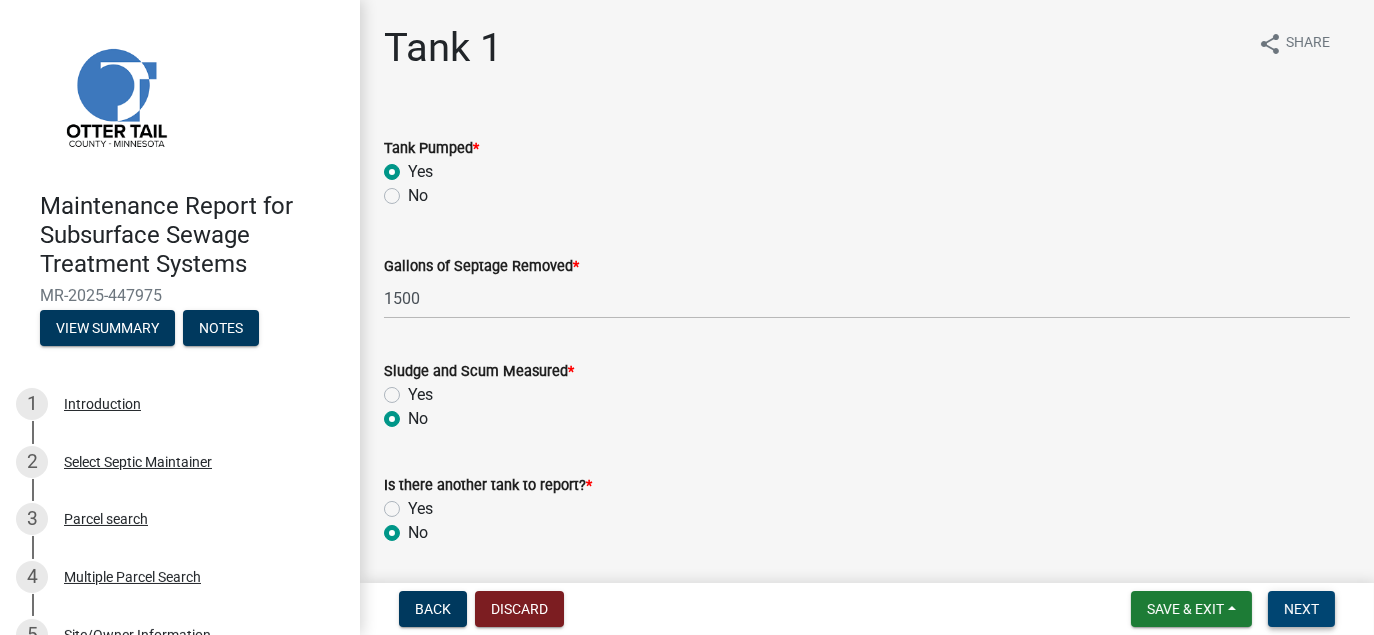 click on "Next" at bounding box center (1301, 609) 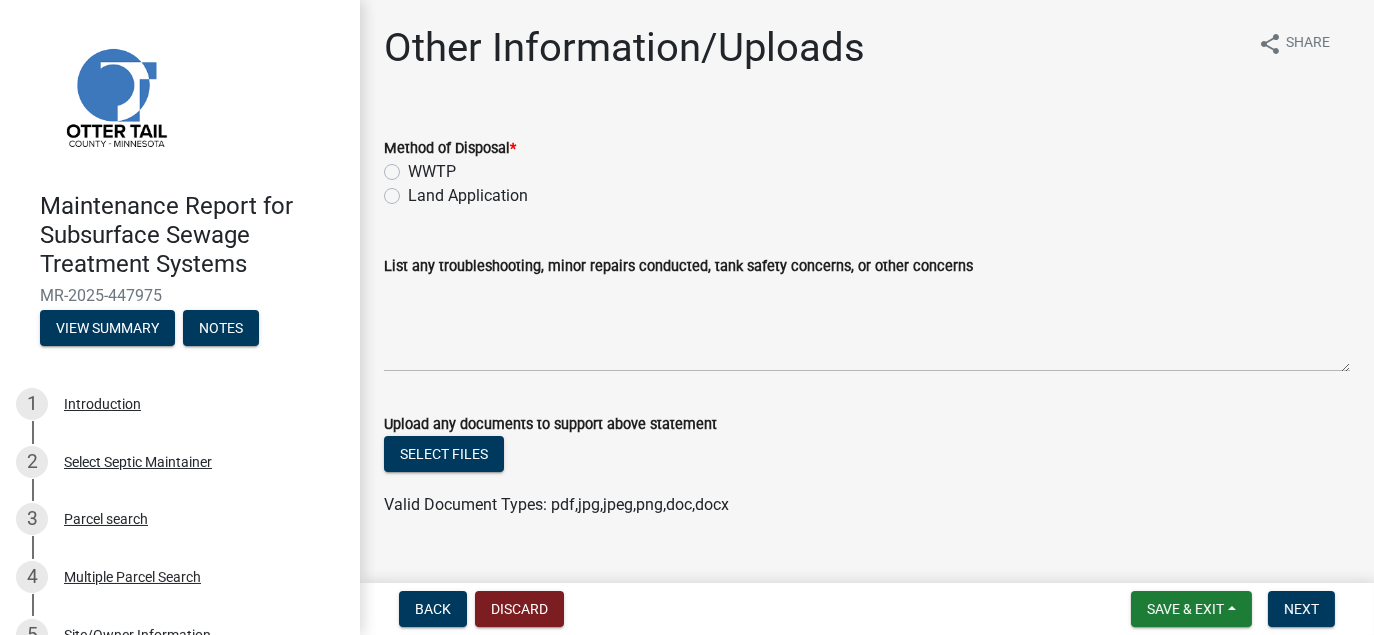 click on "Land Application" 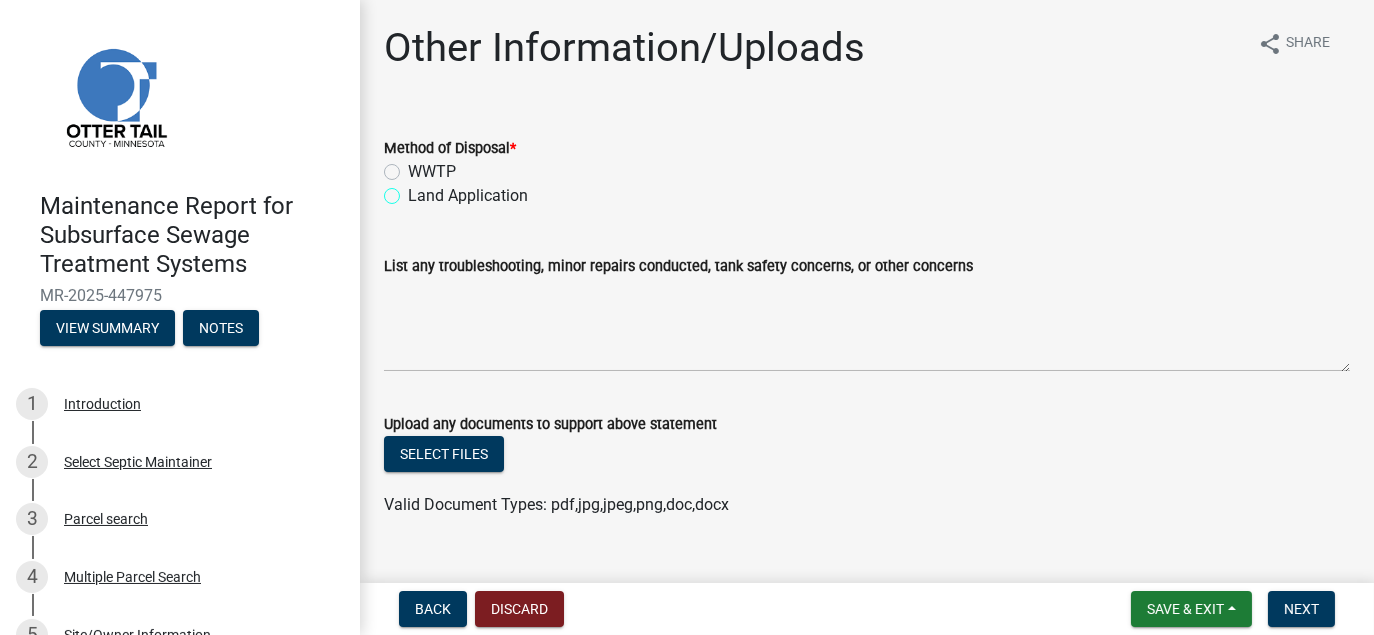 click on "Land Application" at bounding box center (414, 190) 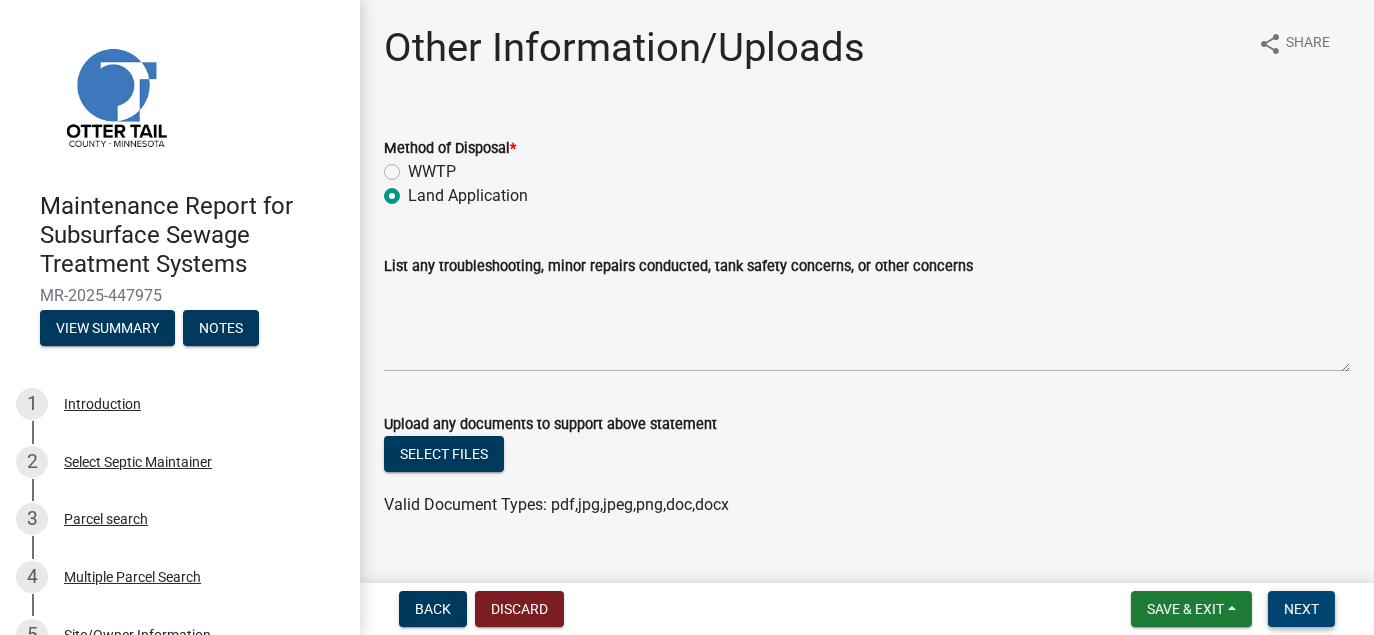 click on "Next" at bounding box center [1301, 609] 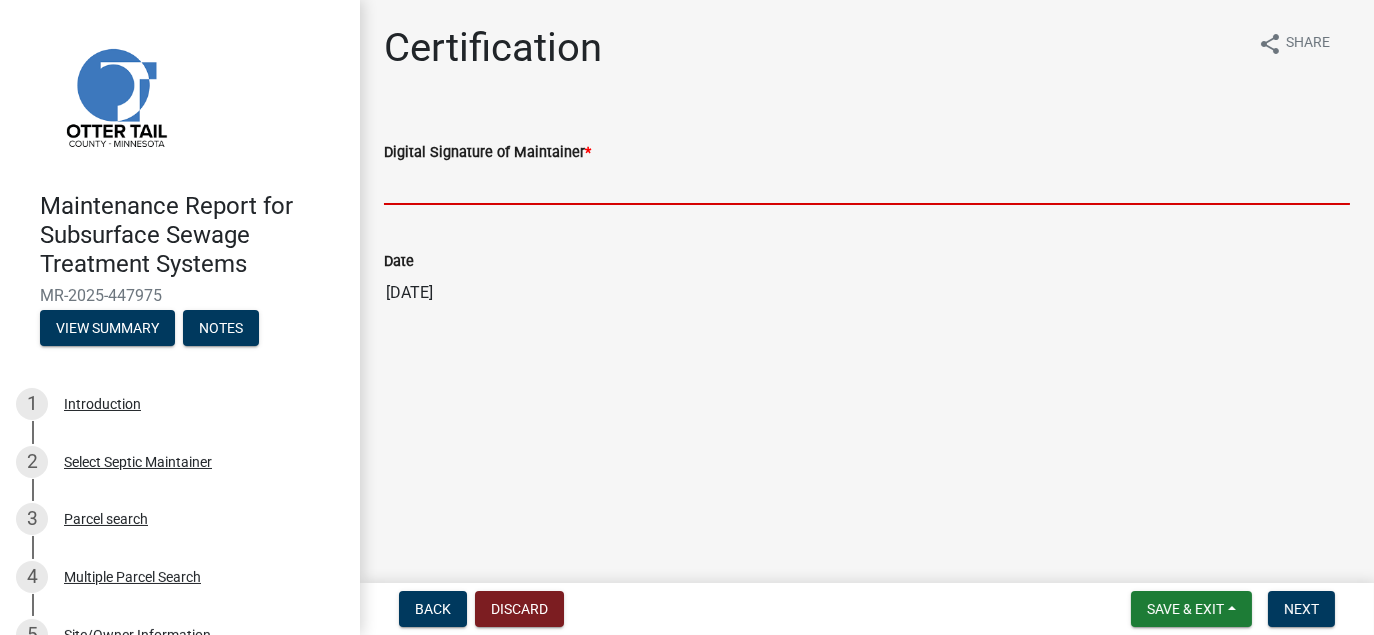 click on "Digital Signature of Maintainer  *" at bounding box center (867, 184) 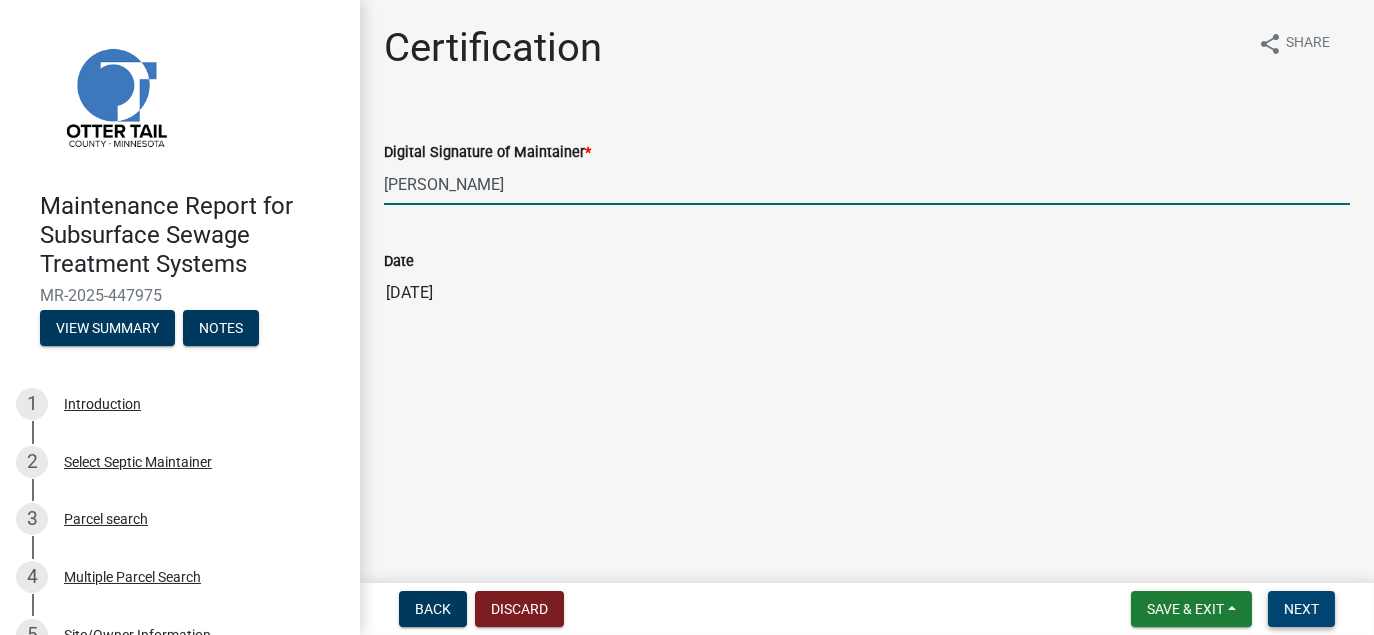 click on "Next" at bounding box center [1301, 609] 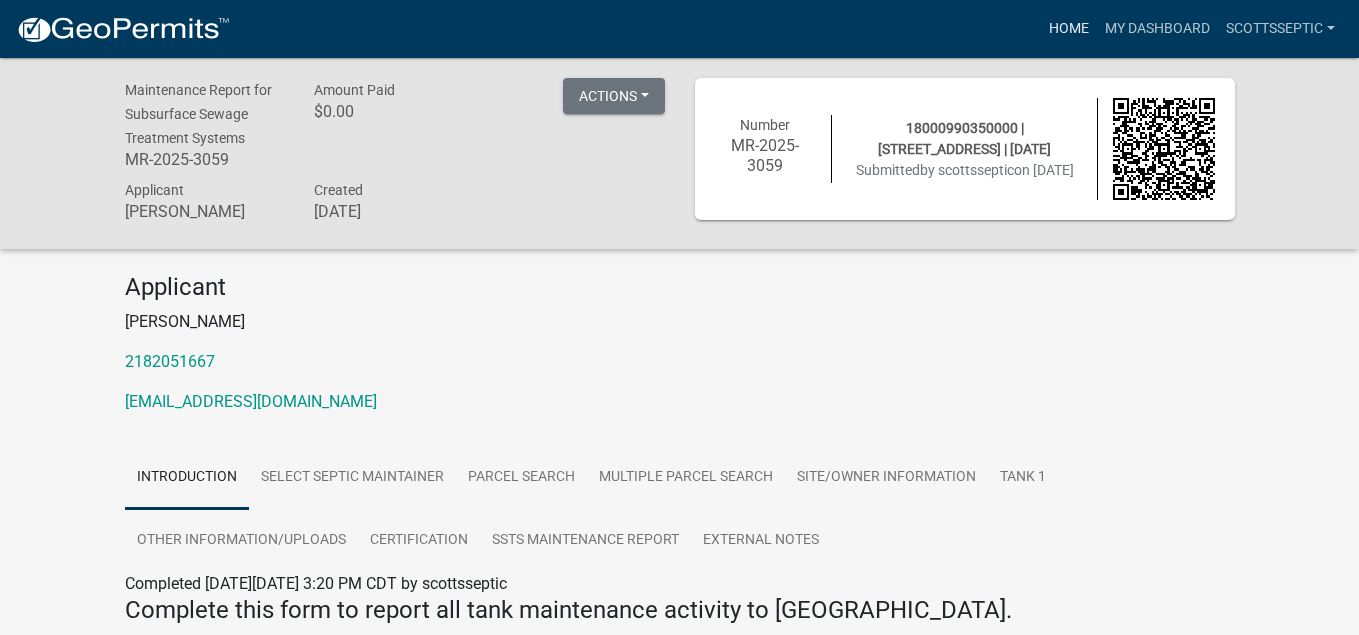 click on "Home" at bounding box center (1069, 29) 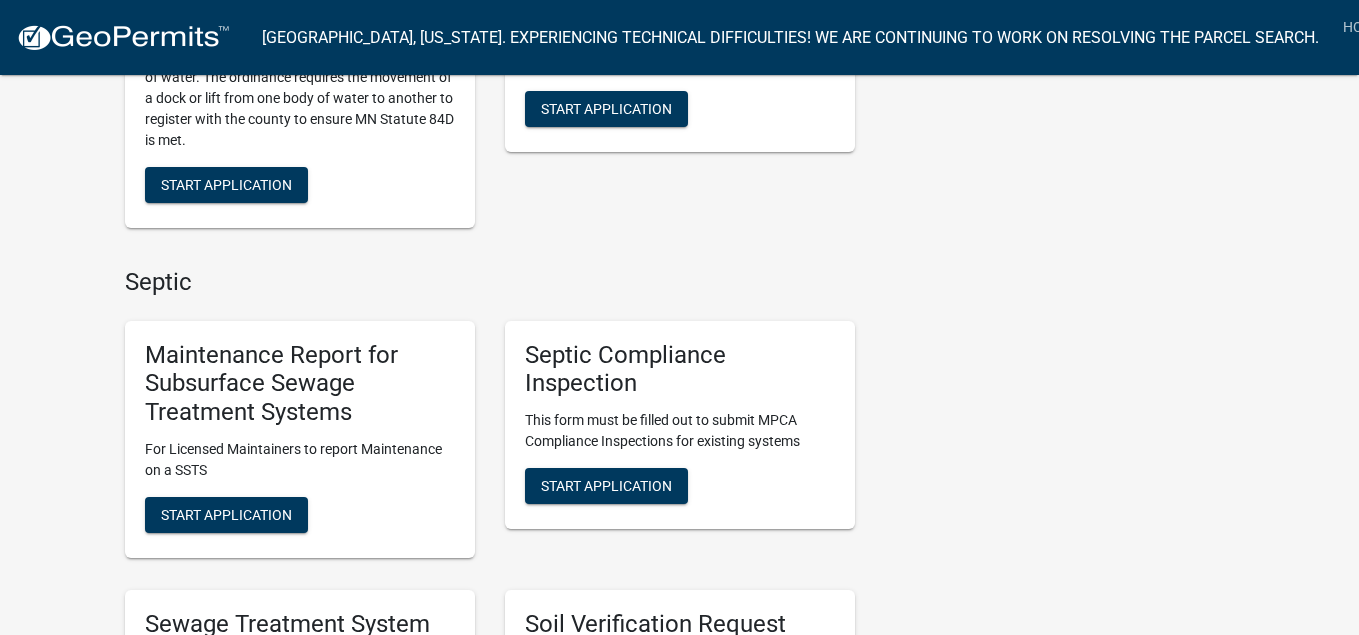 scroll, scrollTop: 1200, scrollLeft: 0, axis: vertical 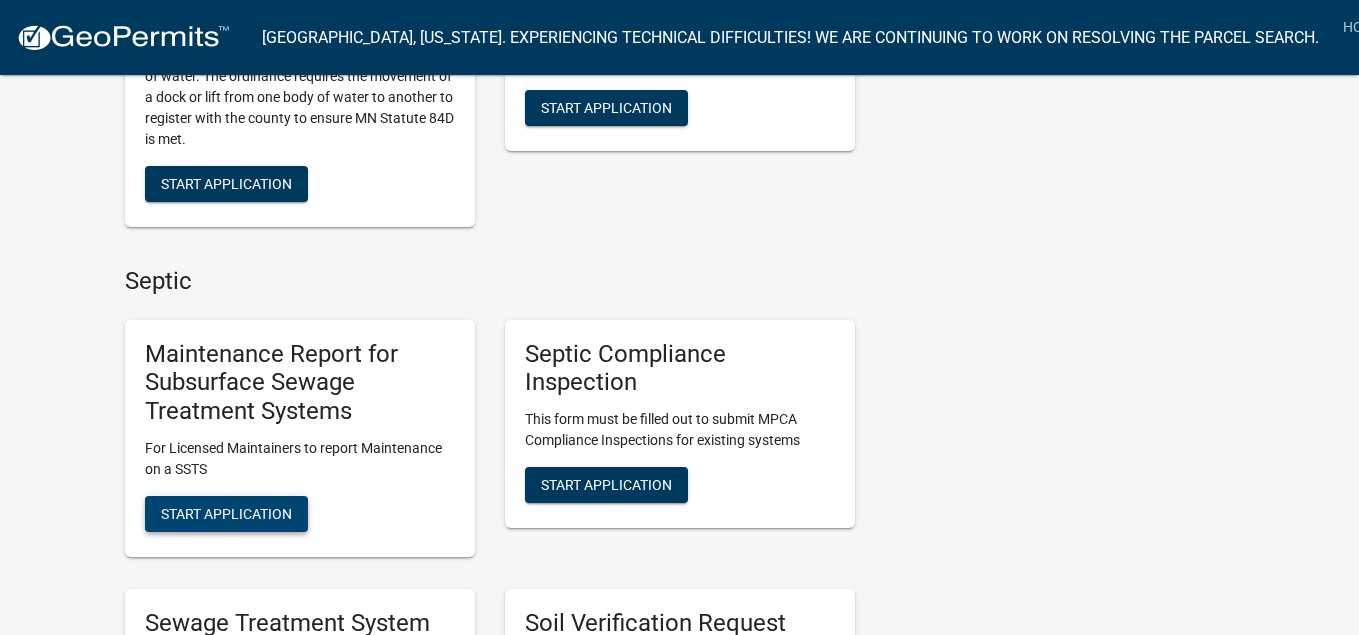 click on "Start Application" at bounding box center (226, 514) 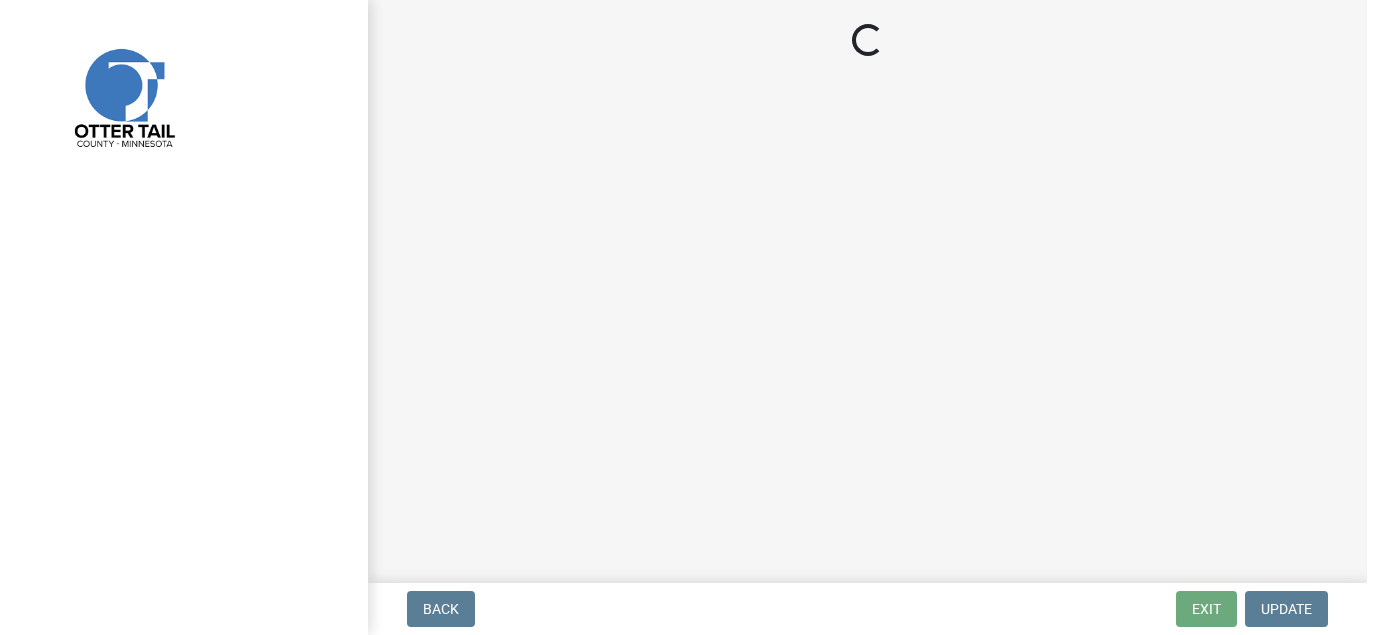 scroll, scrollTop: 0, scrollLeft: 0, axis: both 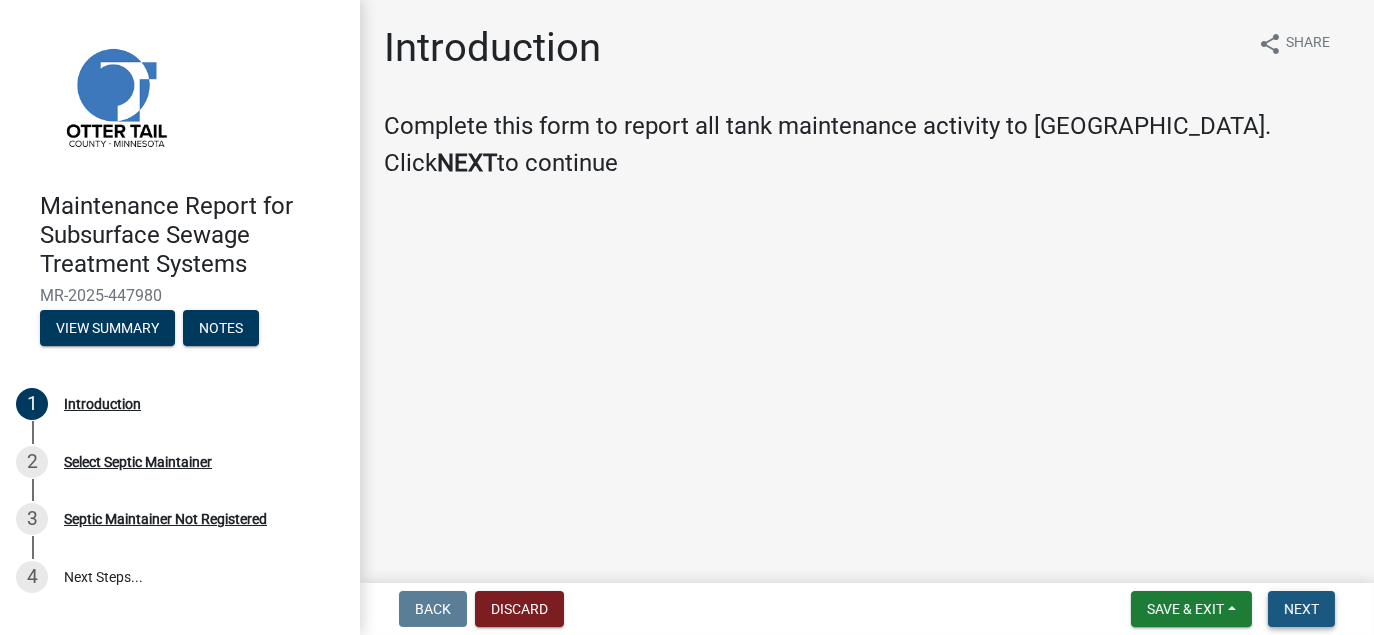 click on "Next" at bounding box center (1301, 609) 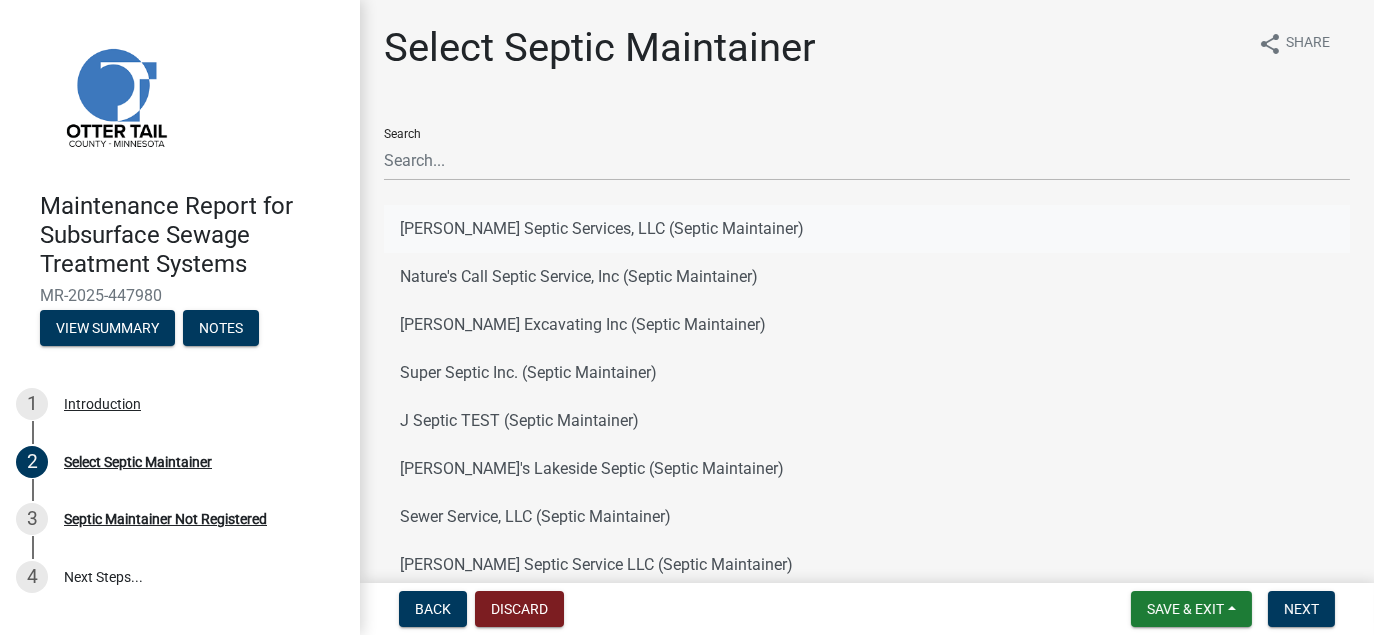 click on "[PERSON_NAME] Septic Services, LLC (Septic Maintainer)" 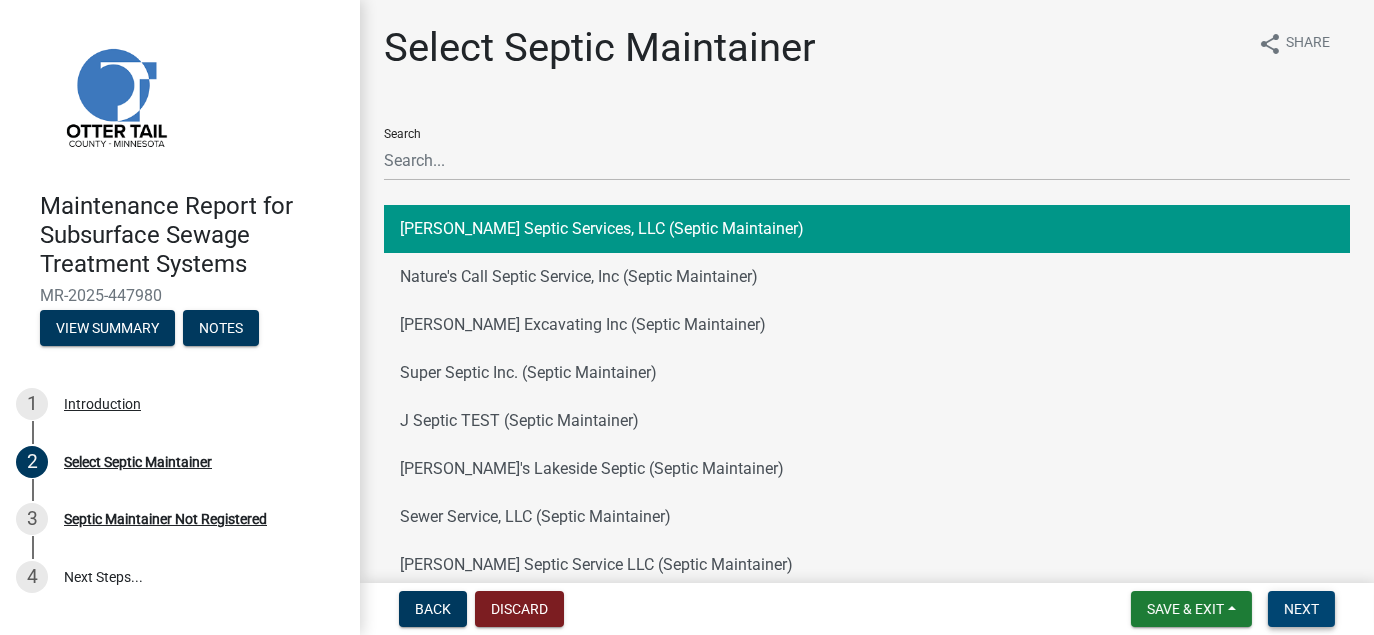 click on "Next" at bounding box center (1301, 609) 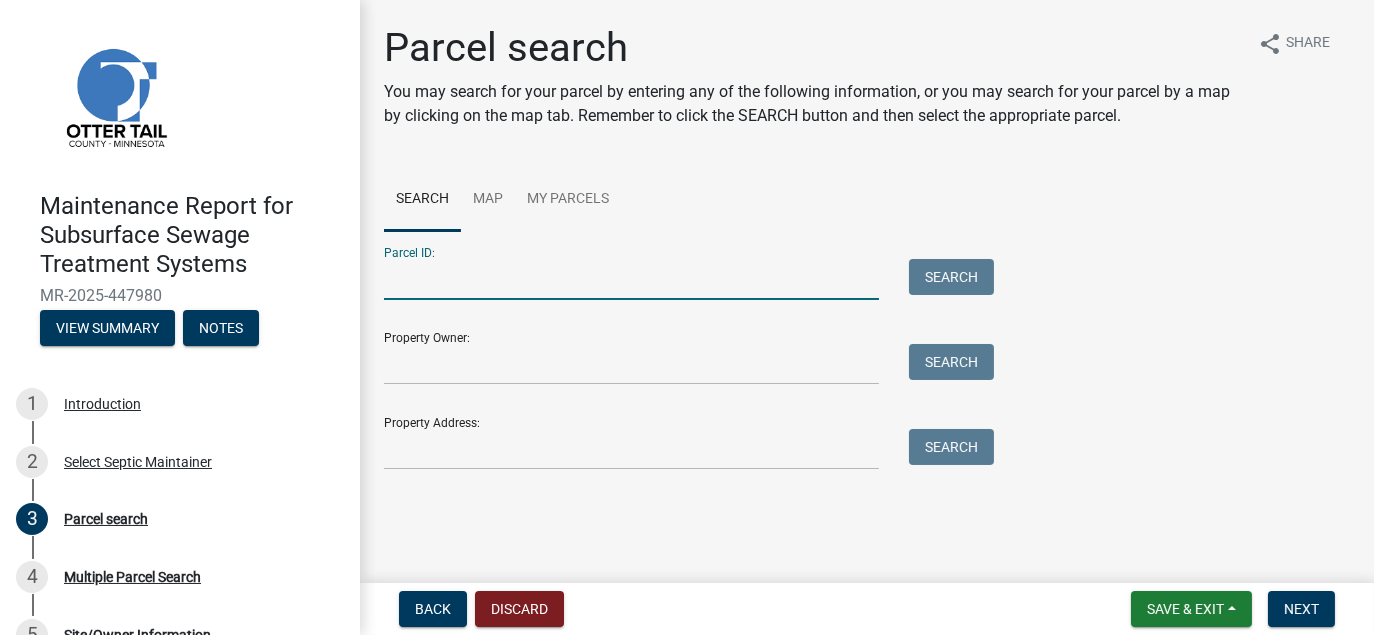 click on "Parcel ID:" at bounding box center [631, 279] 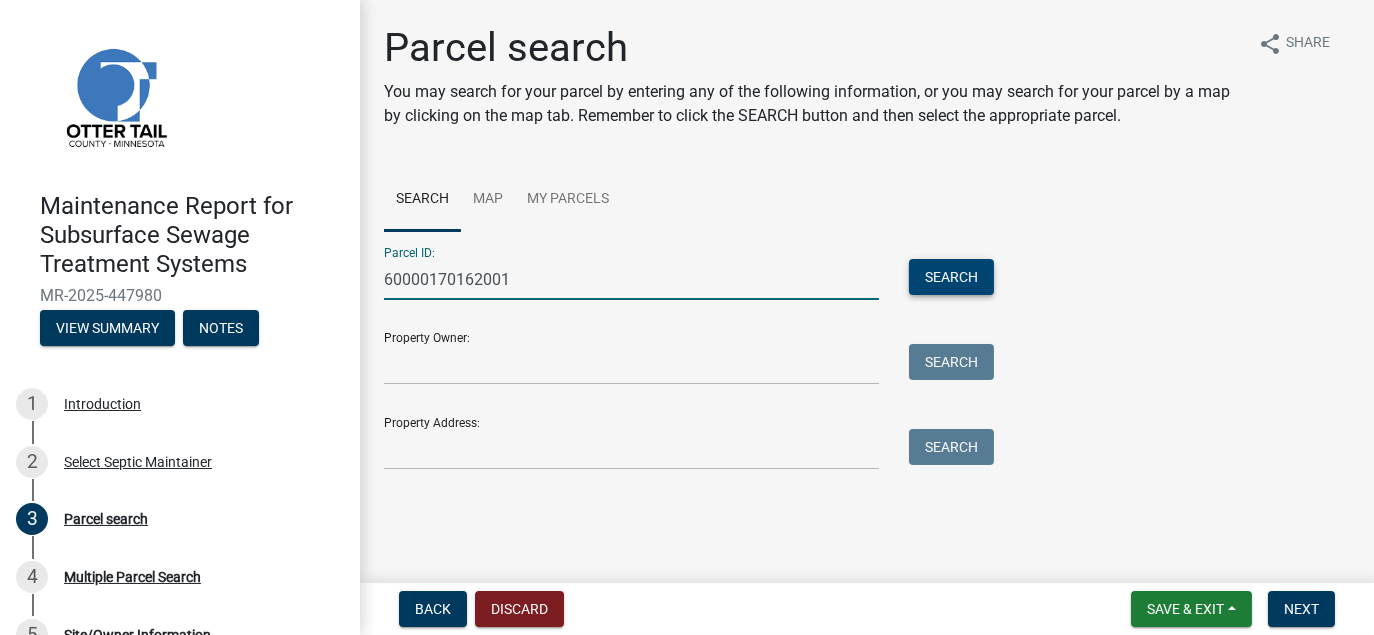 click on "Search" at bounding box center [951, 277] 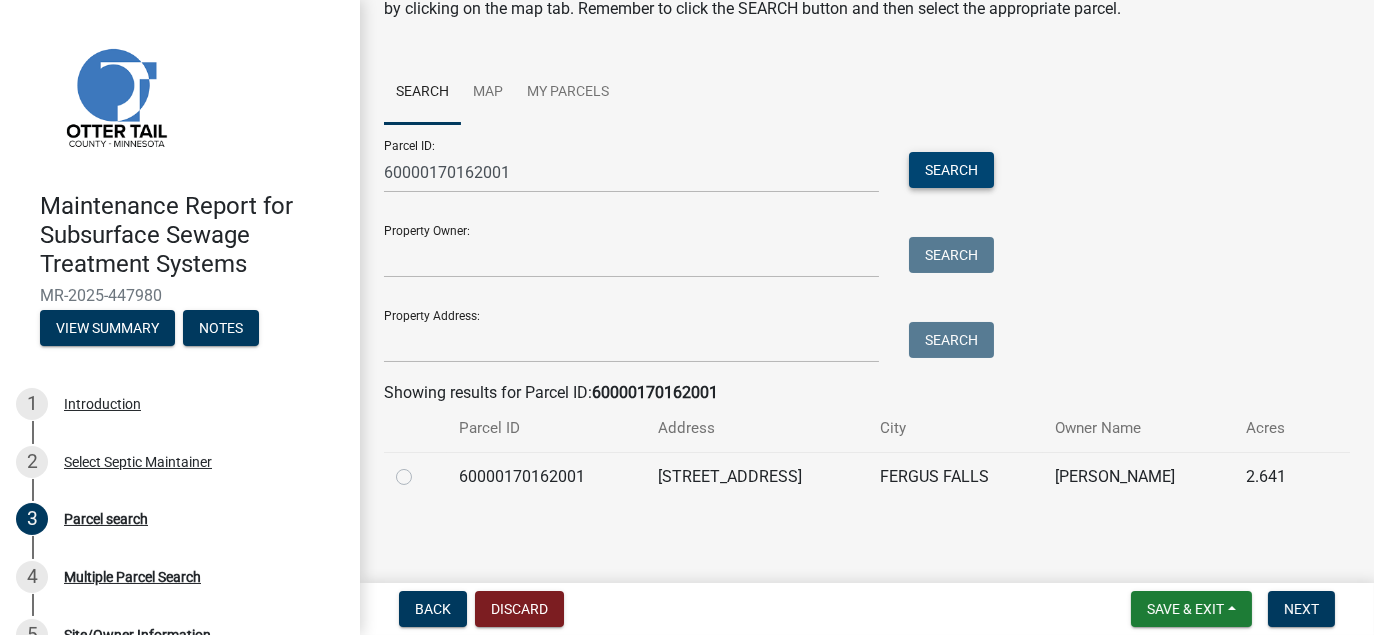 scroll, scrollTop: 109, scrollLeft: 0, axis: vertical 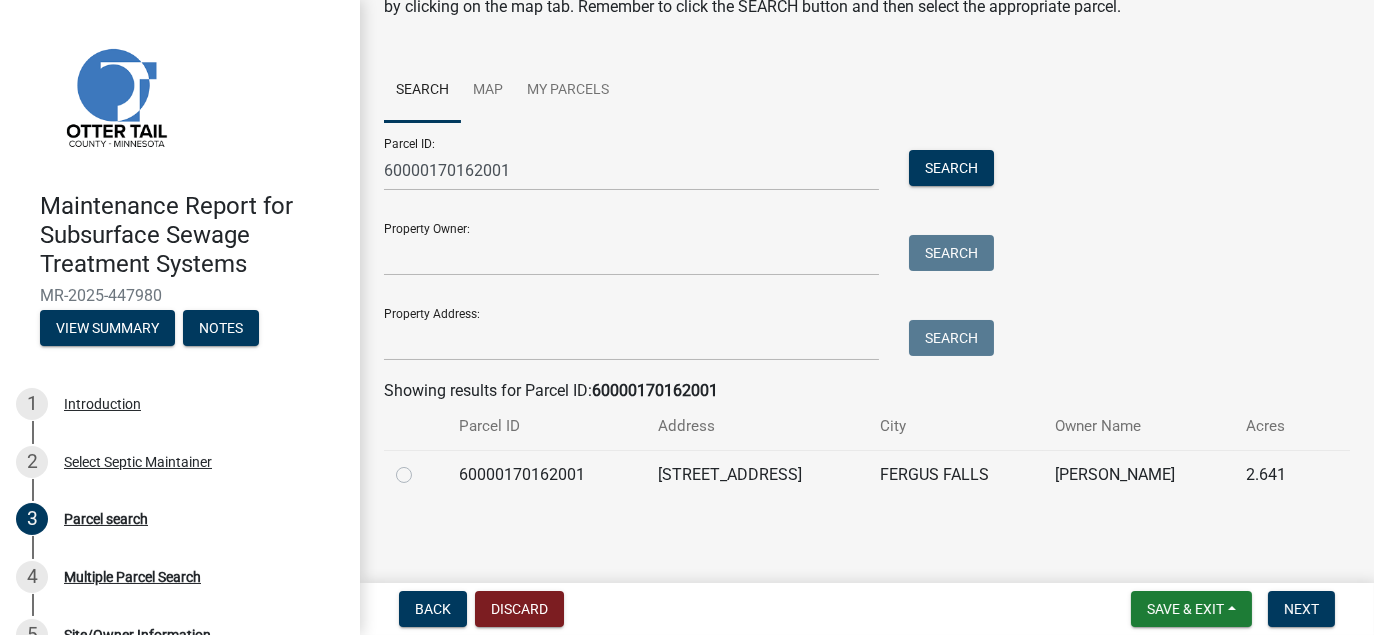 click 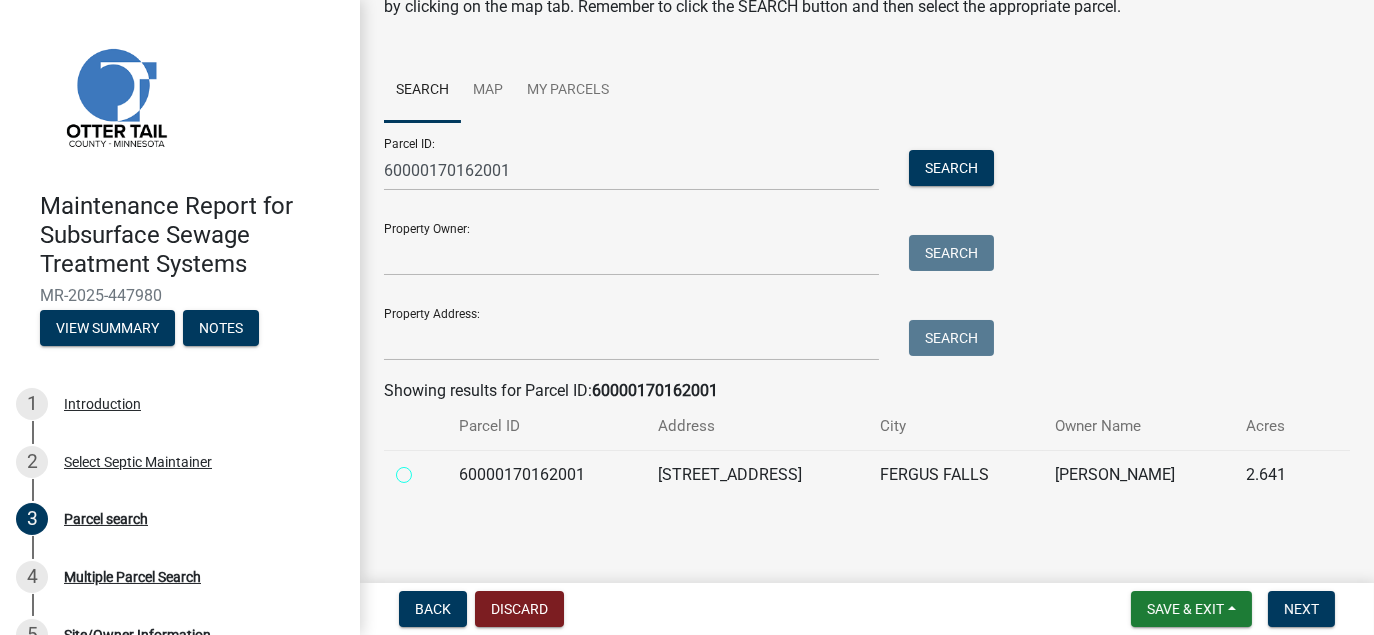 click at bounding box center [426, 469] 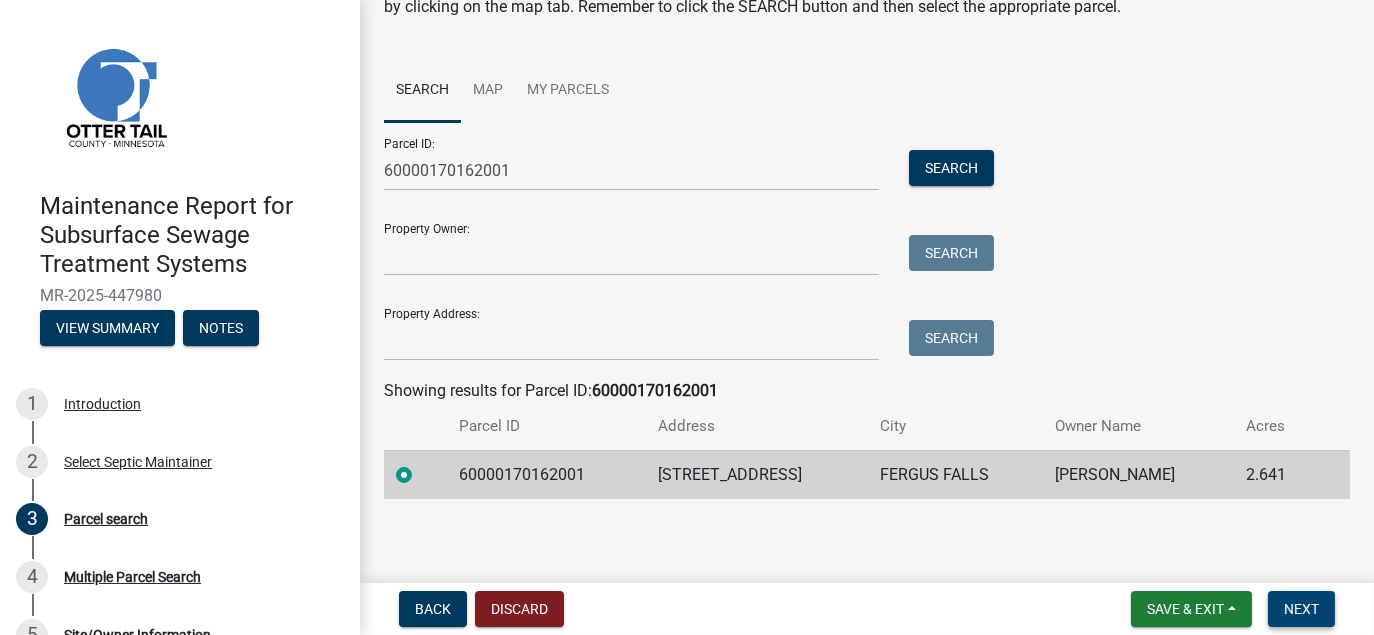 click on "Next" at bounding box center (1301, 609) 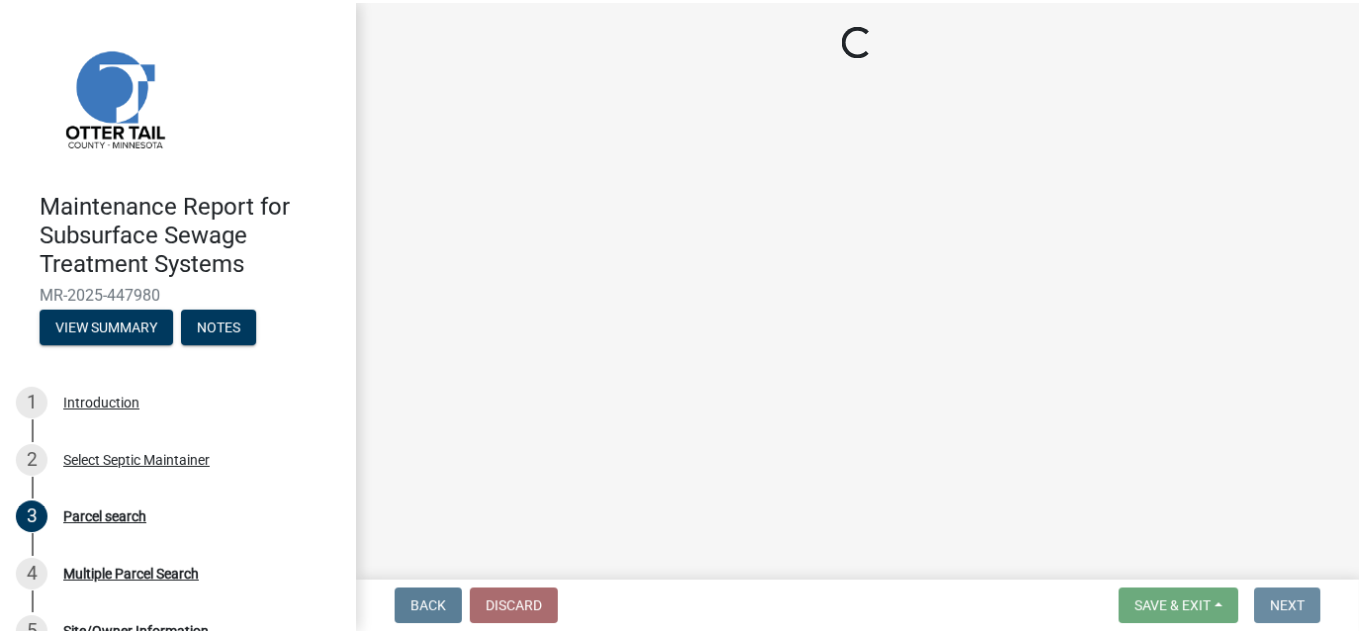 scroll, scrollTop: 0, scrollLeft: 0, axis: both 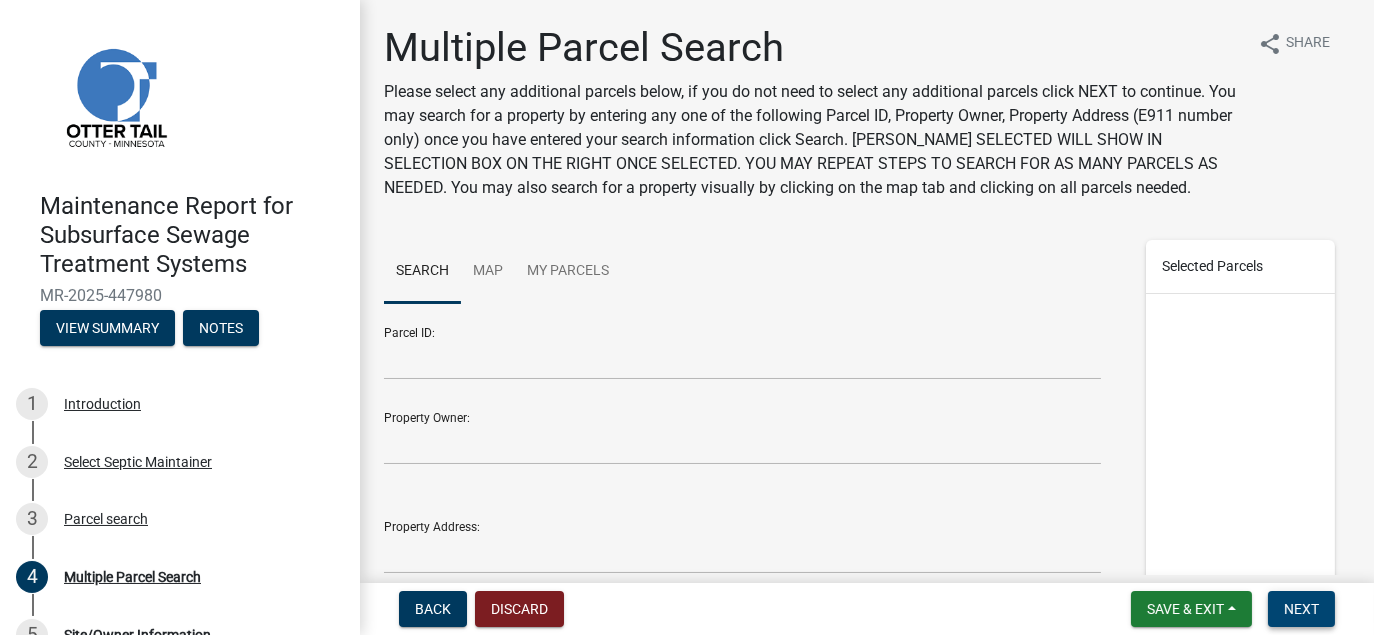 drag, startPoint x: 1311, startPoint y: 606, endPoint x: 1293, endPoint y: 578, distance: 33.286633 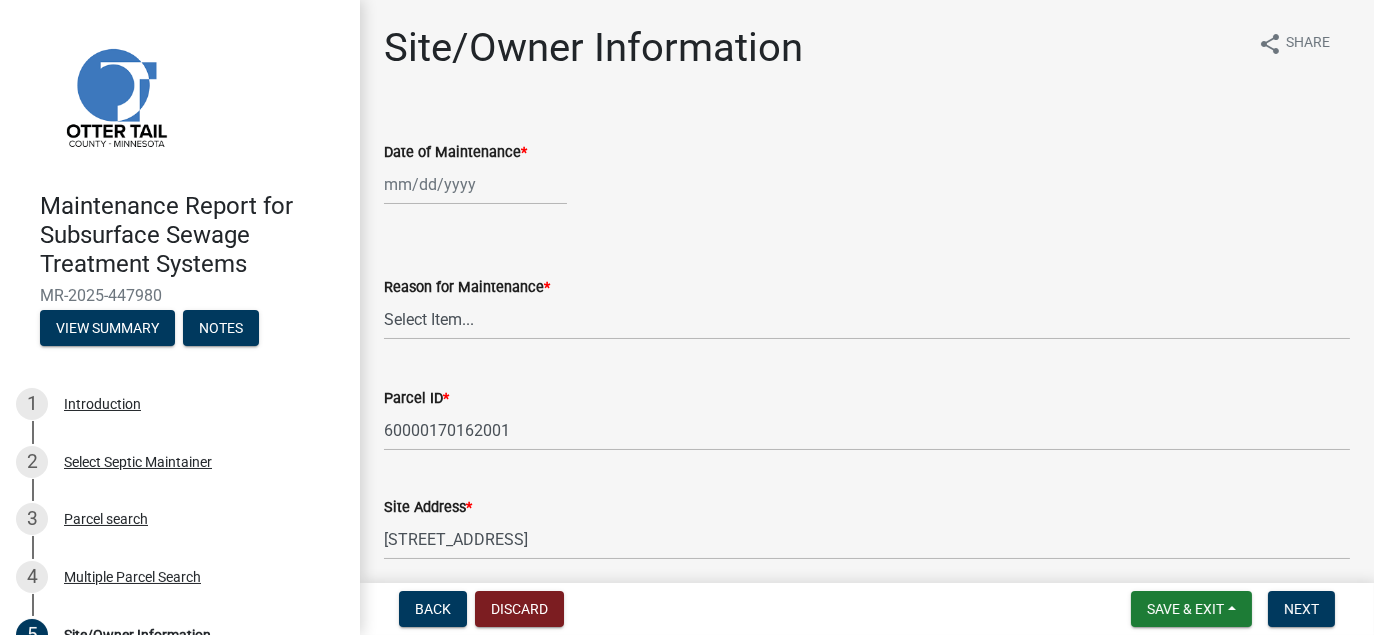 click 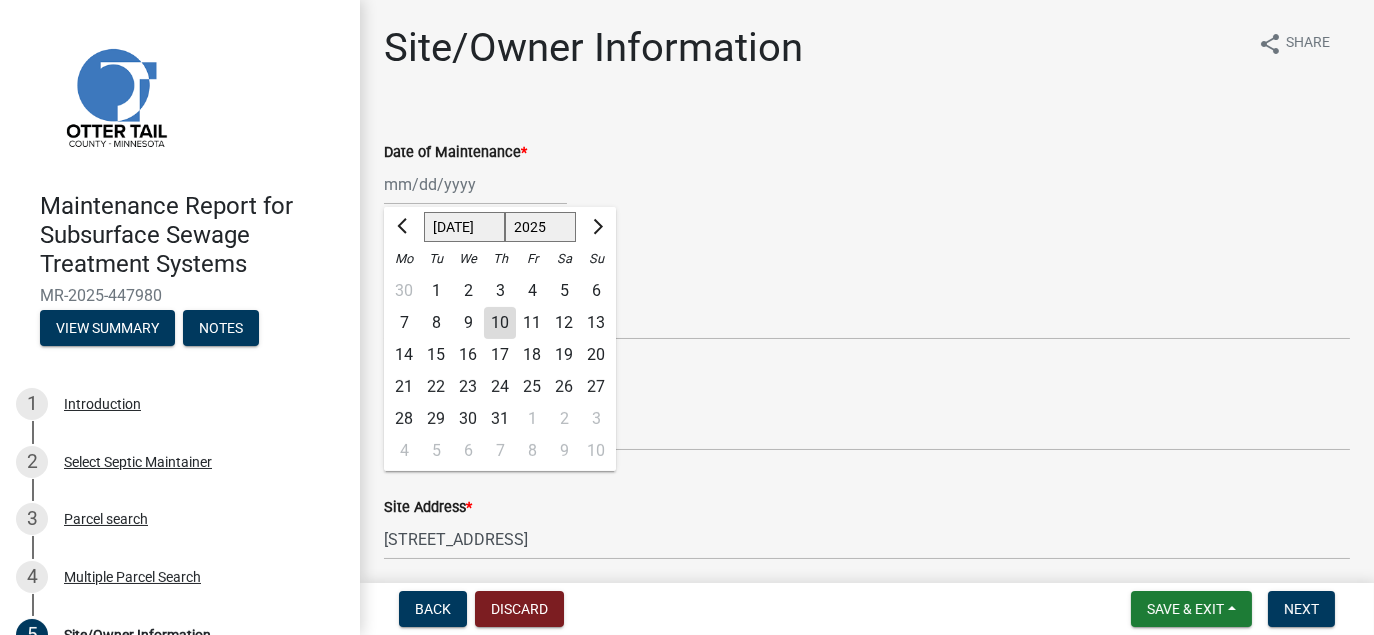 click on "7" 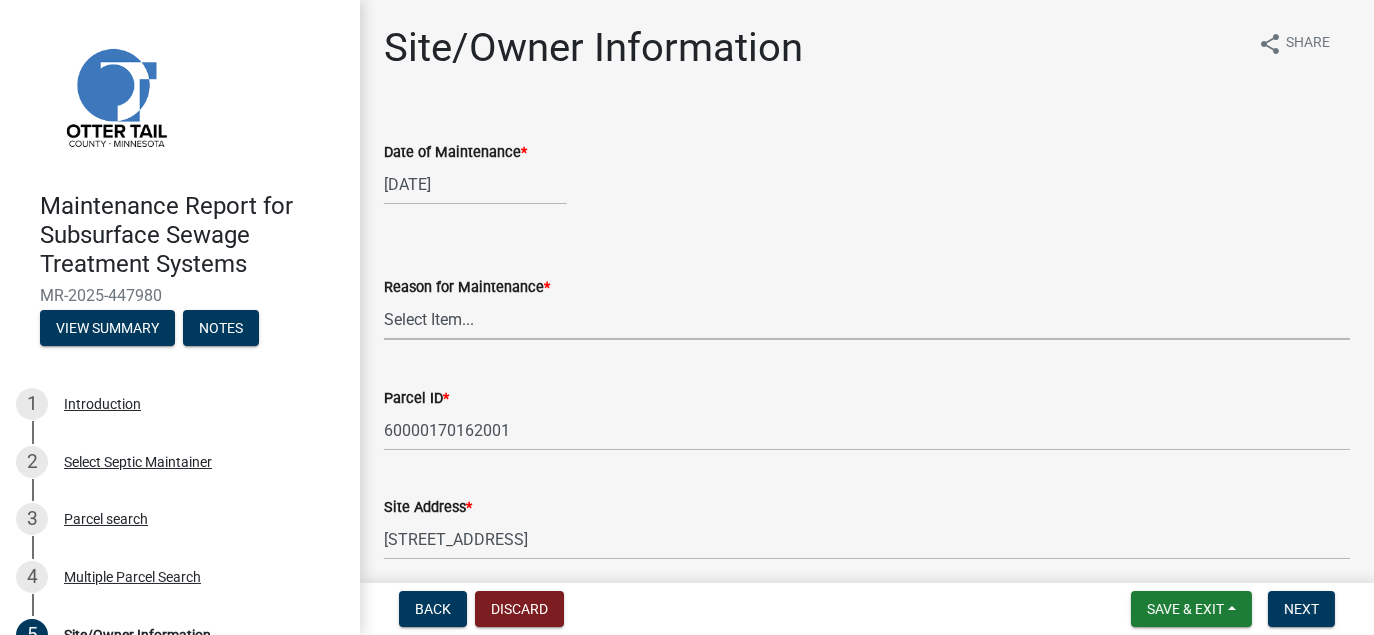 click on "Select Item...   Called   Routine   Other" at bounding box center [867, 319] 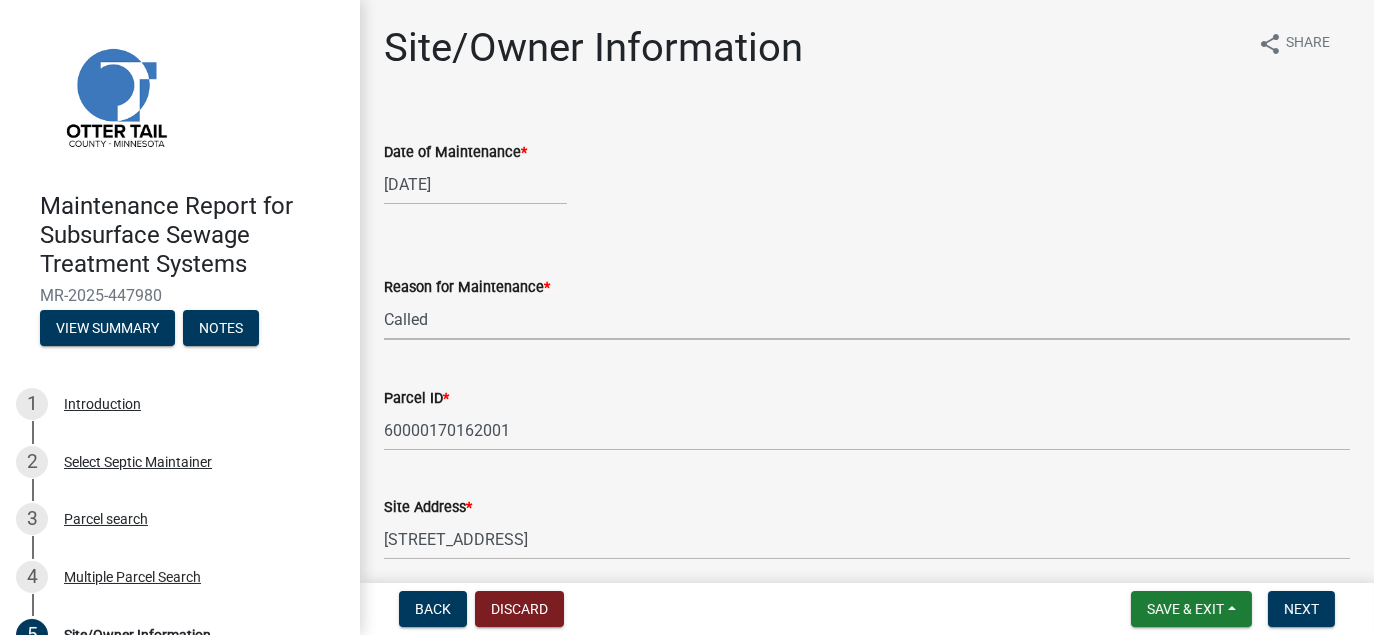click on "Select Item...   Called   Routine   Other" at bounding box center [867, 319] 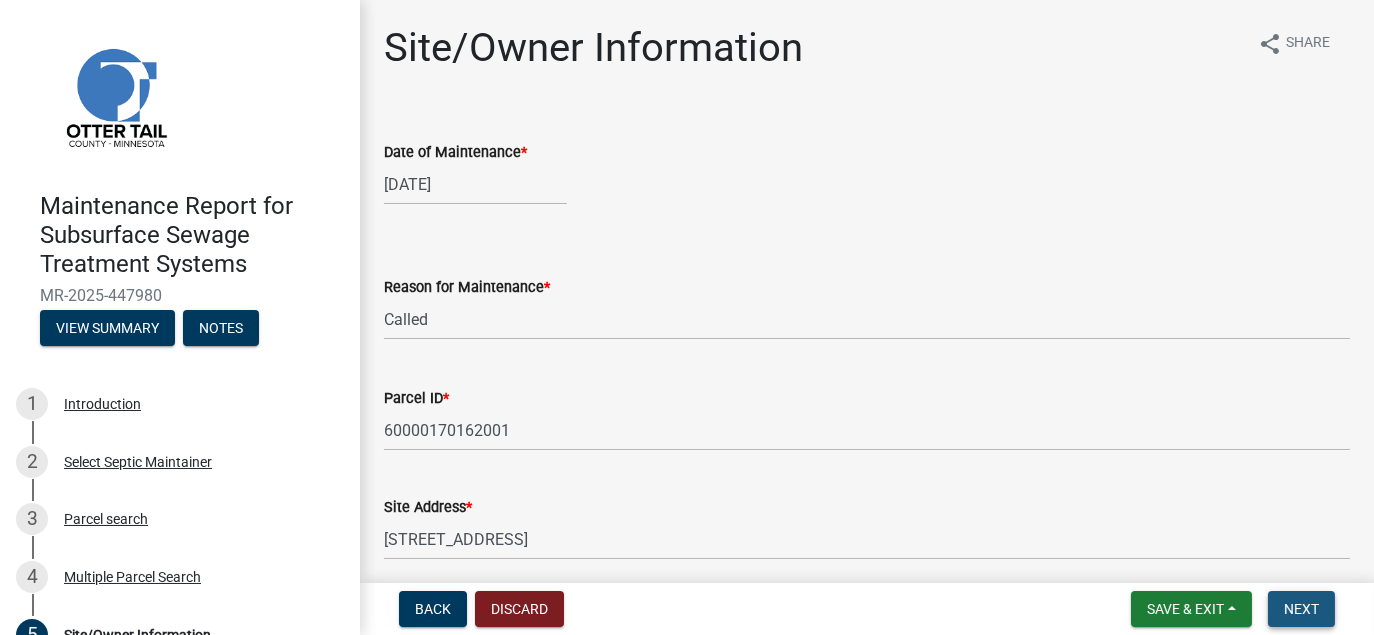 click on "Next" at bounding box center [1301, 609] 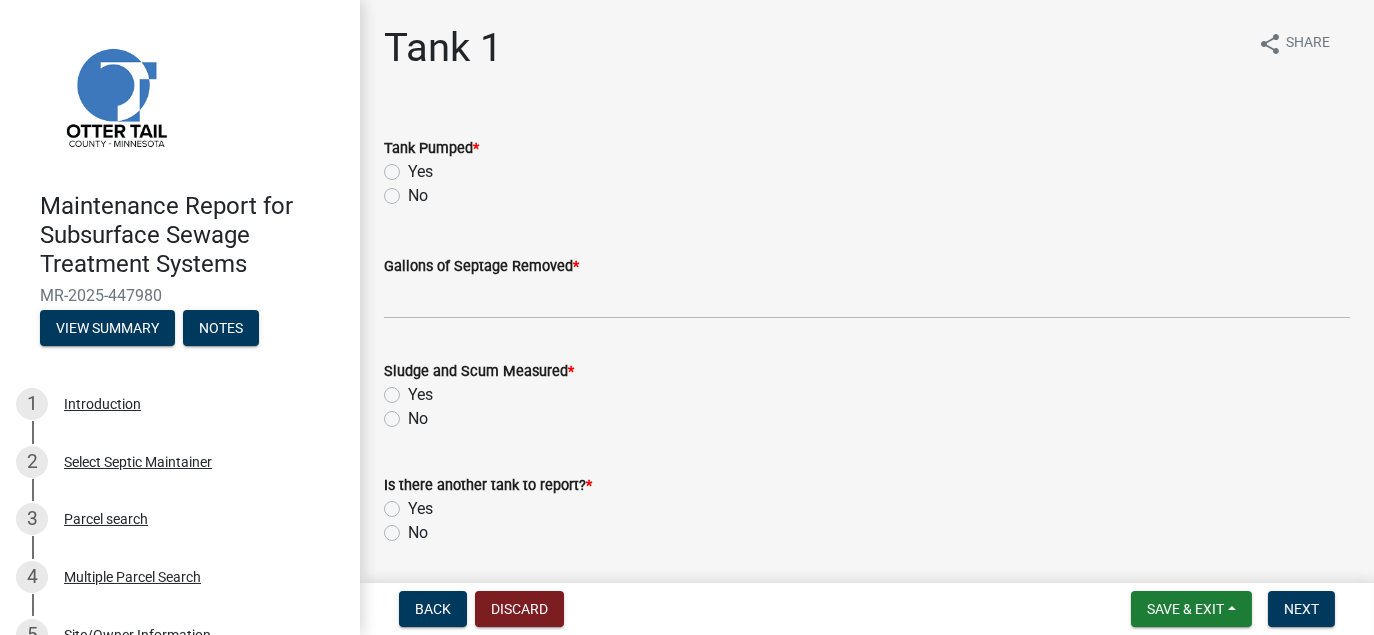 click on "Yes" 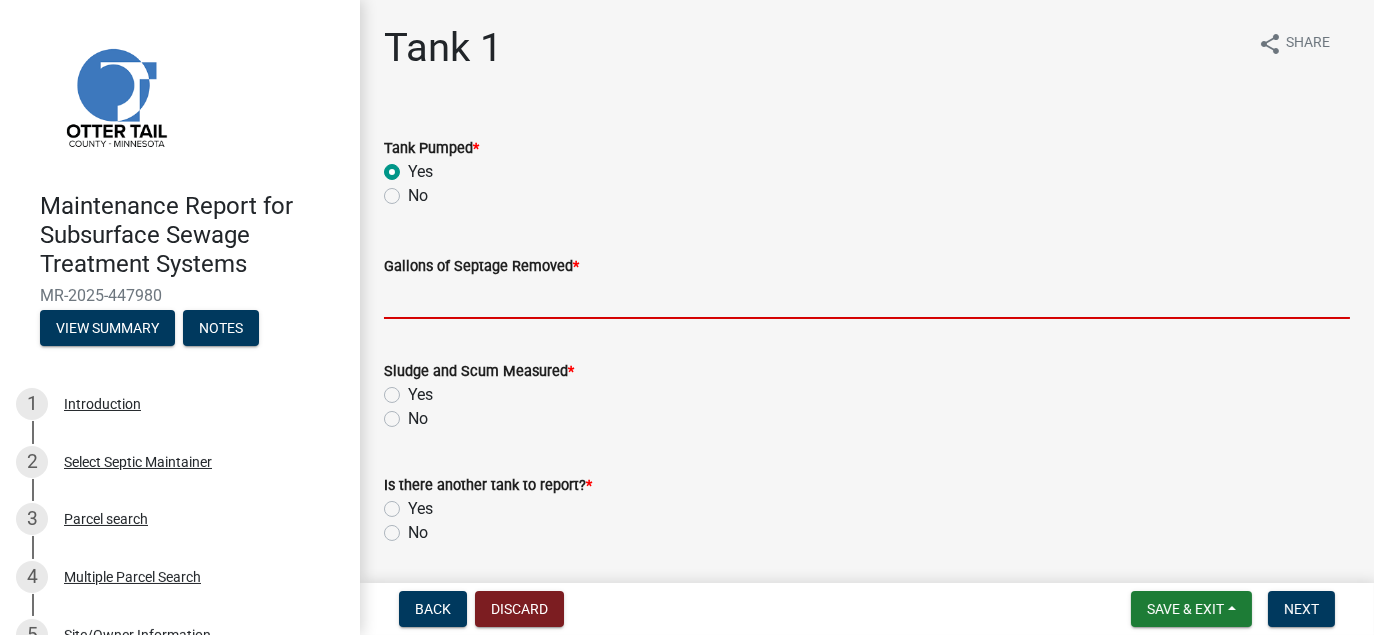 click on "Gallons of Septage Removed  *" at bounding box center [867, 298] 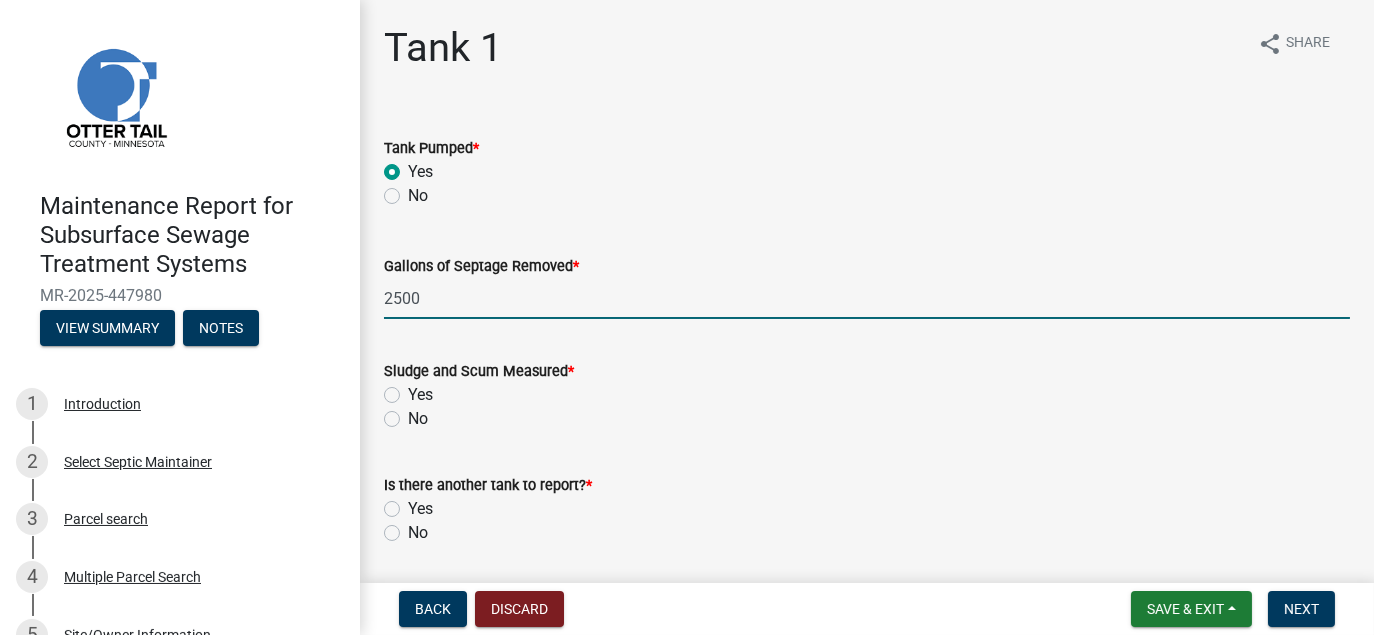 click on "No" 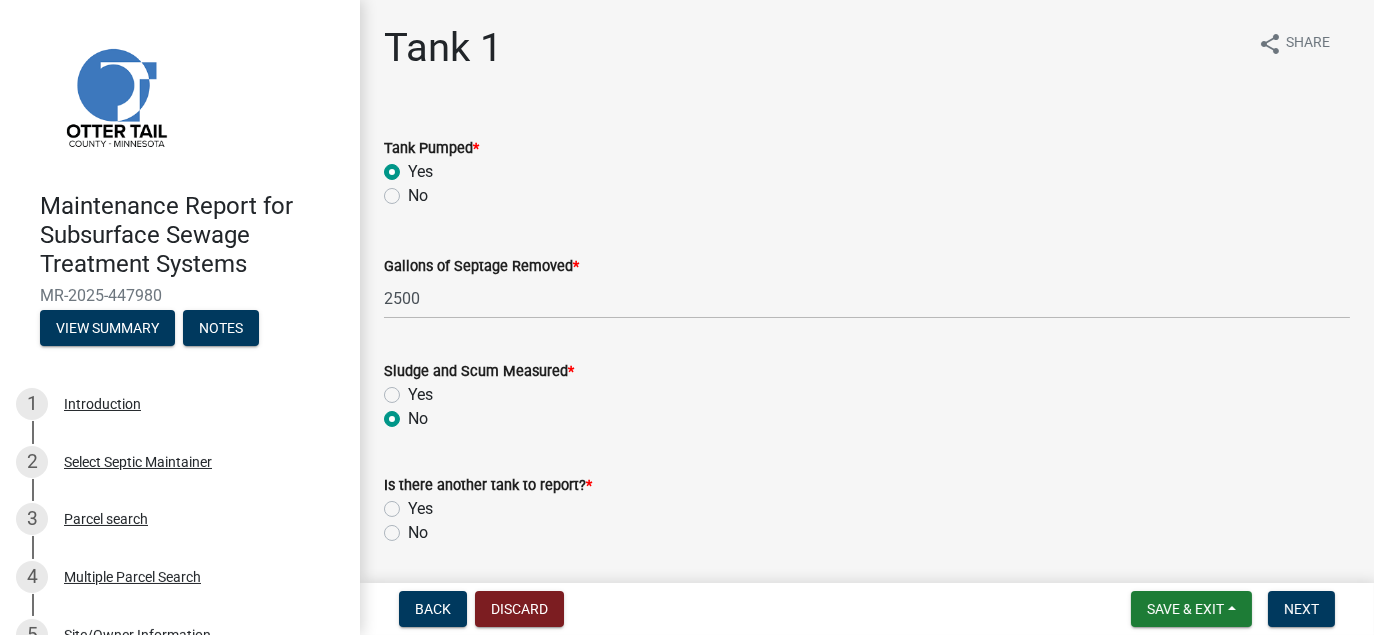 drag, startPoint x: 393, startPoint y: 536, endPoint x: 430, endPoint y: 530, distance: 37.48333 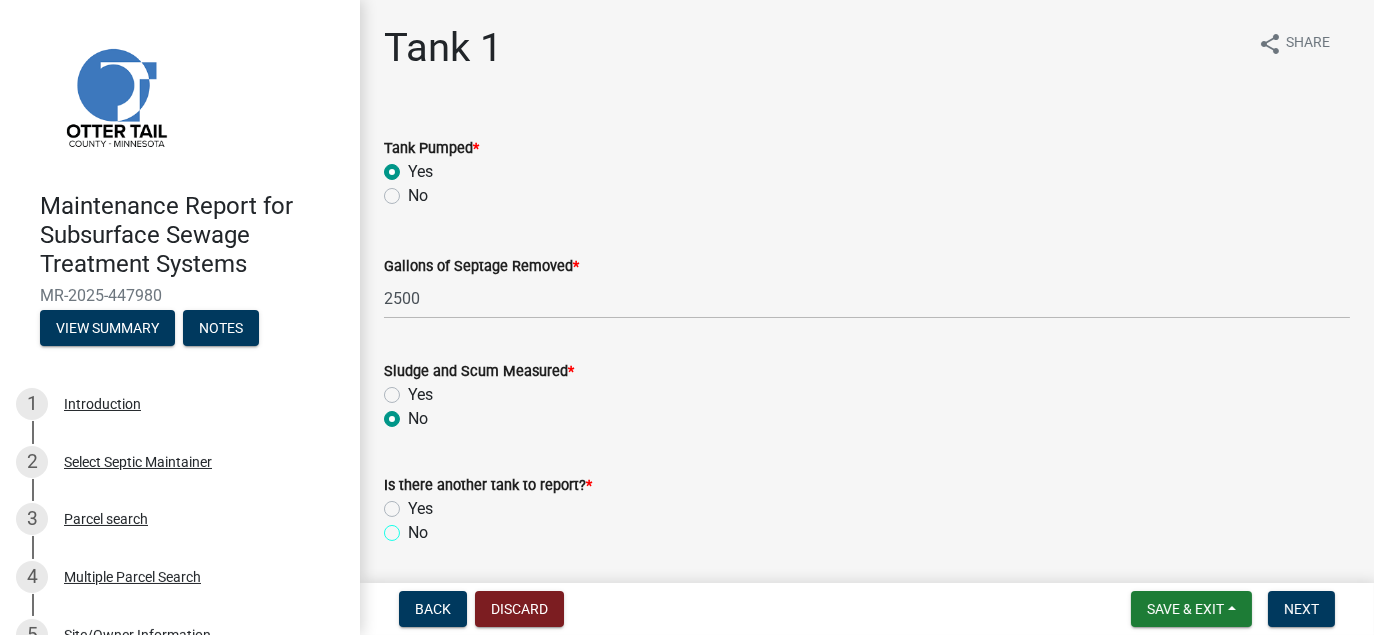 click on "No" at bounding box center (414, 527) 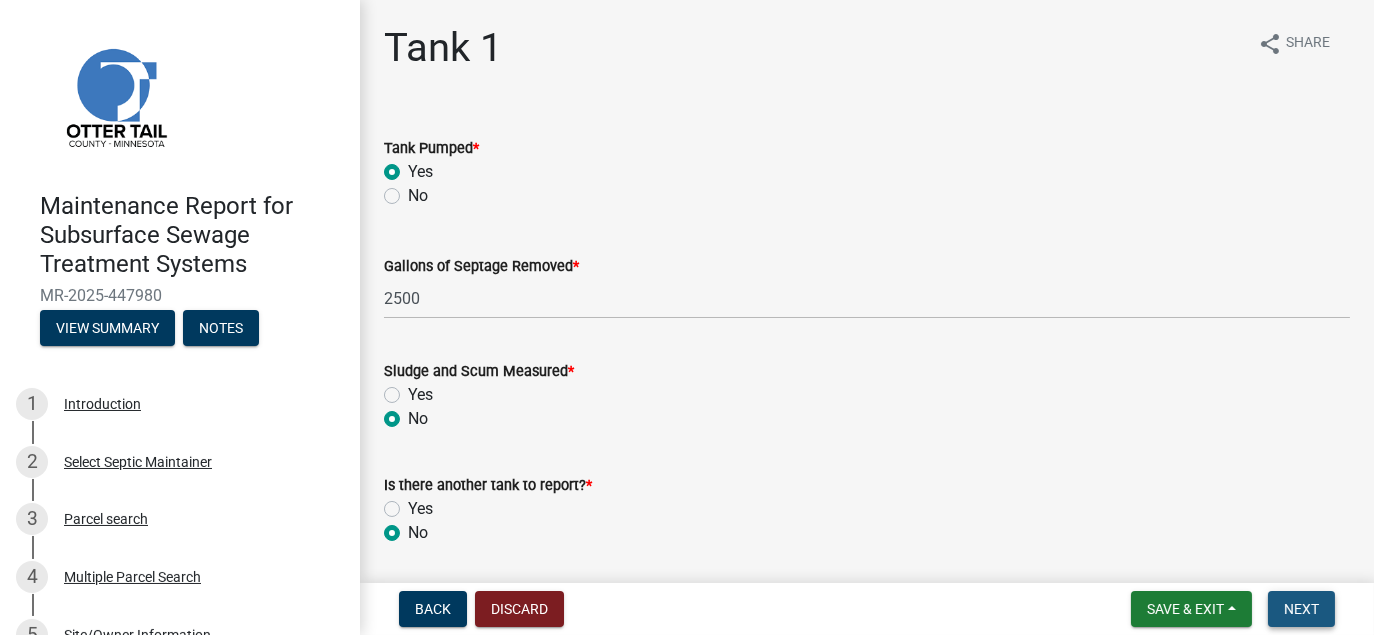 click on "Next" at bounding box center [1301, 609] 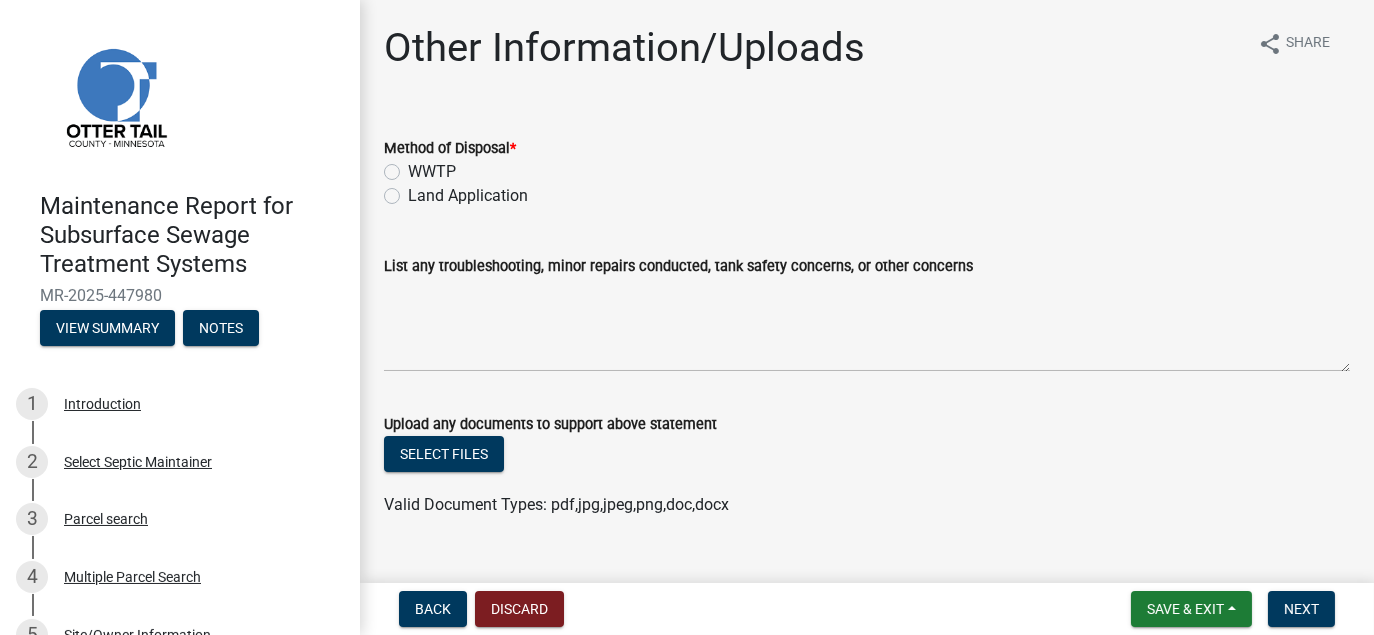 click on "Land Application" 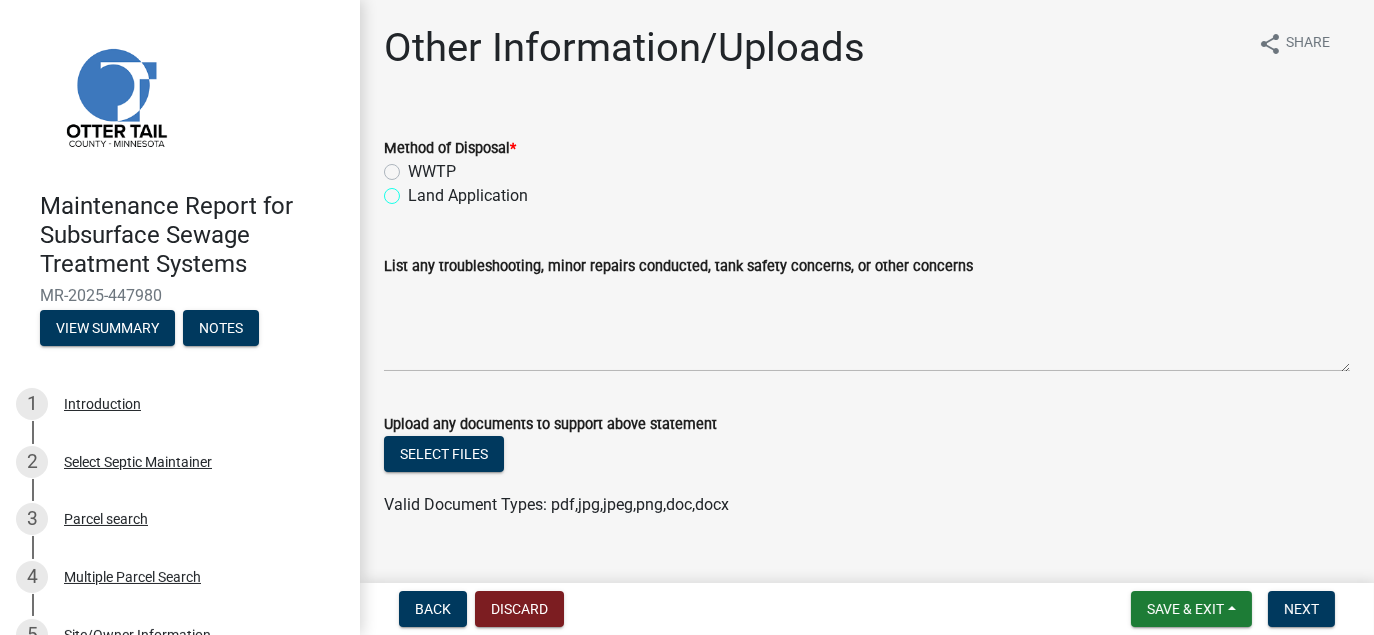 click on "Land Application" at bounding box center (414, 190) 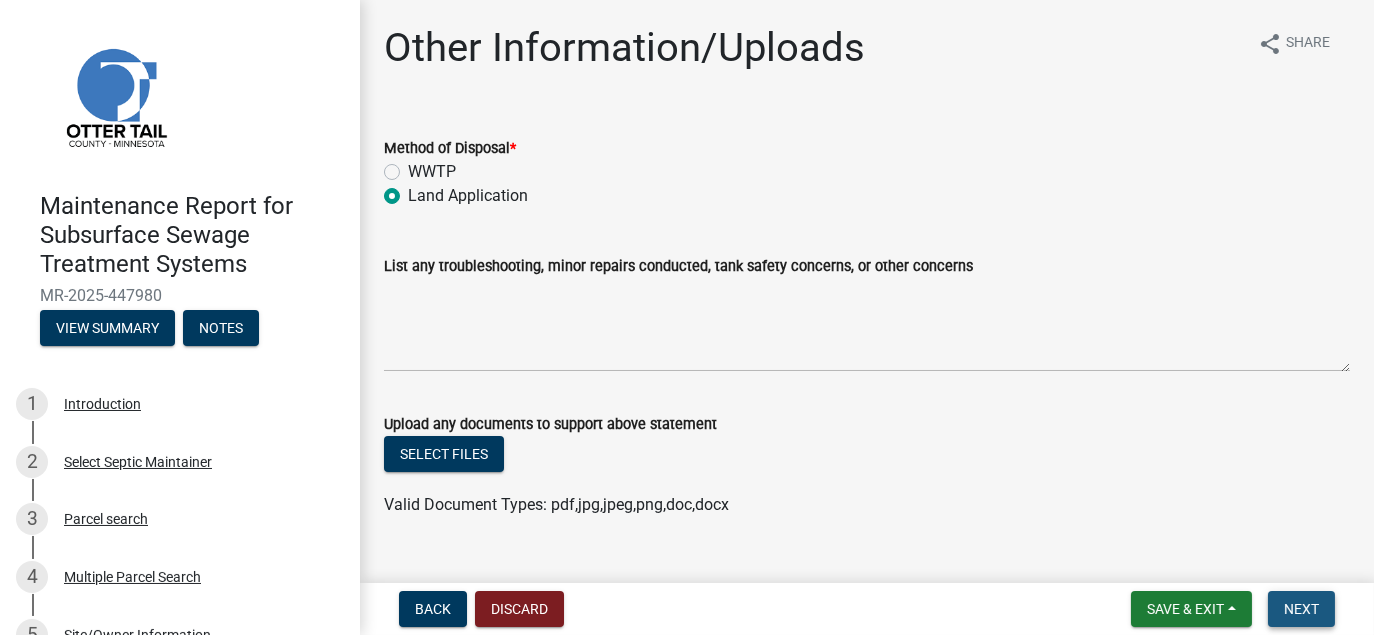 click on "Next" at bounding box center [1301, 609] 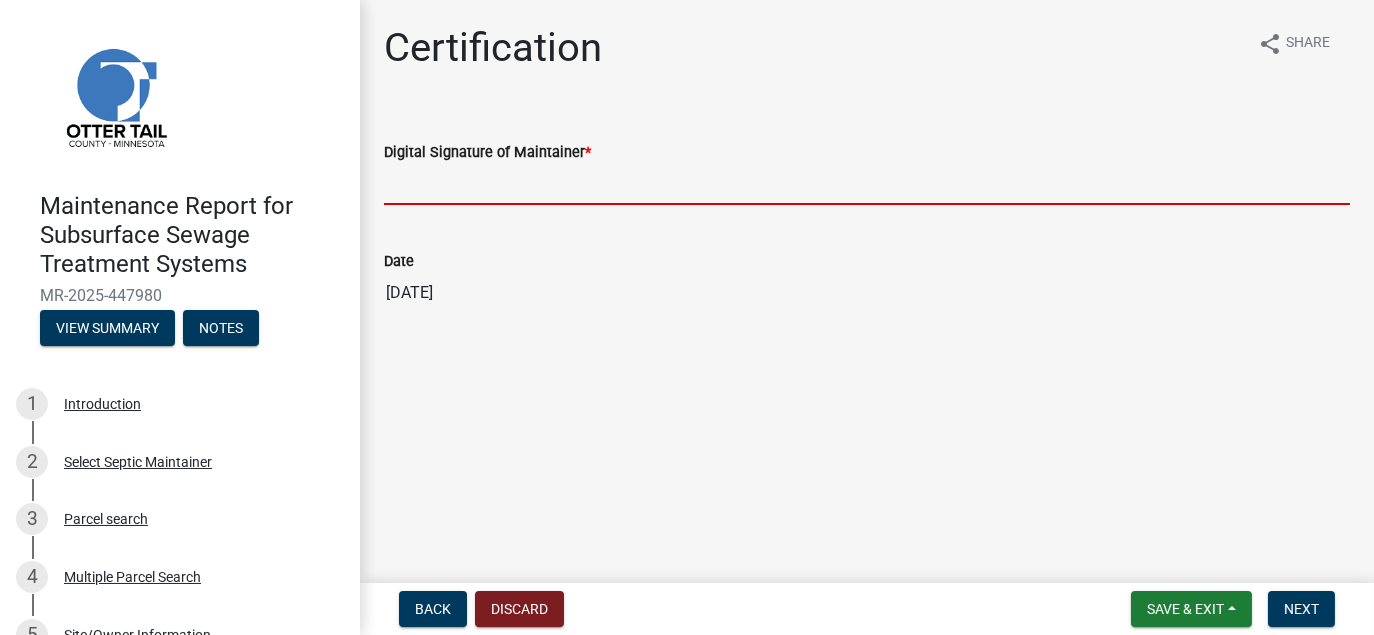 click on "Digital Signature of Maintainer  *" at bounding box center [867, 184] 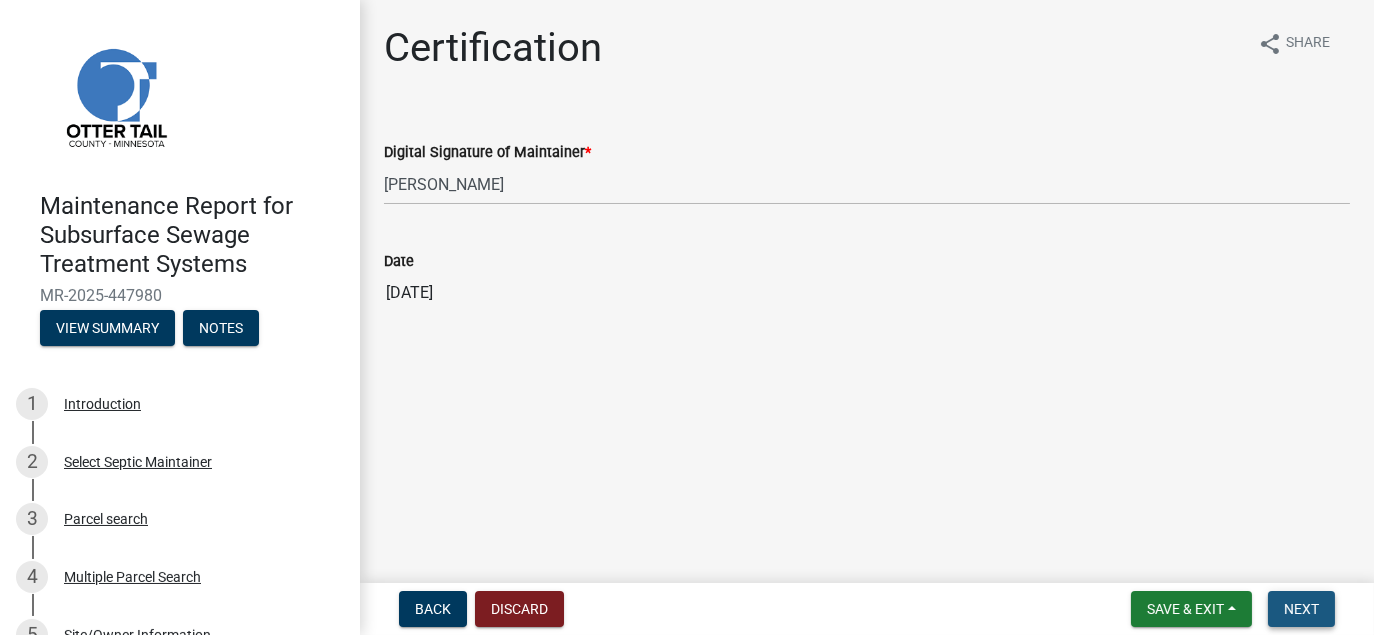 click on "Next" at bounding box center [1301, 609] 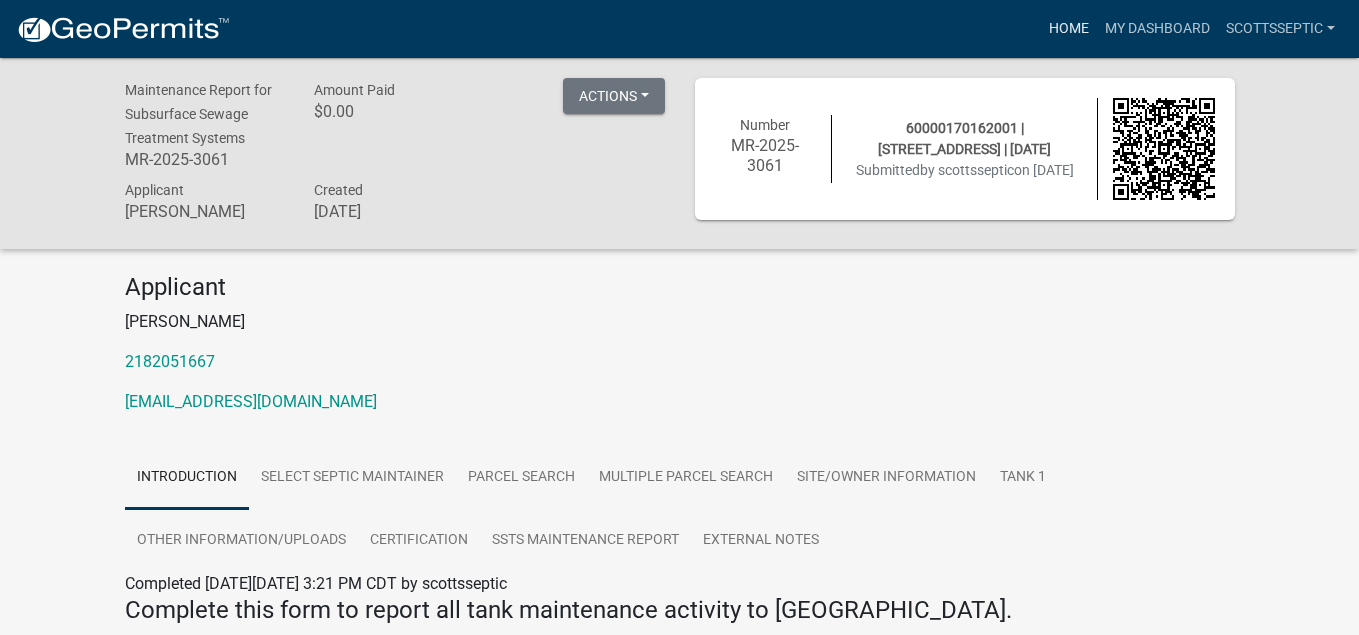 click on "Home" at bounding box center [1069, 29] 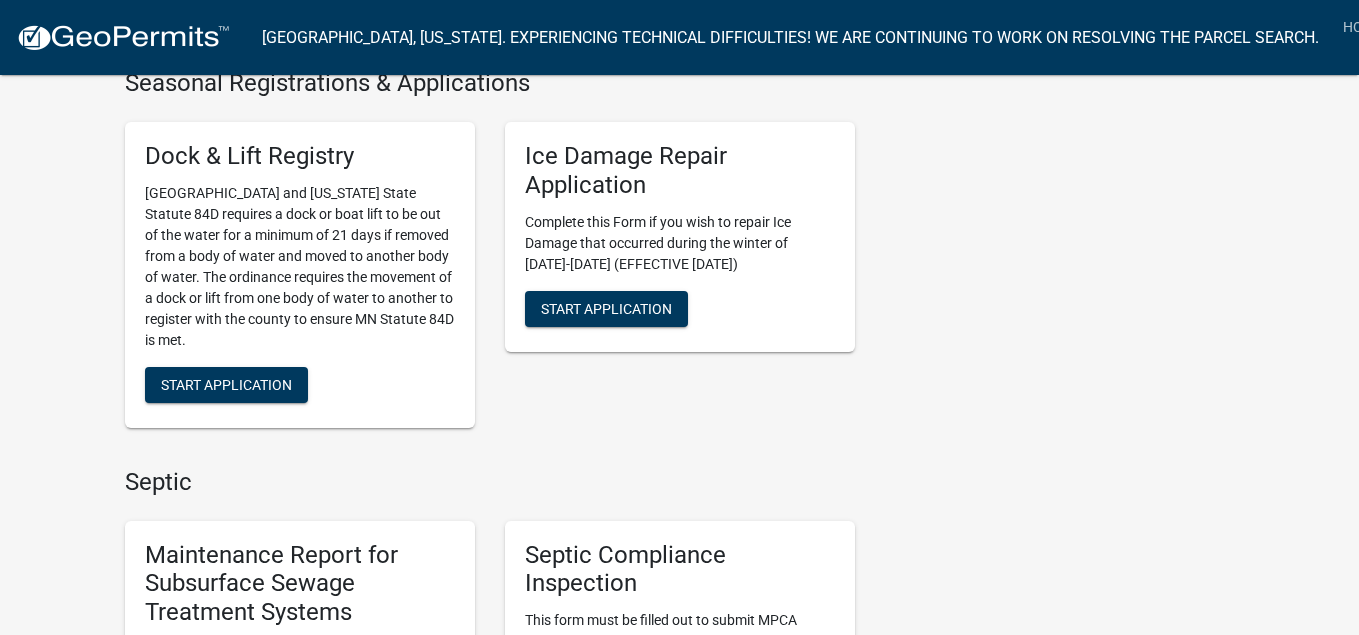 scroll, scrollTop: 1300, scrollLeft: 0, axis: vertical 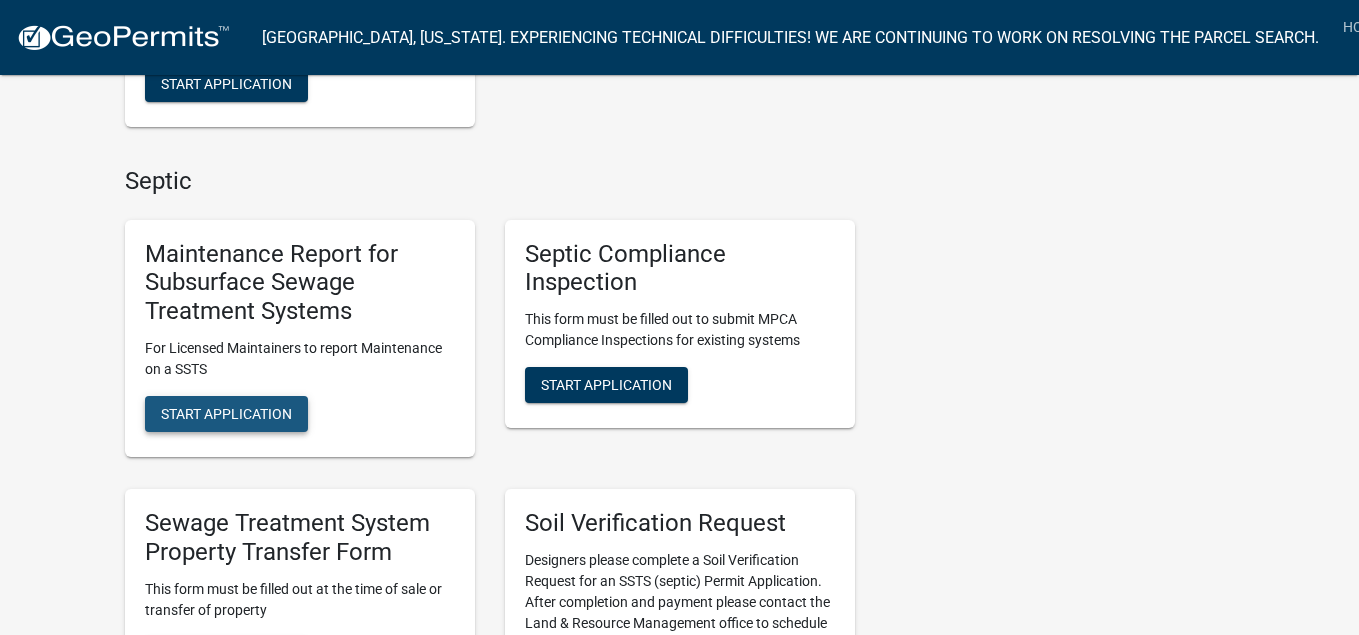 click on "Start Application" at bounding box center (226, 414) 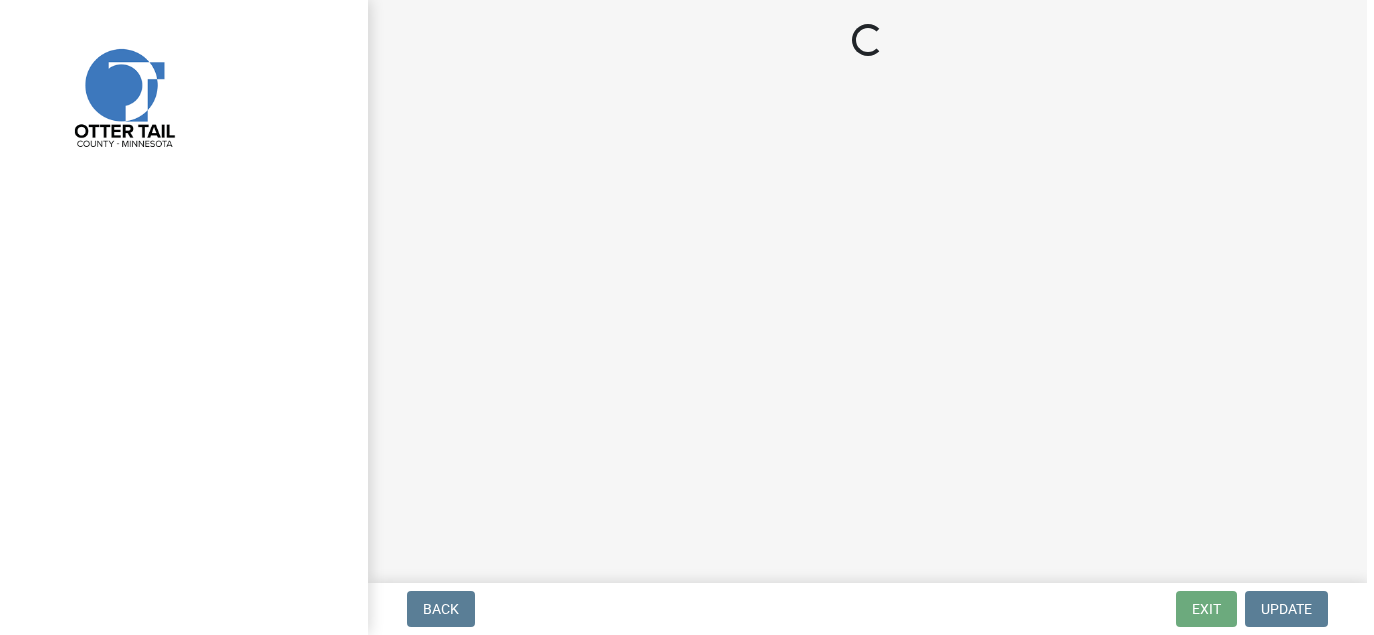 scroll, scrollTop: 0, scrollLeft: 0, axis: both 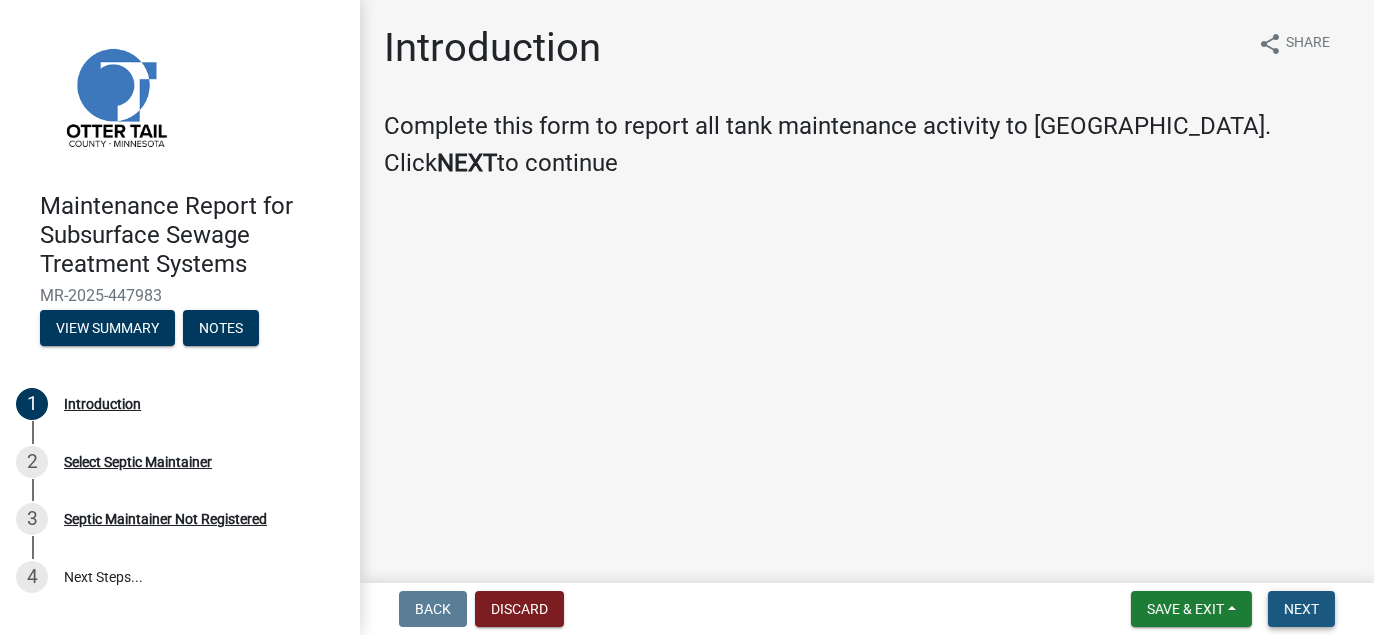 click on "Next" at bounding box center [1301, 609] 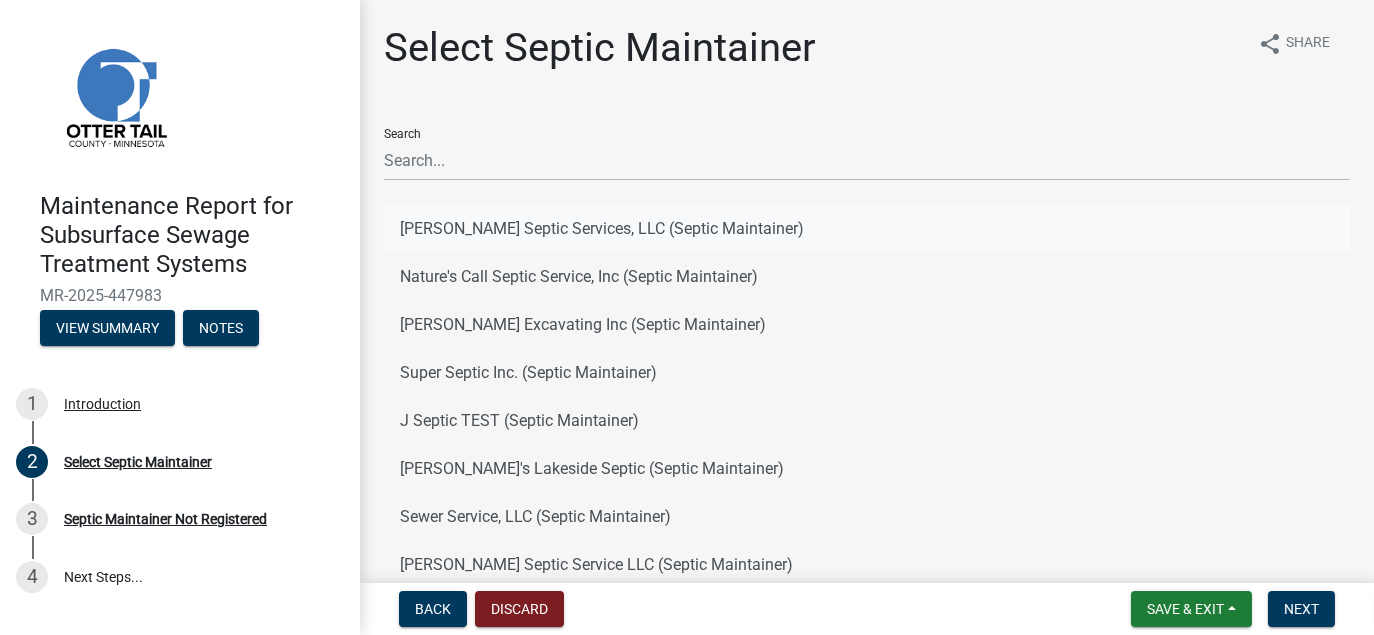 click on "[PERSON_NAME] Septic Services, LLC (Septic Maintainer)" 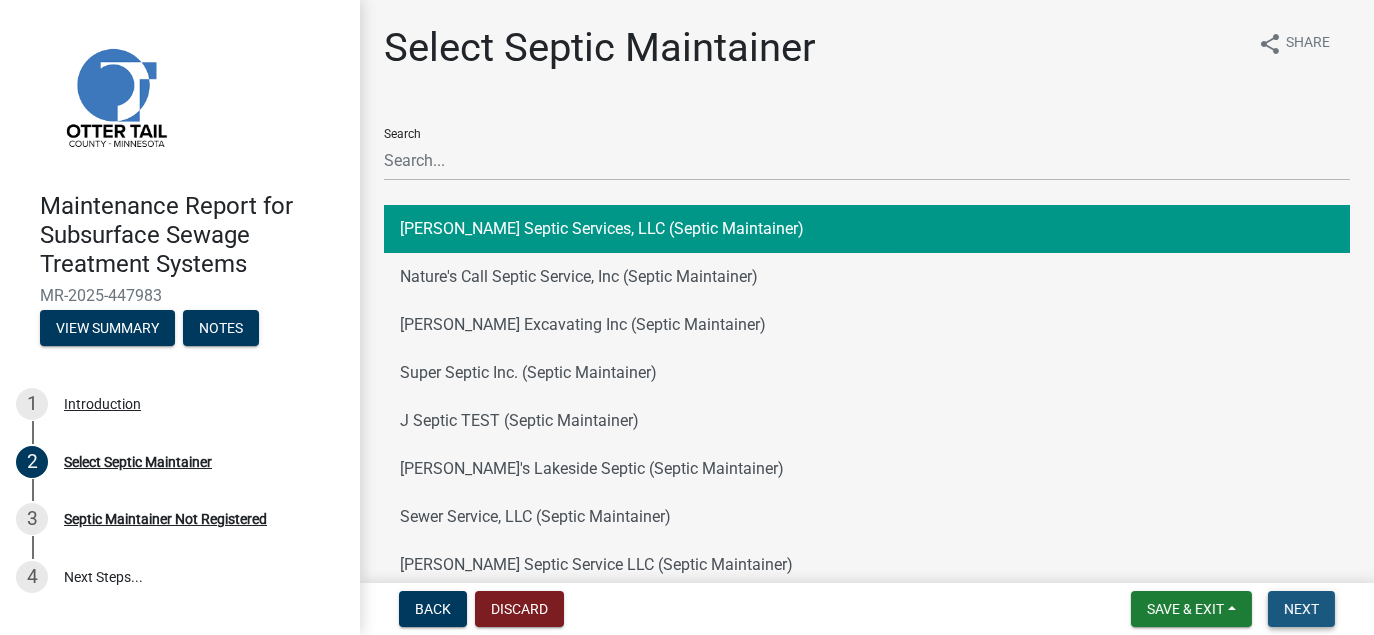 click on "Next" at bounding box center (1301, 609) 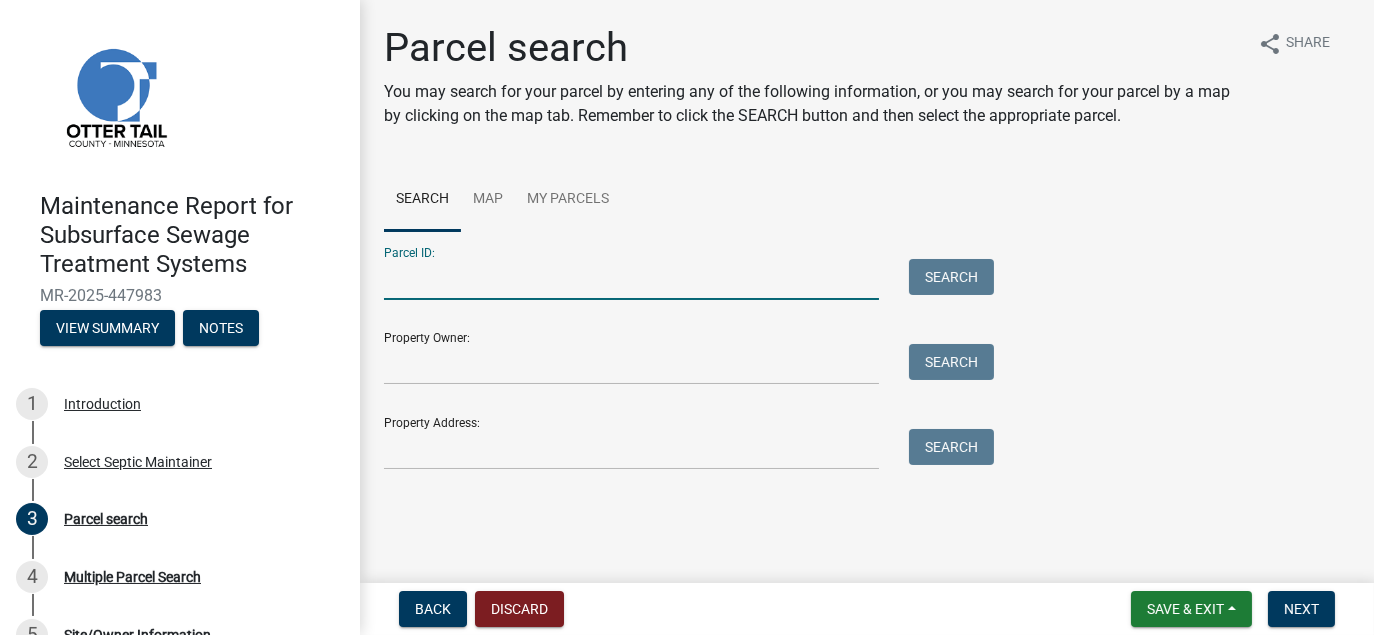 click on "Parcel ID:" at bounding box center [631, 279] 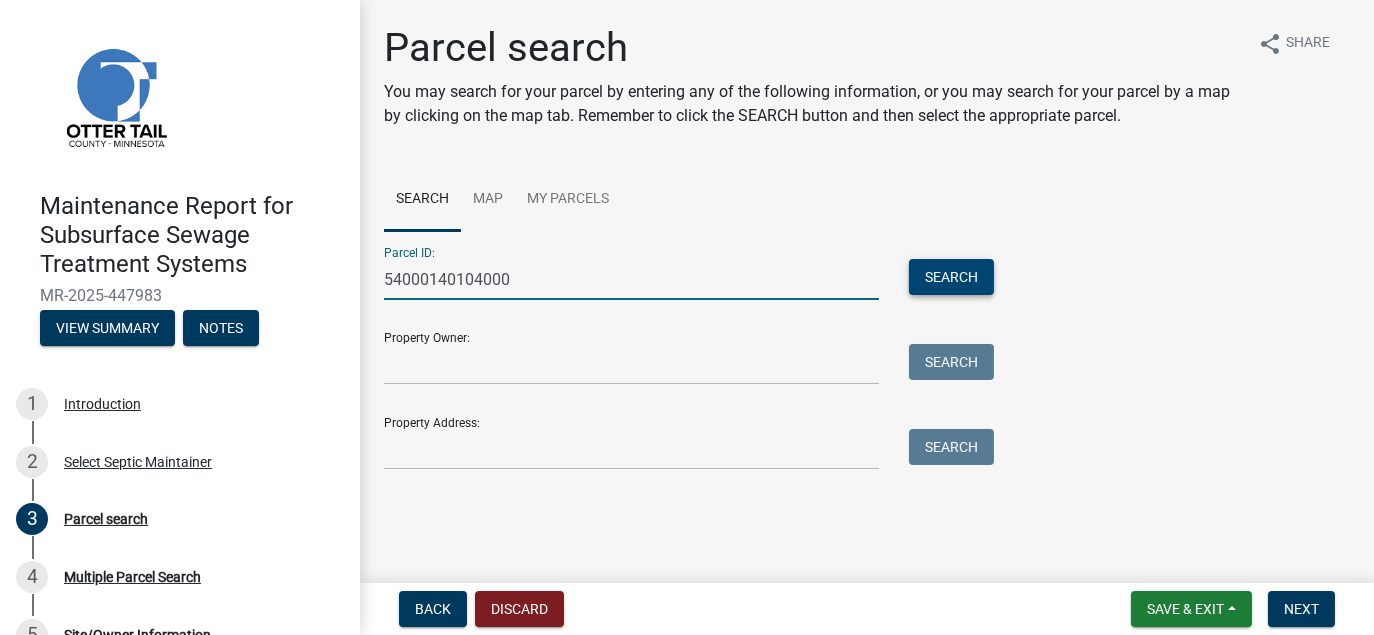 click on "Search" at bounding box center (951, 277) 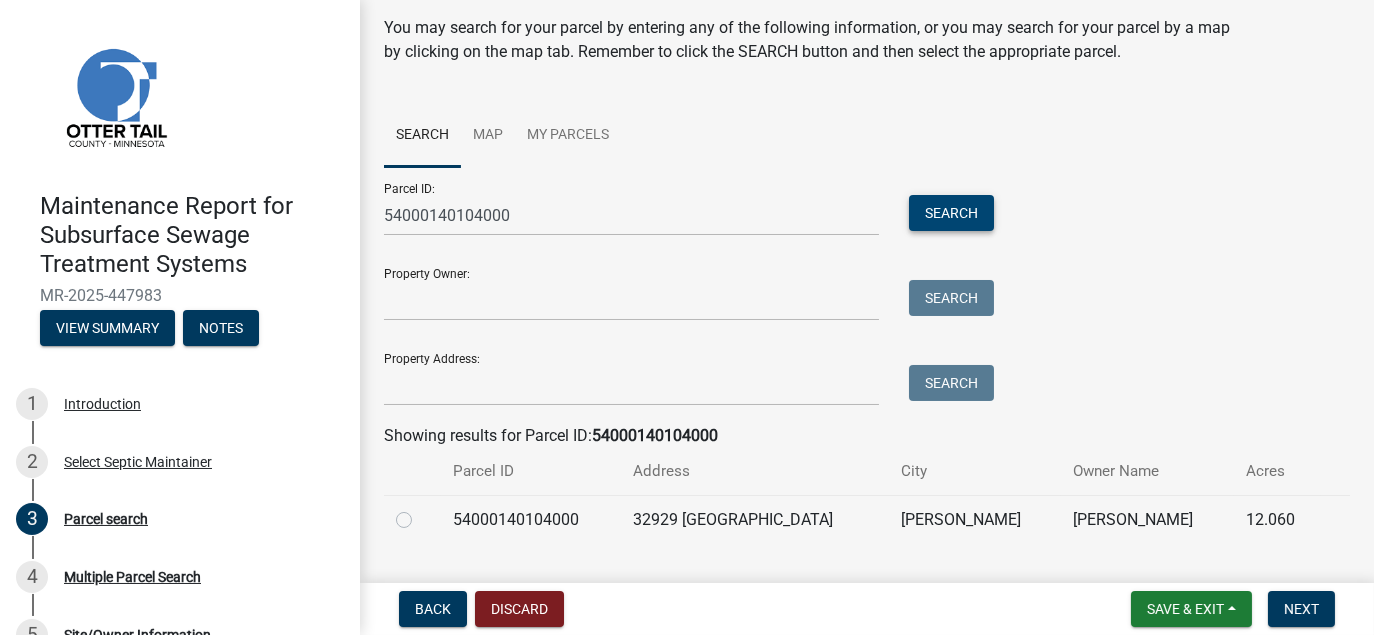 scroll, scrollTop: 109, scrollLeft: 0, axis: vertical 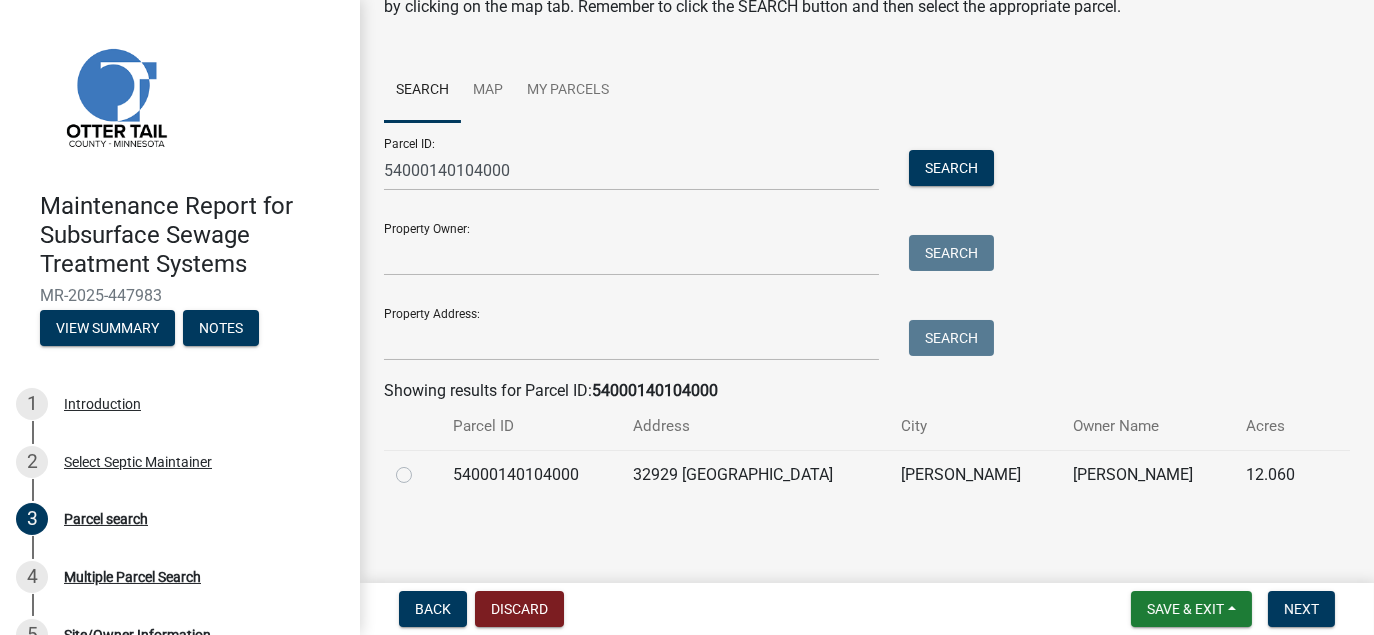 click 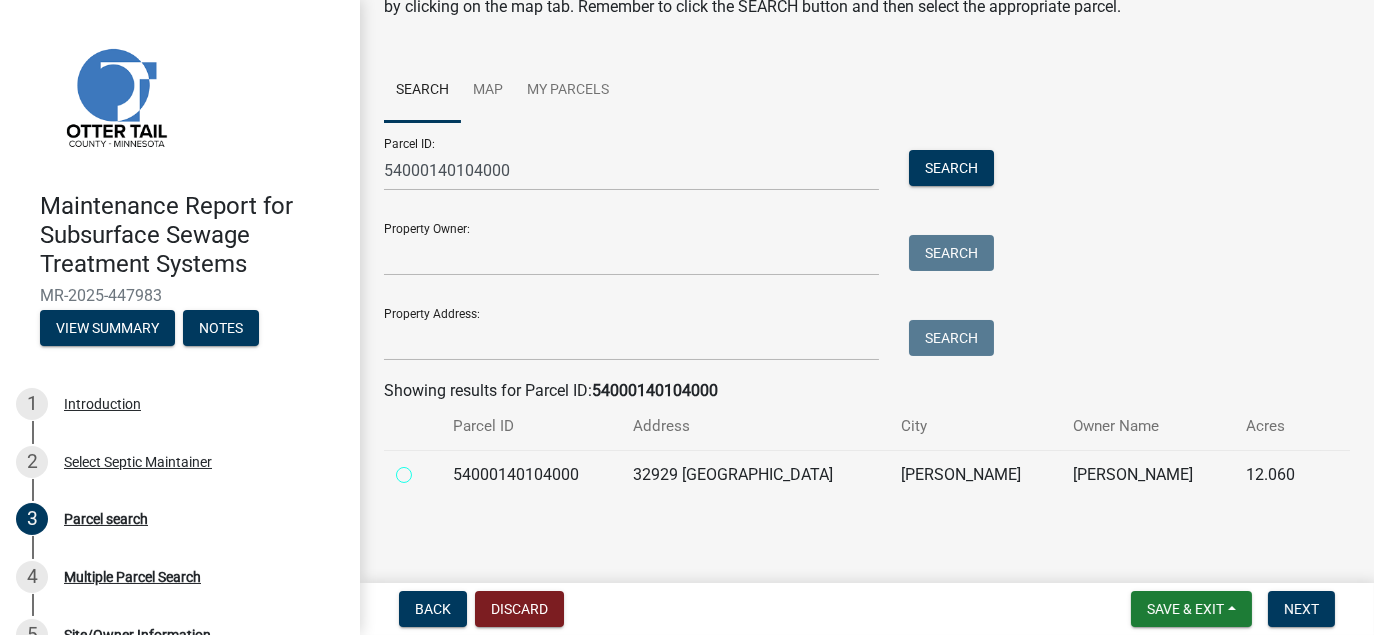 click at bounding box center [426, 469] 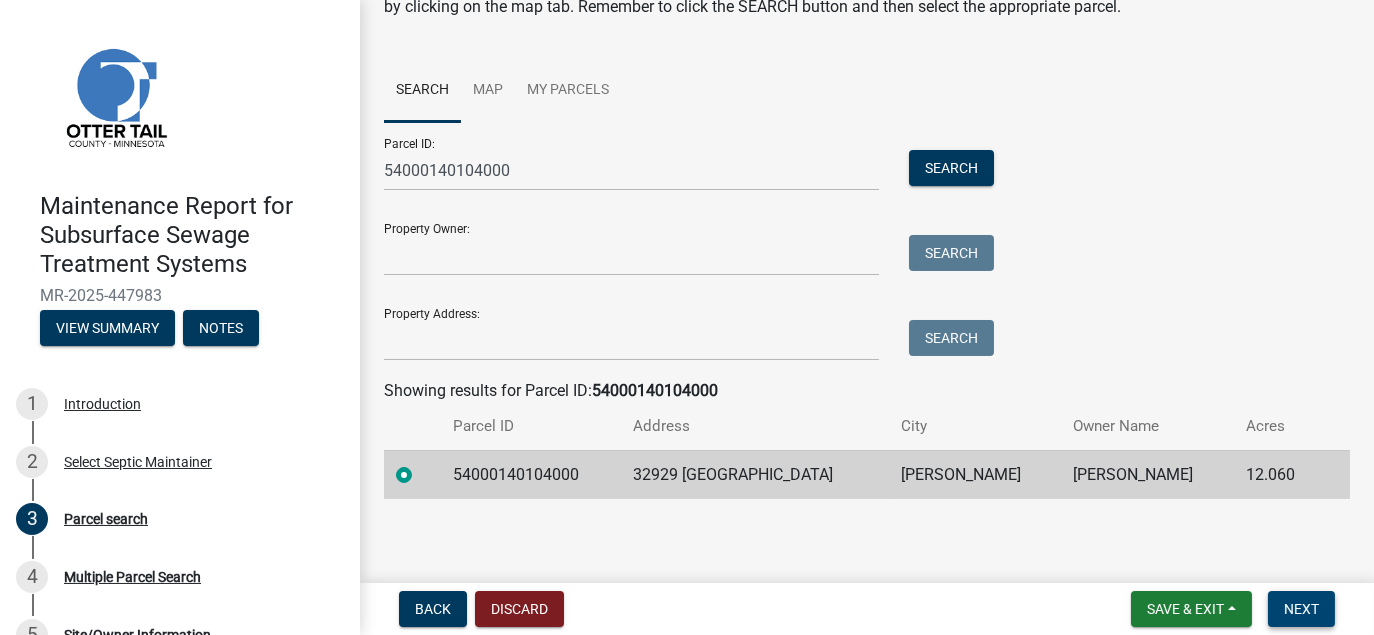 click on "Next" at bounding box center [1301, 609] 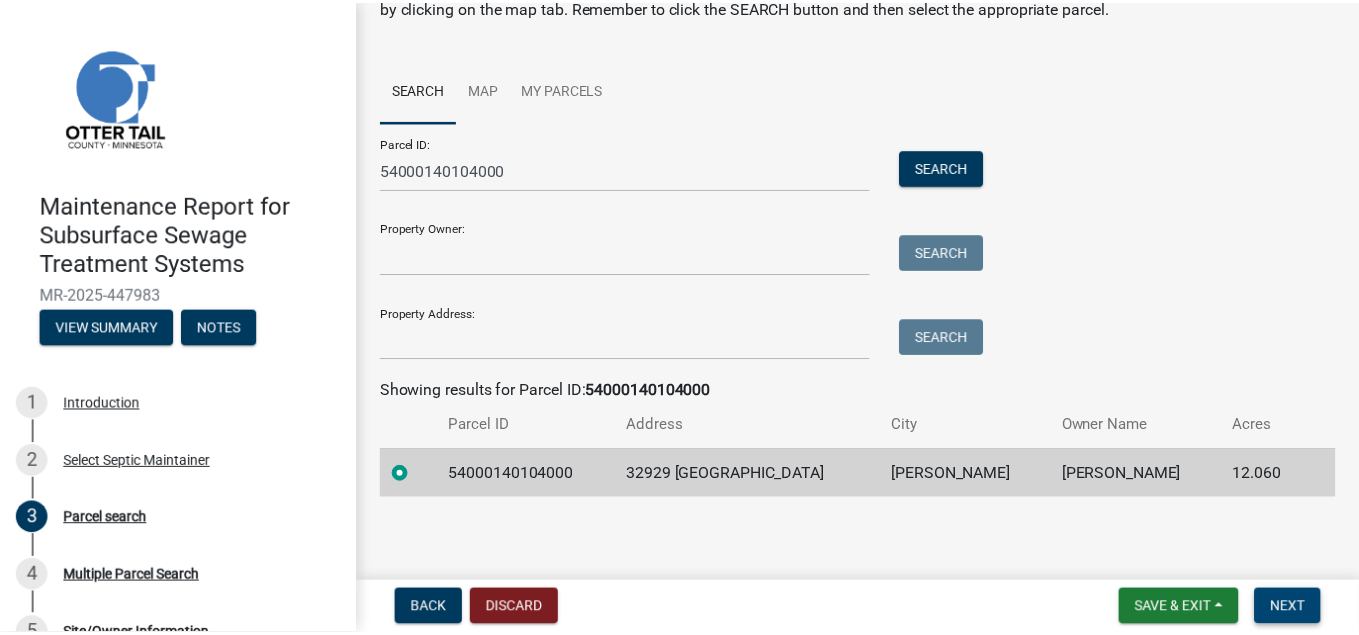 scroll, scrollTop: 0, scrollLeft: 0, axis: both 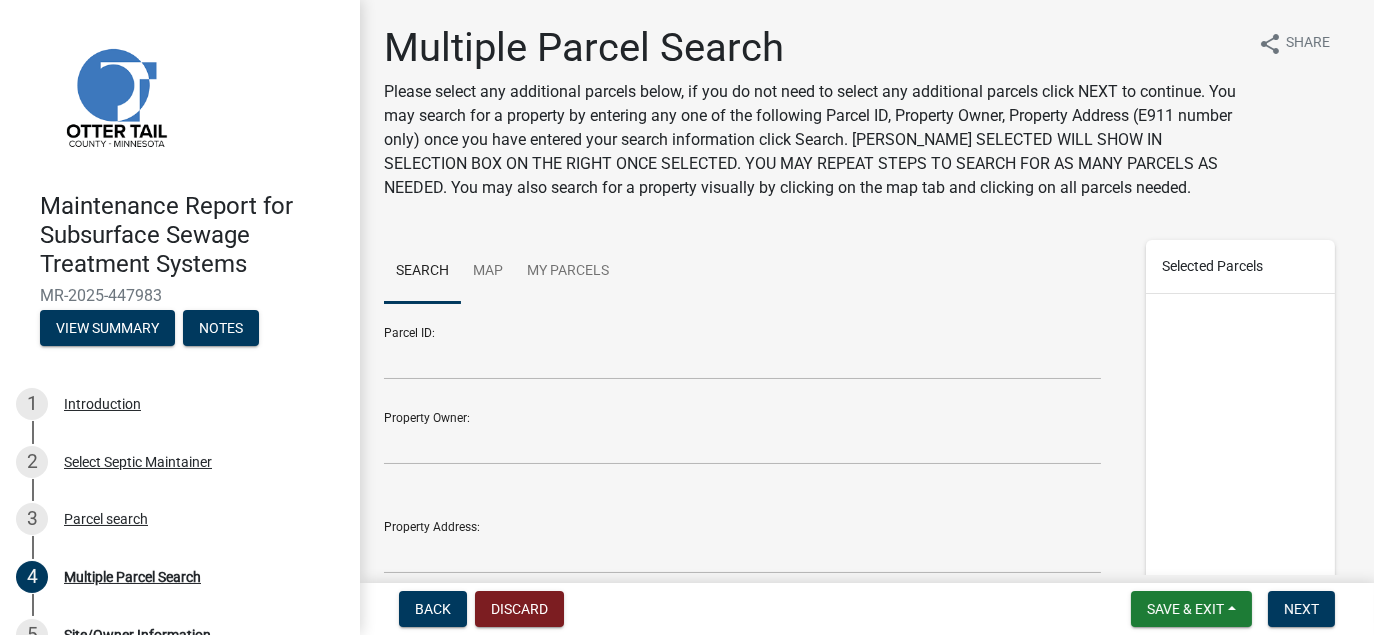 click on "Save & Exit  Save  Save & Exit   Next" at bounding box center (1233, 609) 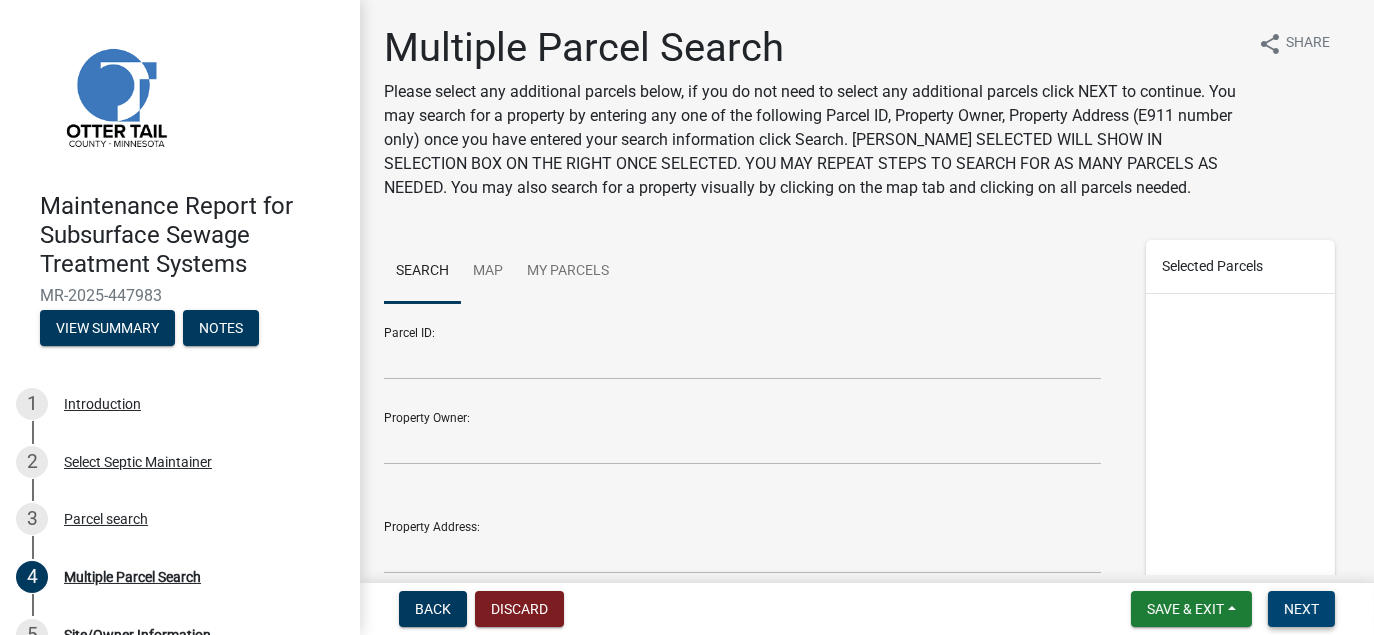click on "Next" at bounding box center (1301, 609) 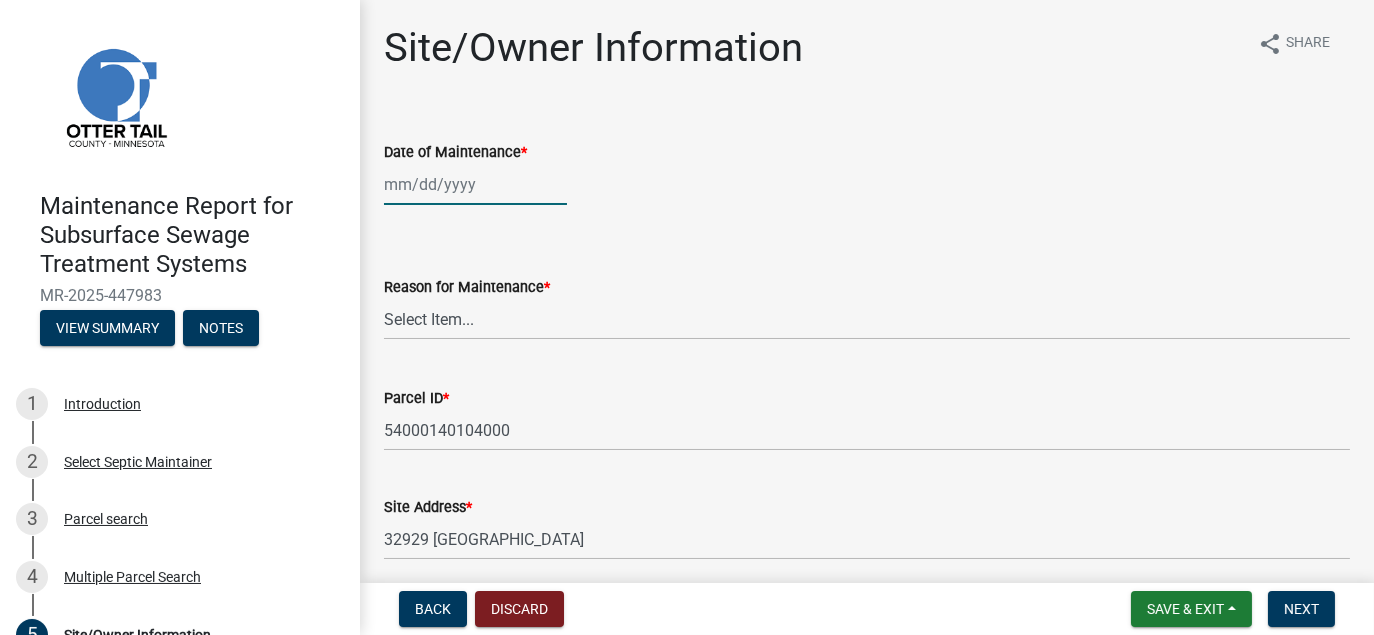 click 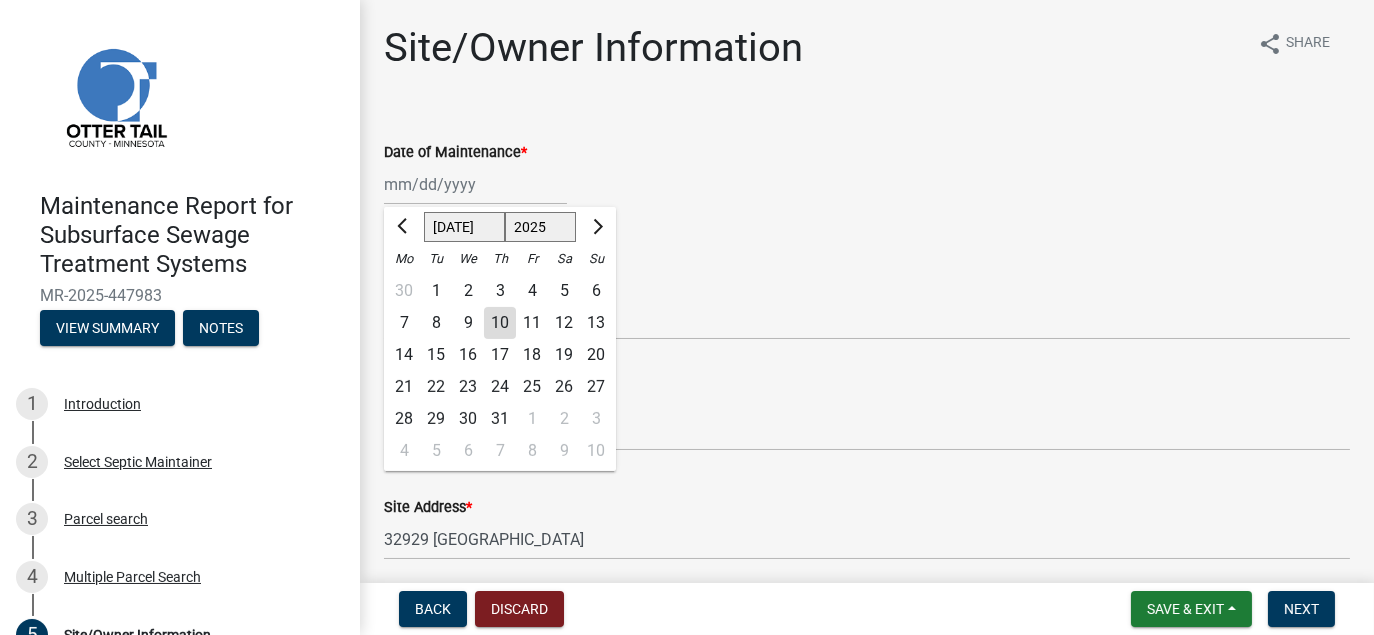 click on "8" 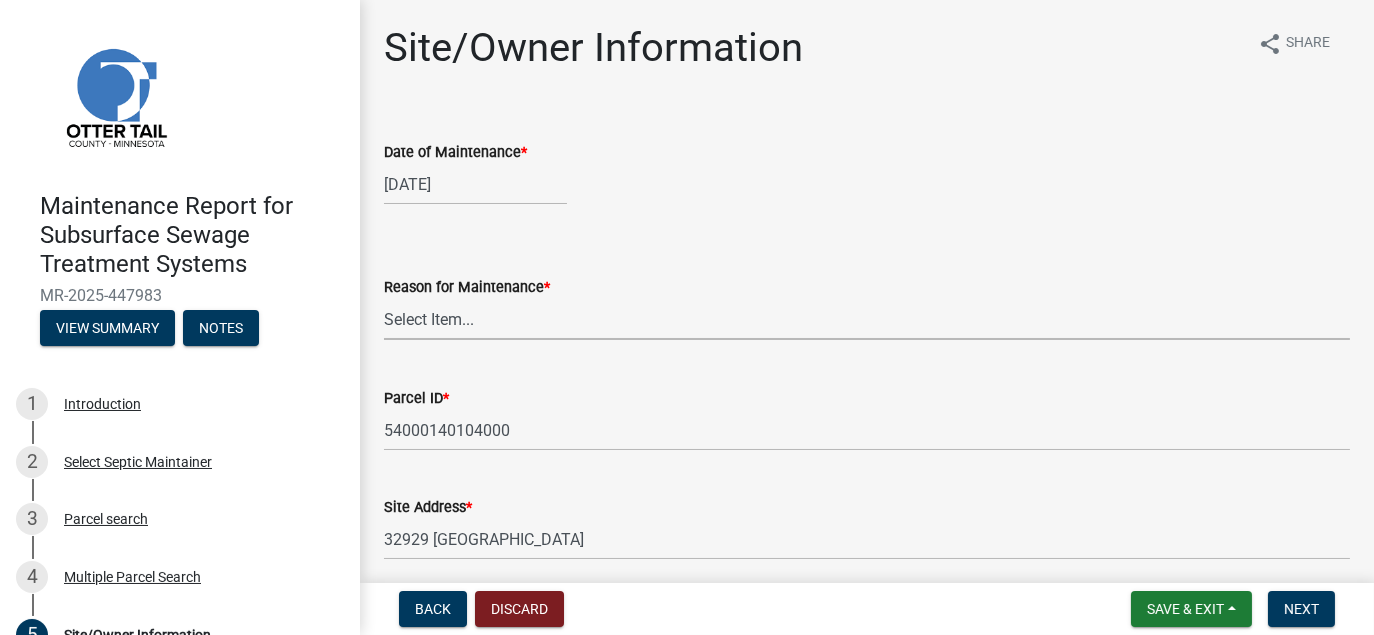 click on "Select Item...   Called   Routine   Other" at bounding box center [867, 319] 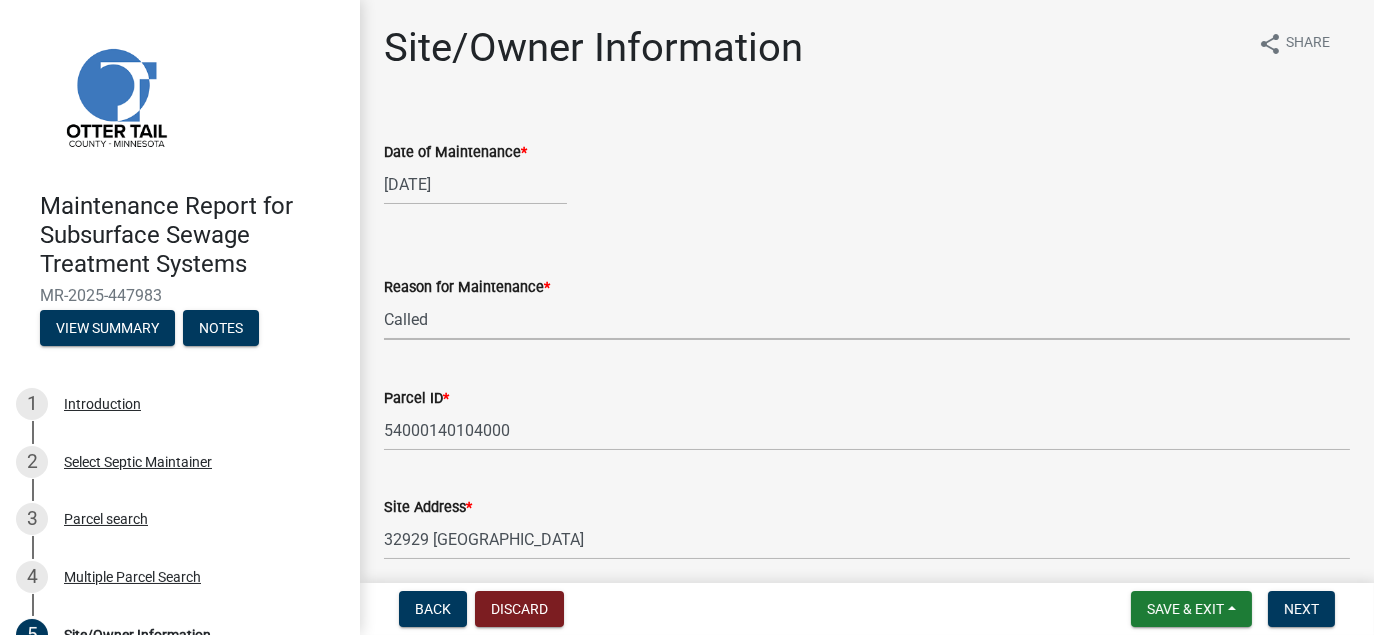 click on "Select Item...   Called   Routine   Other" at bounding box center (867, 319) 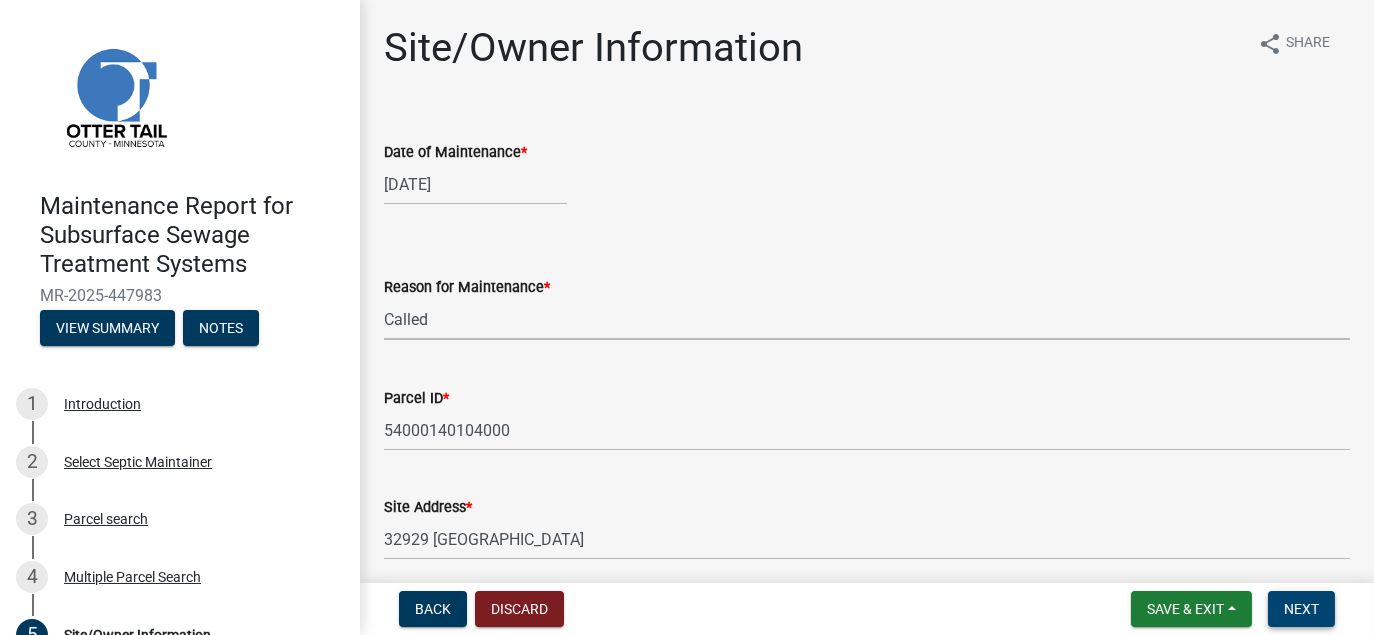 click on "Next" at bounding box center (1301, 609) 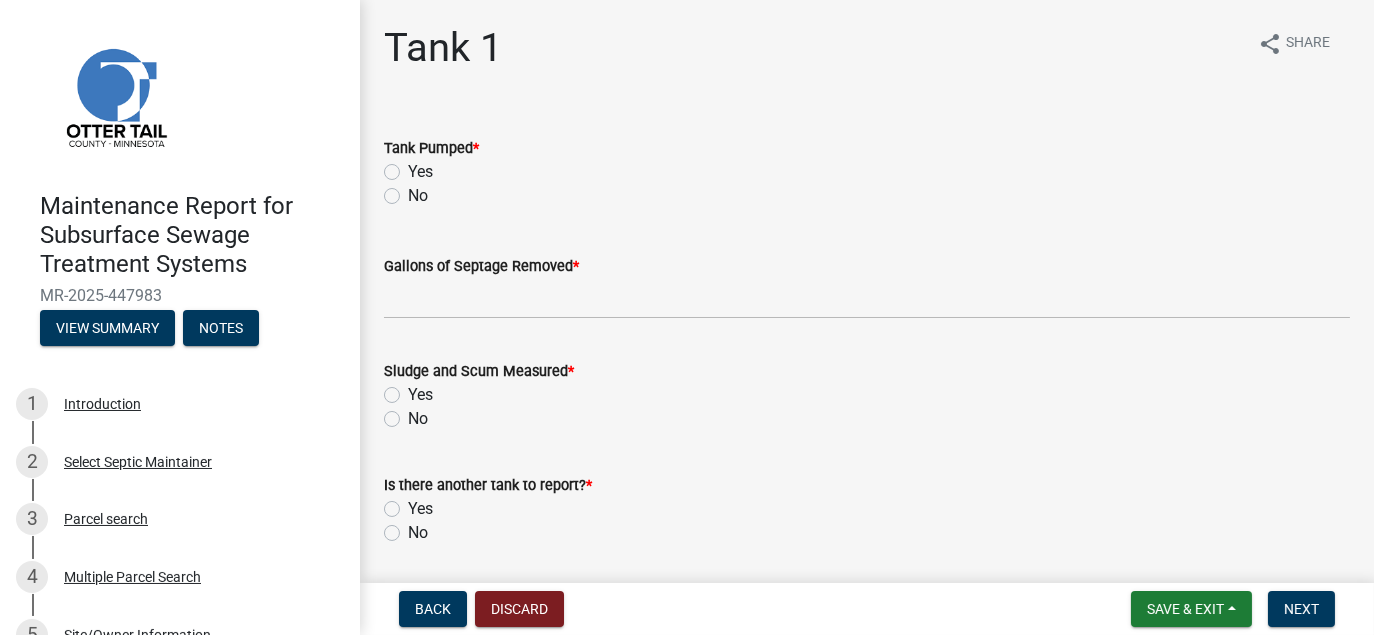 click on "Yes" 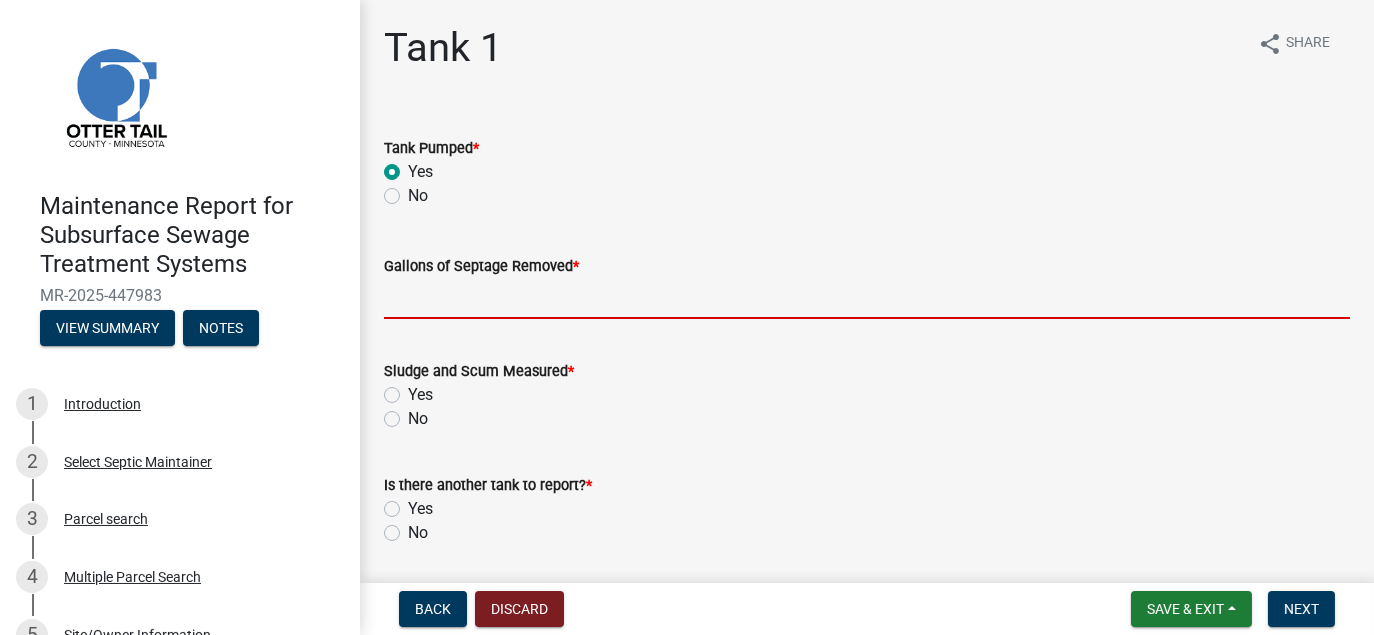 click on "Gallons of Septage Removed  *" at bounding box center (867, 298) 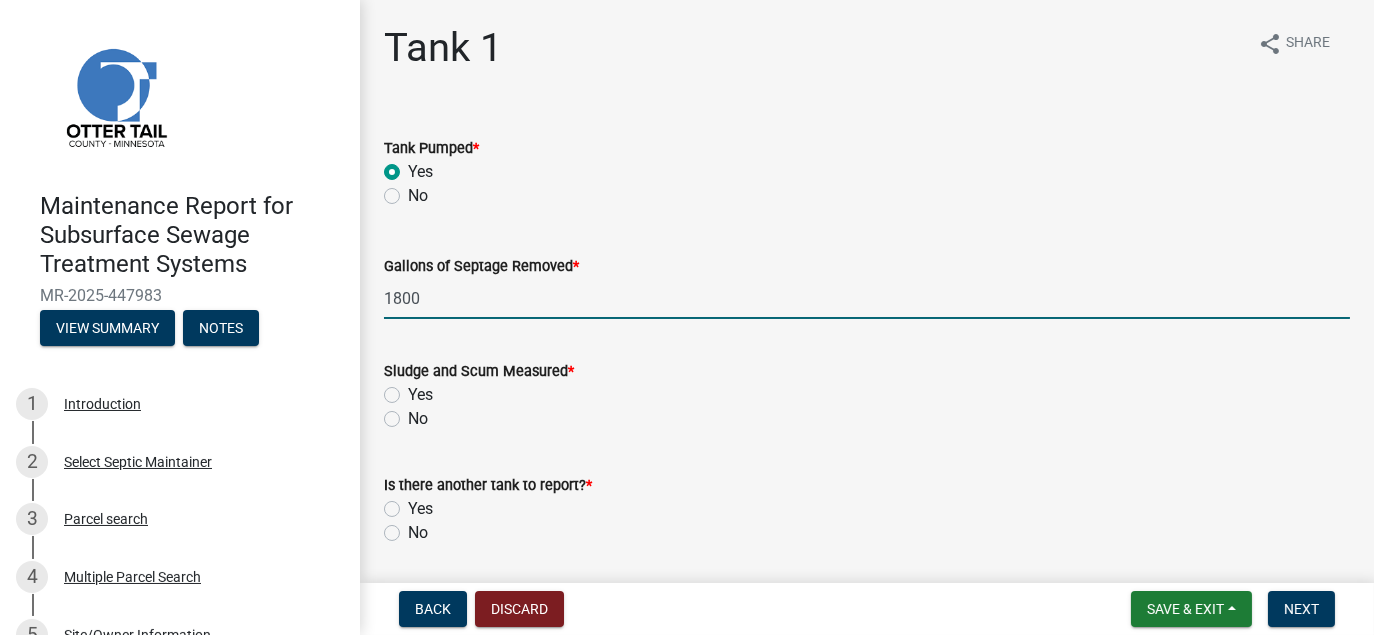 click on "No" 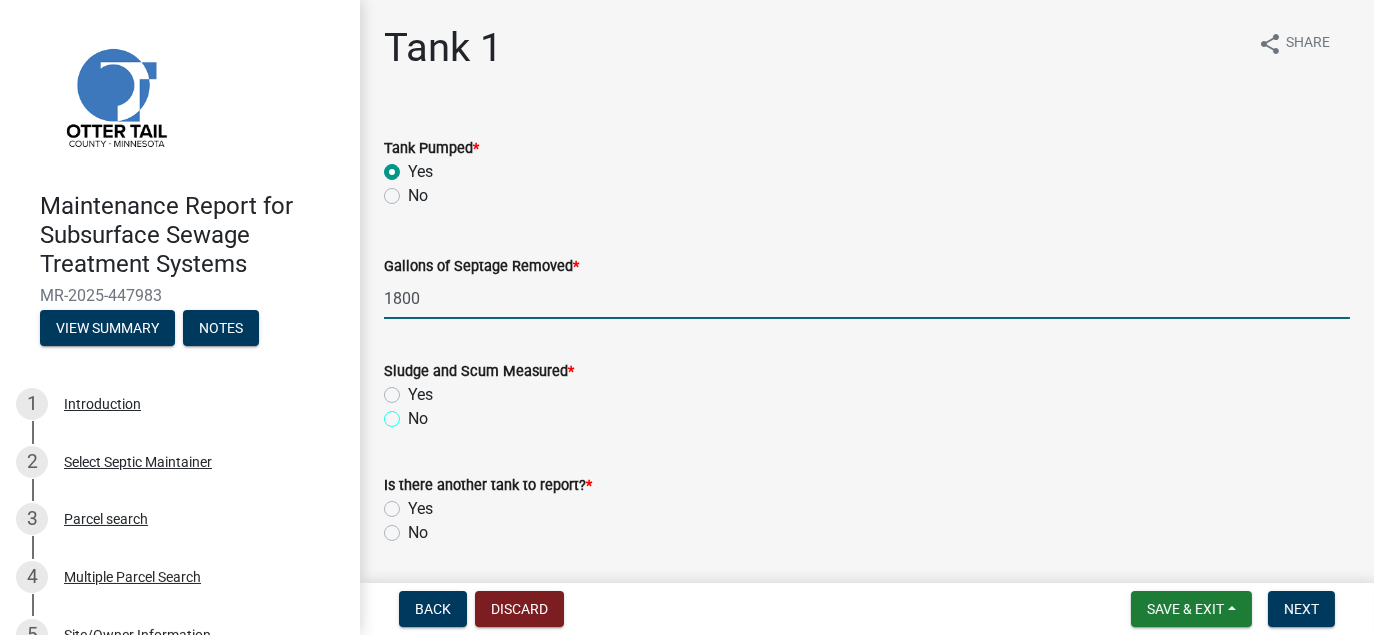 click on "No" at bounding box center (414, 413) 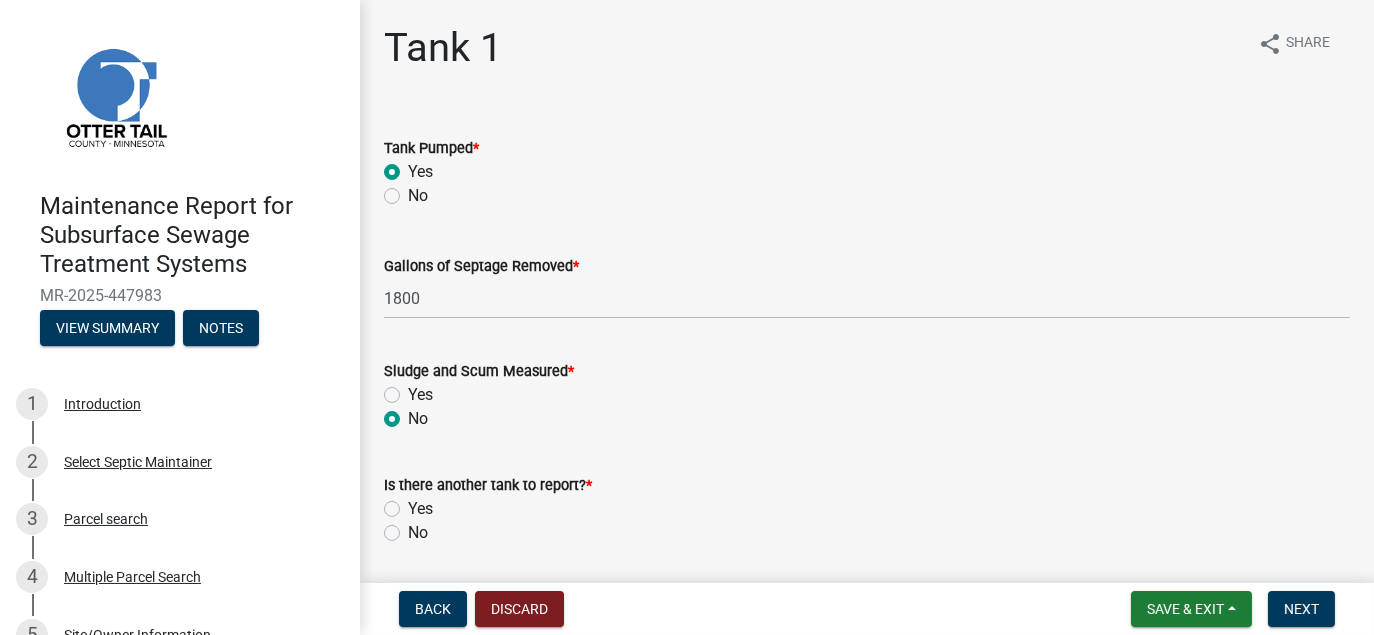 click on "No" 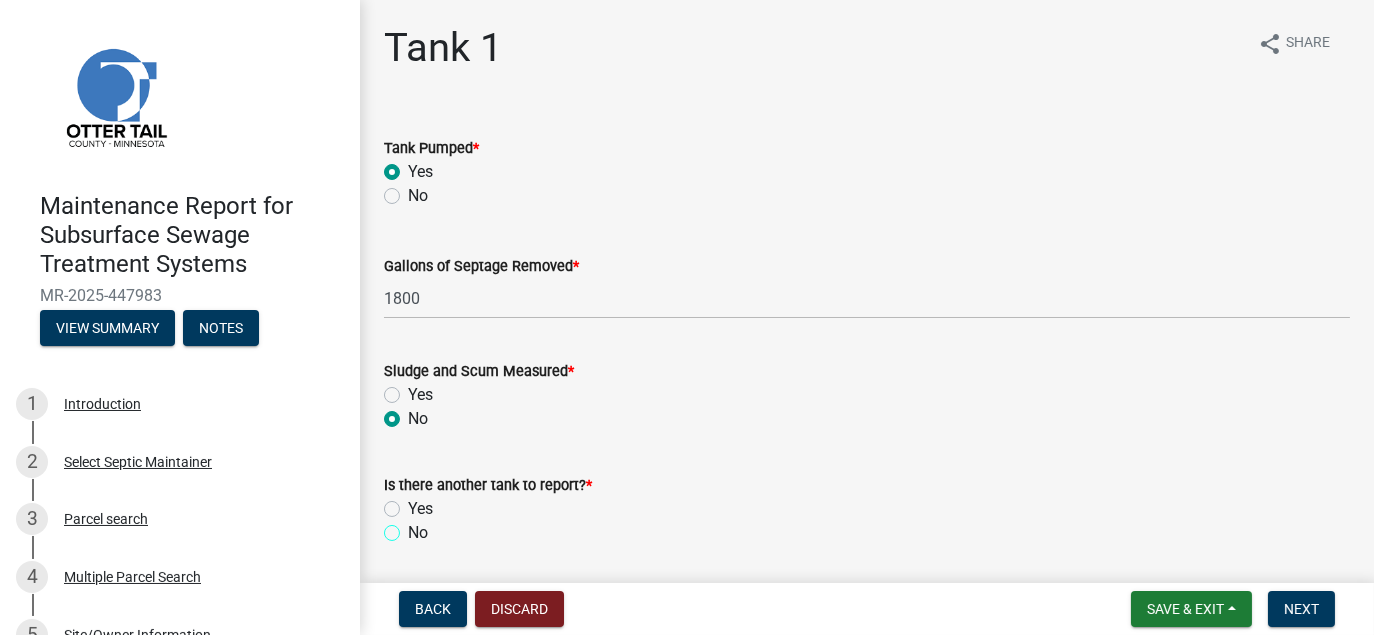 click on "No" at bounding box center (414, 527) 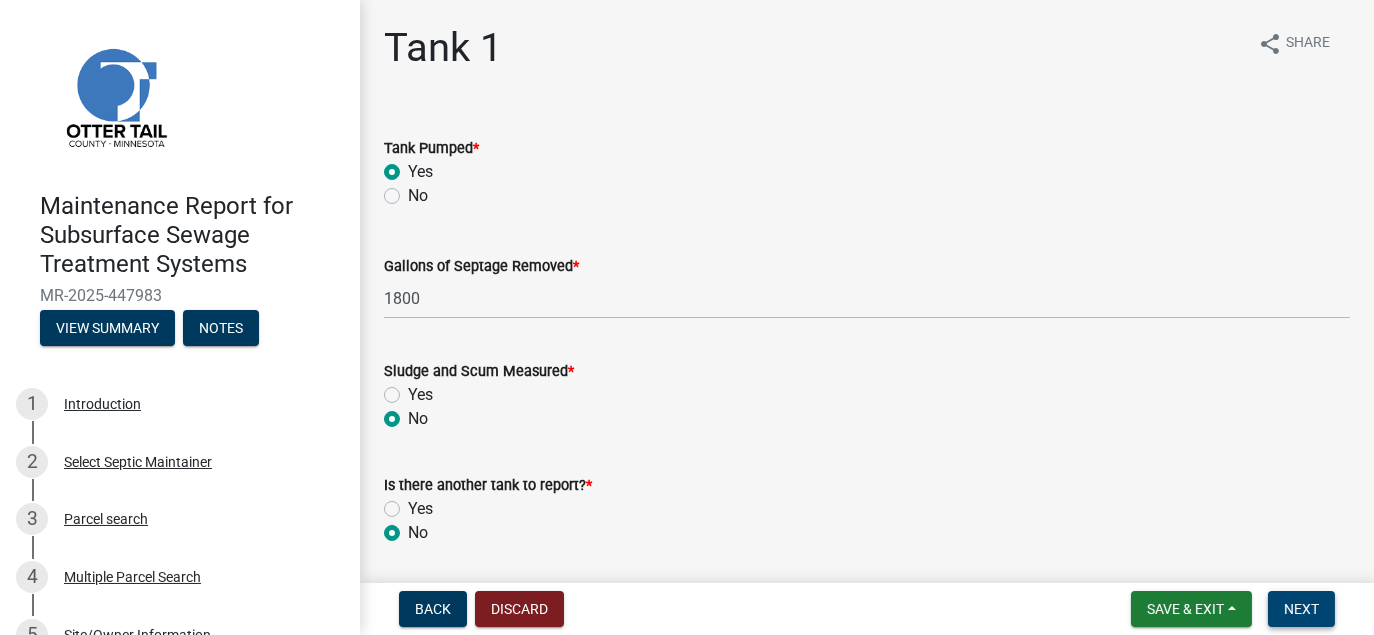 click on "Next" at bounding box center [1301, 609] 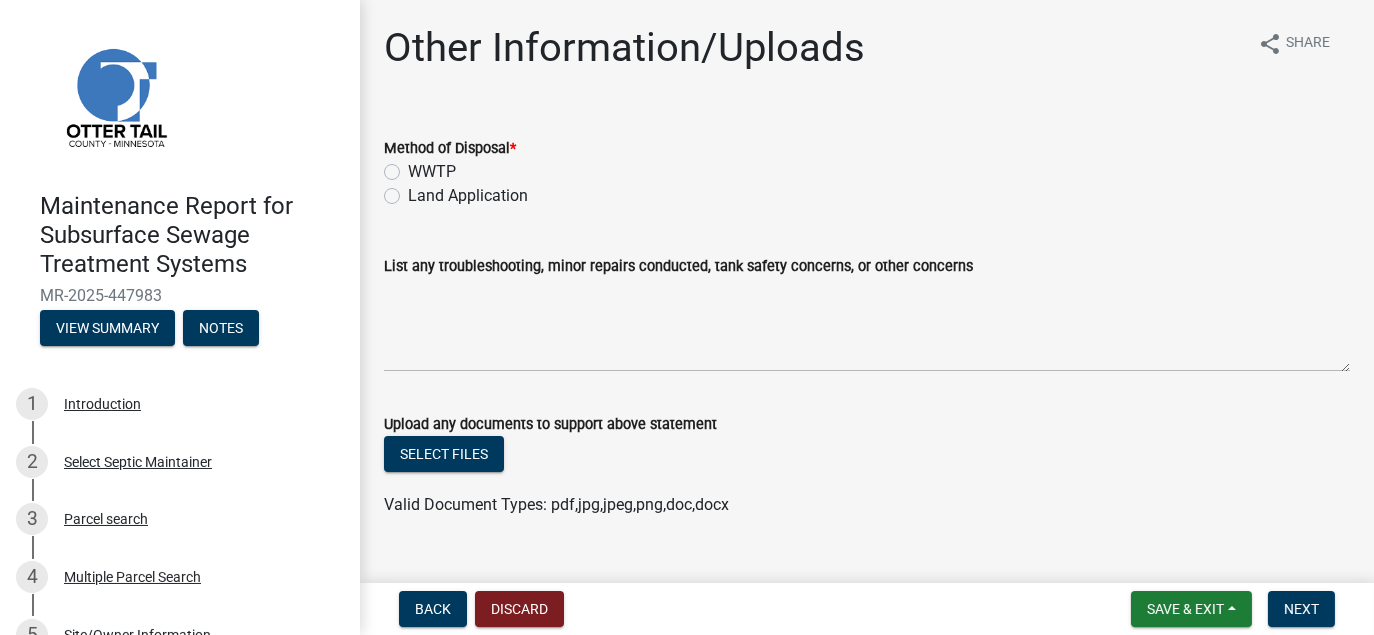 click on "Land Application" 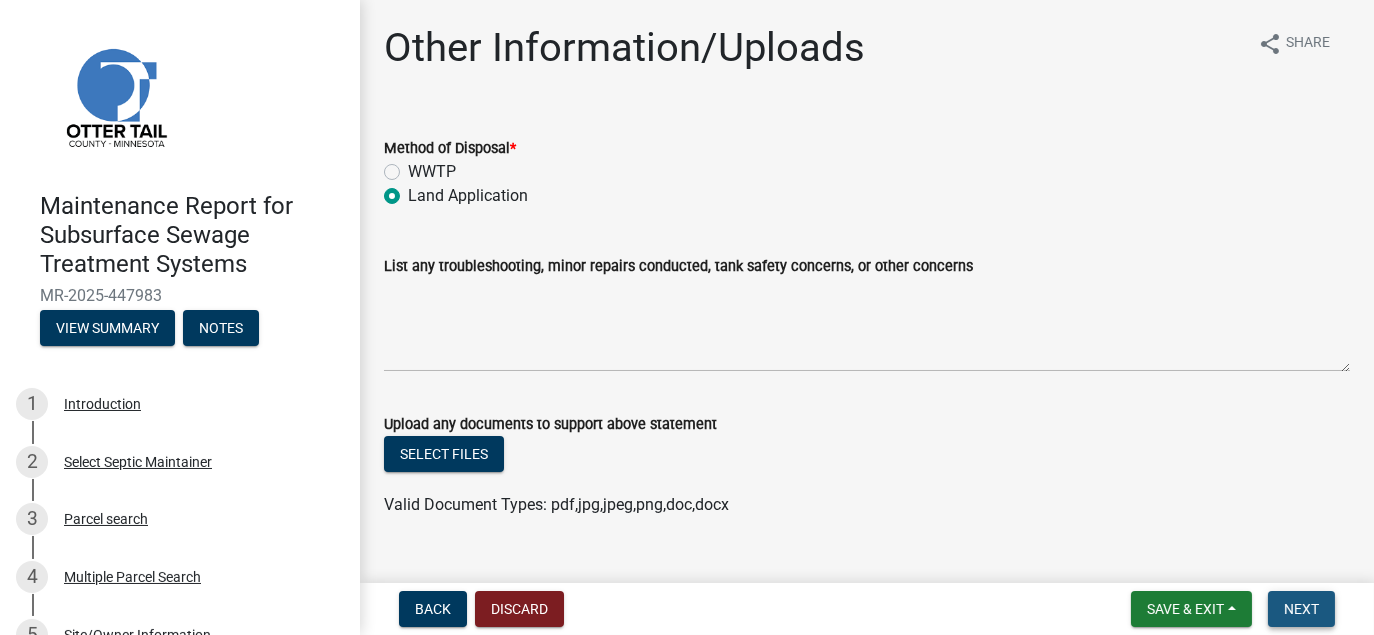 click on "Next" at bounding box center (1301, 609) 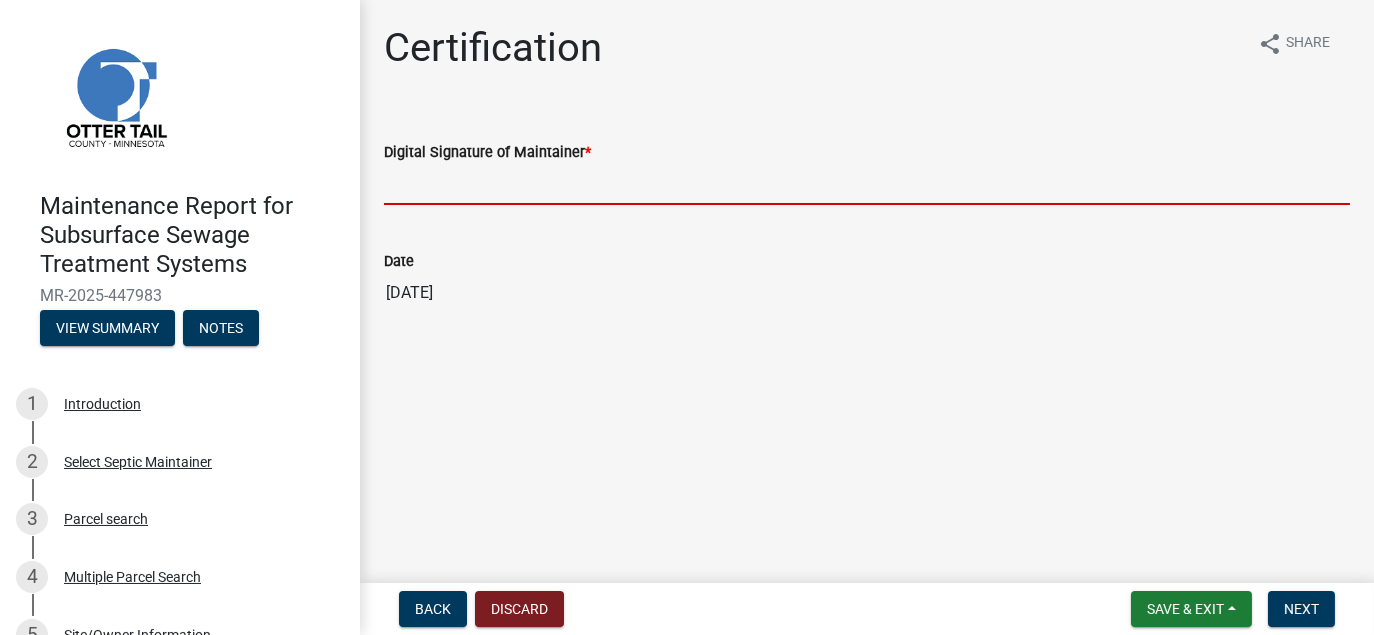 click on "Digital Signature of Maintainer  *" at bounding box center [867, 184] 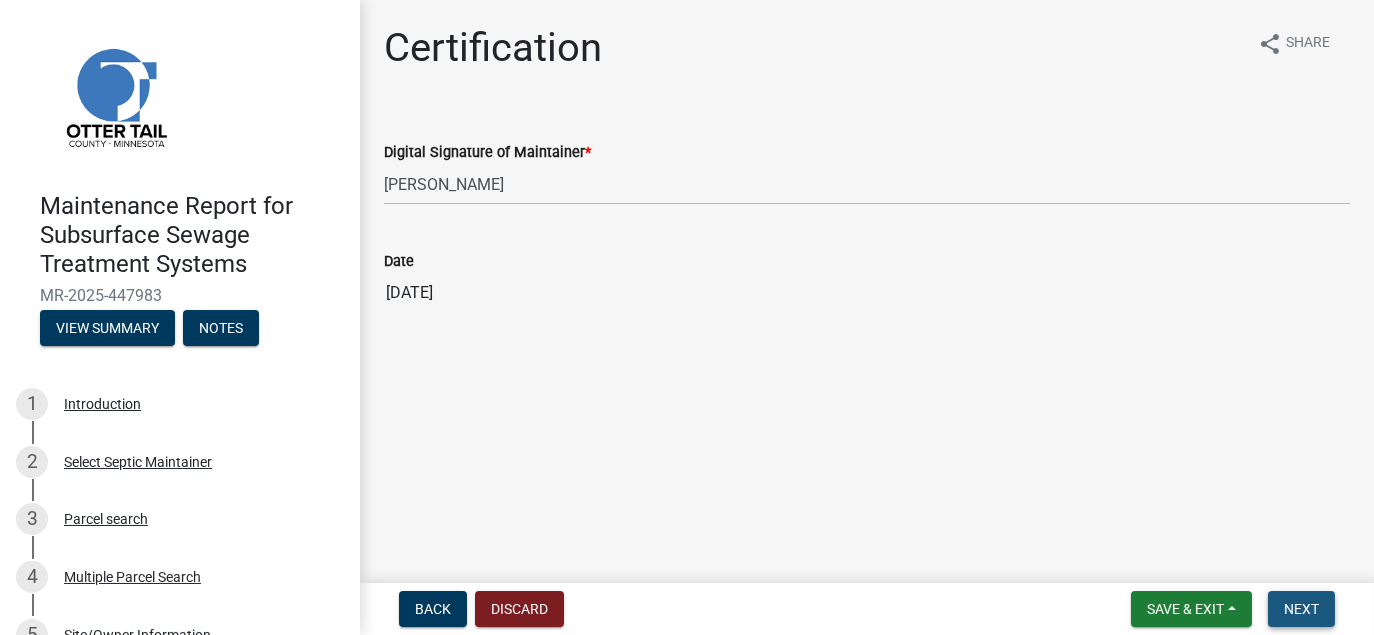 click on "Next" at bounding box center (1301, 609) 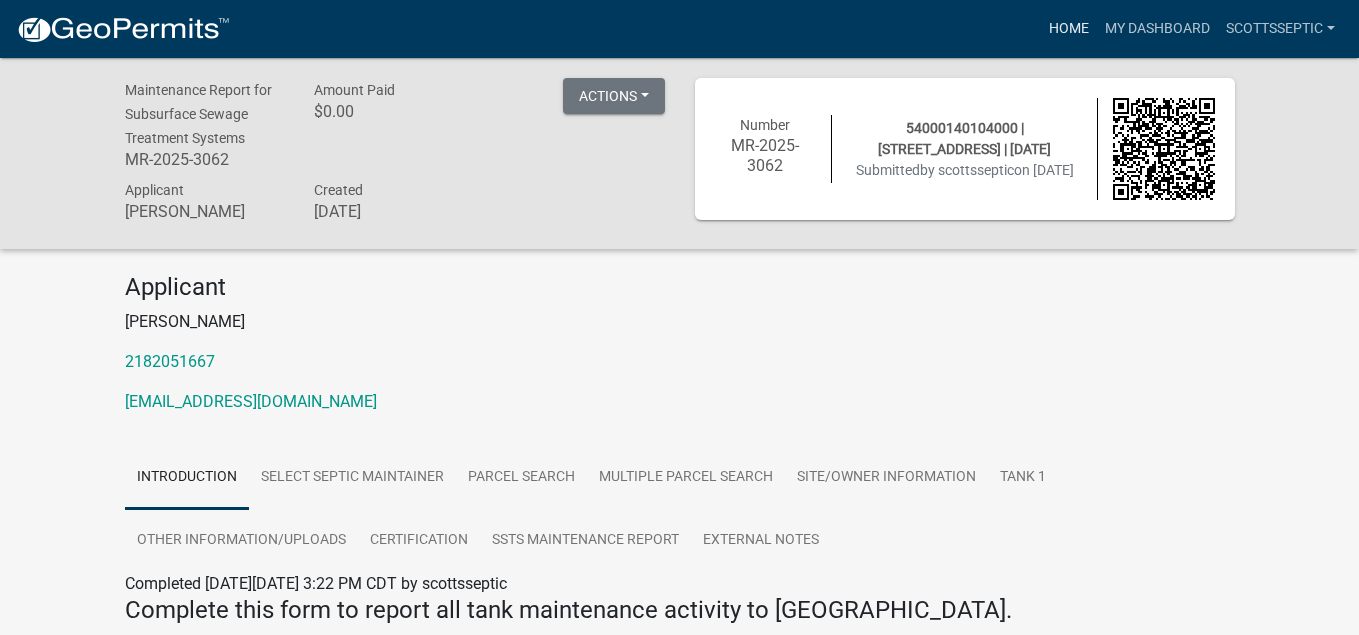 click on "Home" at bounding box center [1069, 29] 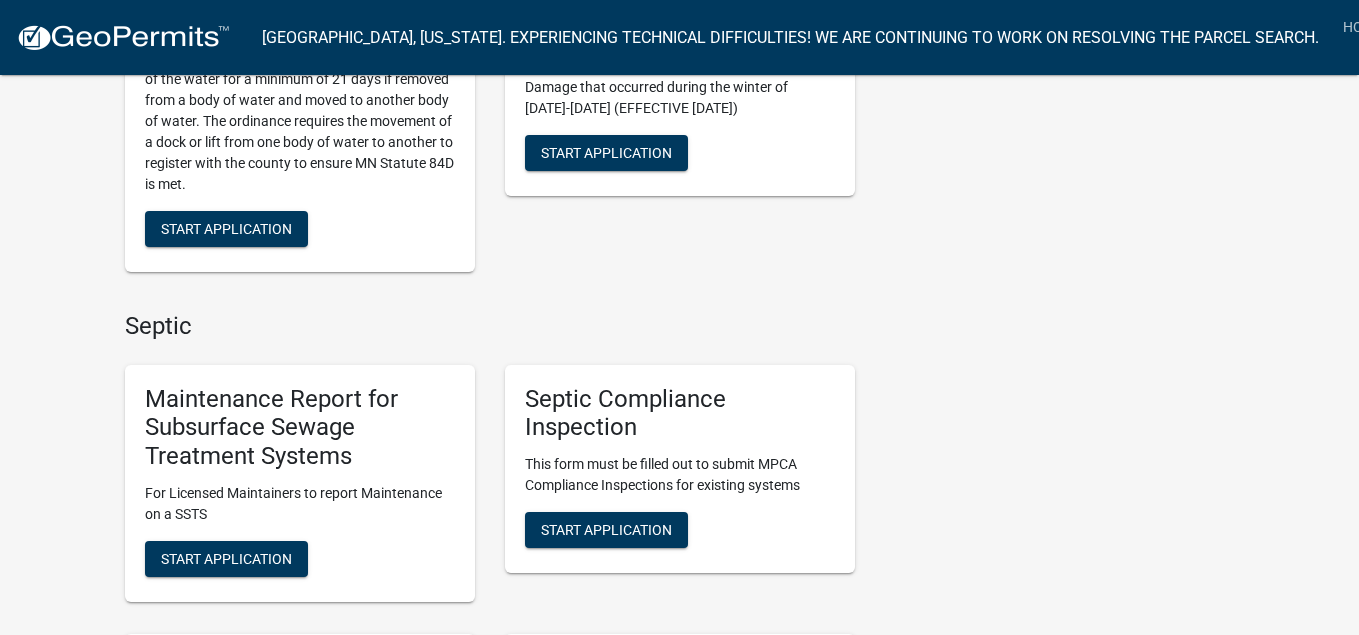scroll, scrollTop: 1300, scrollLeft: 0, axis: vertical 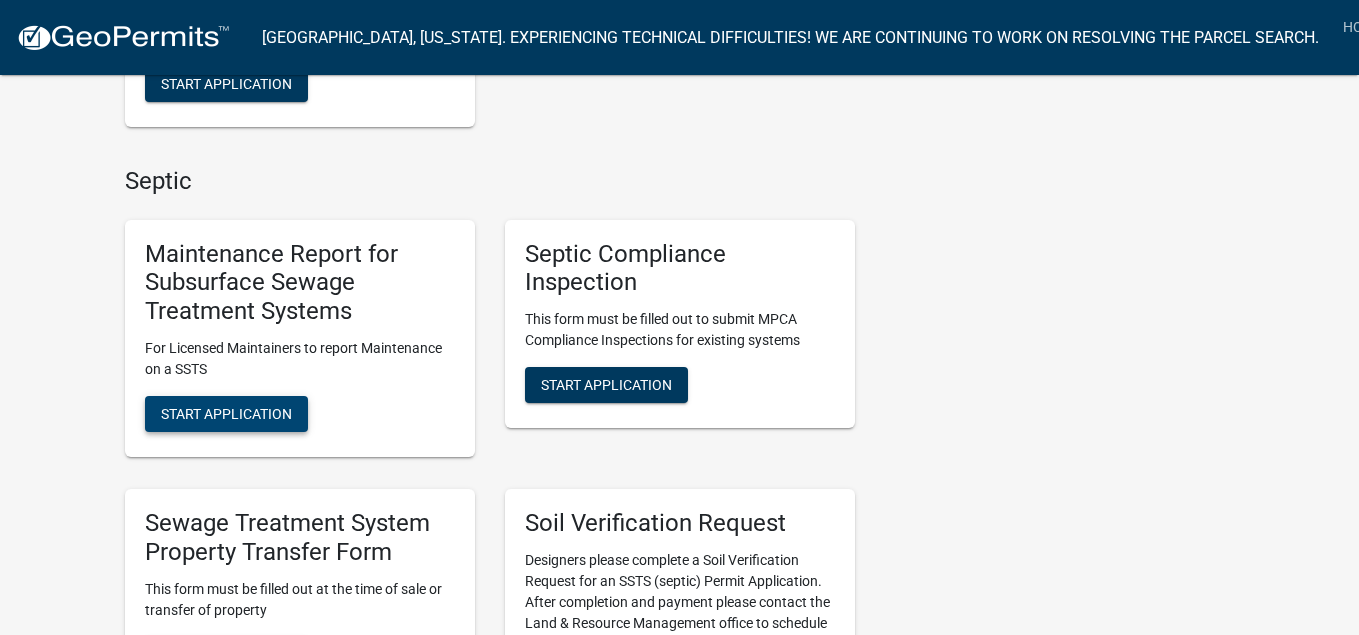 click on "Start Application" at bounding box center [226, 414] 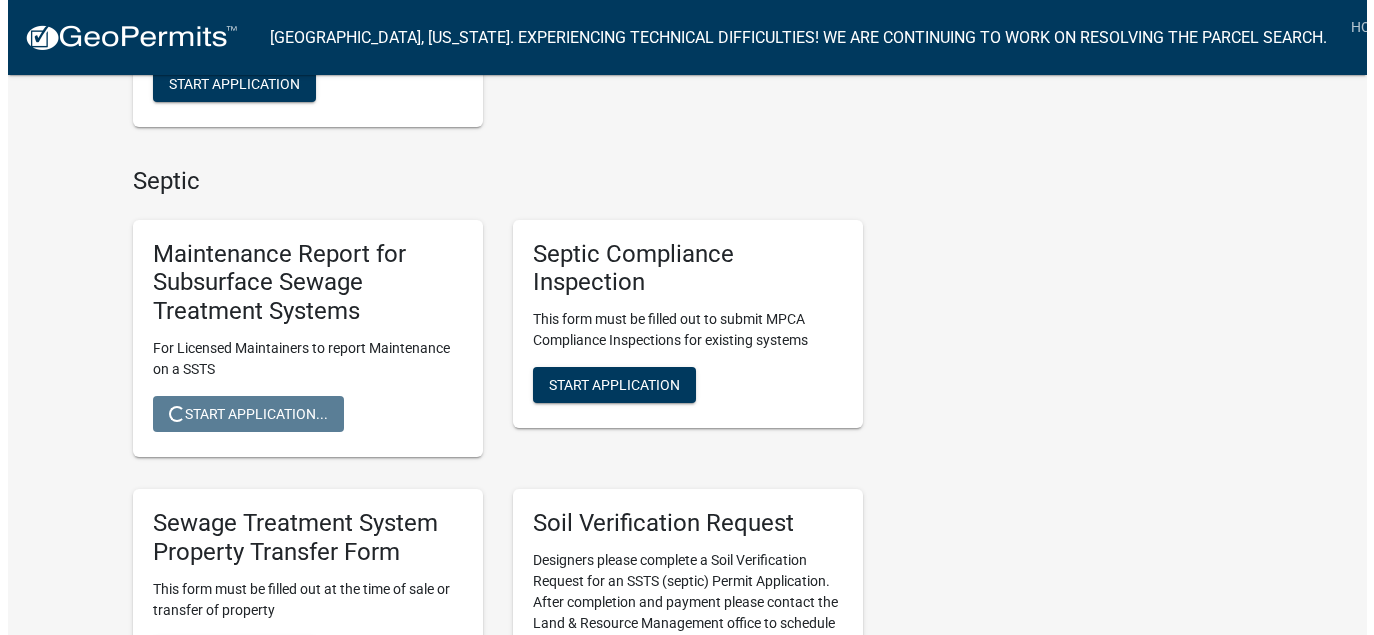 scroll, scrollTop: 0, scrollLeft: 0, axis: both 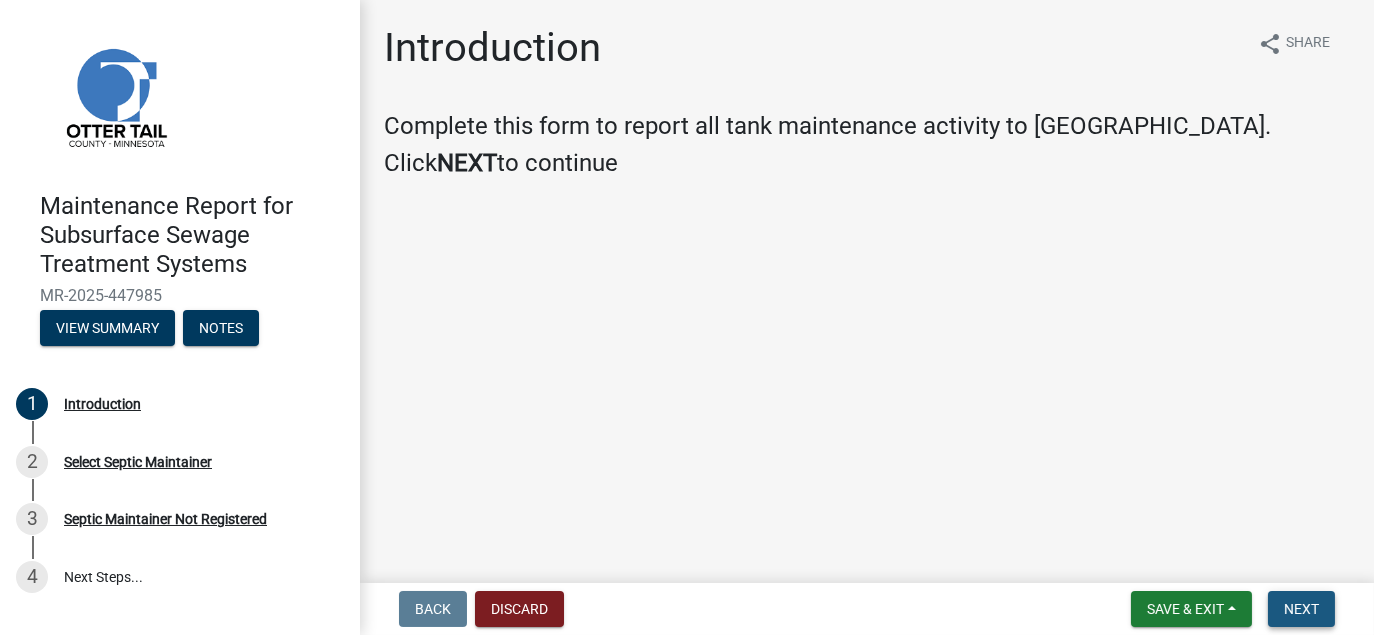 click on "Next" at bounding box center [1301, 609] 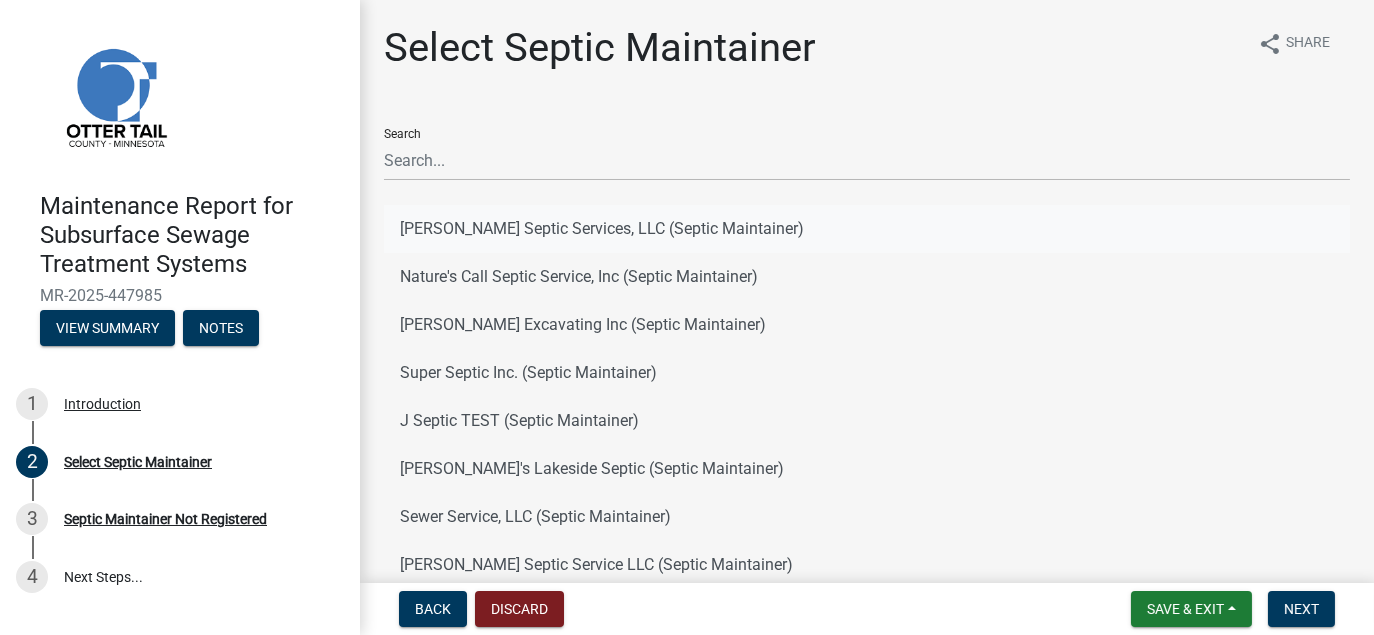 drag, startPoint x: 471, startPoint y: 221, endPoint x: 488, endPoint y: 221, distance: 17 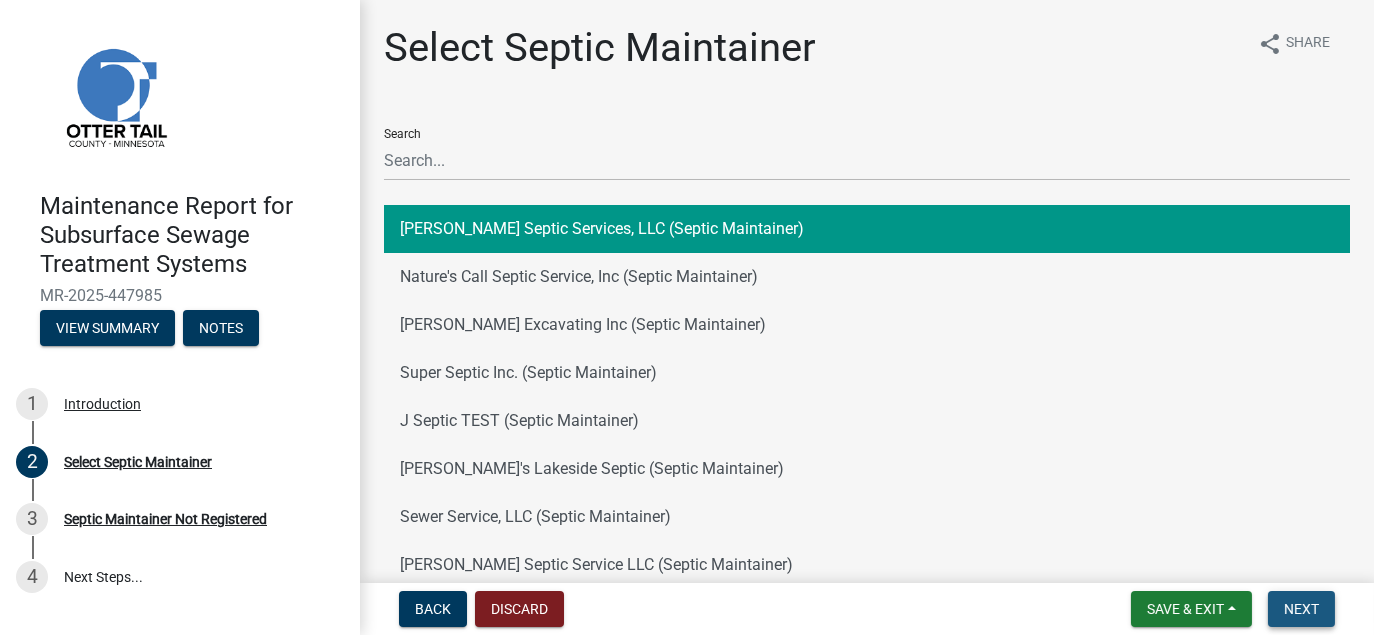 click on "Next" at bounding box center [1301, 609] 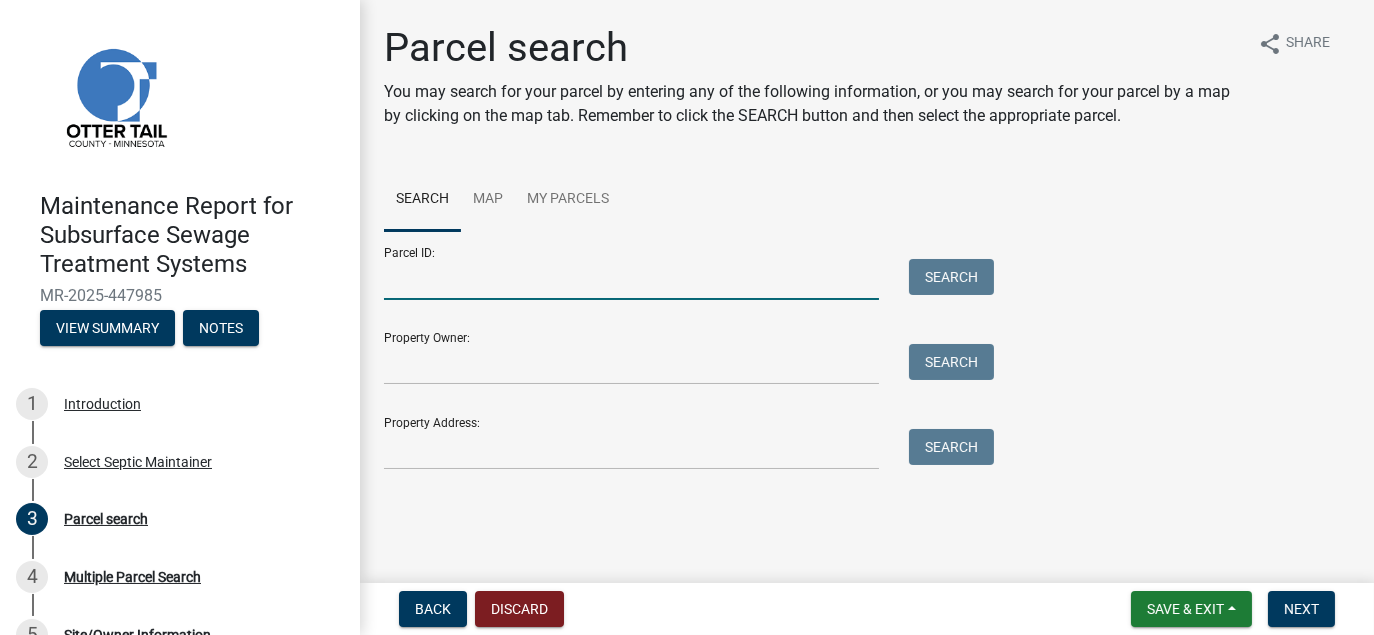 click on "Parcel ID:" at bounding box center (631, 279) 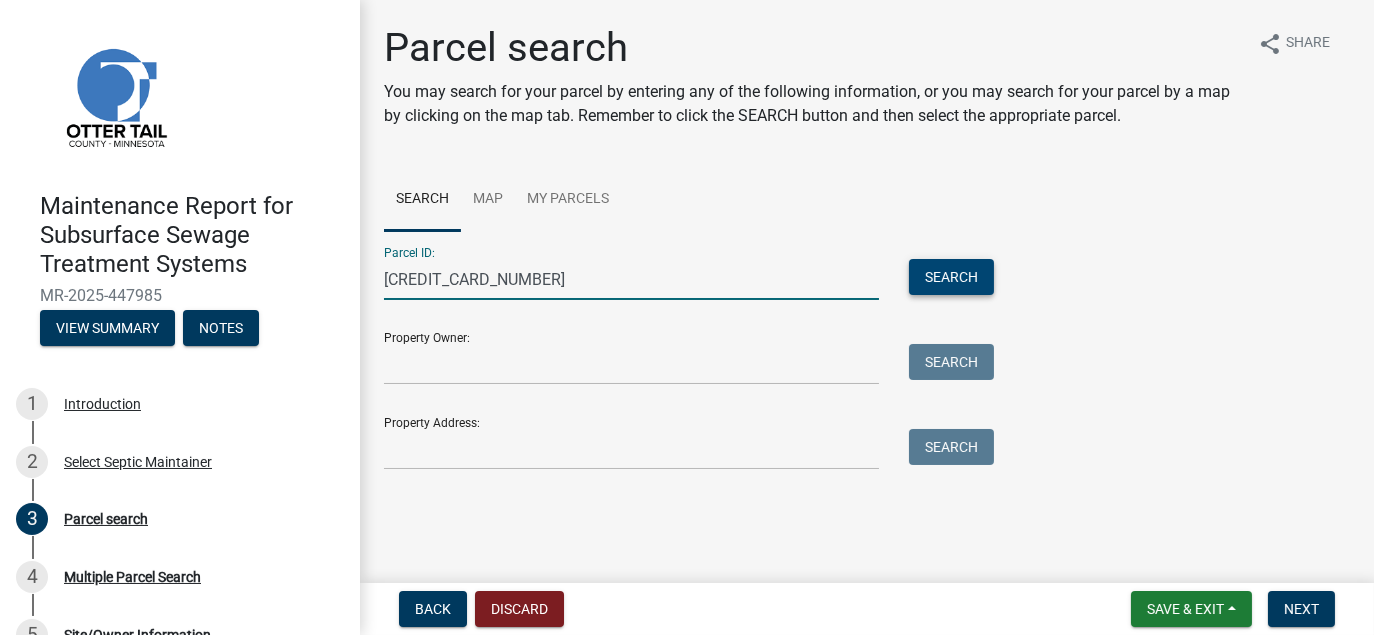 click on "Search" at bounding box center [951, 277] 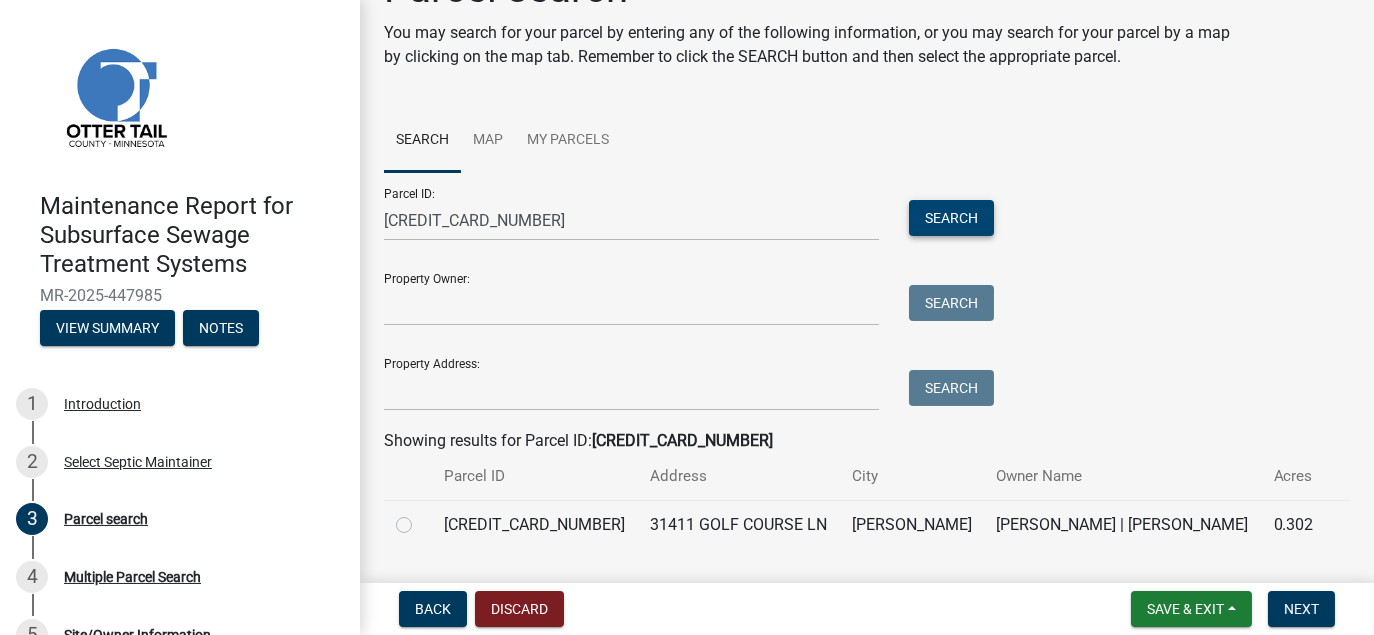 scroll, scrollTop: 109, scrollLeft: 0, axis: vertical 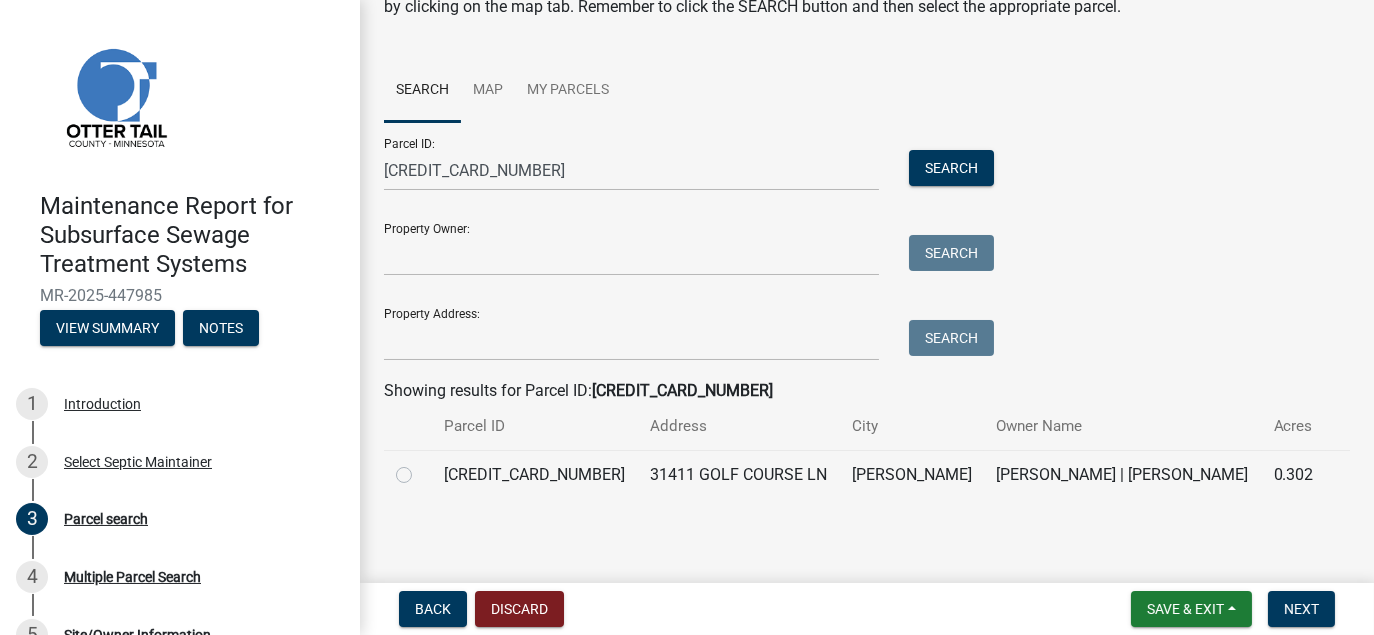 click 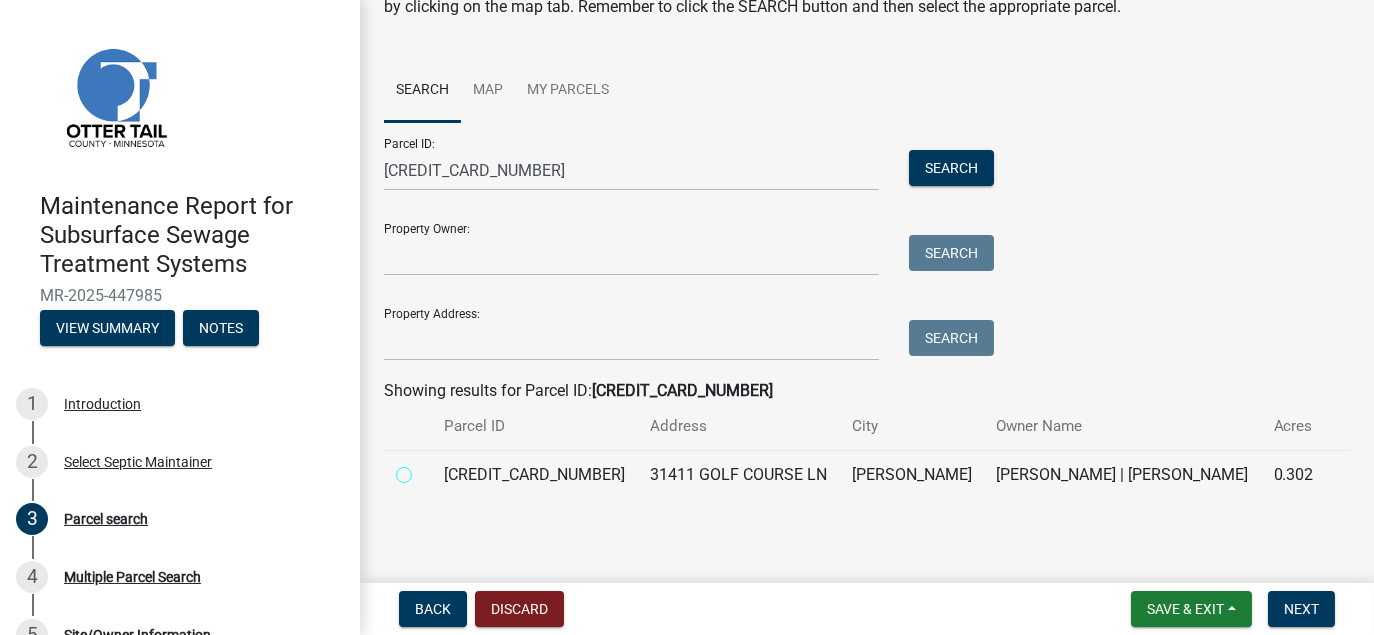 click at bounding box center (426, 469) 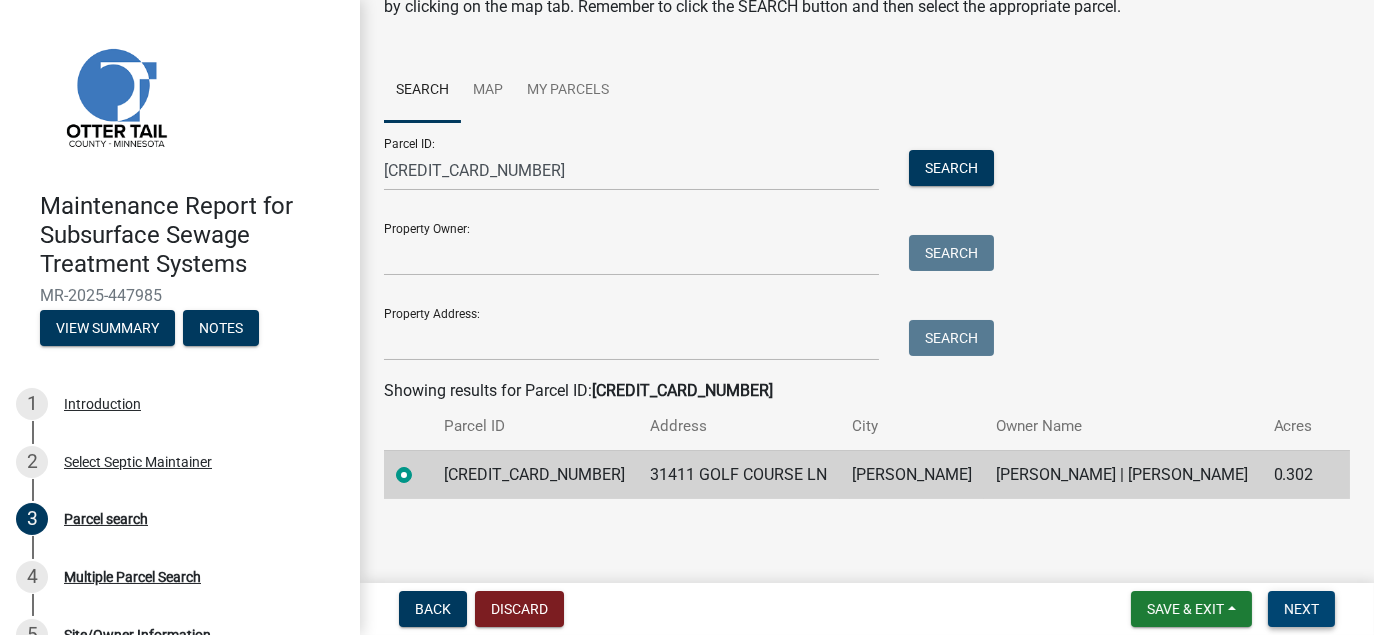 click on "Next" at bounding box center (1301, 609) 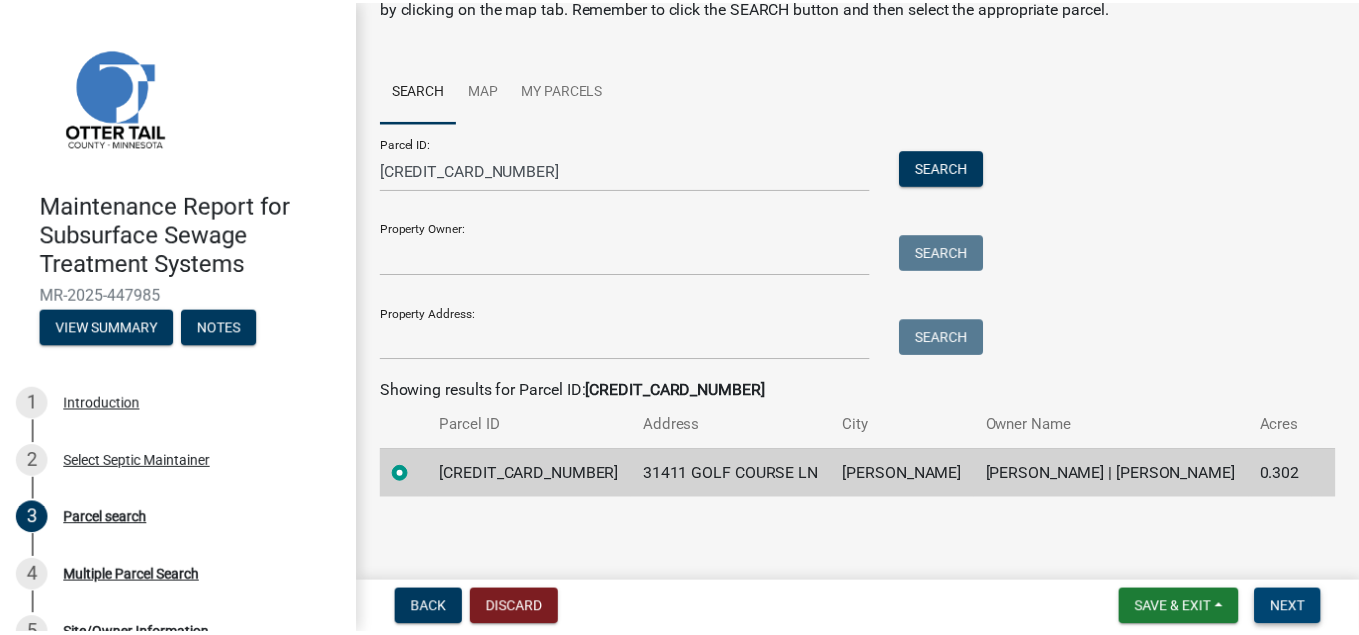 scroll, scrollTop: 0, scrollLeft: 0, axis: both 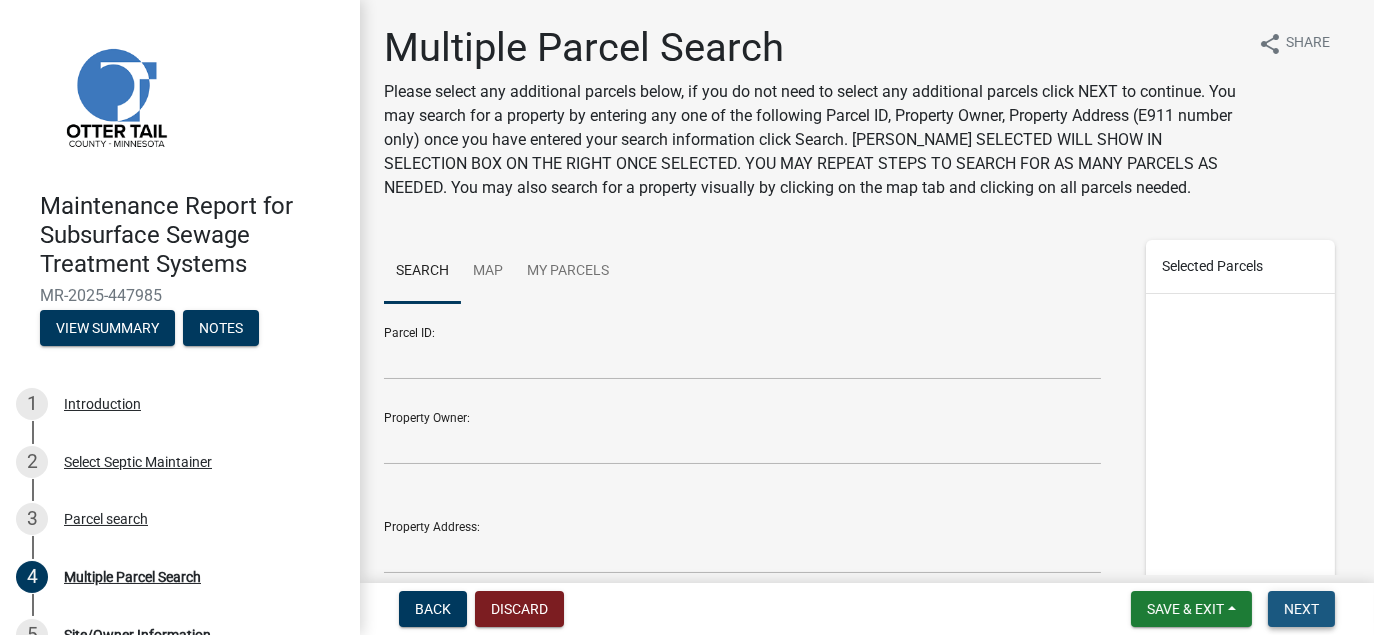 click on "Next" at bounding box center [1301, 609] 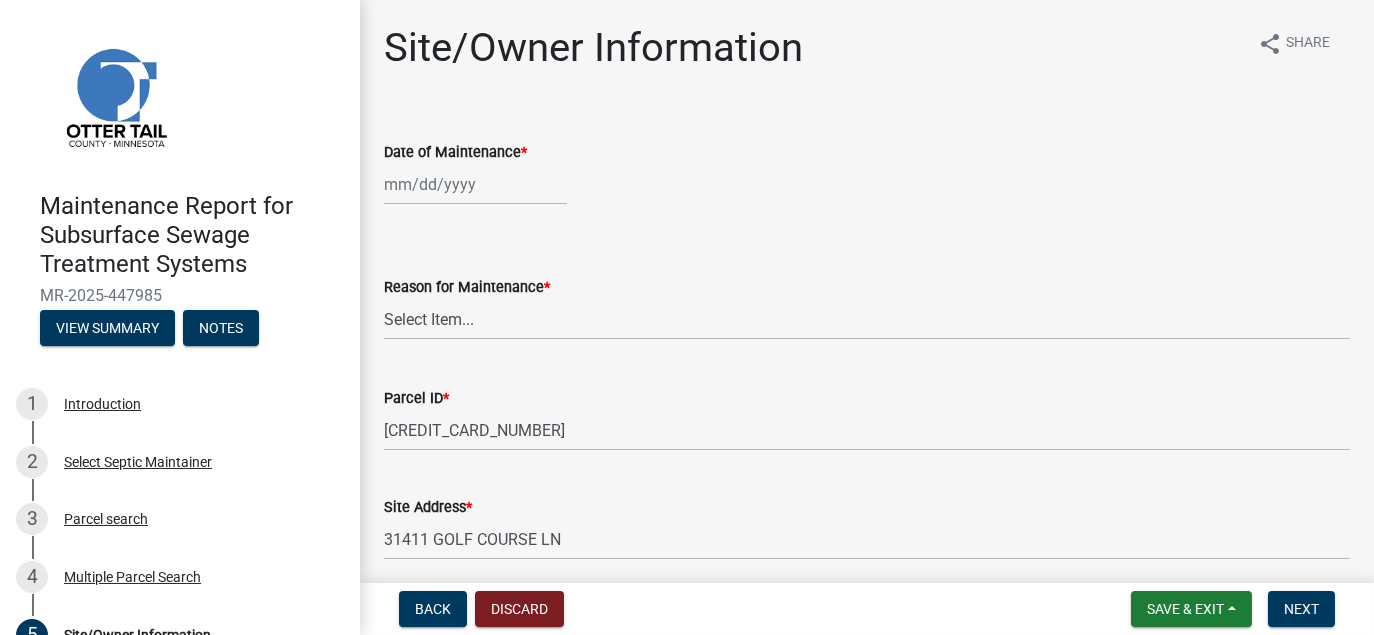 click 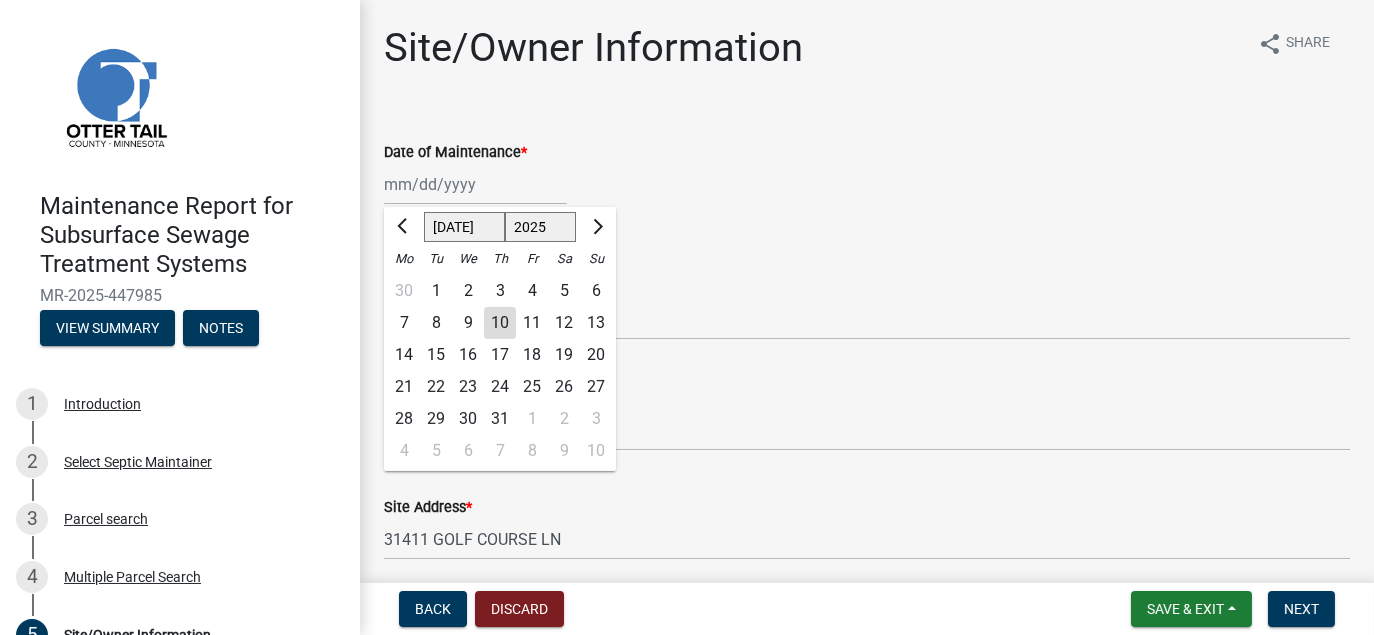 click on "8" 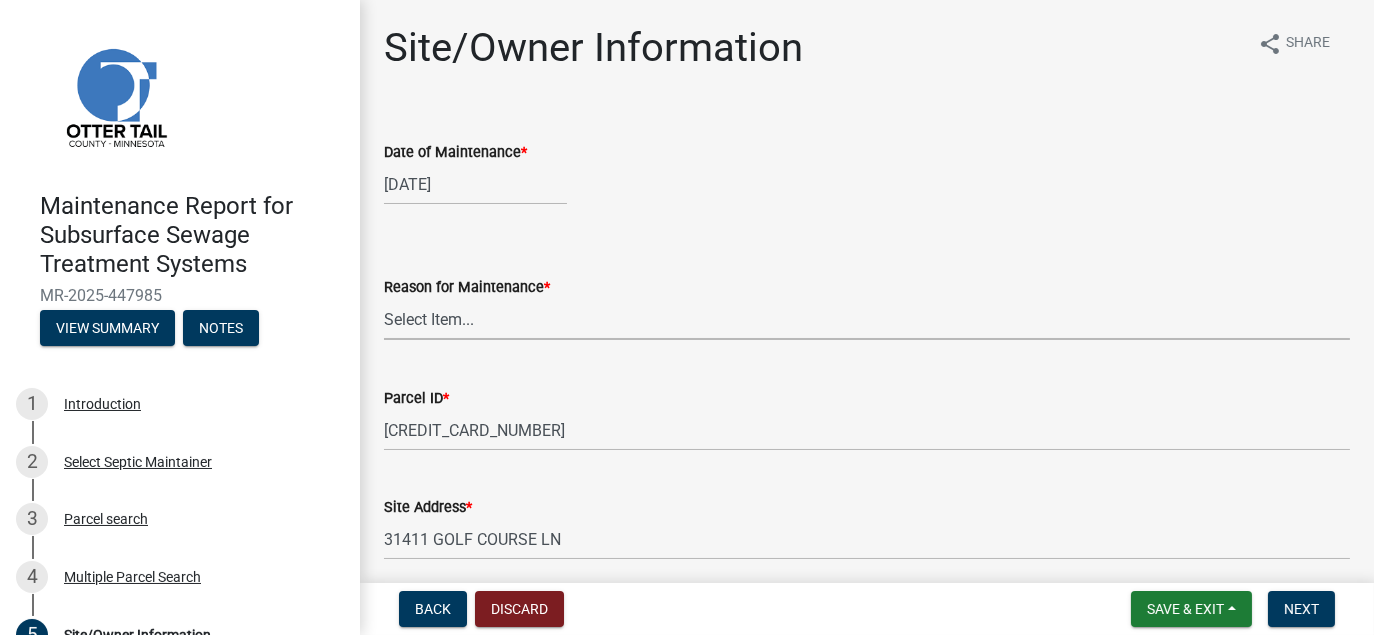click on "Select Item...   Called   Routine   Other" at bounding box center (867, 319) 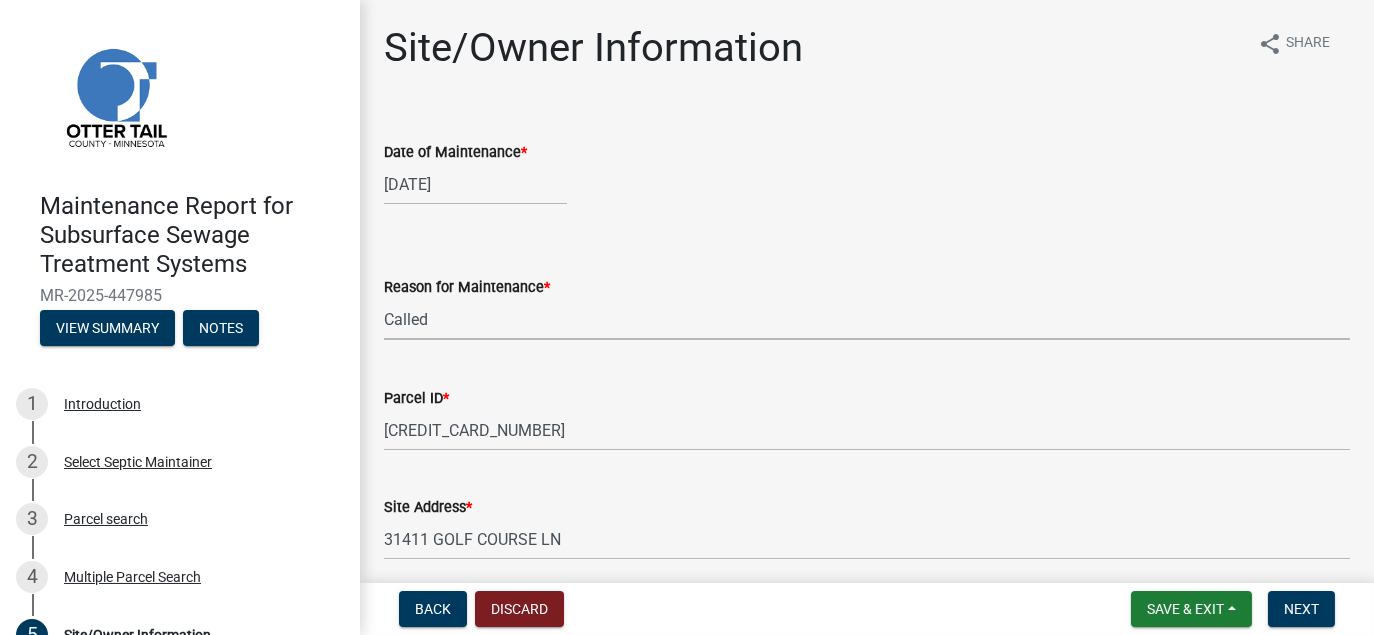 click on "Select Item...   Called   Routine   Other" at bounding box center [867, 319] 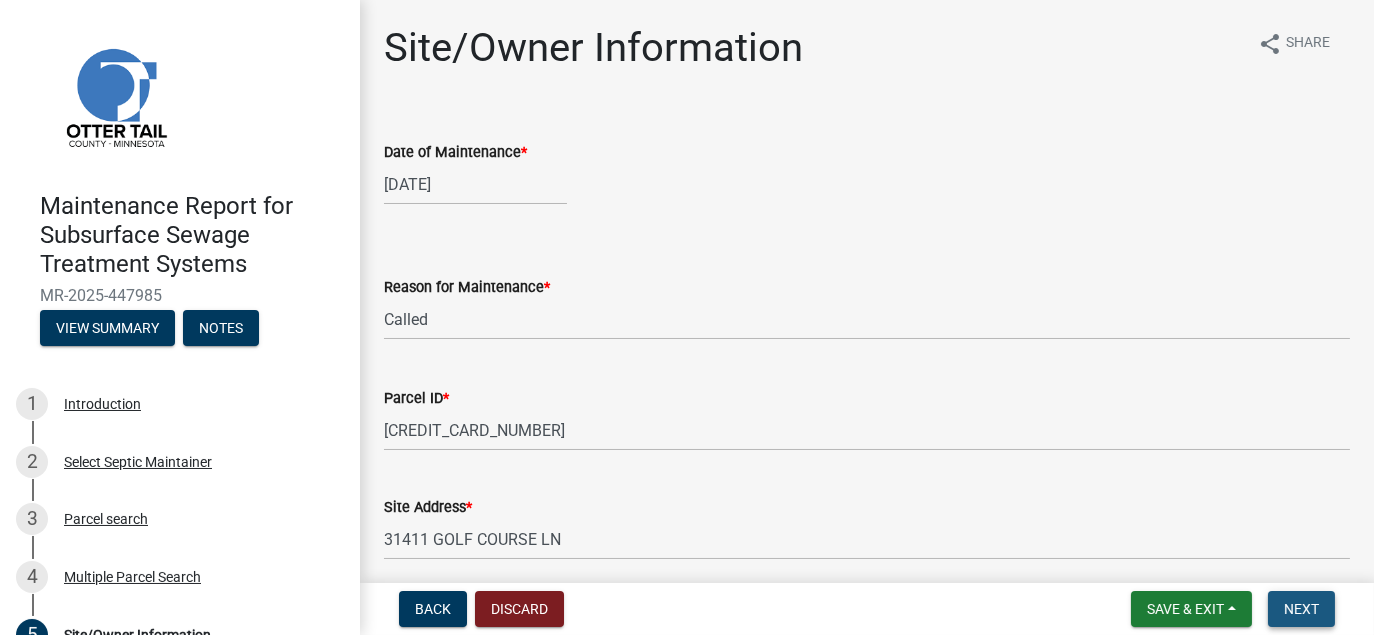 click on "Next" at bounding box center (1301, 609) 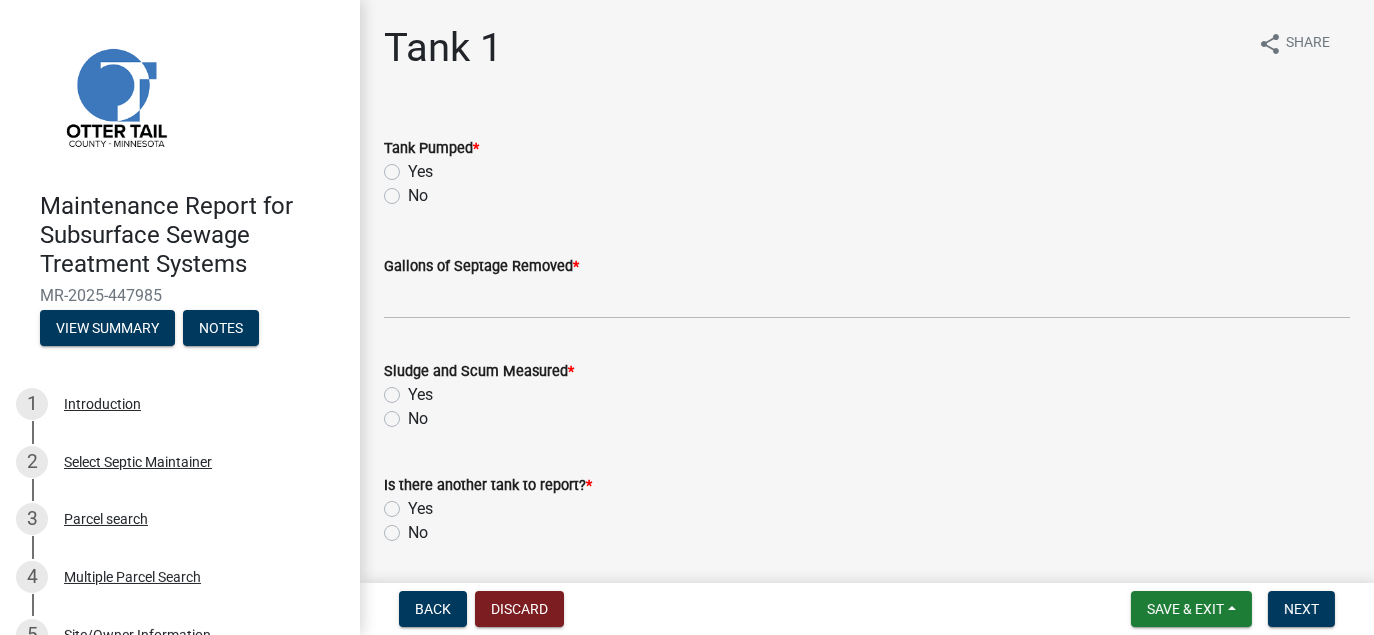 click on "Yes" 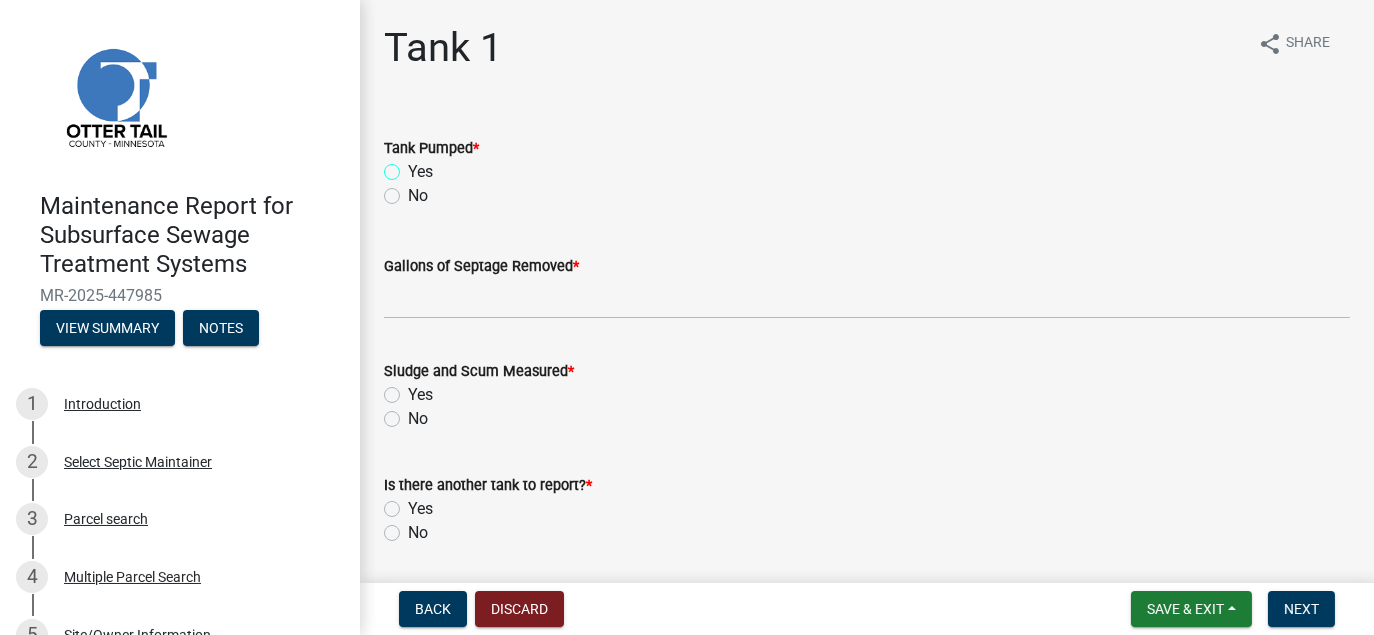 click on "Yes" at bounding box center [414, 166] 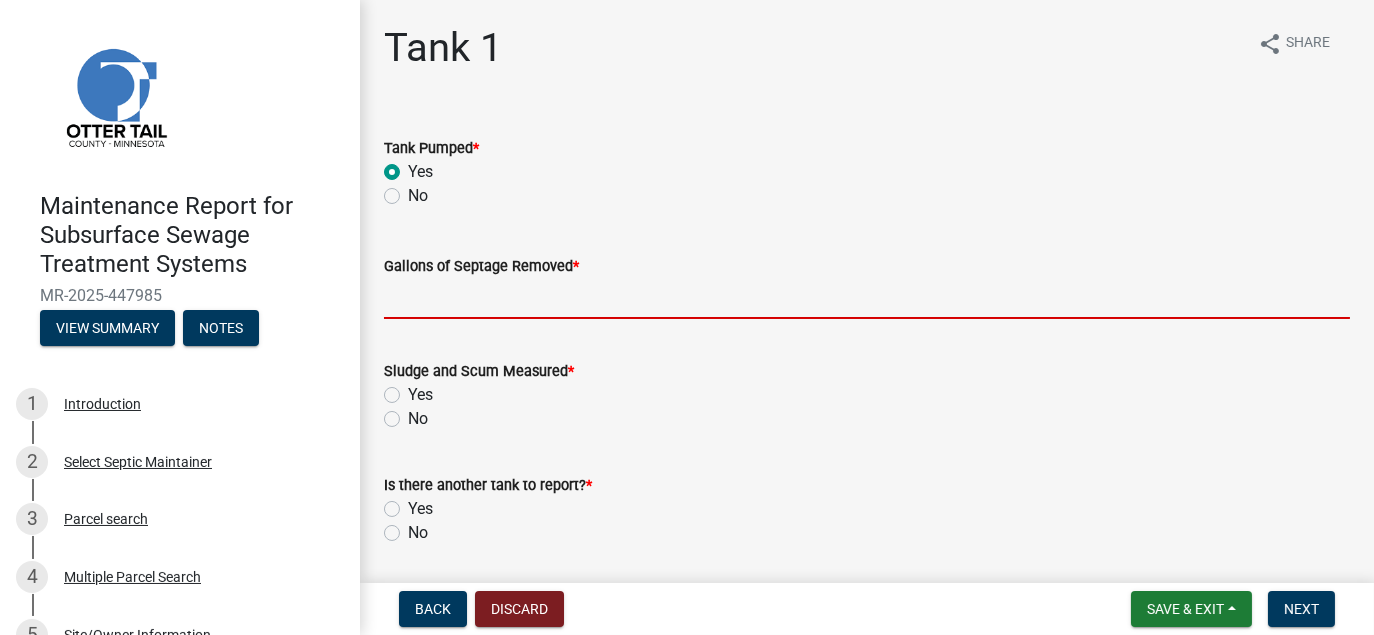 click on "Gallons of Septage Removed  *" at bounding box center [867, 298] 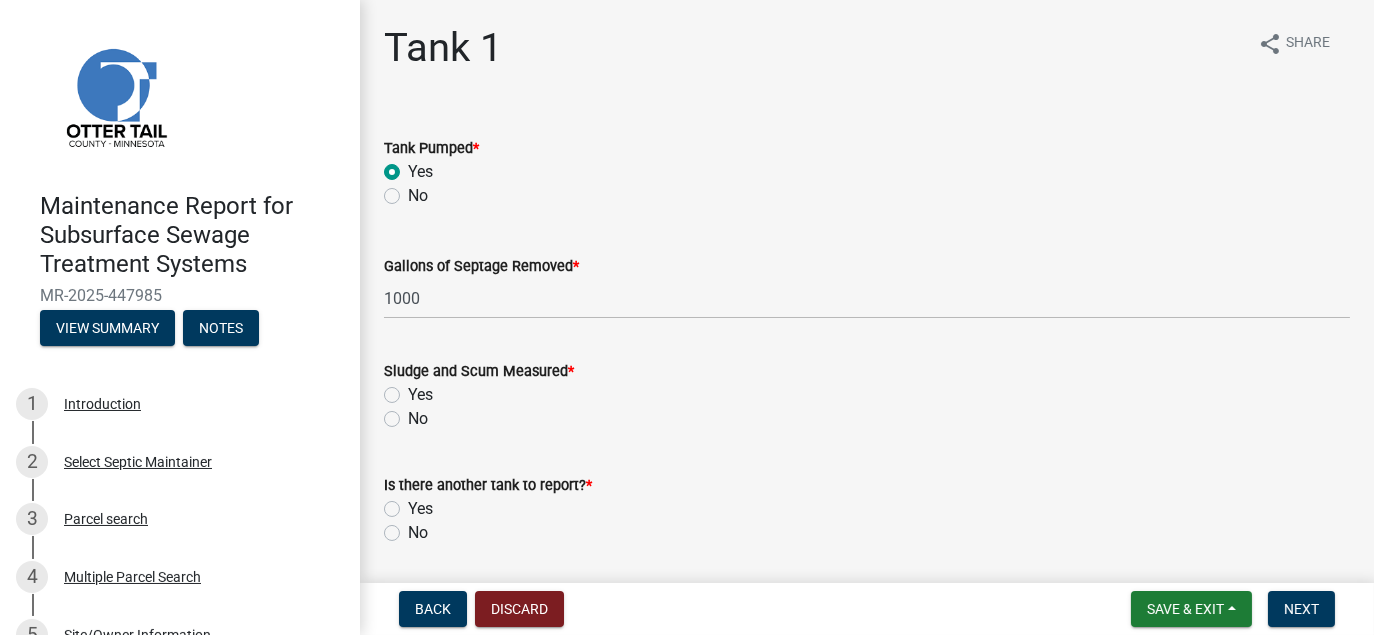 click on "No" 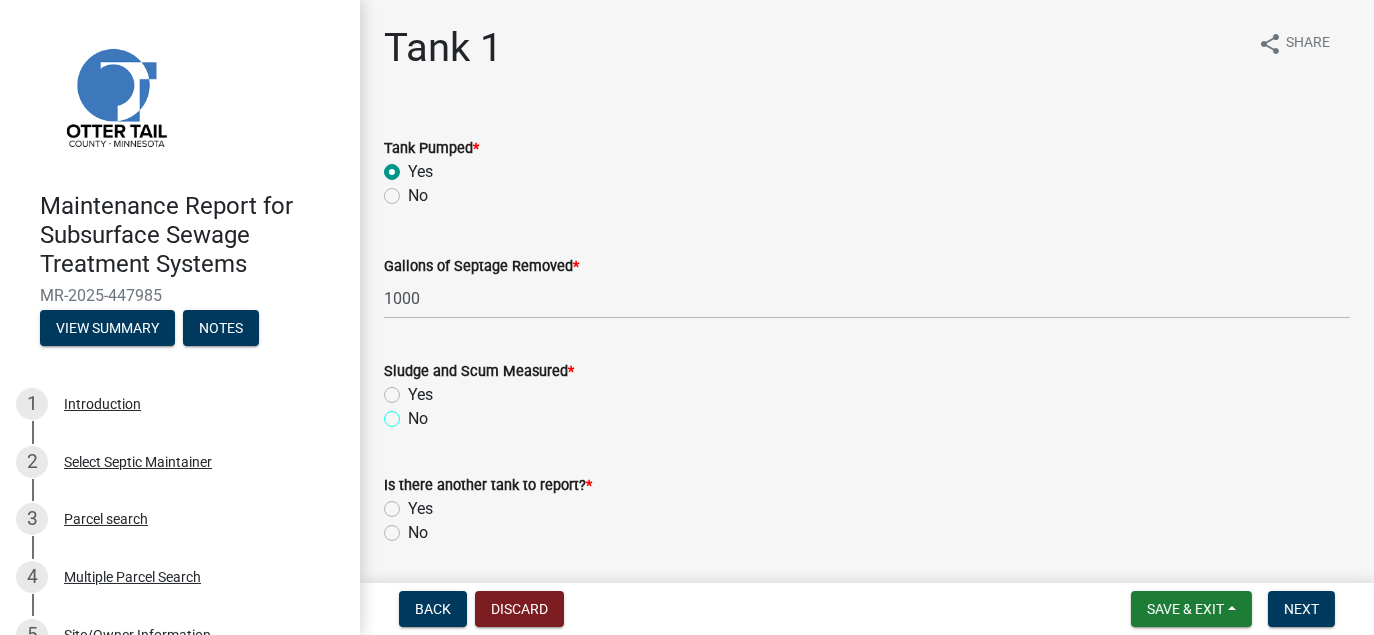 click on "No" at bounding box center (414, 413) 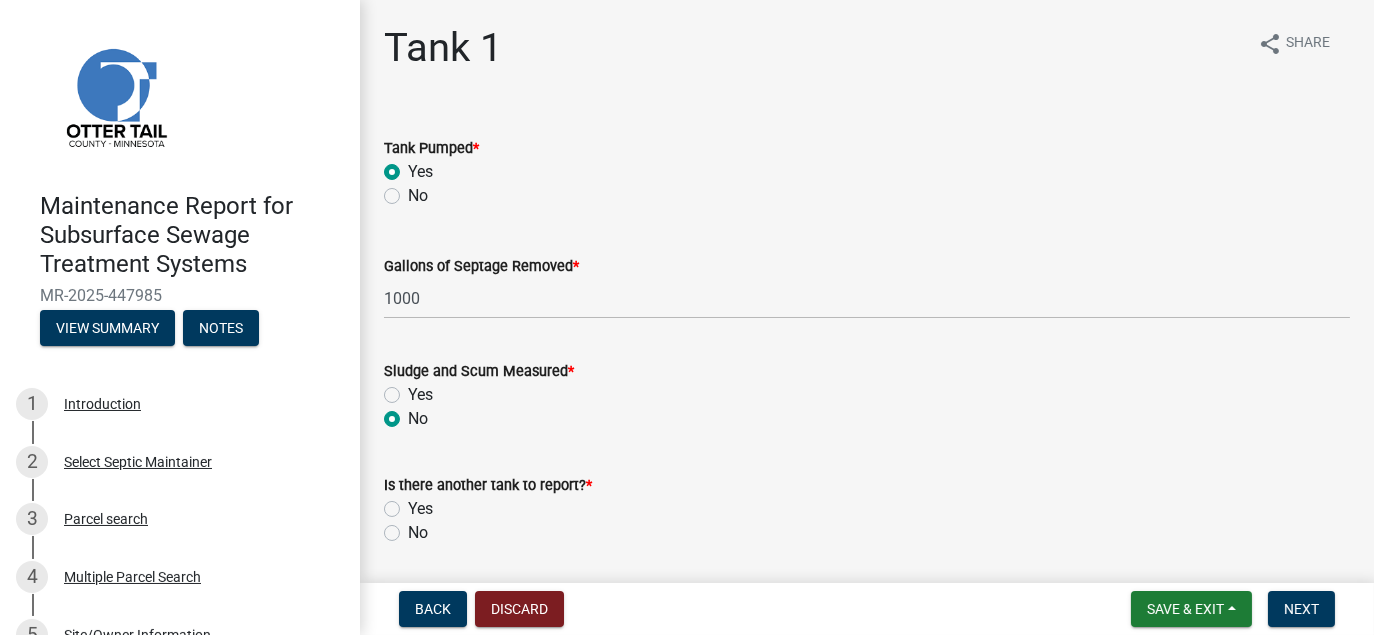 click on "No" 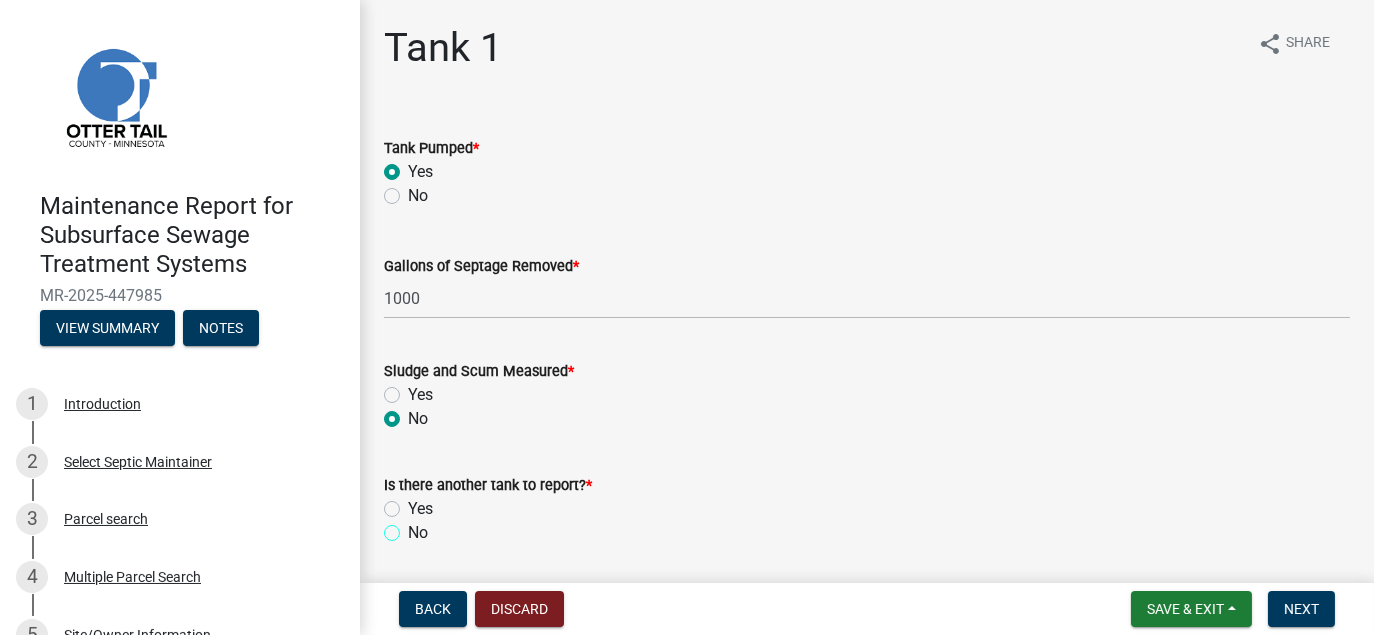 click on "No" at bounding box center (414, 527) 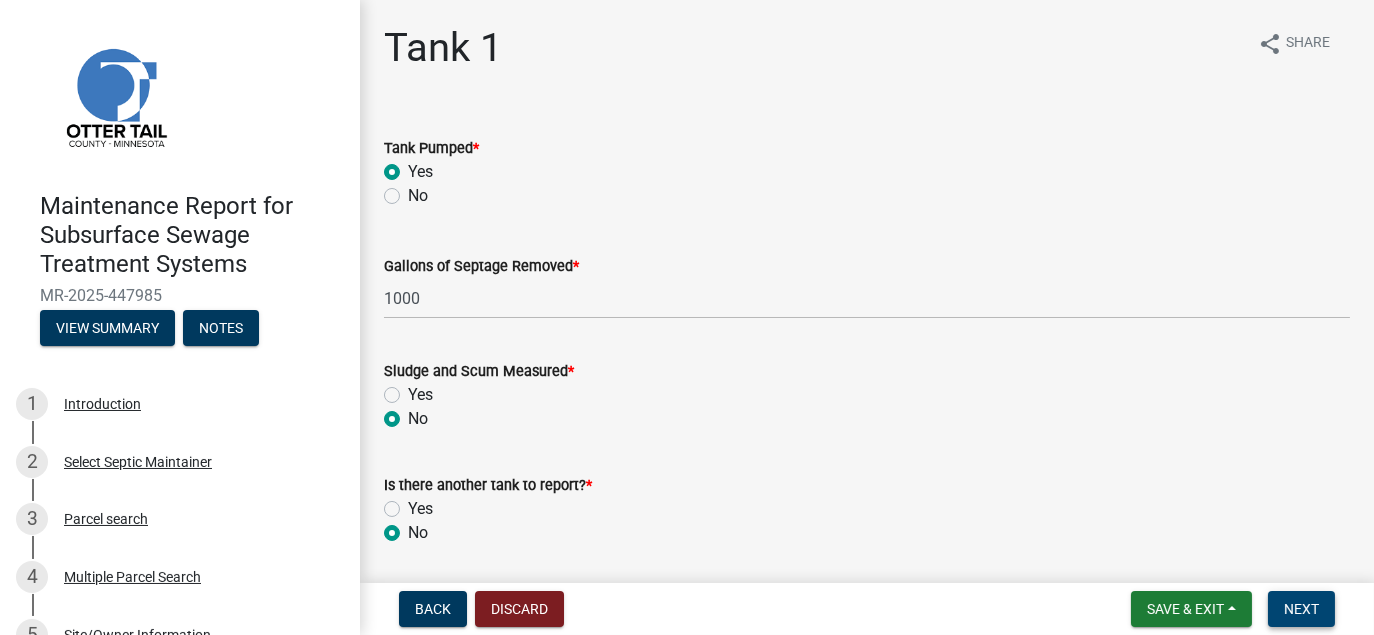 click on "Next" at bounding box center (1301, 609) 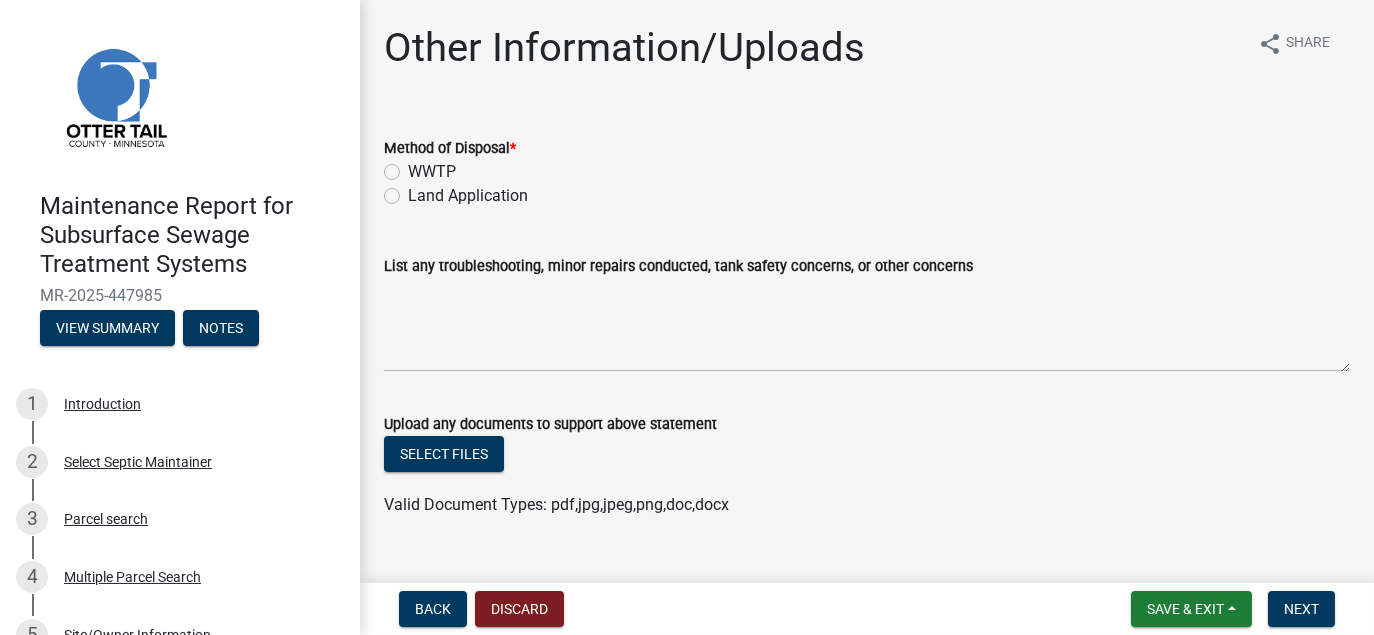 click on "Land Application" 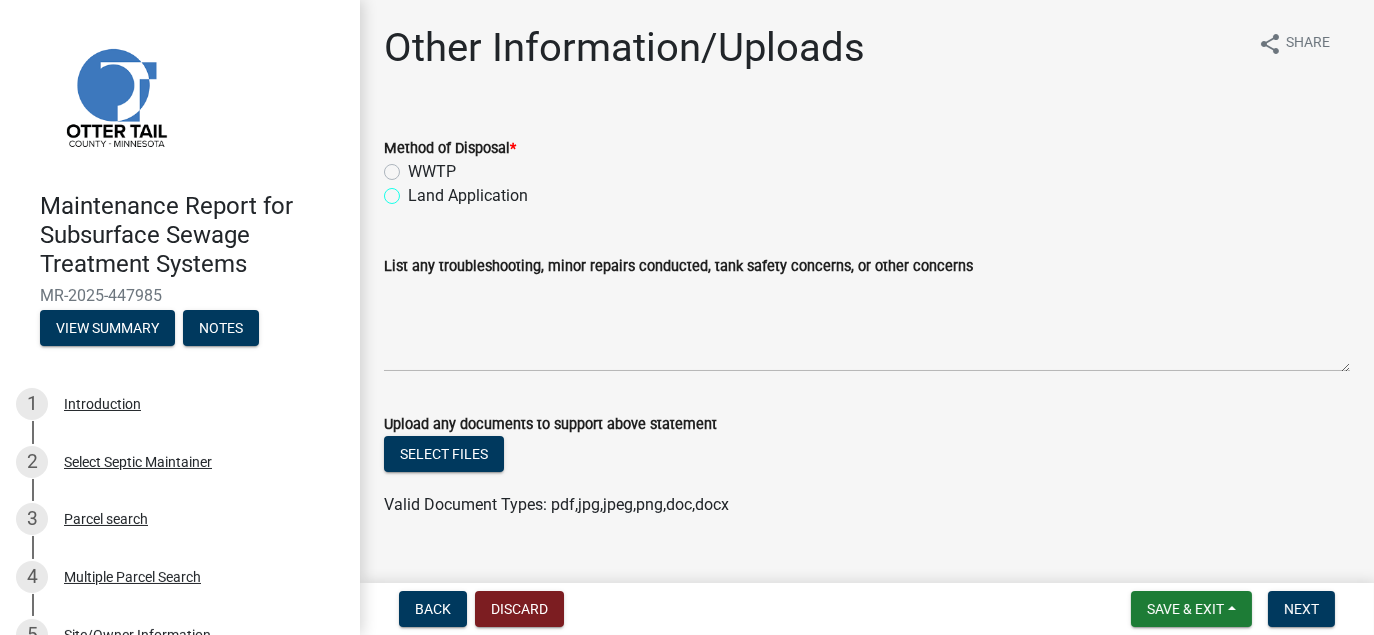 click on "Land Application" at bounding box center (414, 190) 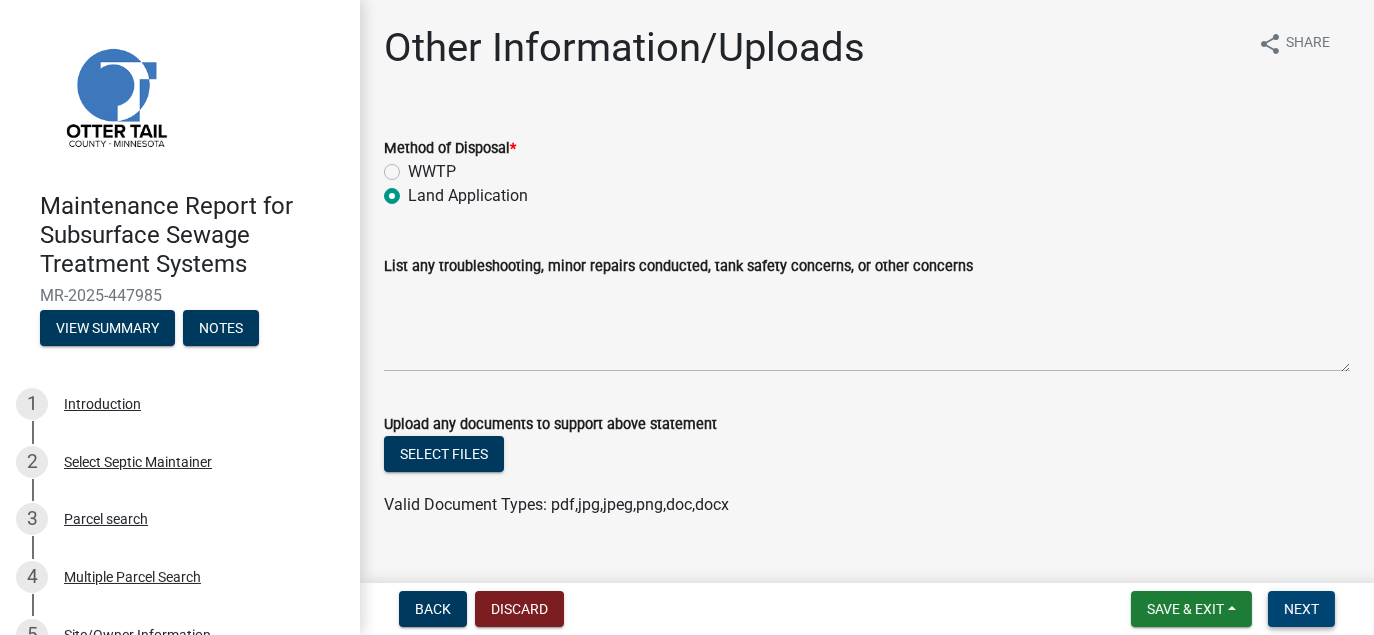 click on "Next" at bounding box center [1301, 609] 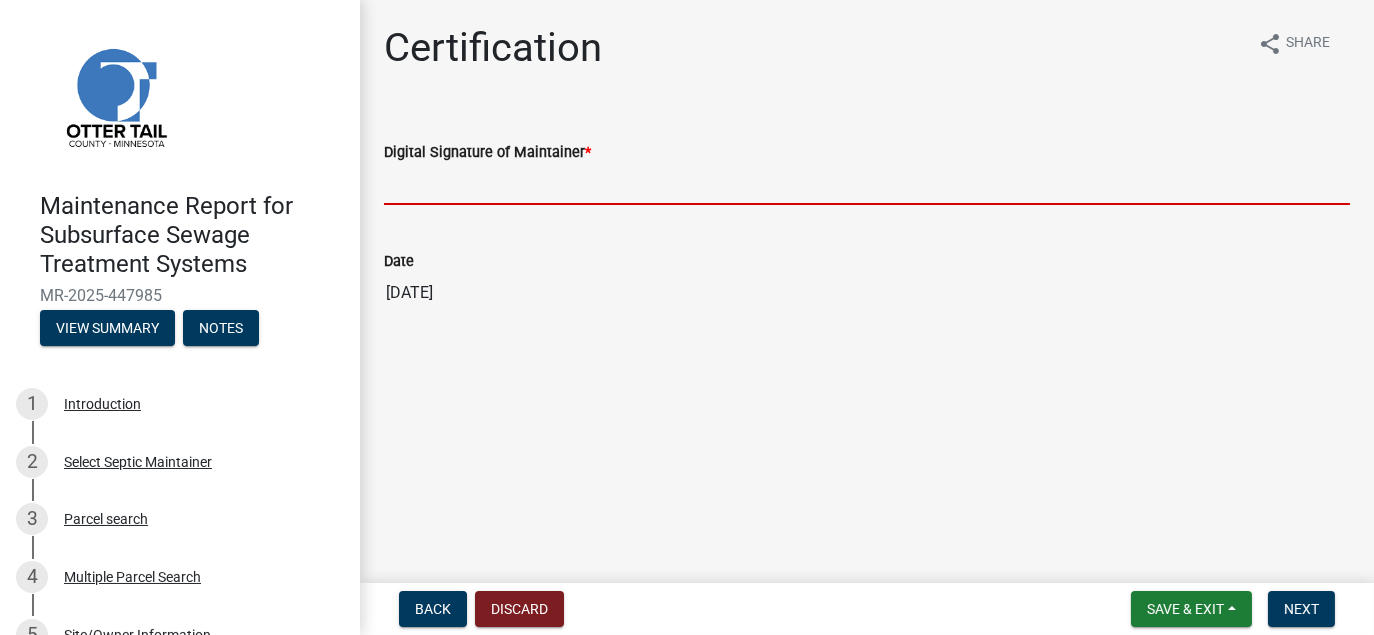 click on "Digital Signature of Maintainer  *" at bounding box center (867, 184) 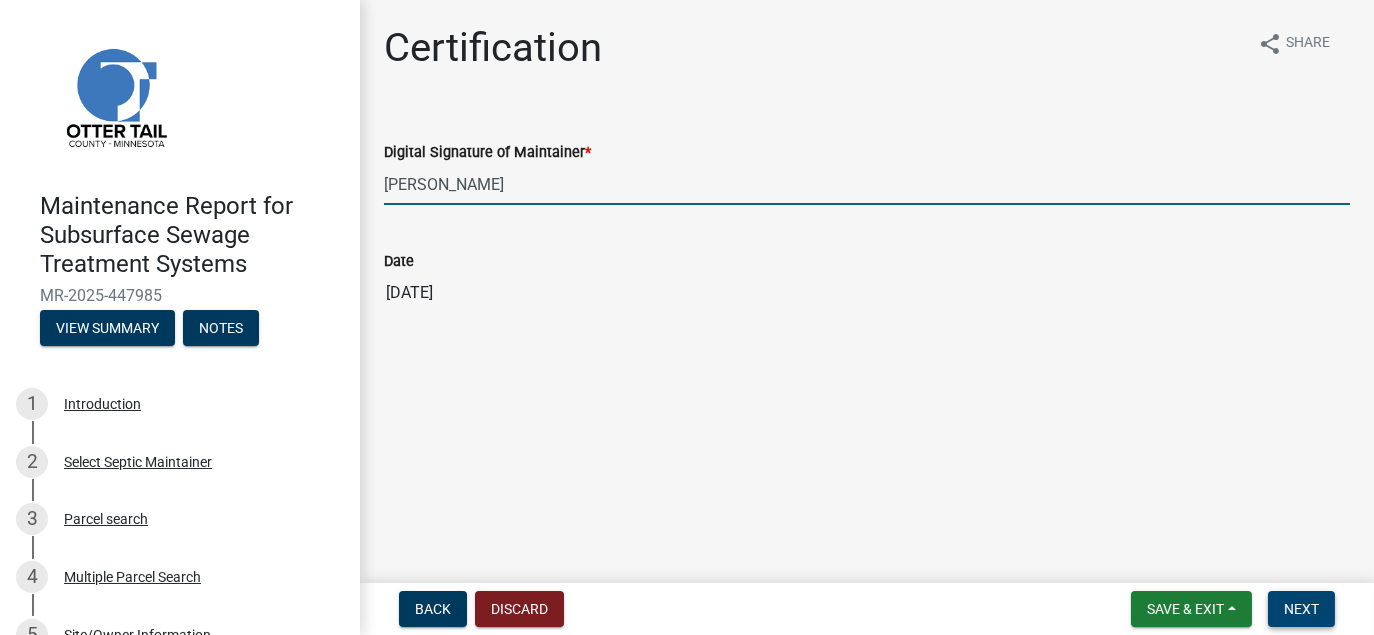 click on "Next" at bounding box center [1301, 609] 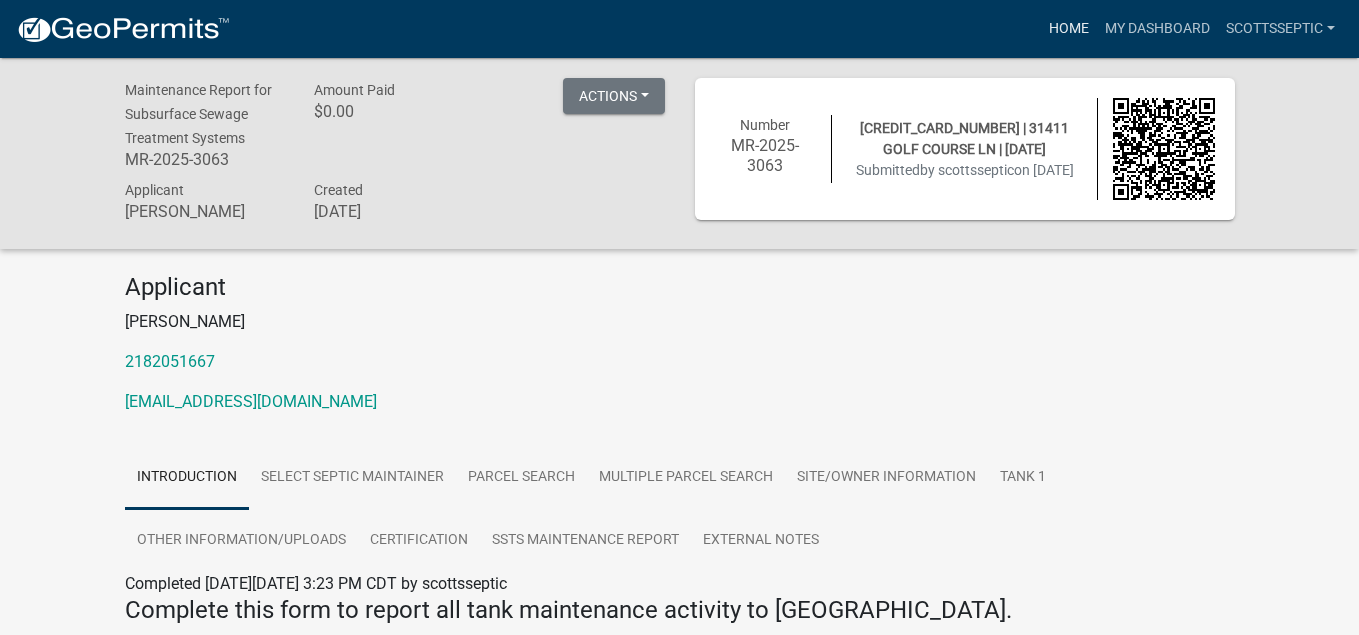 click on "Home" at bounding box center (1069, 29) 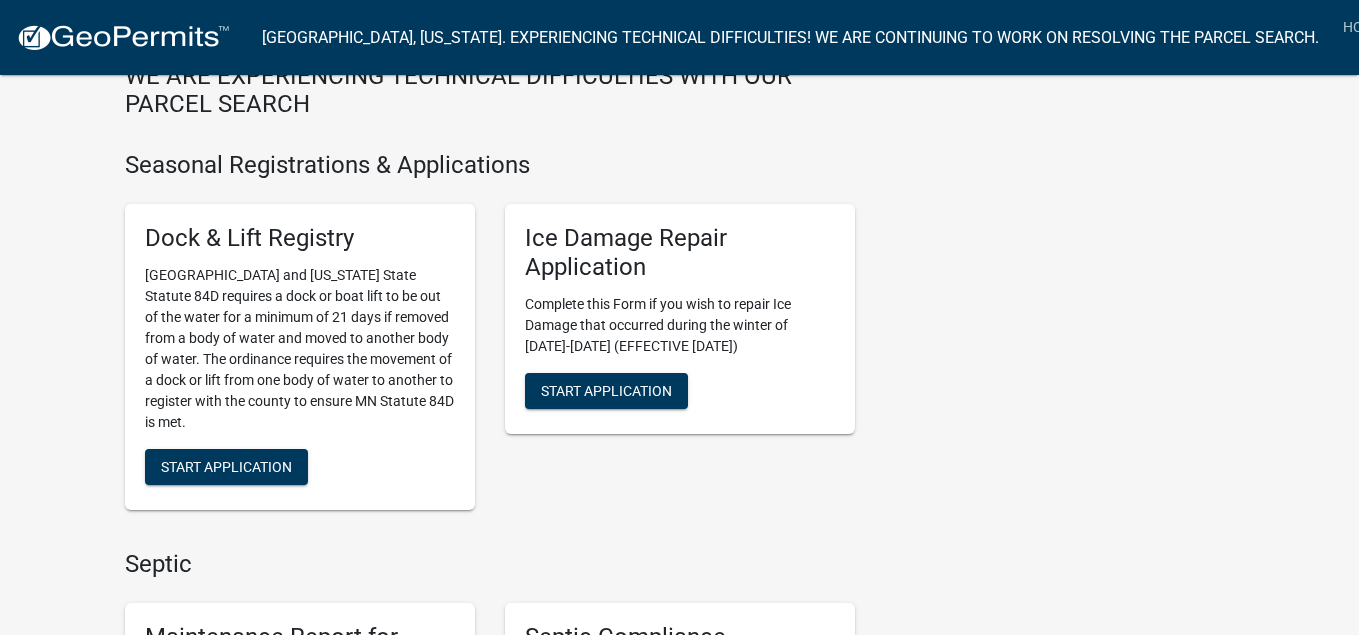 scroll, scrollTop: 1200, scrollLeft: 0, axis: vertical 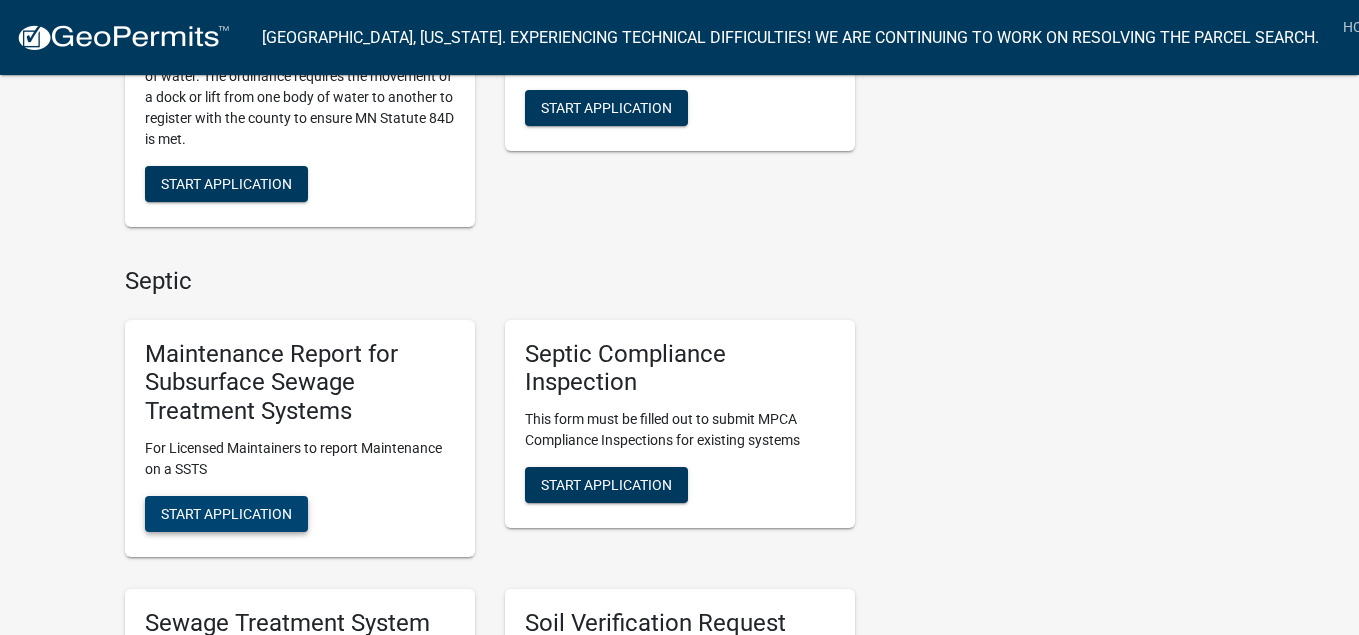 click on "Start Application" at bounding box center [226, 514] 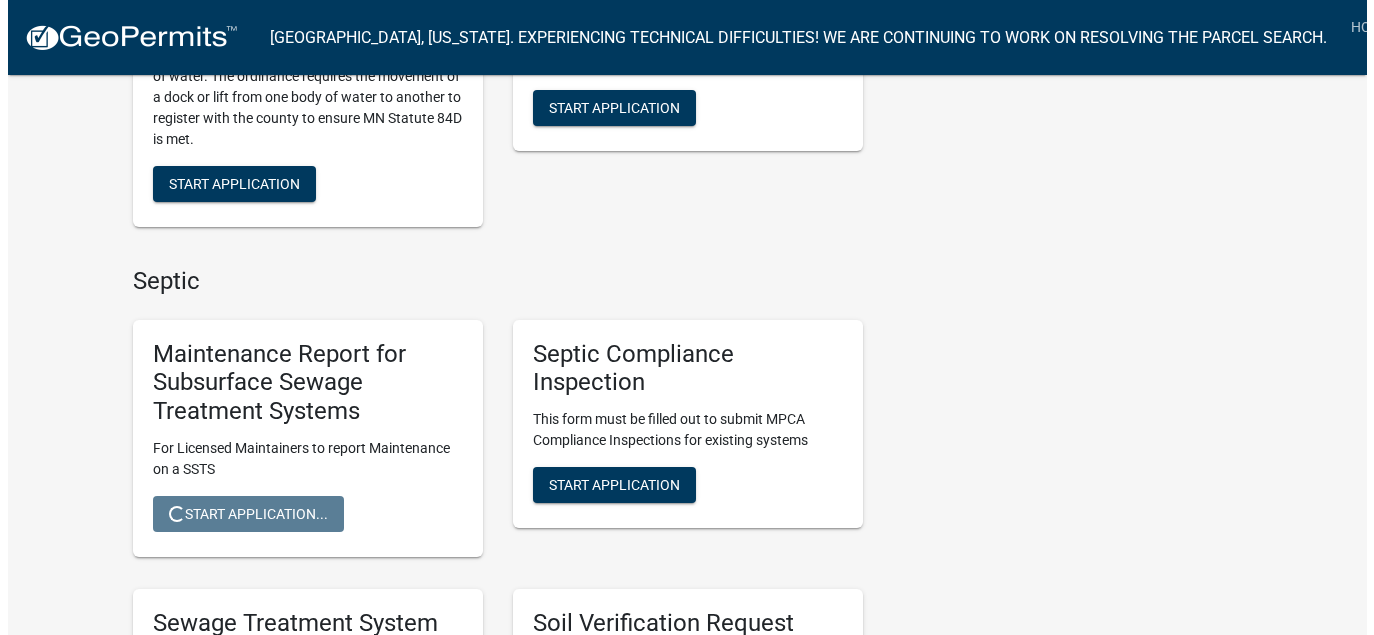 scroll, scrollTop: 0, scrollLeft: 0, axis: both 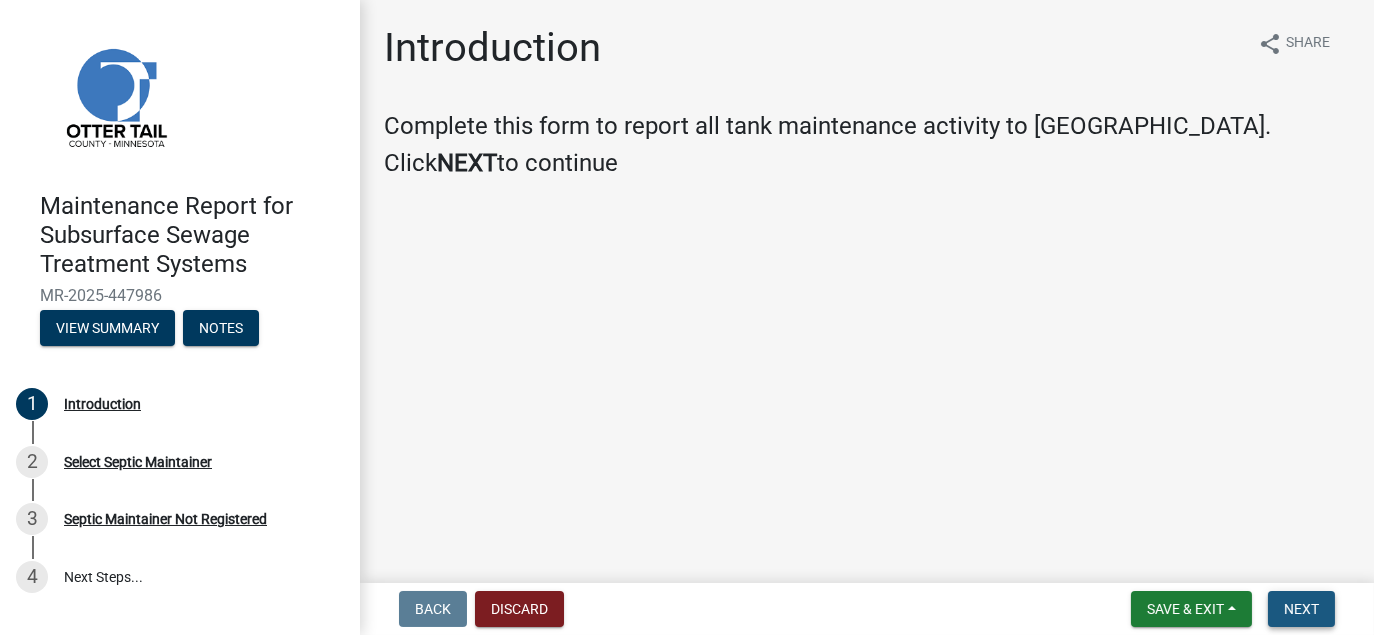 click on "Next" at bounding box center [1301, 609] 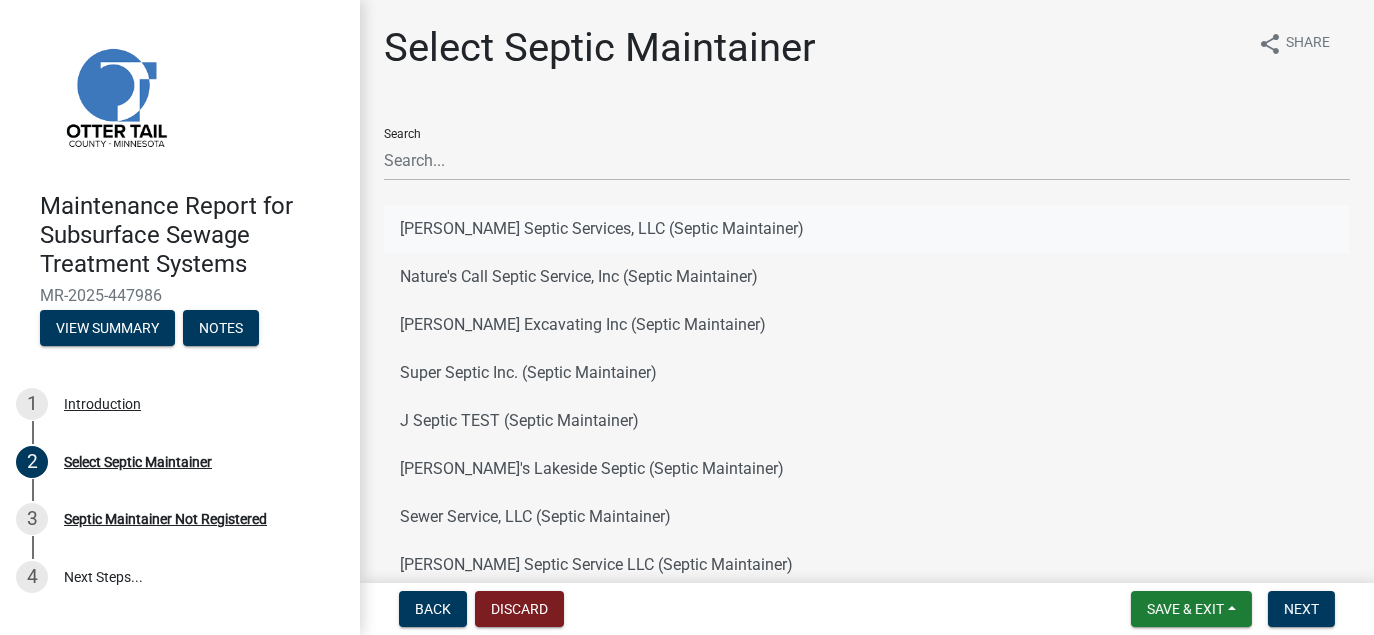 click on "[PERSON_NAME] Septic Services, LLC (Septic Maintainer)" 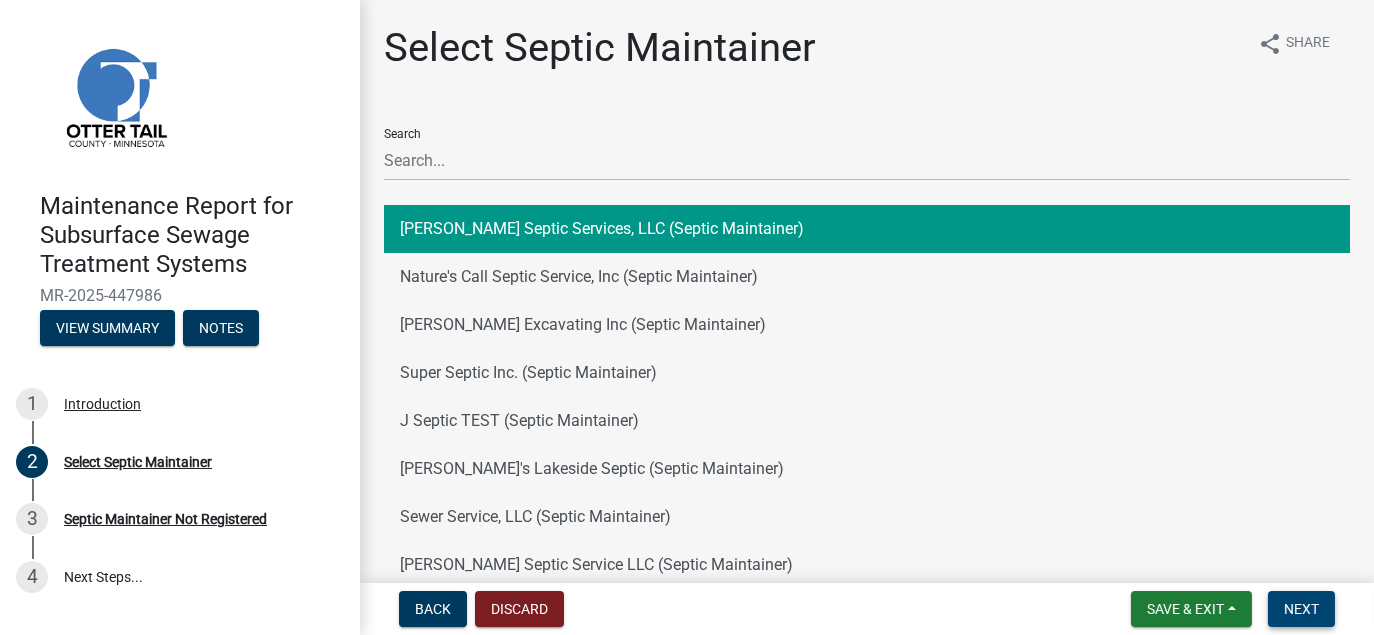 click on "Next" at bounding box center [1301, 609] 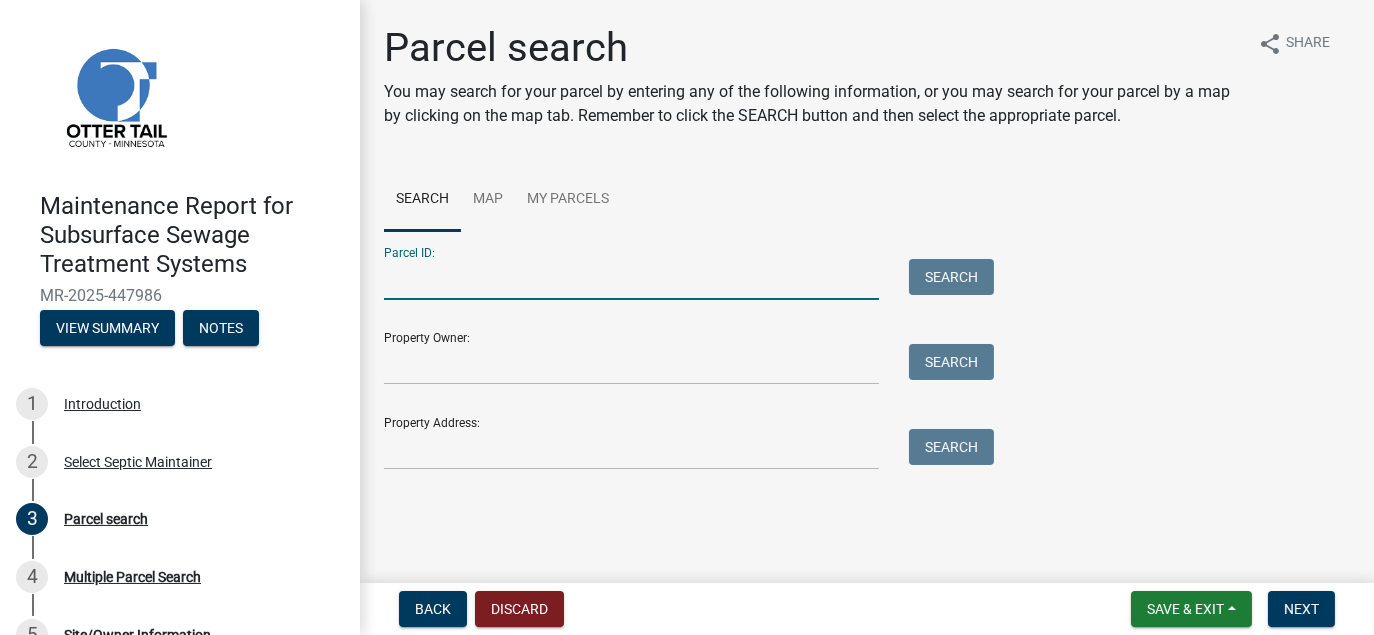 click on "Parcel ID:" at bounding box center [631, 279] 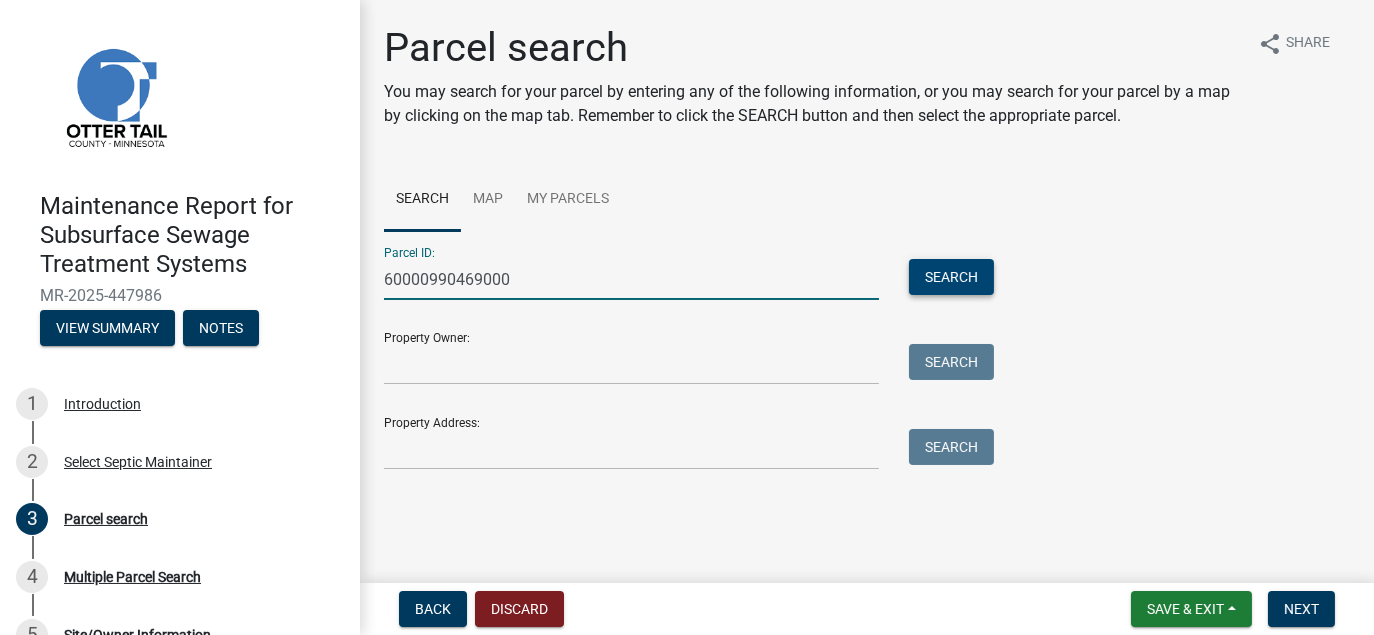click on "Search" at bounding box center (951, 277) 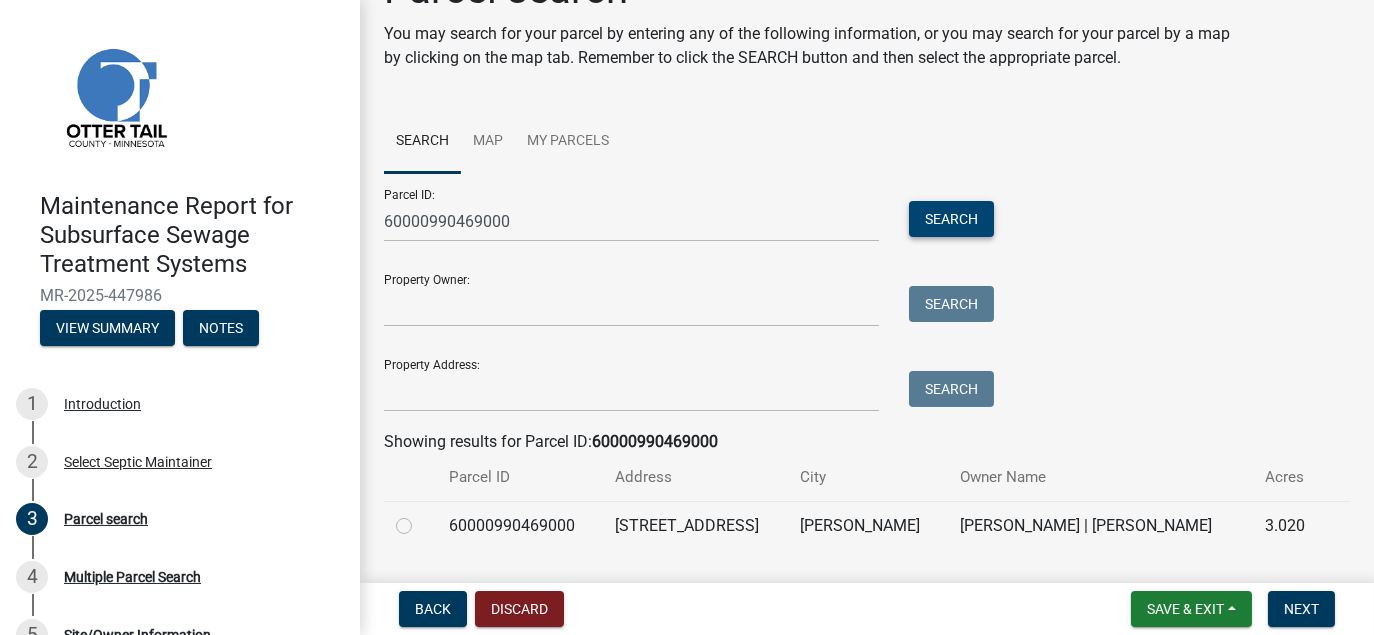 scroll, scrollTop: 109, scrollLeft: 0, axis: vertical 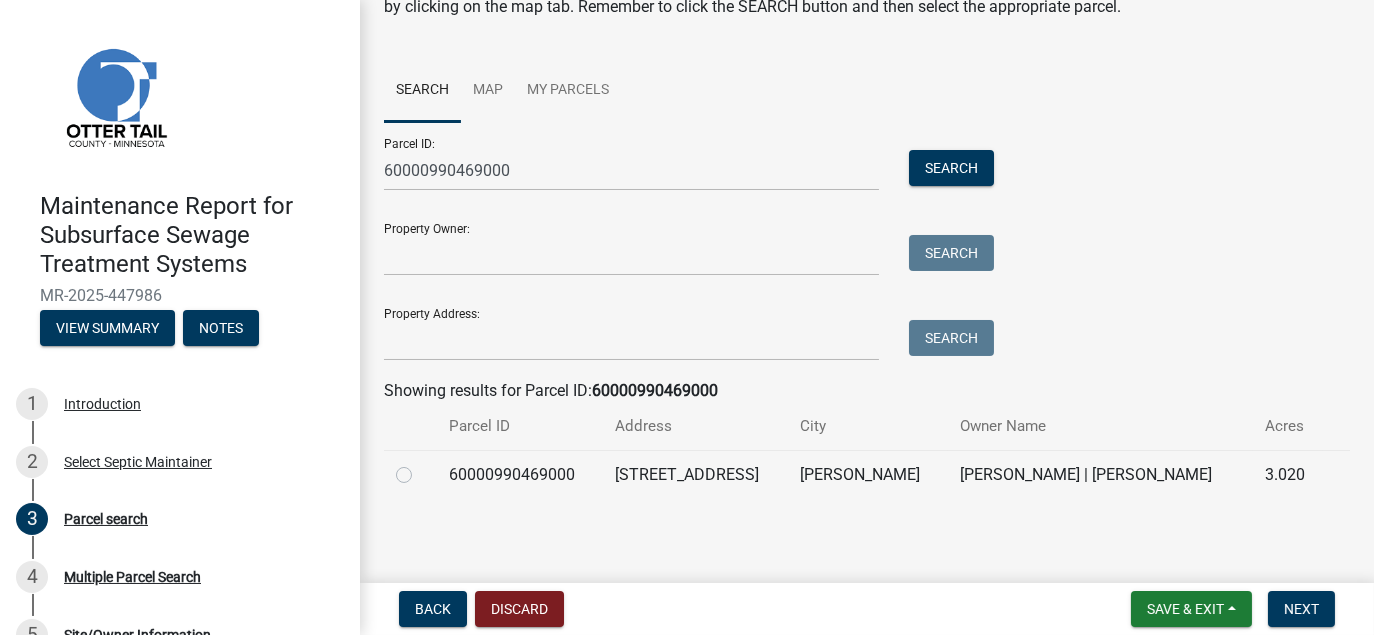click 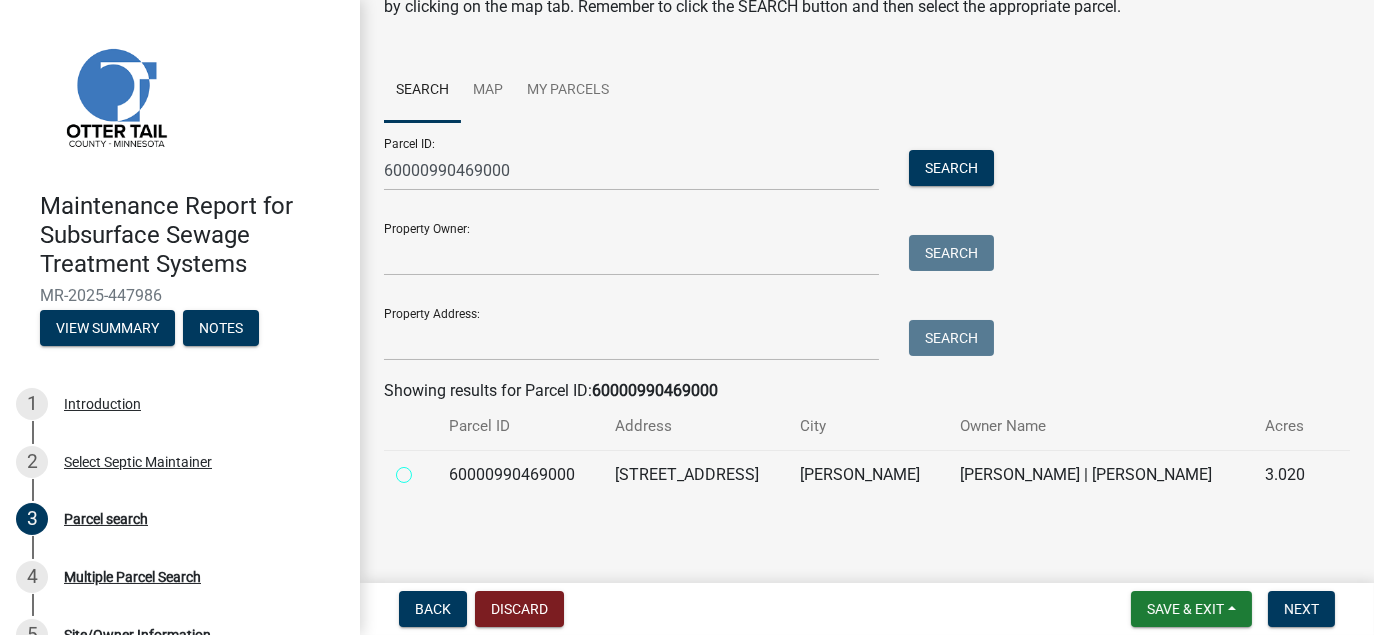 click at bounding box center [426, 469] 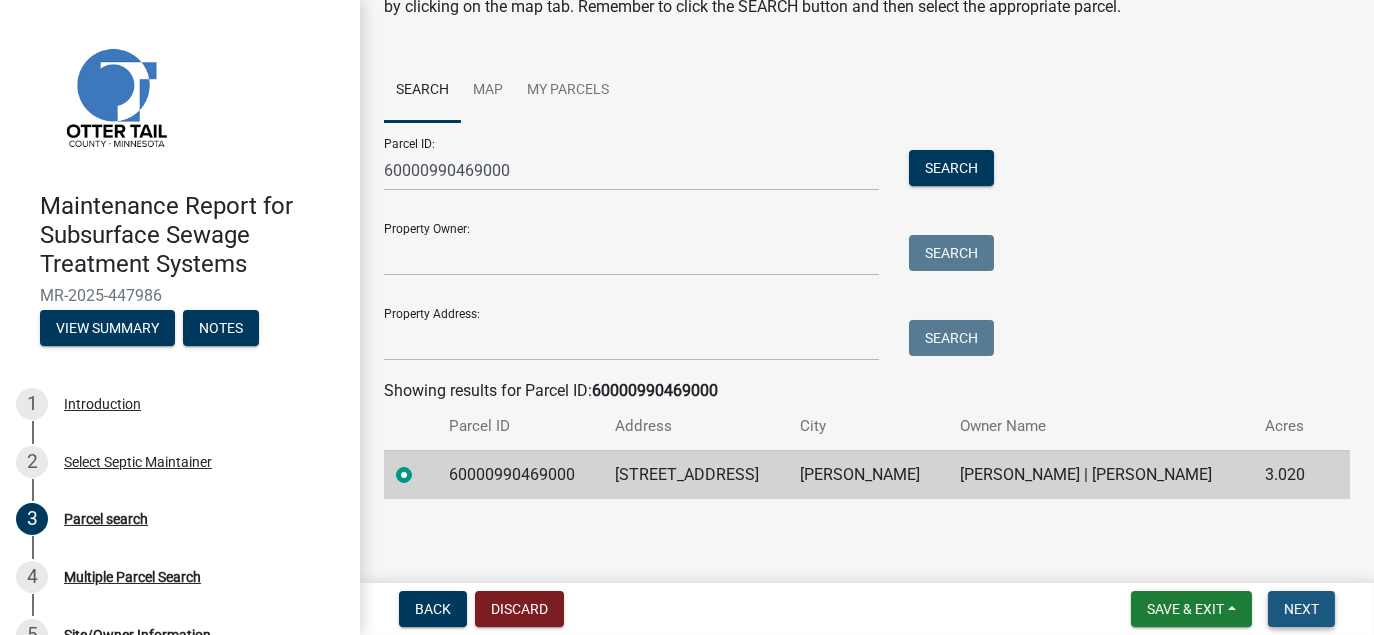 click on "Next" at bounding box center [1301, 609] 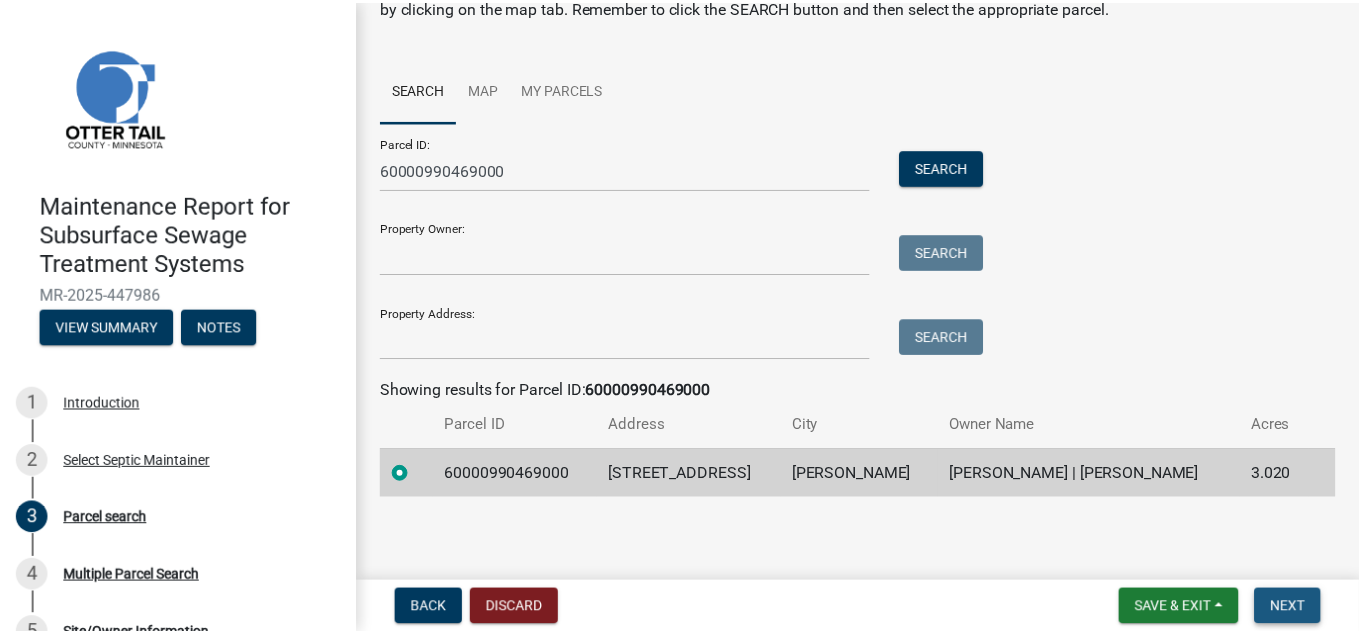 scroll, scrollTop: 0, scrollLeft: 0, axis: both 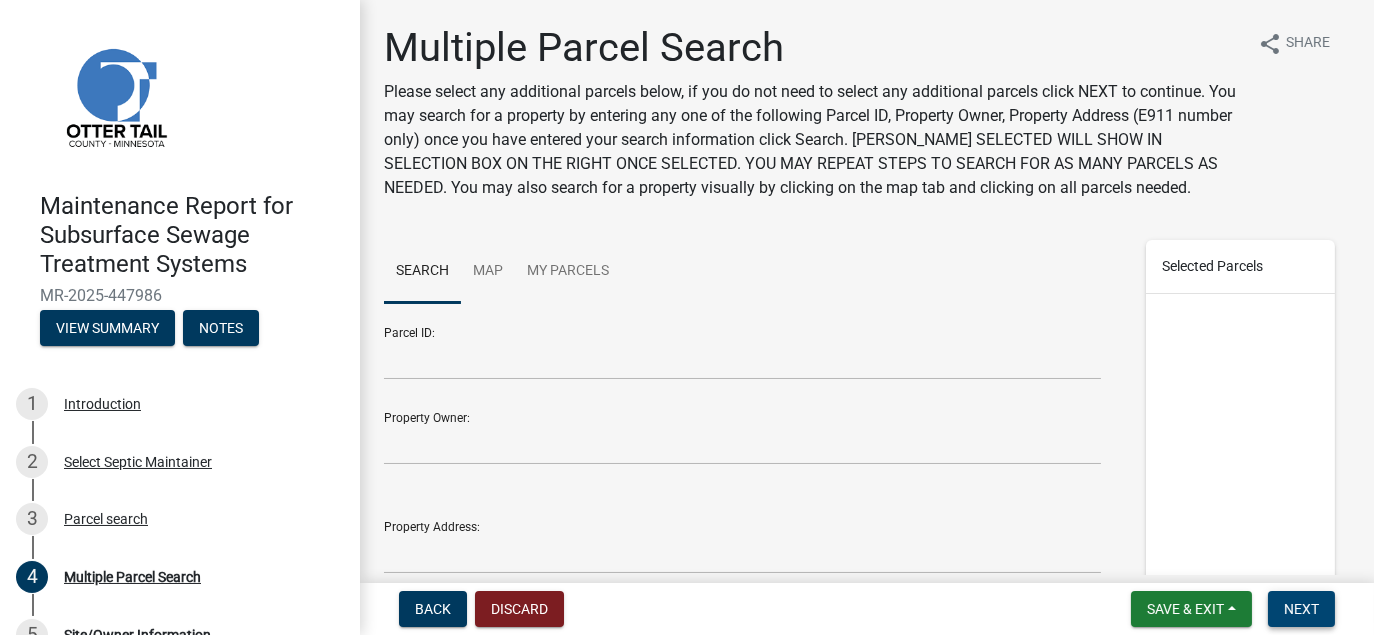 click on "Next" at bounding box center (1301, 609) 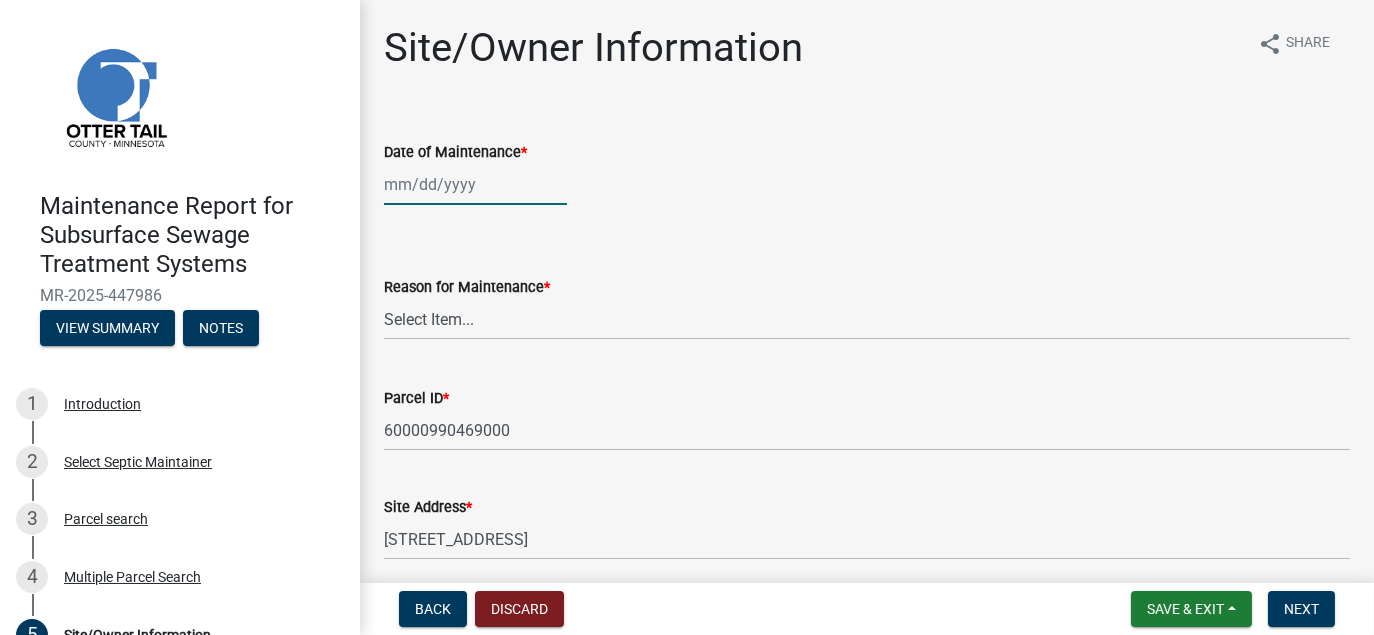 click 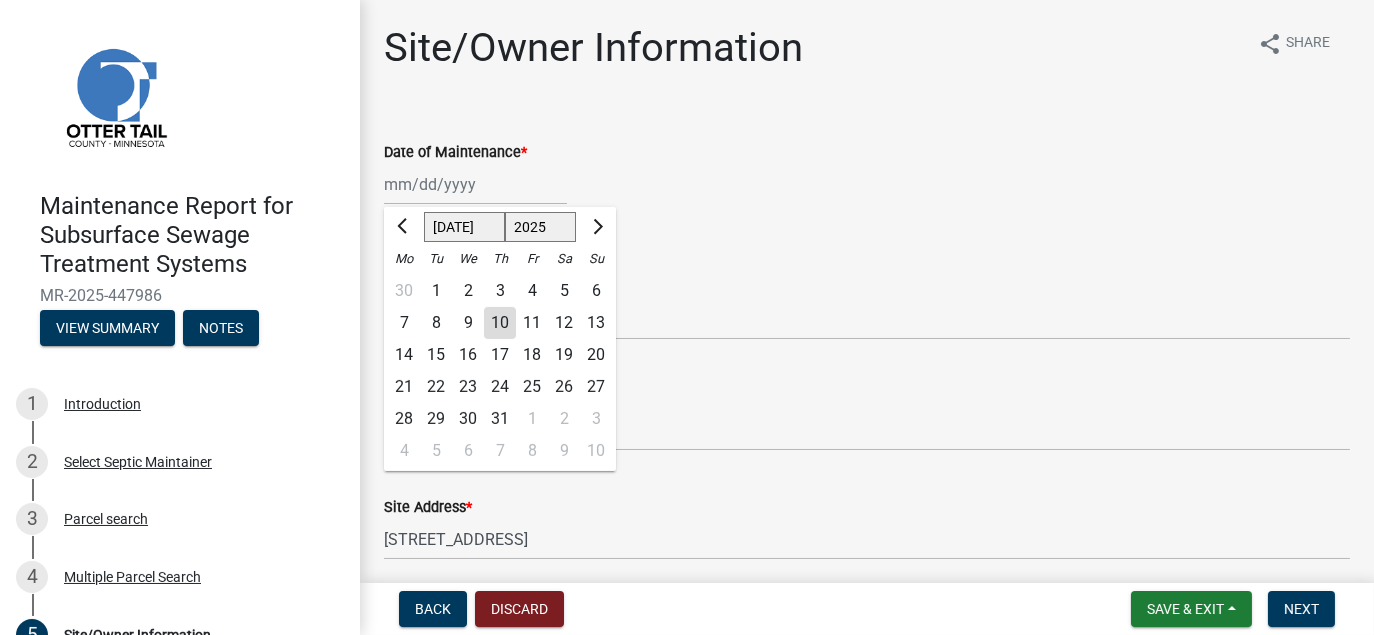 click on "9" 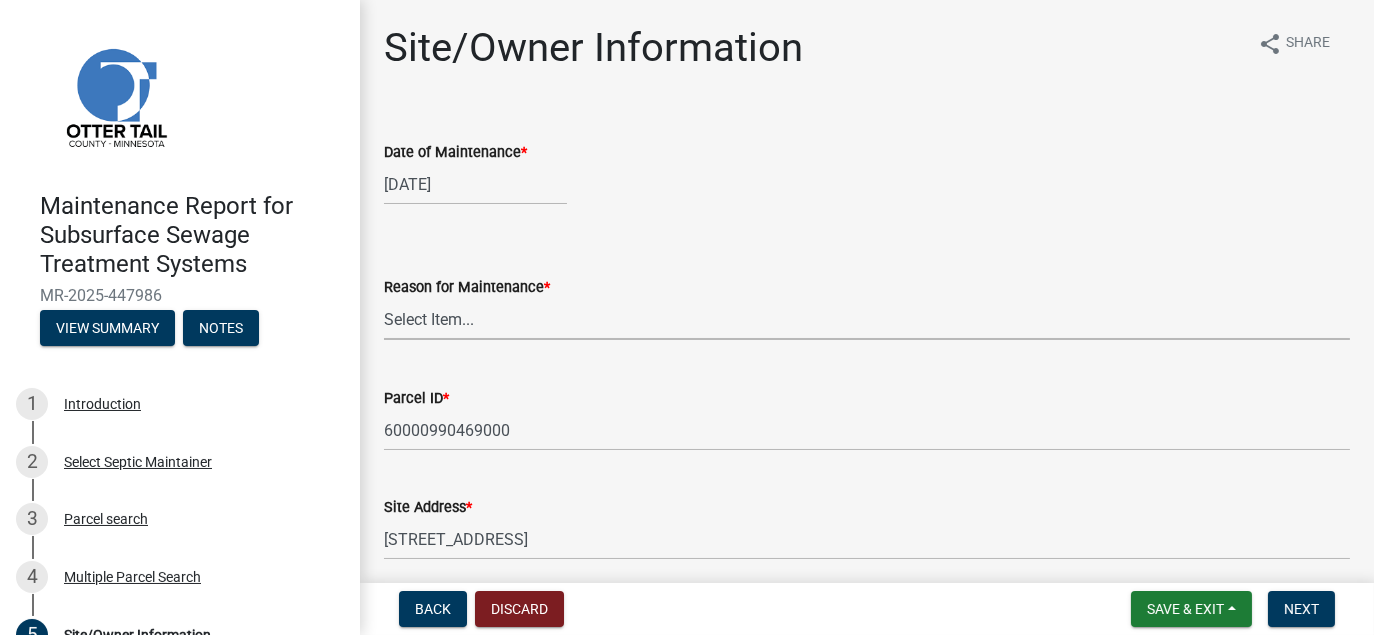 click on "Select Item...   Called   Routine   Other" at bounding box center (867, 319) 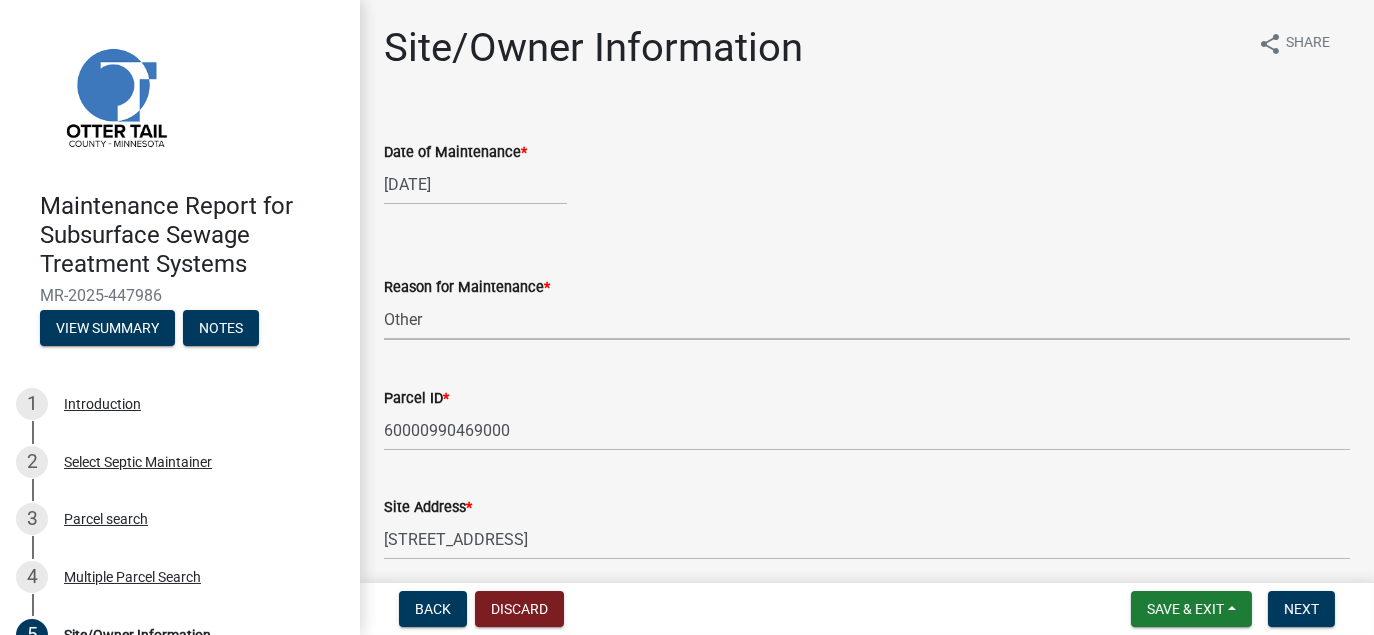 click on "Select Item...   Called   Routine   Other" at bounding box center [867, 319] 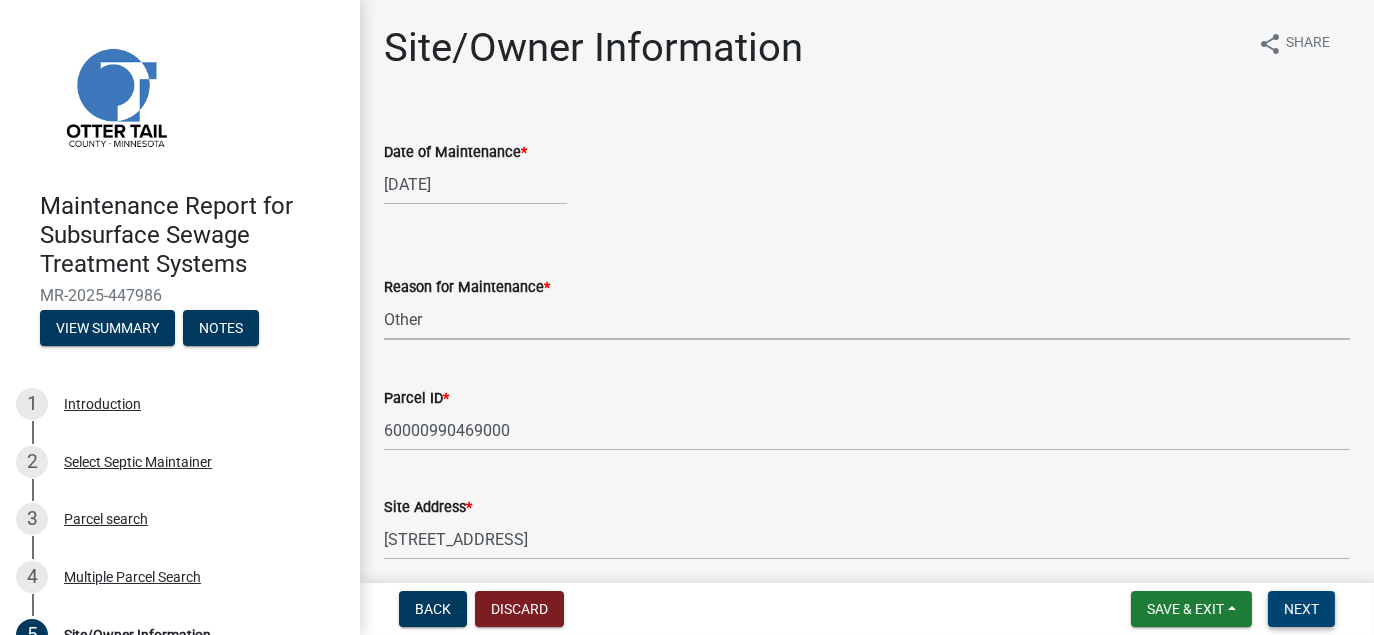 click on "Next" at bounding box center (1301, 609) 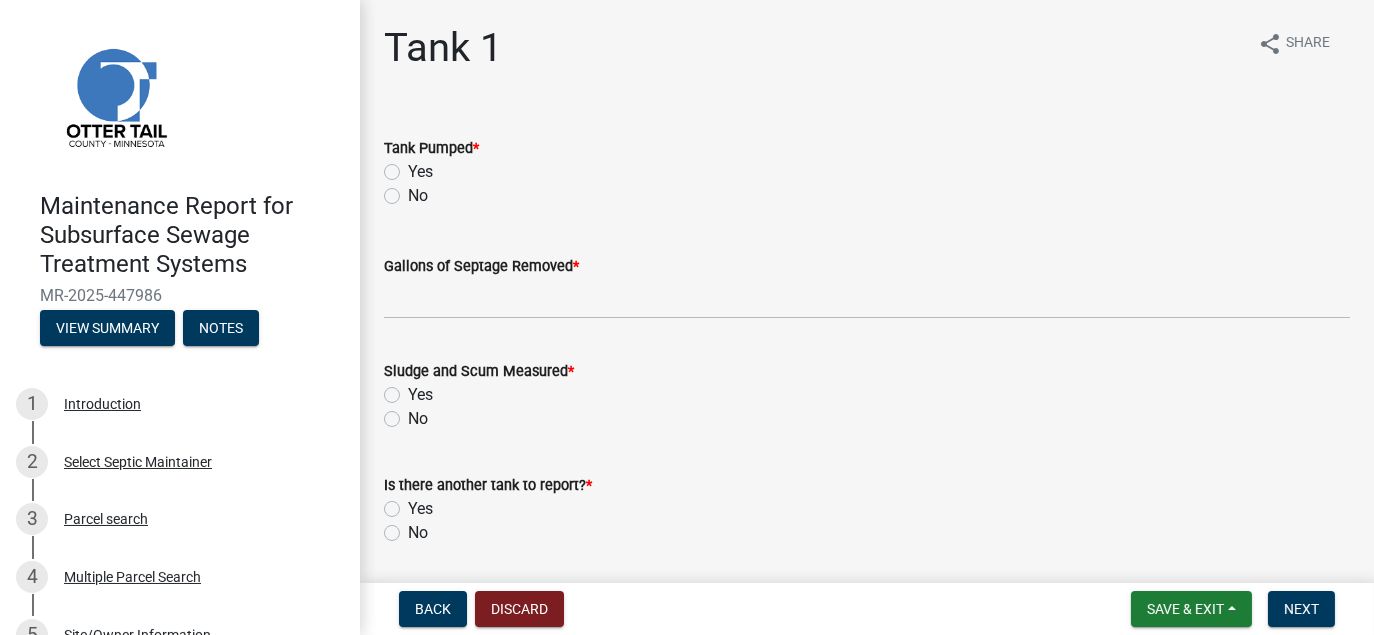 click on "Yes" 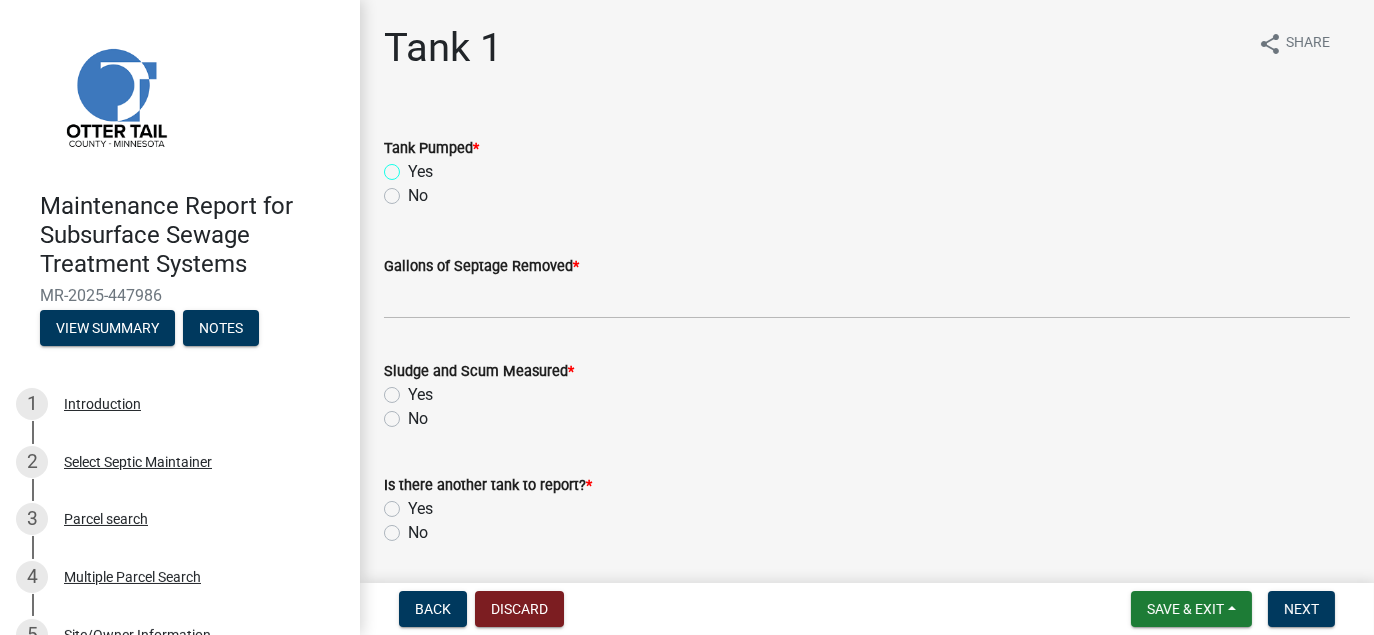 click on "Yes" at bounding box center [414, 166] 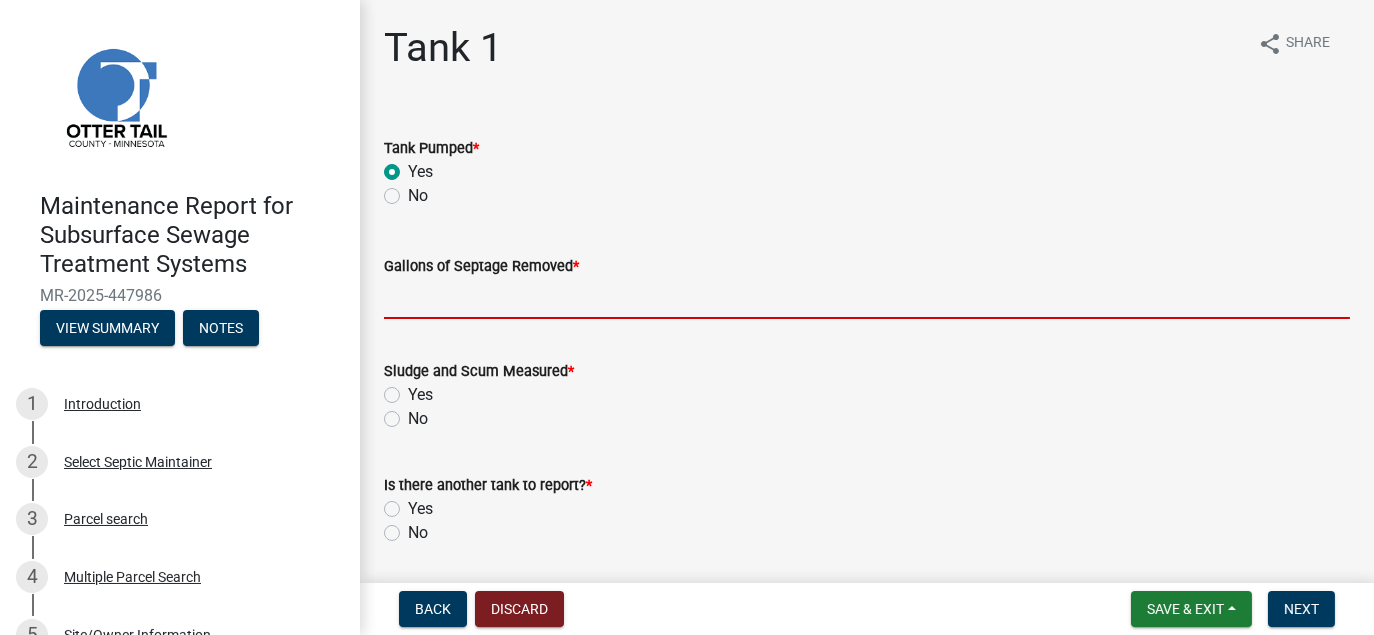 click on "Gallons of Septage Removed  *" at bounding box center [867, 298] 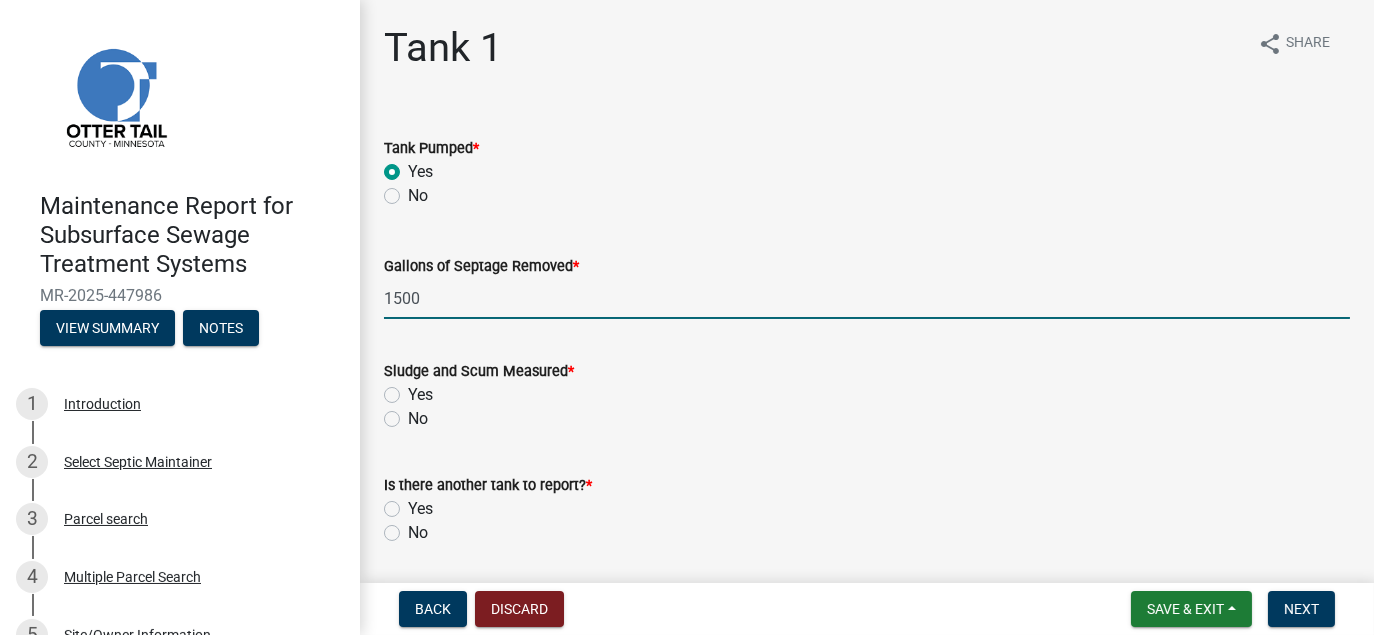 click on "No" 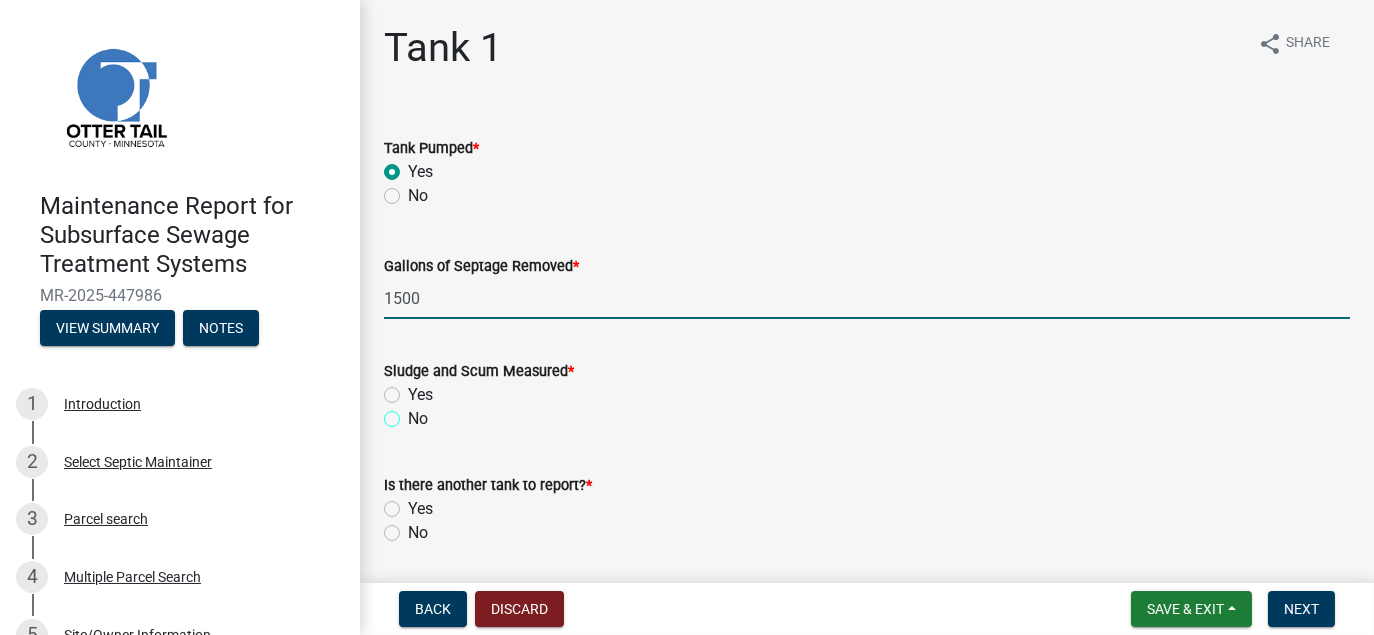 click on "No" at bounding box center (414, 413) 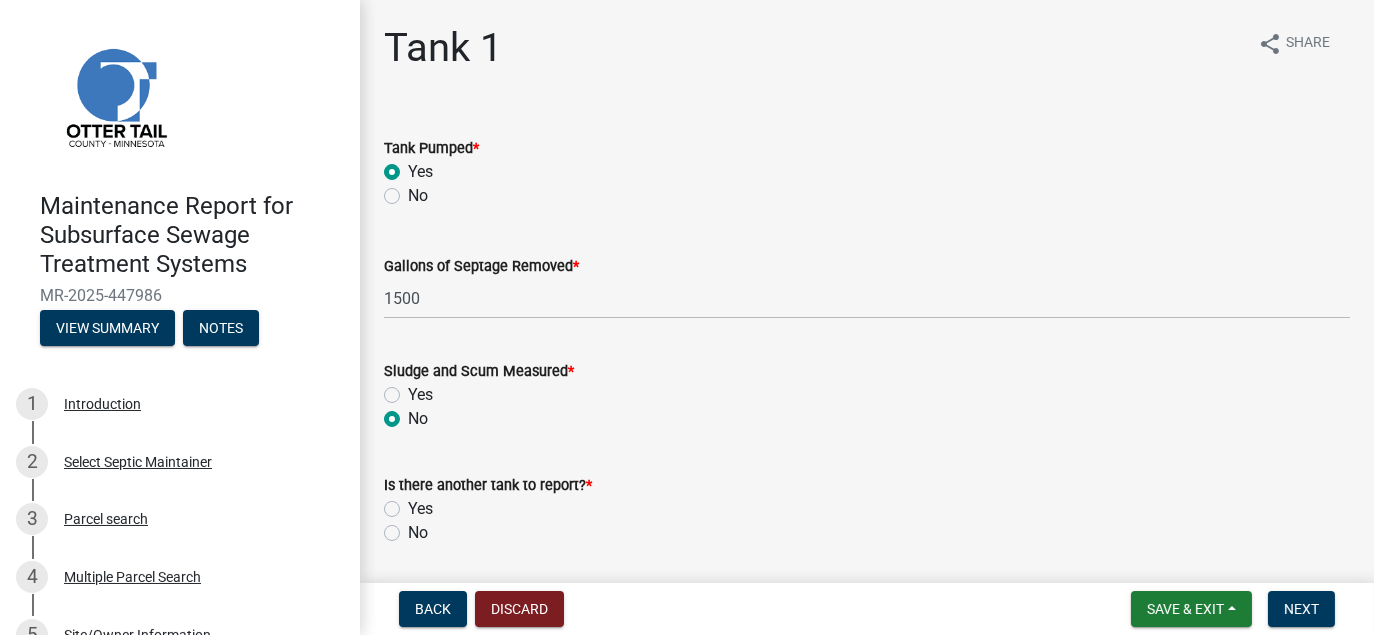 click on "No" 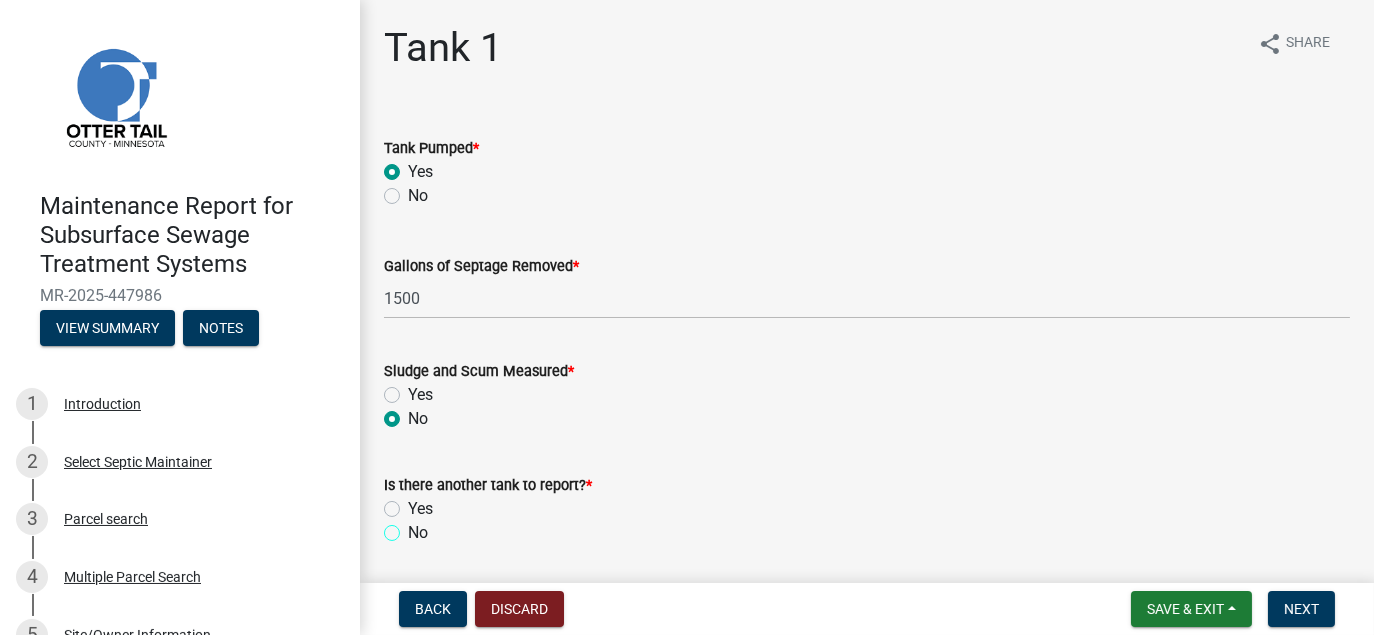 click on "No" at bounding box center [414, 527] 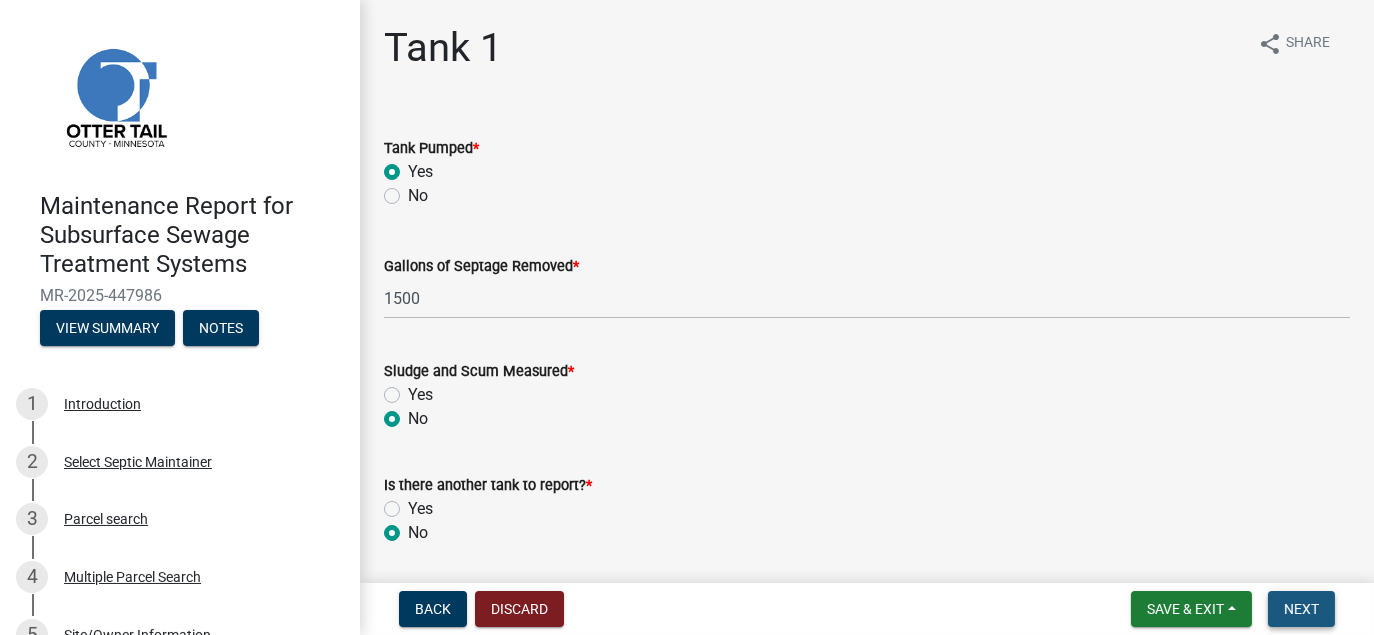 click on "Next" at bounding box center [1301, 609] 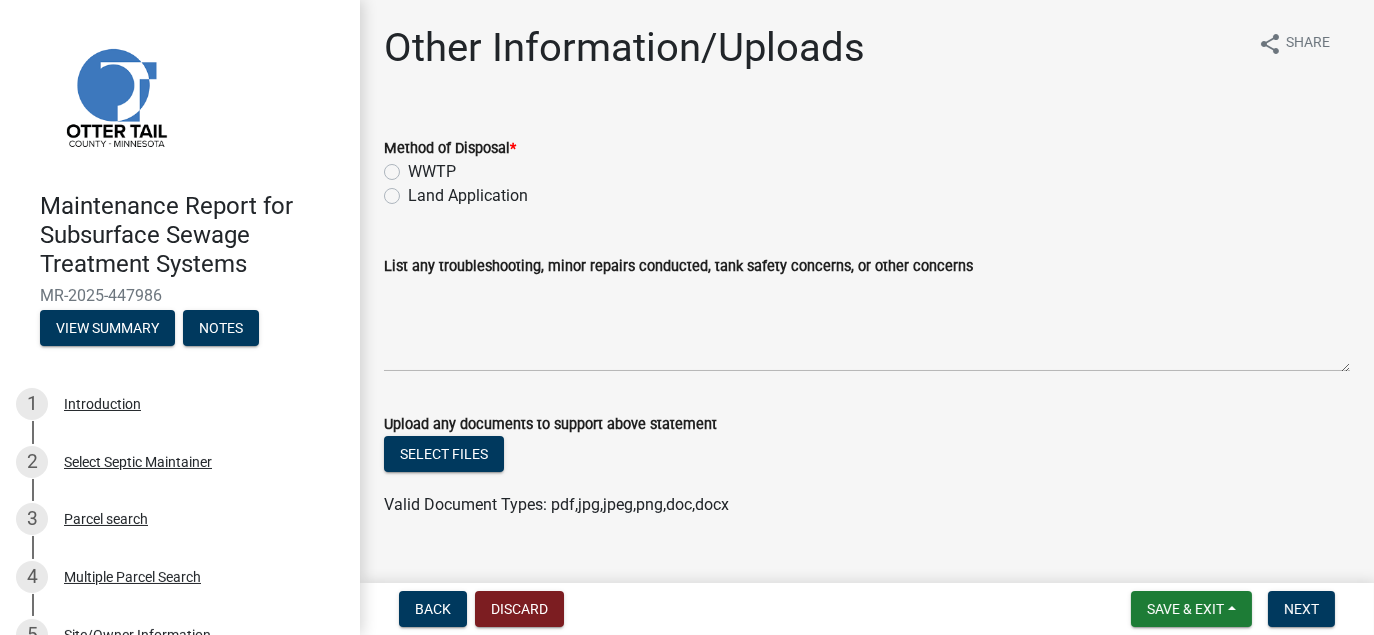 drag, startPoint x: 390, startPoint y: 195, endPoint x: 496, endPoint y: 223, distance: 109.63576 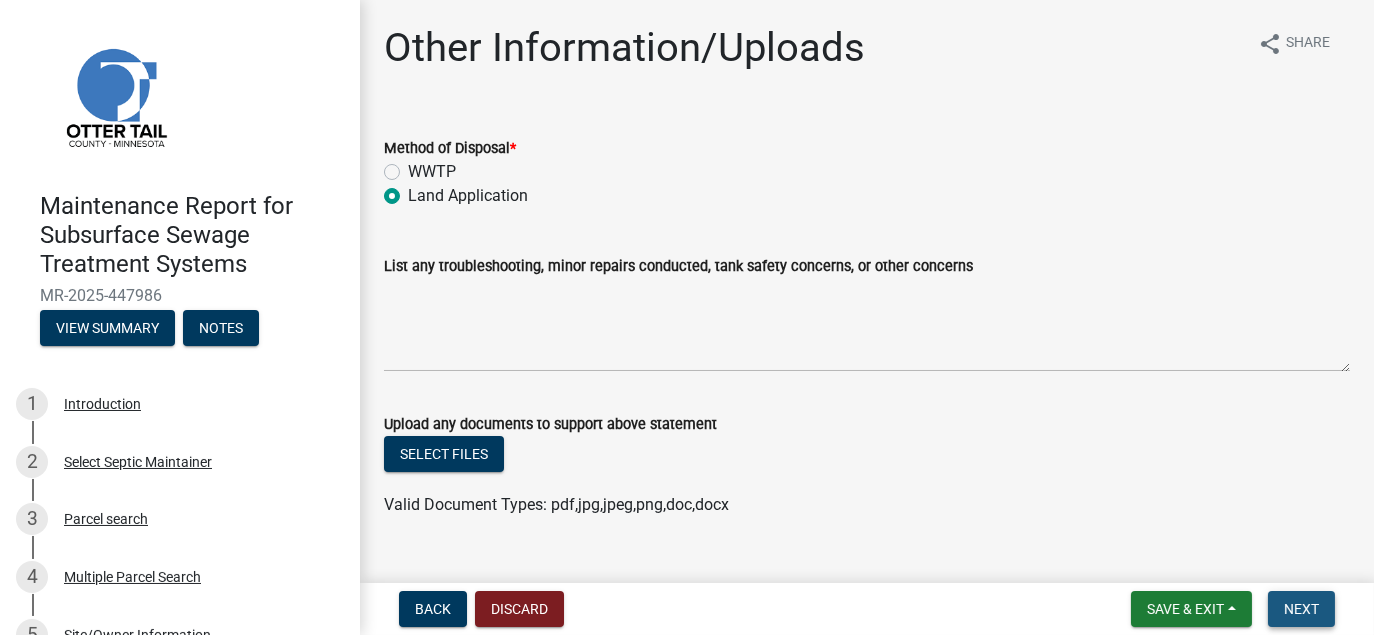 click on "Next" at bounding box center [1301, 609] 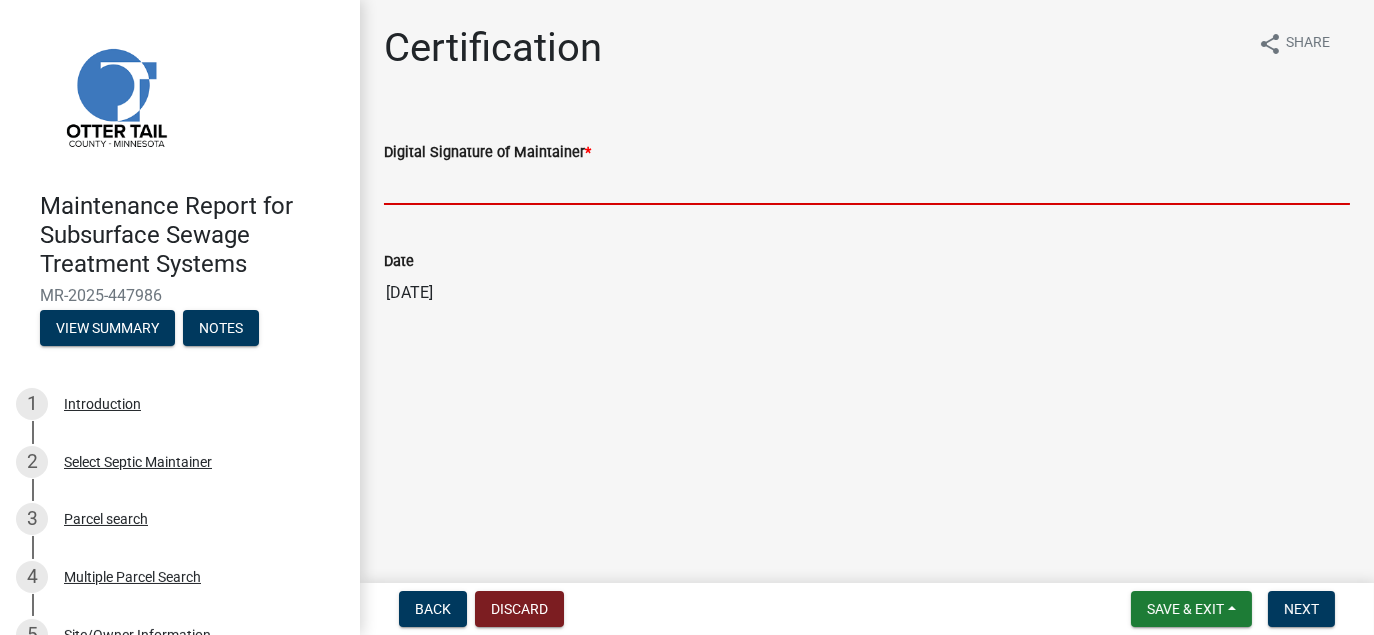 click on "Digital Signature of Maintainer  *" at bounding box center (867, 184) 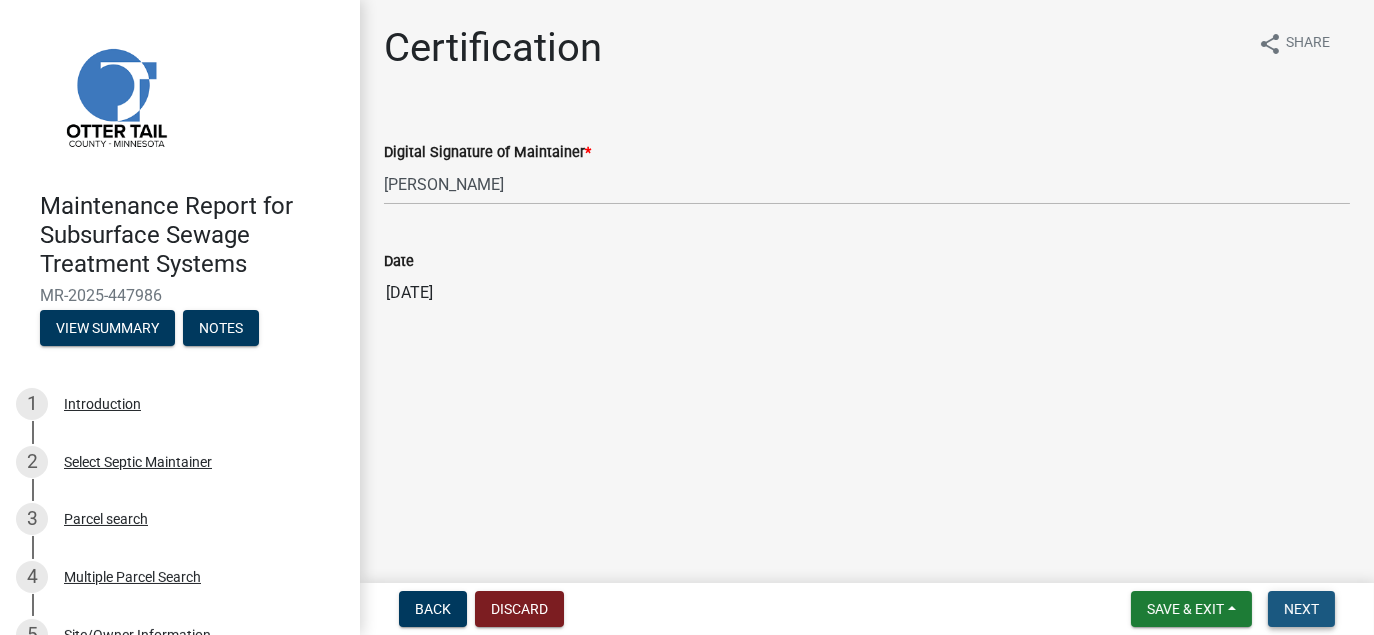 click on "Next" at bounding box center (1301, 609) 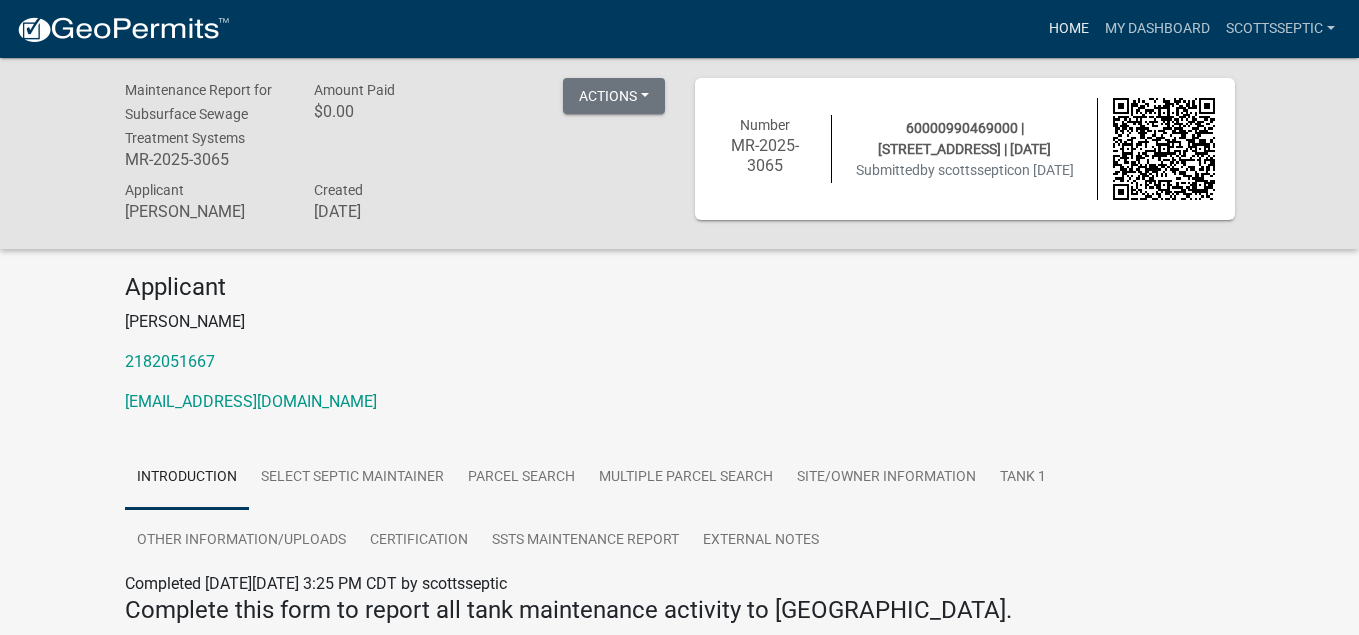 click on "Home" at bounding box center [1069, 29] 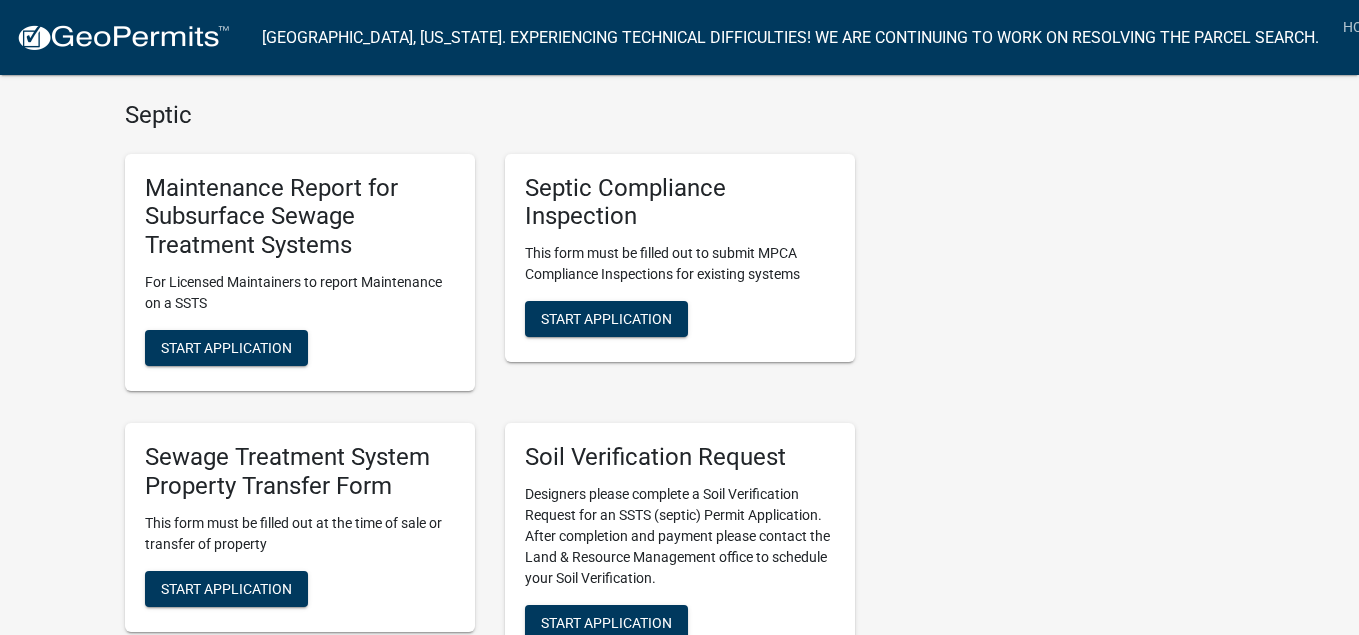 scroll, scrollTop: 1400, scrollLeft: 0, axis: vertical 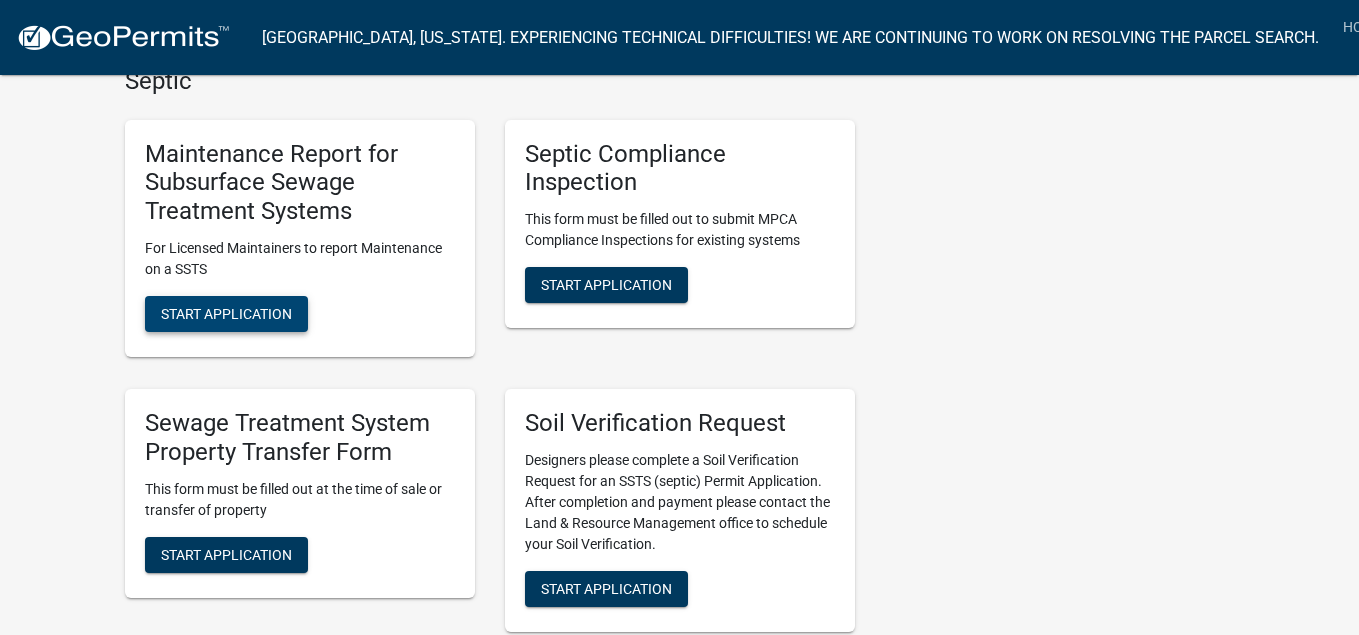 click on "Start Application" at bounding box center (226, 314) 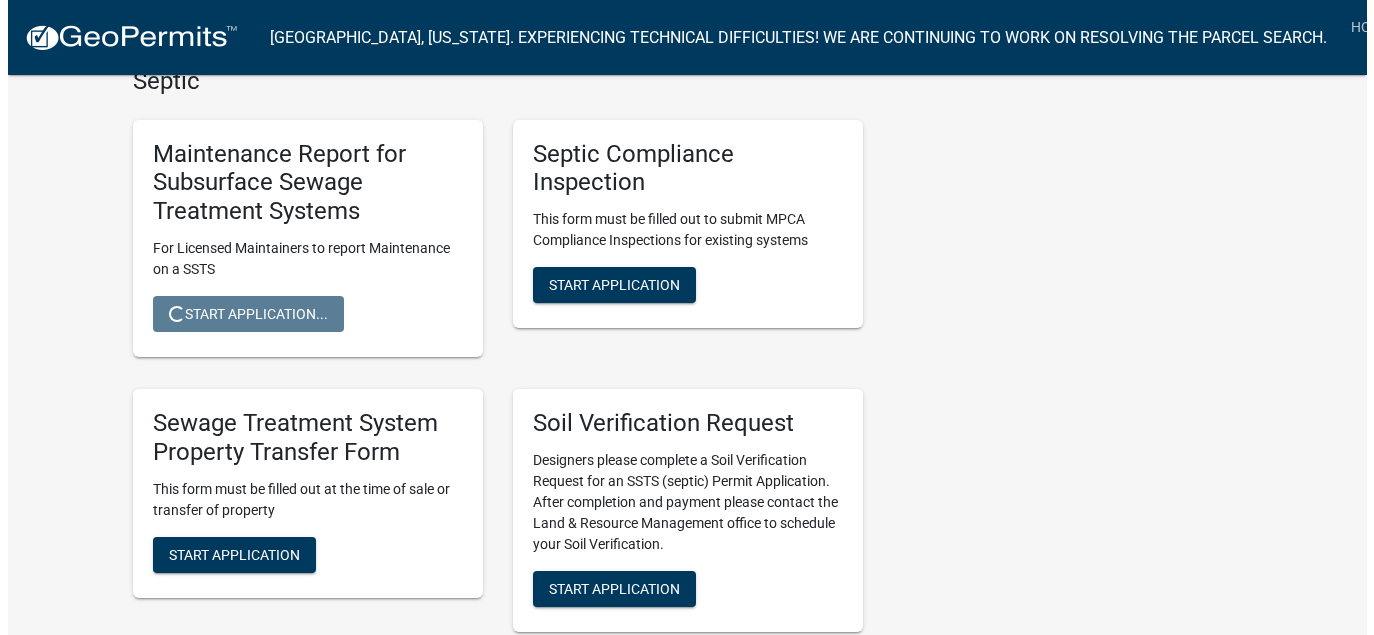 scroll, scrollTop: 0, scrollLeft: 0, axis: both 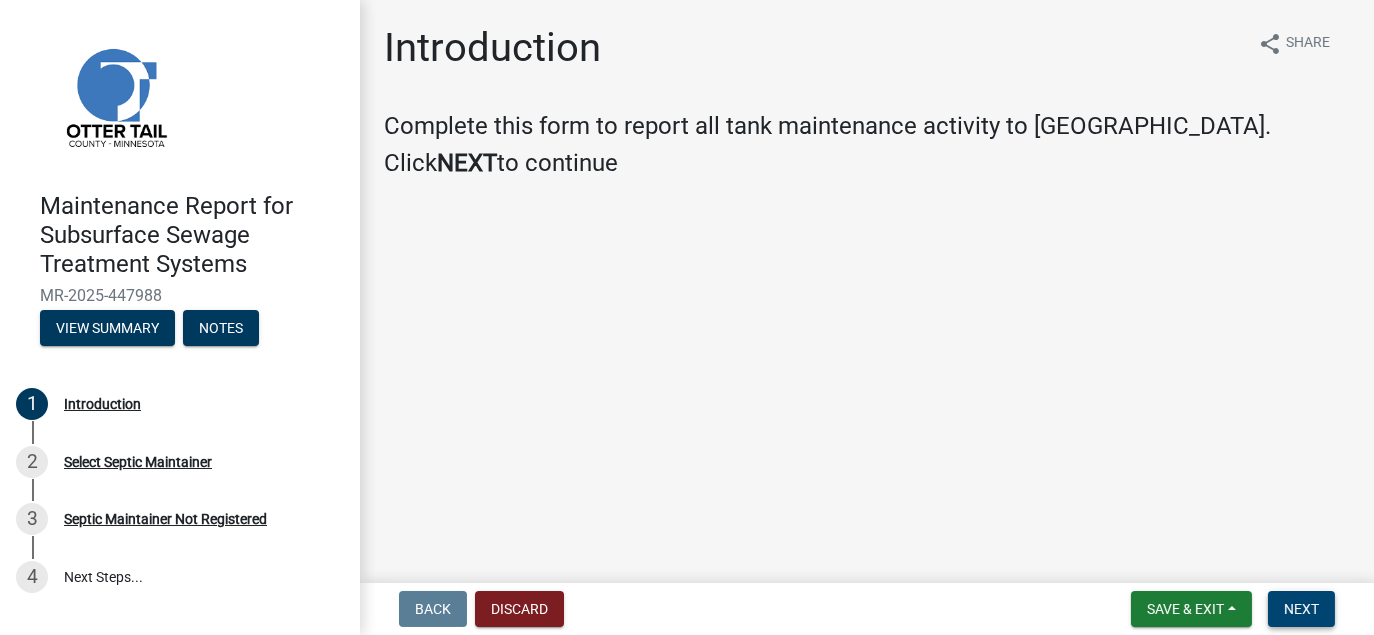click on "Next" at bounding box center (1301, 609) 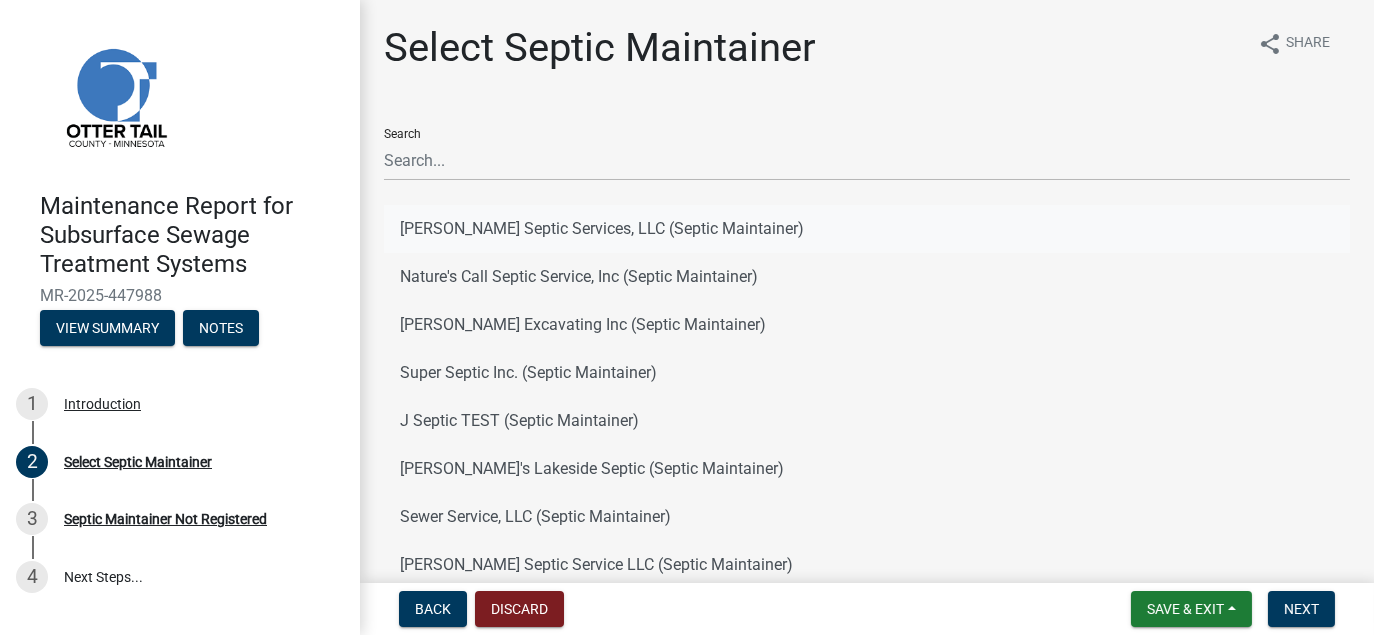 click on "[PERSON_NAME] Septic Services, LLC (Septic Maintainer)" 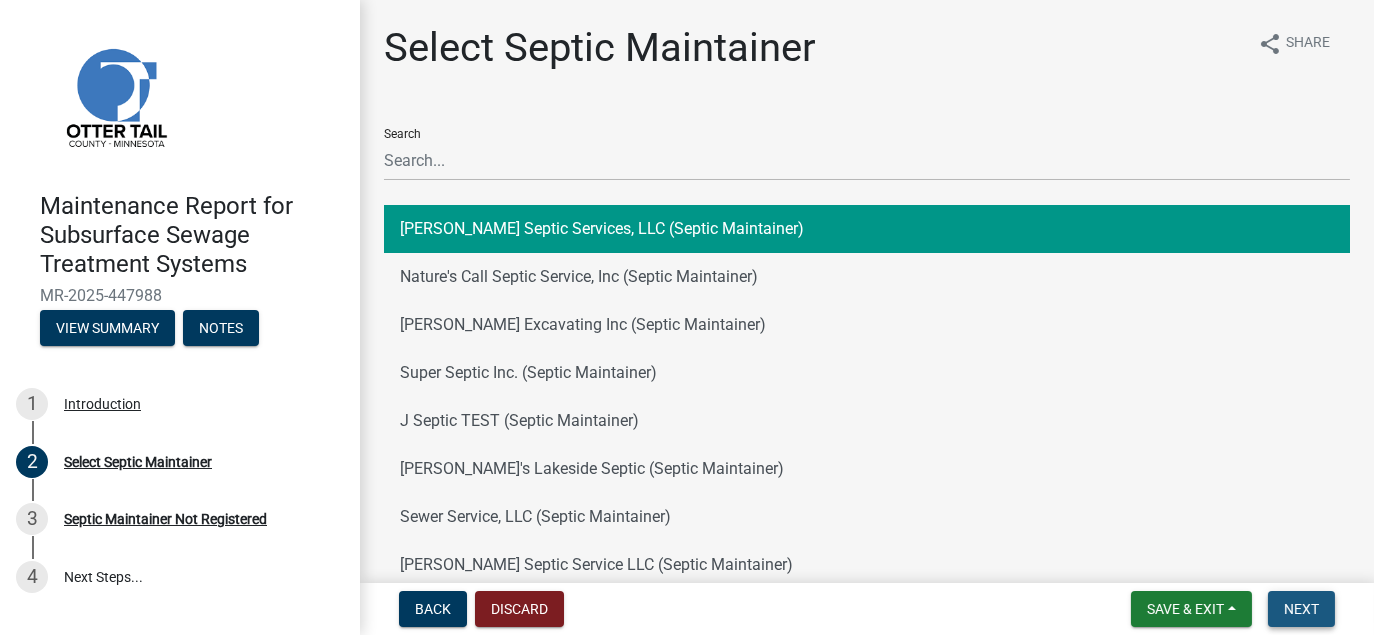 click on "Next" at bounding box center (1301, 609) 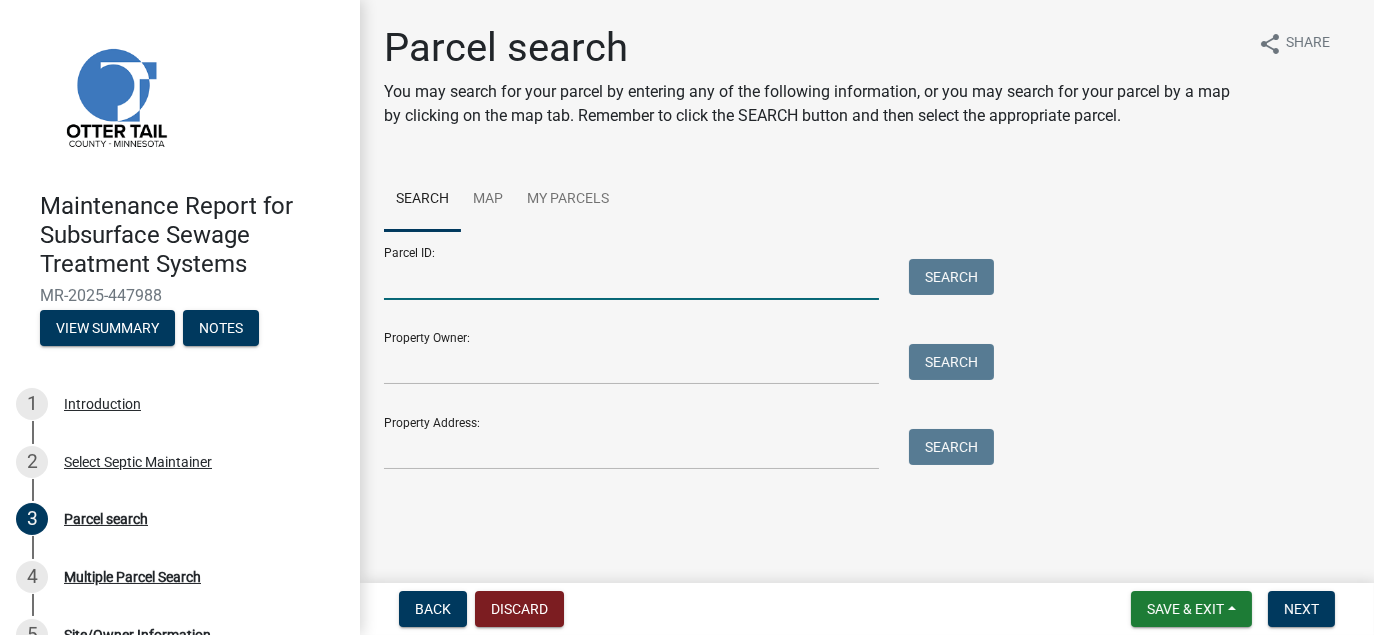 click on "Parcel ID:" at bounding box center (631, 279) 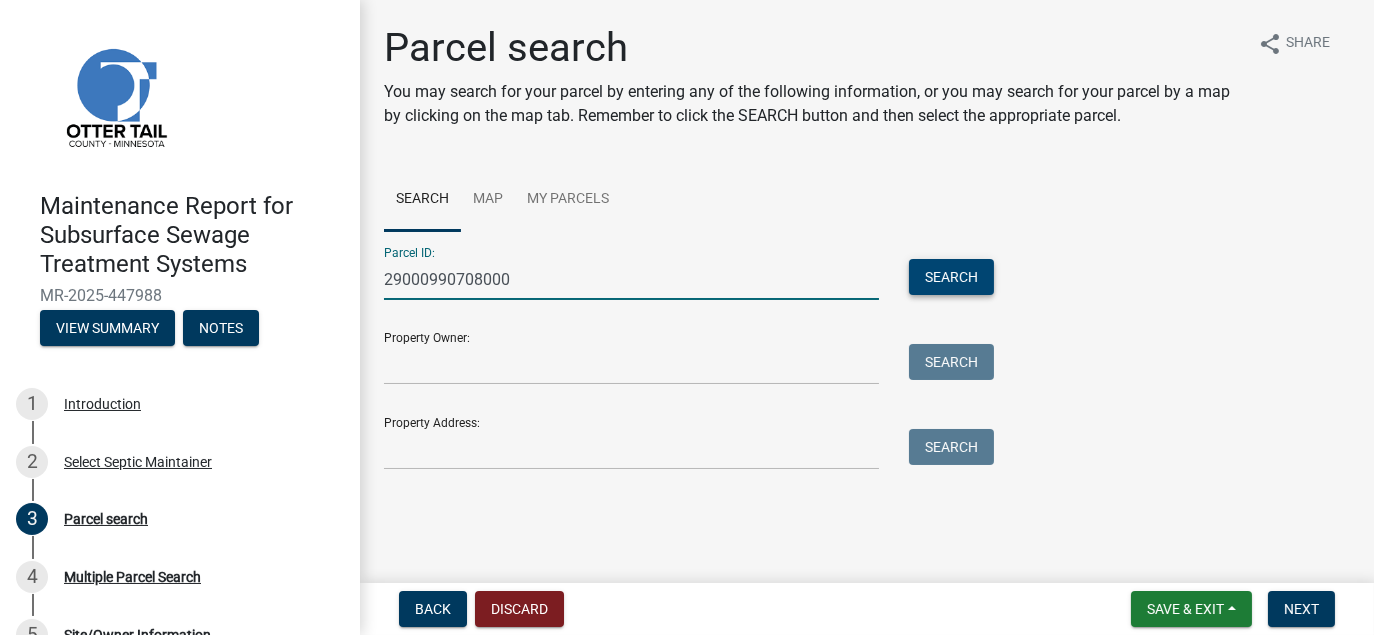 click on "Search" at bounding box center (951, 277) 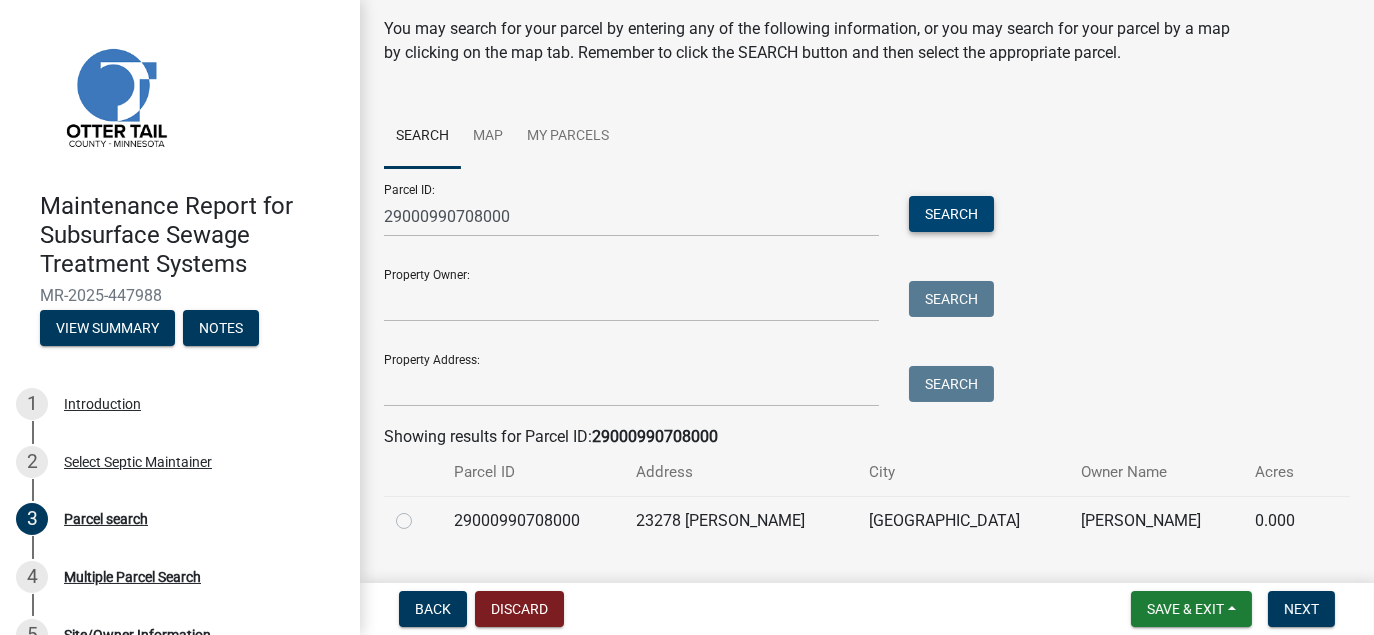 scroll, scrollTop: 109, scrollLeft: 0, axis: vertical 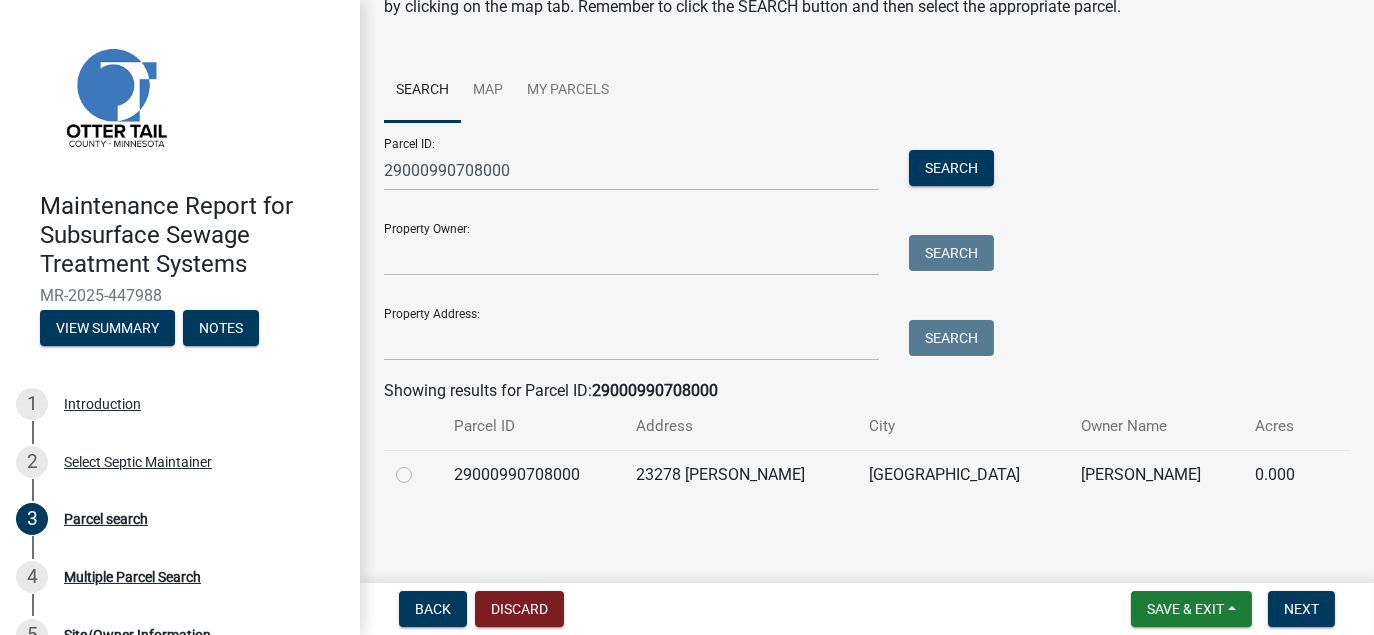 click 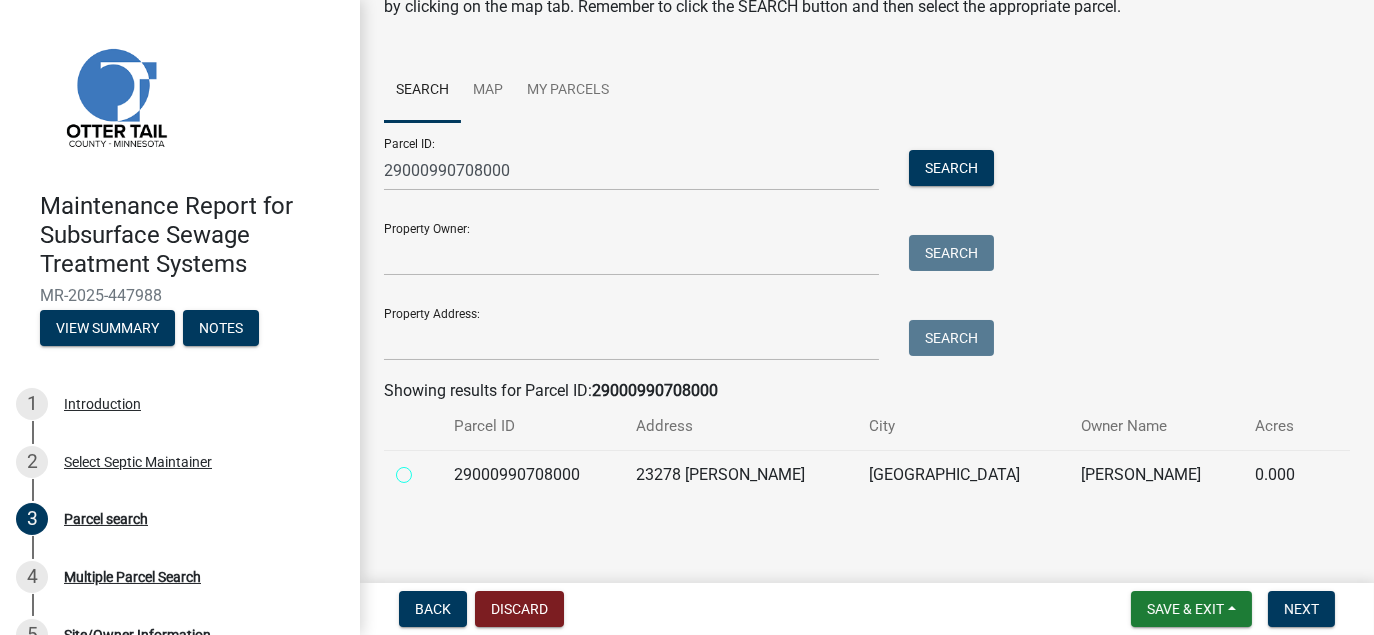 click at bounding box center [426, 469] 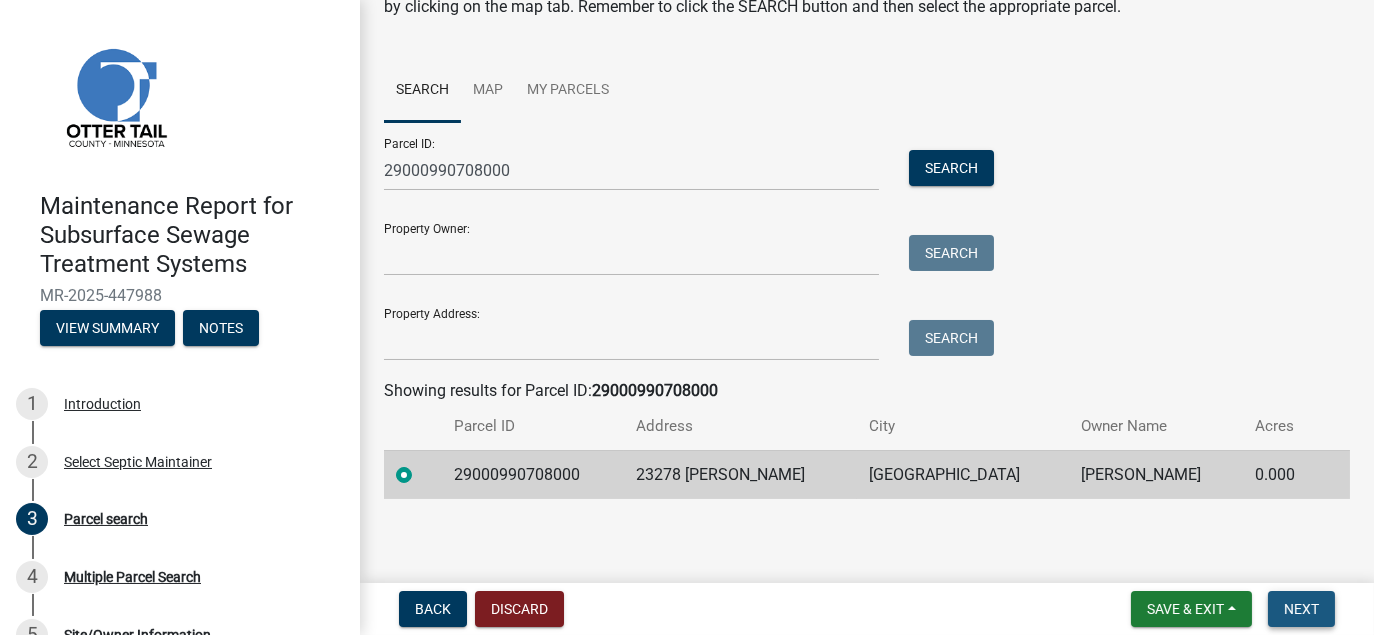 click on "Next" at bounding box center (1301, 609) 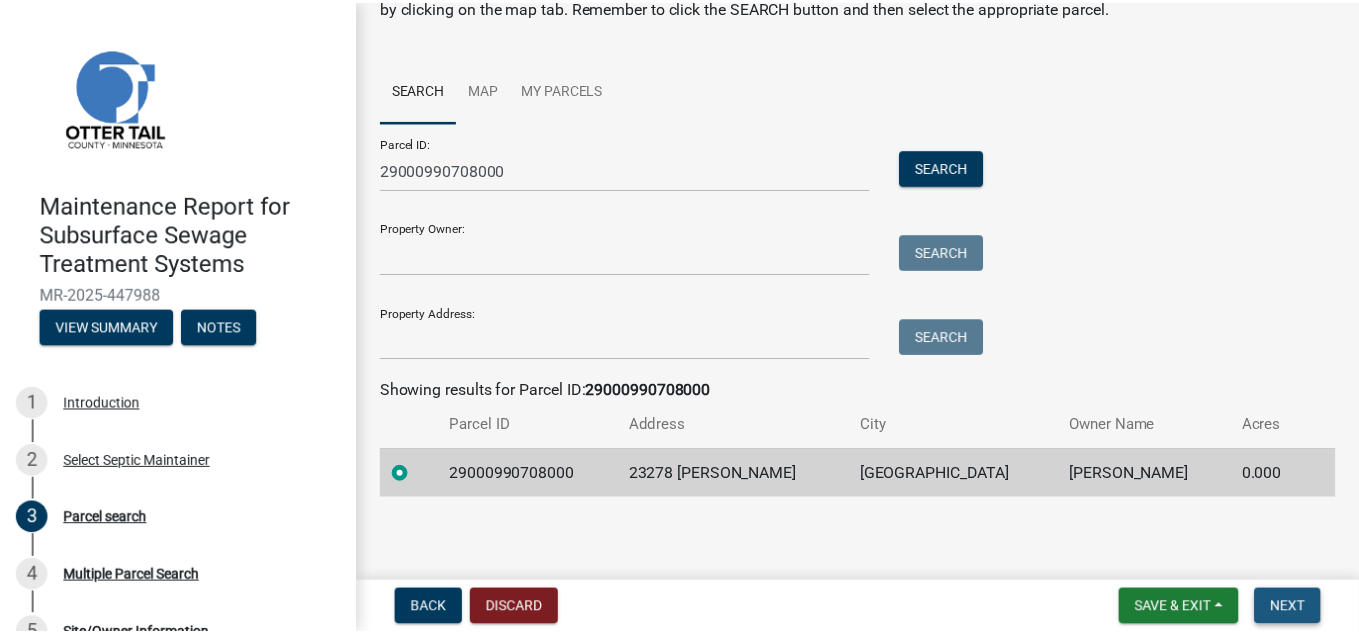 scroll, scrollTop: 0, scrollLeft: 0, axis: both 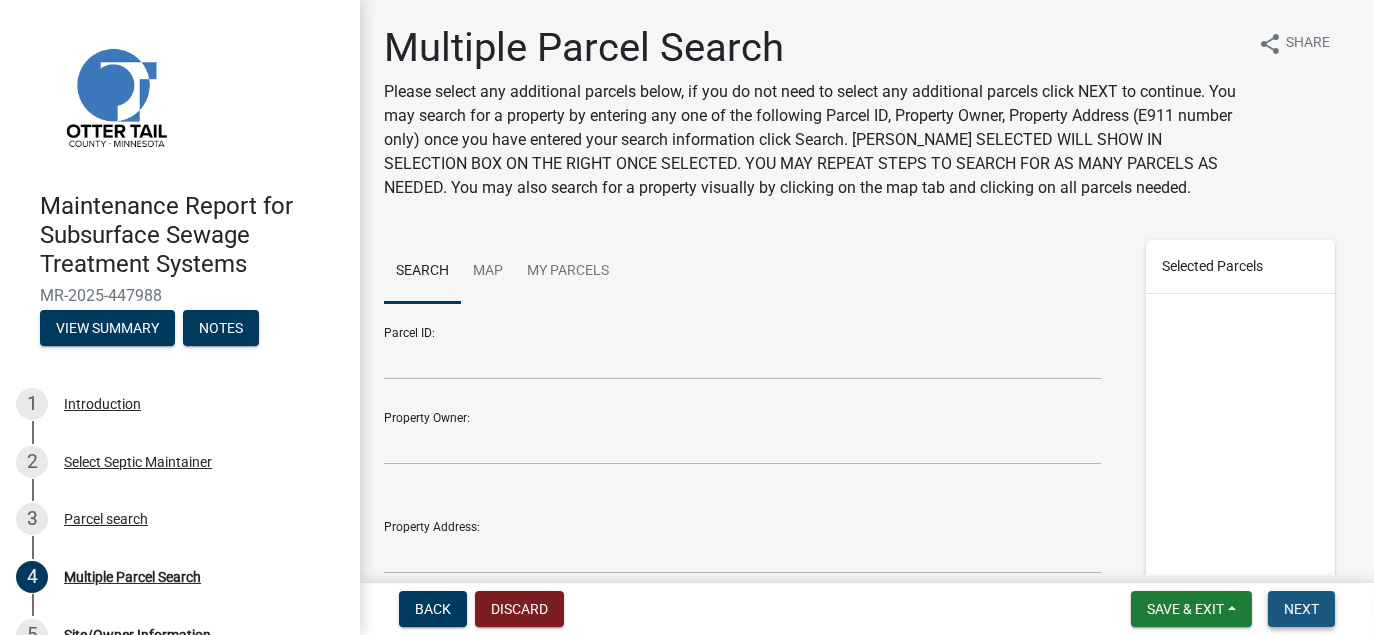 click on "Next" at bounding box center (1301, 609) 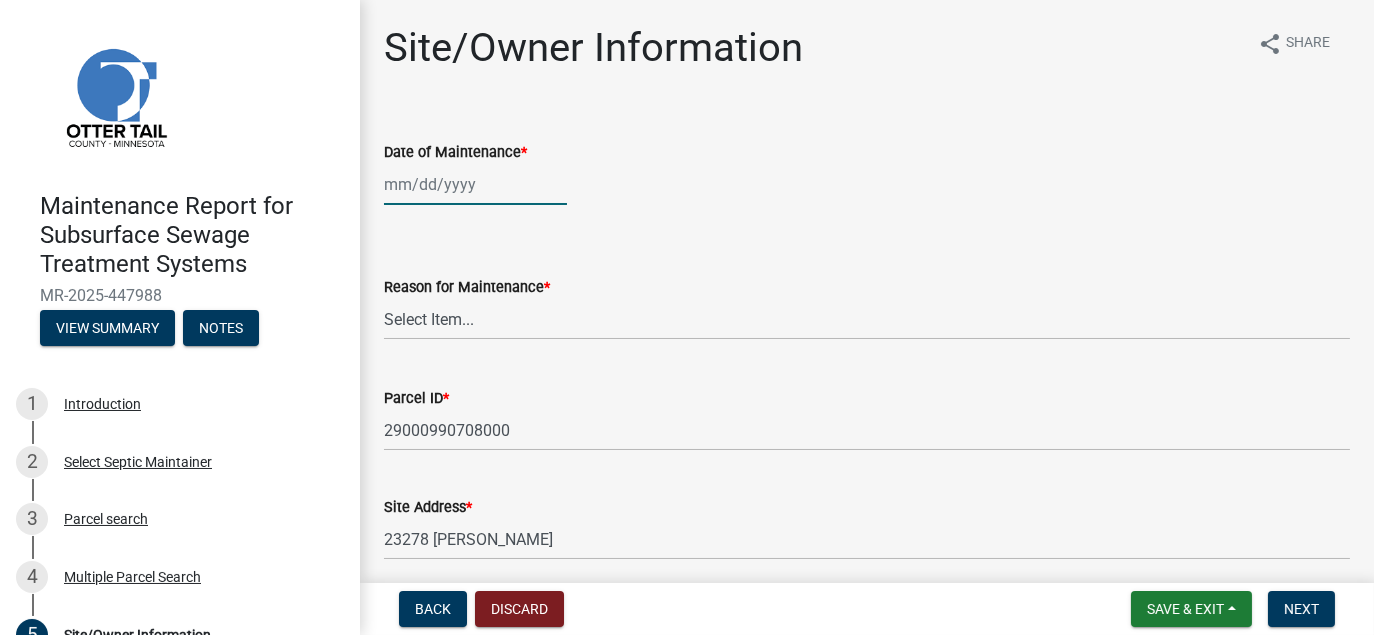 click 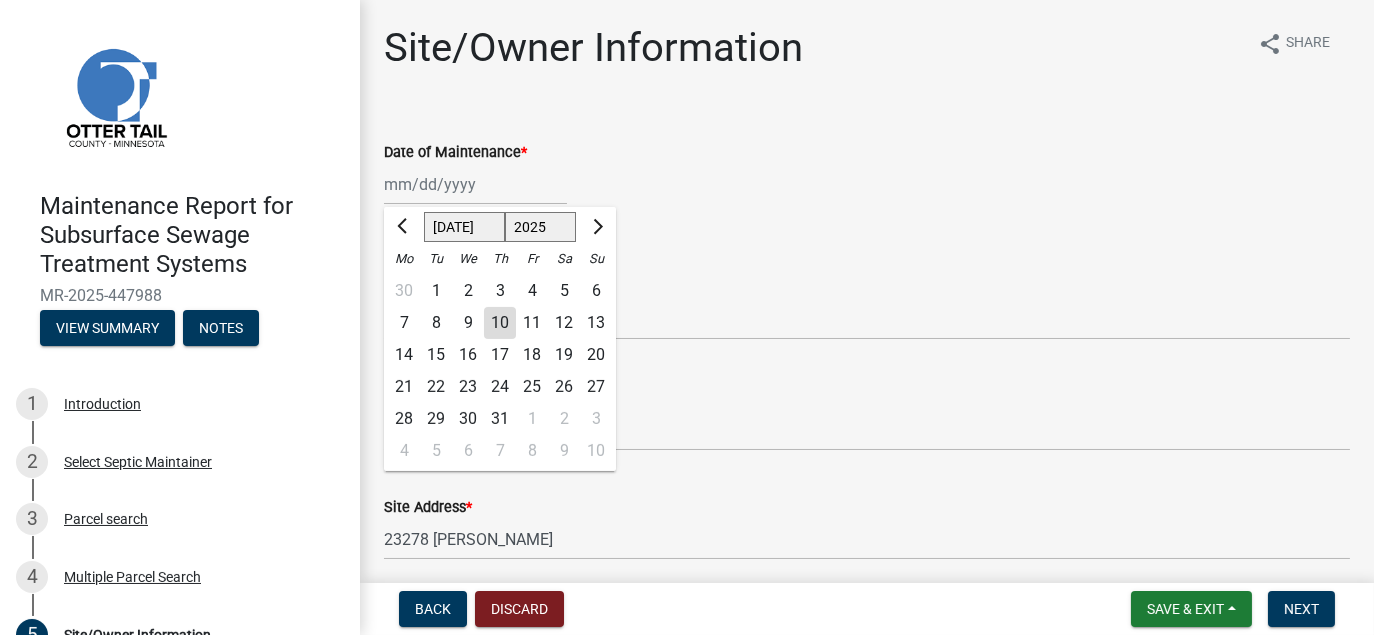 click on "9" 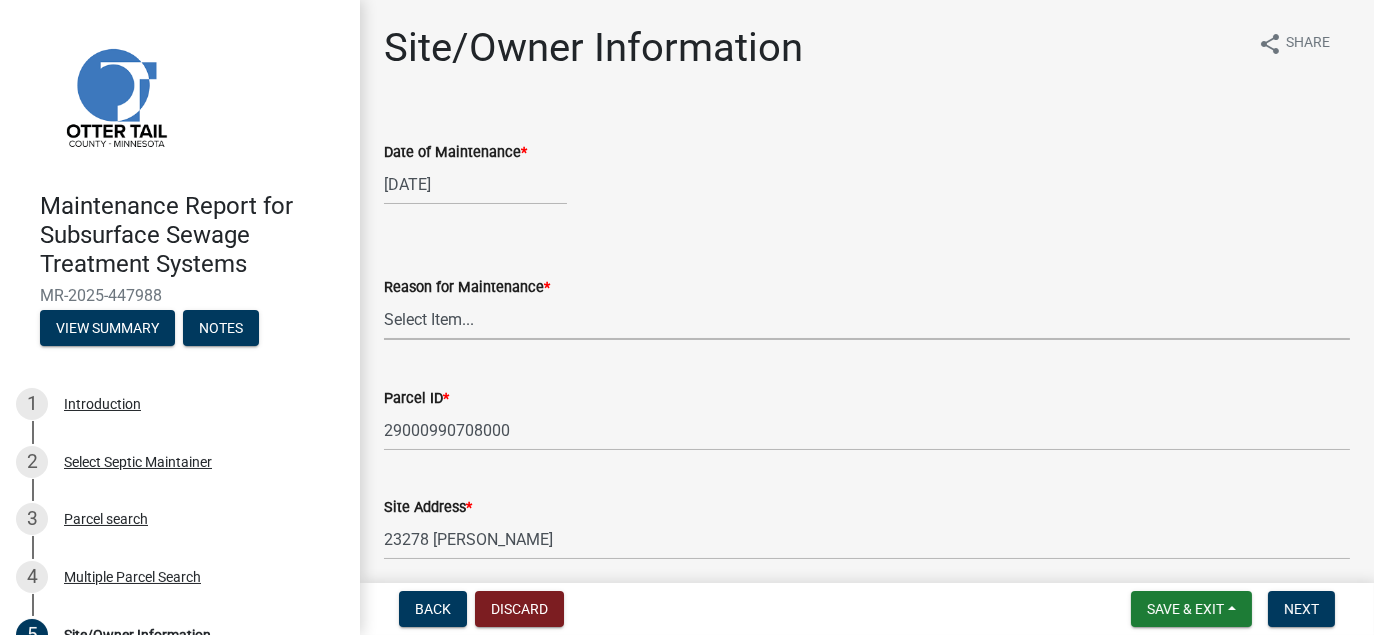 click on "Select Item...   Called   Routine   Other" at bounding box center [867, 319] 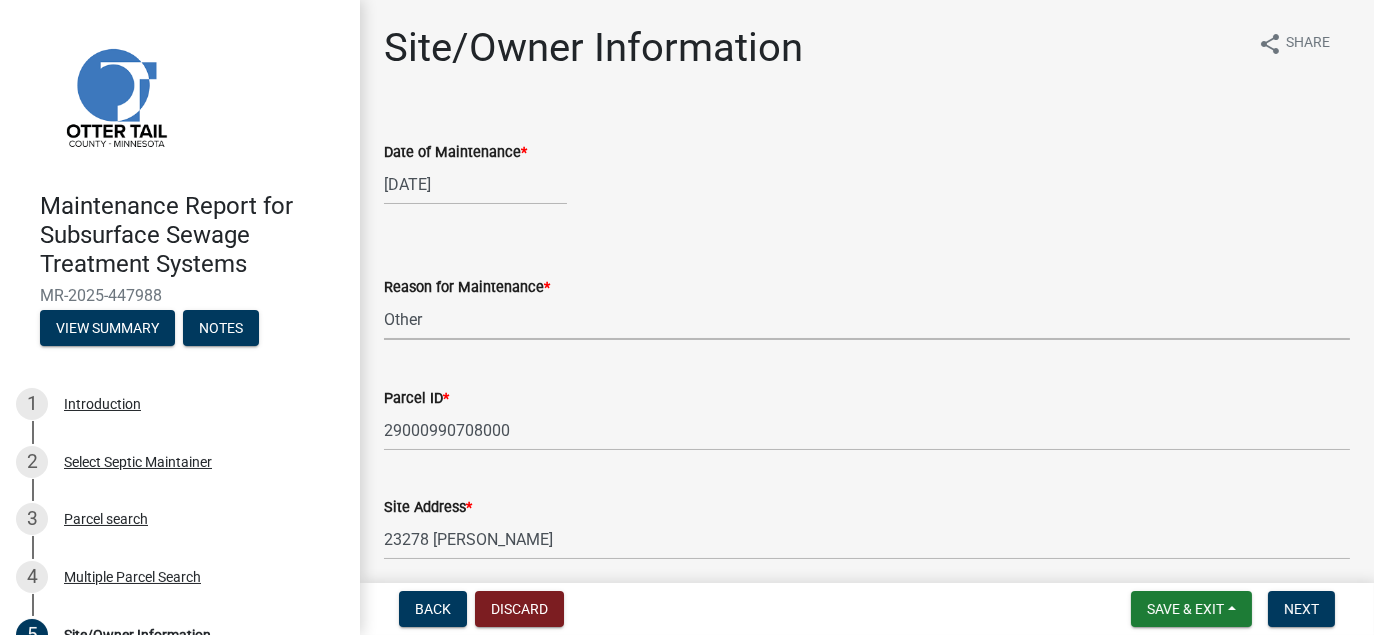click on "Select Item...   Called   Routine   Other" at bounding box center (867, 319) 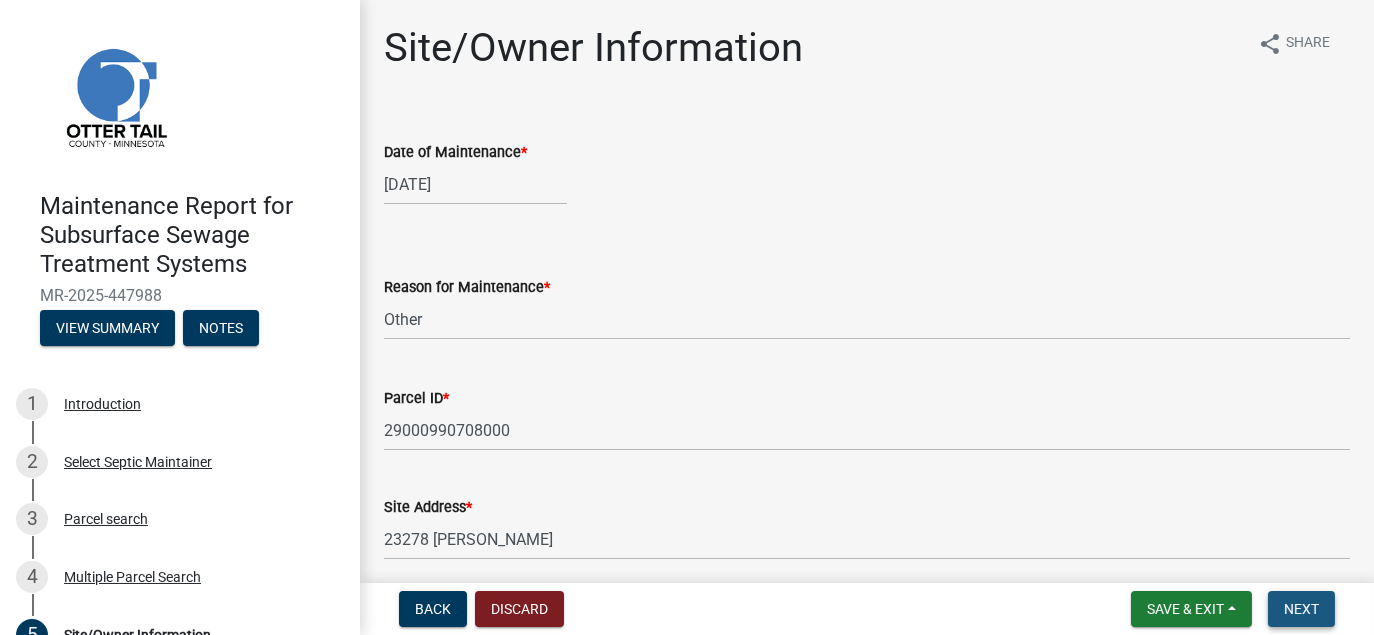 click on "Next" at bounding box center [1301, 609] 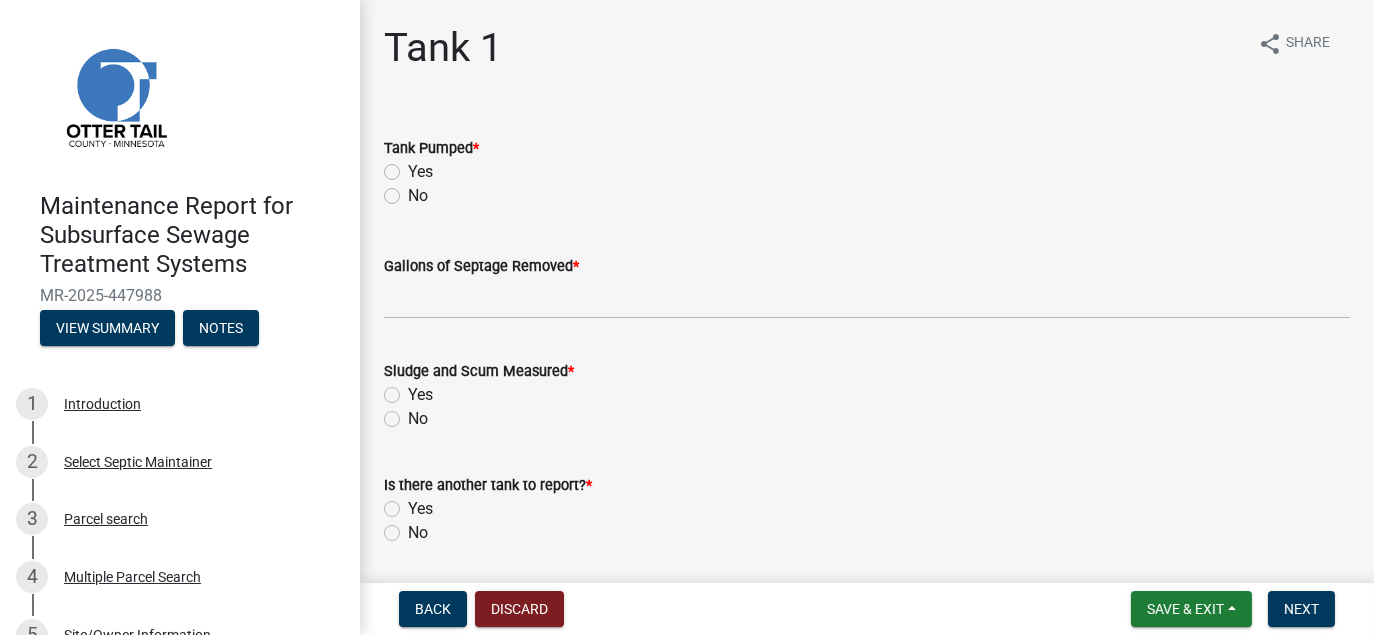 drag, startPoint x: 389, startPoint y: 168, endPoint x: 390, endPoint y: 182, distance: 14.035668 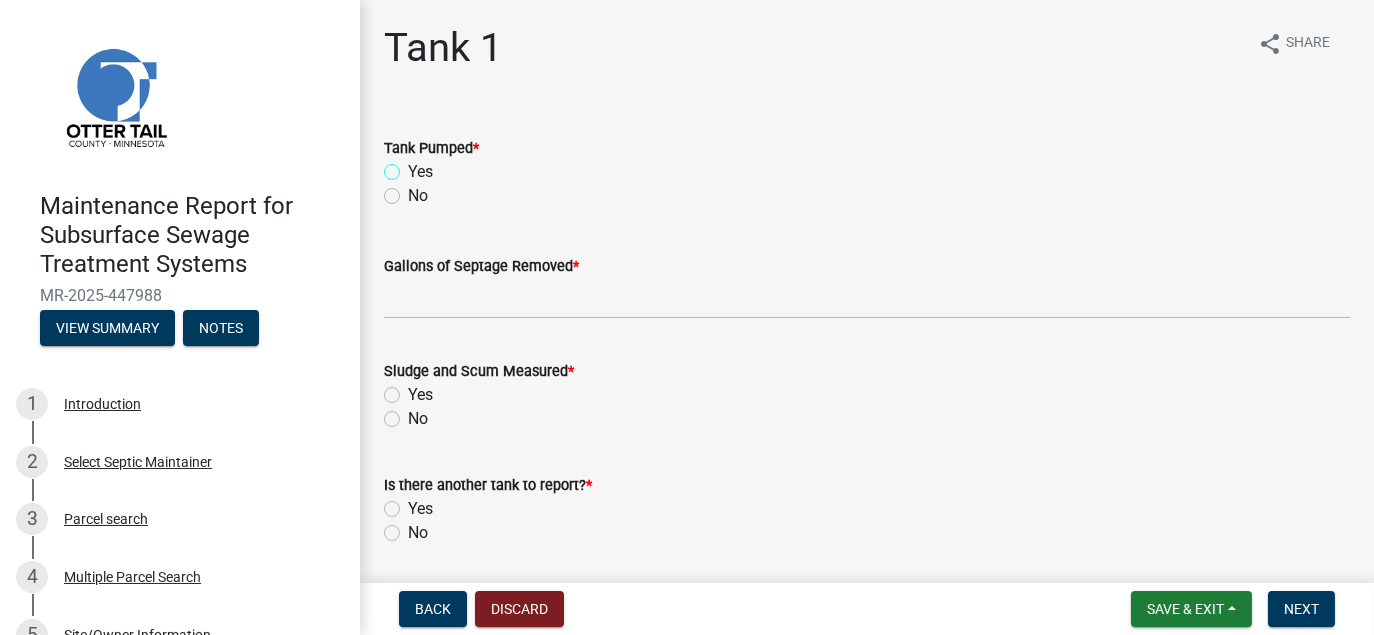 click on "Yes" at bounding box center (414, 166) 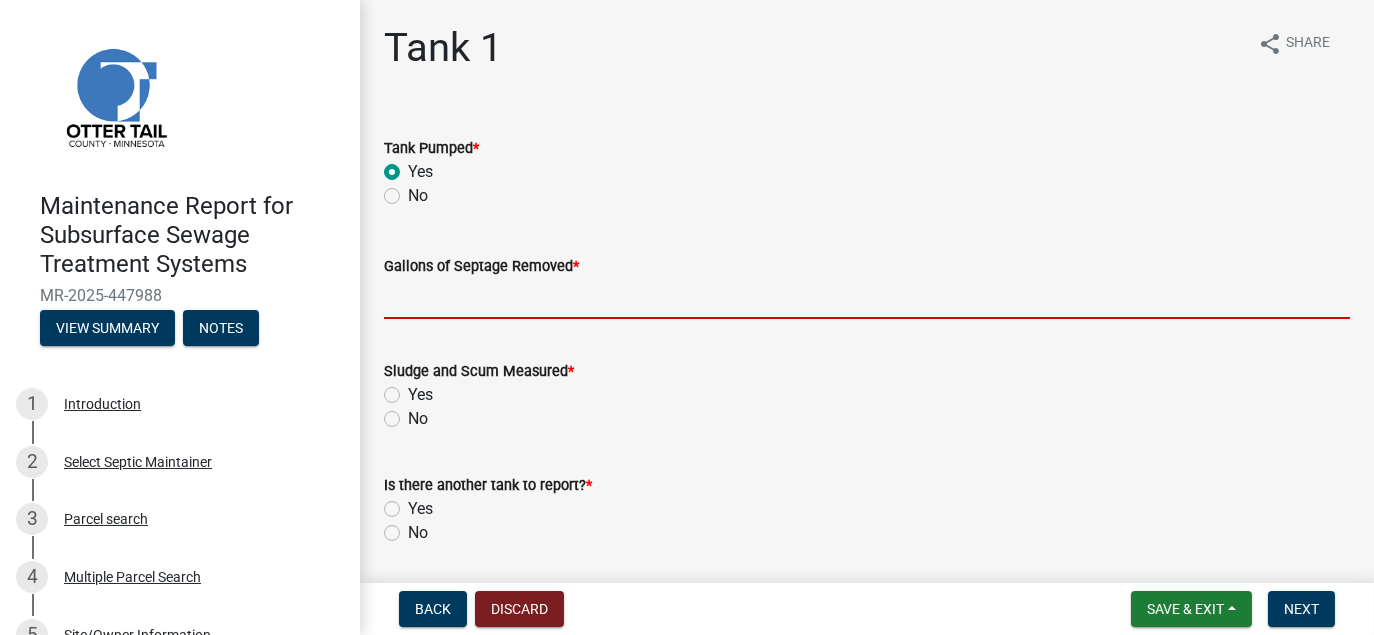 click on "Gallons of Septage Removed  *" at bounding box center [867, 298] 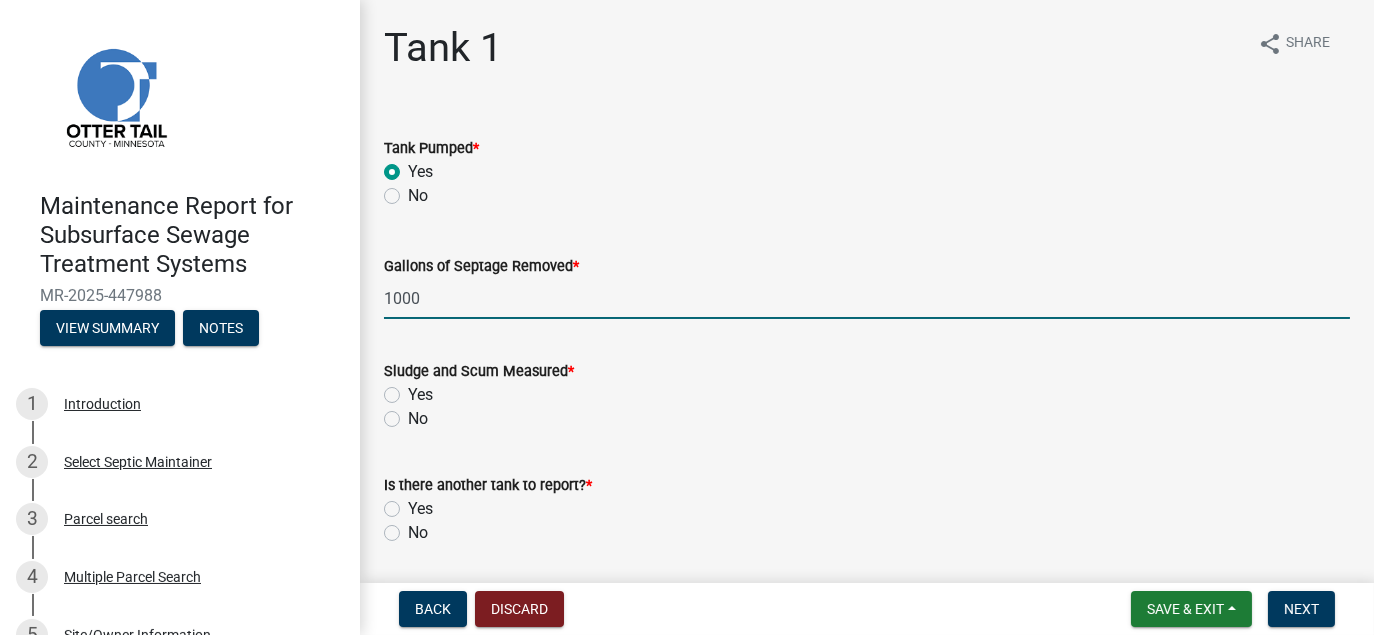 click on "No" 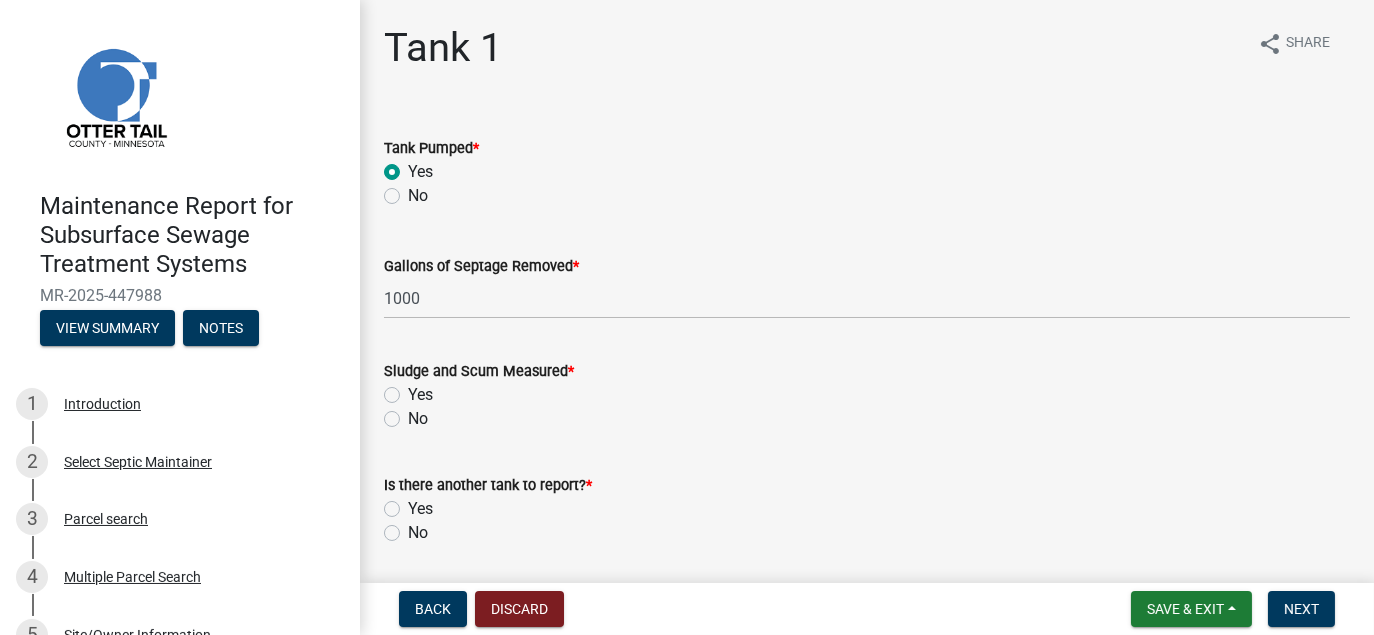click on "No" 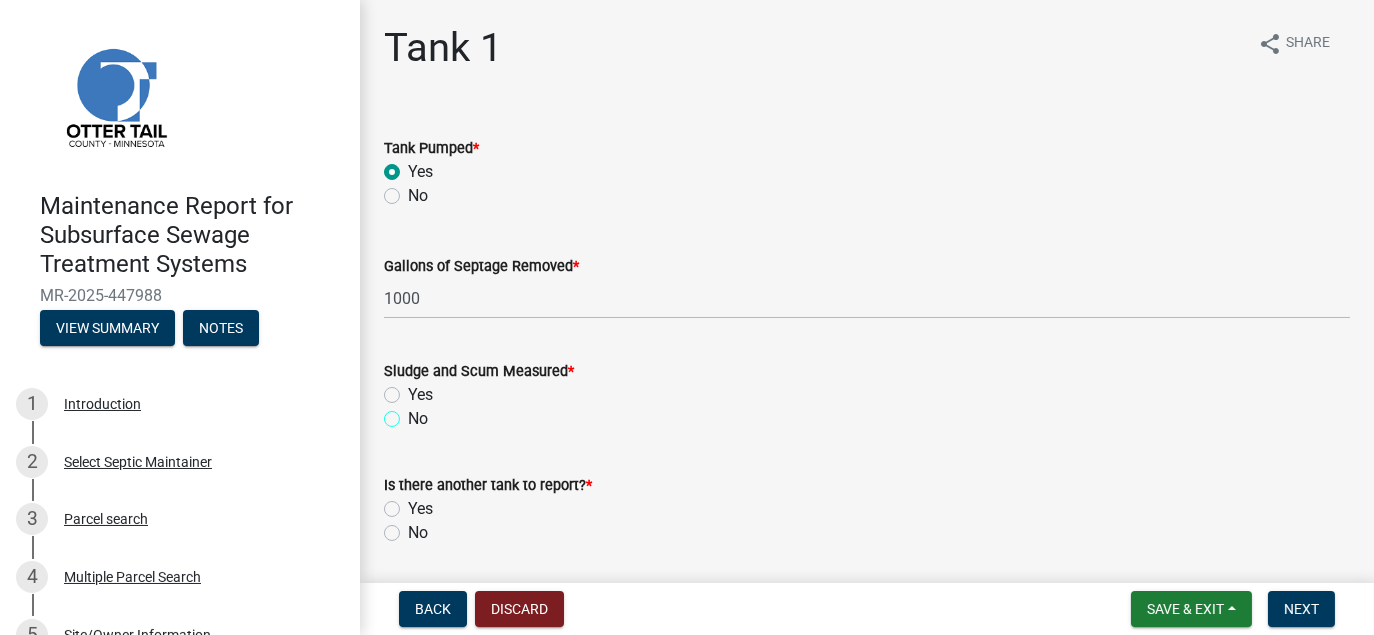 click on "No" at bounding box center [414, 413] 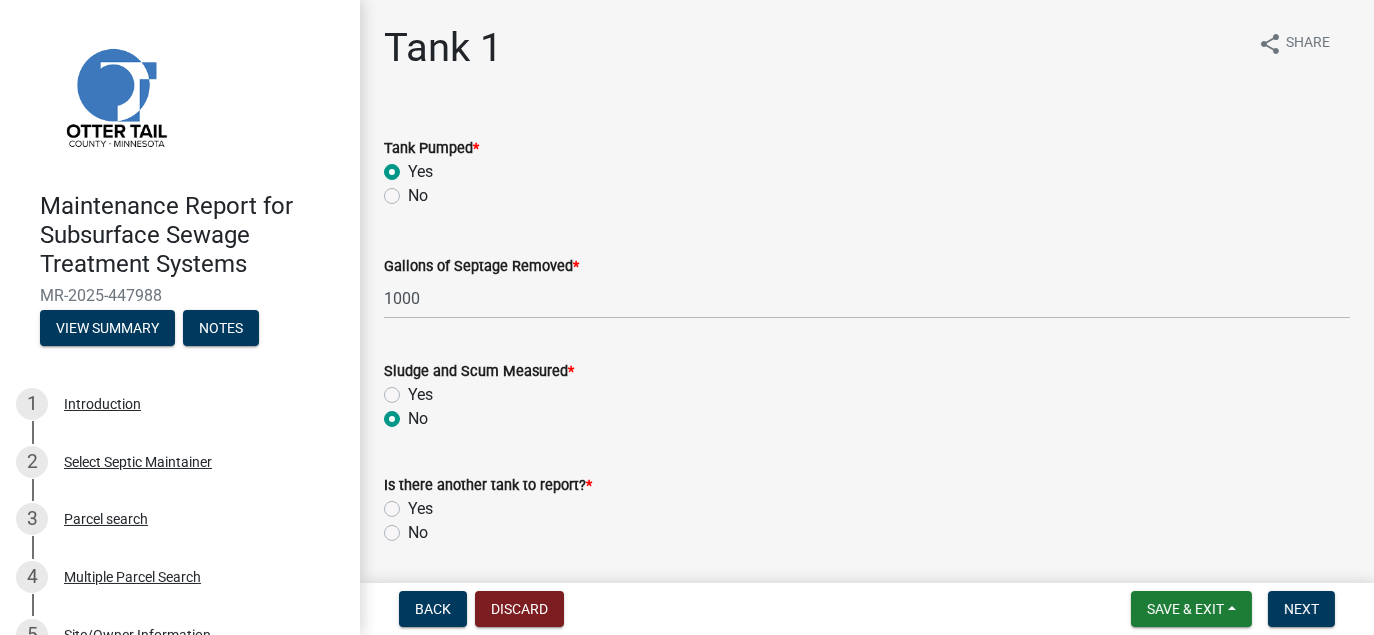 click on "No" 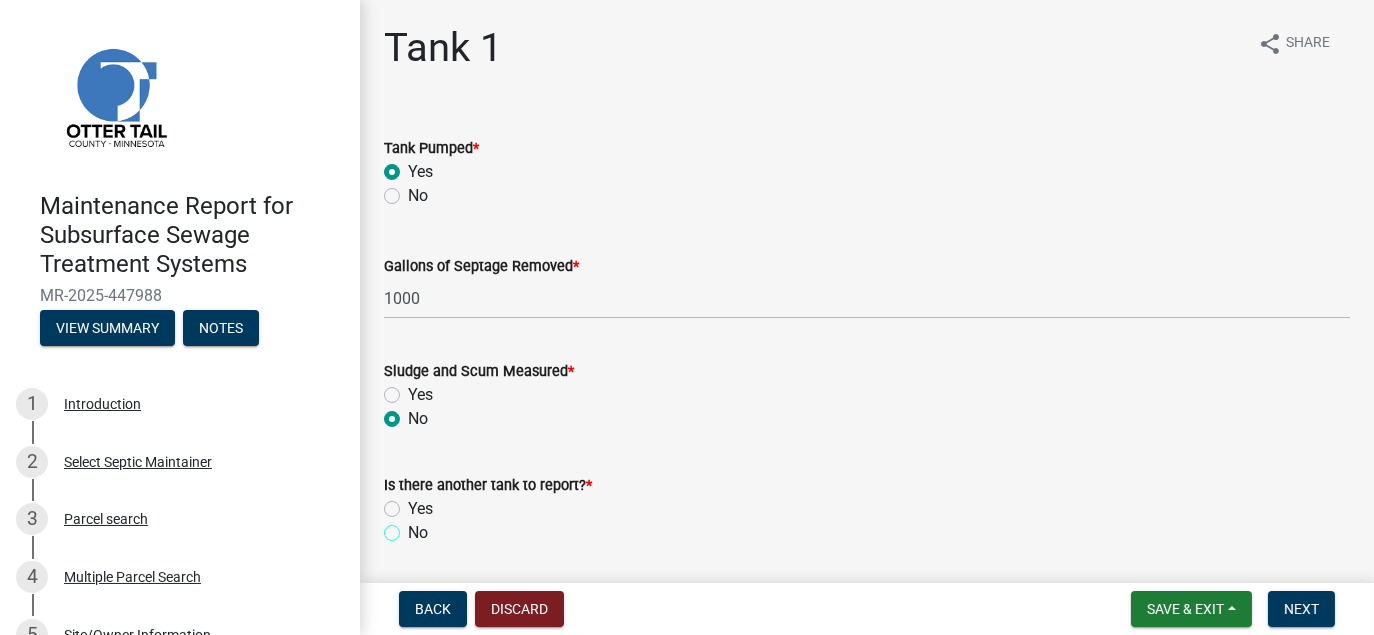 click on "No" at bounding box center [414, 527] 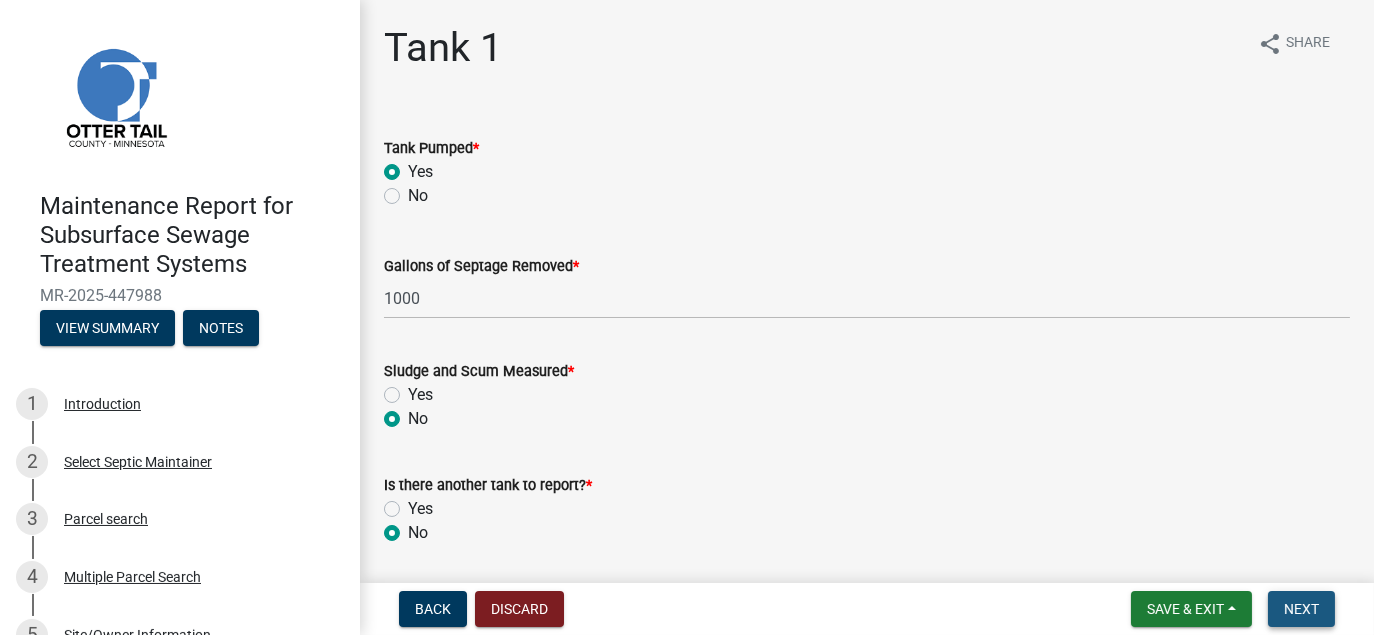 click on "Next" at bounding box center [1301, 609] 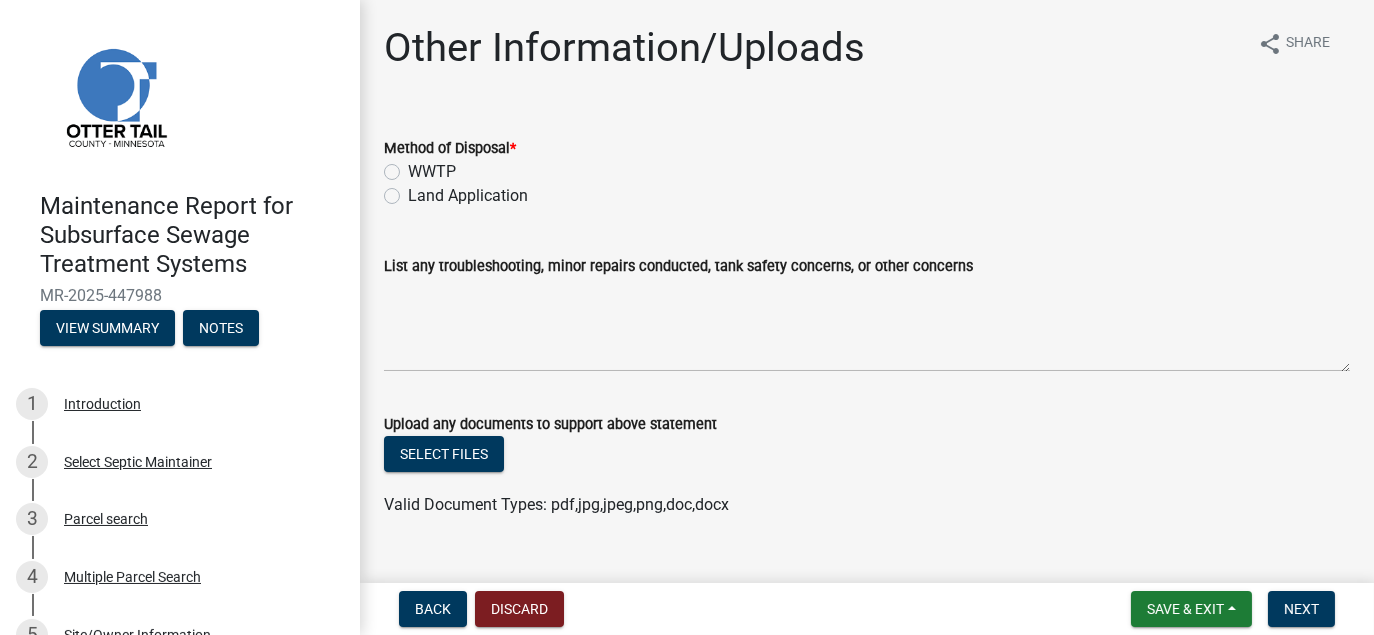 click on "Land Application" 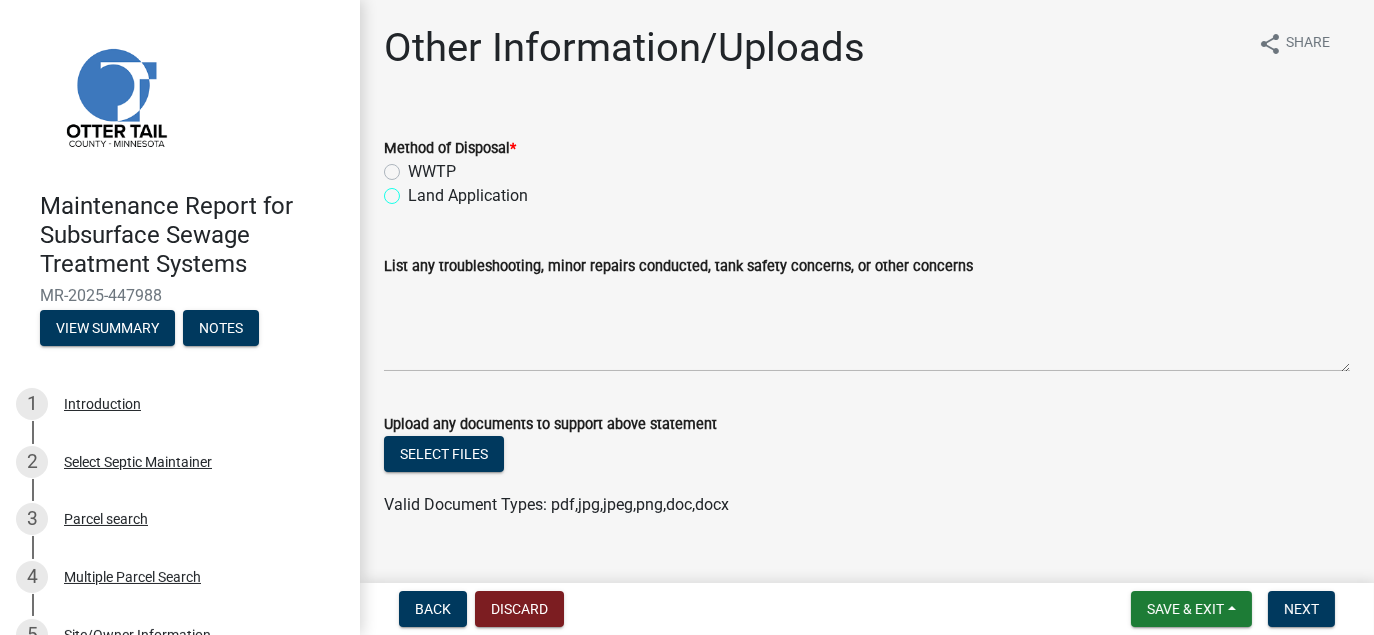 click on "Land Application" at bounding box center (414, 190) 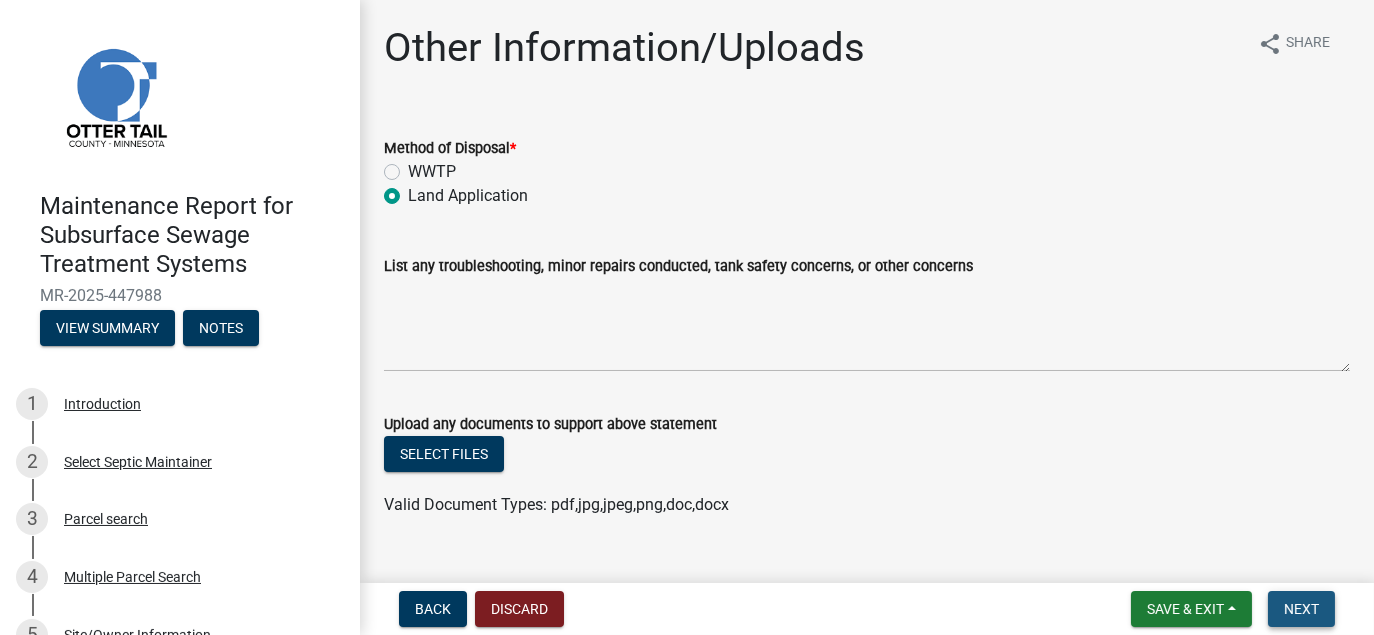 drag, startPoint x: 1300, startPoint y: 607, endPoint x: 1284, endPoint y: 585, distance: 27.202942 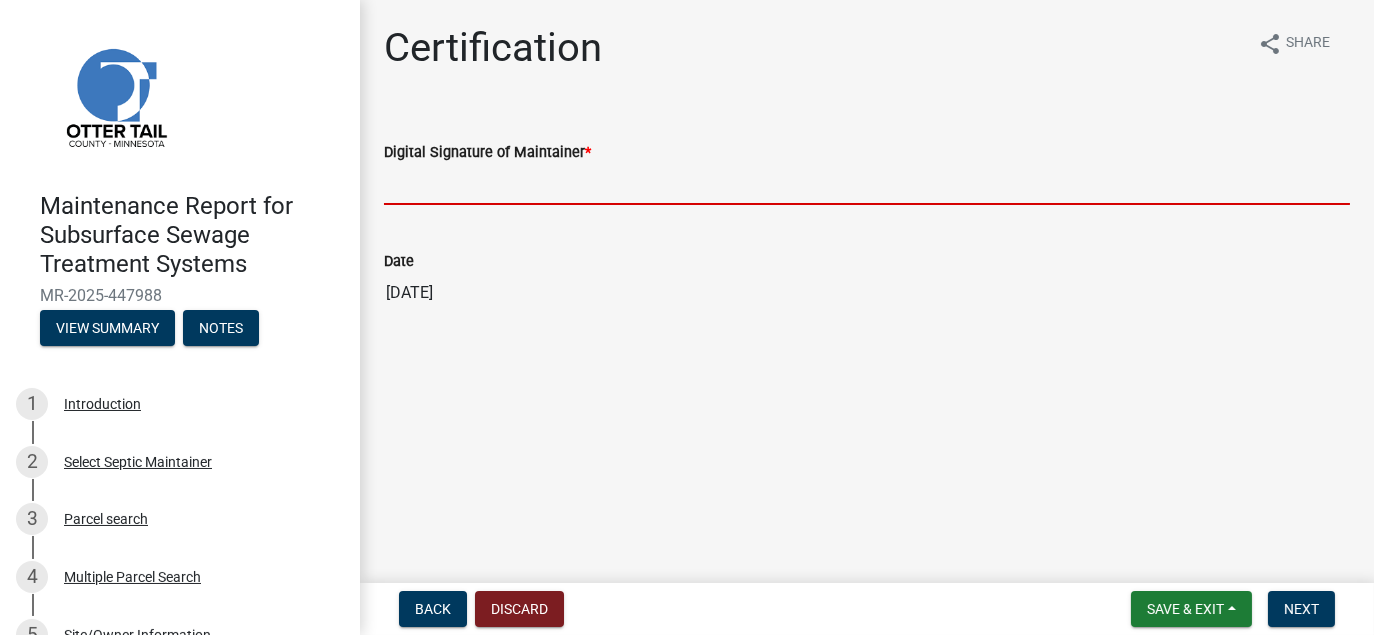 click on "Digital Signature of Maintainer  *" at bounding box center [867, 184] 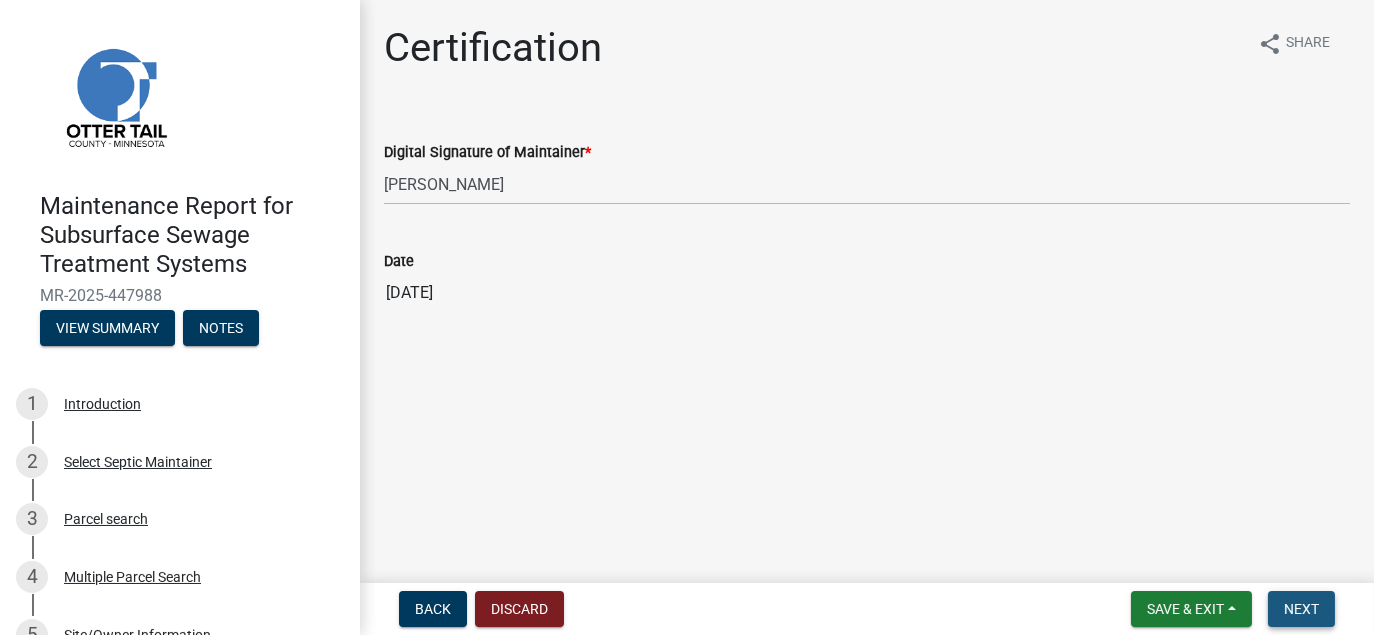 click on "Next" at bounding box center [1301, 609] 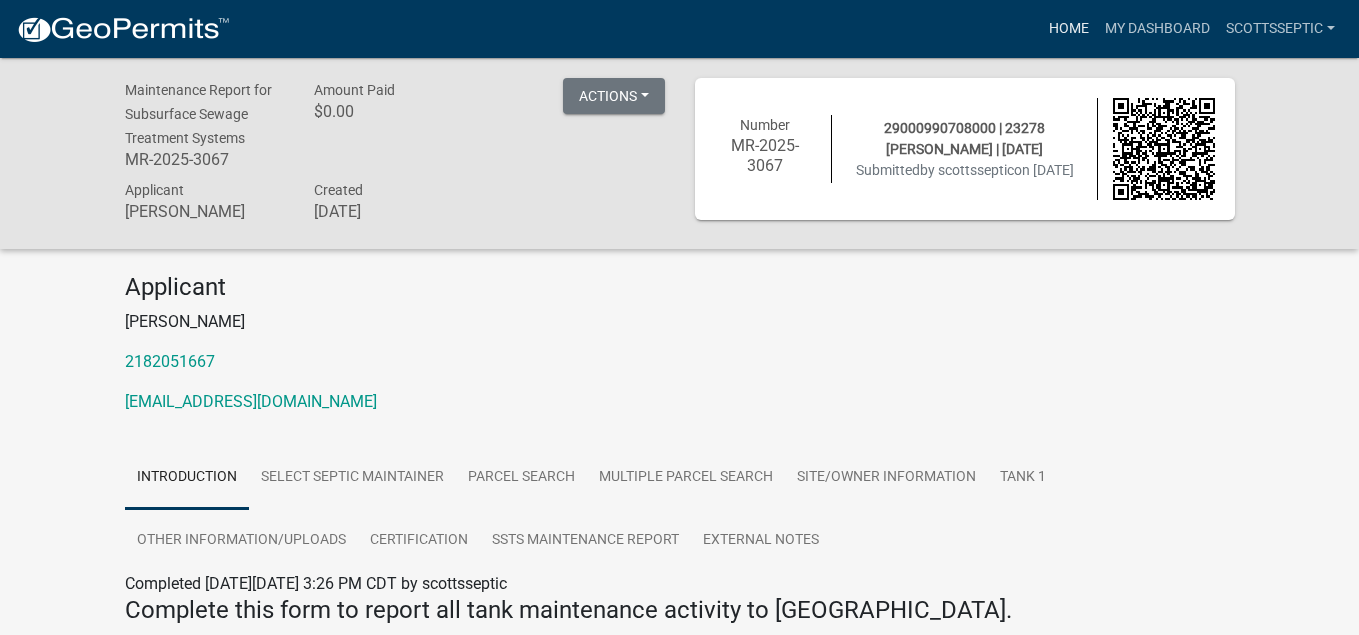 click on "Home" at bounding box center (1069, 29) 